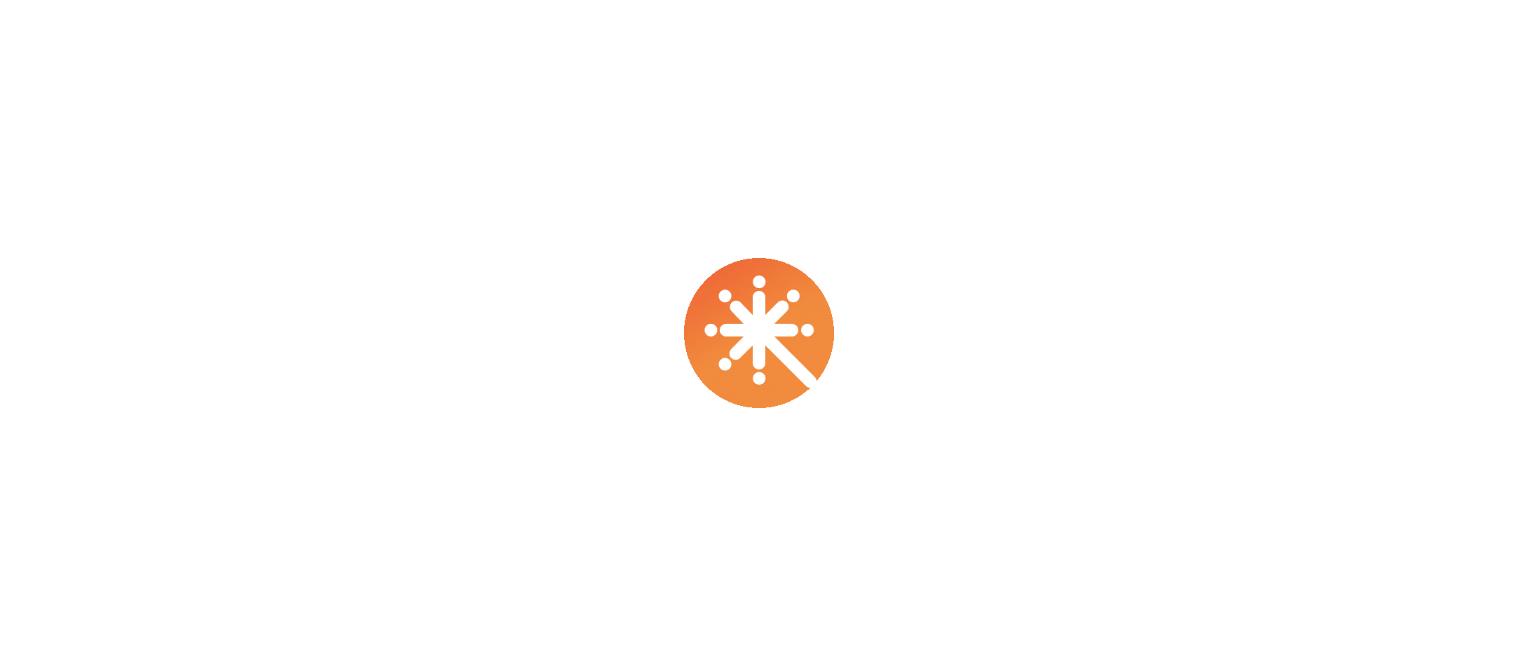 scroll, scrollTop: 0, scrollLeft: 0, axis: both 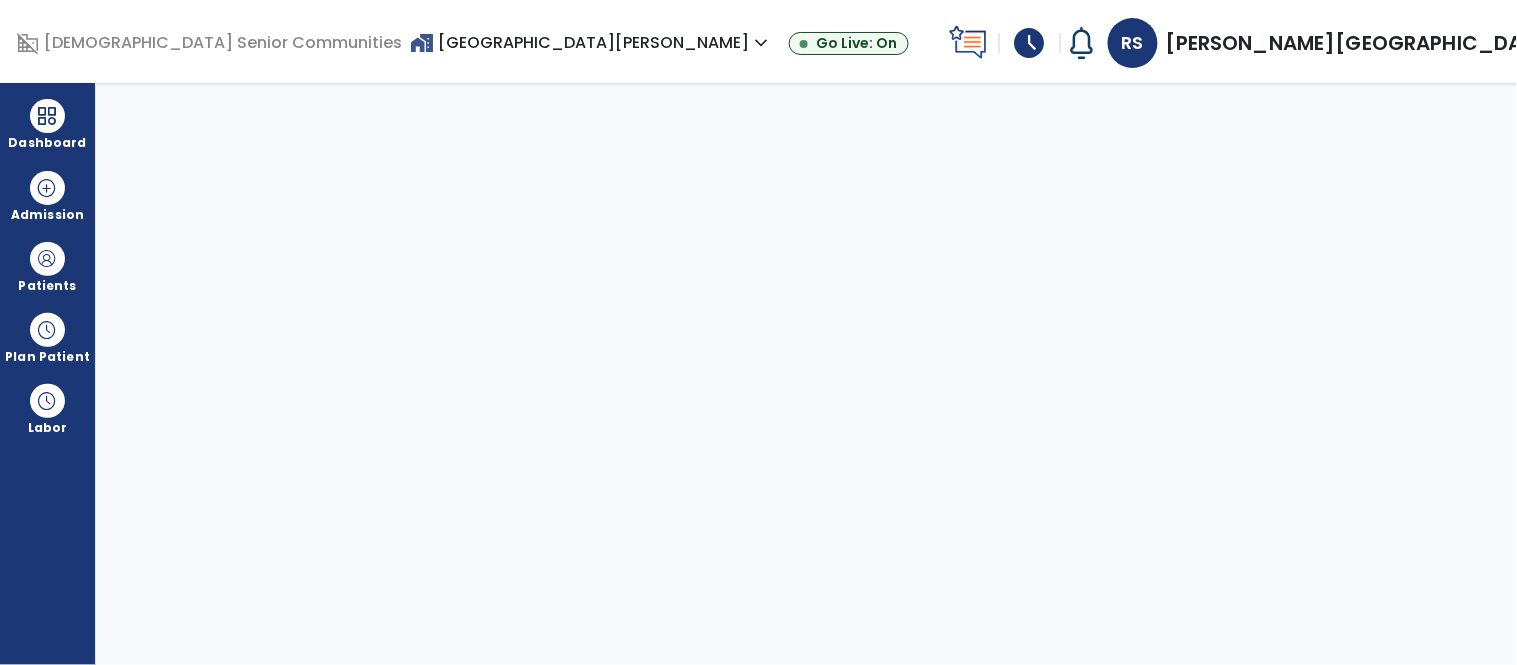 select on "****" 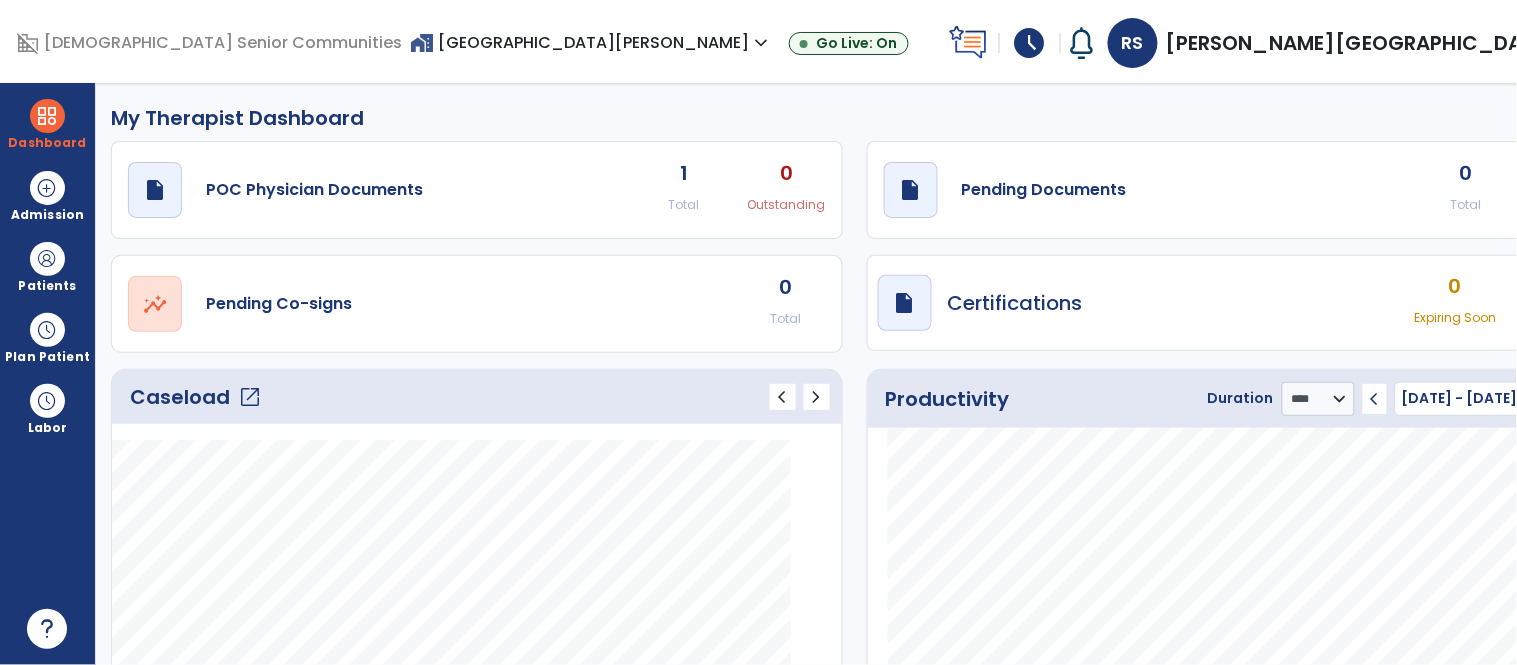 click on "expand_more" at bounding box center (761, 43) 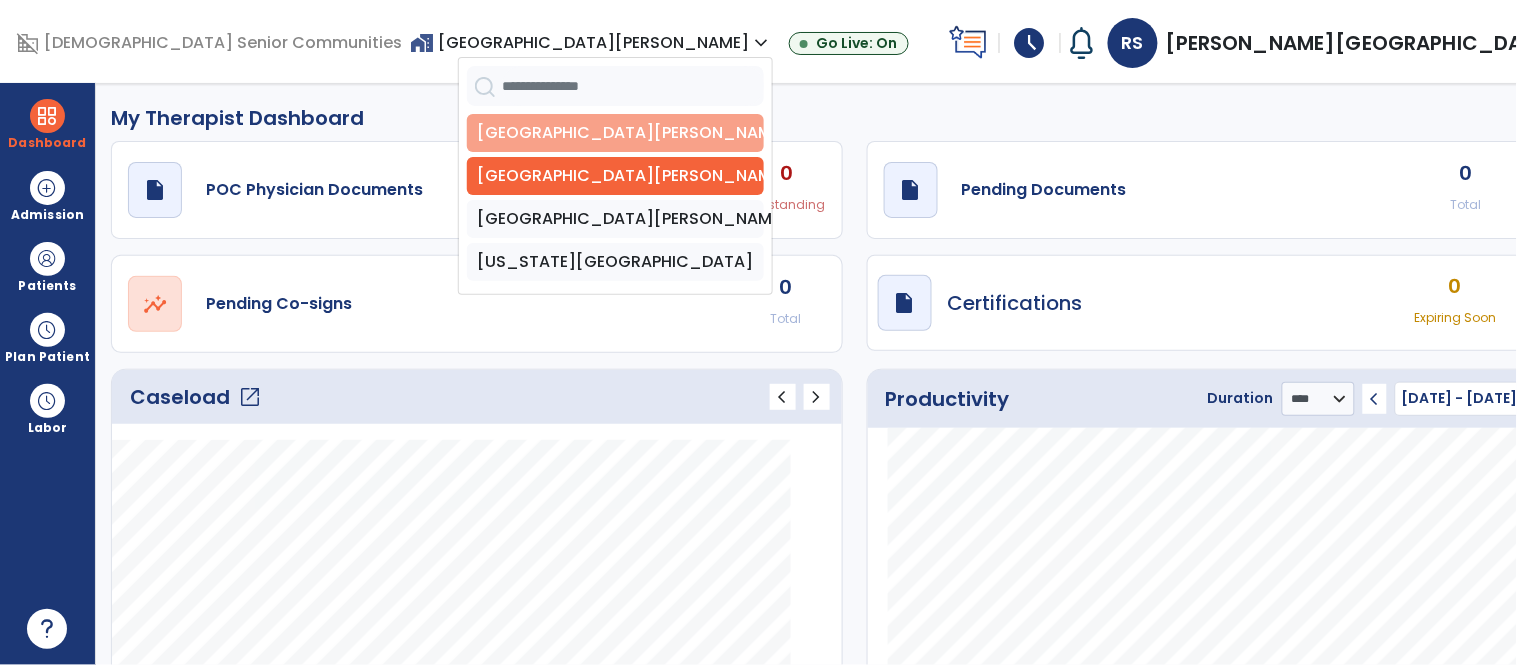 click on "[GEOGRAPHIC_DATA][PERSON_NAME]" at bounding box center (615, 133) 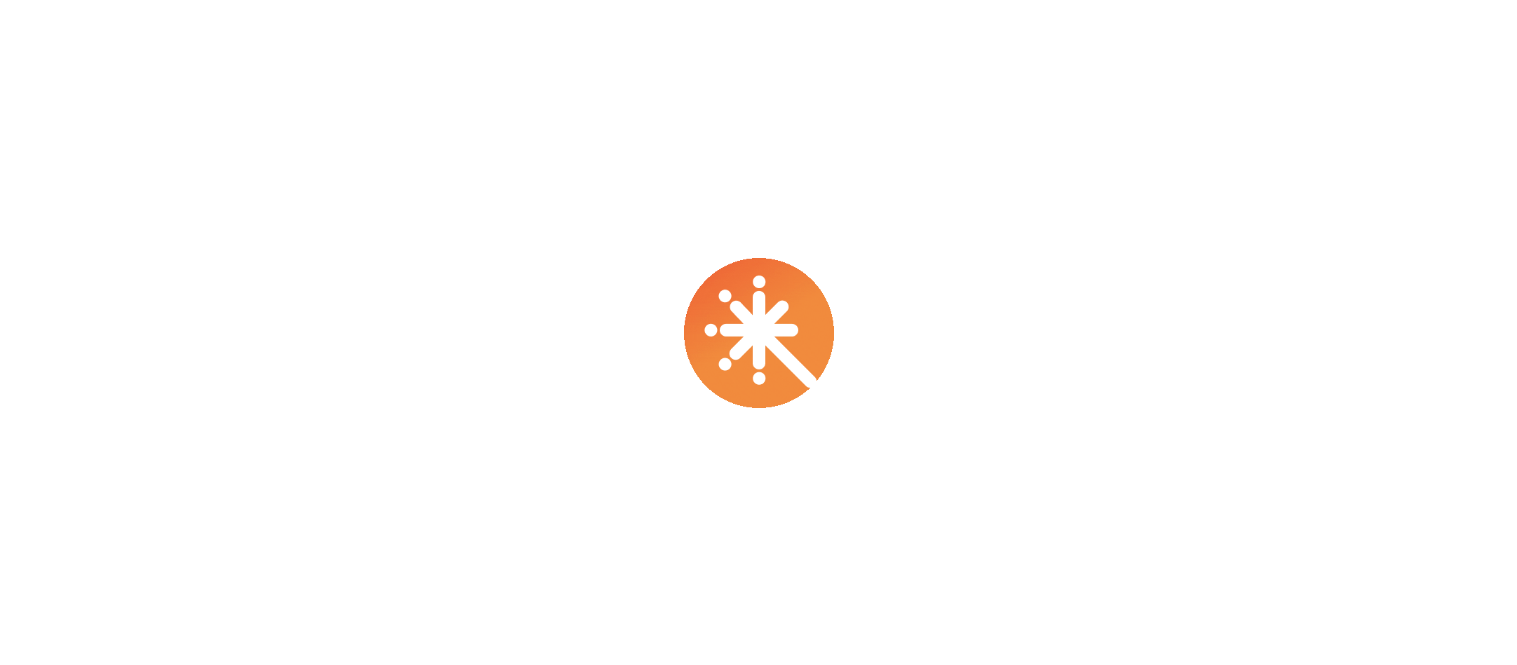 scroll, scrollTop: 0, scrollLeft: 0, axis: both 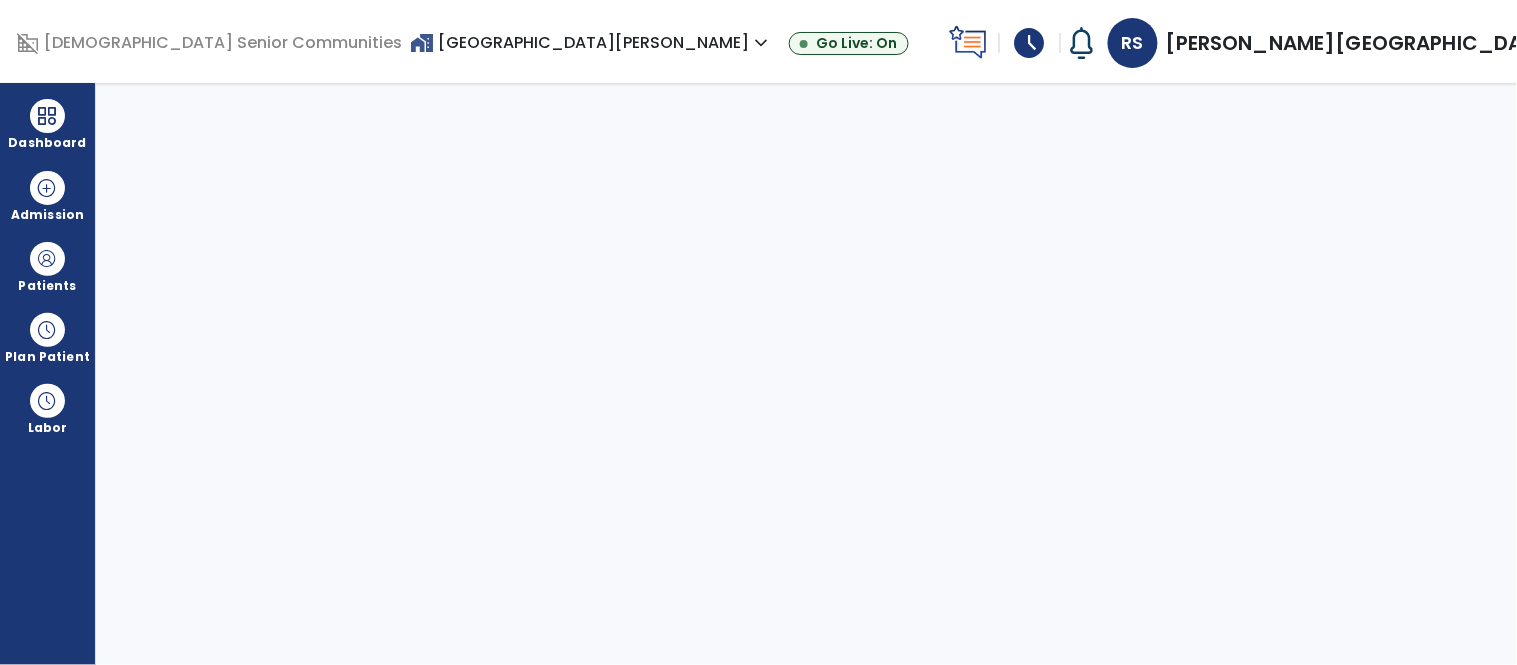 select on "****" 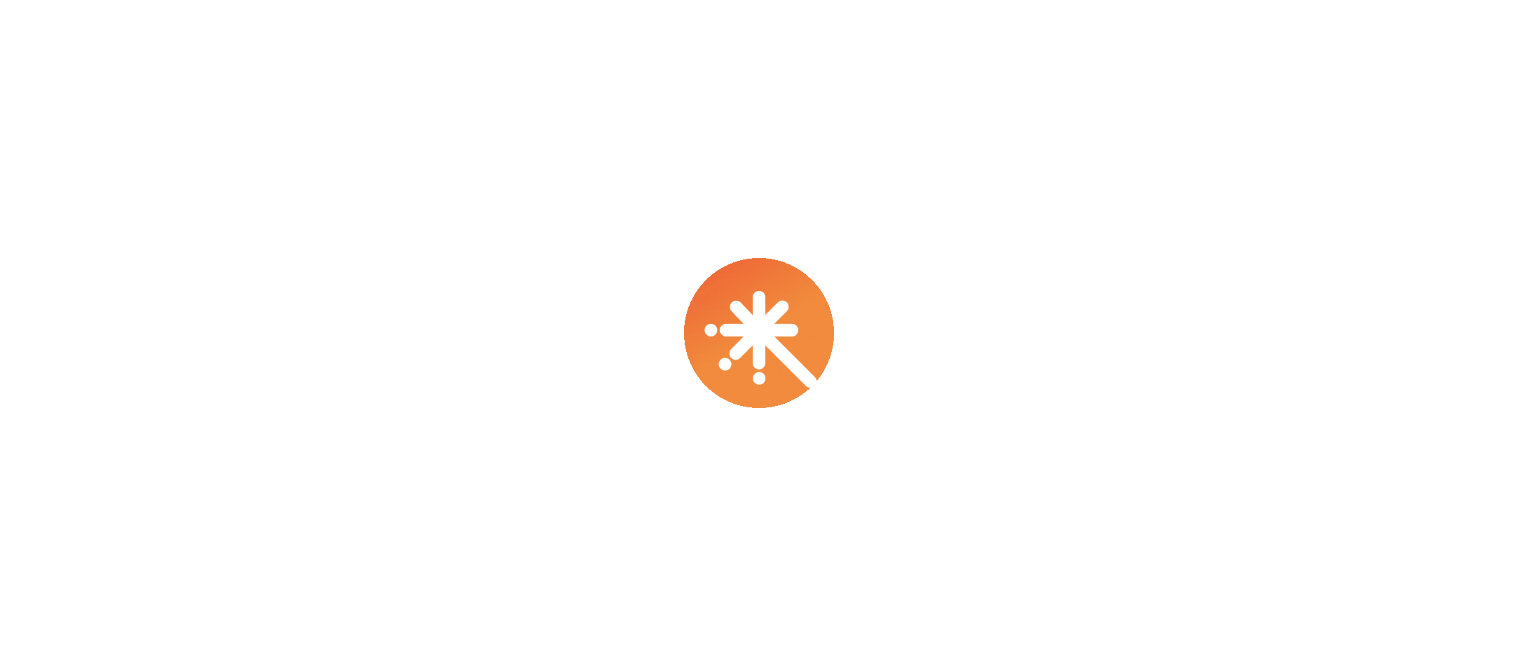 scroll, scrollTop: 0, scrollLeft: 0, axis: both 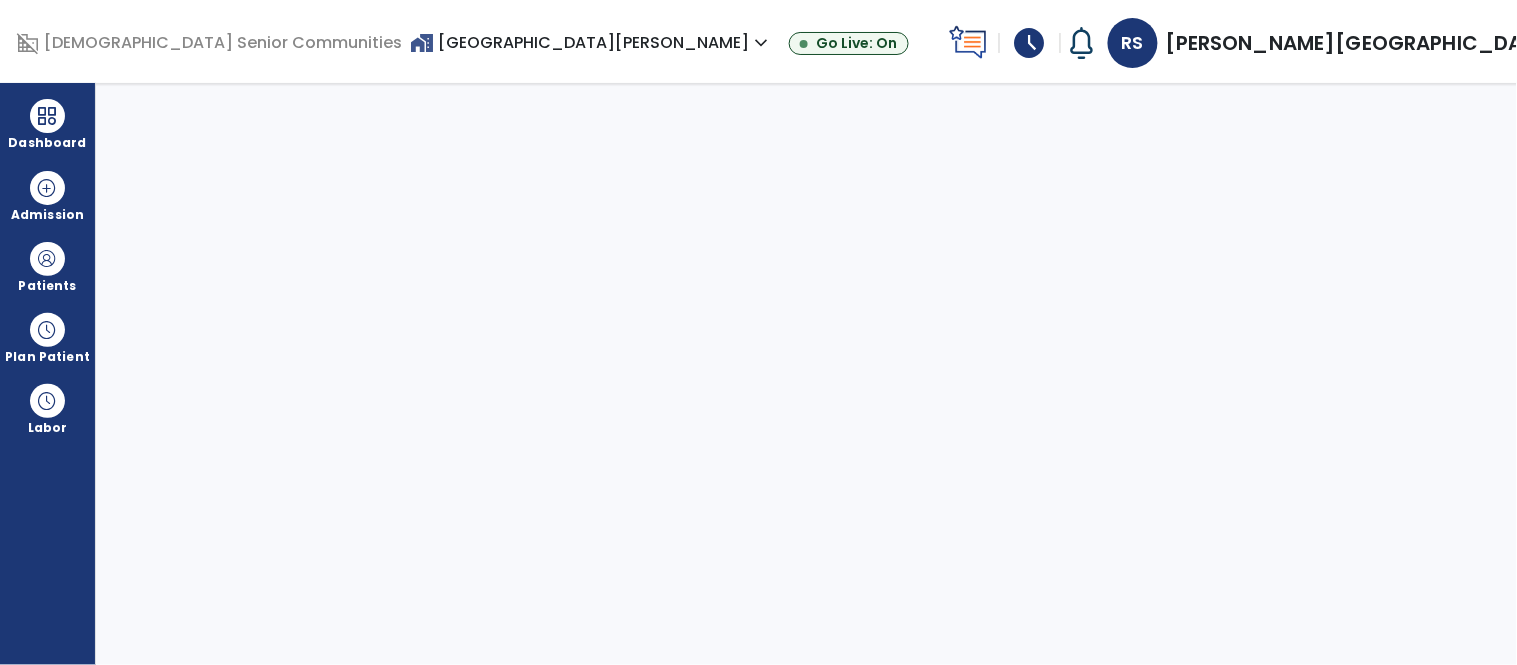 select on "****" 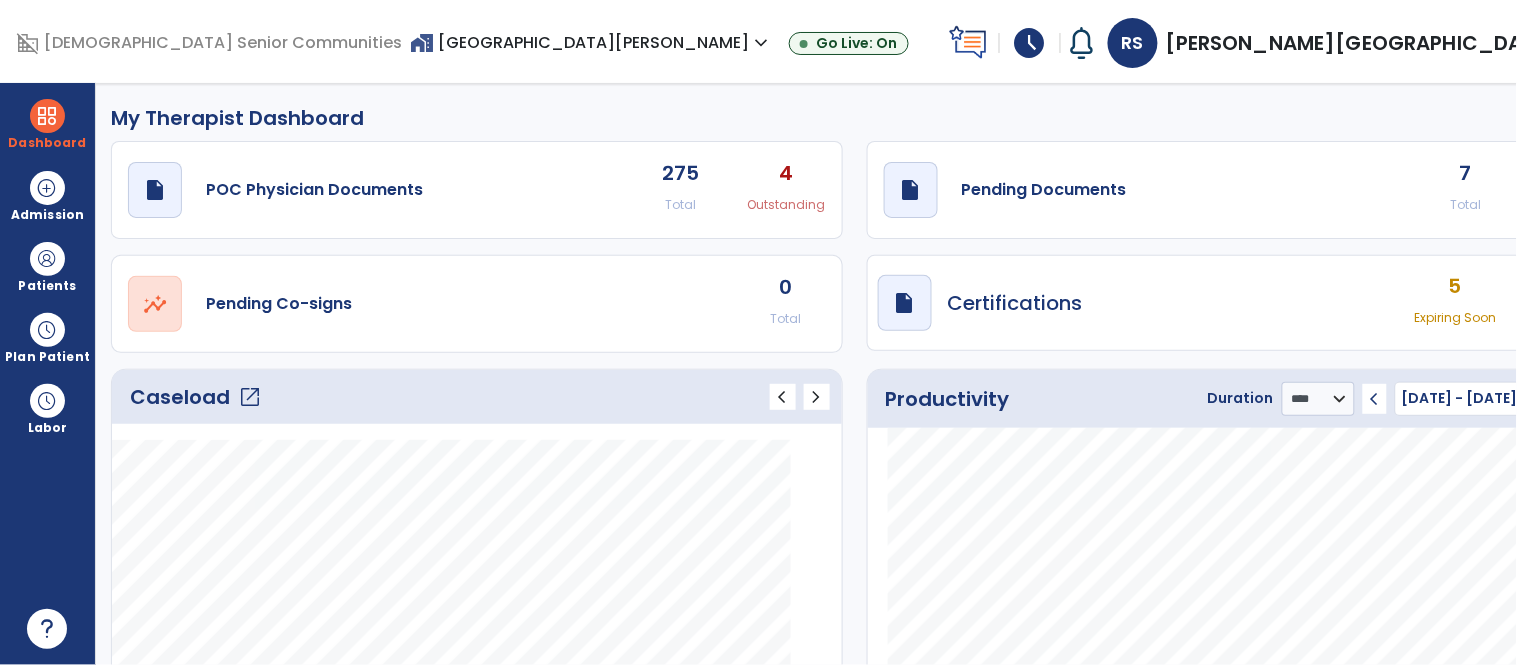 click on "draft   open_in_new  Pending Documents 7 Total 0 Past Due" 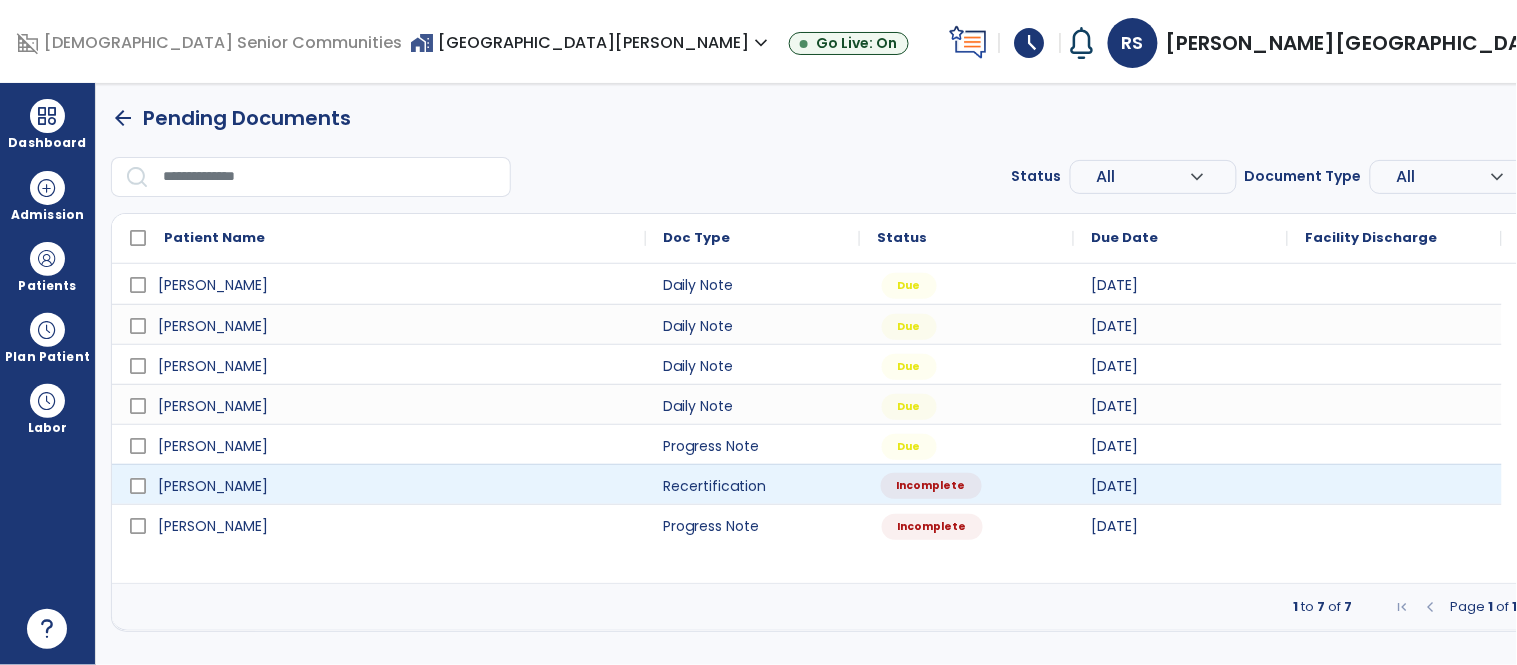 click on "Incomplete" at bounding box center [931, 486] 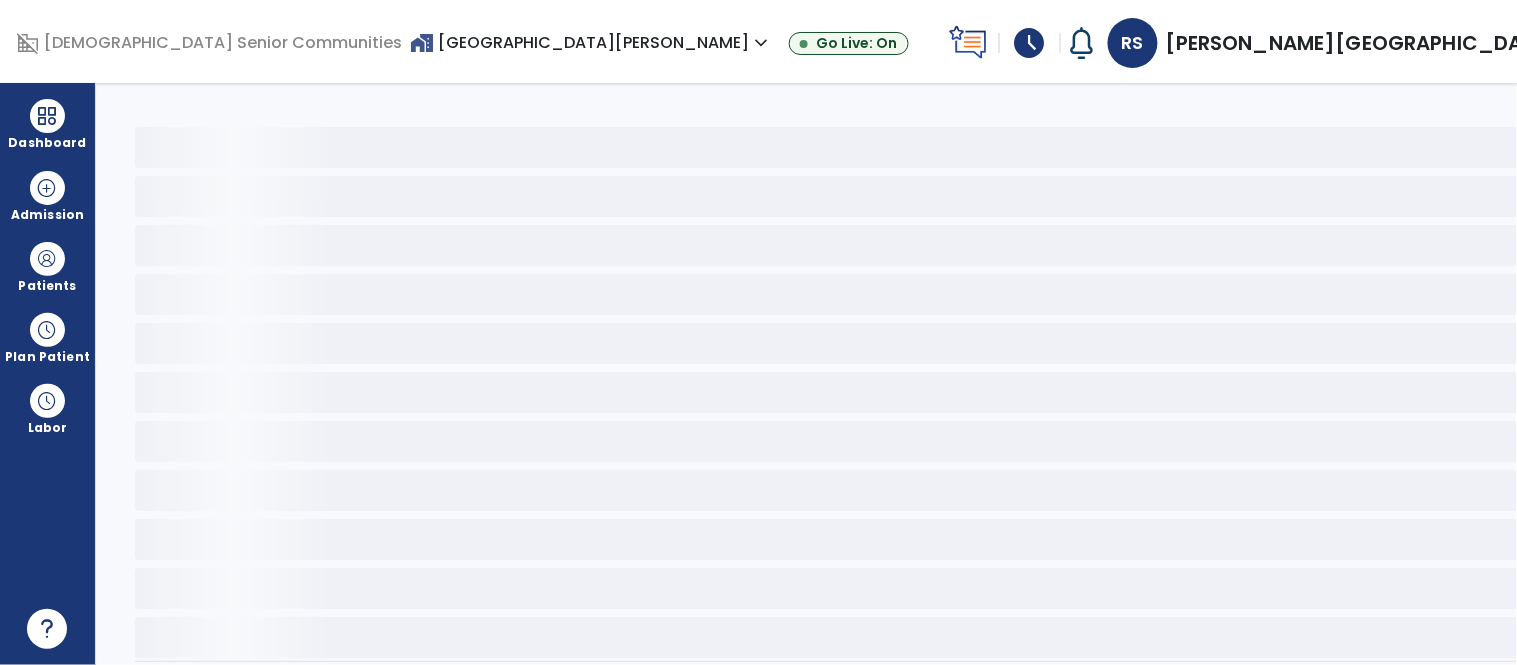 select on "**" 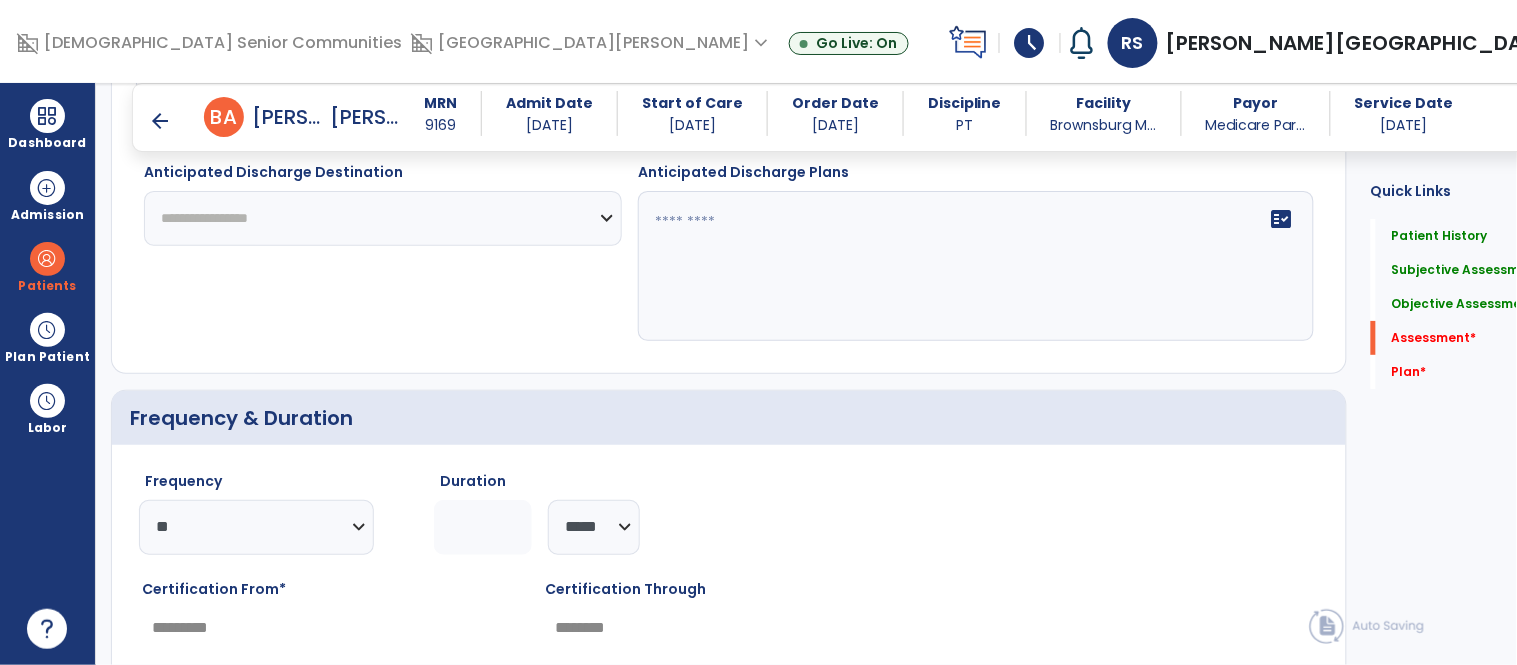 scroll, scrollTop: 3842, scrollLeft: 0, axis: vertical 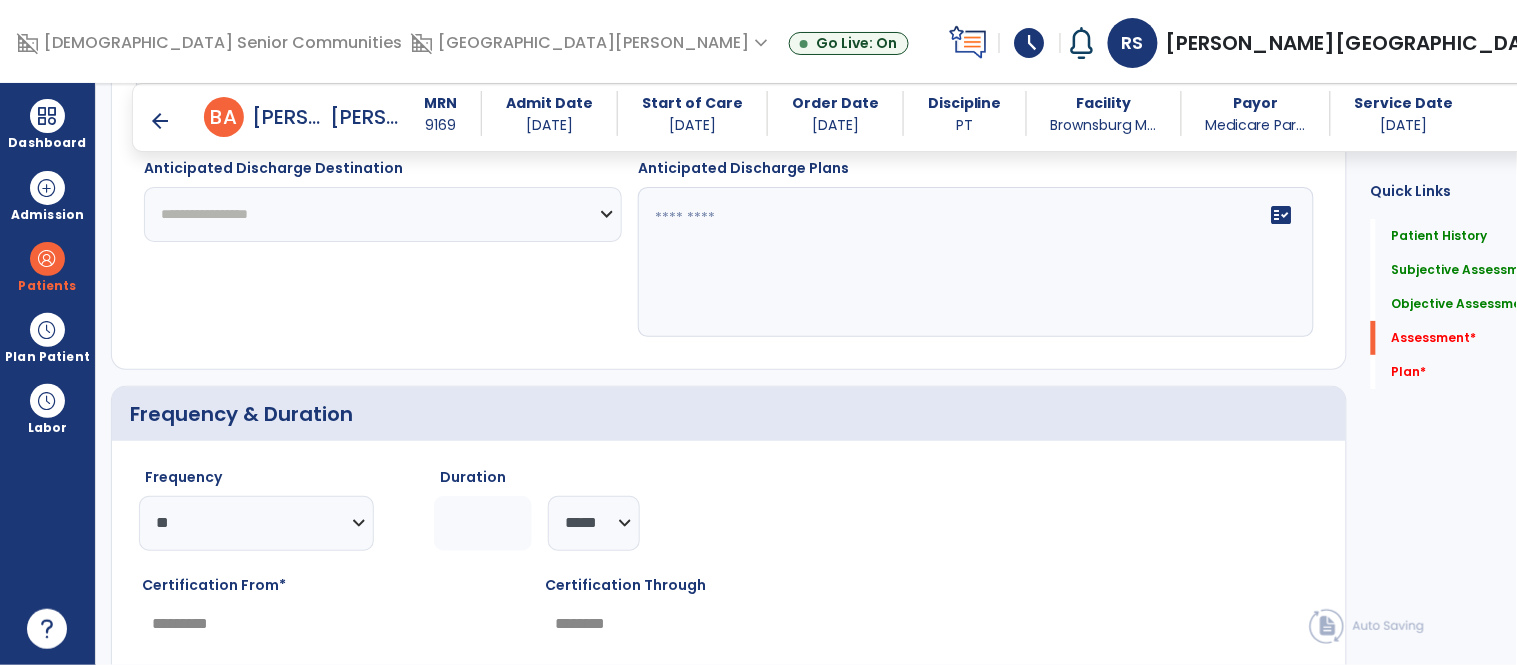click on "*" 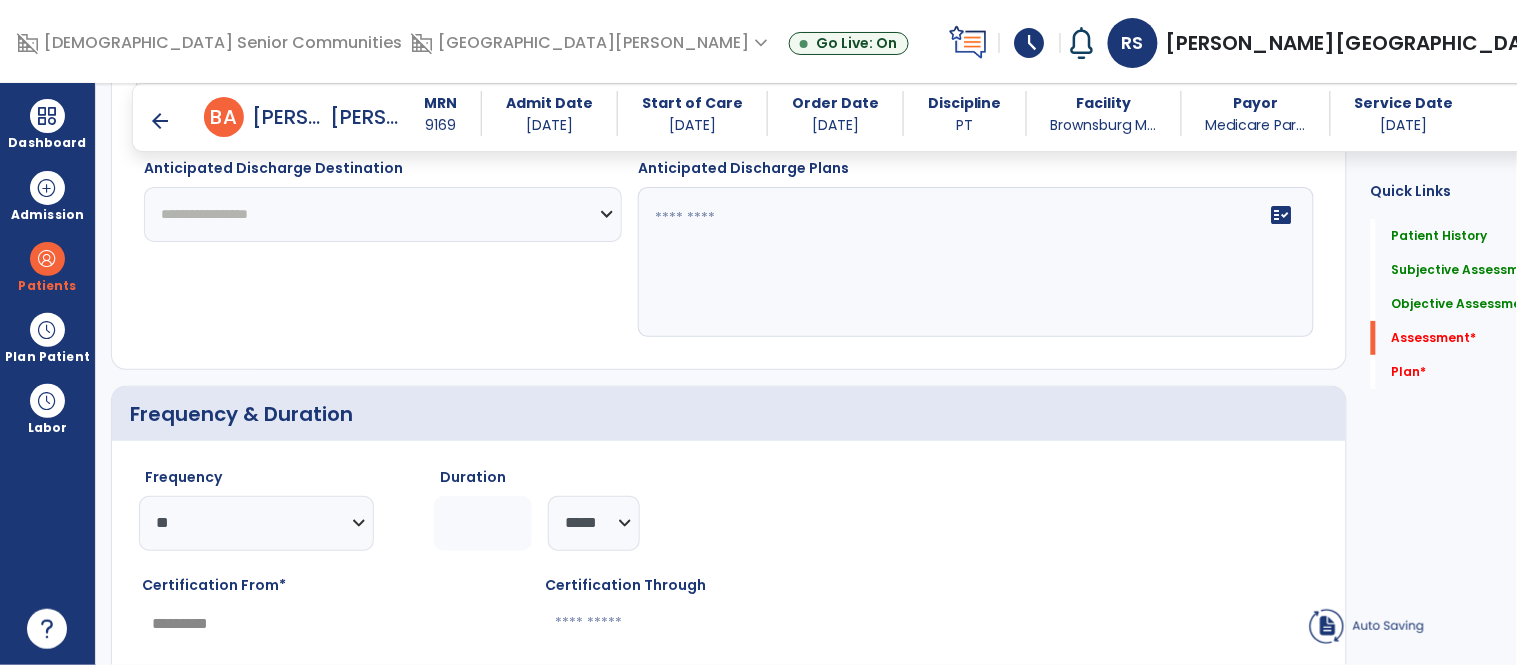 type on "*" 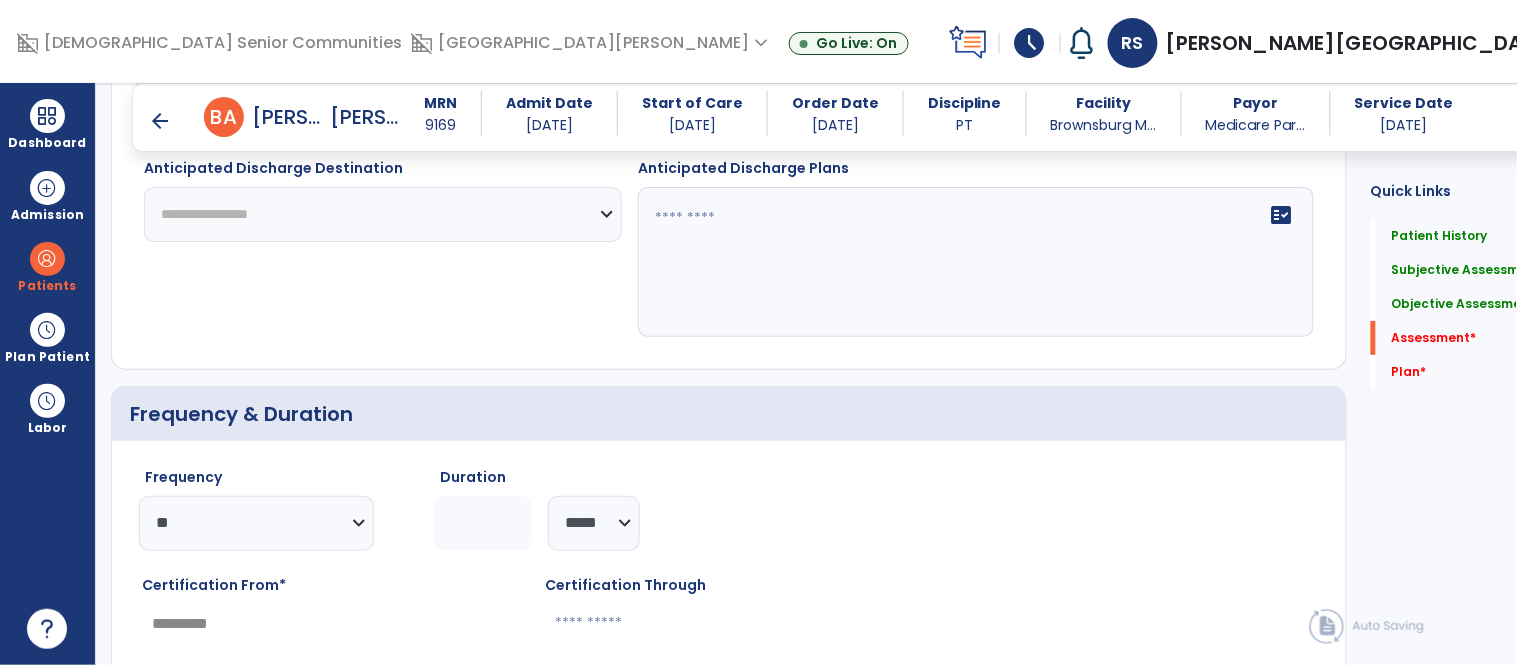 type on "********" 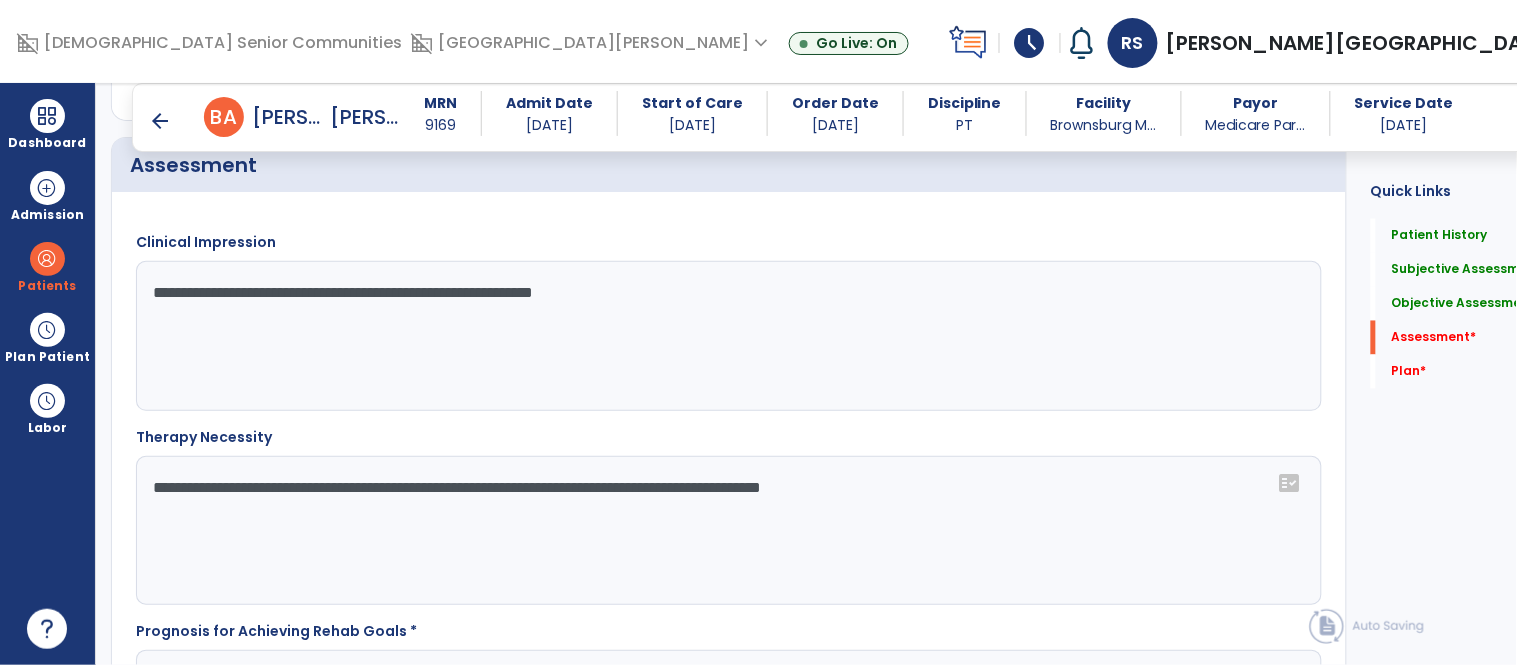 scroll, scrollTop: 2828, scrollLeft: 0, axis: vertical 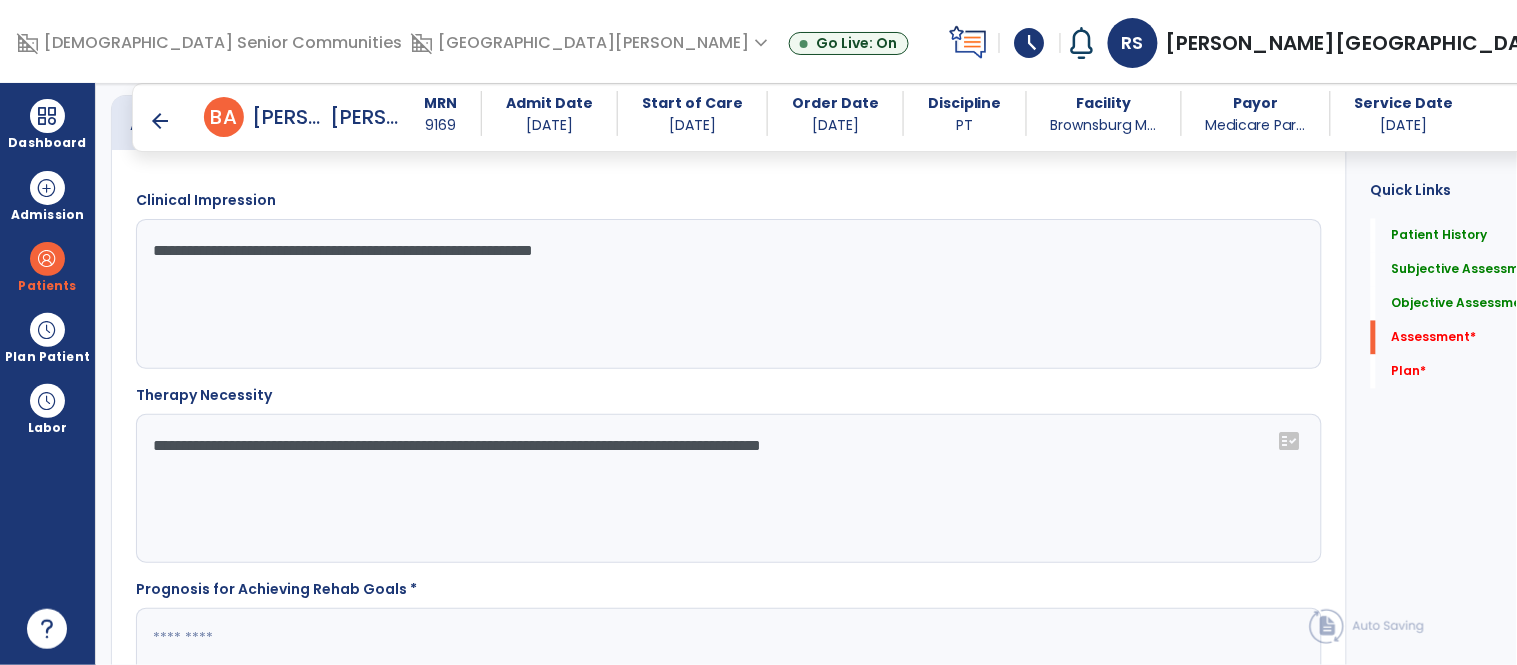 type on "*" 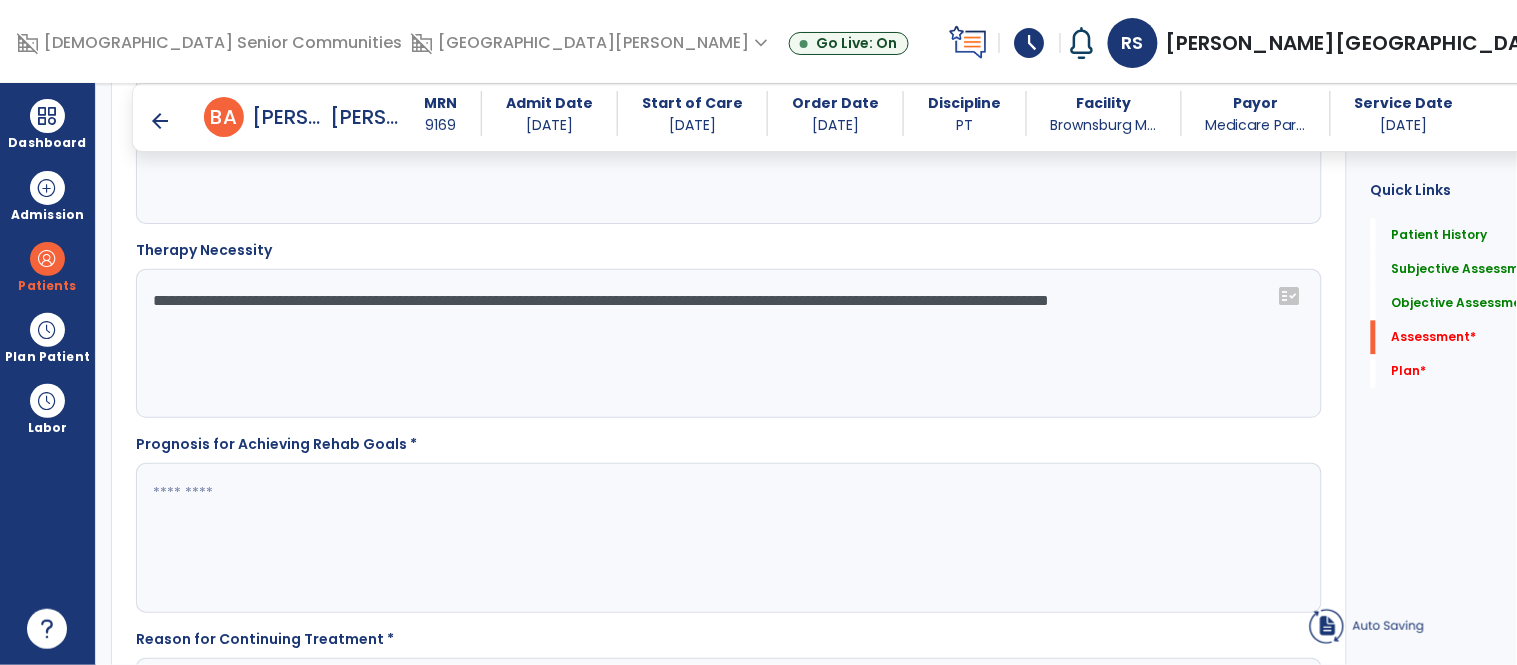 scroll, scrollTop: 3033, scrollLeft: 0, axis: vertical 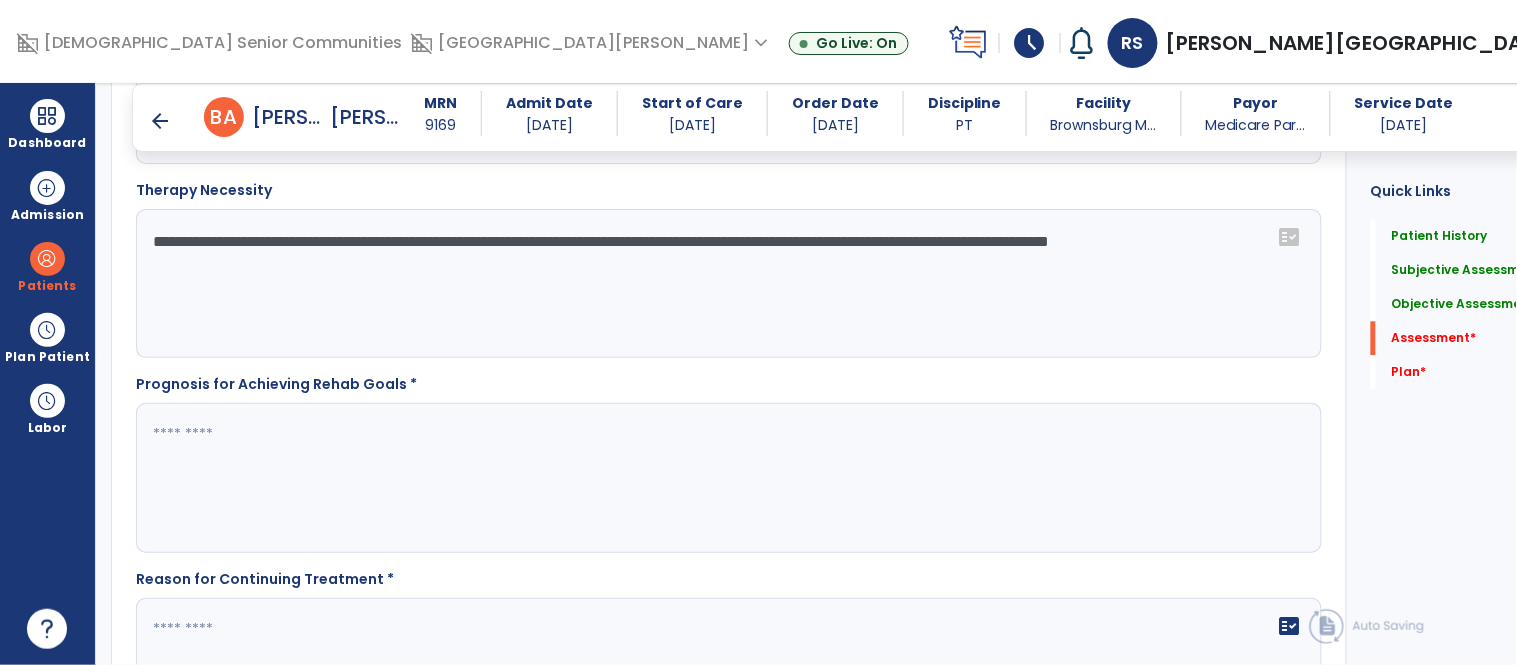 type on "**********" 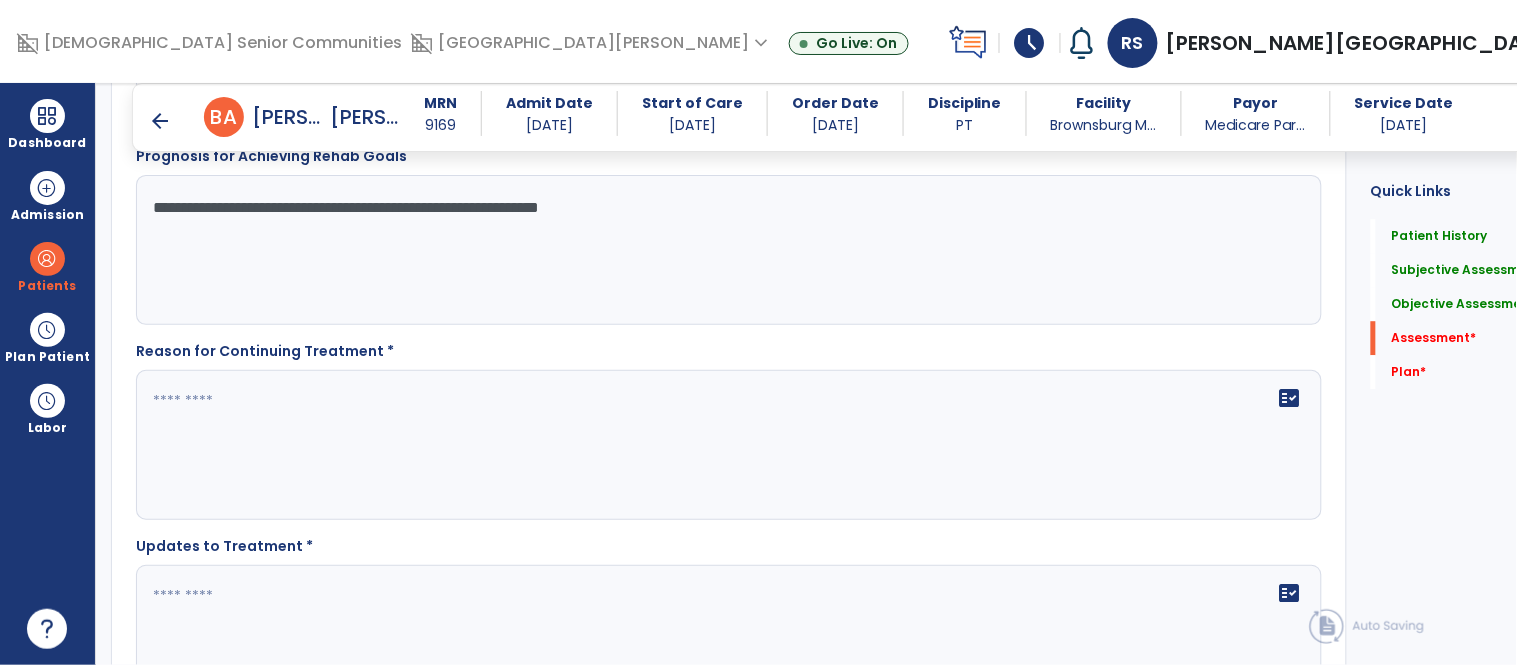 scroll, scrollTop: 3266, scrollLeft: 0, axis: vertical 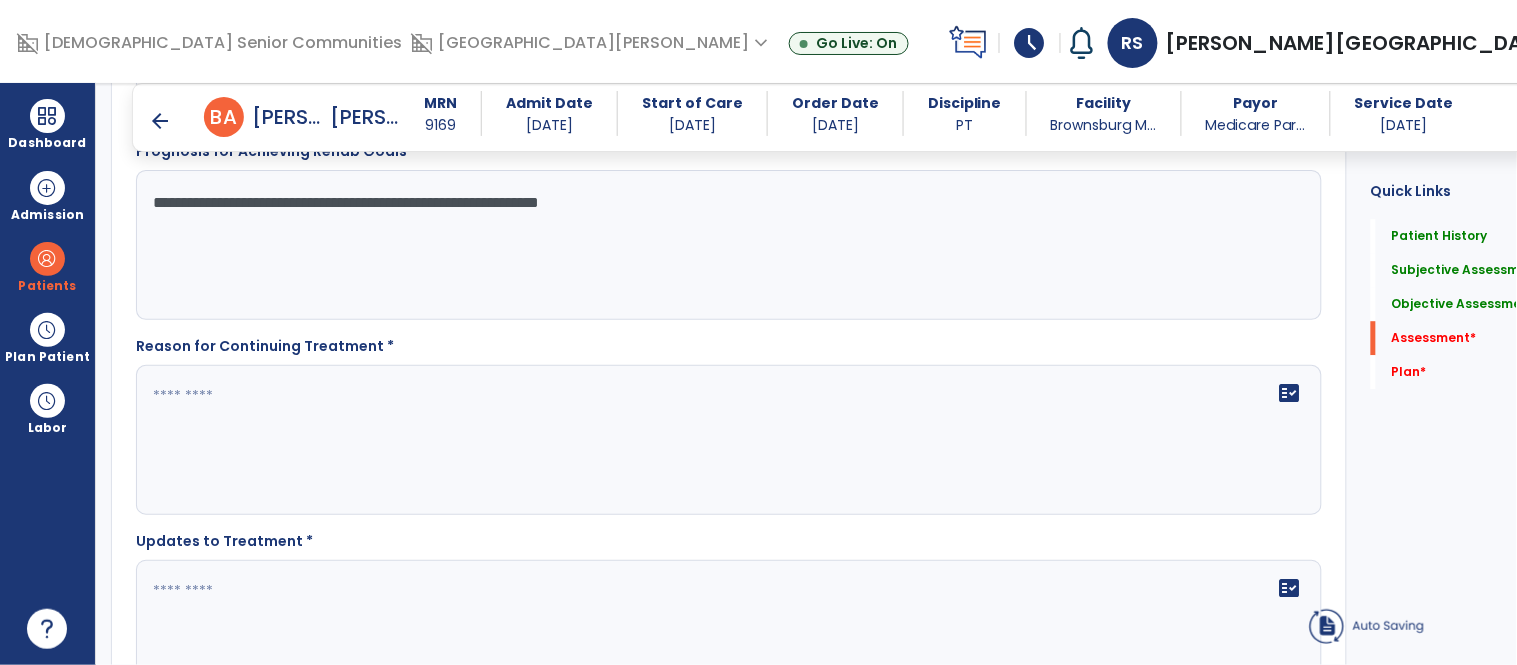 type on "**********" 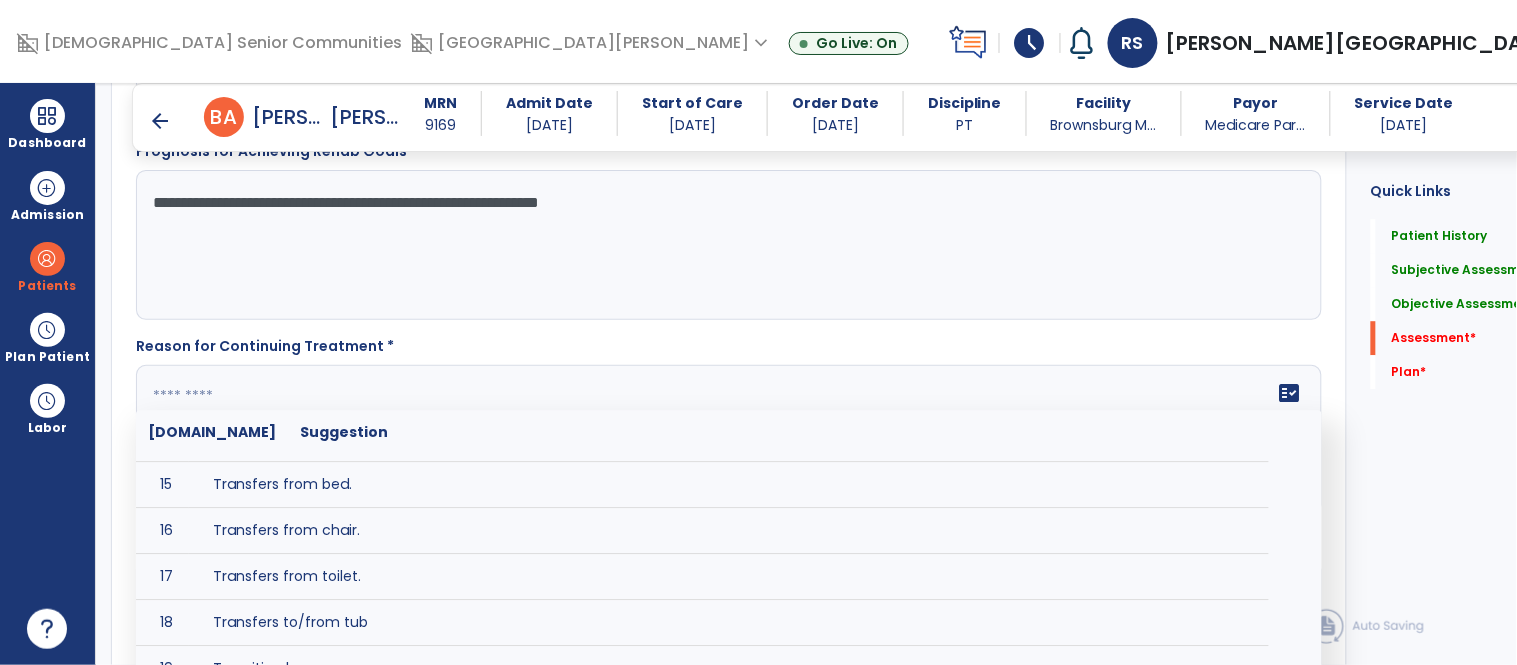 scroll, scrollTop: 672, scrollLeft: 0, axis: vertical 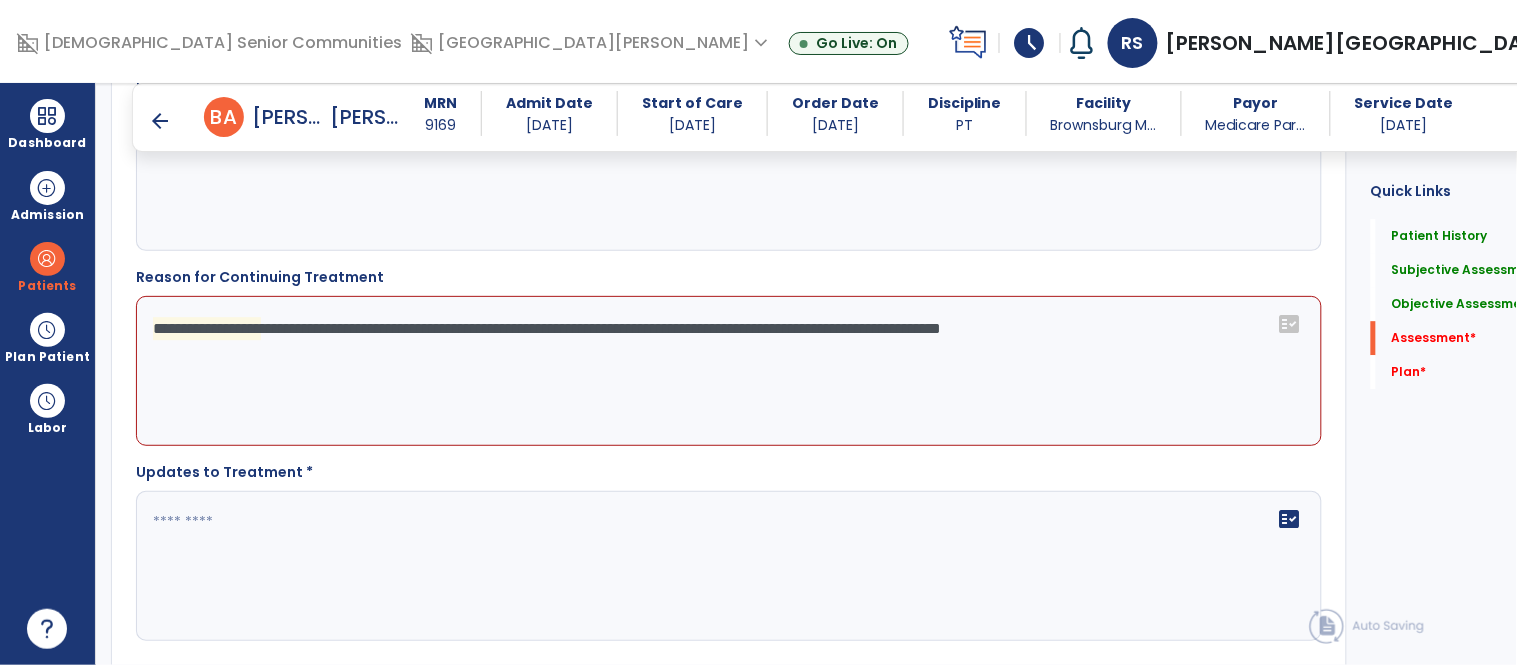 click on "**********" 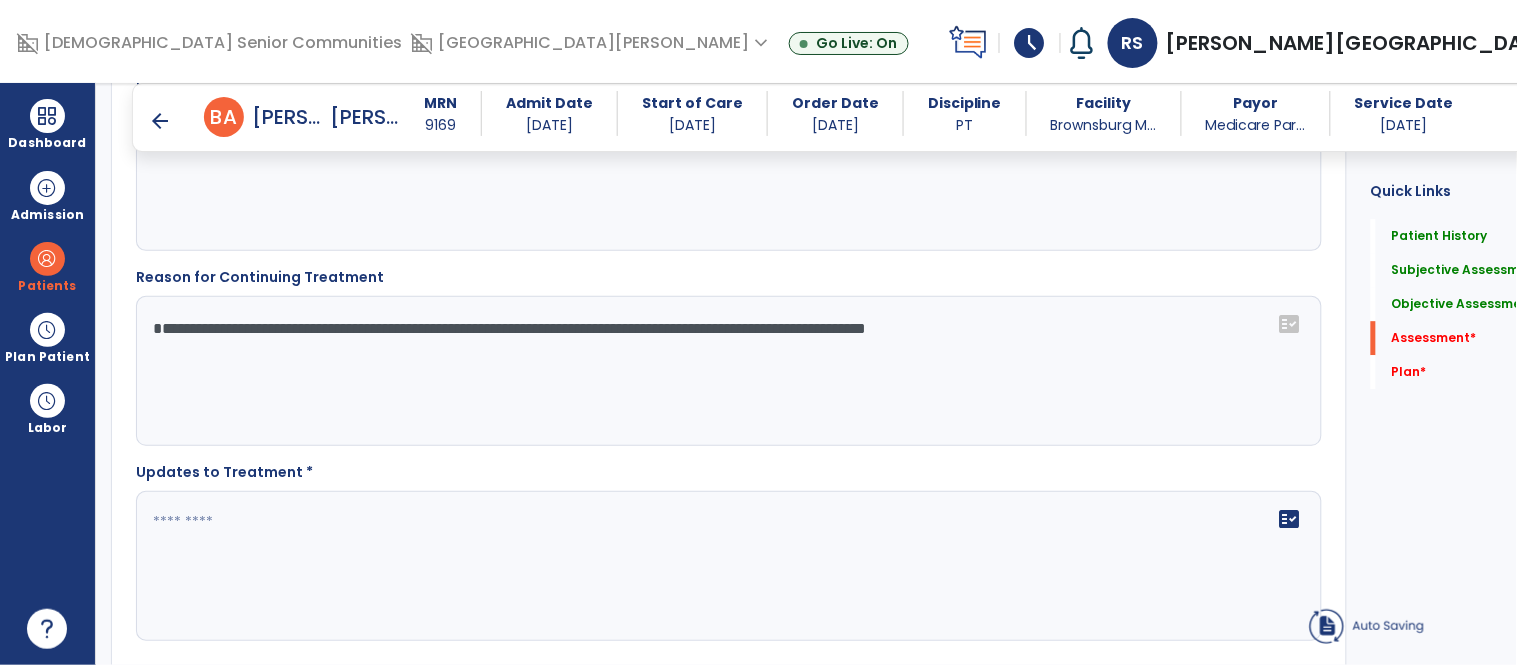 click on "**********" 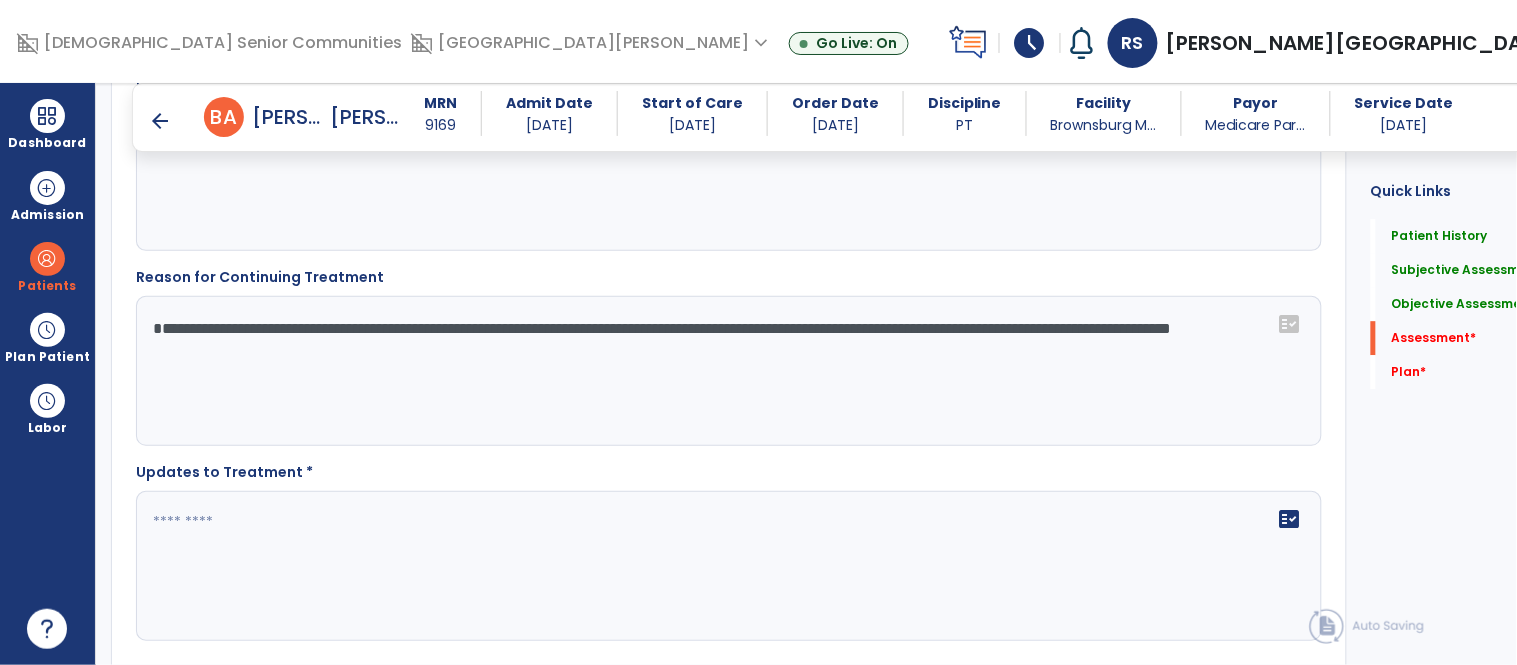 click on "**********" 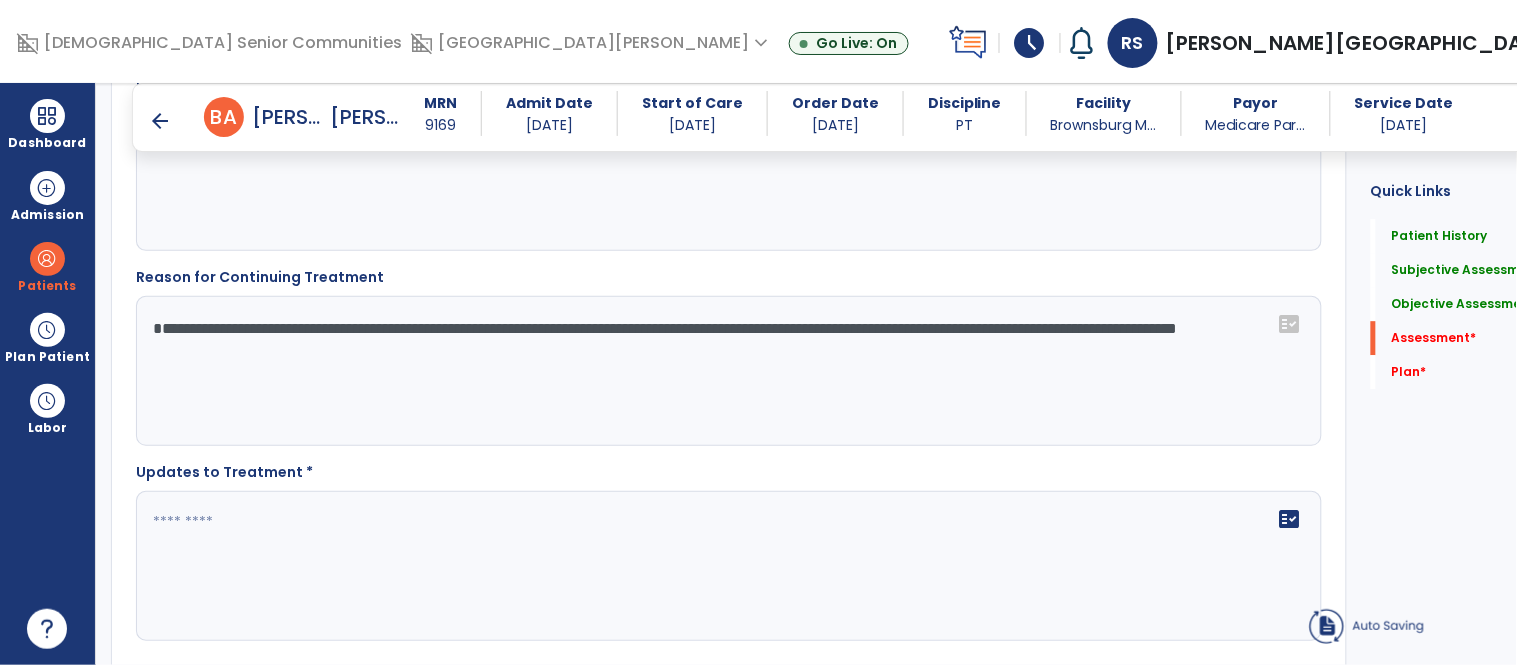 click on "**********" 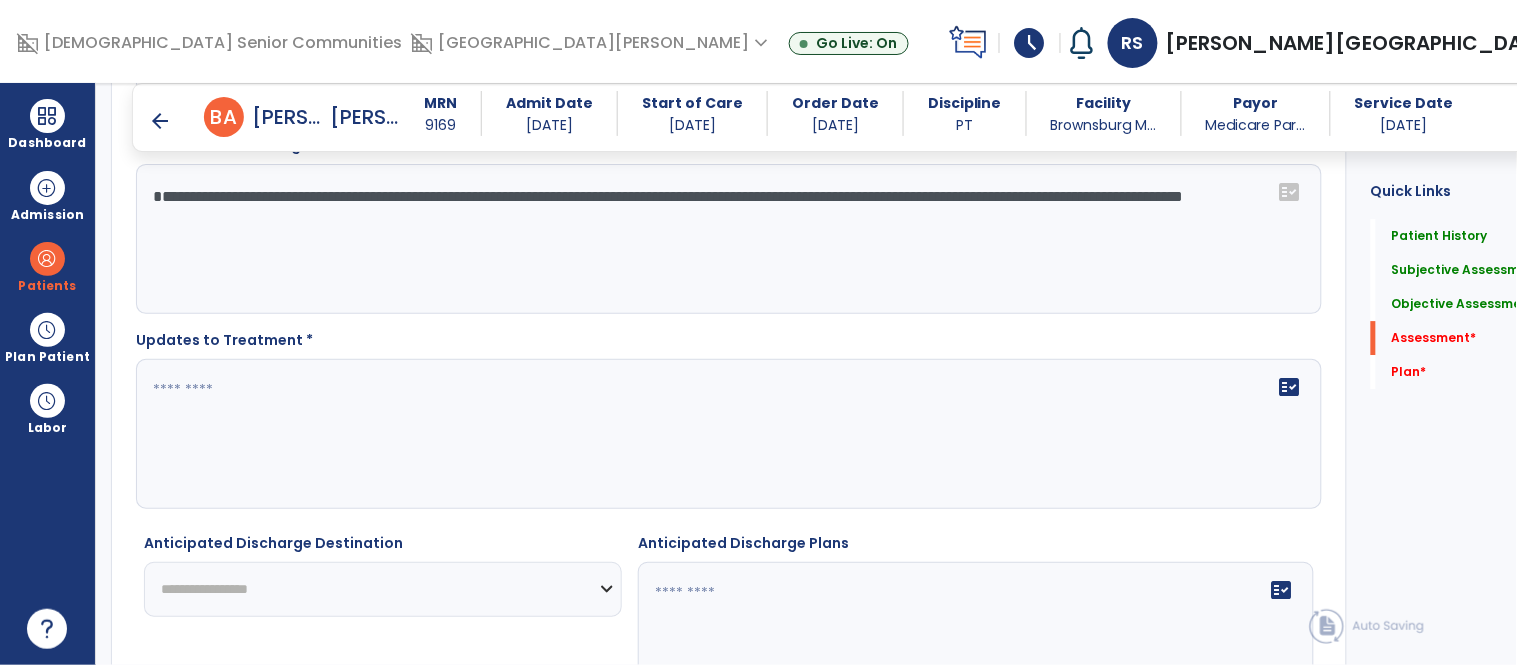 scroll, scrollTop: 3464, scrollLeft: 0, axis: vertical 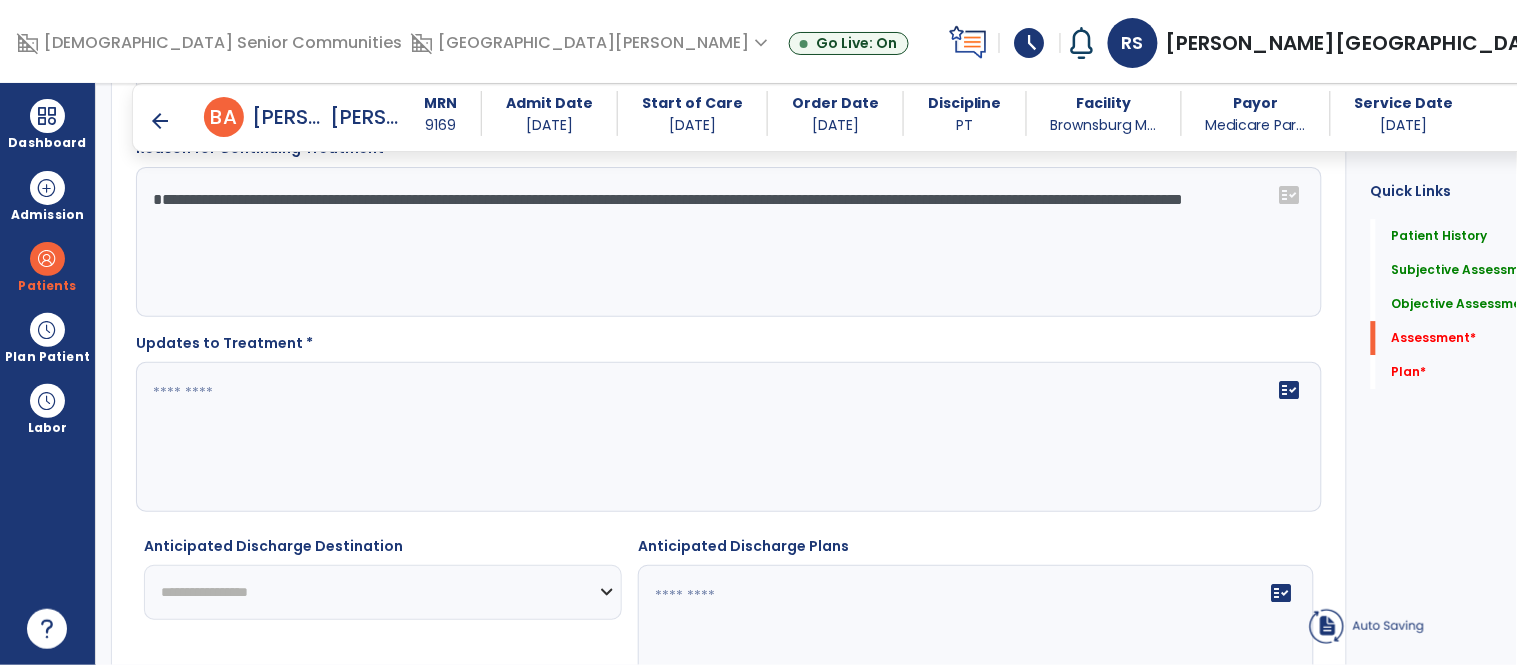 type on "**********" 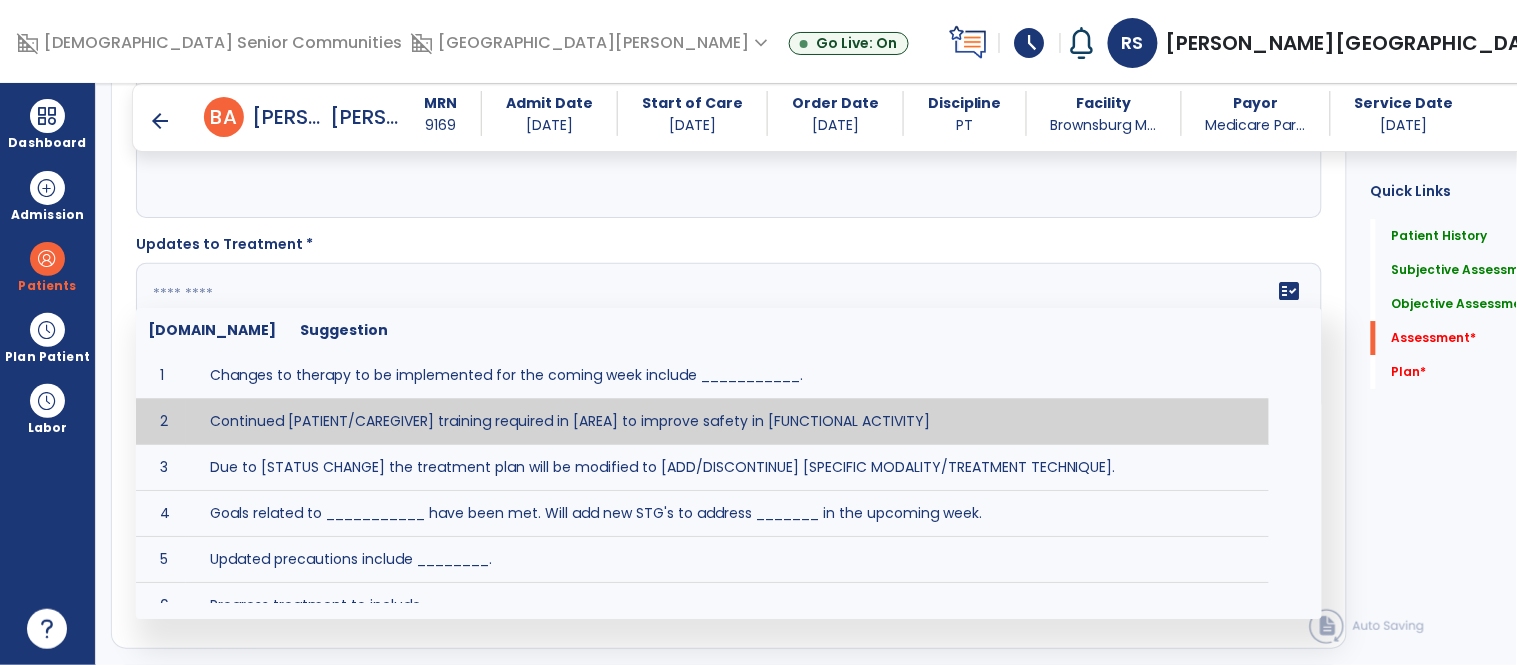 scroll, scrollTop: 3565, scrollLeft: 0, axis: vertical 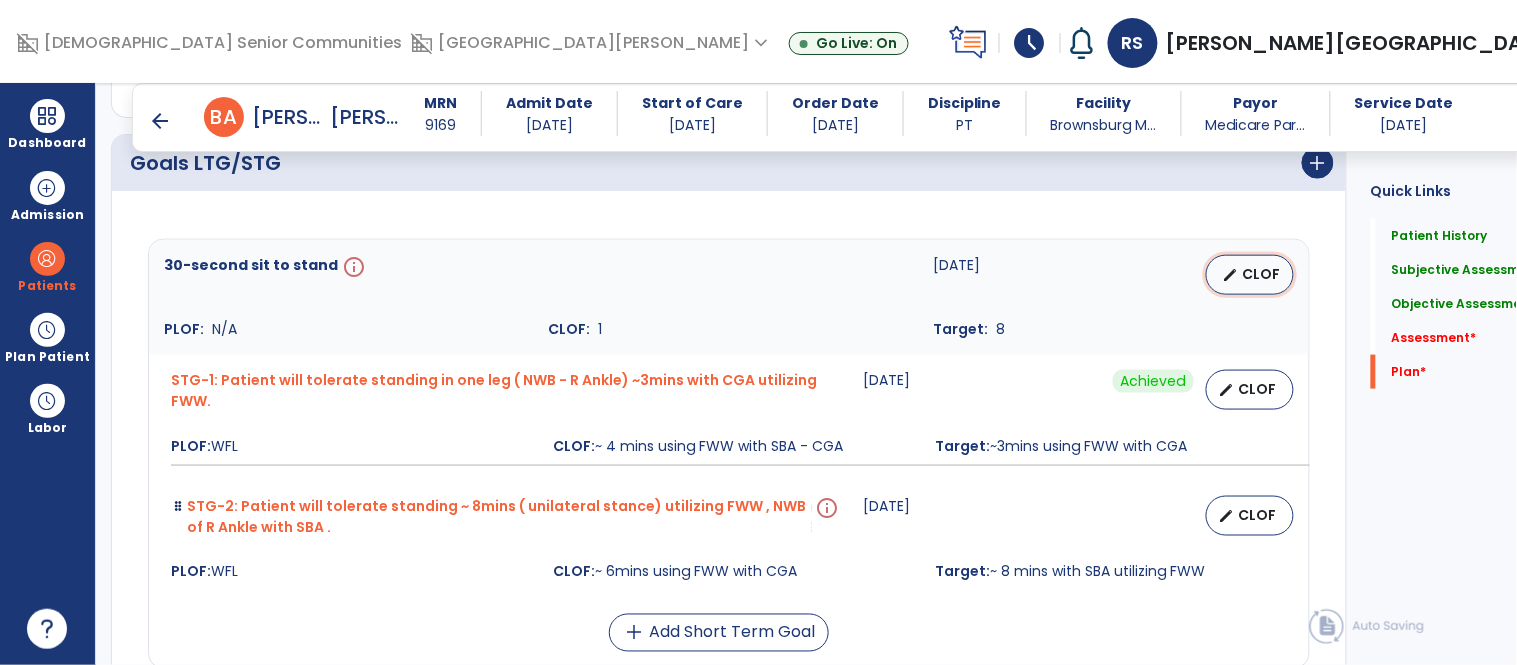 click on "edit   CLOF" at bounding box center [1250, 275] 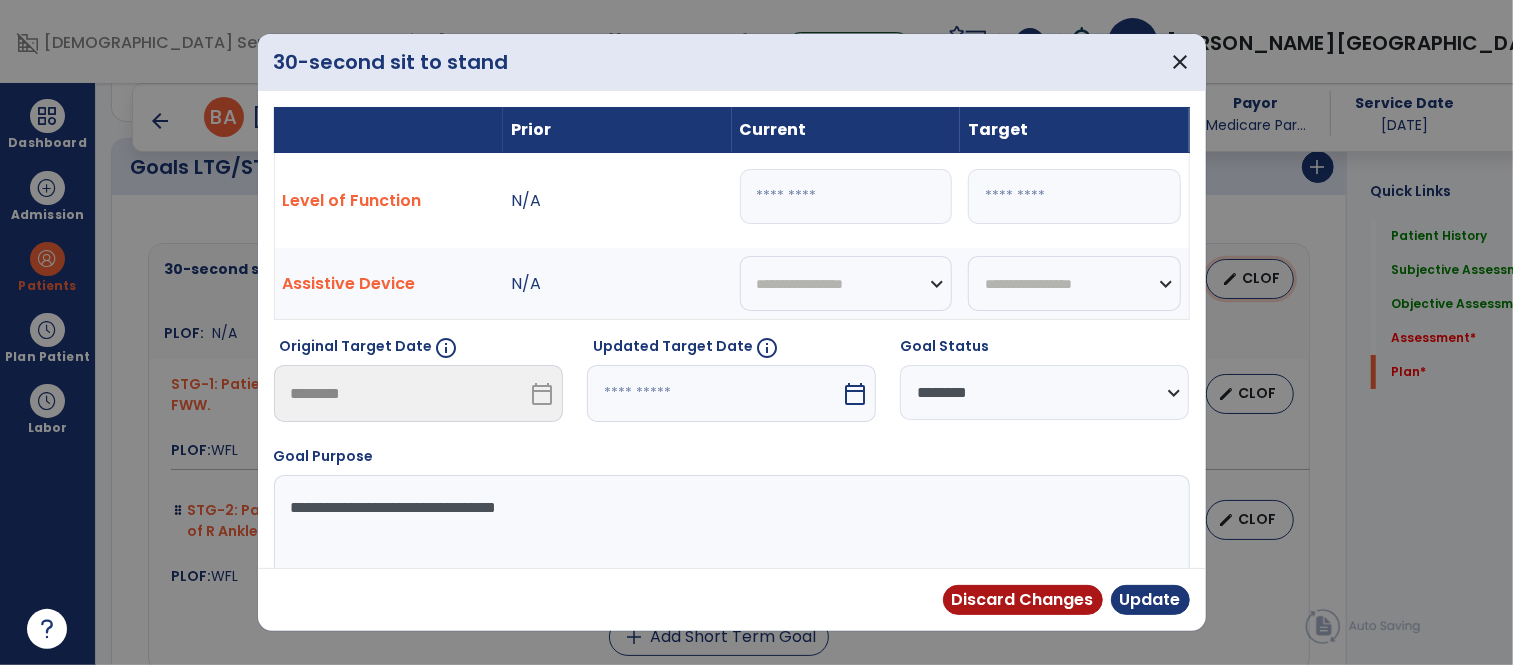 scroll, scrollTop: 4416, scrollLeft: 0, axis: vertical 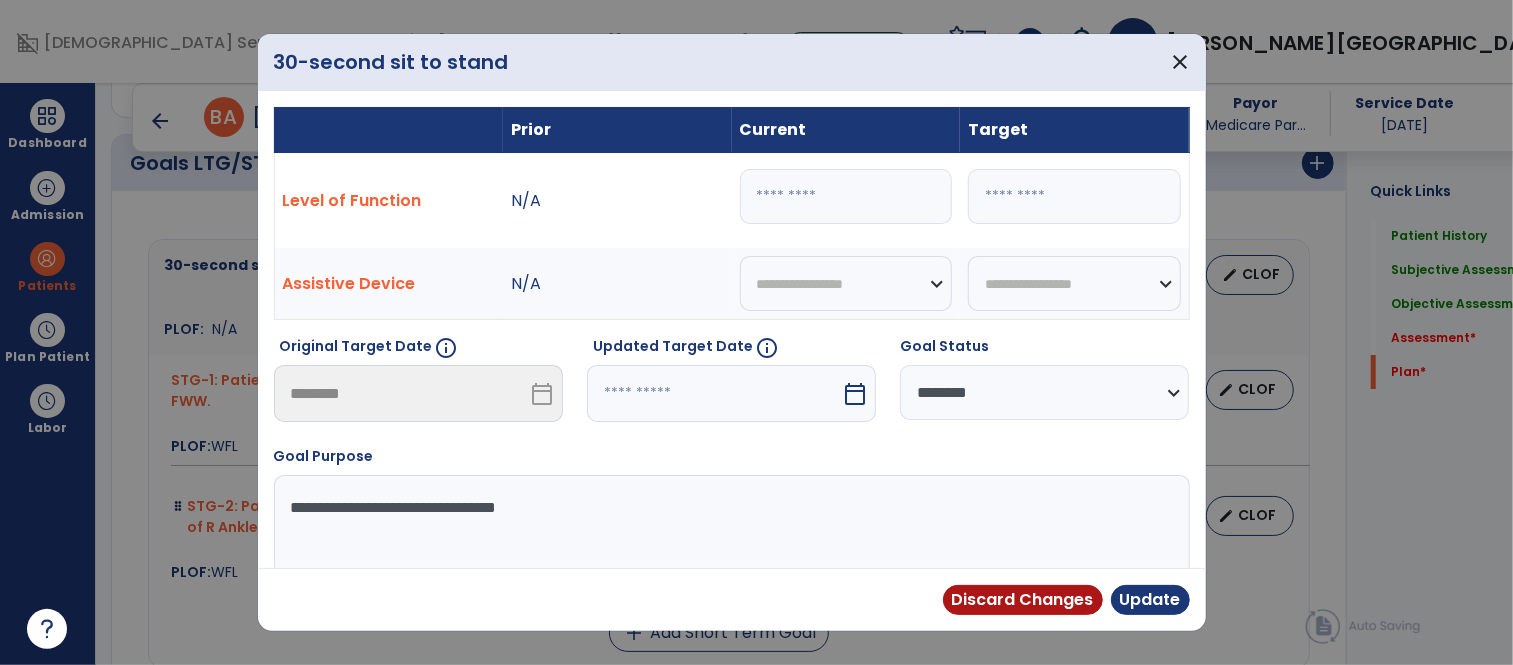 click on "*" at bounding box center (846, 196) 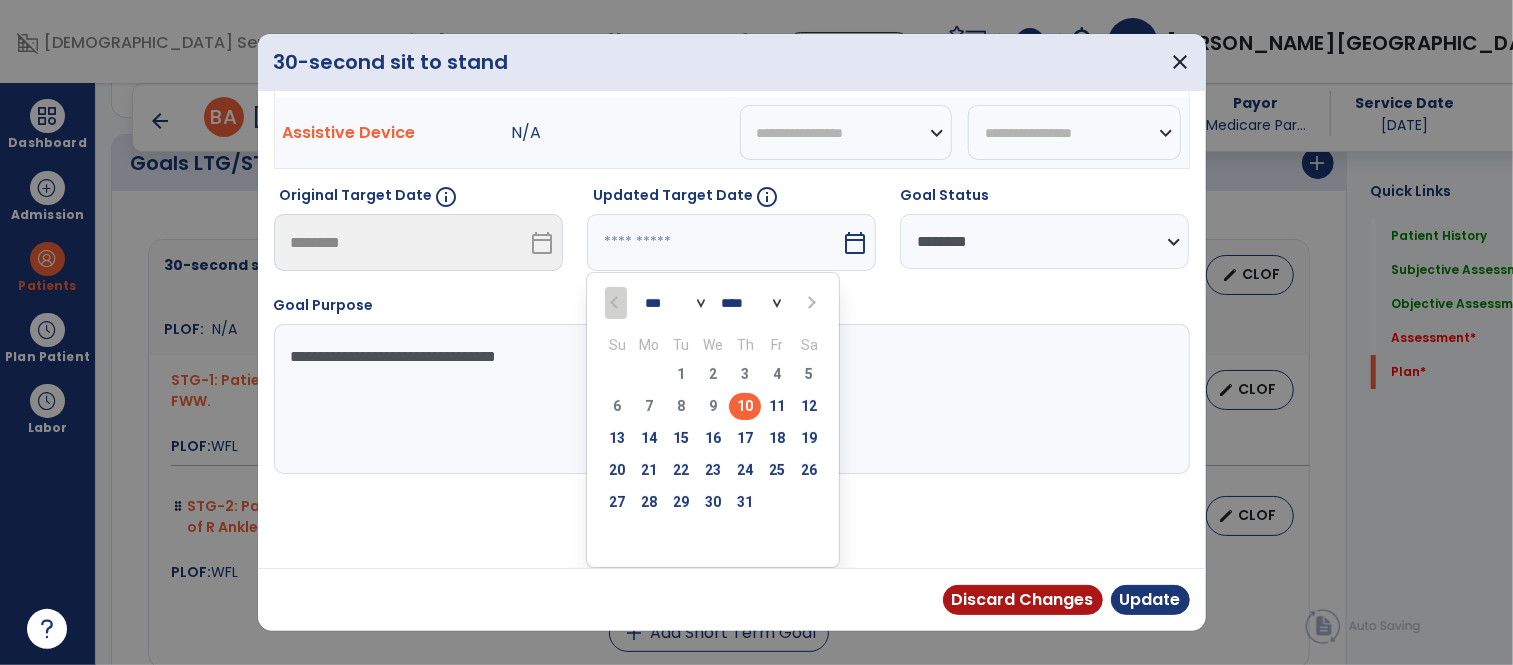 scroll, scrollTop: 152, scrollLeft: 0, axis: vertical 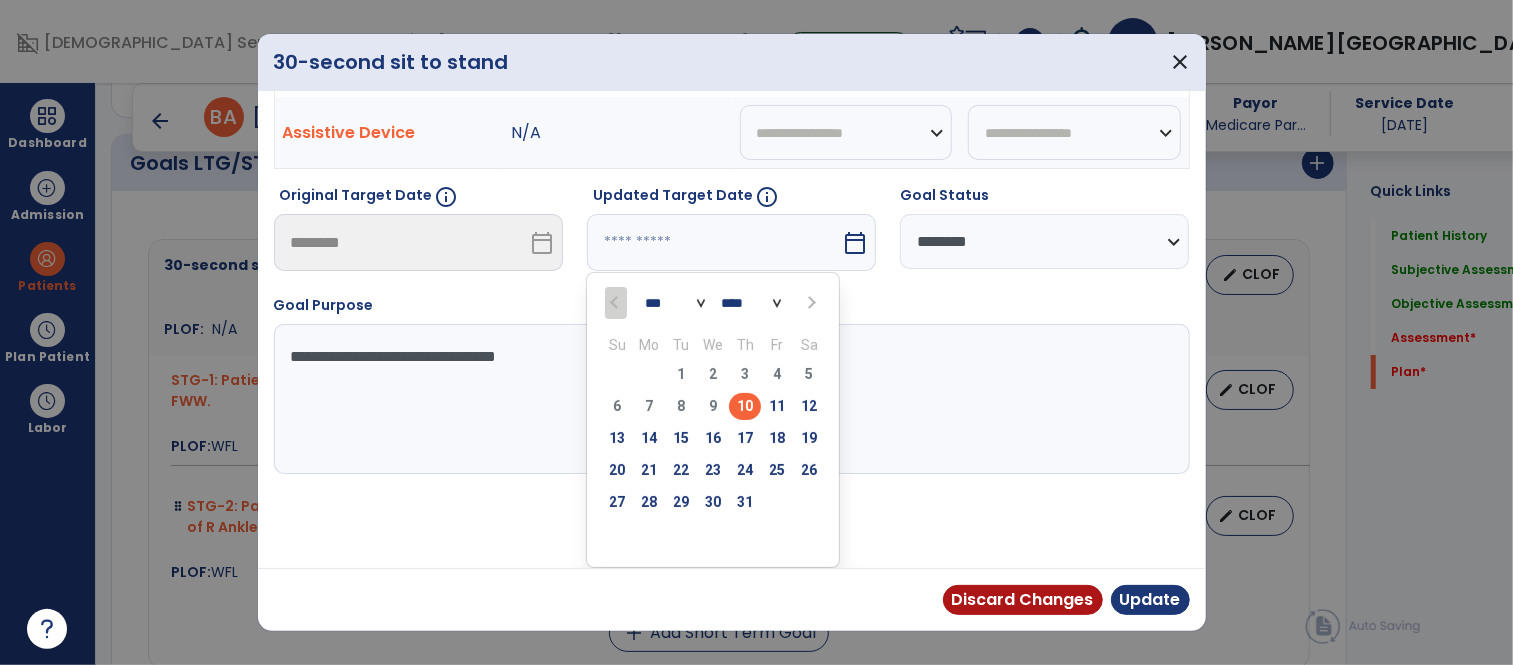click at bounding box center [810, 303] 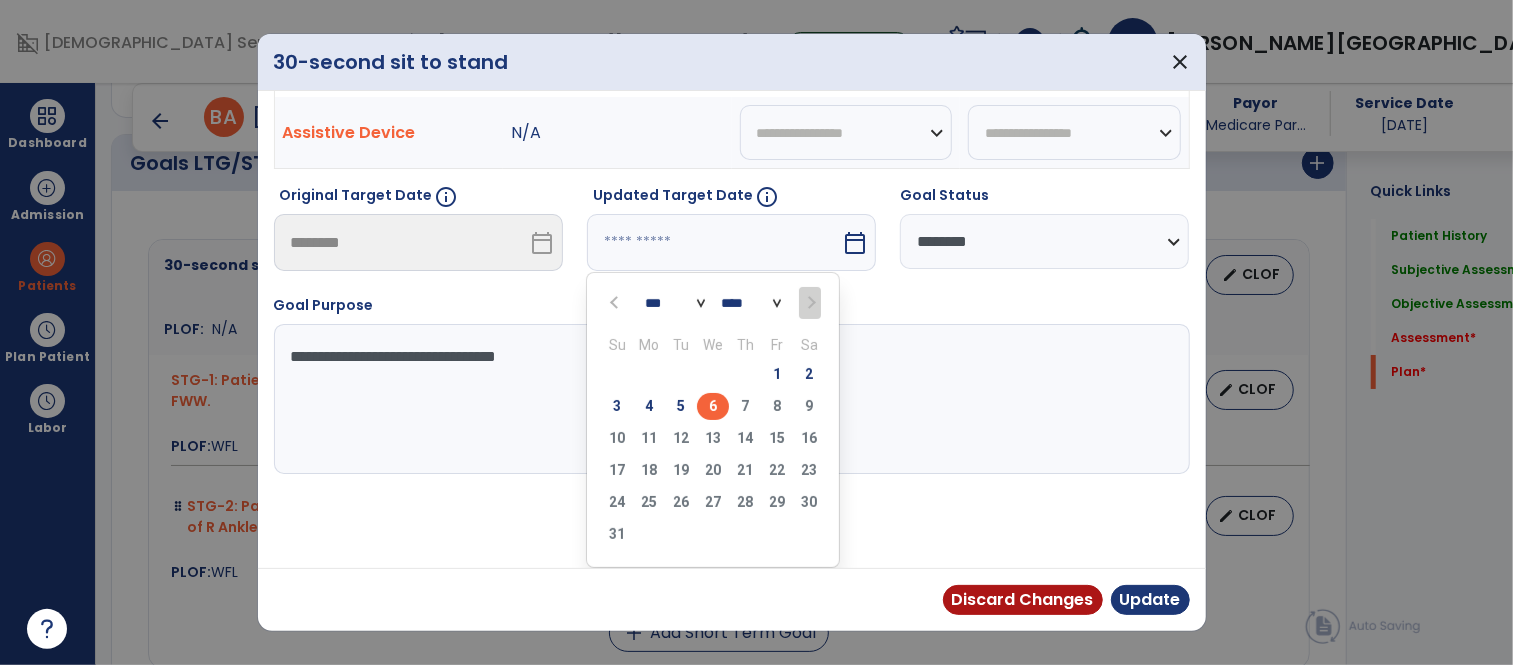 click on "6" at bounding box center [713, 406] 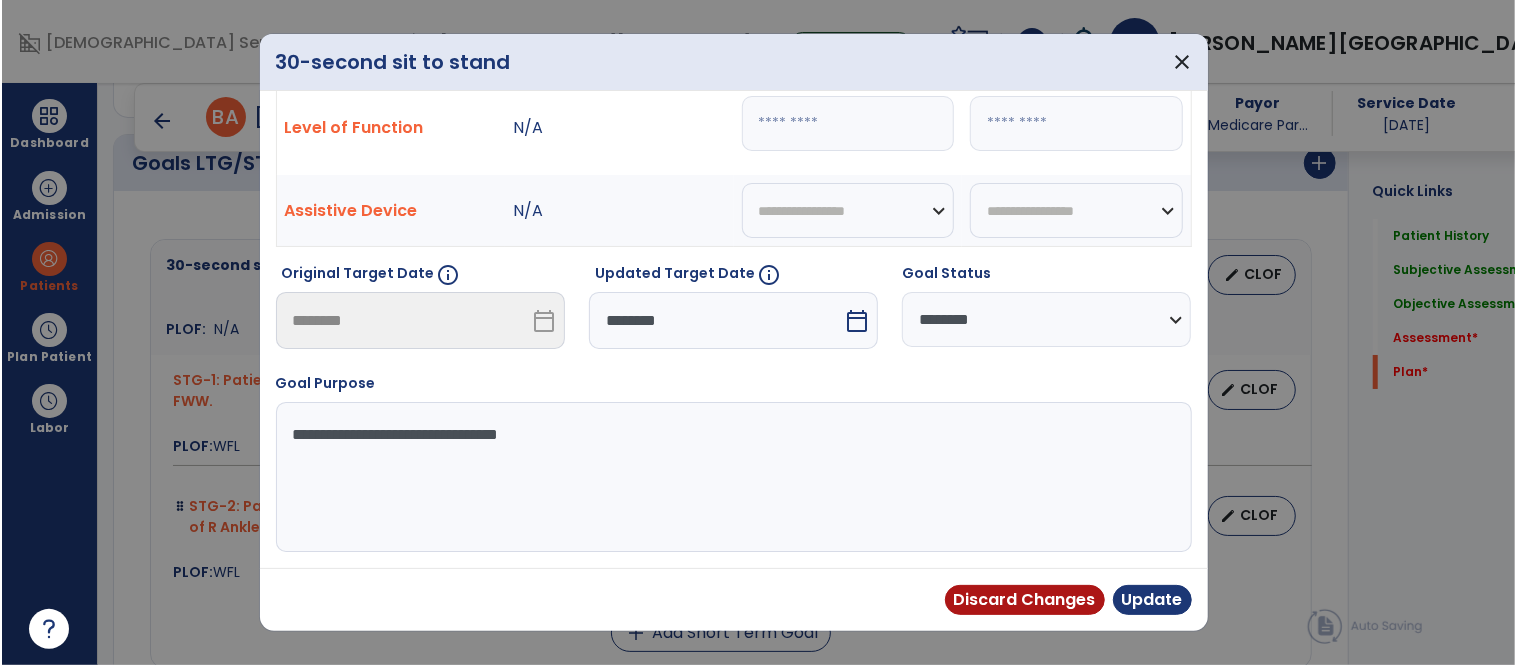 scroll, scrollTop: 73, scrollLeft: 0, axis: vertical 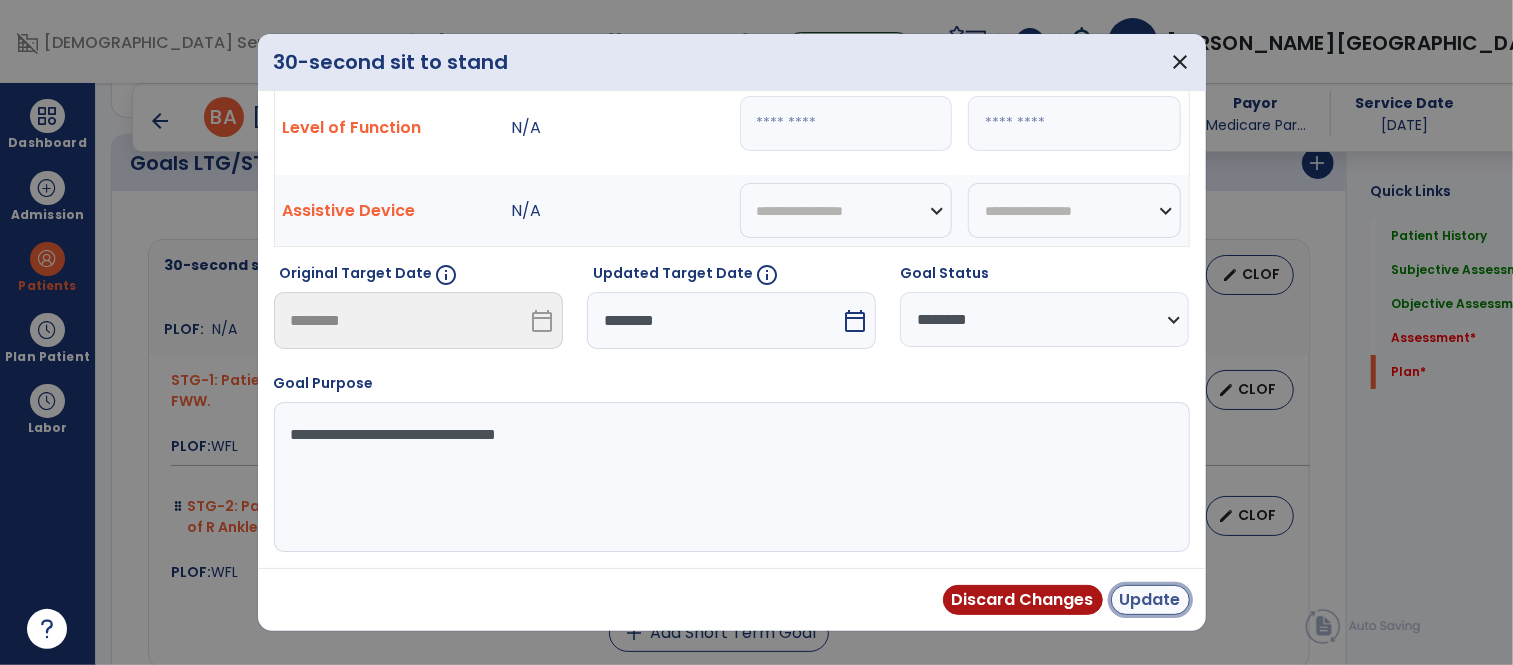 click on "Update" at bounding box center (1150, 600) 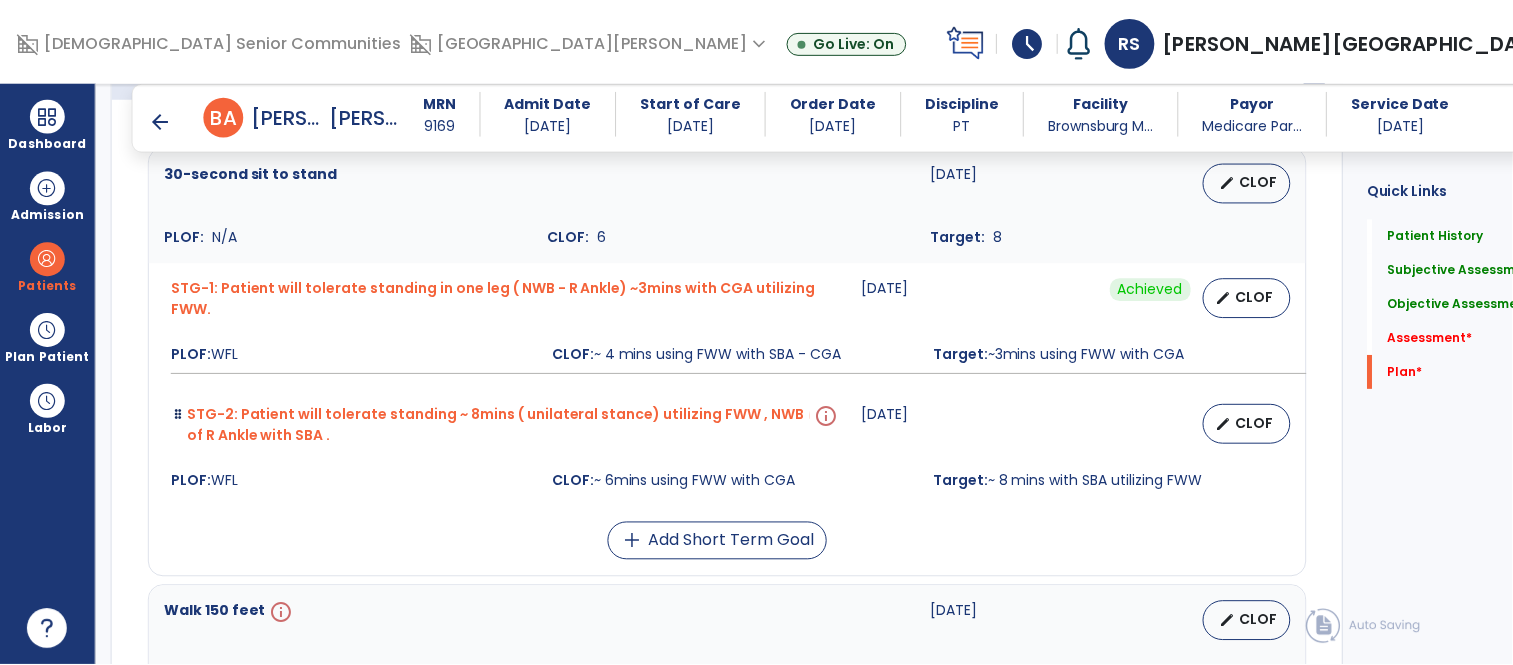 scroll, scrollTop: 4510, scrollLeft: 0, axis: vertical 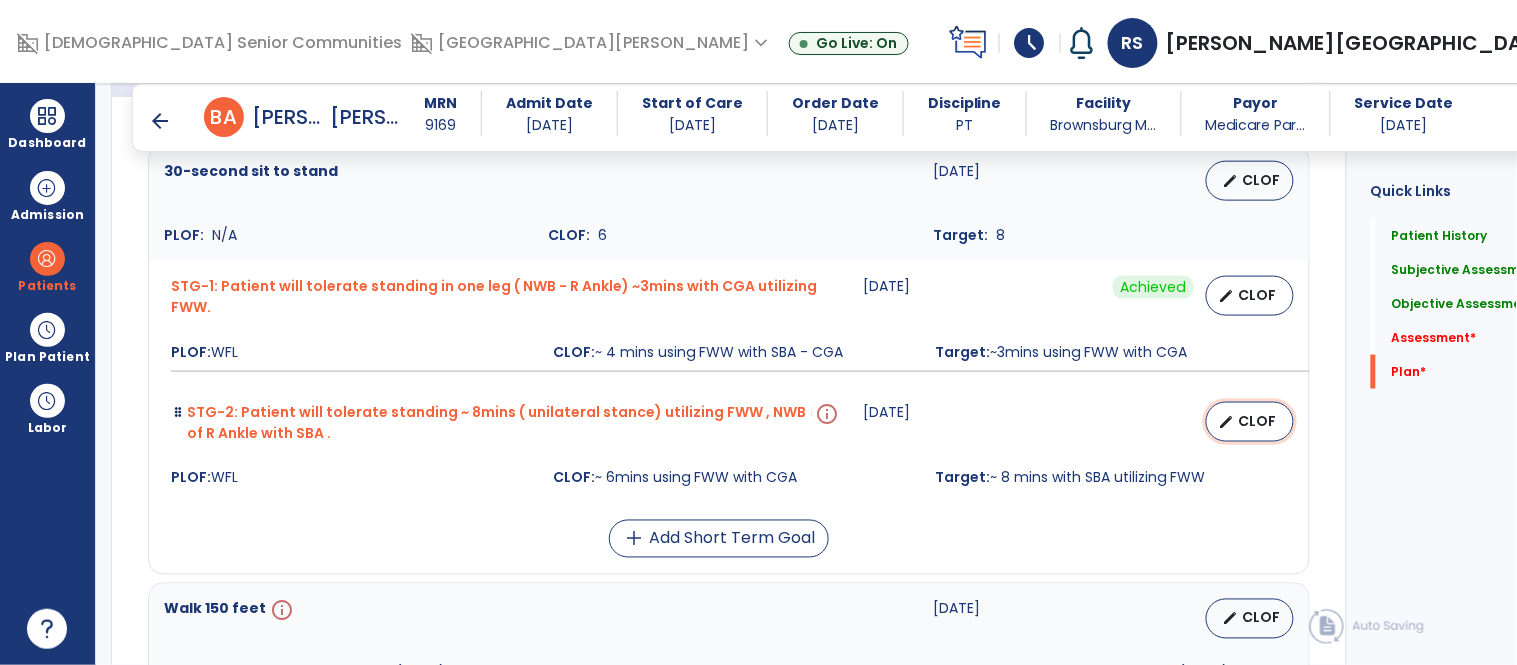 click on "CLOF" at bounding box center [1258, 421] 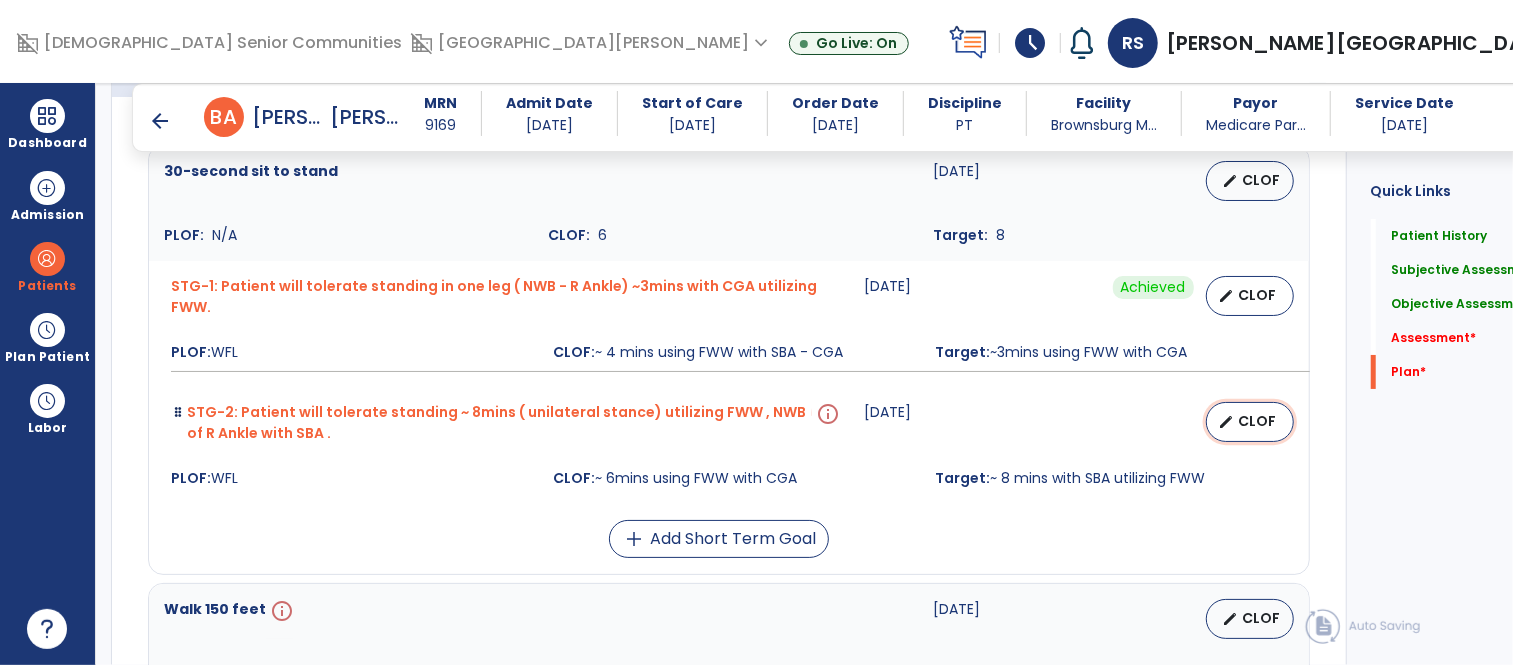 select on "********" 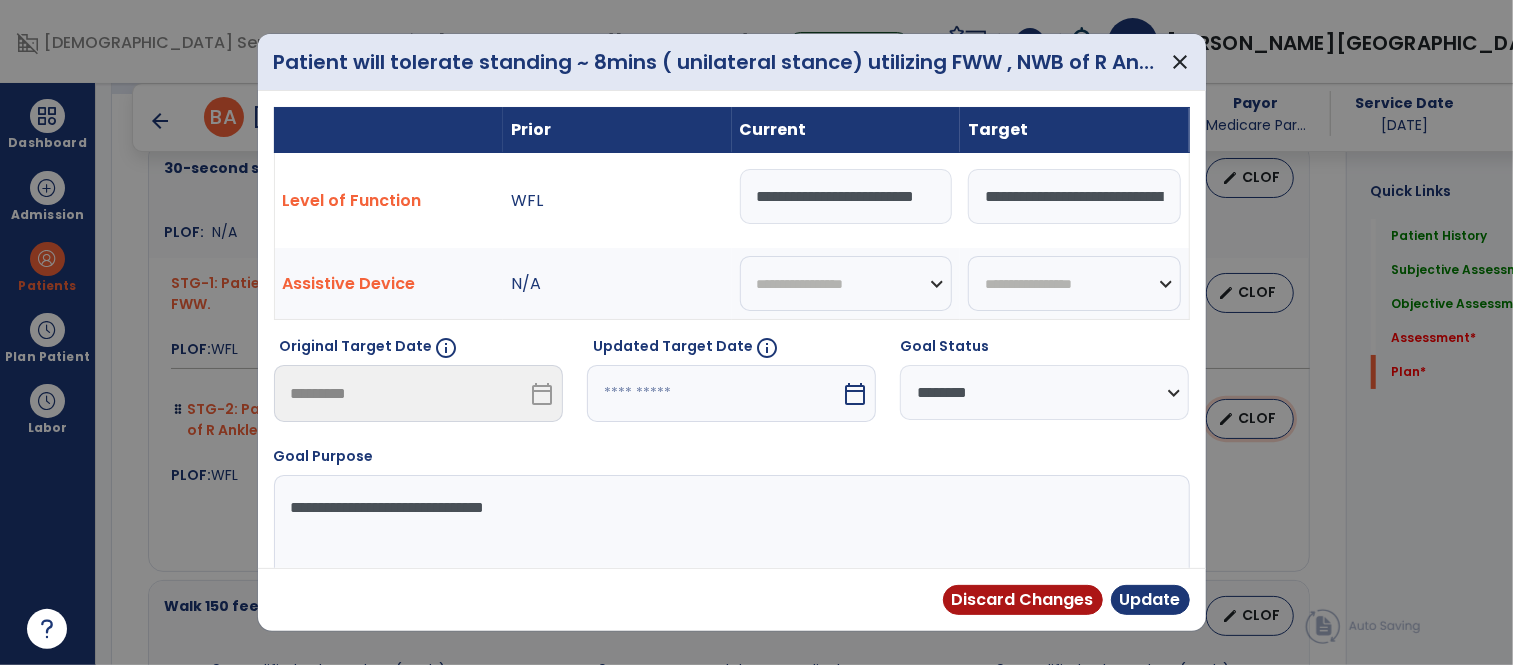 scroll, scrollTop: 4510, scrollLeft: 0, axis: vertical 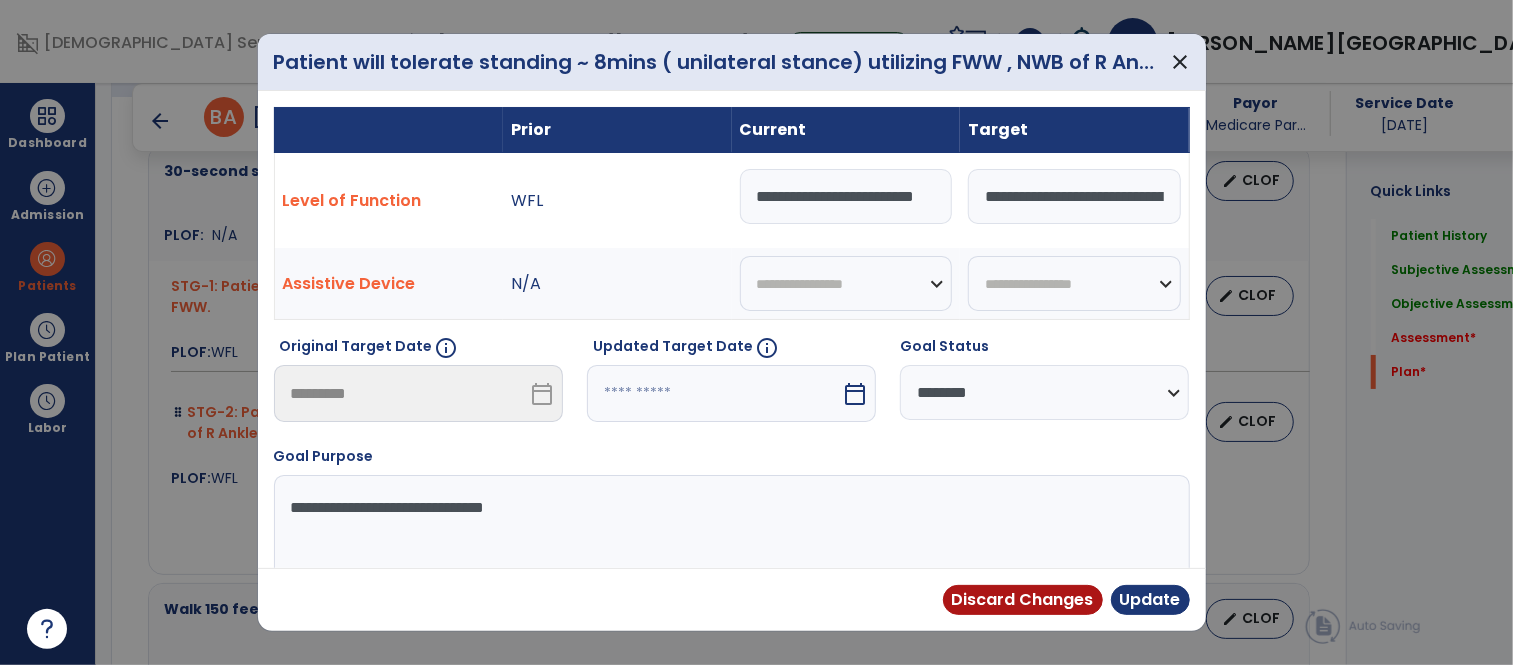 click on "**********" at bounding box center (846, 196) 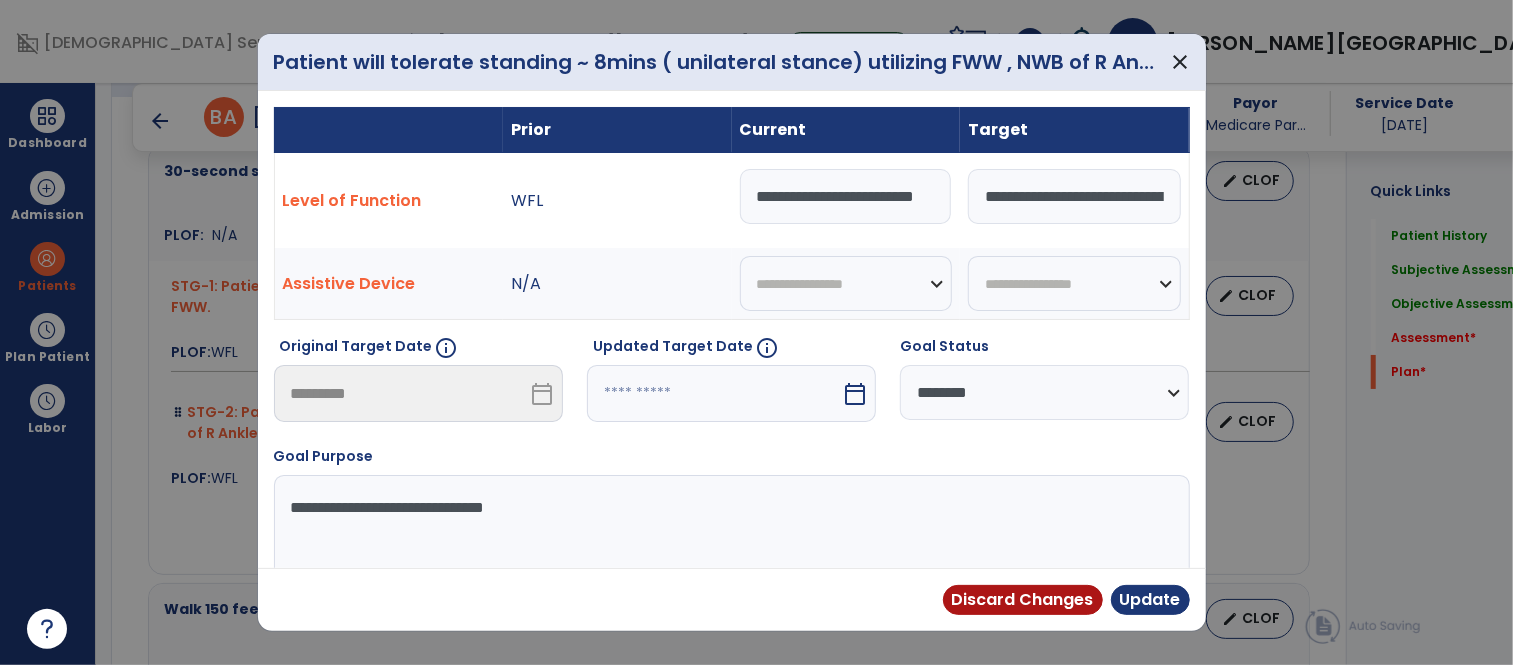 scroll, scrollTop: 0, scrollLeft: 46, axis: horizontal 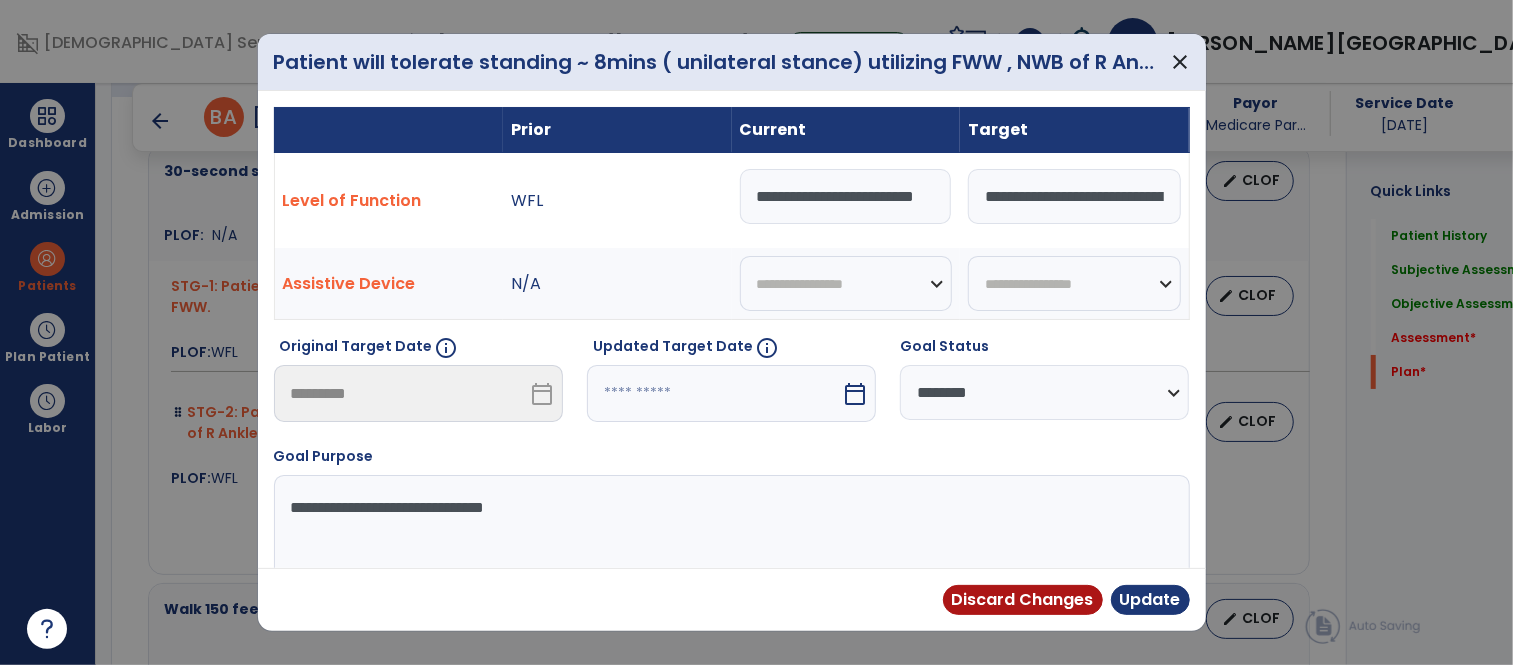 type on "**********" 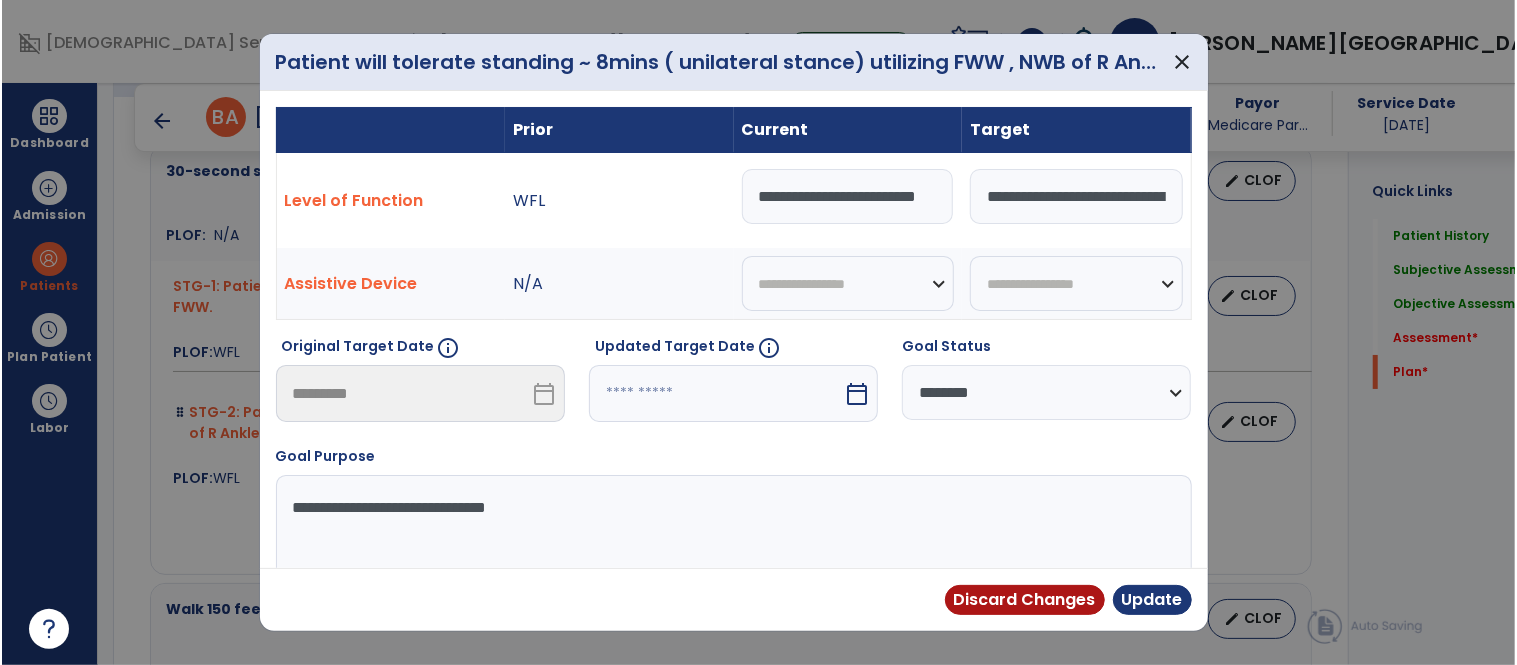 scroll, scrollTop: 0, scrollLeft: 0, axis: both 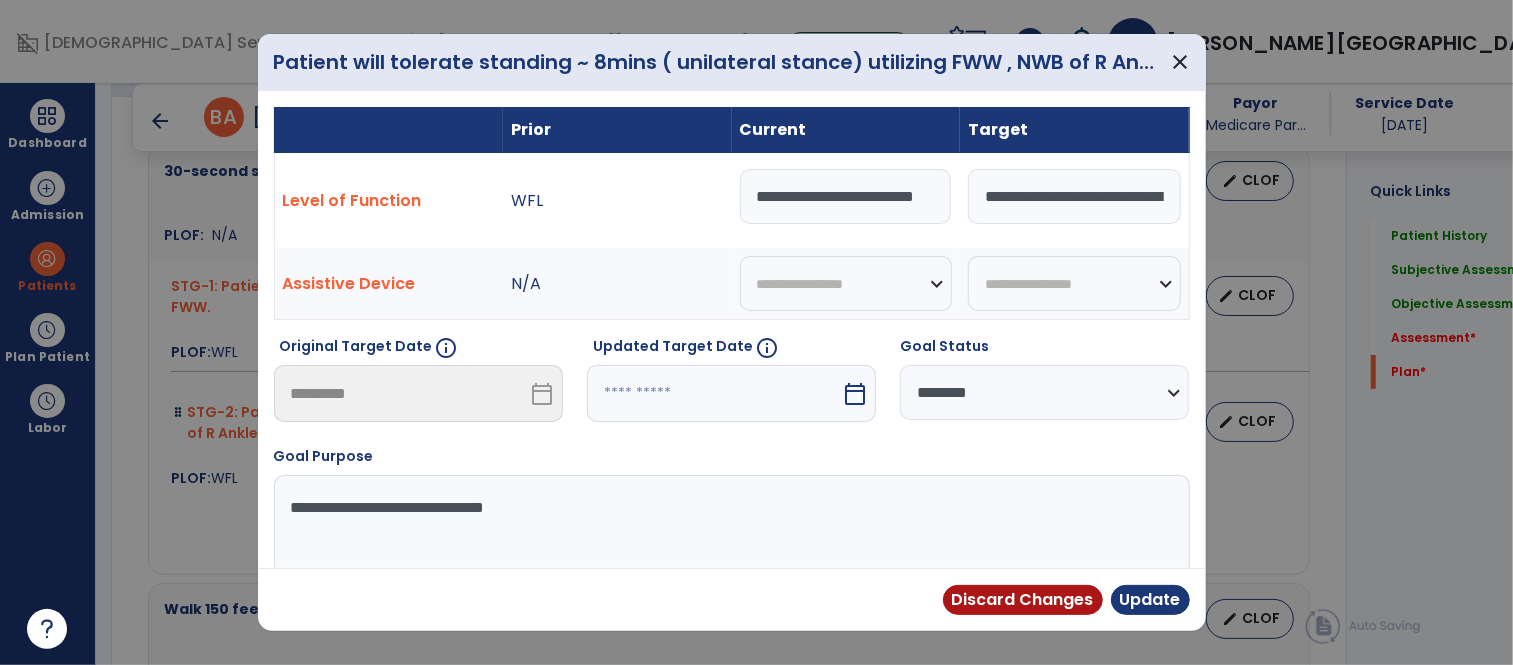 select on "********" 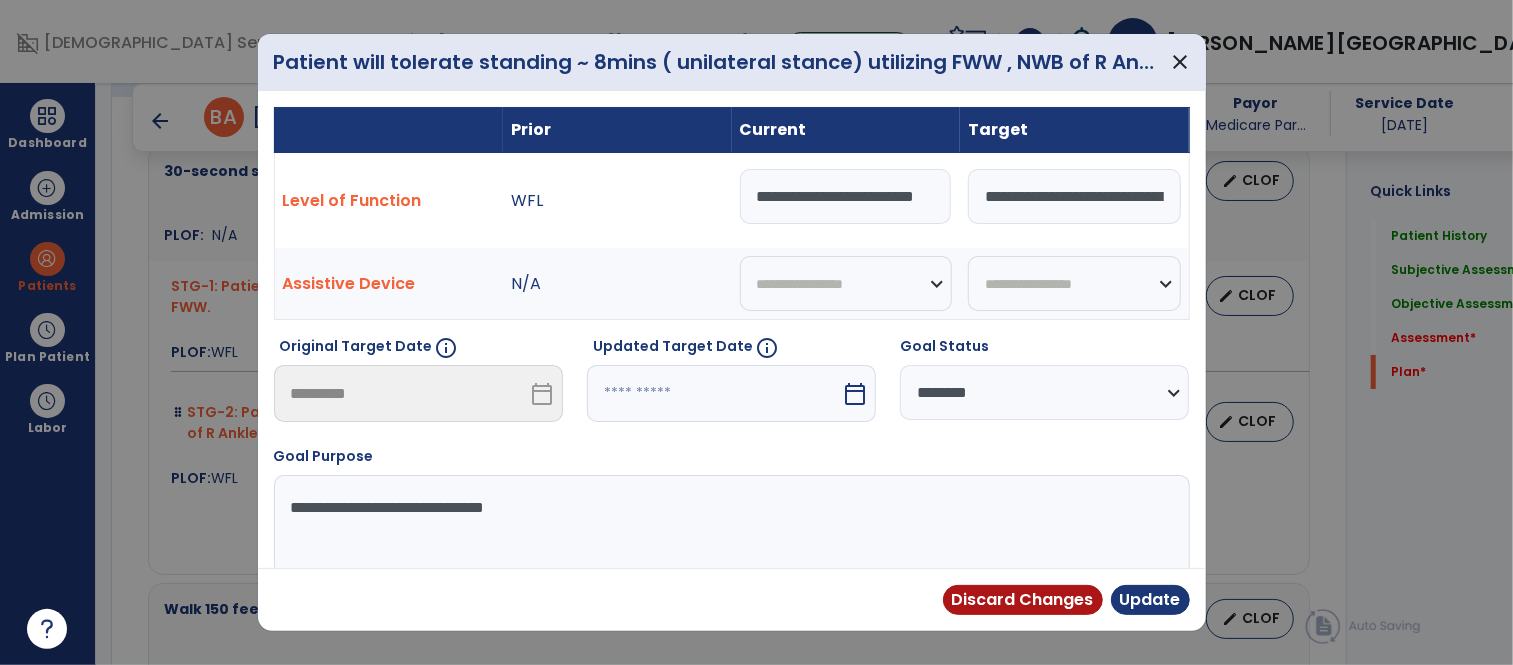 click on "**********" at bounding box center (1044, 392) 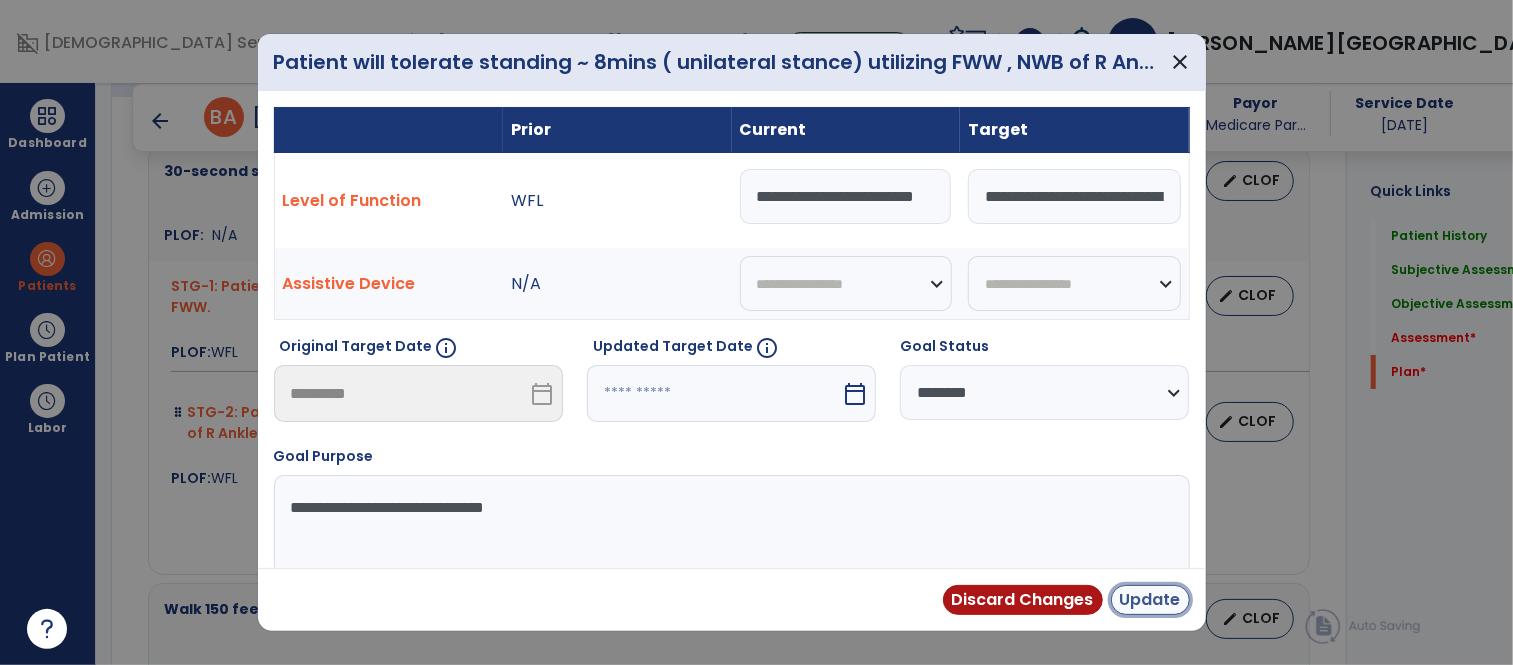 click on "Update" at bounding box center [1150, 600] 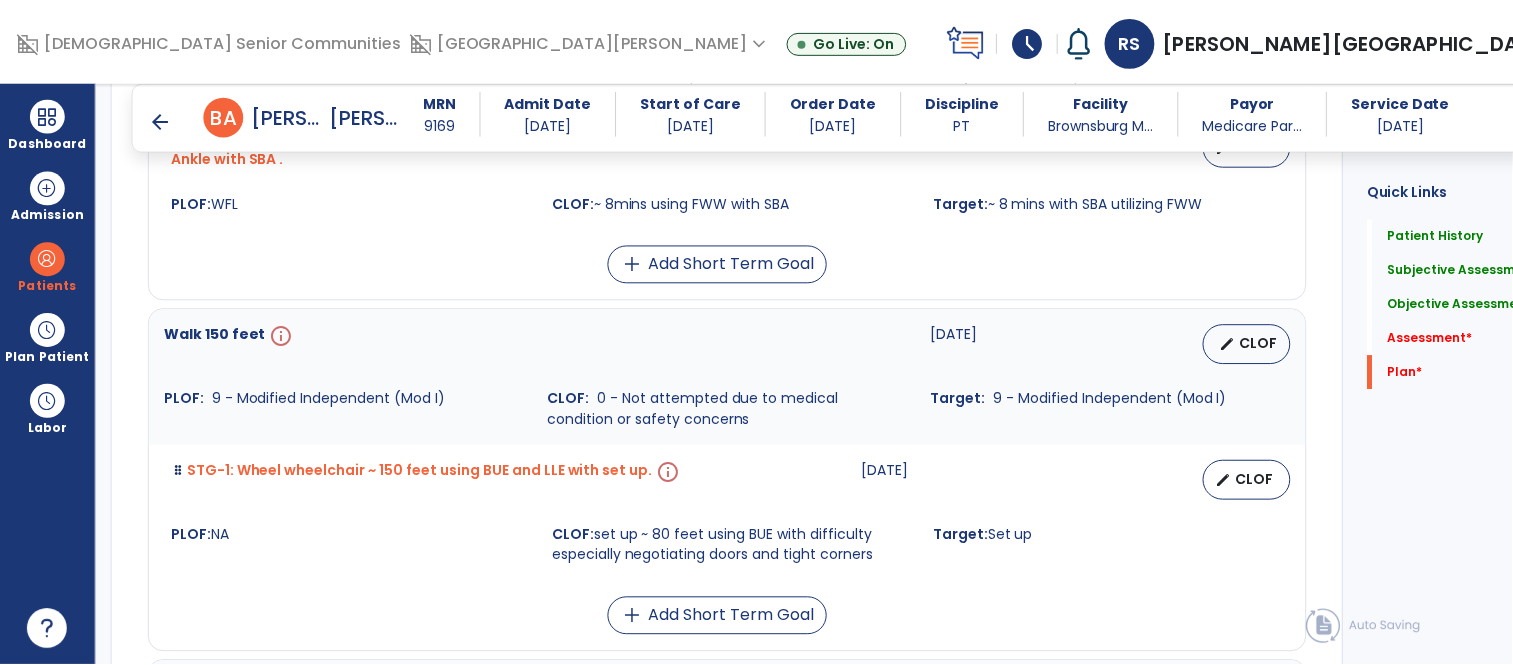 scroll, scrollTop: 4786, scrollLeft: 0, axis: vertical 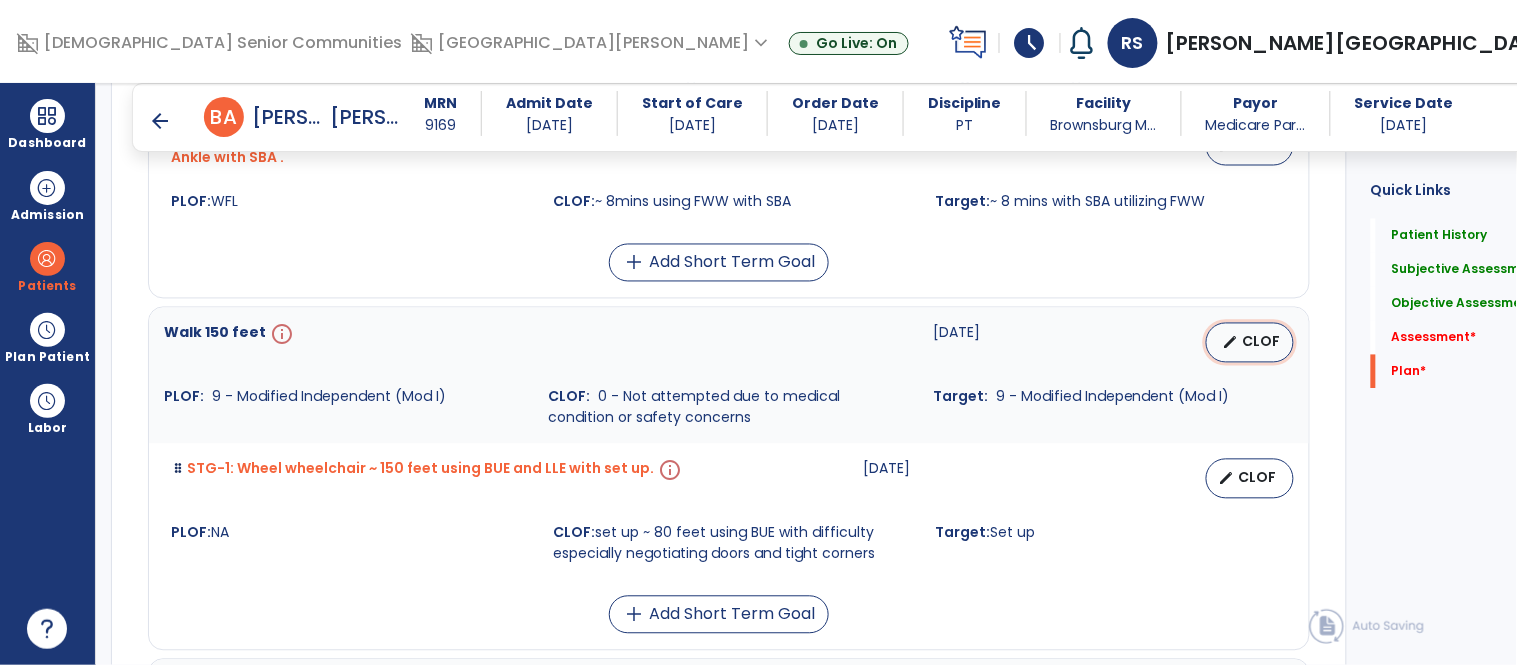 click on "CLOF" at bounding box center (1262, 342) 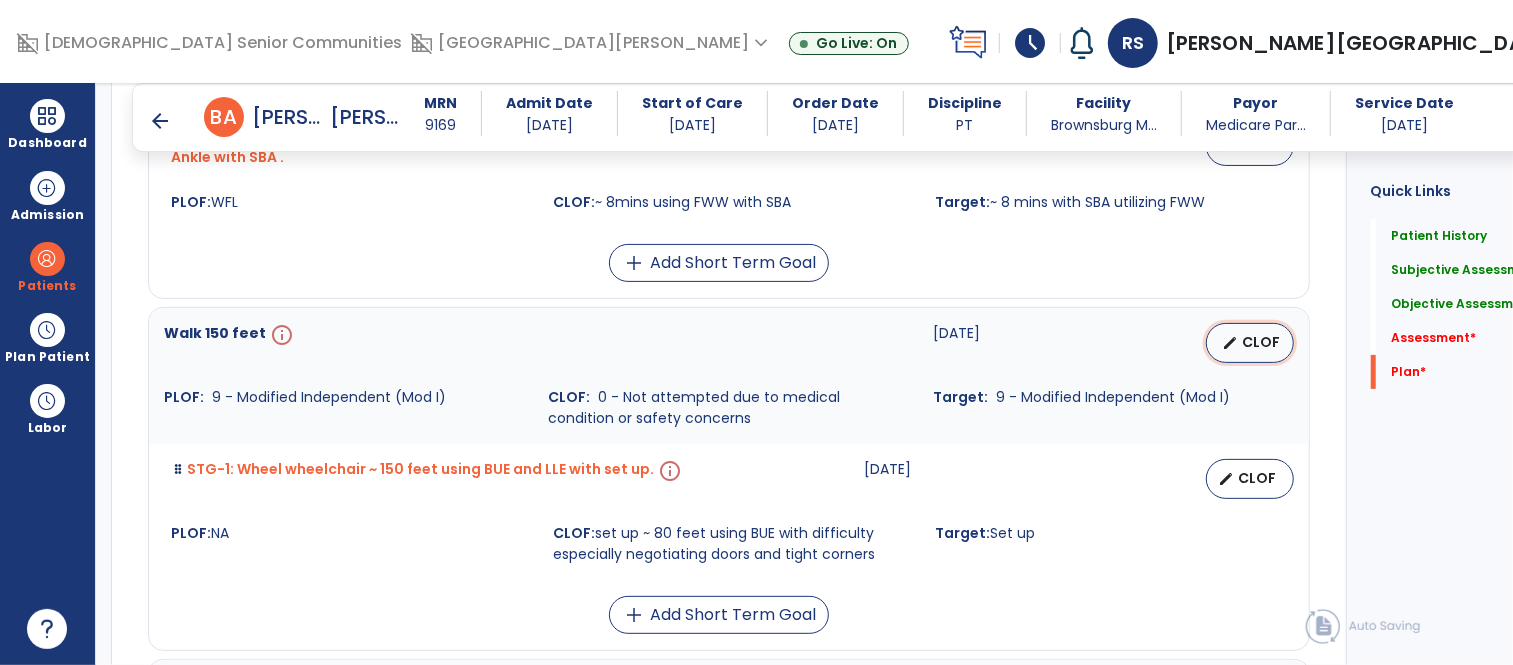 select on "********" 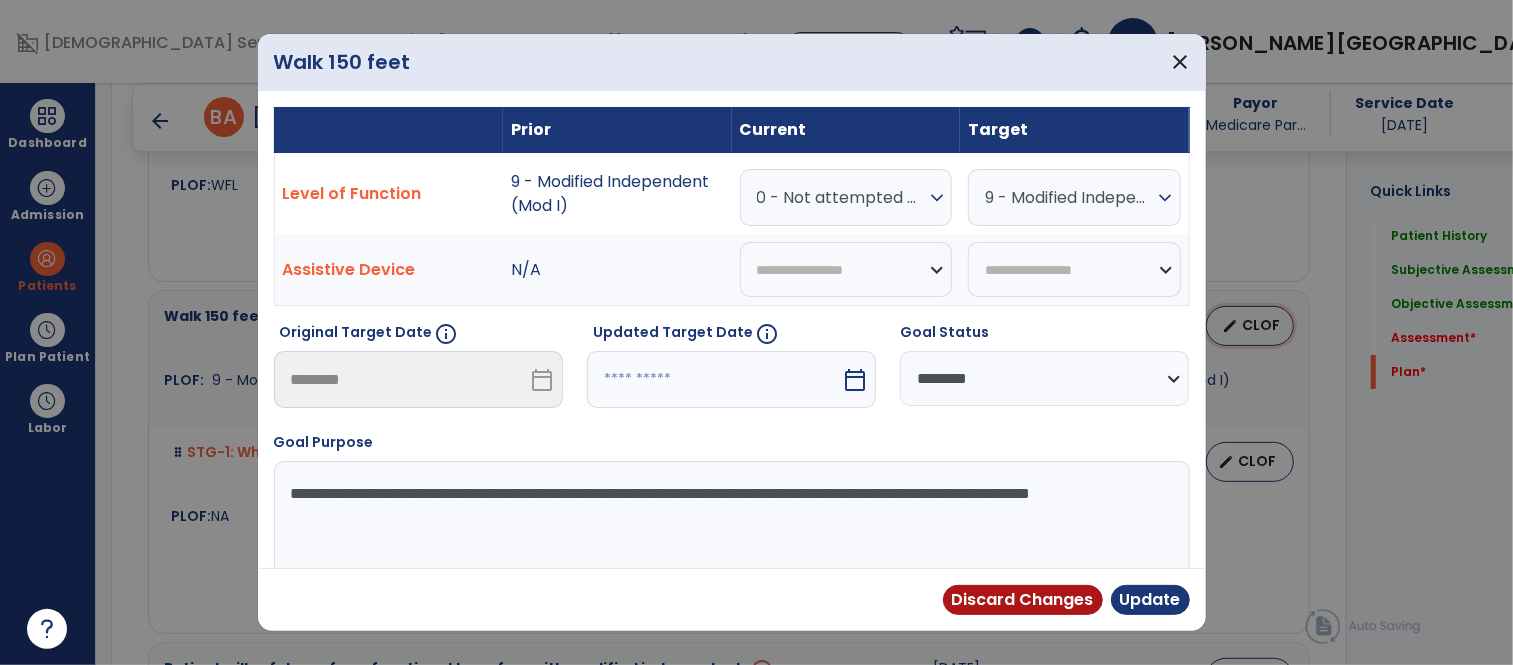 scroll, scrollTop: 4786, scrollLeft: 0, axis: vertical 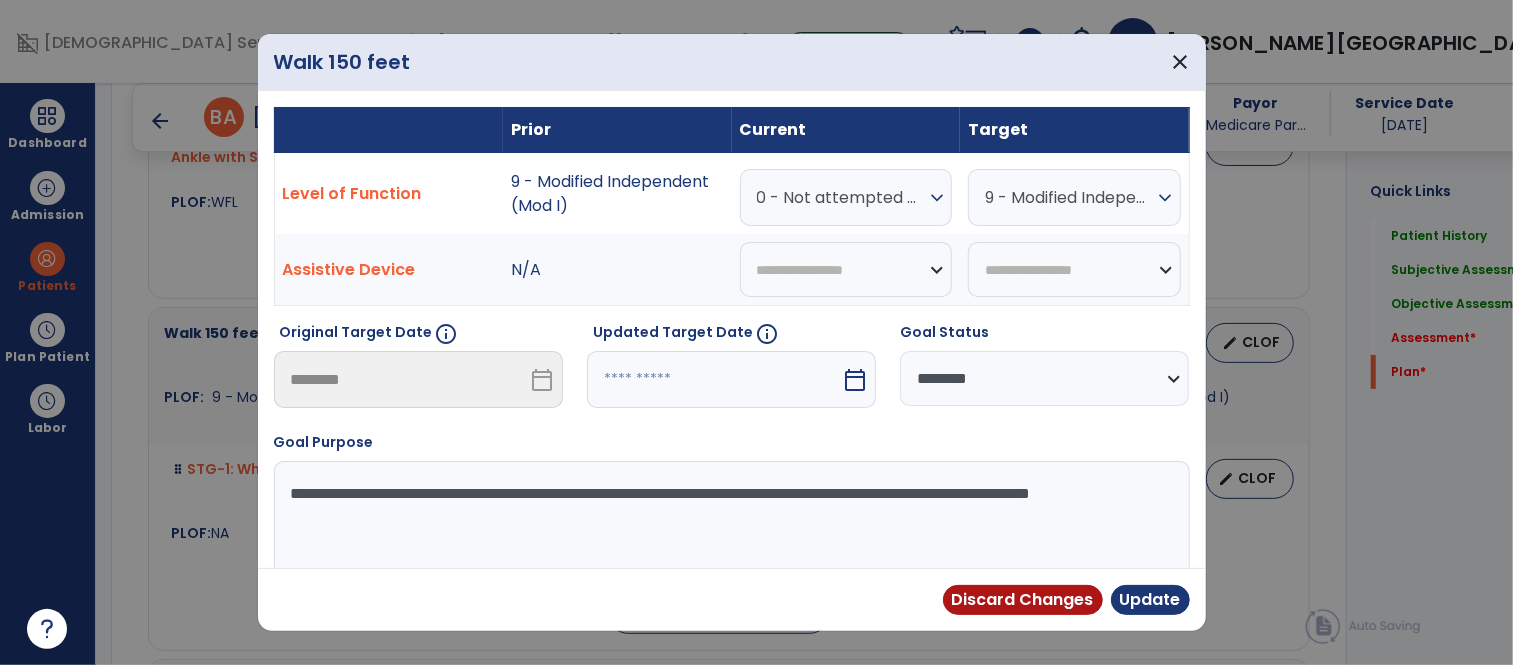 click on "calendar_today" at bounding box center (855, 380) 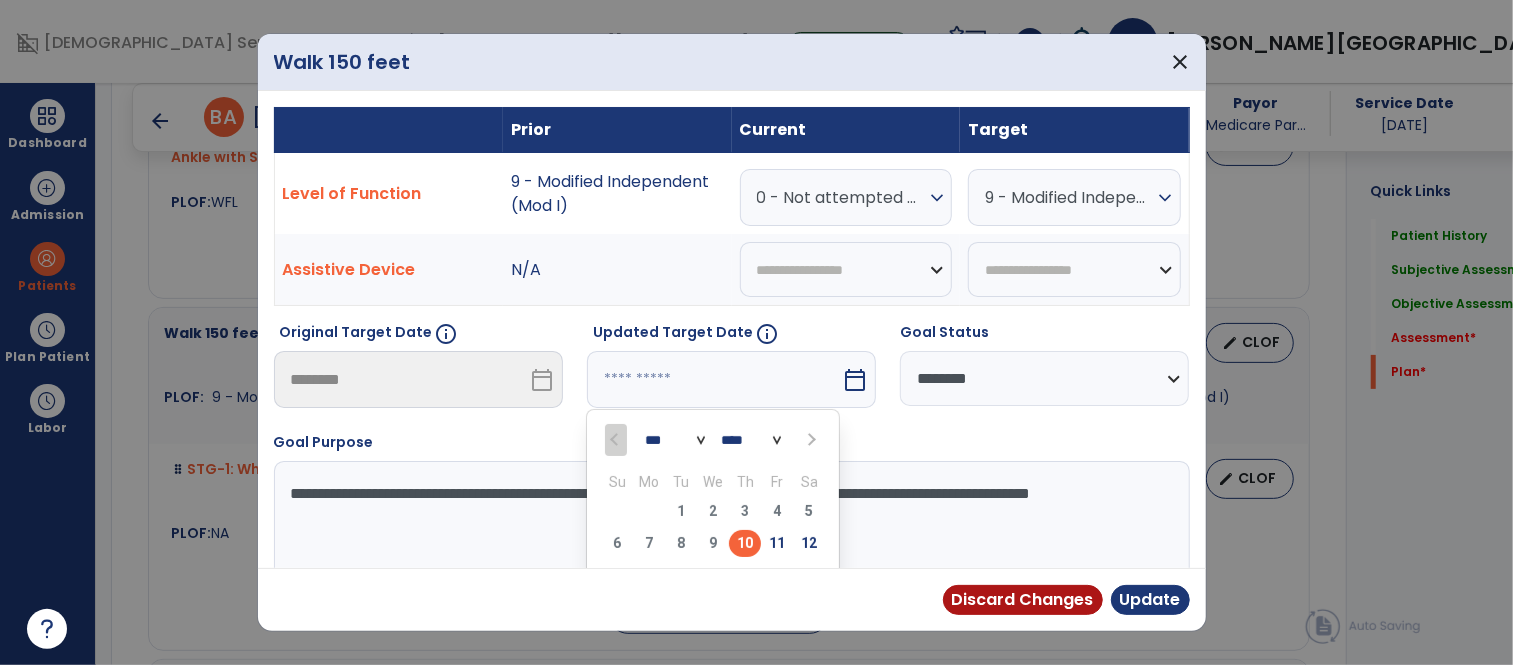 click at bounding box center [809, 439] 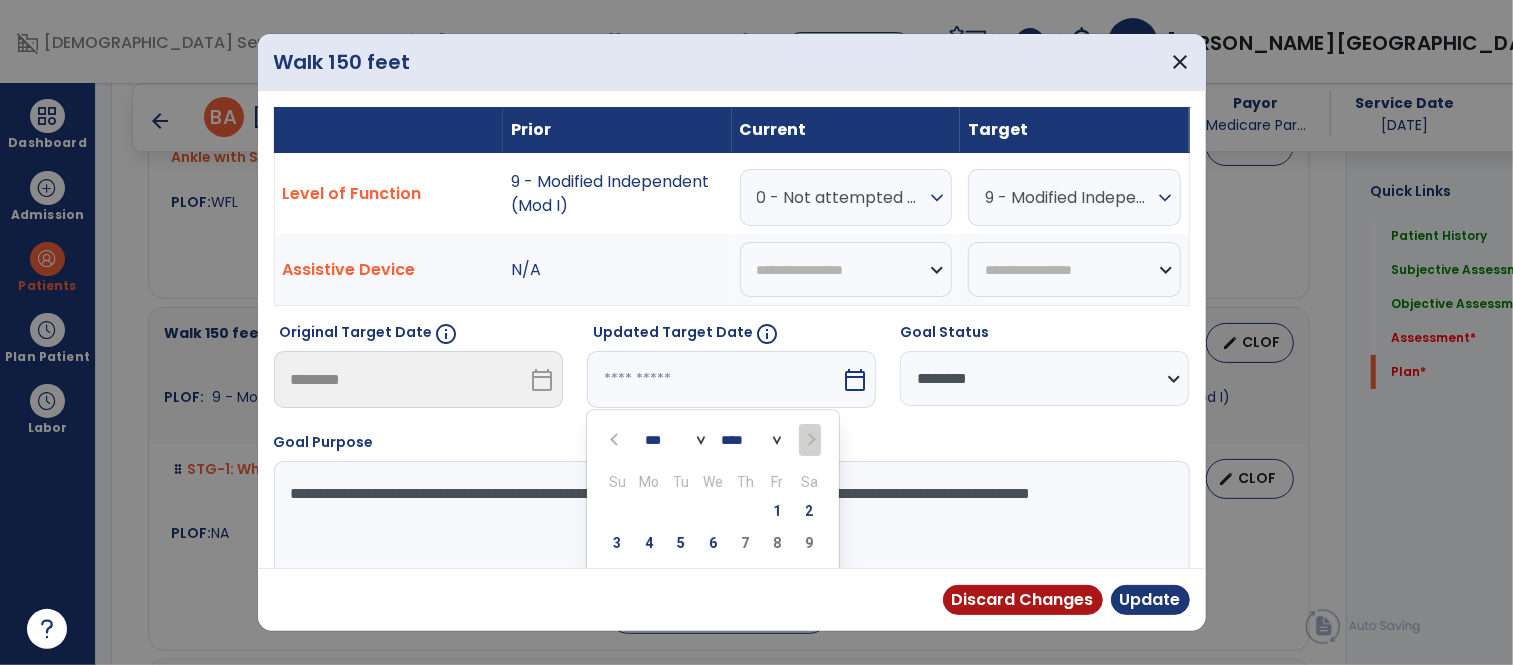 click at bounding box center [809, 440] 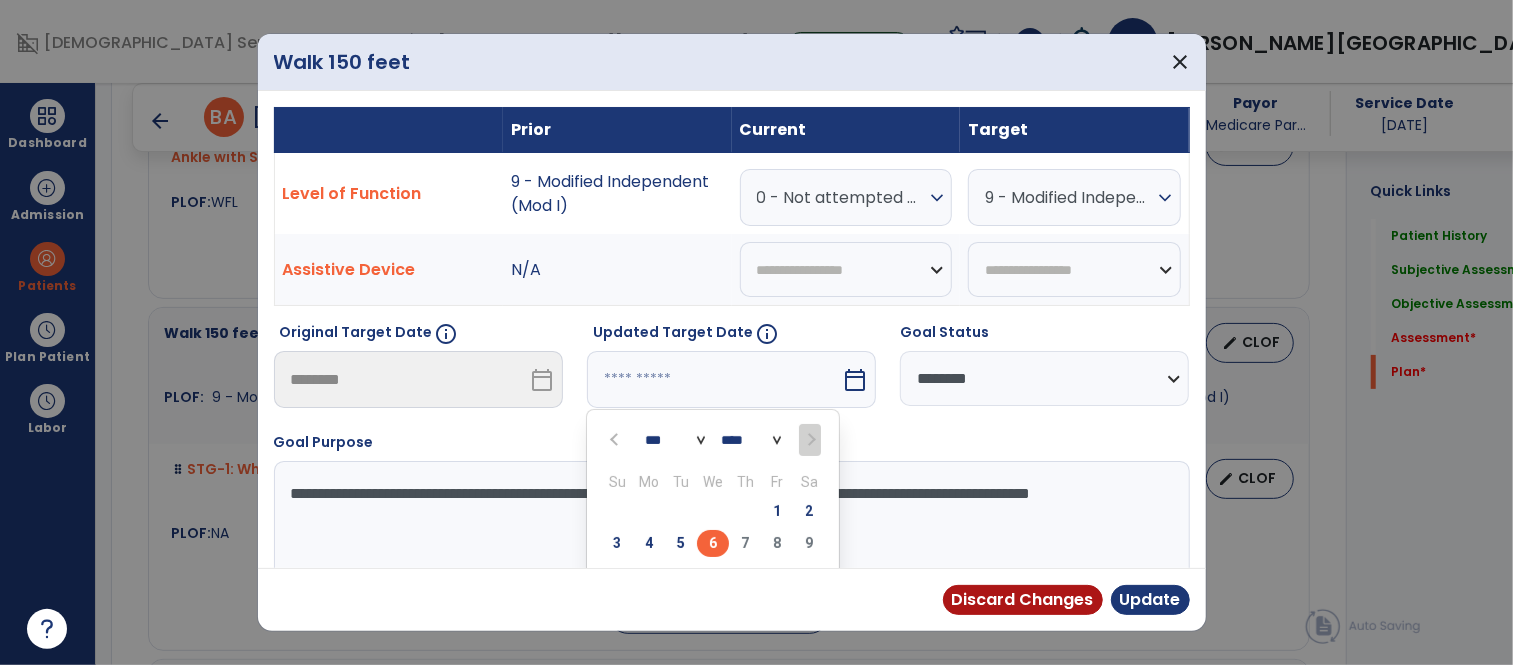 click on "6" at bounding box center [713, 543] 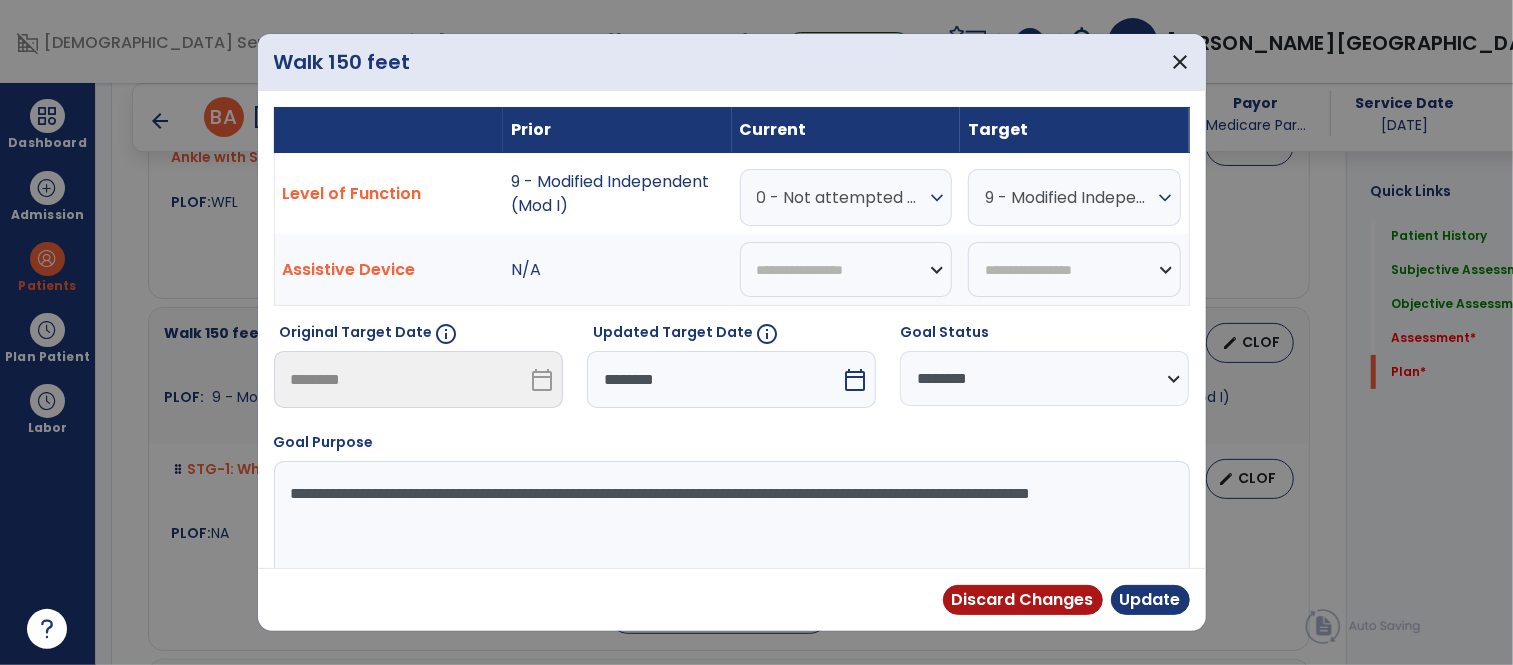 click on "expand_more" at bounding box center [937, 198] 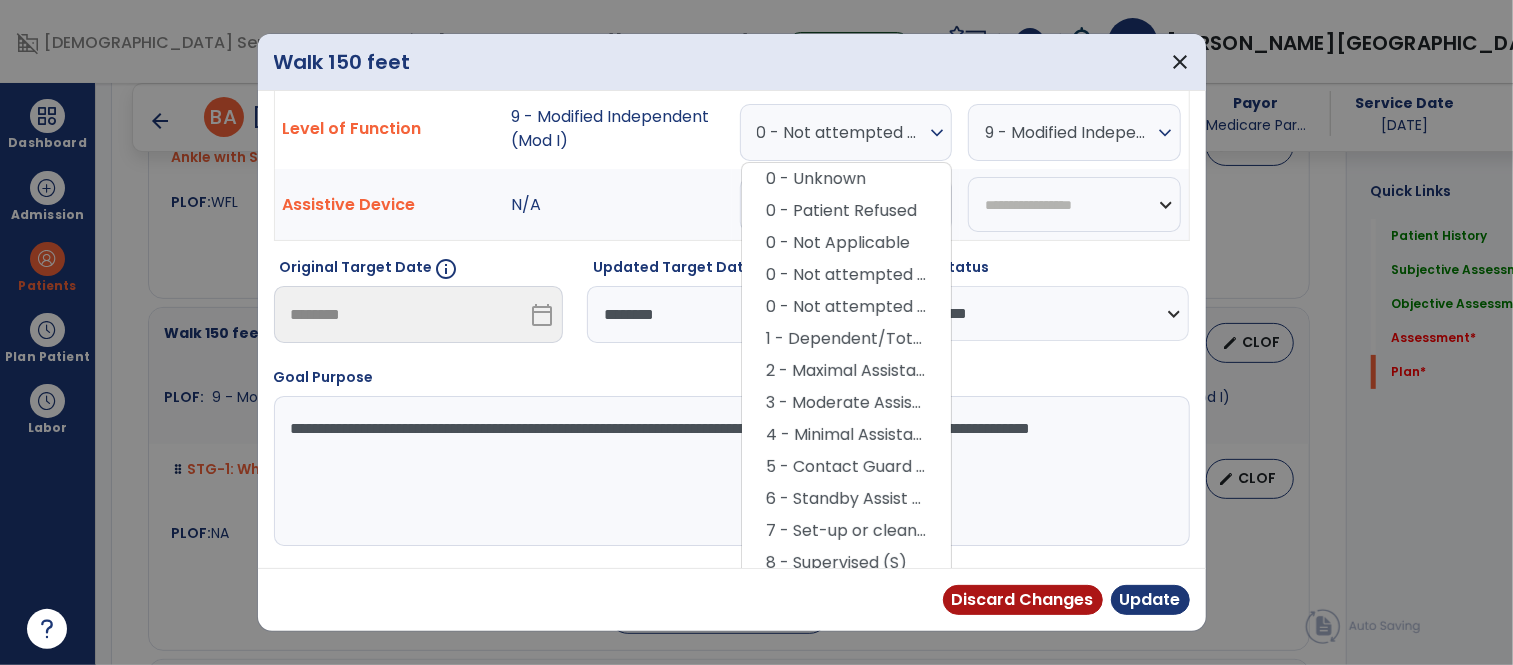 scroll, scrollTop: 66, scrollLeft: 0, axis: vertical 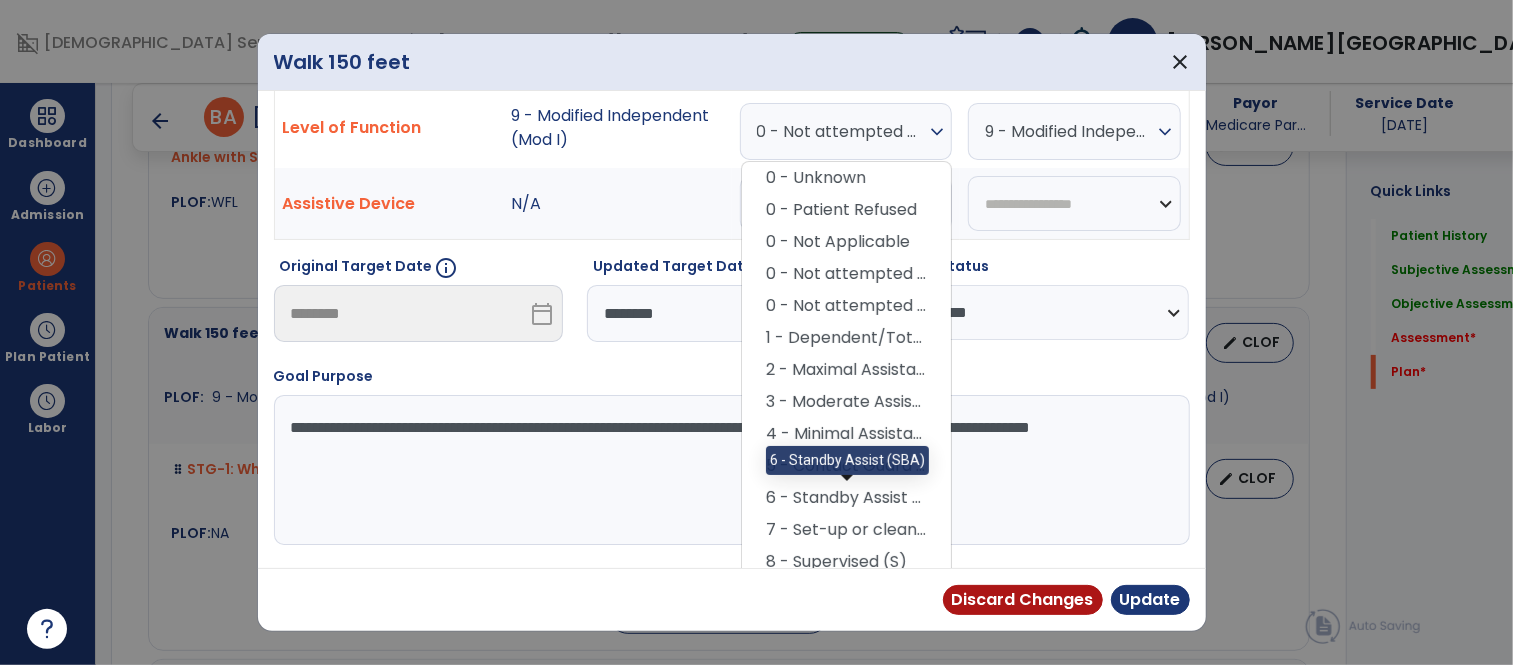 click on "6 - Standby Assist (SBA)" at bounding box center (846, 498) 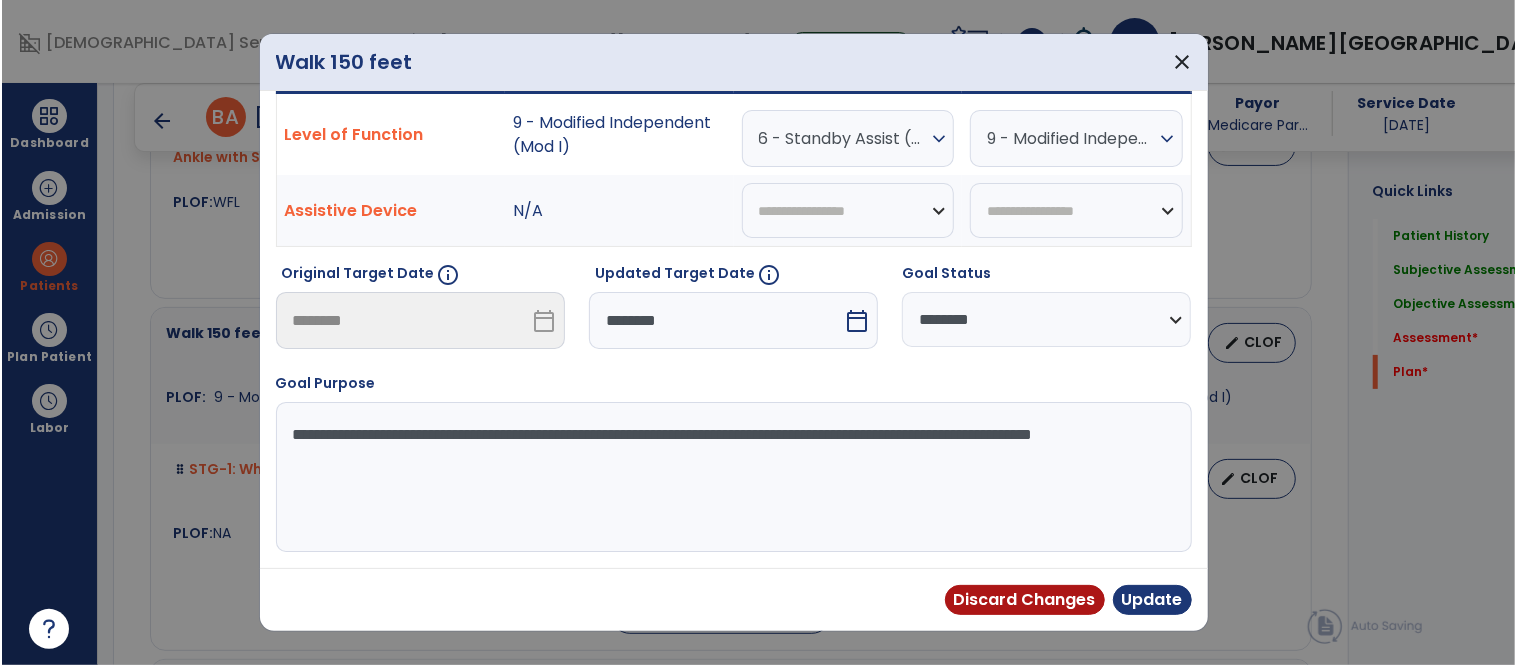 scroll, scrollTop: 60, scrollLeft: 0, axis: vertical 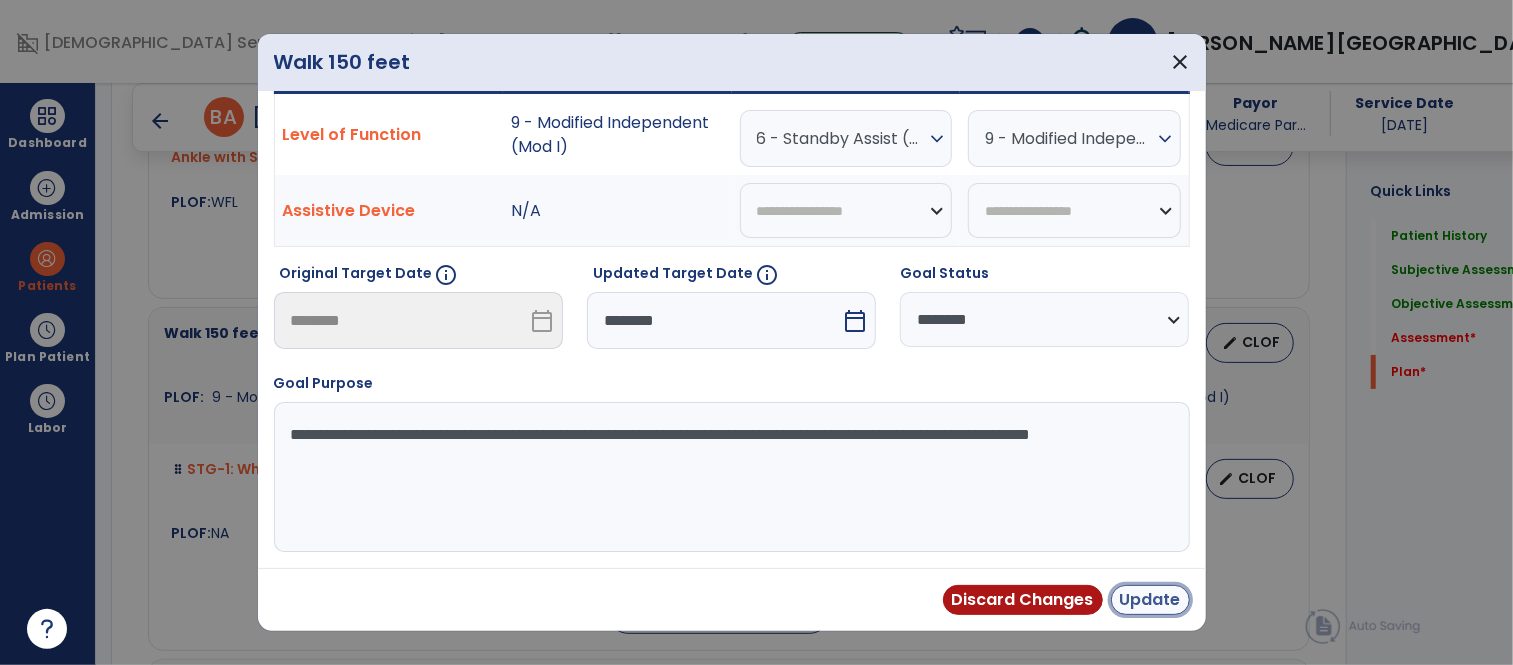click on "Update" at bounding box center (1150, 600) 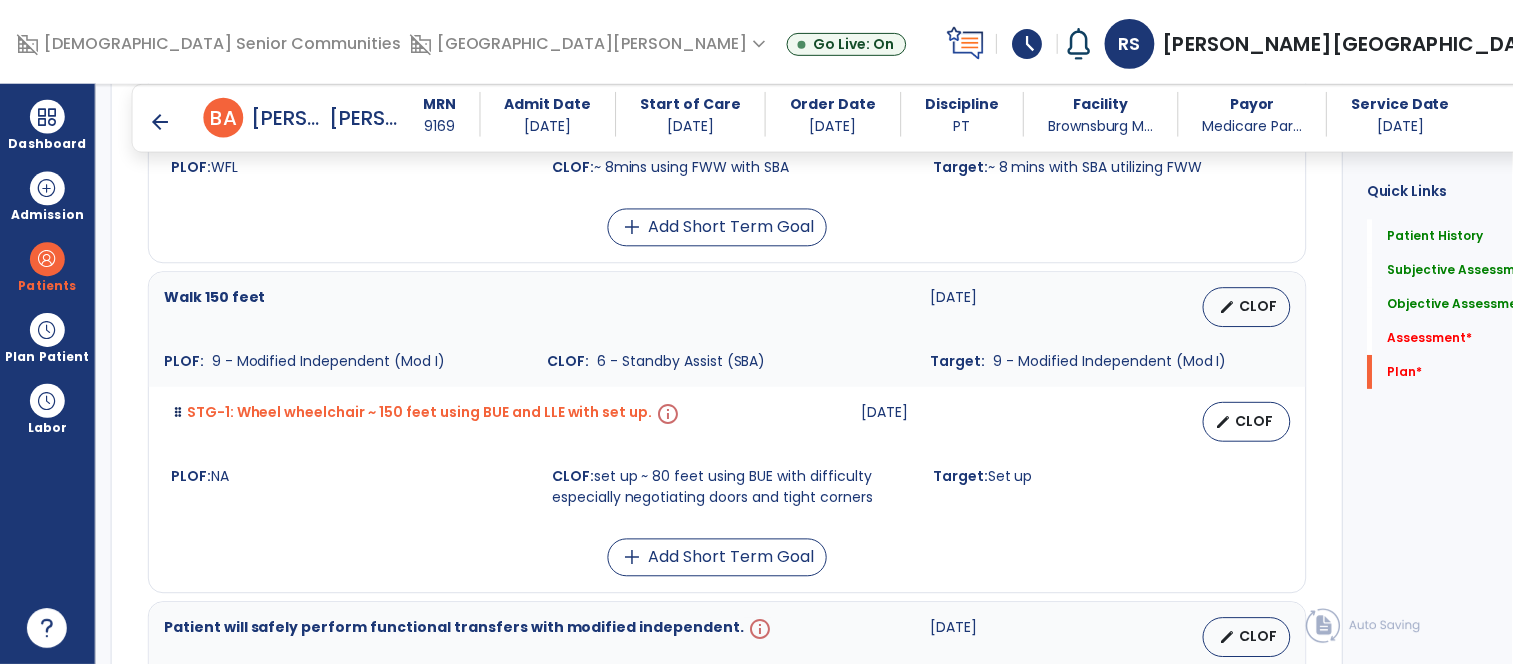 scroll, scrollTop: 4824, scrollLeft: 0, axis: vertical 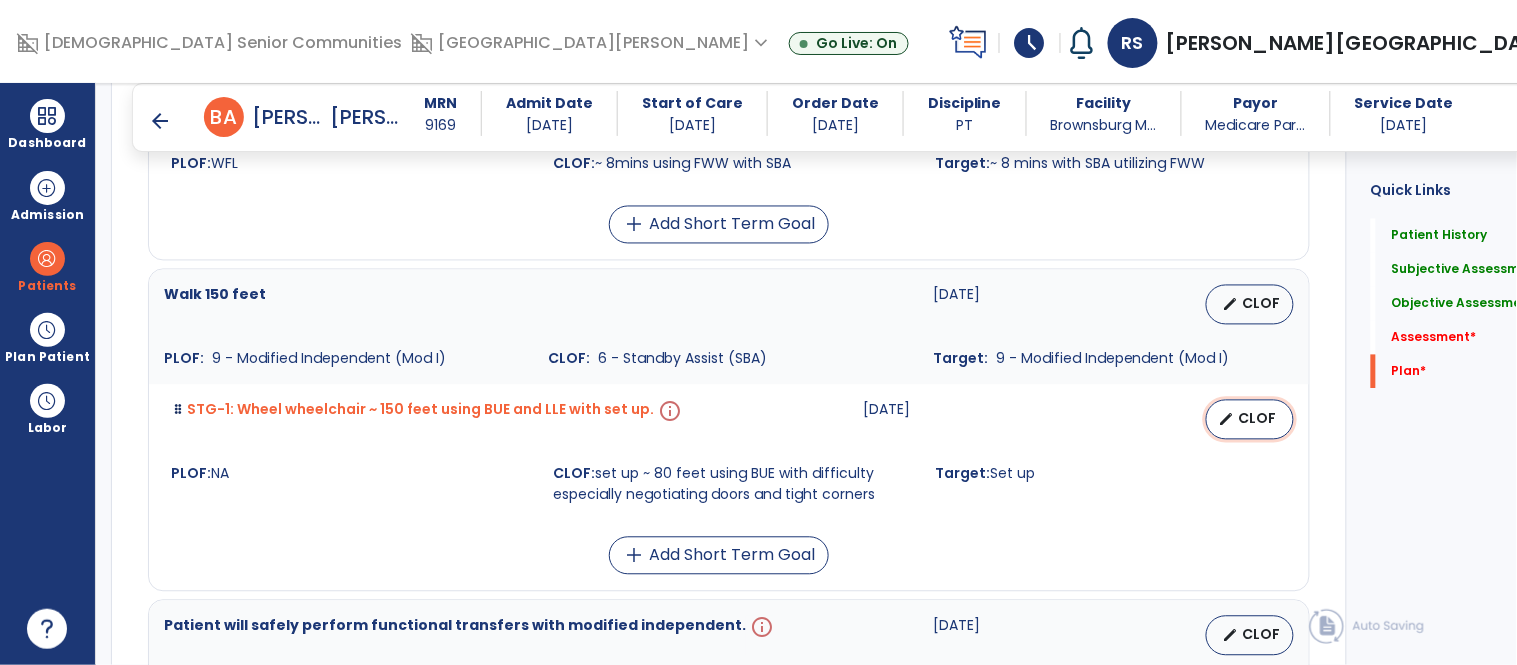 click on "CLOF" at bounding box center [1258, 419] 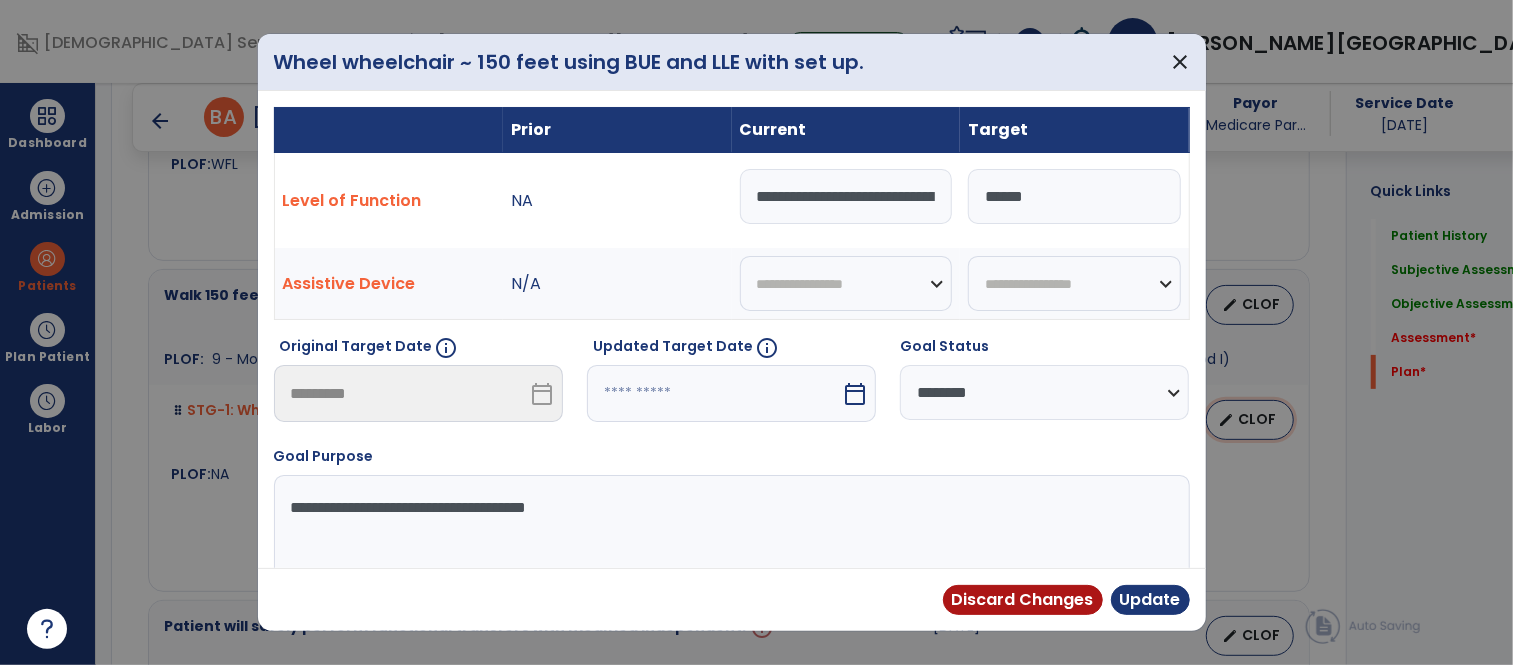 scroll, scrollTop: 4824, scrollLeft: 0, axis: vertical 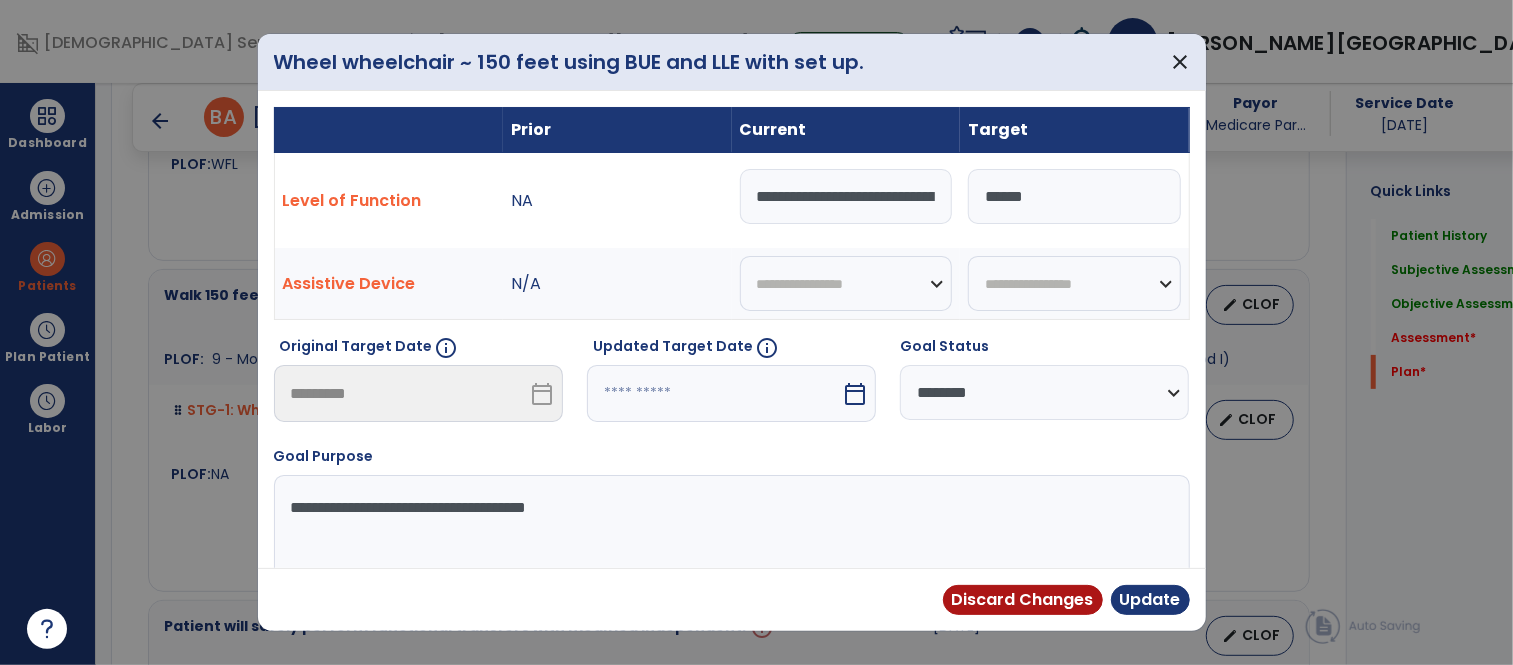 click on "calendar_today" at bounding box center (855, 394) 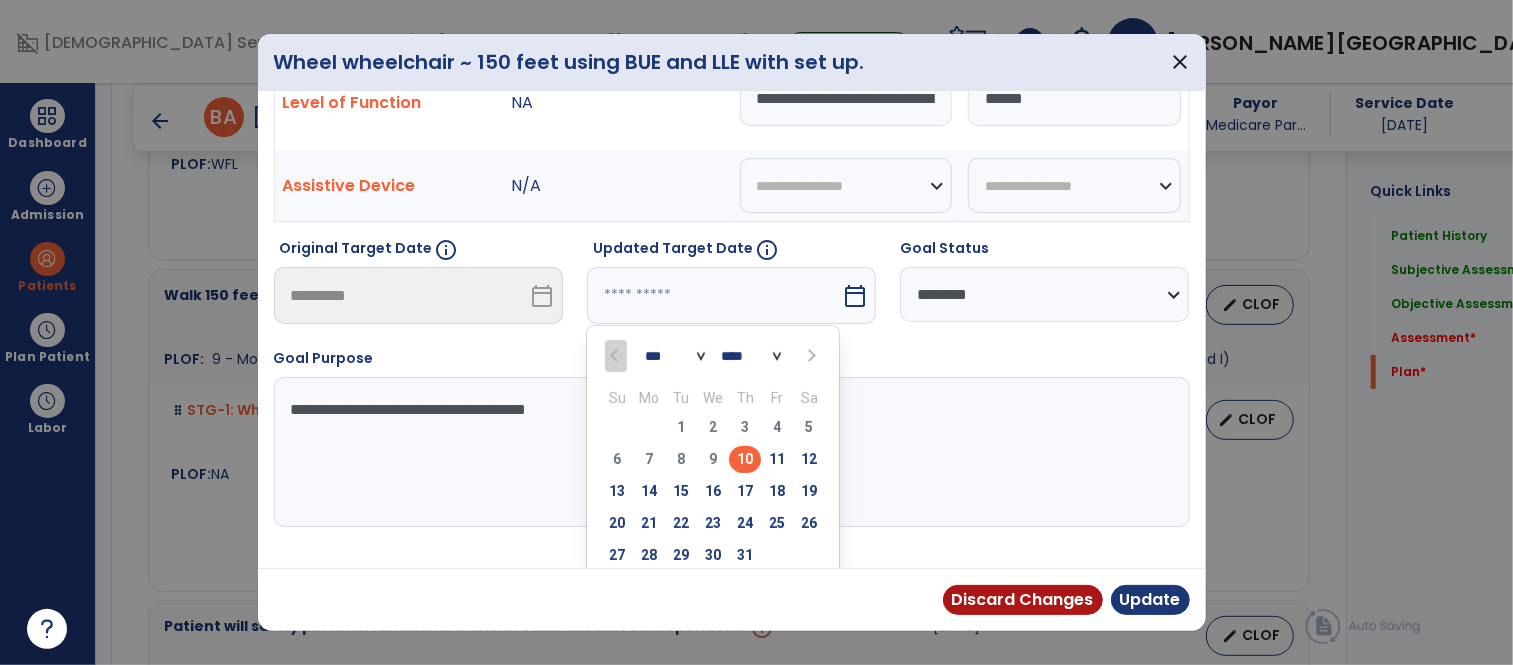 scroll, scrollTop: 103, scrollLeft: 0, axis: vertical 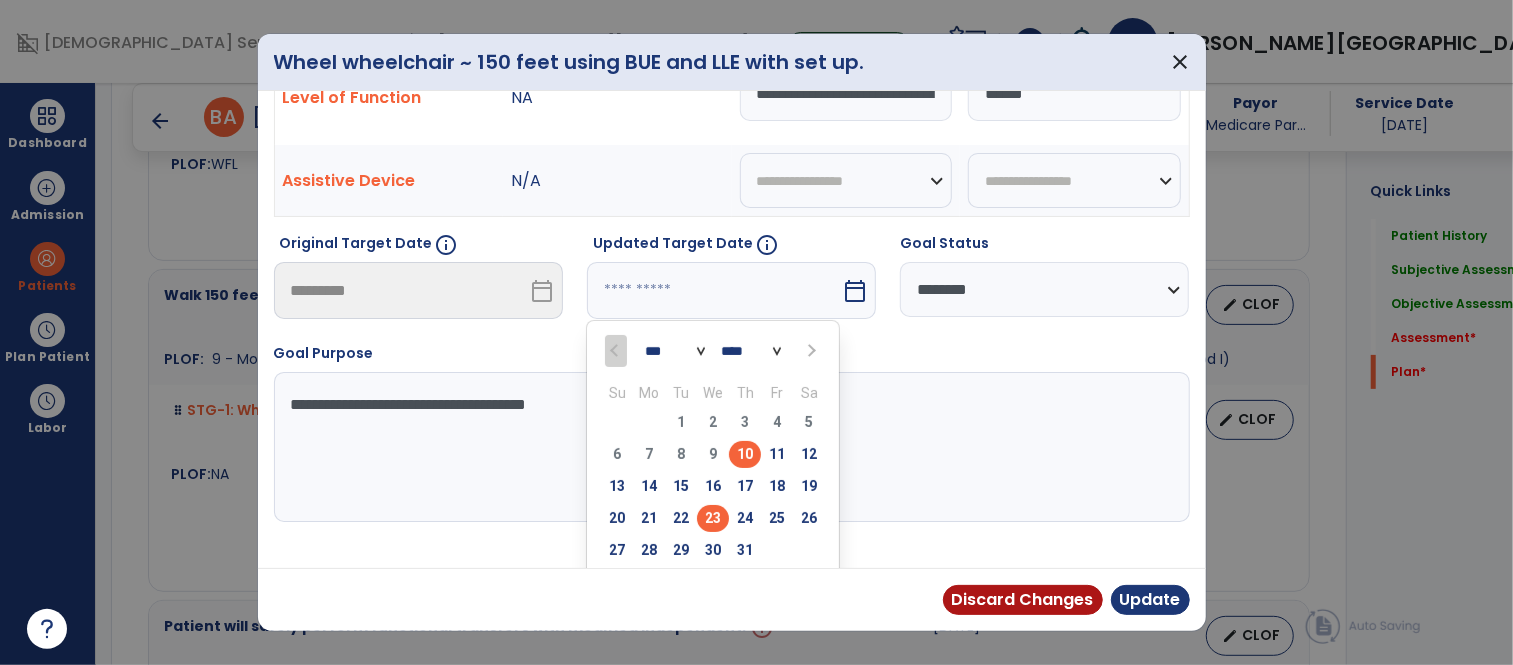 click on "23" at bounding box center (713, 518) 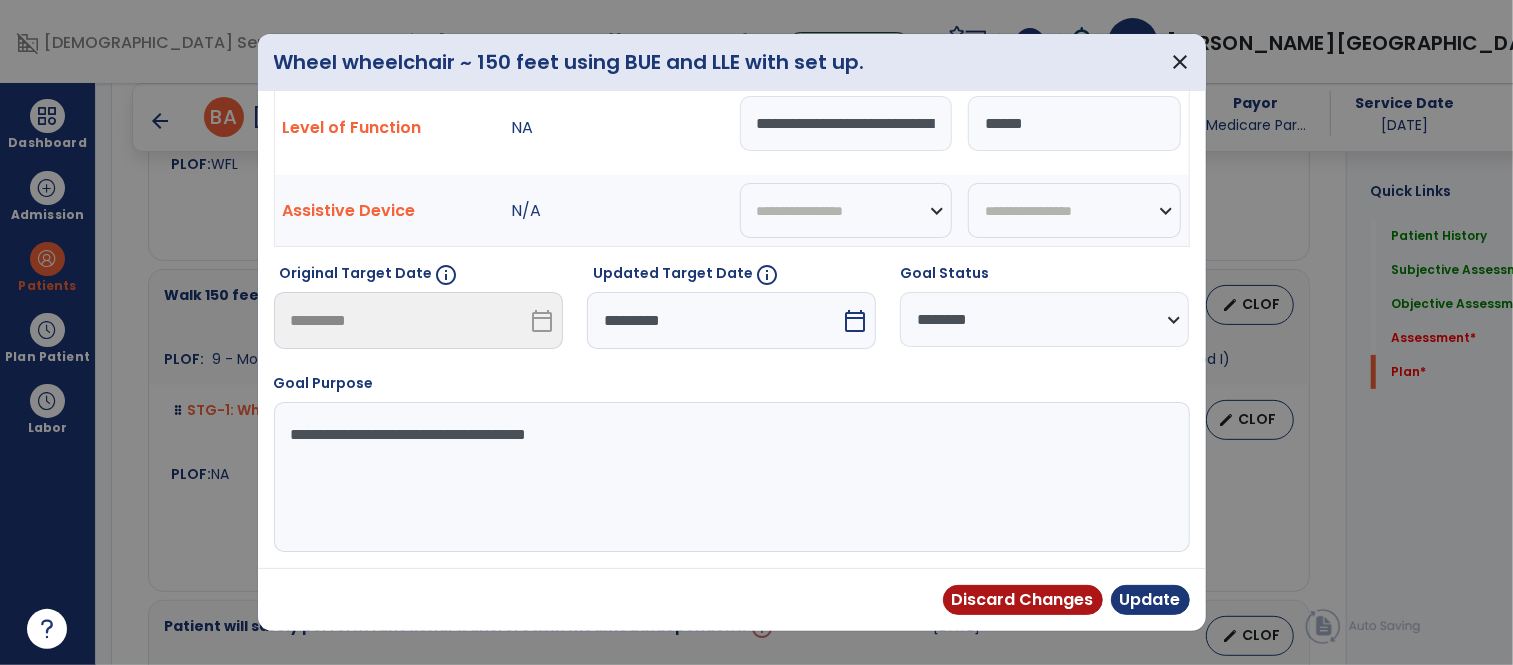 scroll, scrollTop: 0, scrollLeft: 0, axis: both 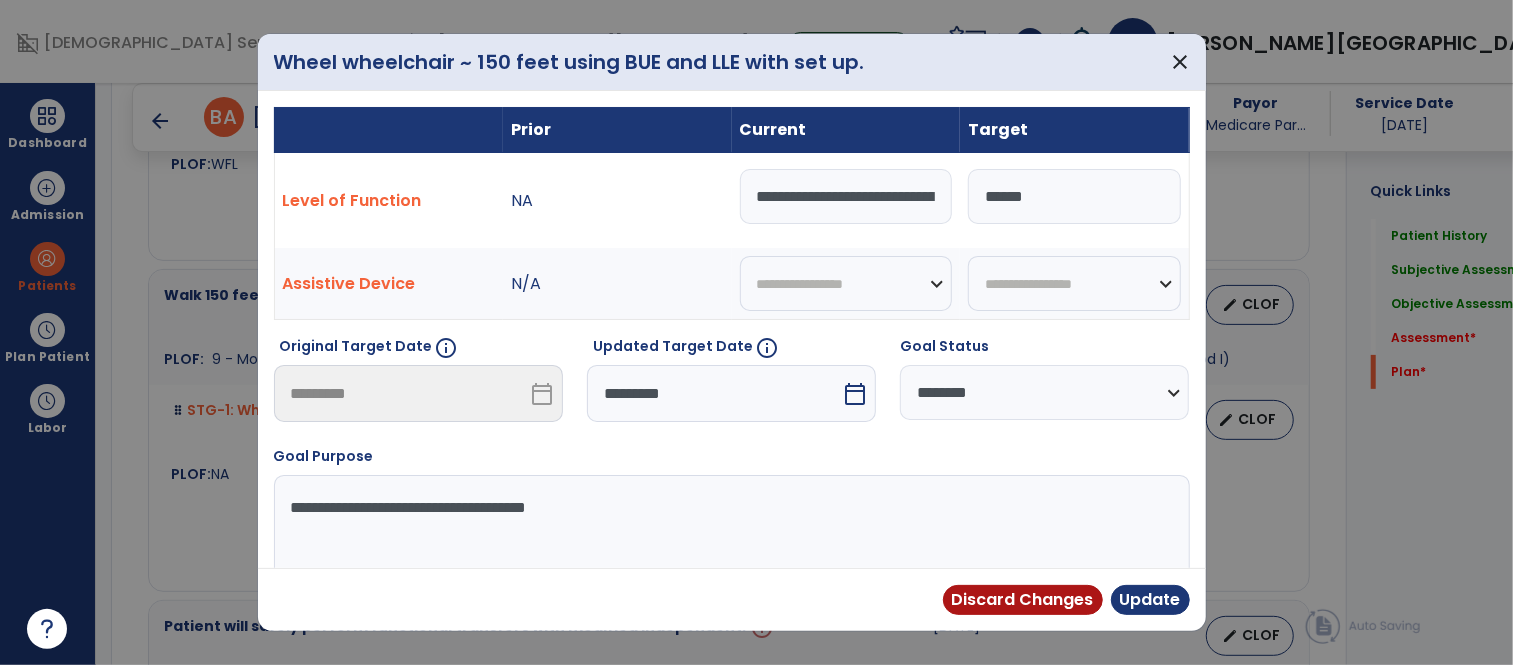 click on "**********" at bounding box center [846, 196] 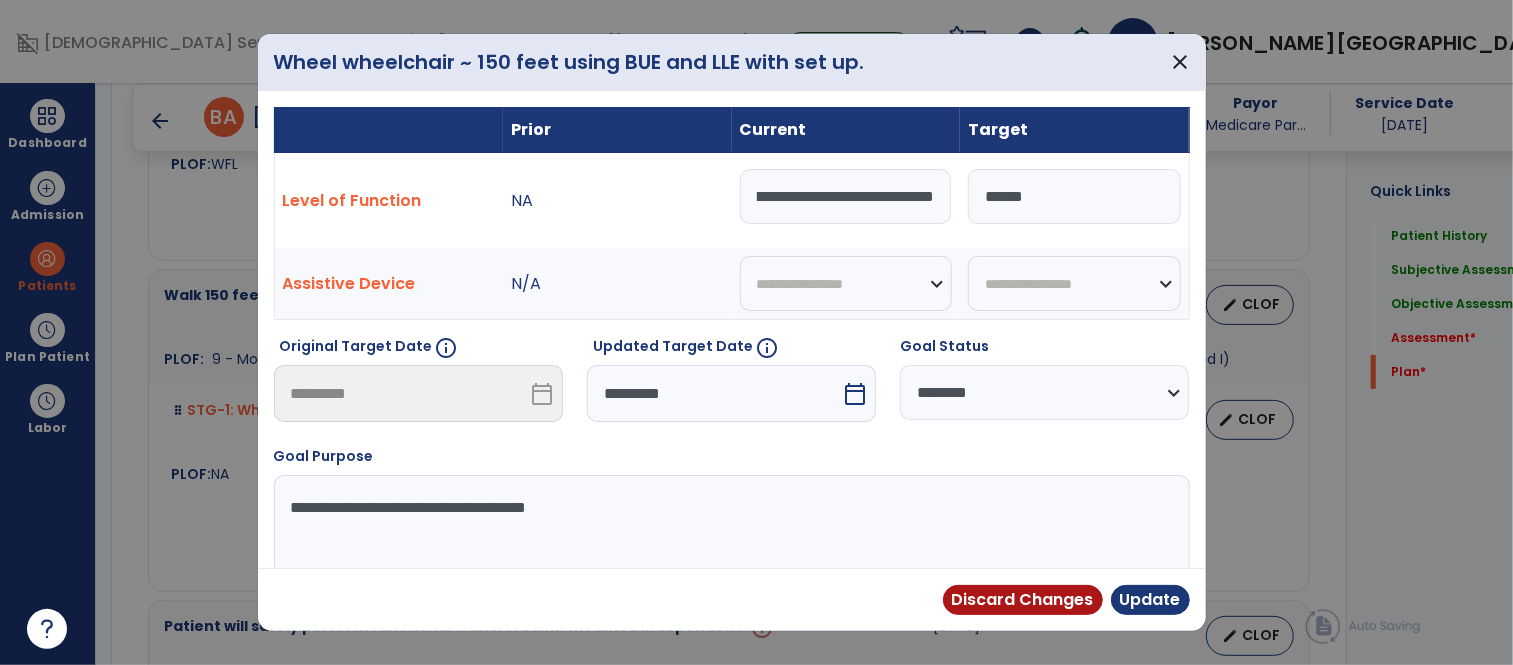 type on "**********" 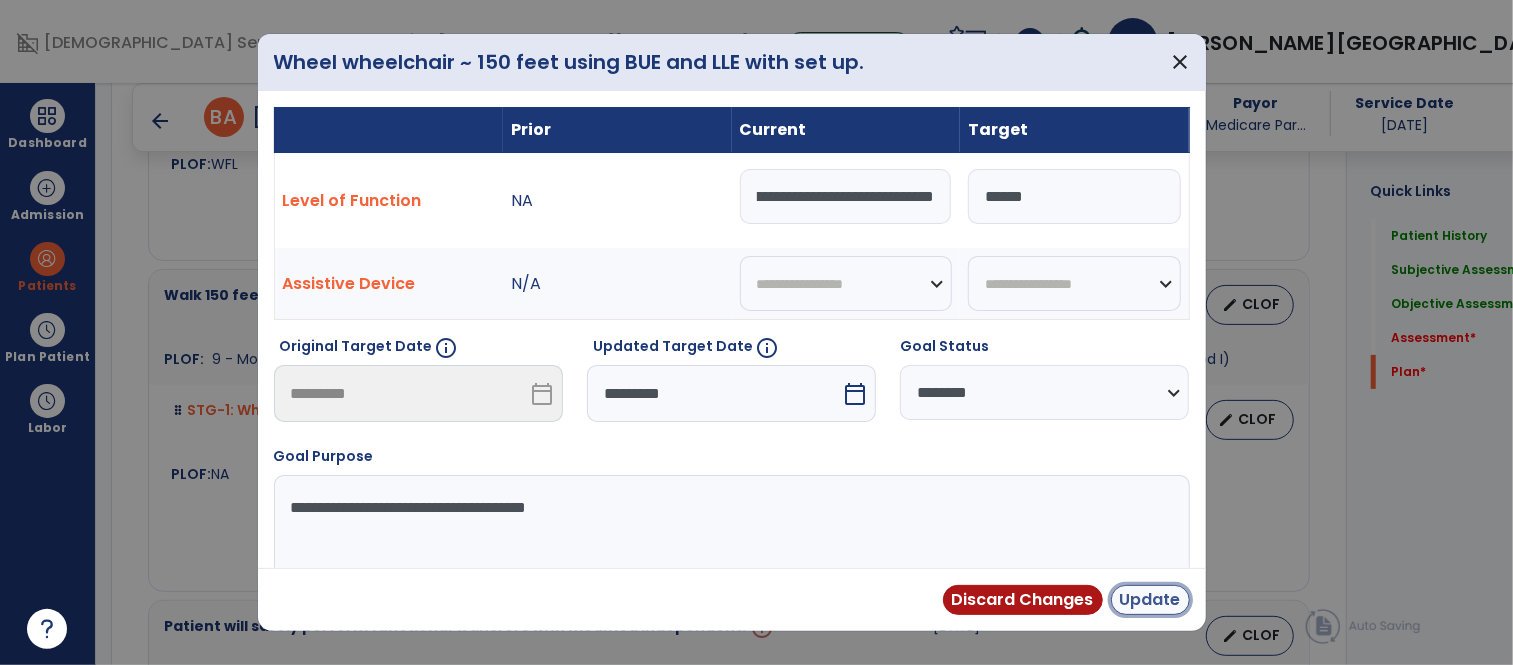 click on "Update" at bounding box center (1150, 600) 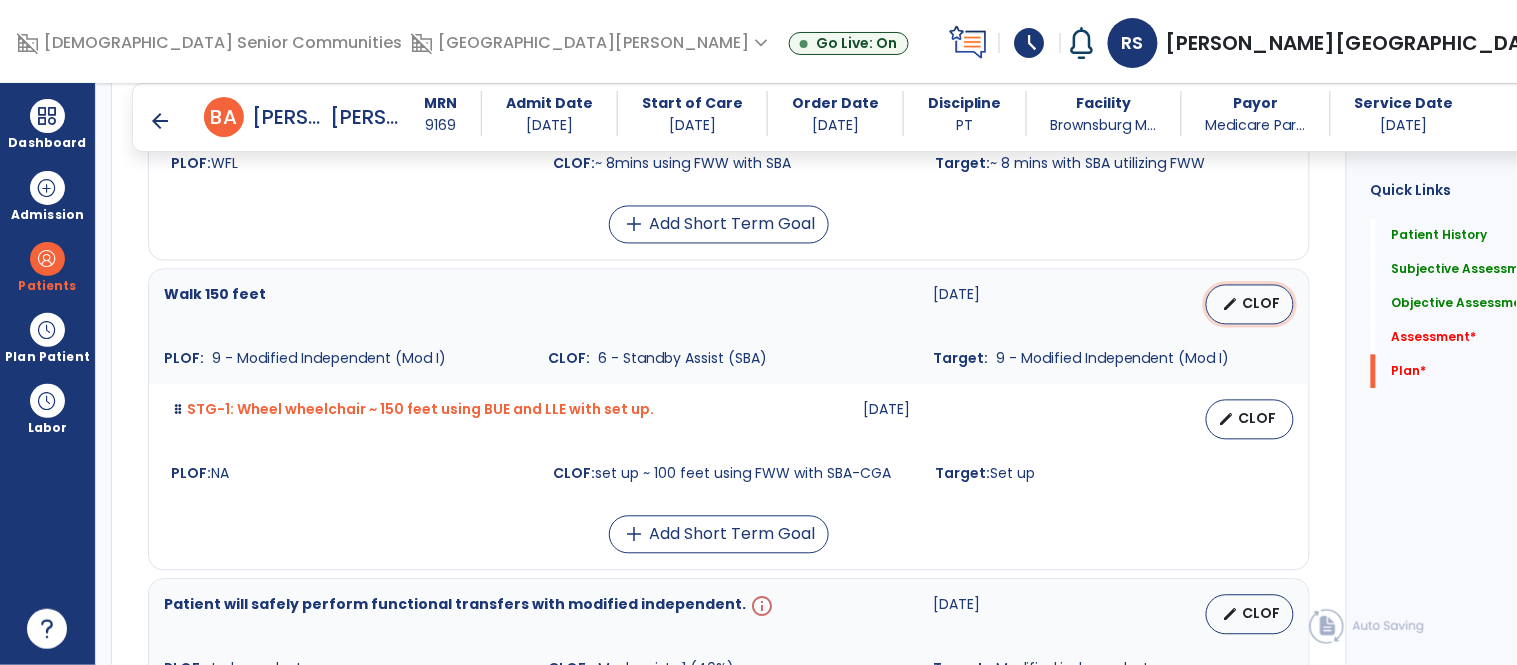 click on "CLOF" at bounding box center [1262, 304] 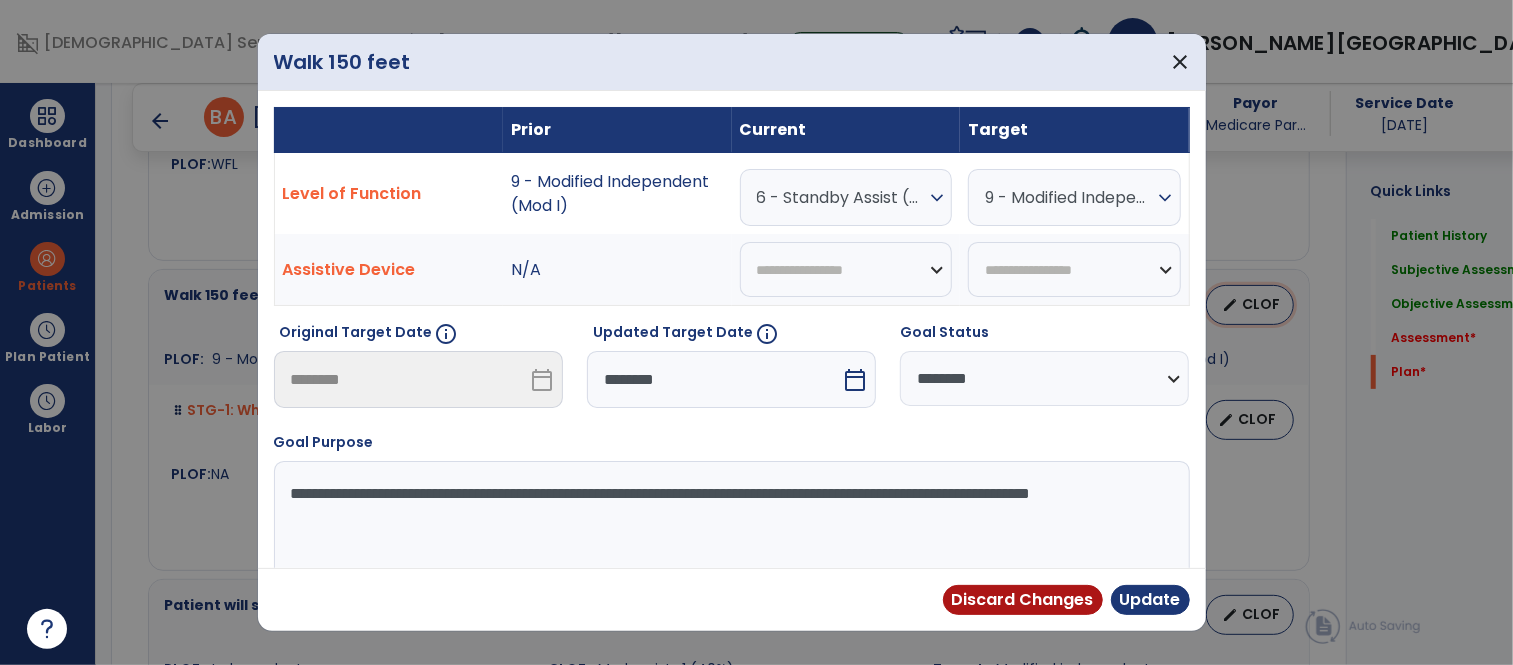 scroll, scrollTop: 4824, scrollLeft: 0, axis: vertical 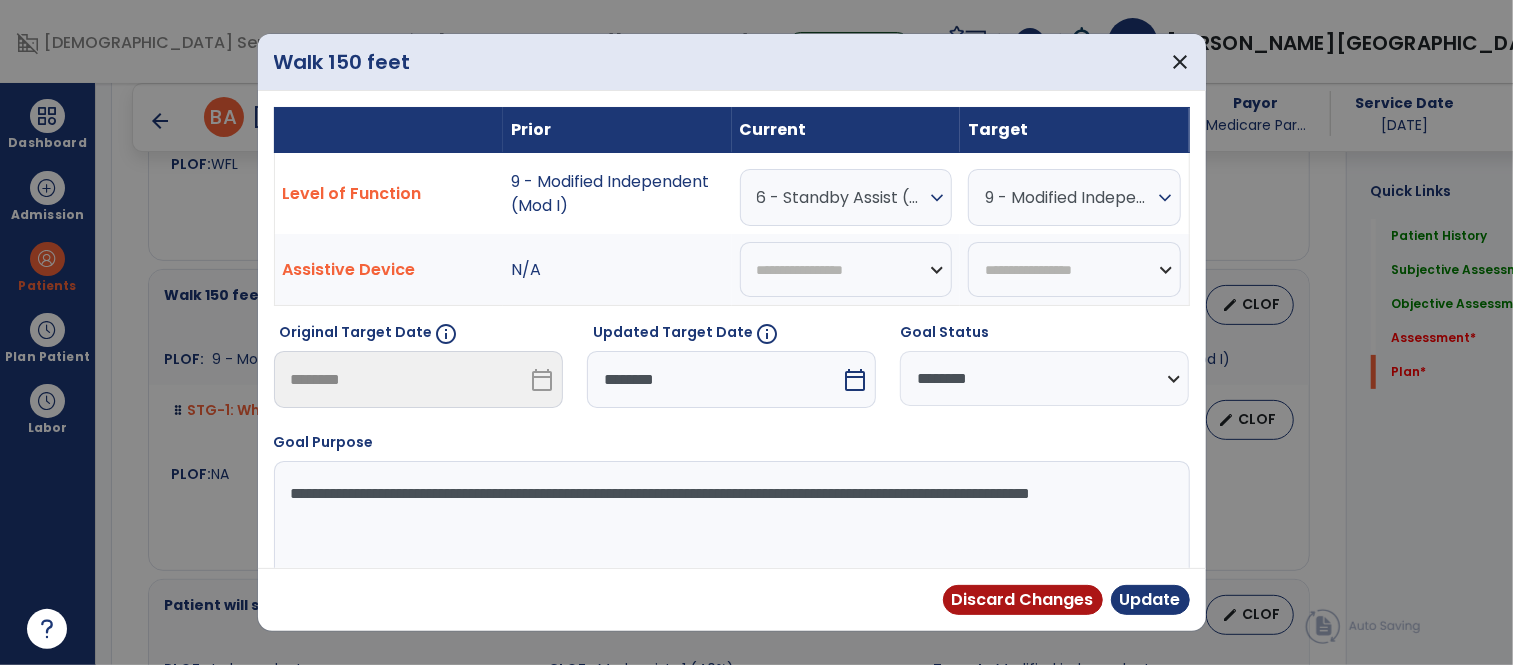 click on "expand_more" at bounding box center (937, 198) 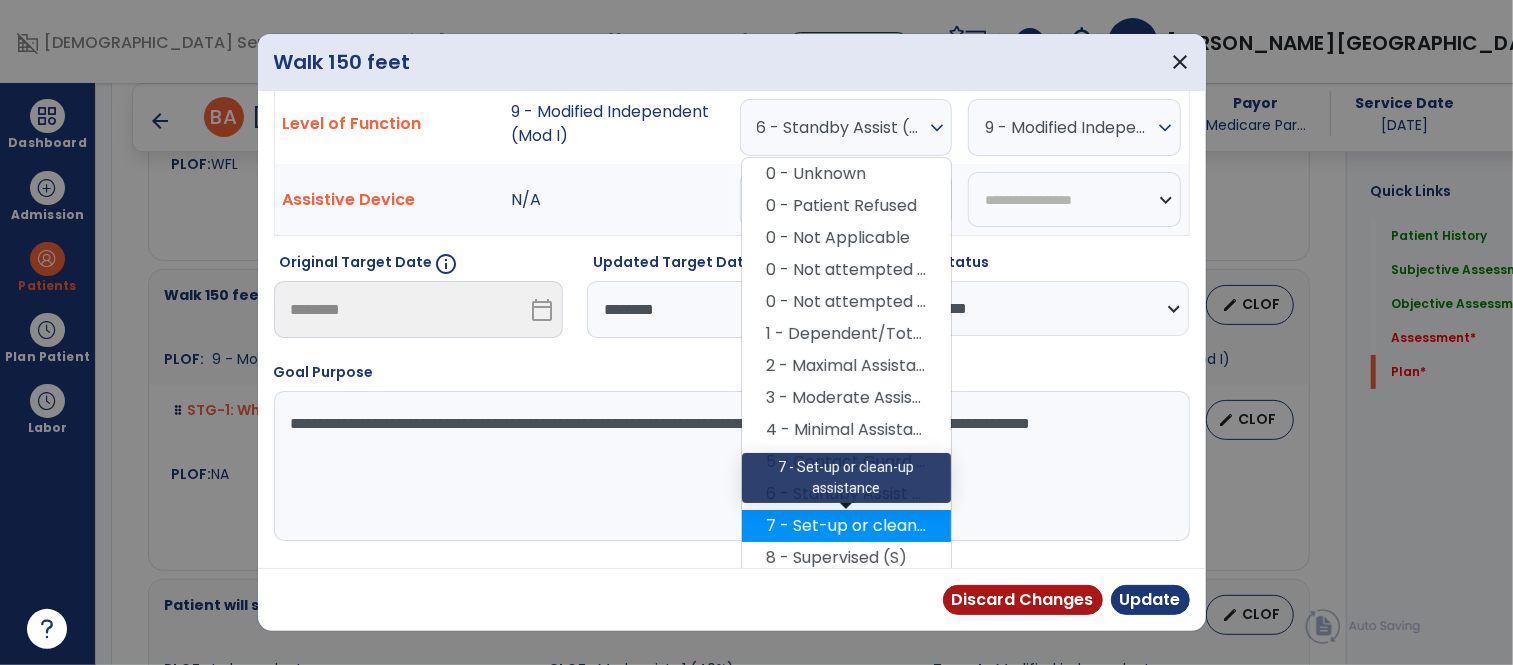 scroll, scrollTop: 142, scrollLeft: 0, axis: vertical 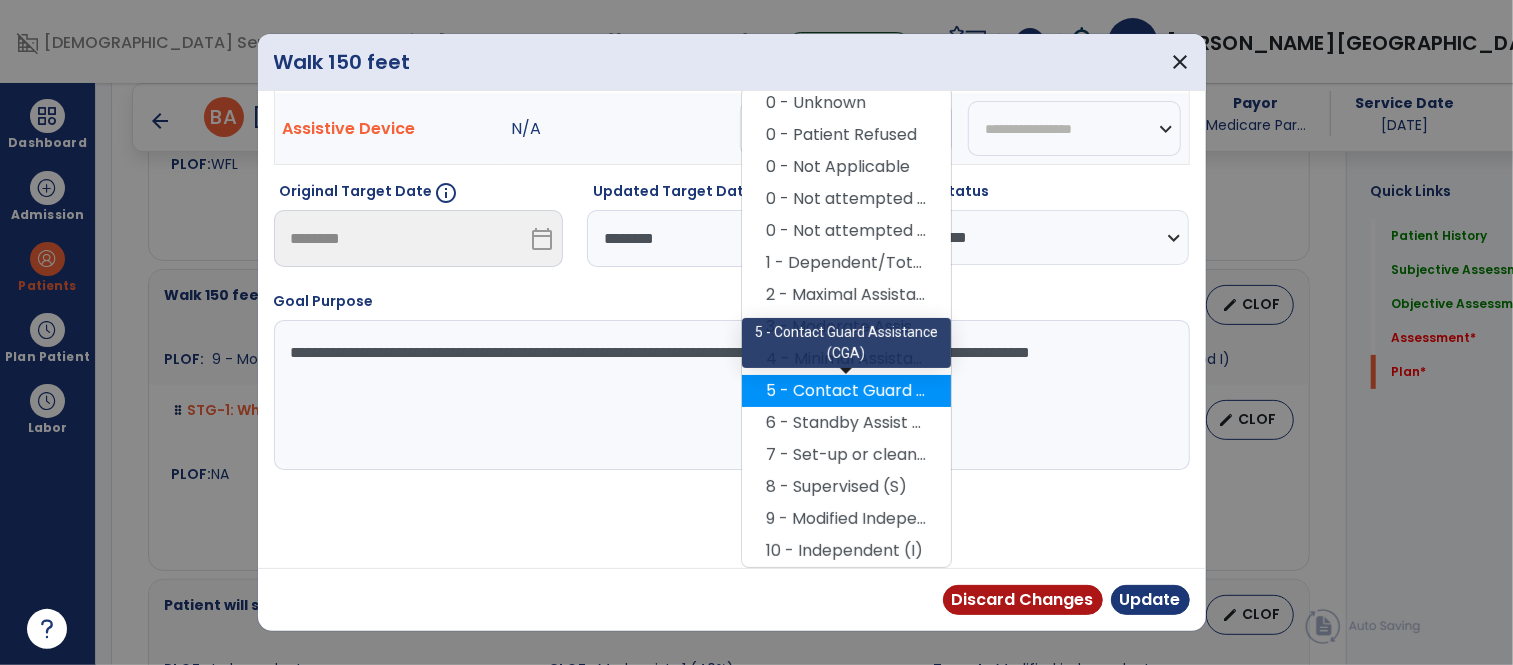 click on "5 - Contact Guard Assistance (CGA)" at bounding box center [846, 391] 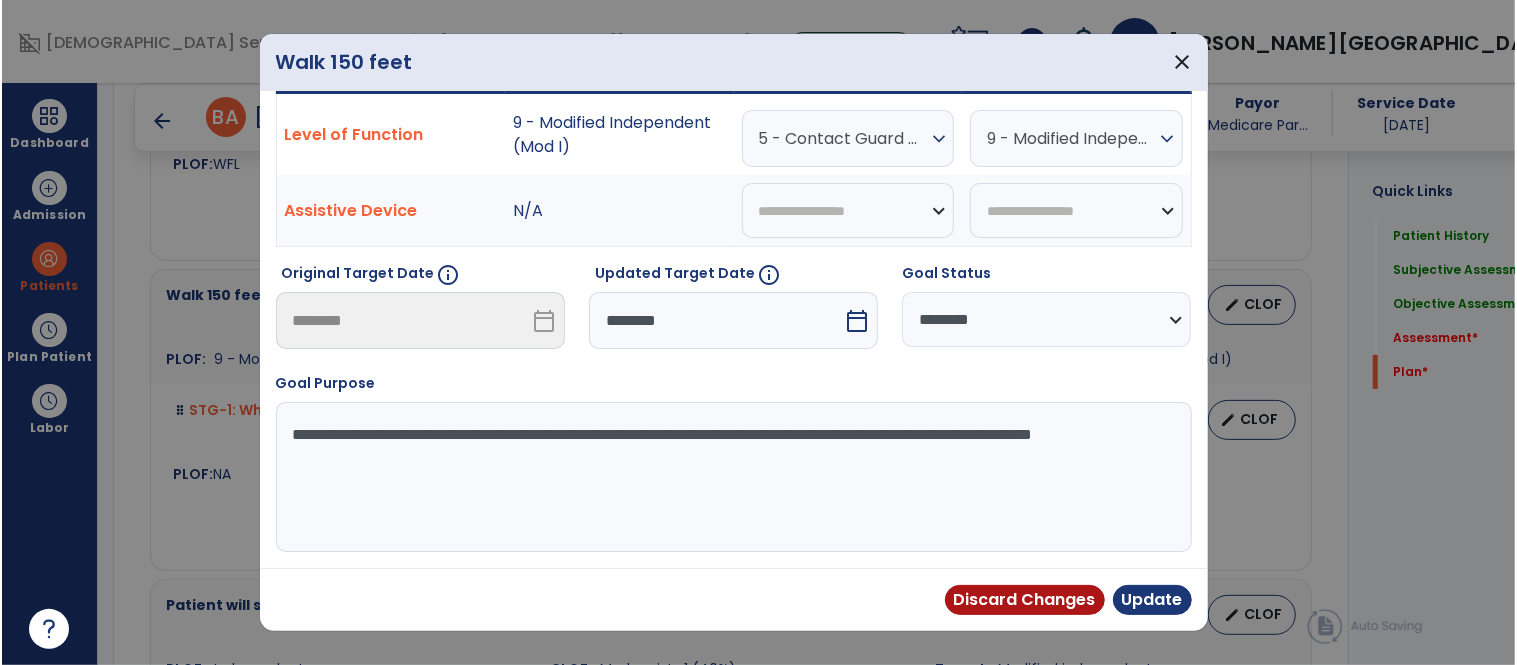 scroll, scrollTop: 60, scrollLeft: 0, axis: vertical 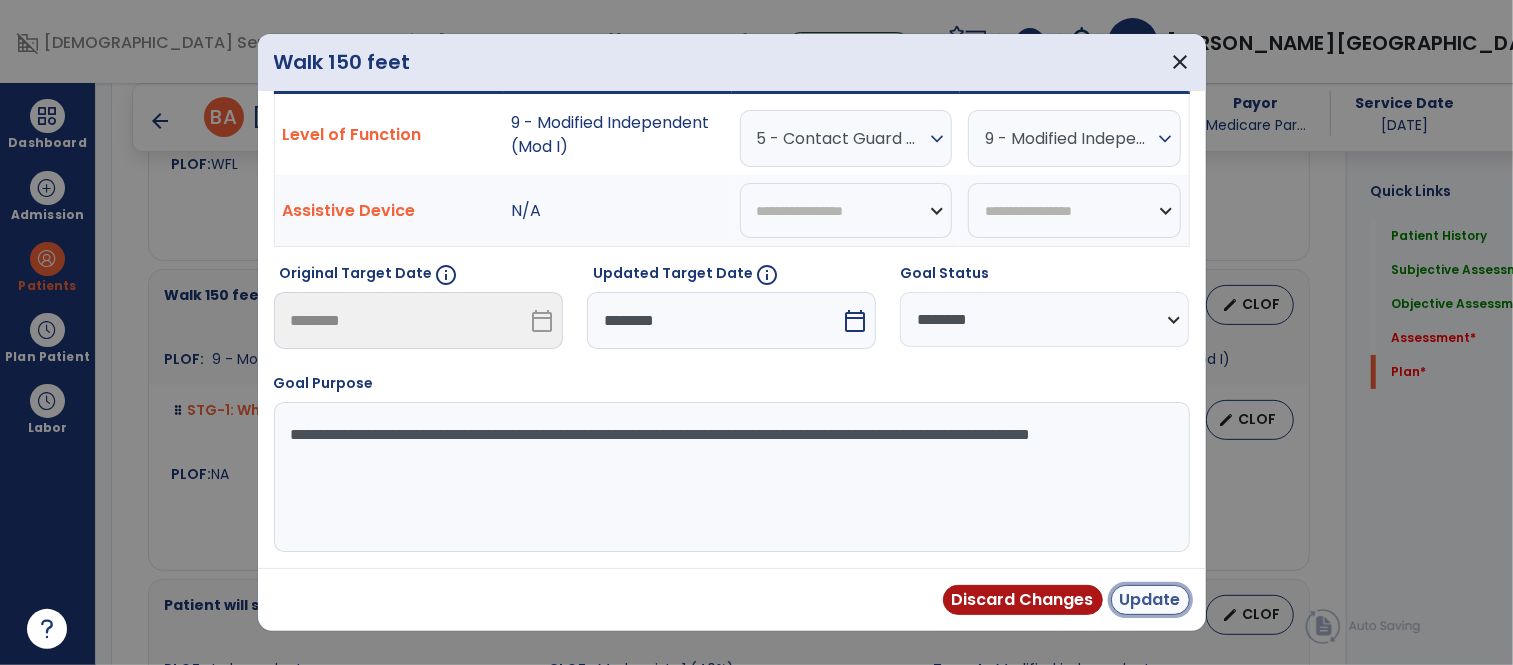 click on "Update" at bounding box center (1150, 600) 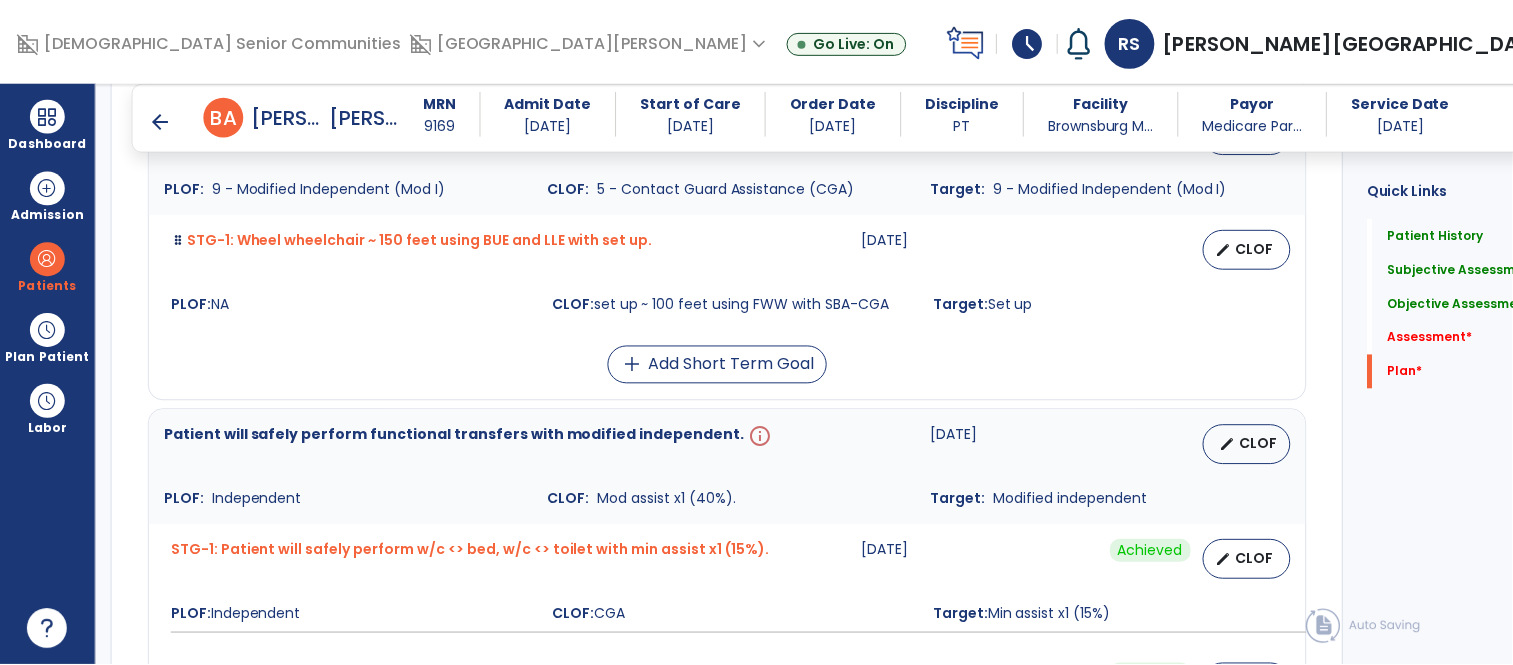scroll, scrollTop: 4997, scrollLeft: 0, axis: vertical 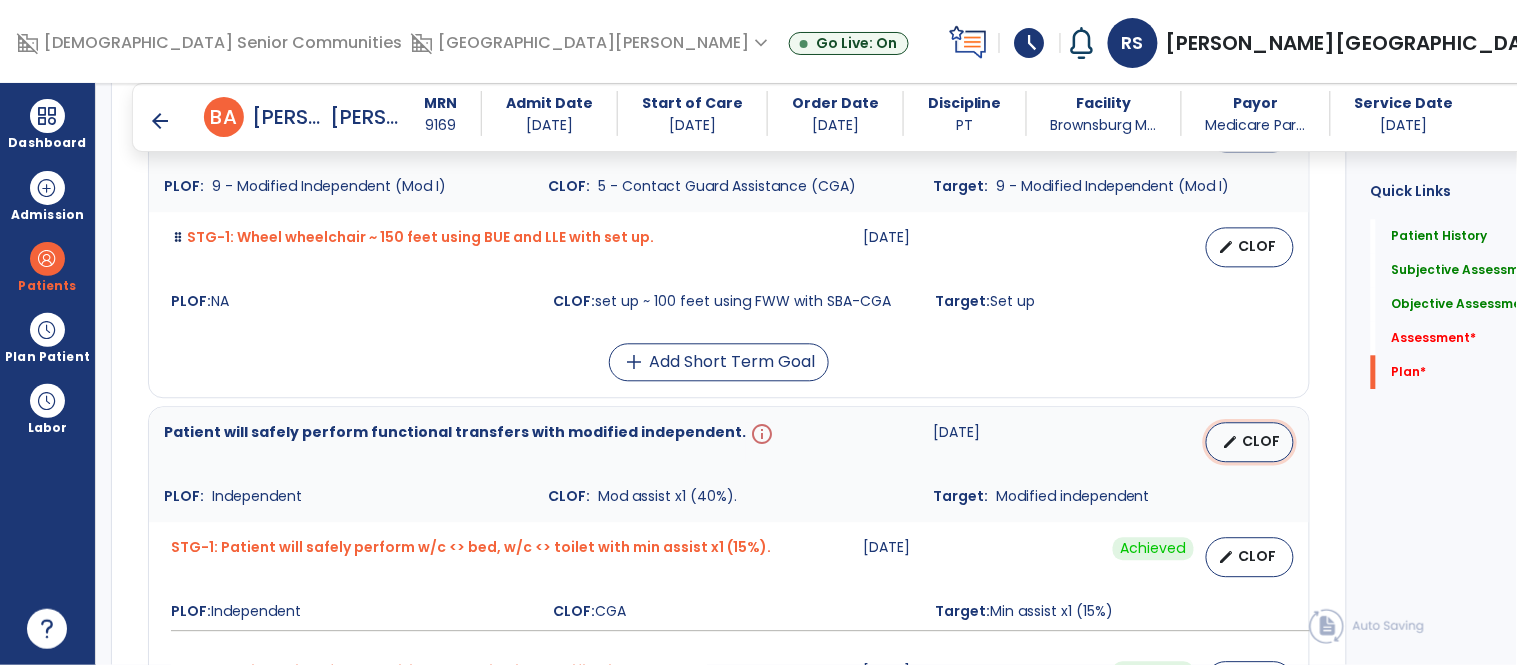 click on "edit   CLOF" at bounding box center (1250, 442) 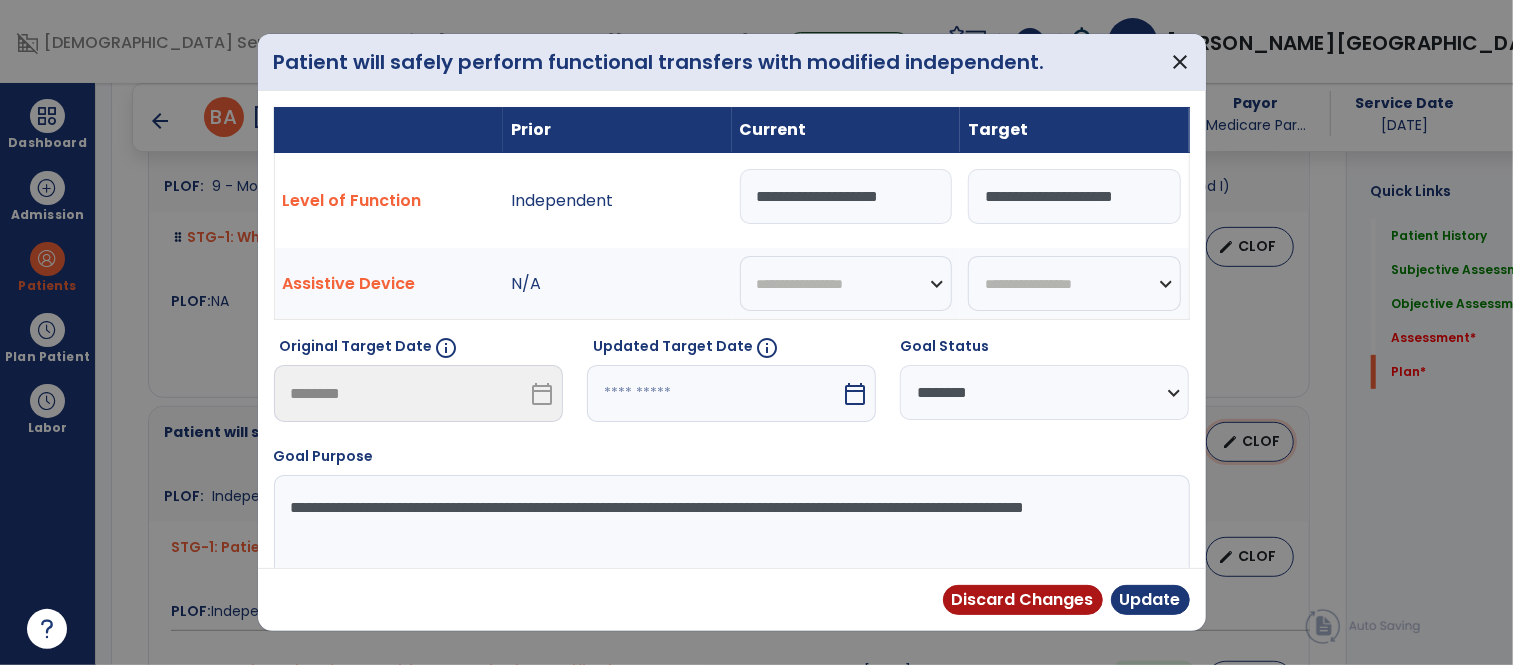 scroll, scrollTop: 4997, scrollLeft: 0, axis: vertical 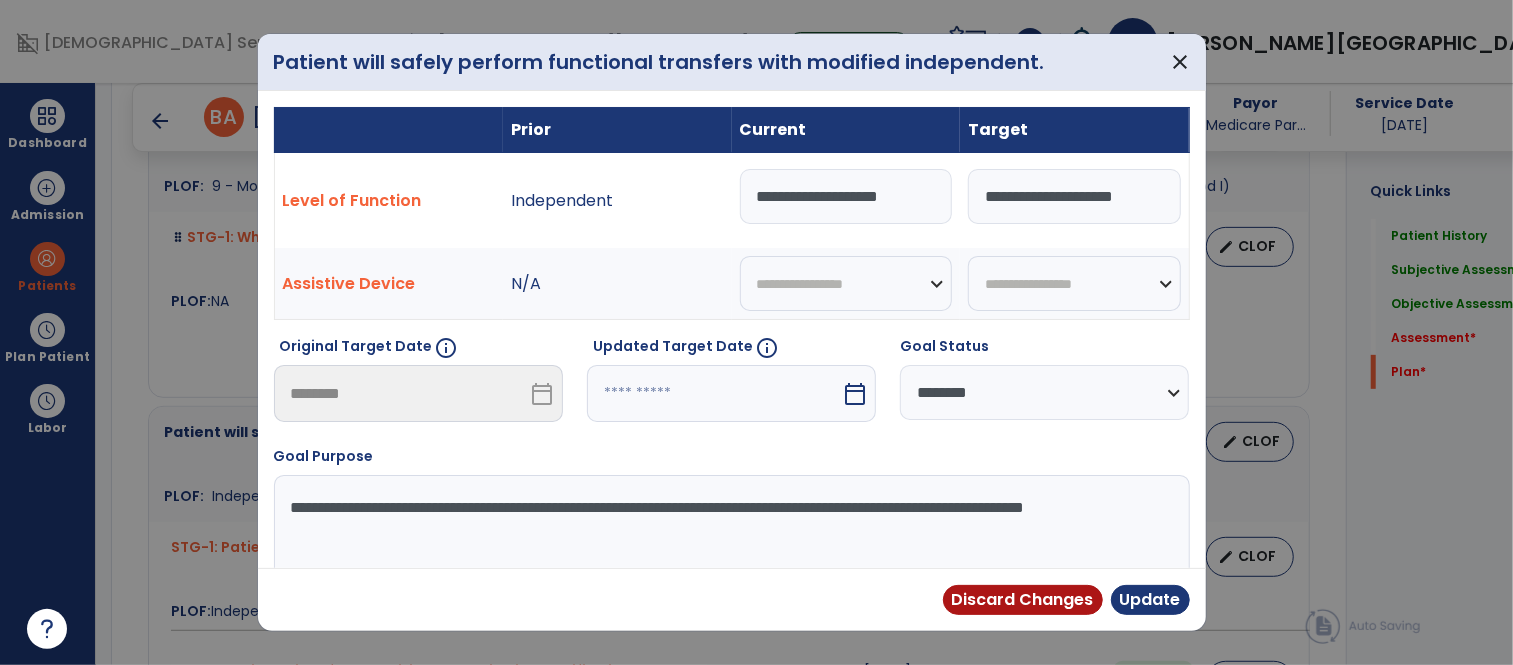 click on "**********" at bounding box center (846, 196) 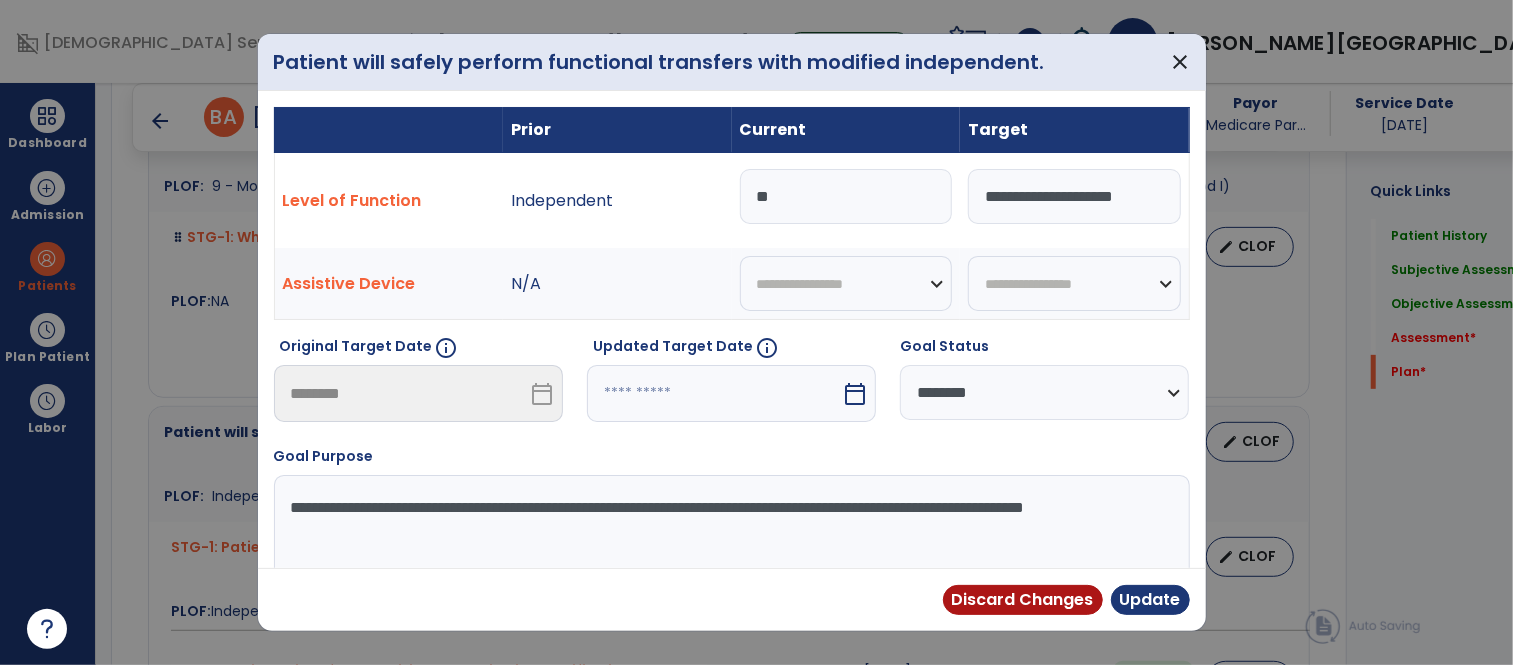type on "*" 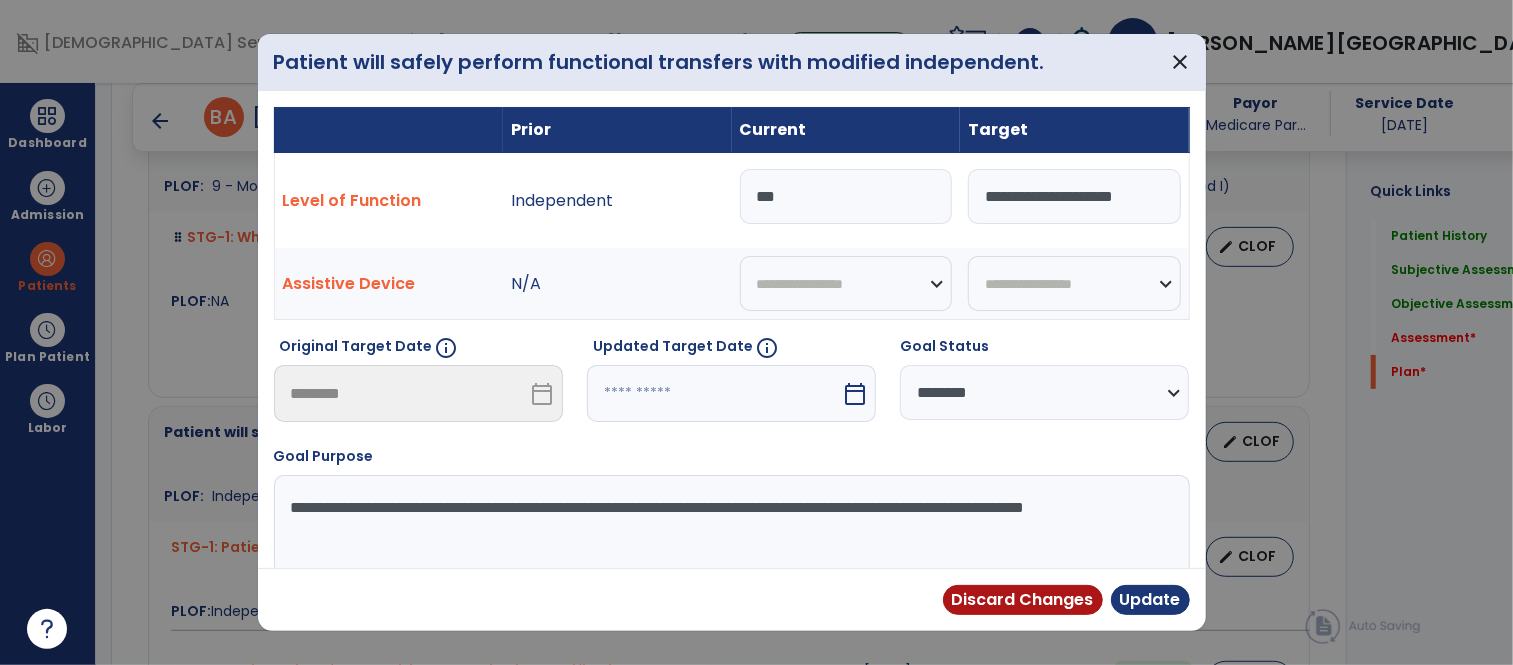 type on "***" 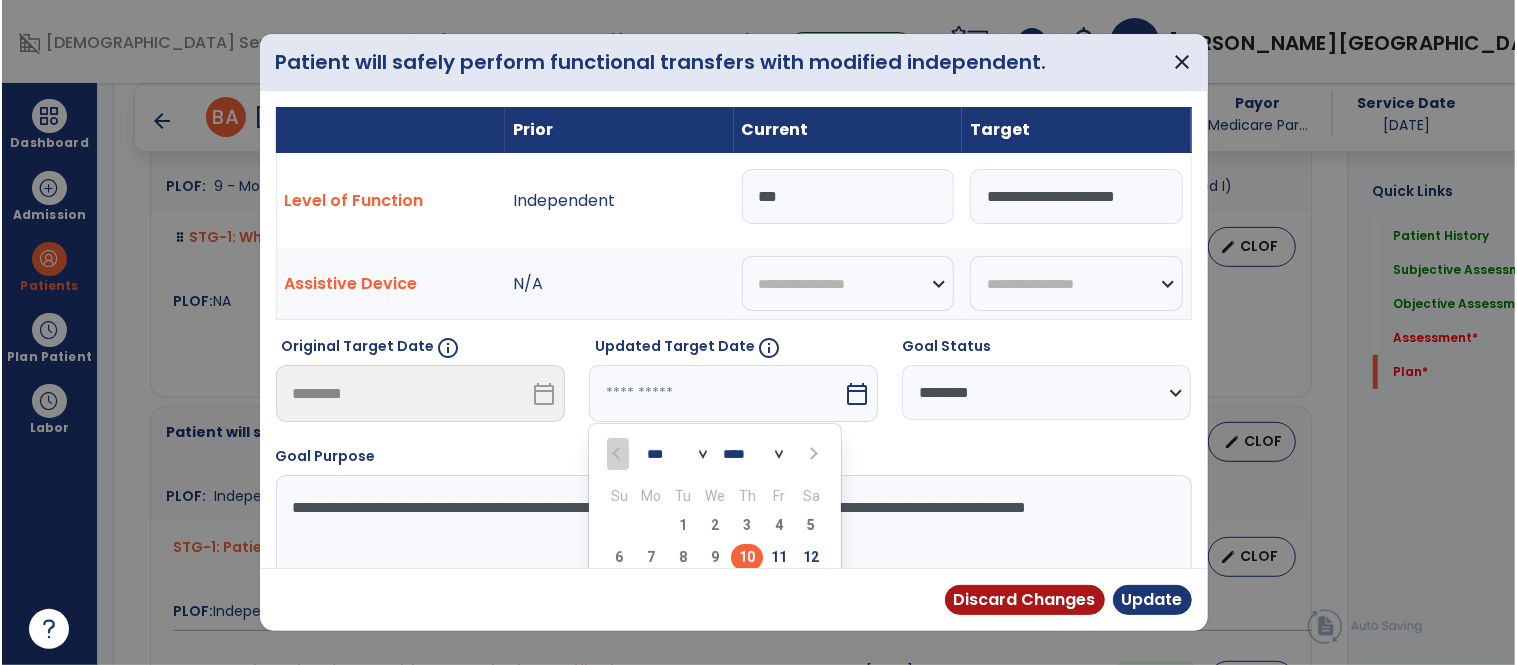 scroll, scrollTop: 8, scrollLeft: 0, axis: vertical 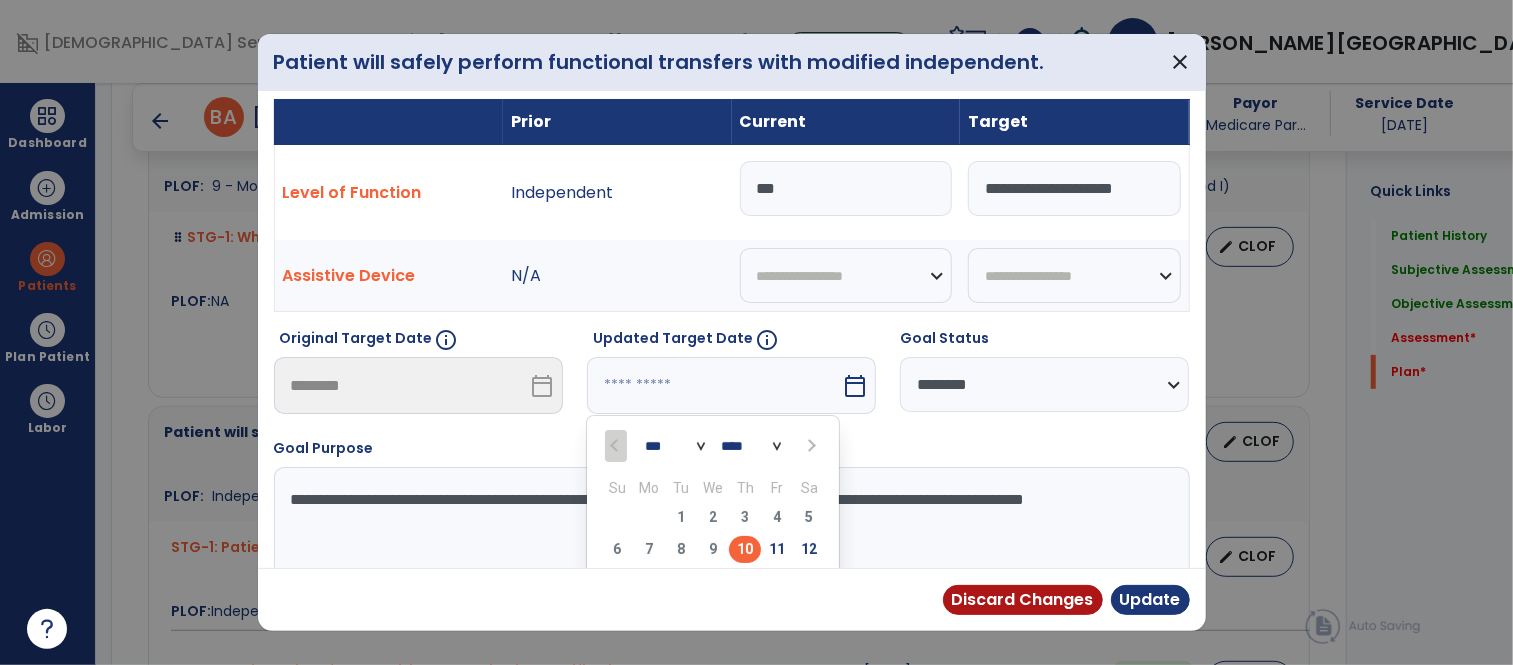 click at bounding box center (810, 446) 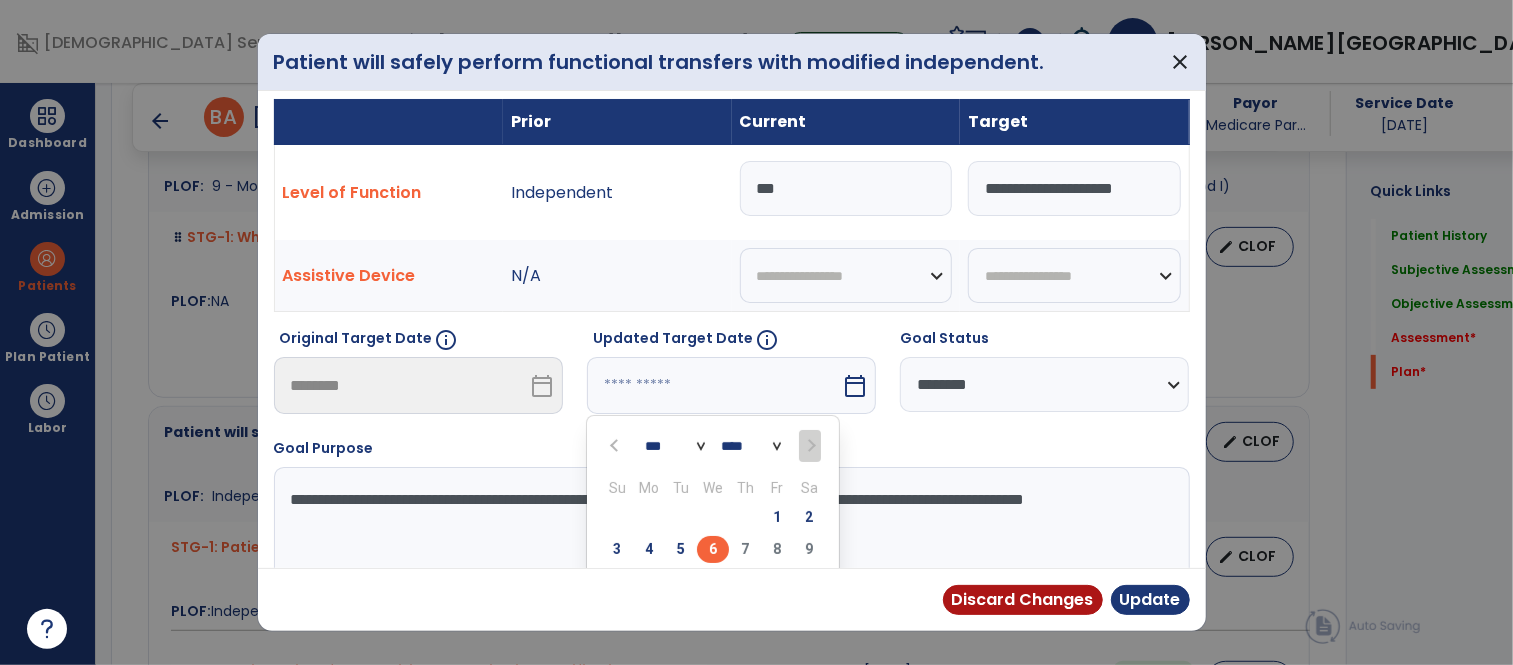 click on "6" at bounding box center (713, 549) 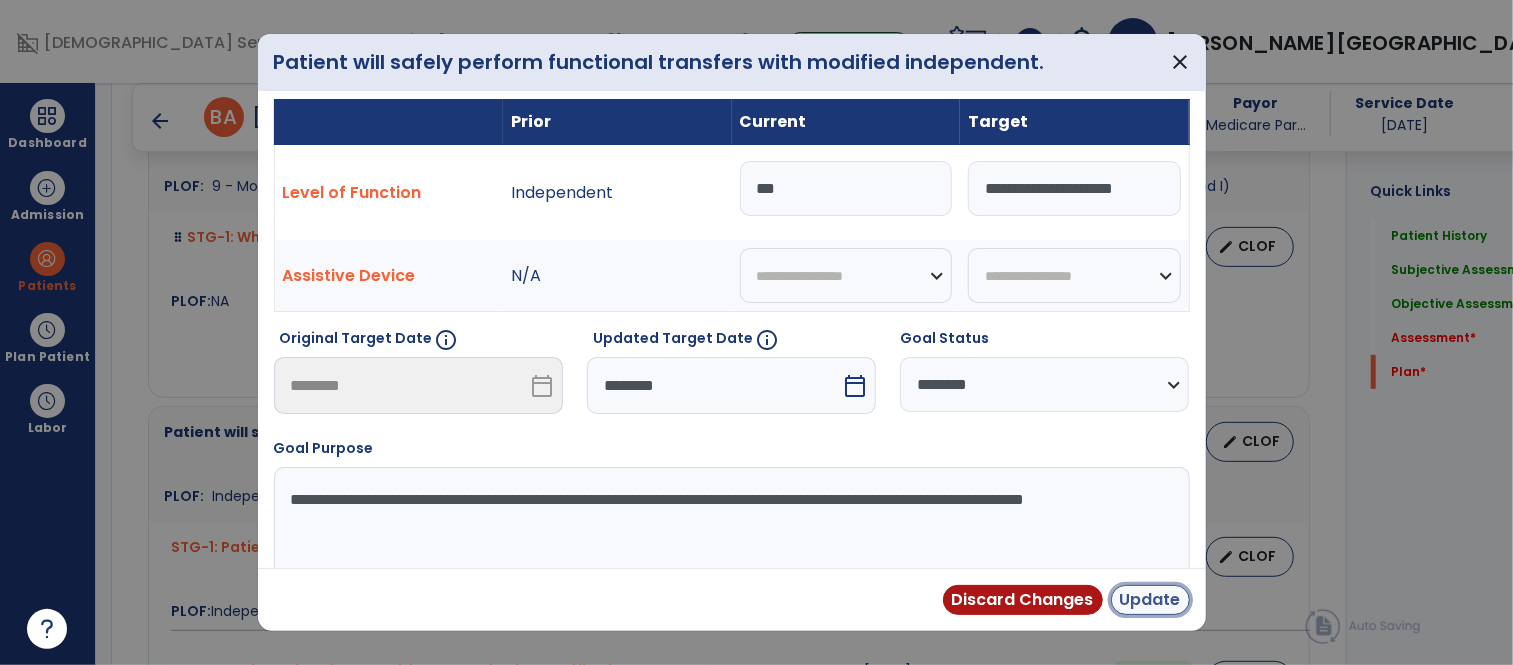 click on "Update" at bounding box center (1150, 600) 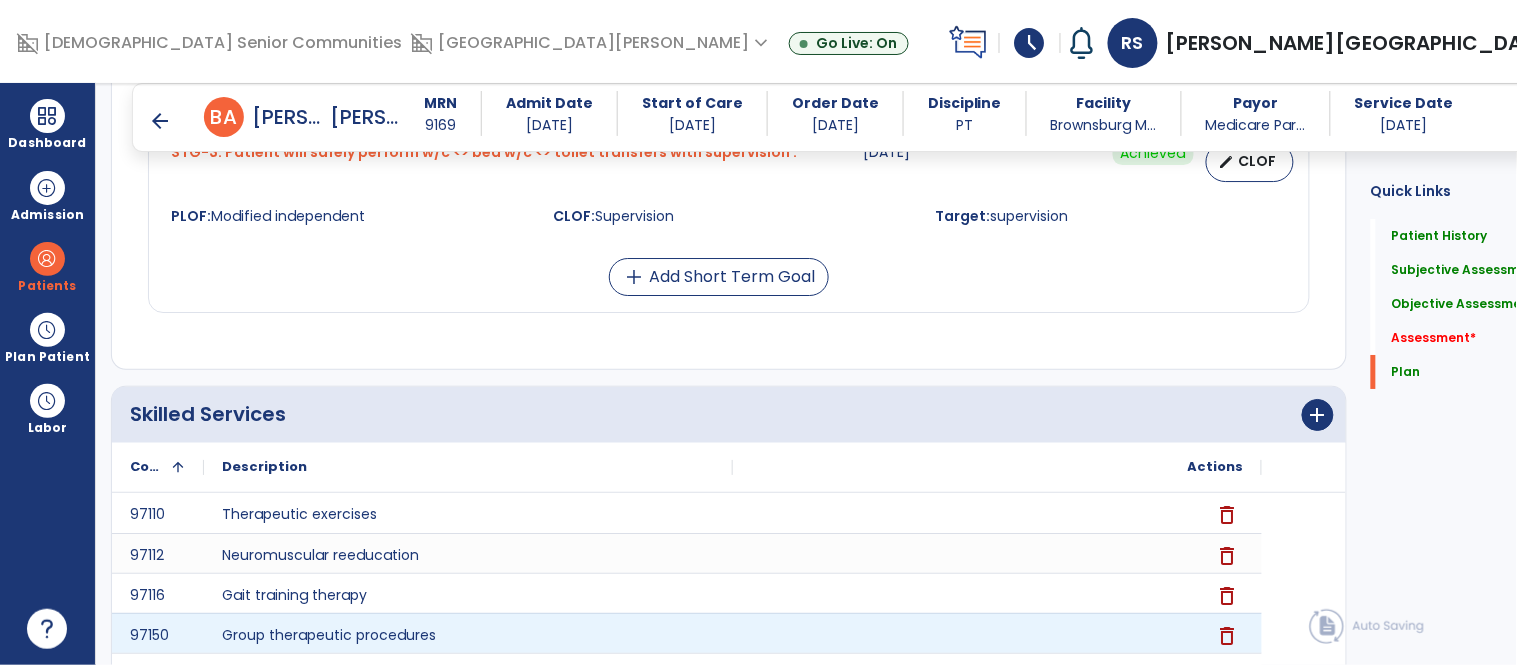 scroll, scrollTop: 5806, scrollLeft: 0, axis: vertical 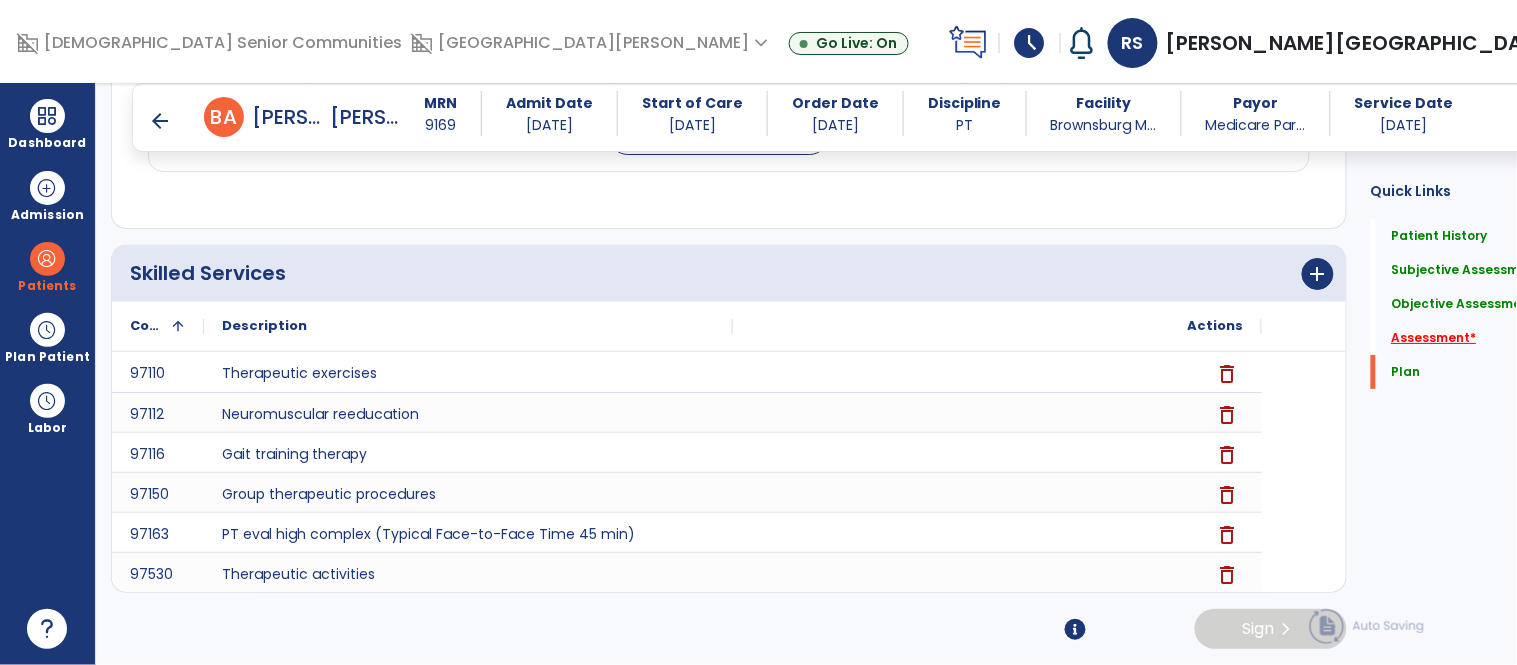 click on "Assessment   *" 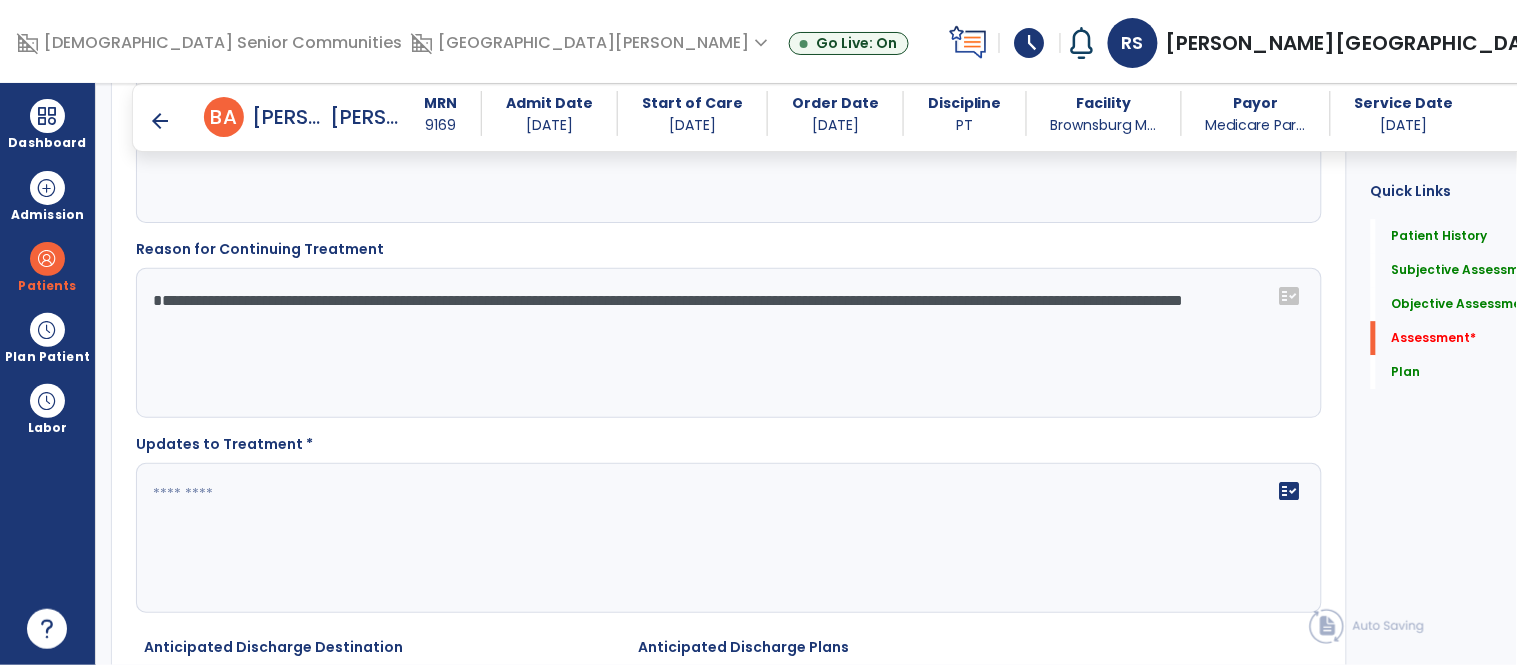 scroll, scrollTop: 3434, scrollLeft: 0, axis: vertical 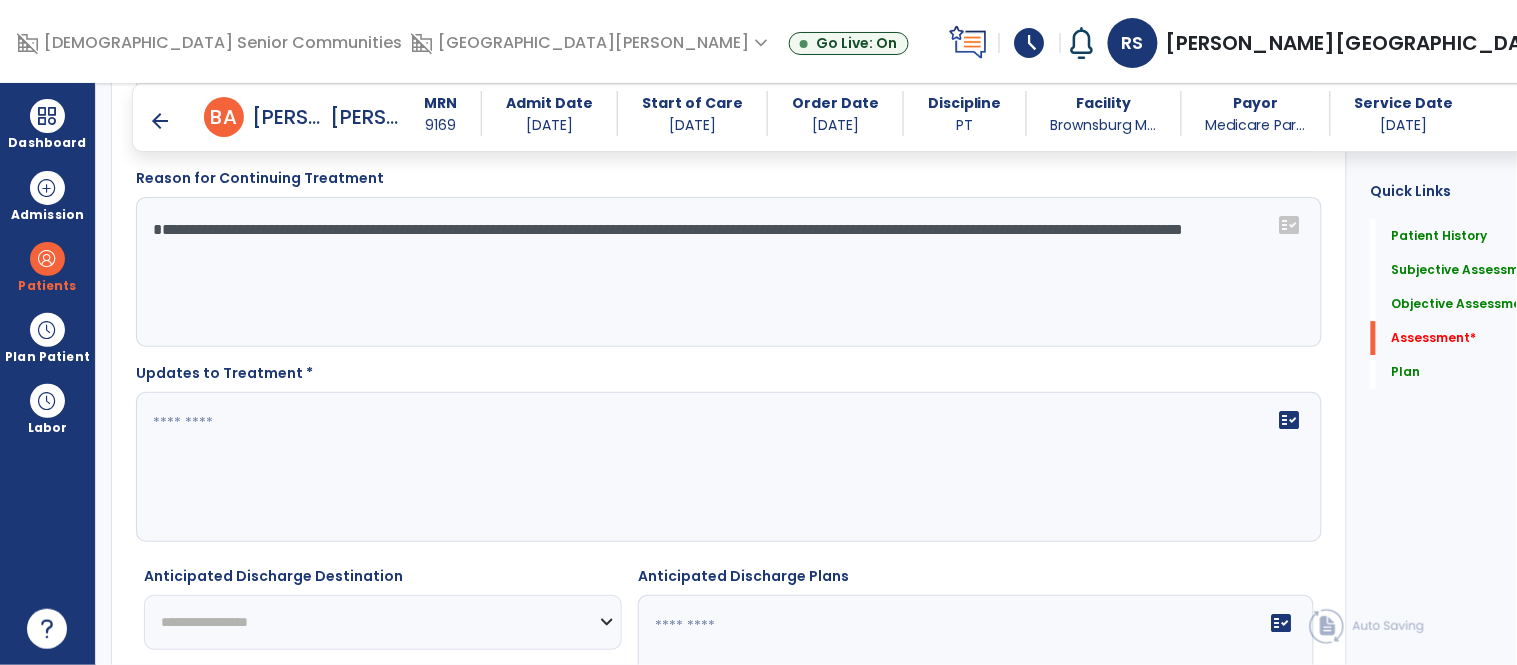 click on "fact_check" 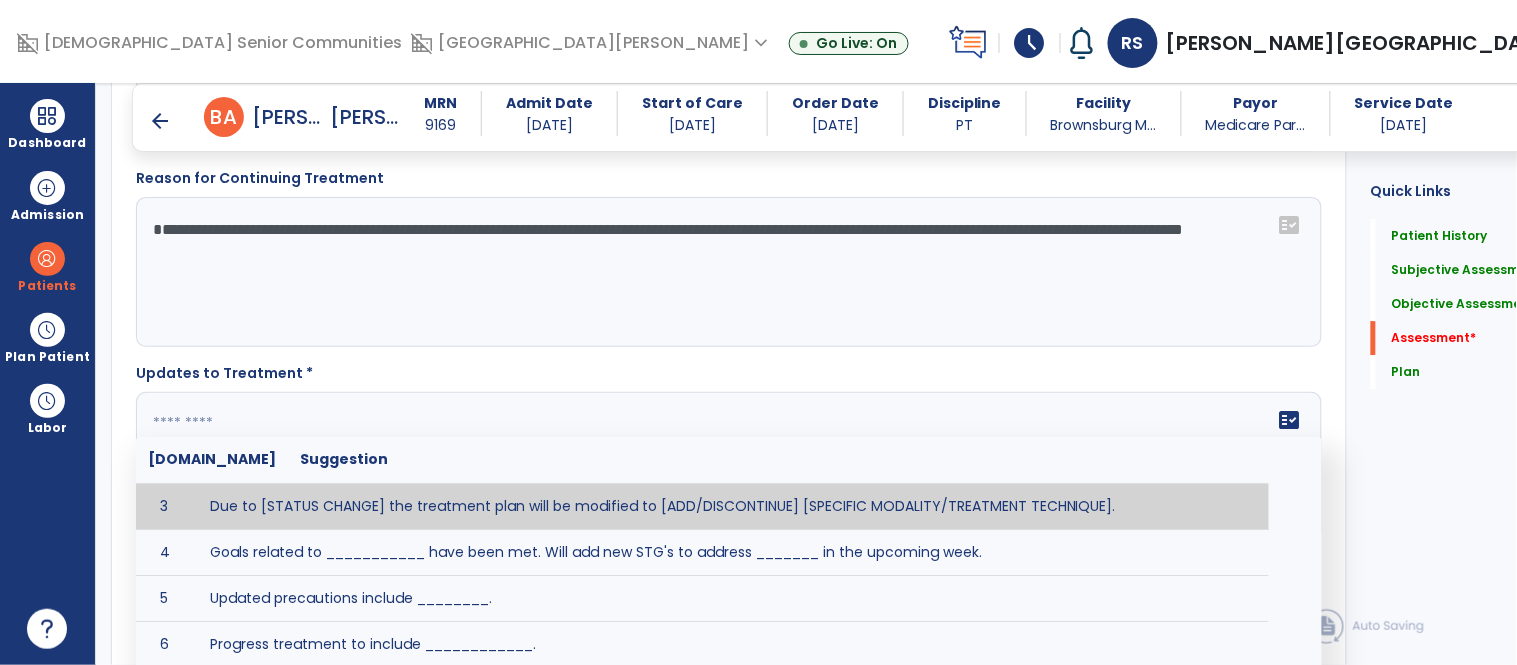 scroll, scrollTop: 0, scrollLeft: 0, axis: both 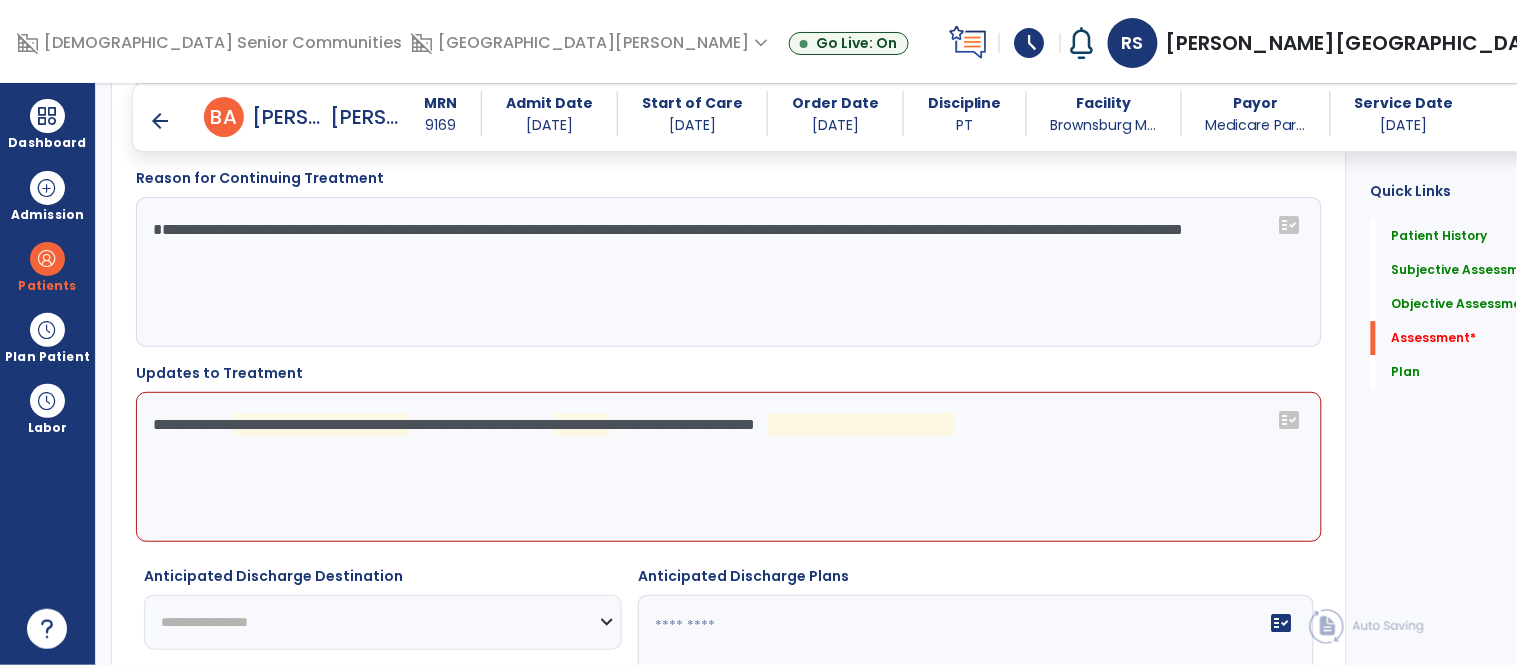 click on "**********" 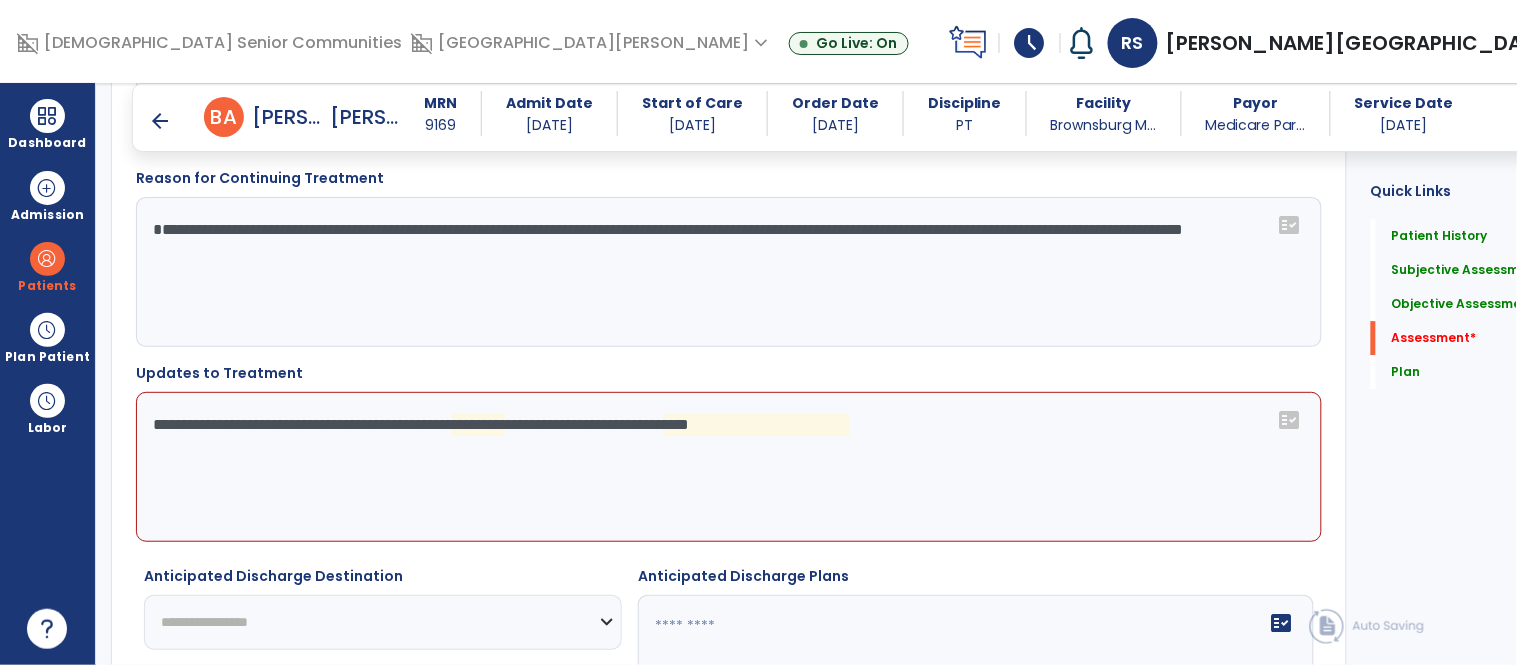 click on "**********" 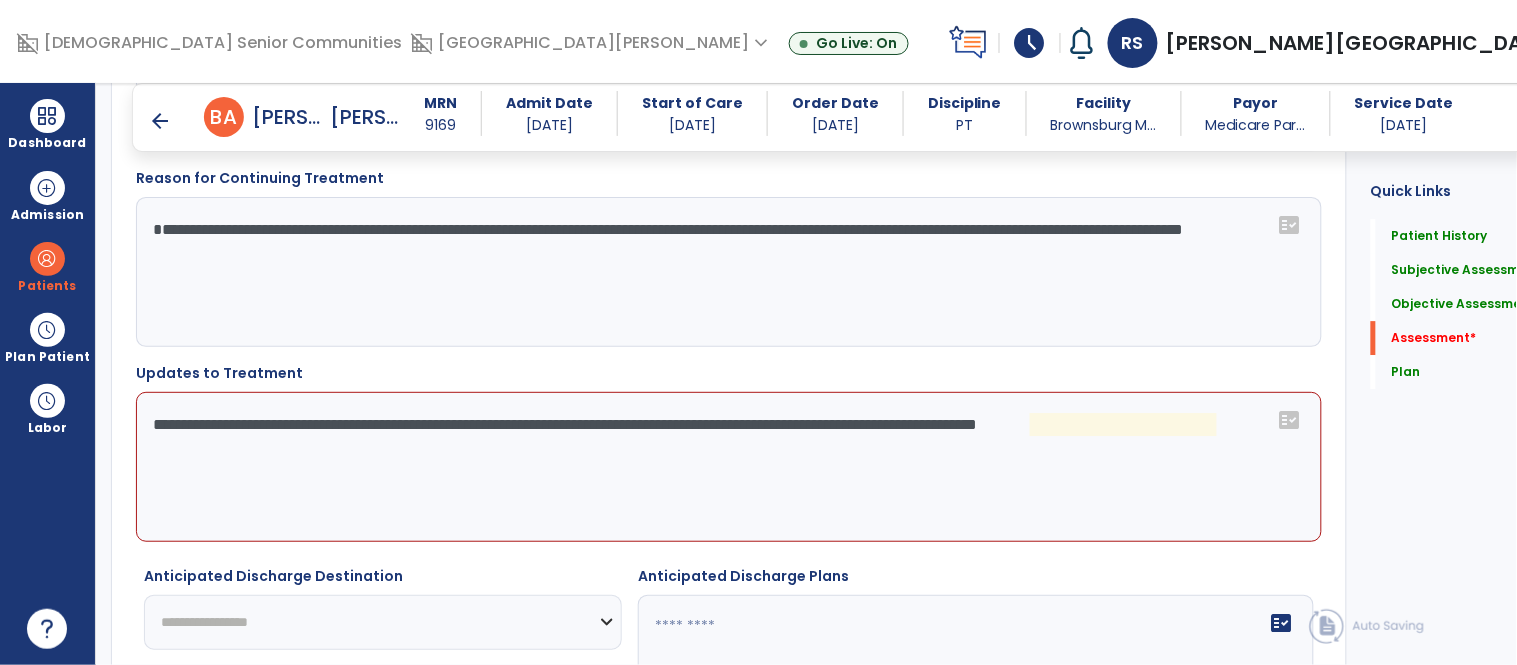 click on "**********" 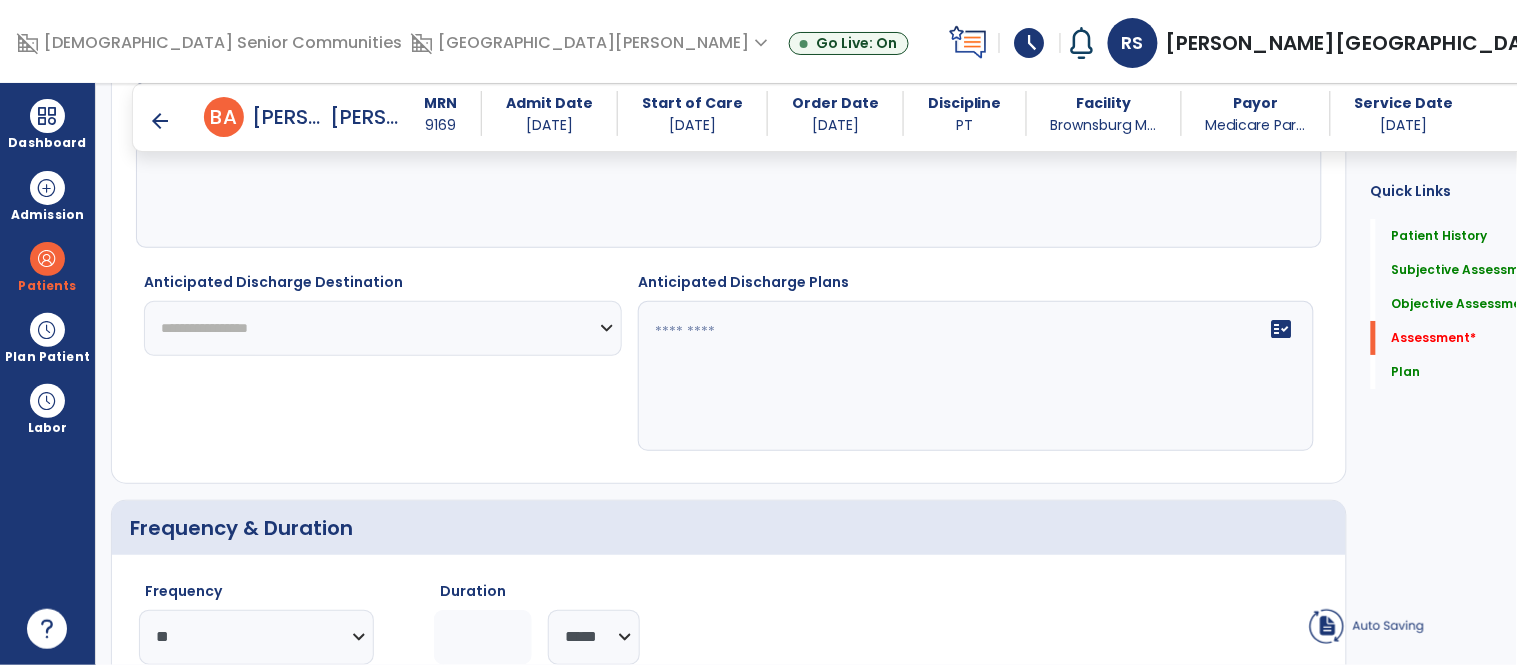 scroll, scrollTop: 3747, scrollLeft: 0, axis: vertical 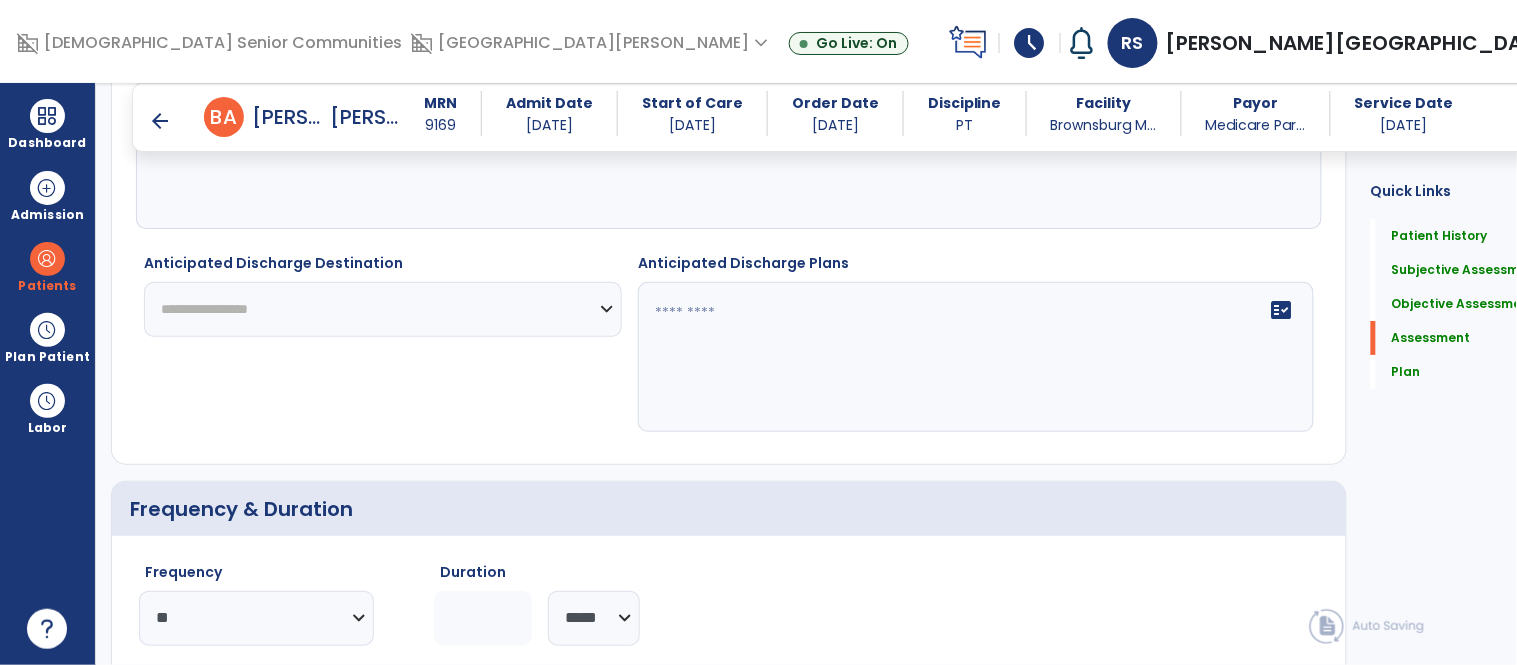 type on "**********" 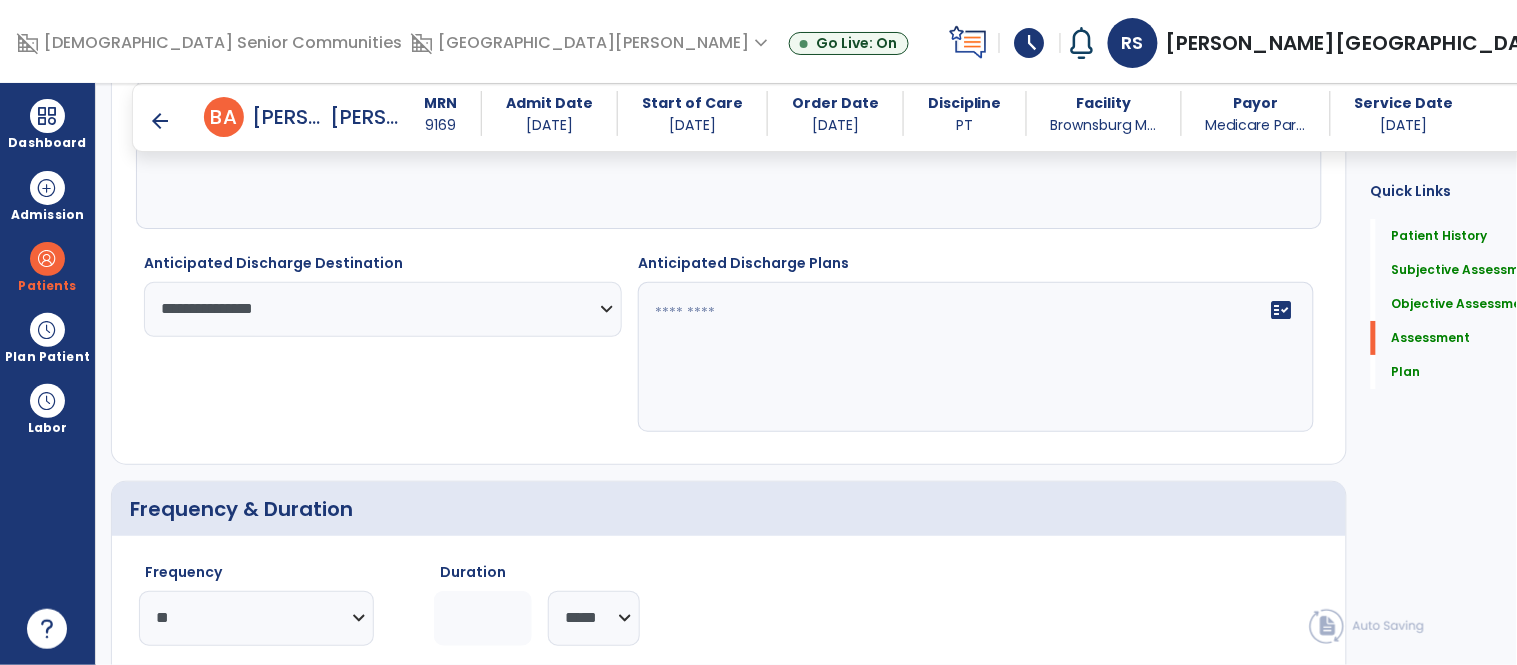 click 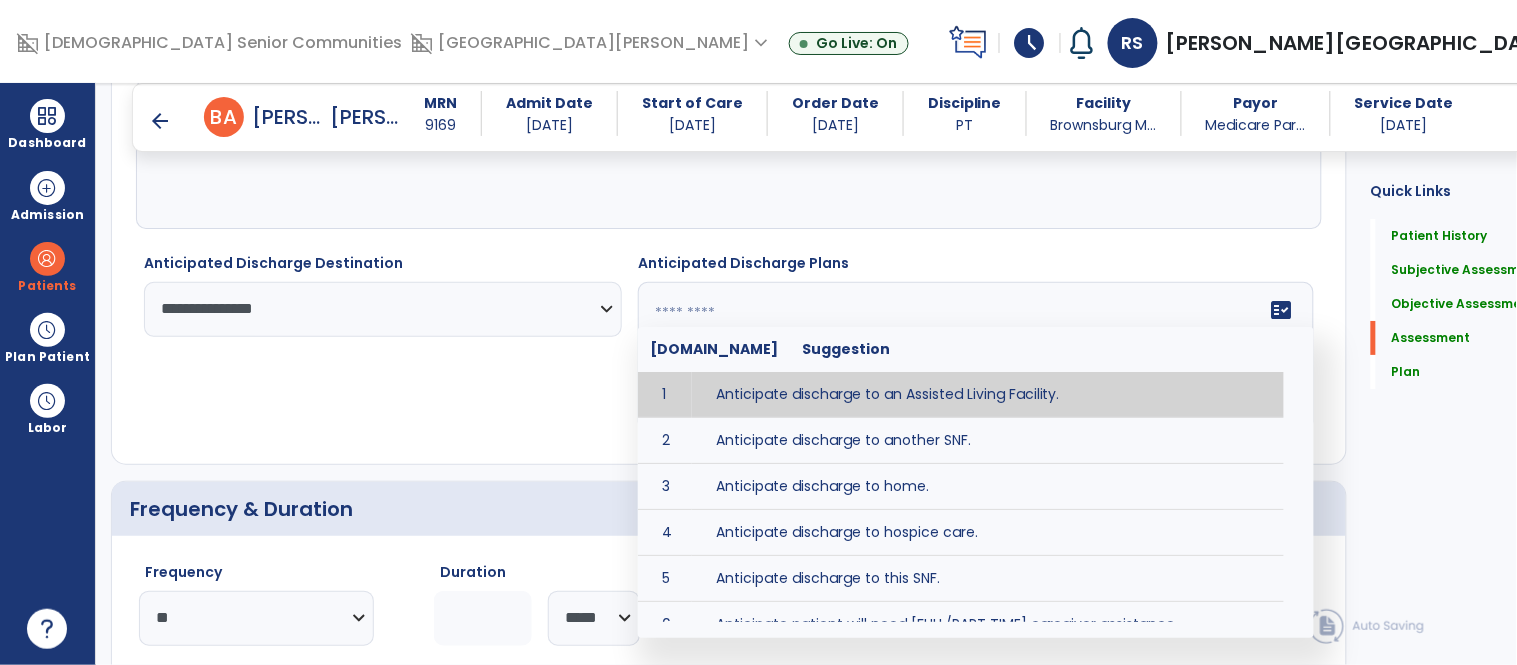 type on "**********" 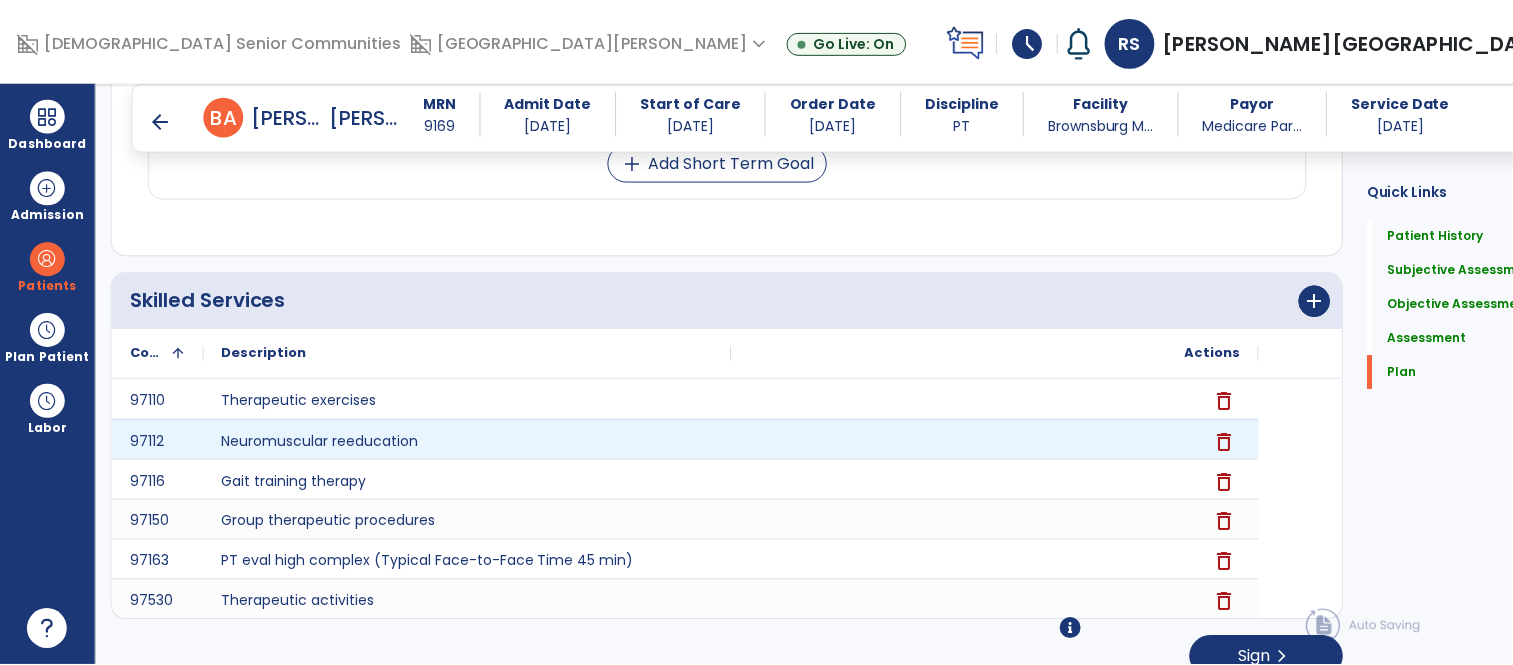 scroll, scrollTop: 5808, scrollLeft: 0, axis: vertical 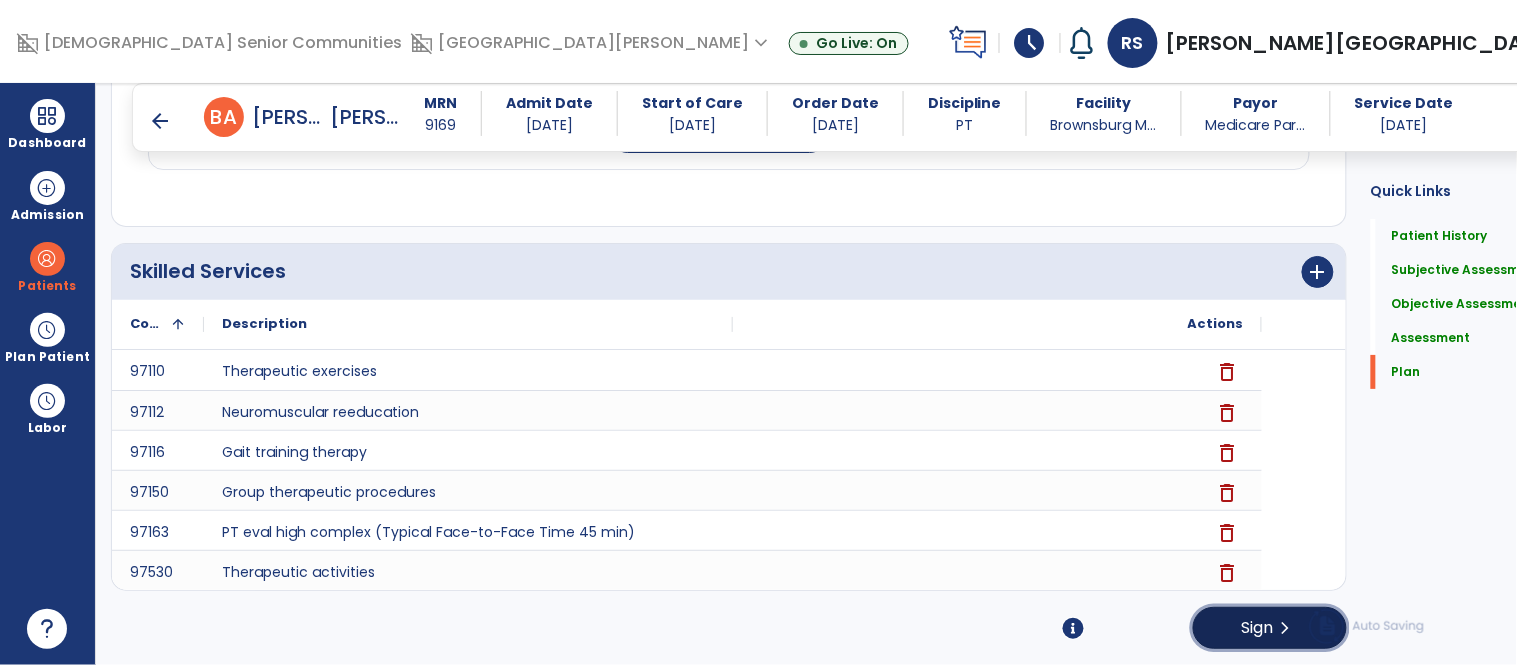 click on "Sign" 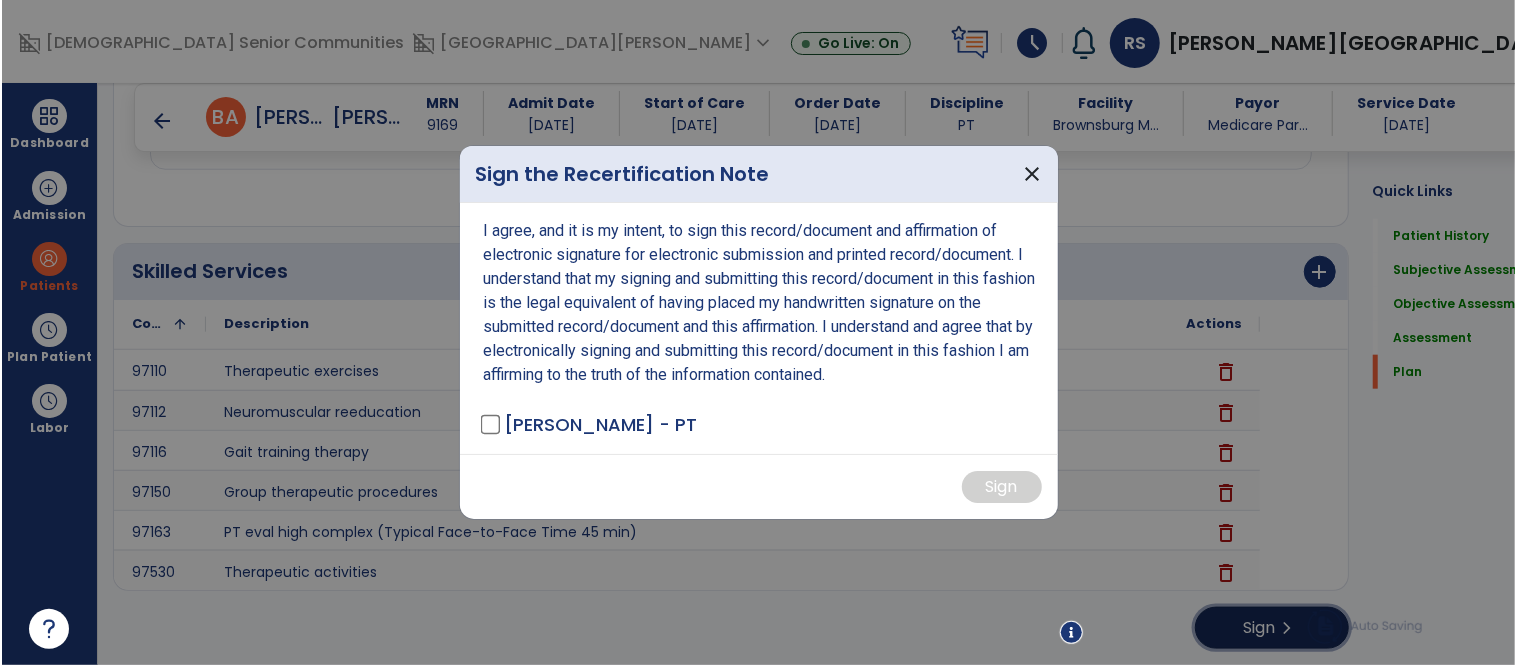 scroll, scrollTop: 5808, scrollLeft: 0, axis: vertical 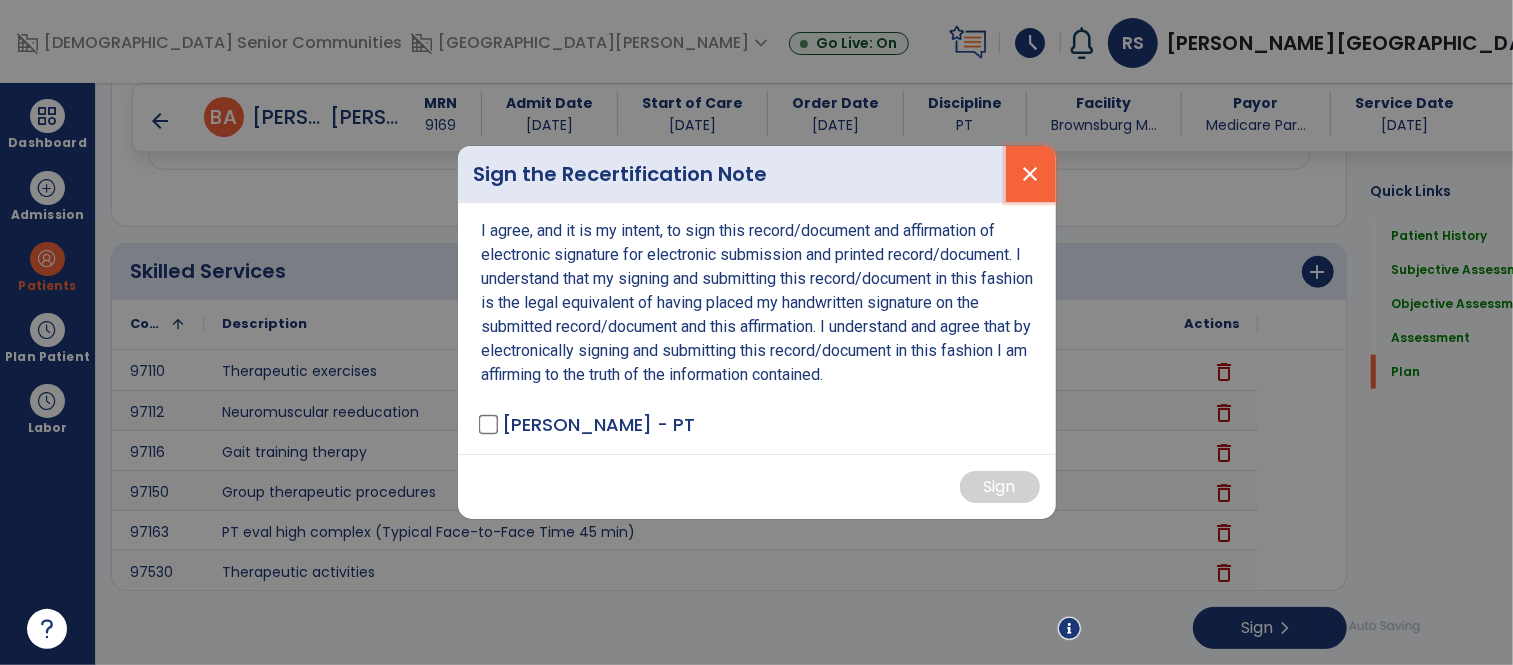 click on "close" at bounding box center [1031, 174] 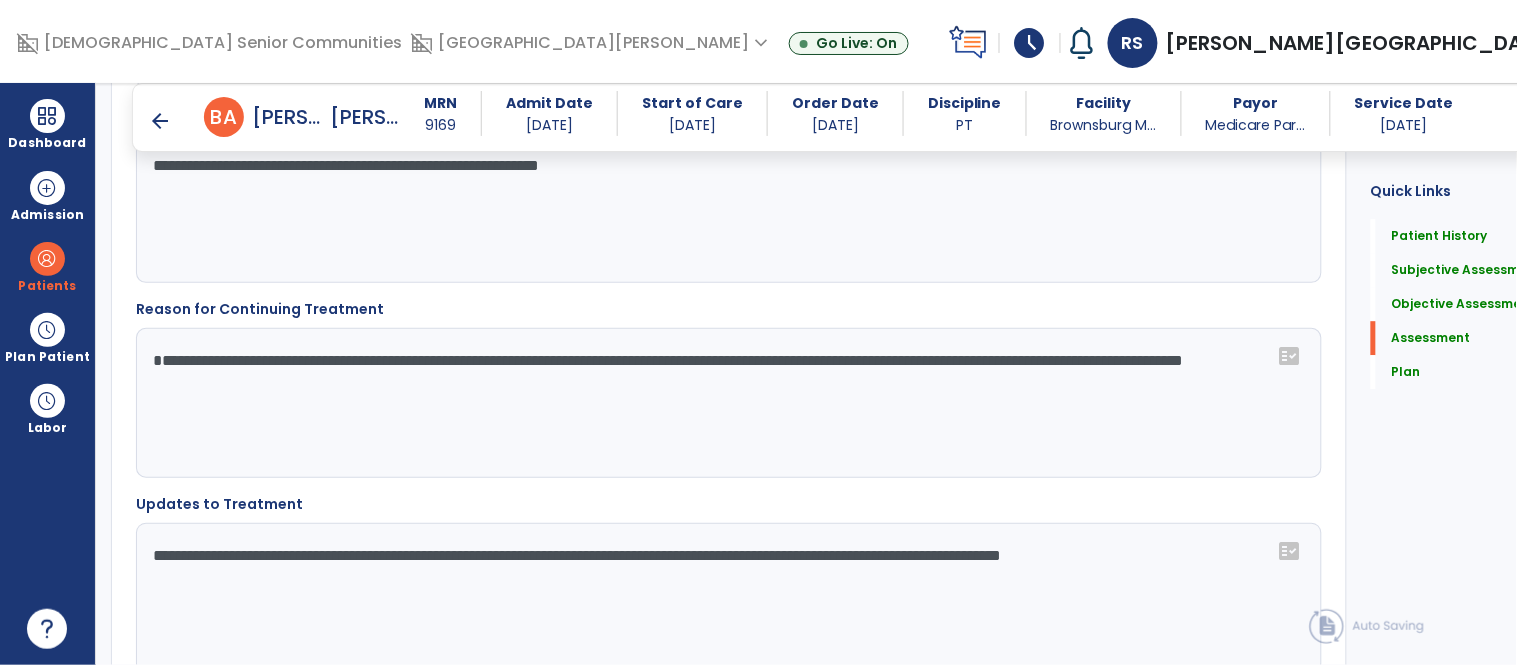 scroll, scrollTop: 0, scrollLeft: 0, axis: both 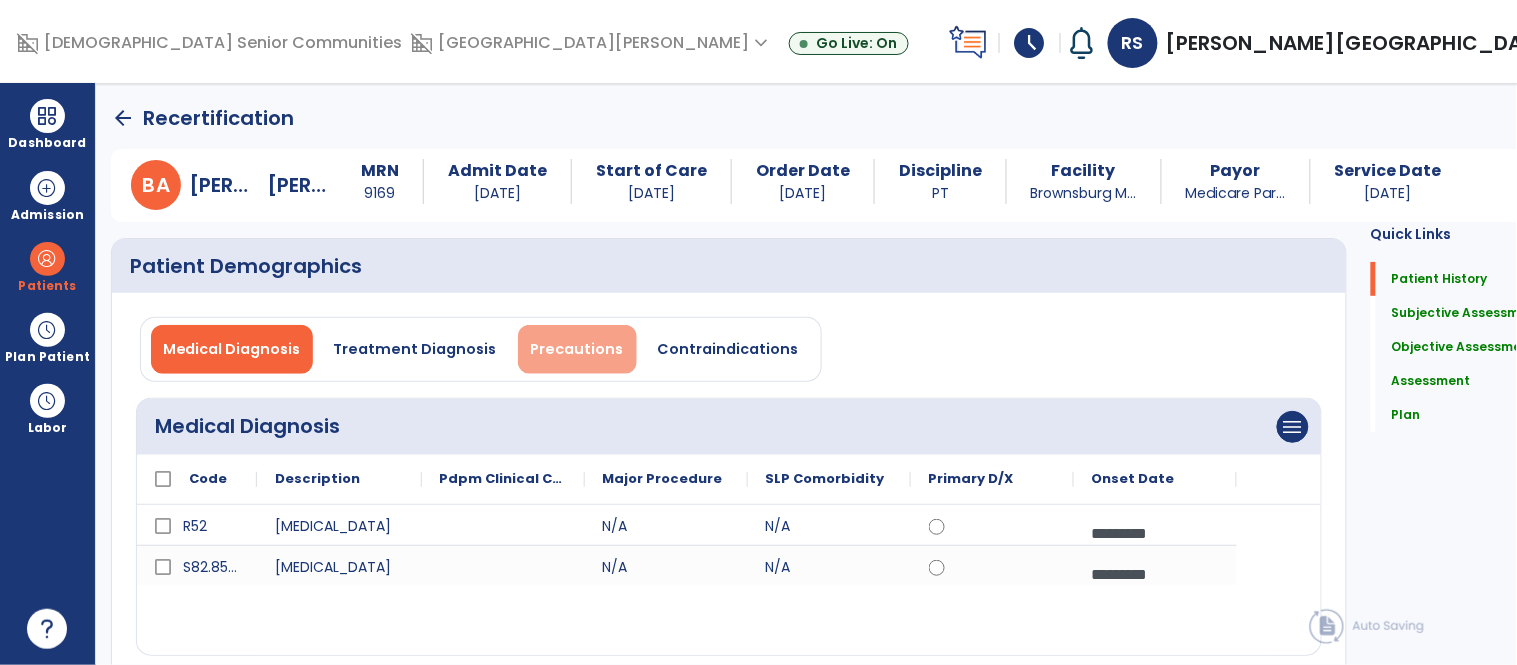 click on "Precautions" at bounding box center (577, 349) 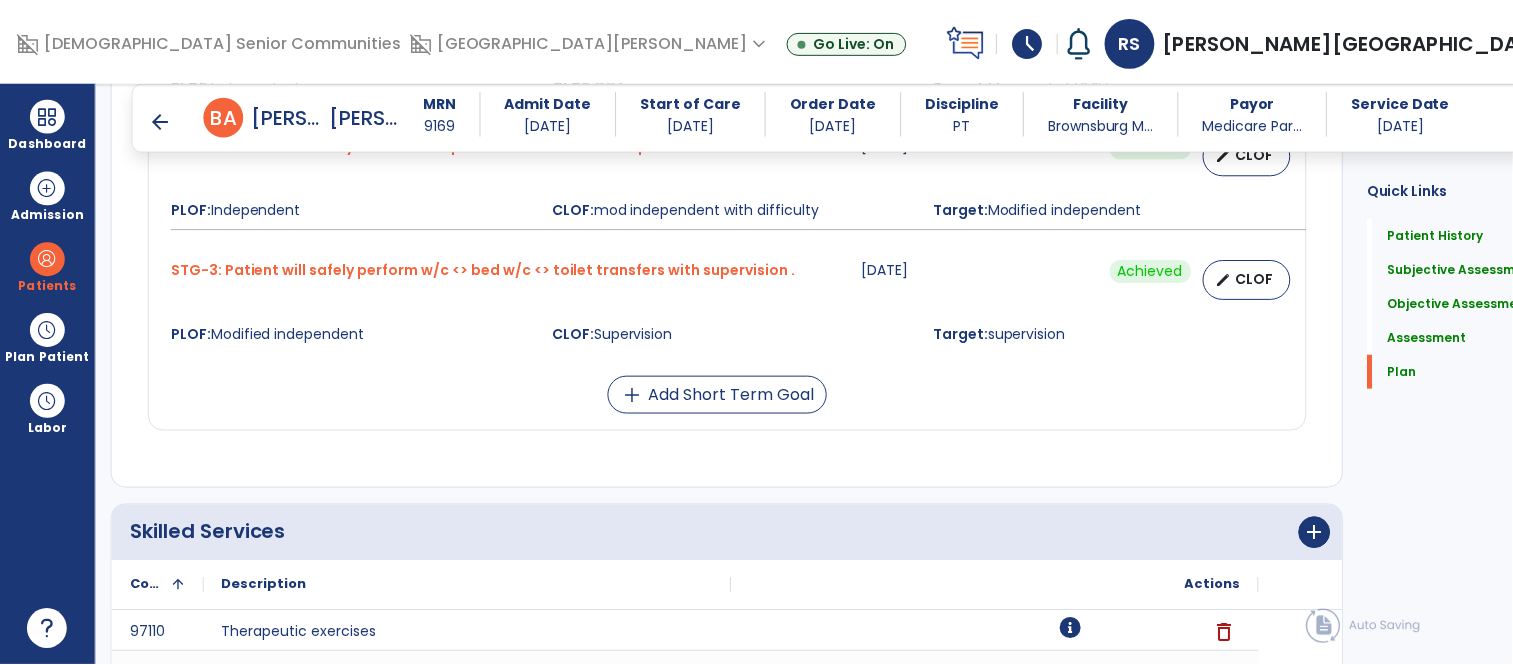 scroll, scrollTop: 5824, scrollLeft: 0, axis: vertical 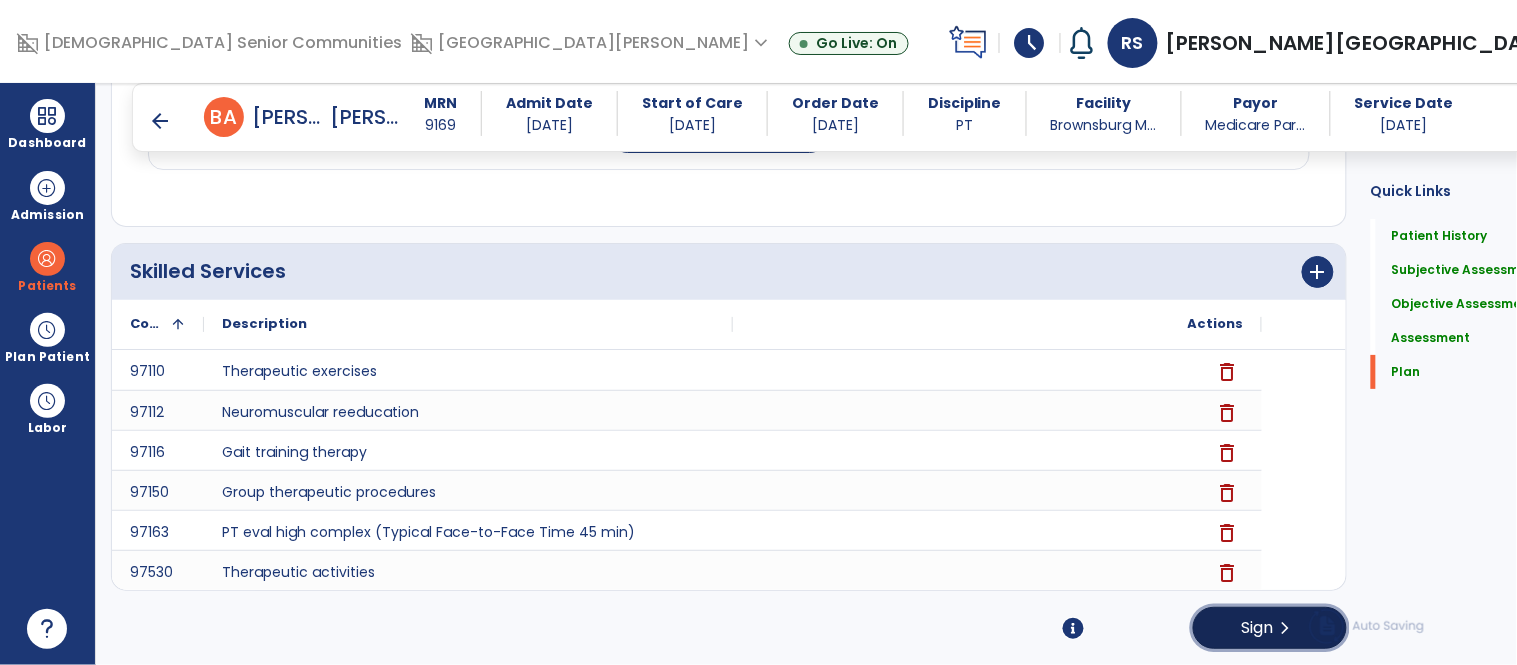 click on "chevron_right" 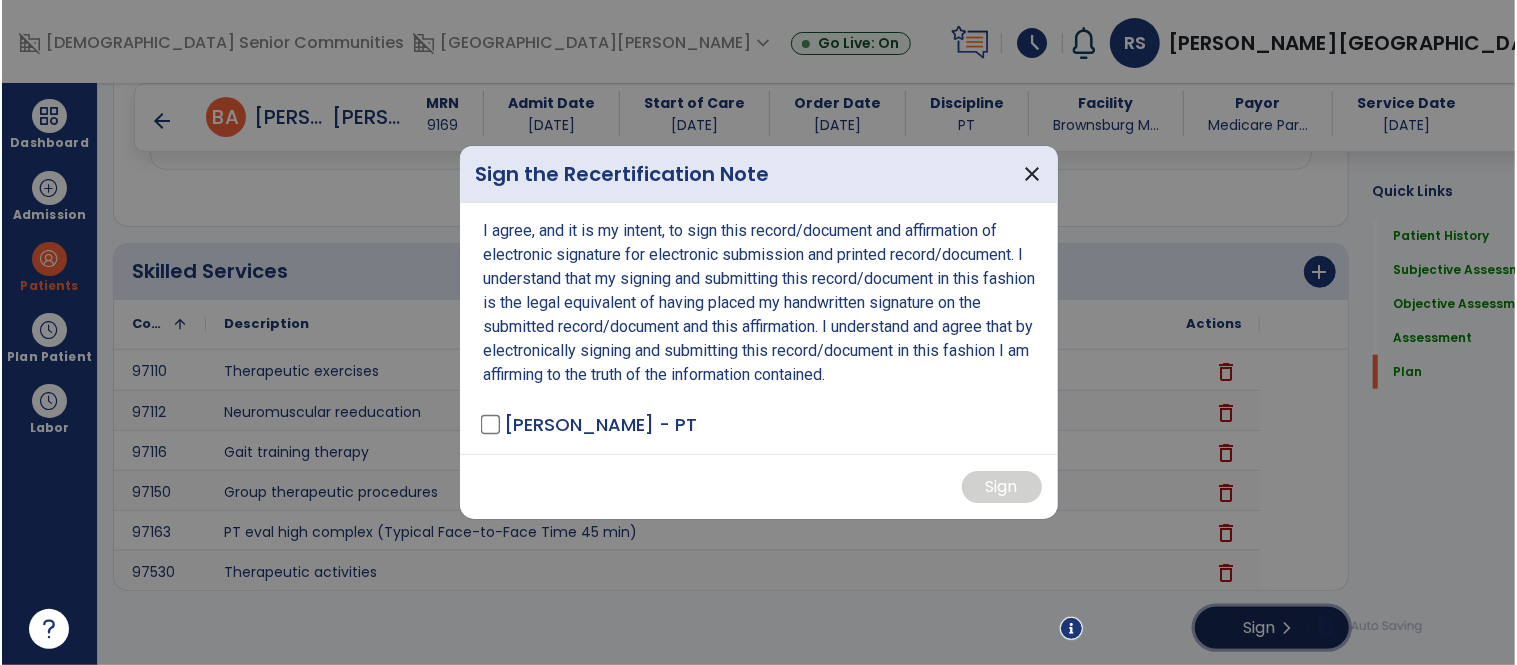 scroll, scrollTop: 5824, scrollLeft: 0, axis: vertical 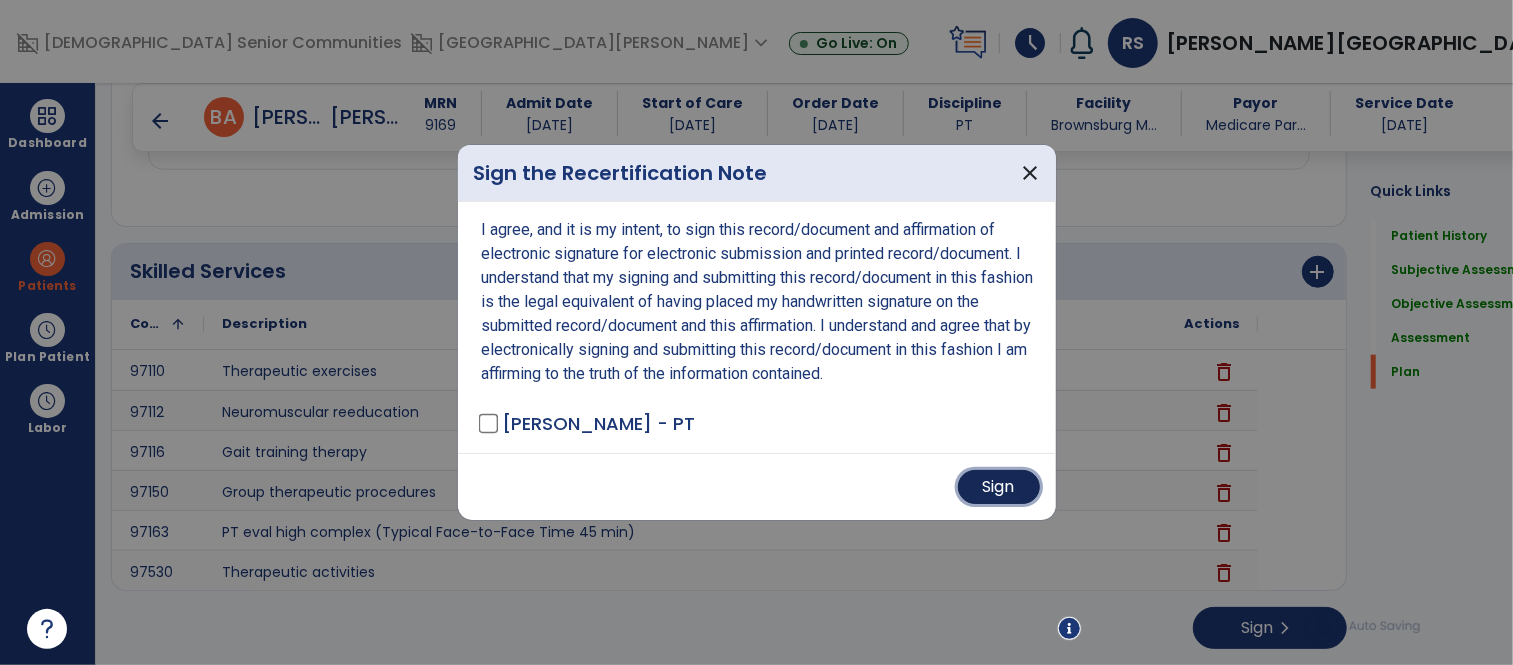 click on "Sign" at bounding box center [999, 487] 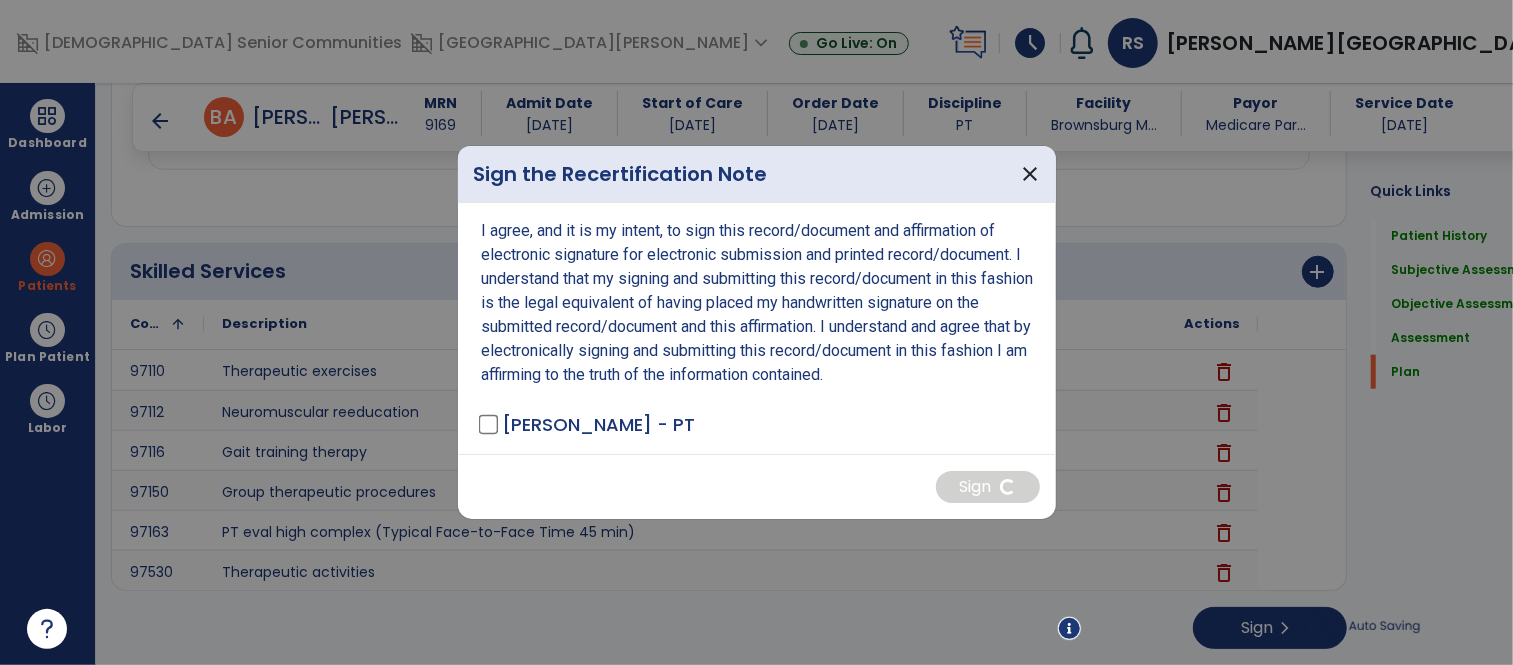 click at bounding box center (1069, 628) 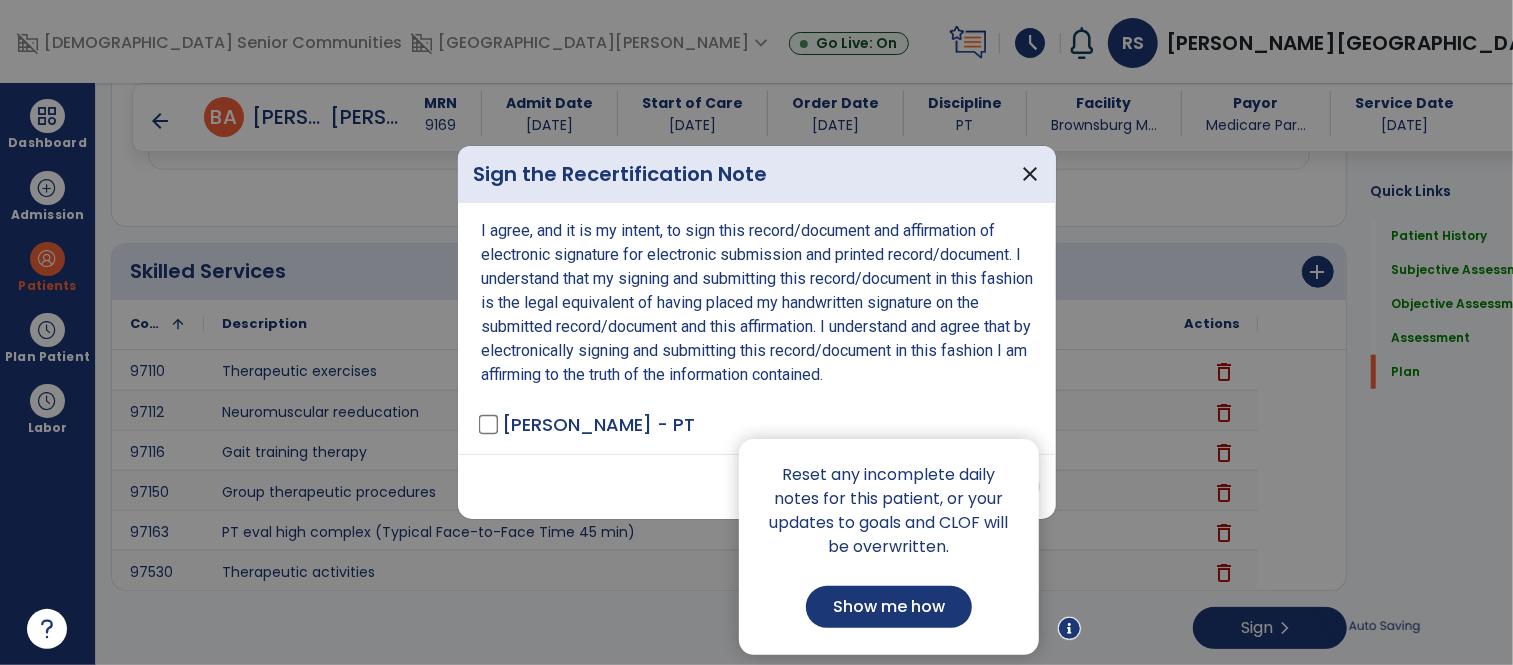 click at bounding box center [756, 332] 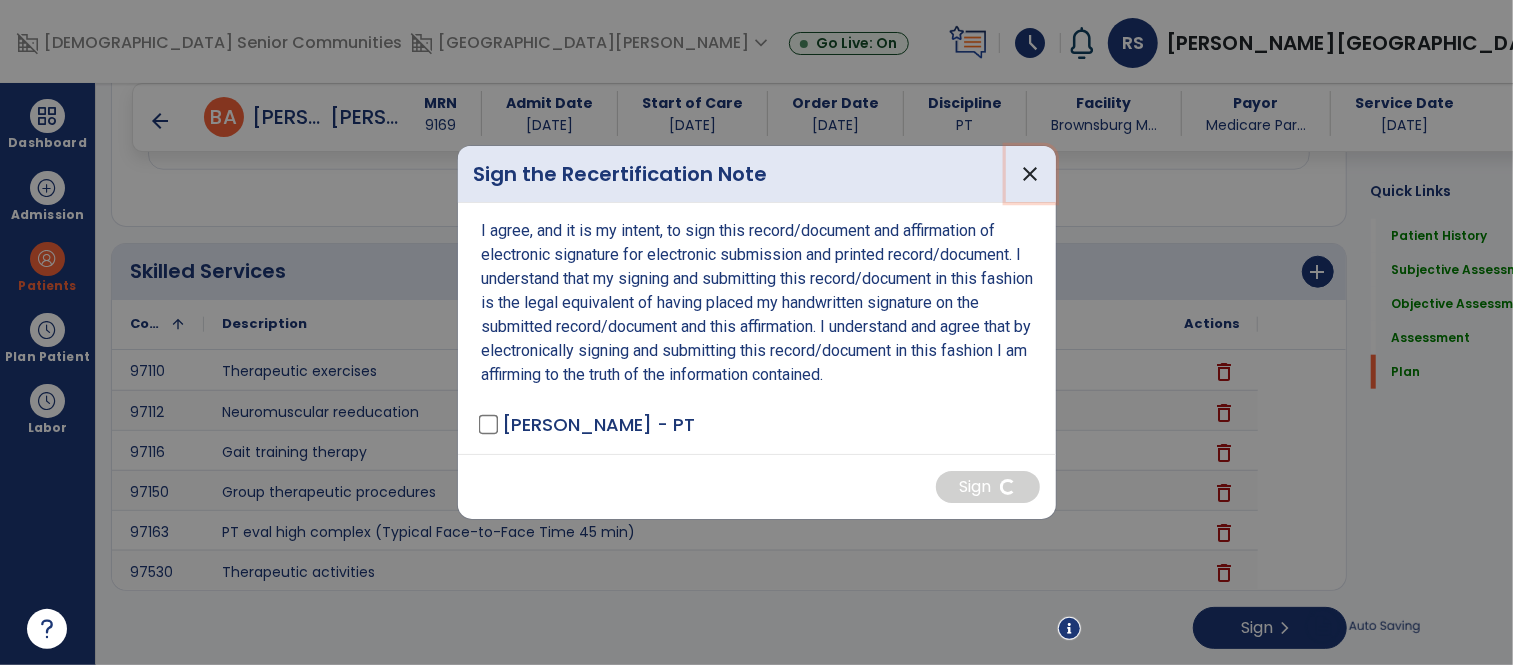 click on "close" at bounding box center (1031, 174) 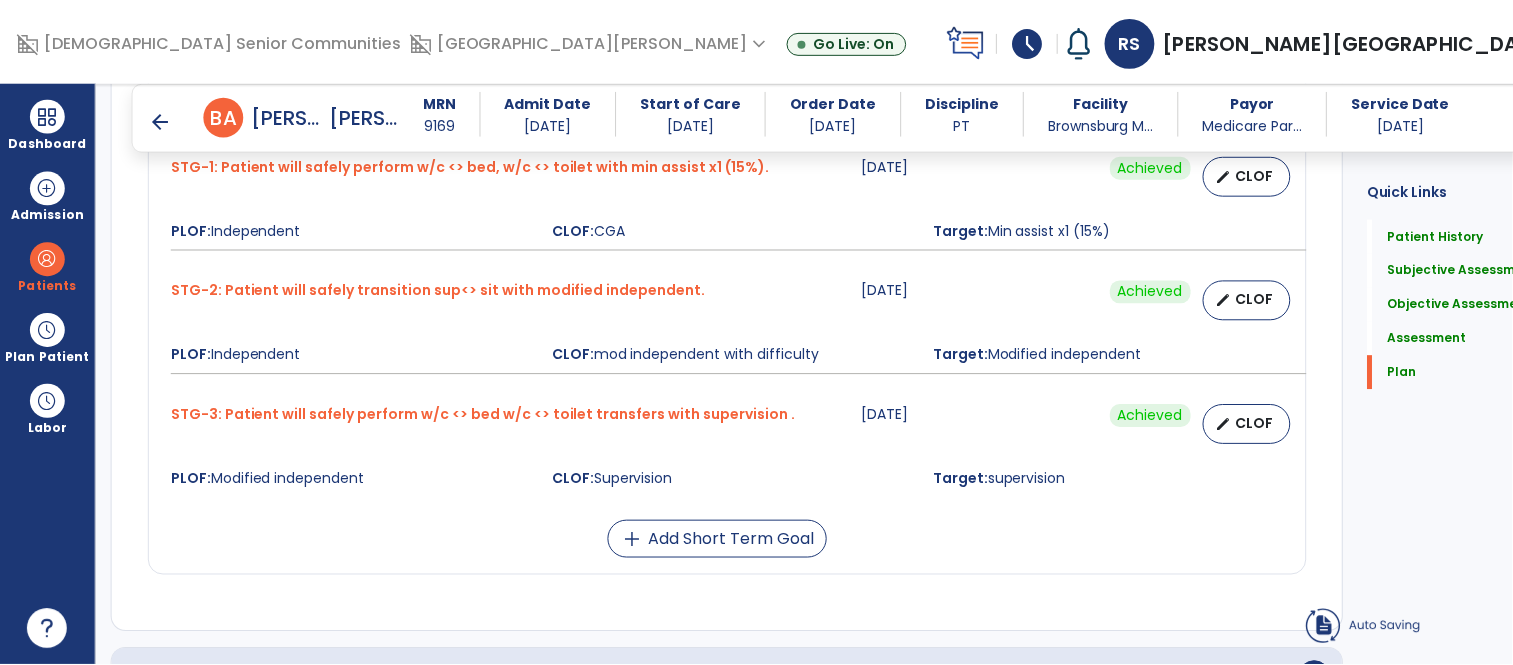 scroll, scrollTop: 5824, scrollLeft: 0, axis: vertical 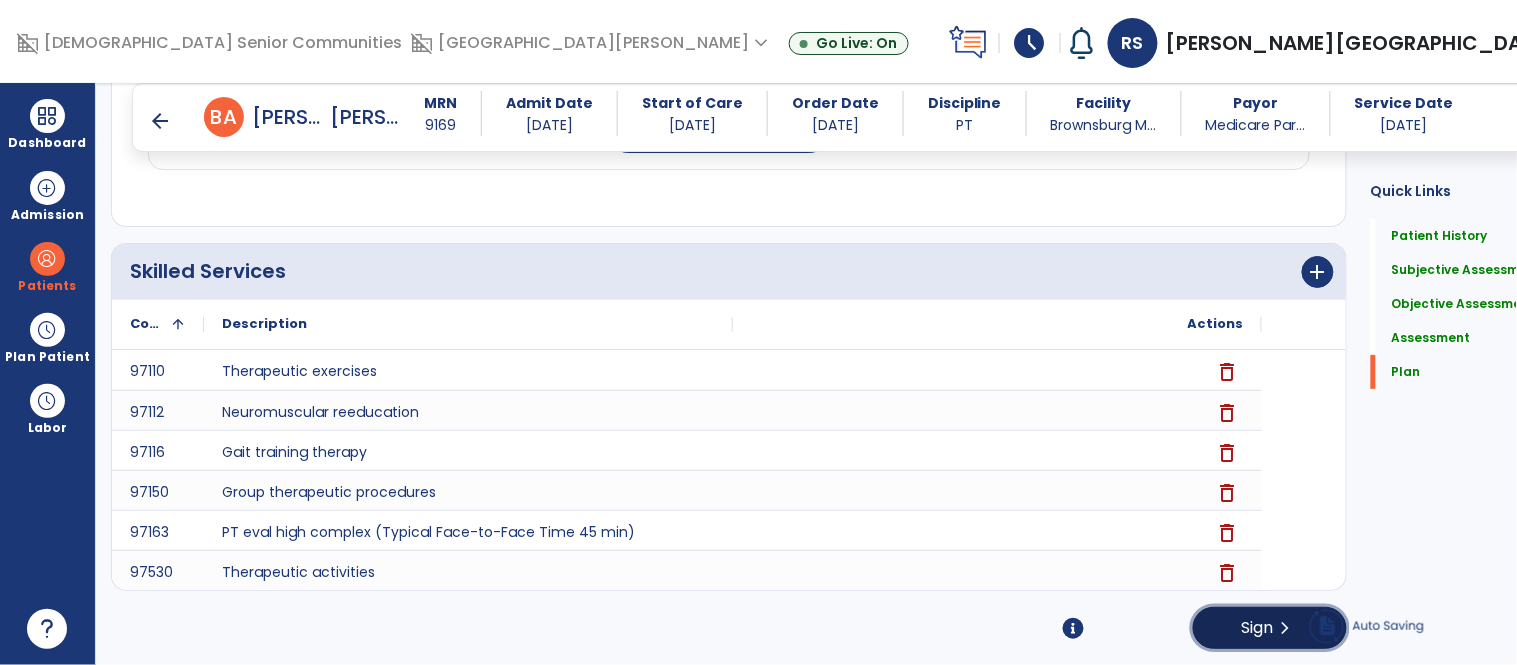 click on "Sign" 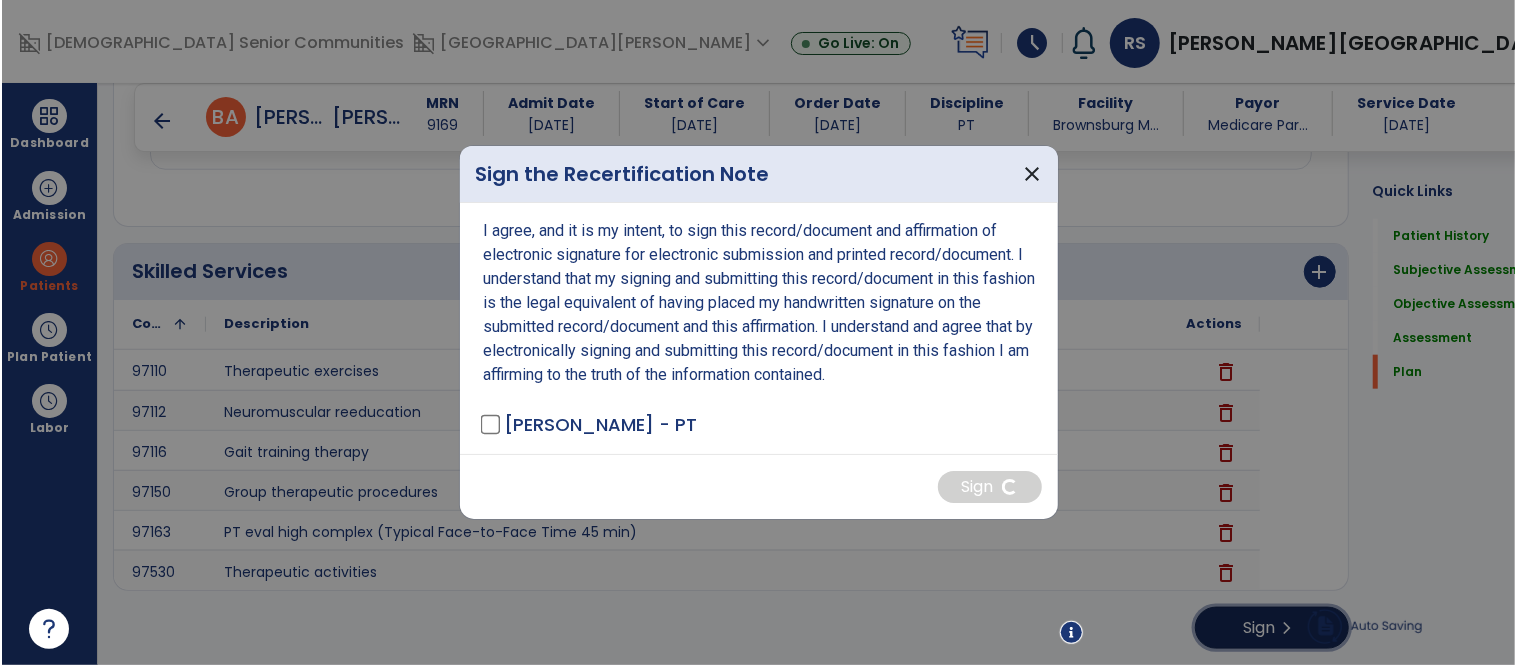 scroll, scrollTop: 5824, scrollLeft: 0, axis: vertical 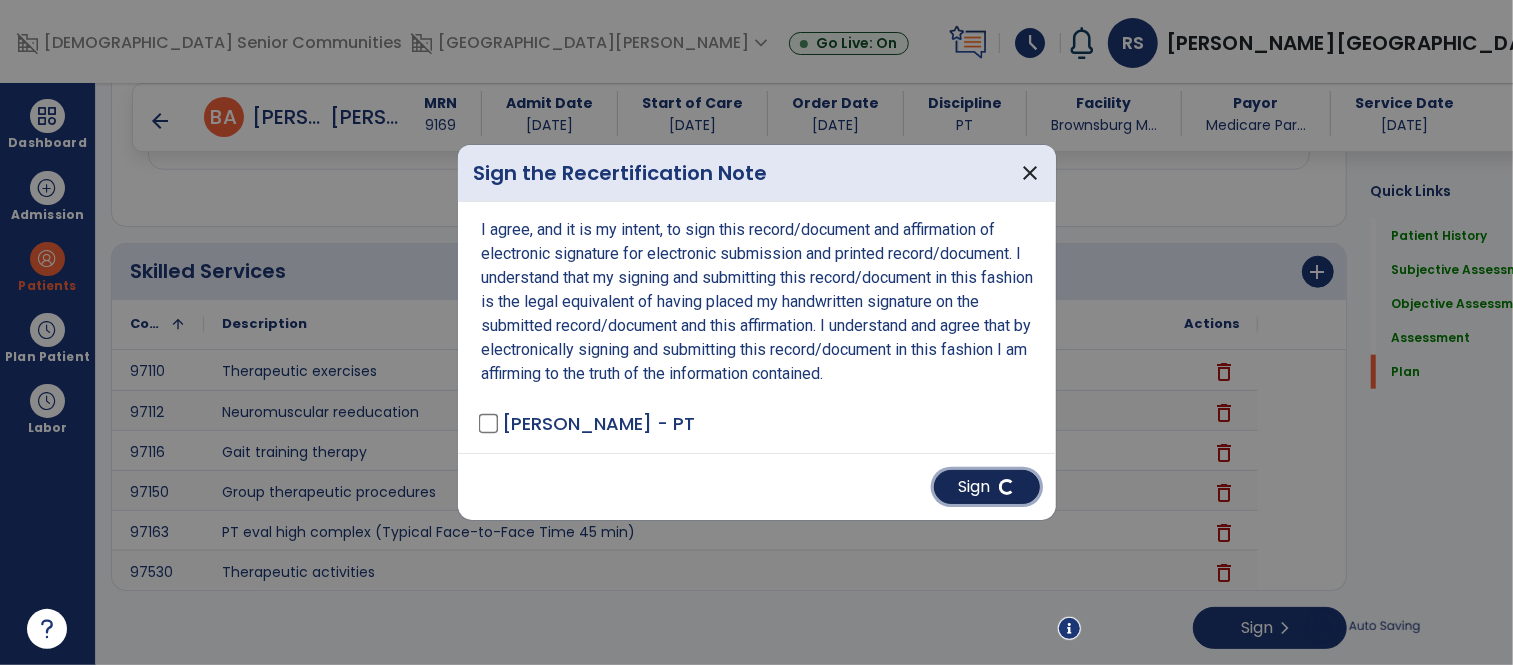 click on "Sign" at bounding box center [987, 487] 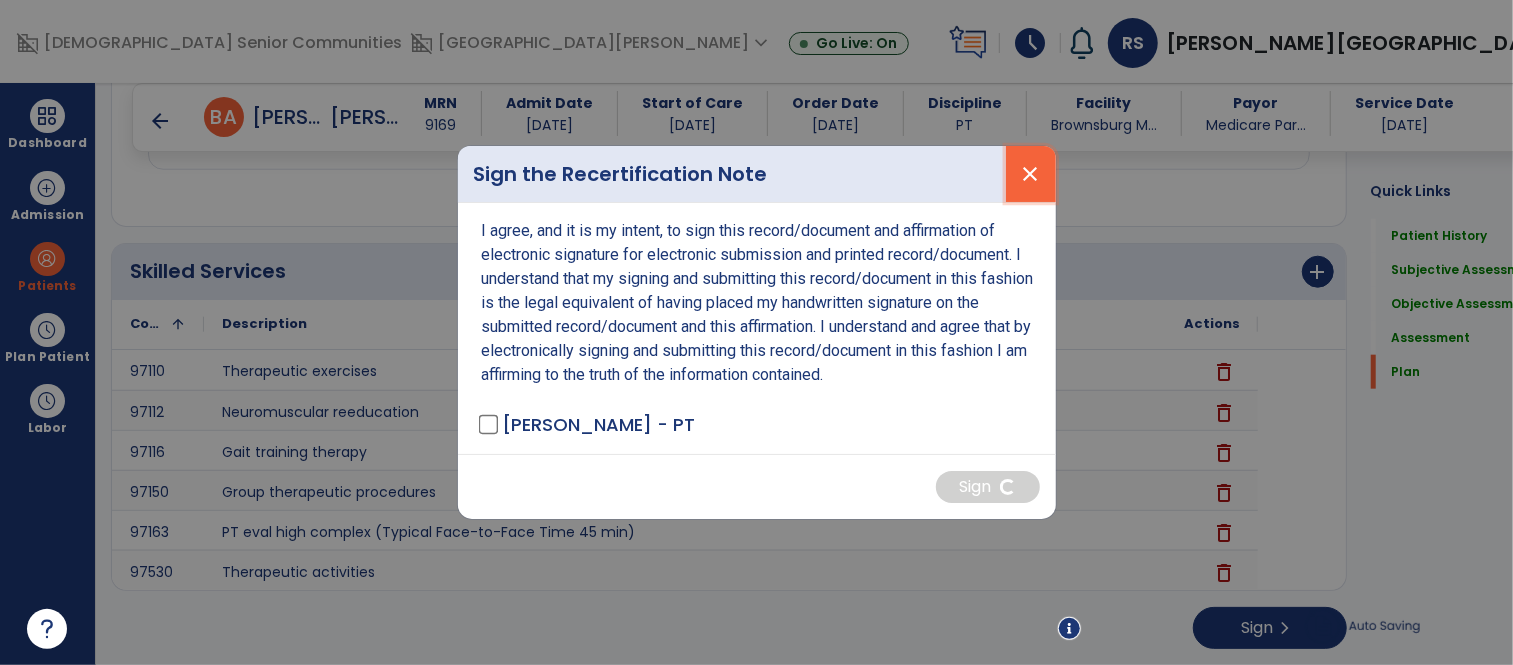 click on "close" at bounding box center (1031, 174) 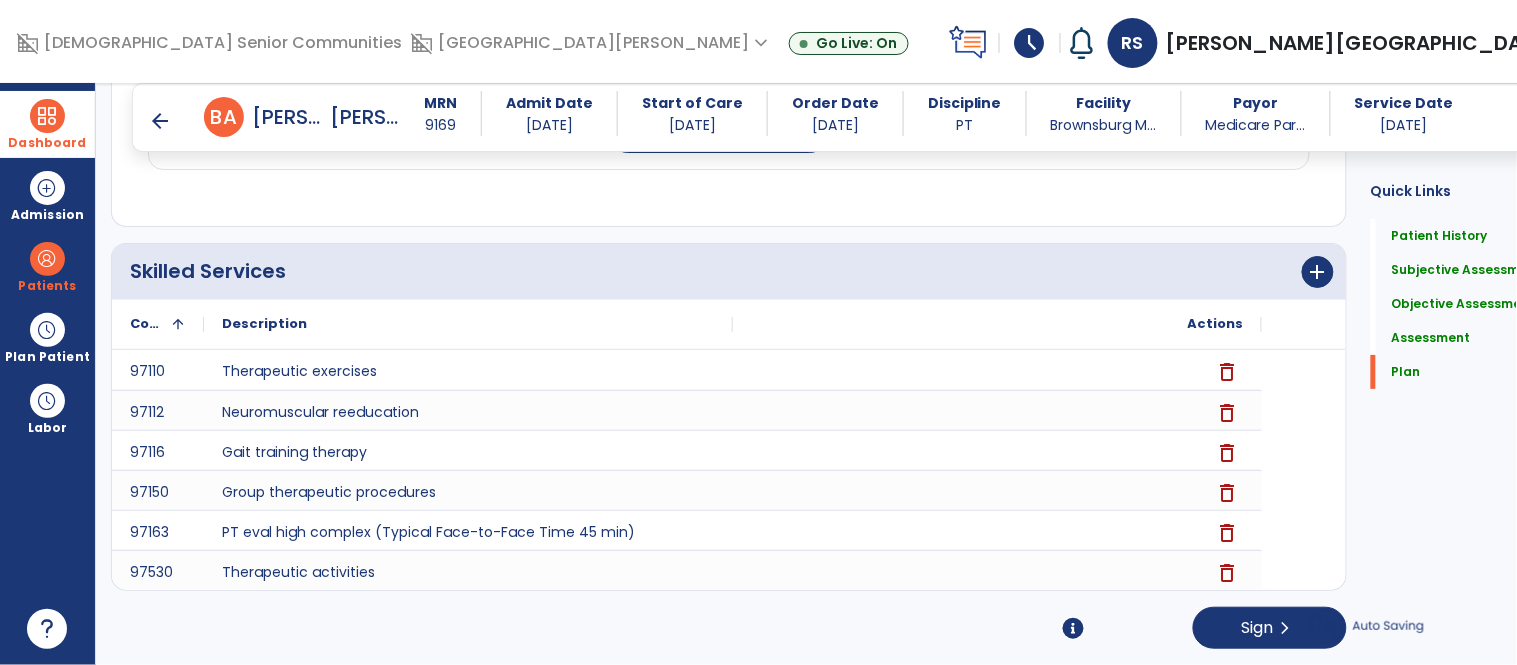 click at bounding box center [47, 116] 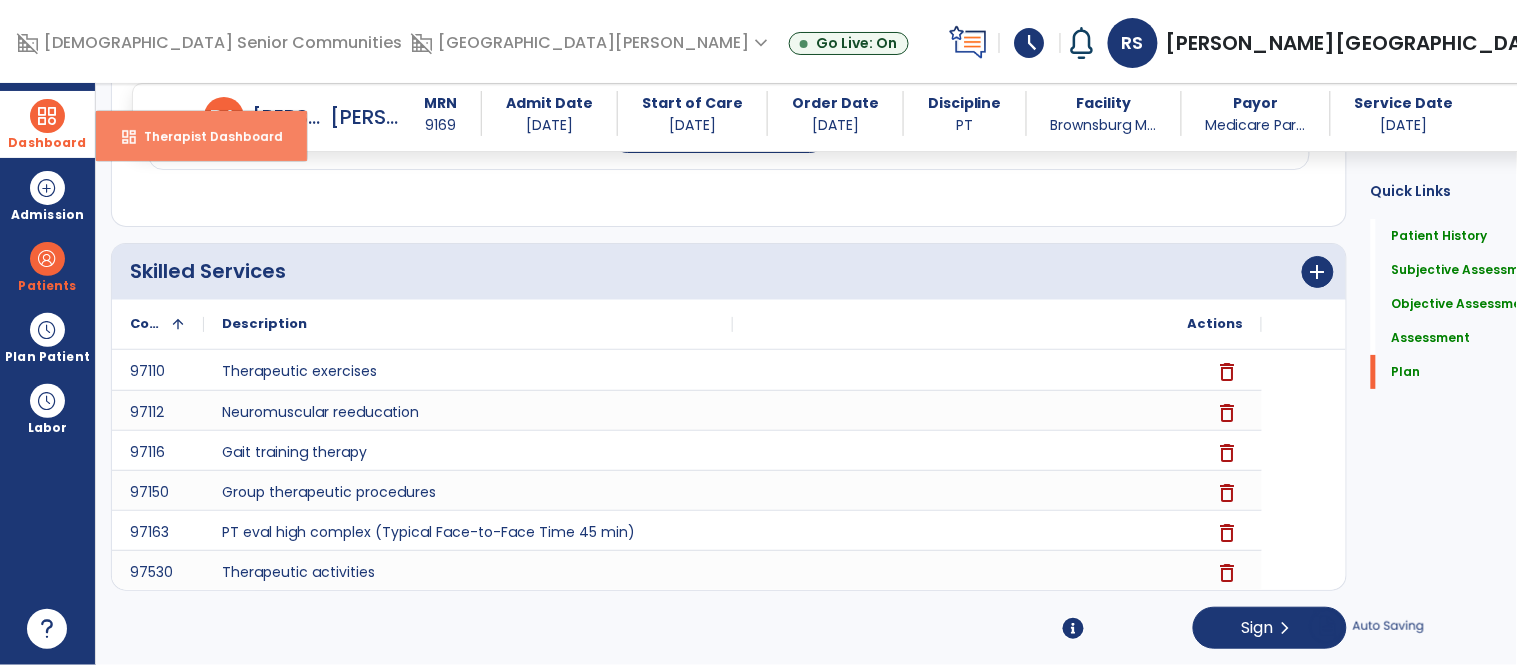 click on "Therapist Dashboard" at bounding box center (205, 136) 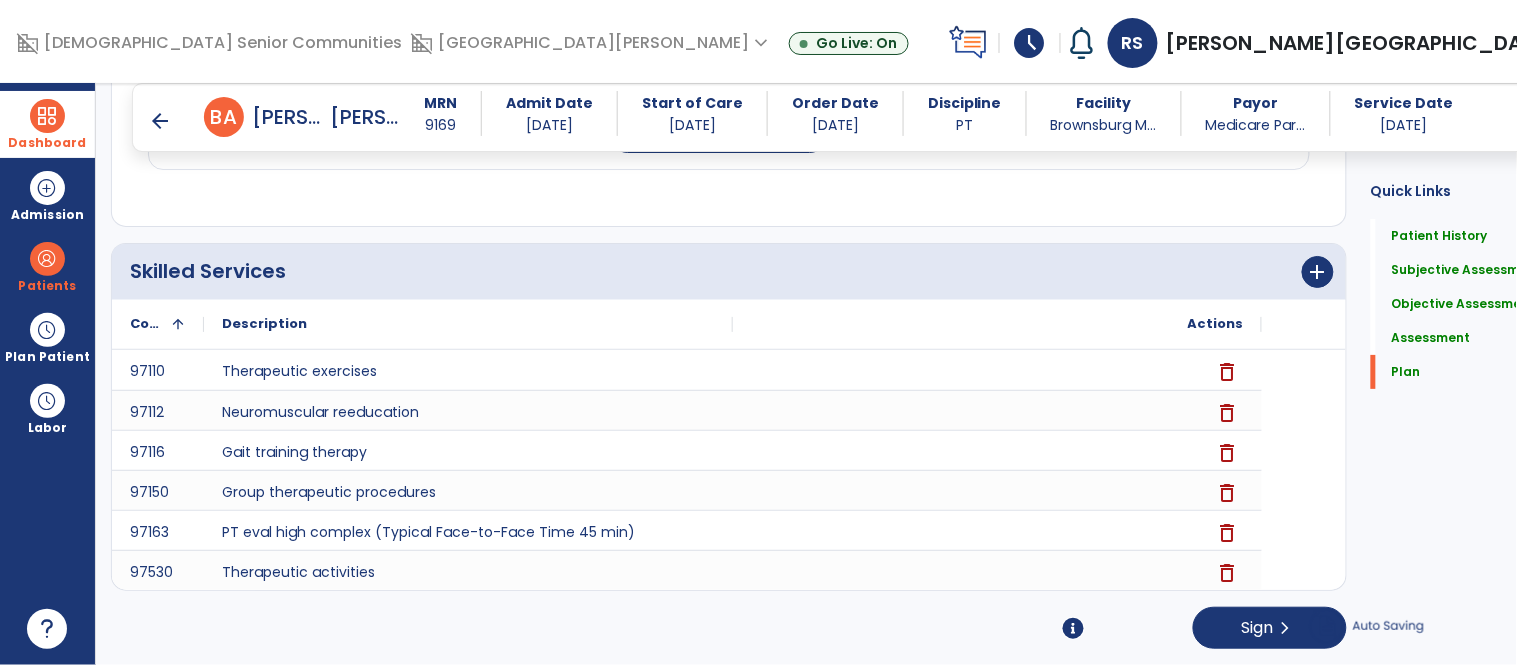 click at bounding box center (47, 116) 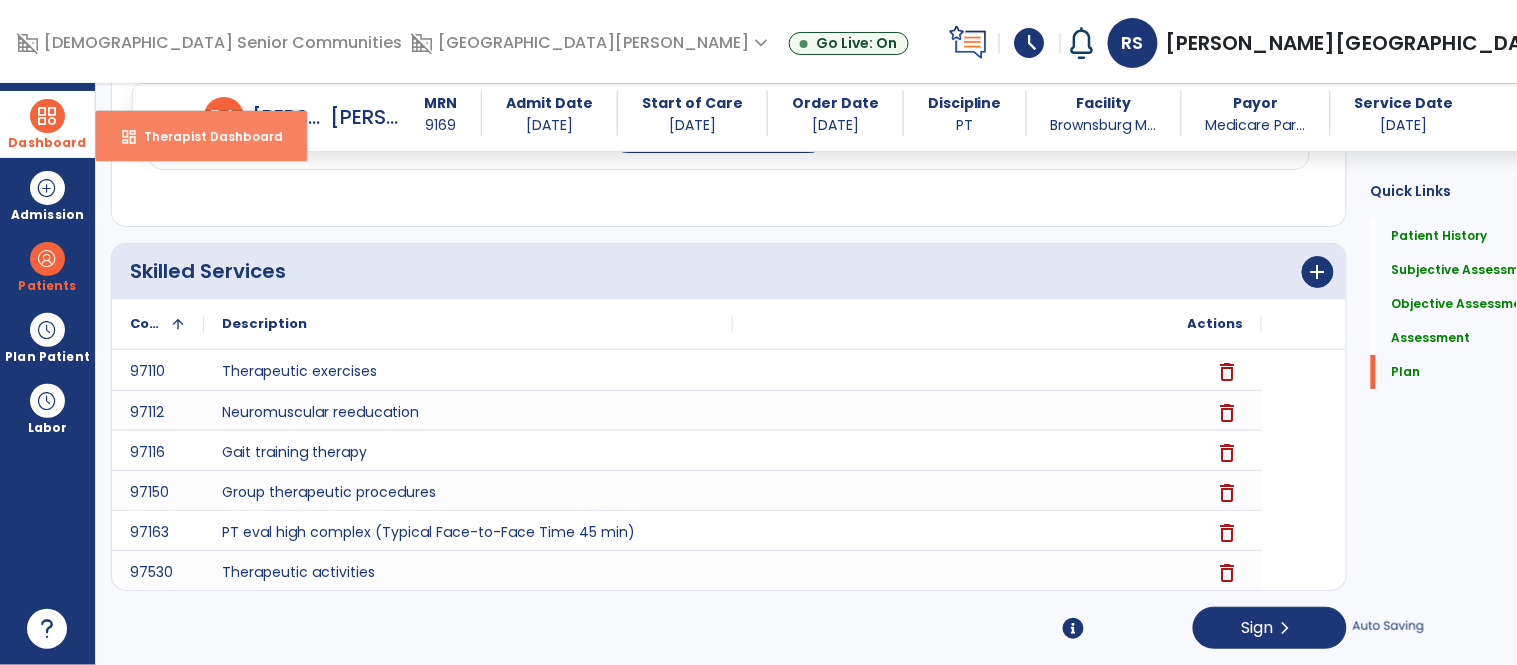 click on "Therapist Dashboard" at bounding box center (205, 136) 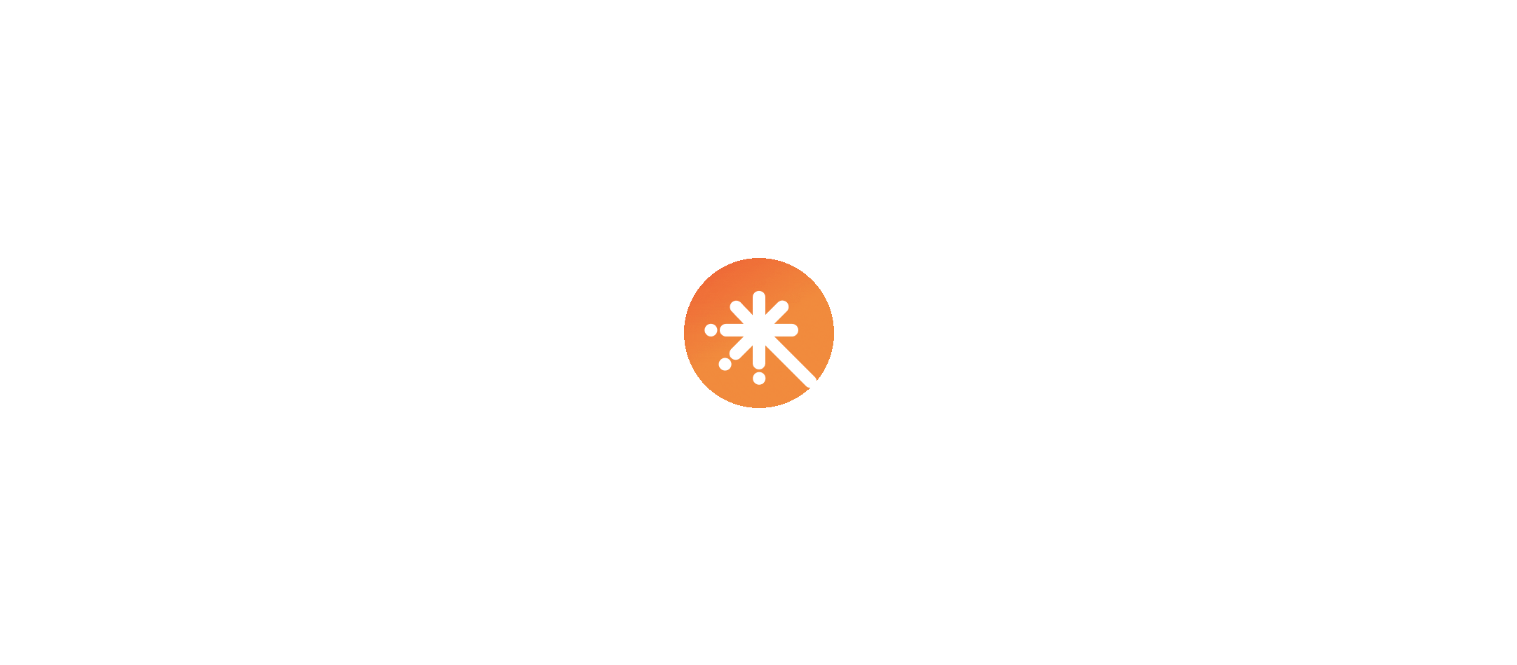 scroll, scrollTop: 0, scrollLeft: 0, axis: both 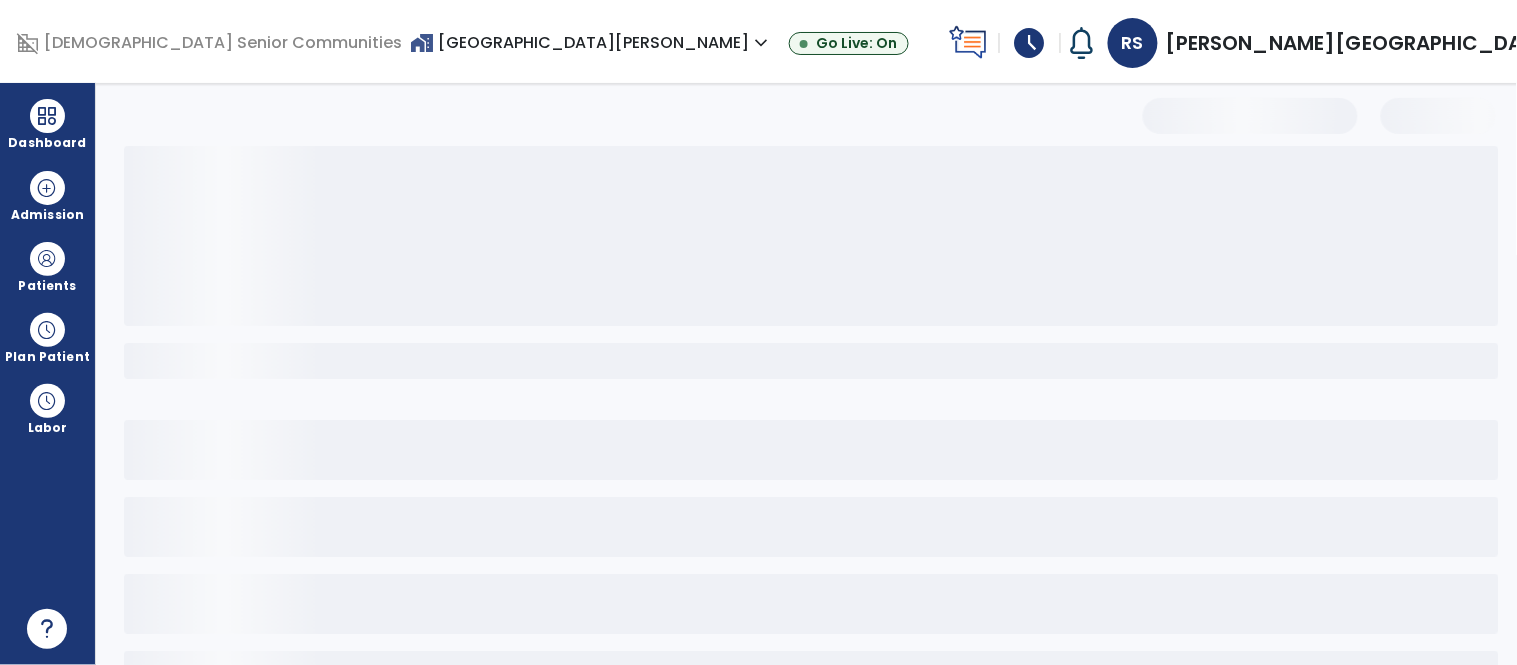 select on "**********" 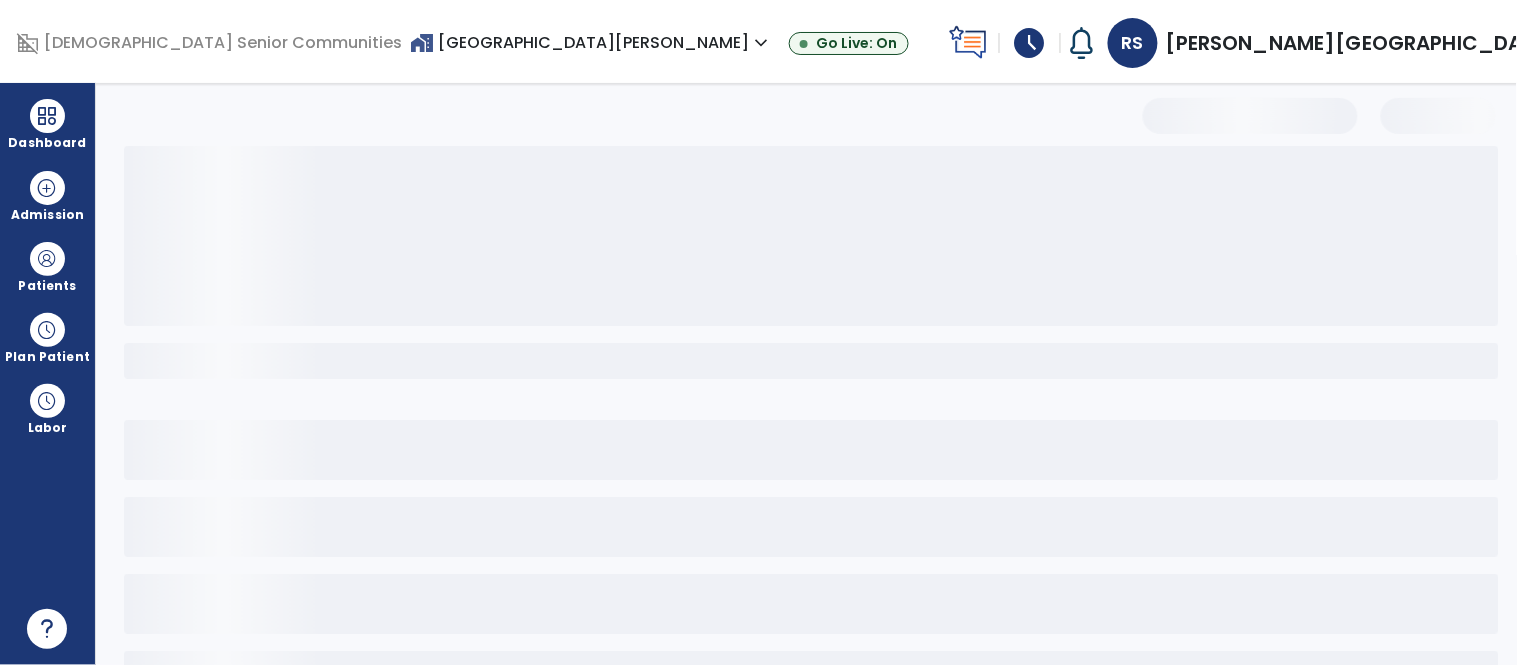 select on "**" 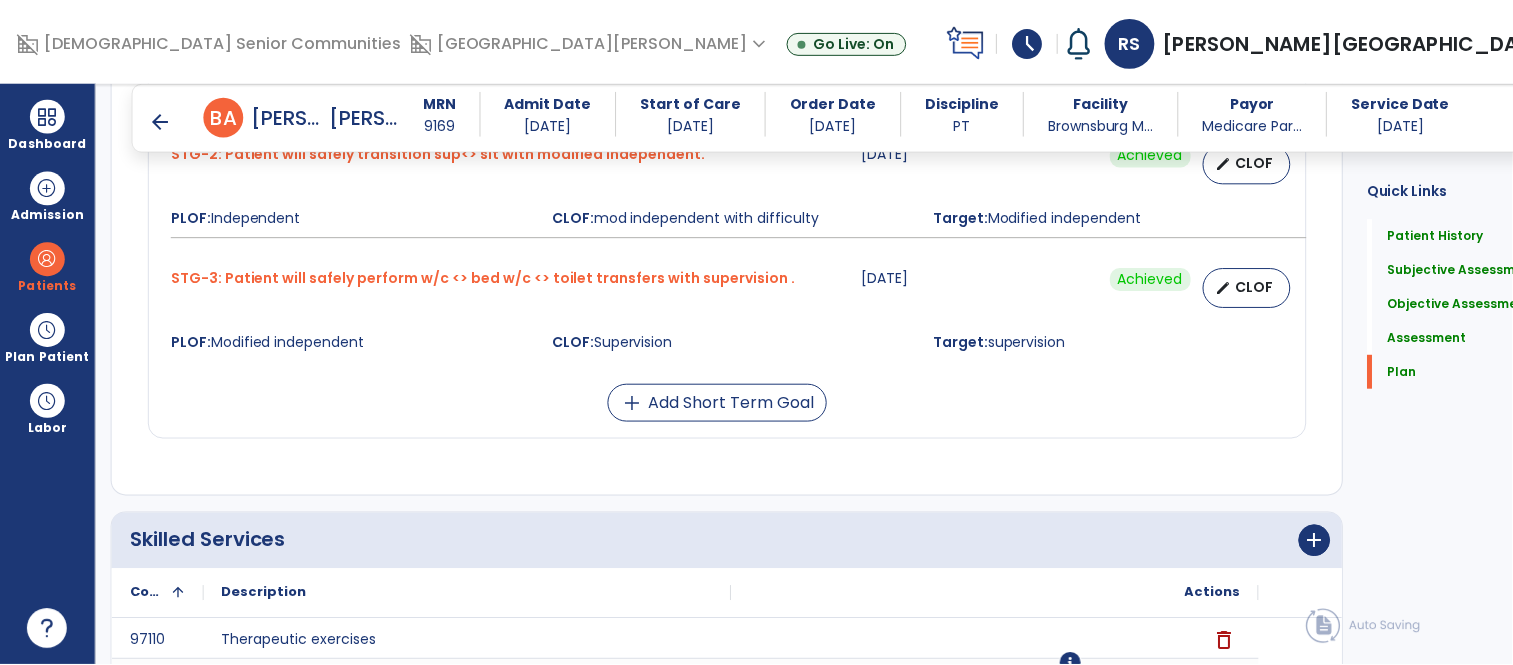 scroll, scrollTop: 5808, scrollLeft: 0, axis: vertical 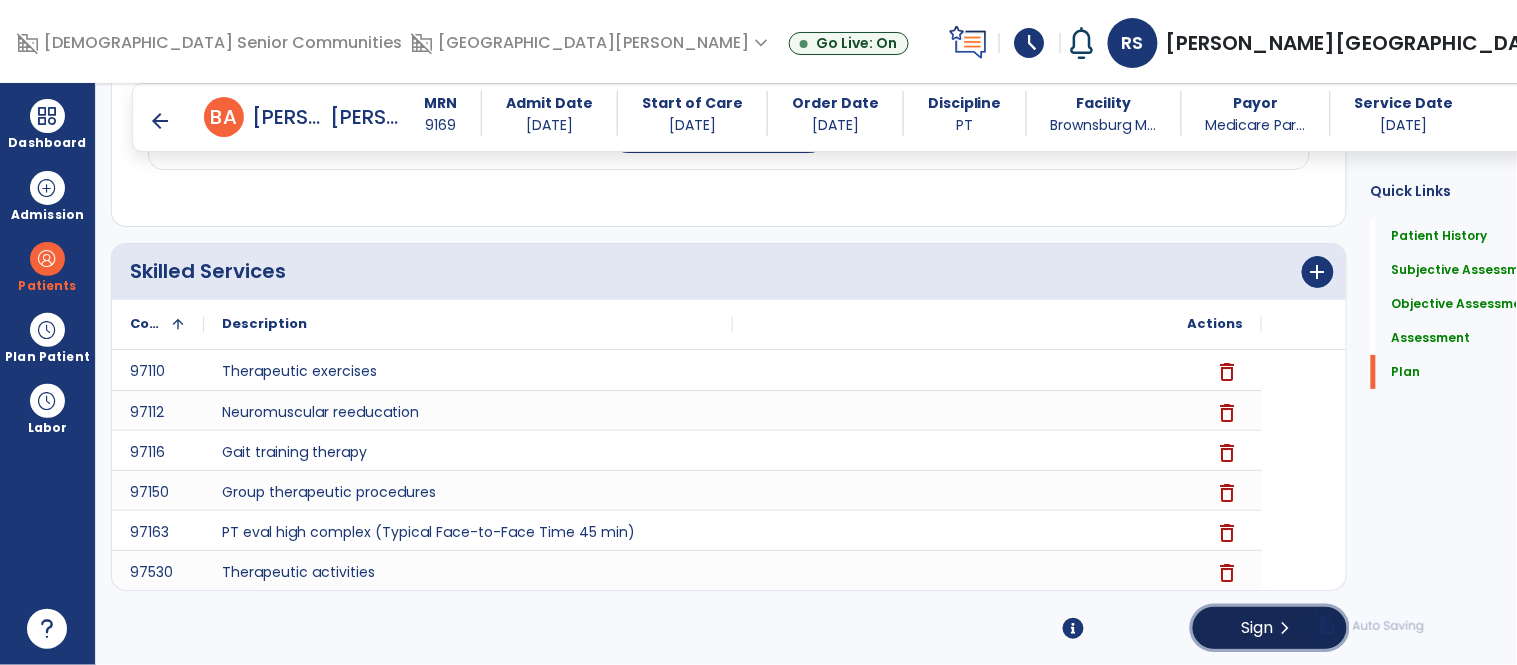 click on "Sign" 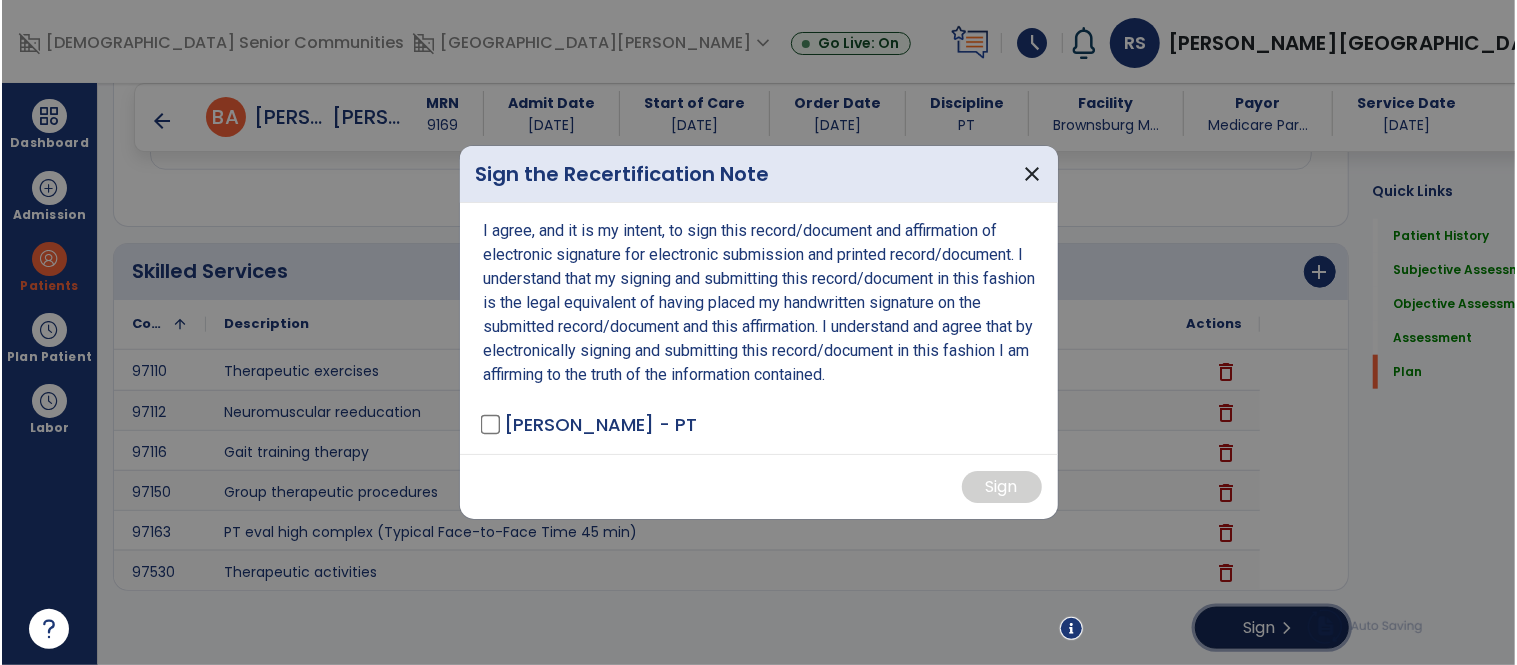 scroll, scrollTop: 5808, scrollLeft: 0, axis: vertical 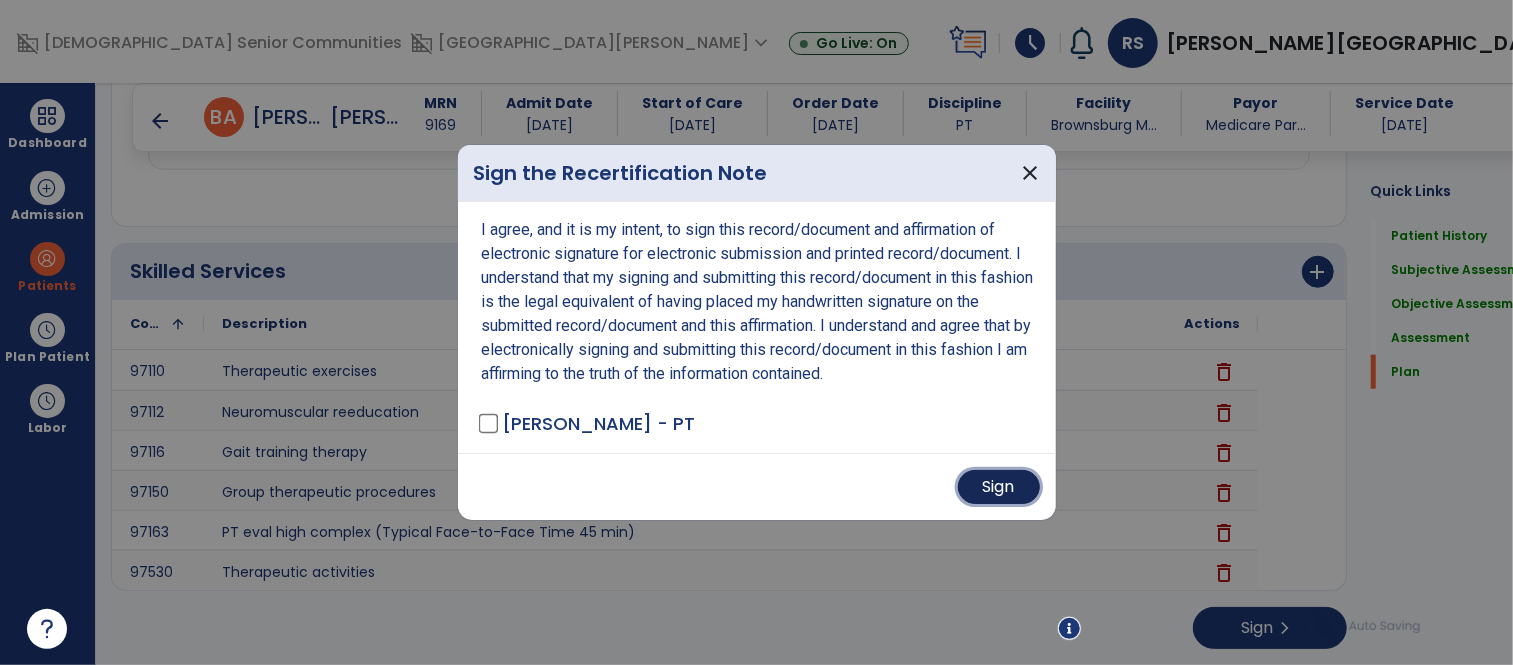 click on "Sign" at bounding box center [999, 487] 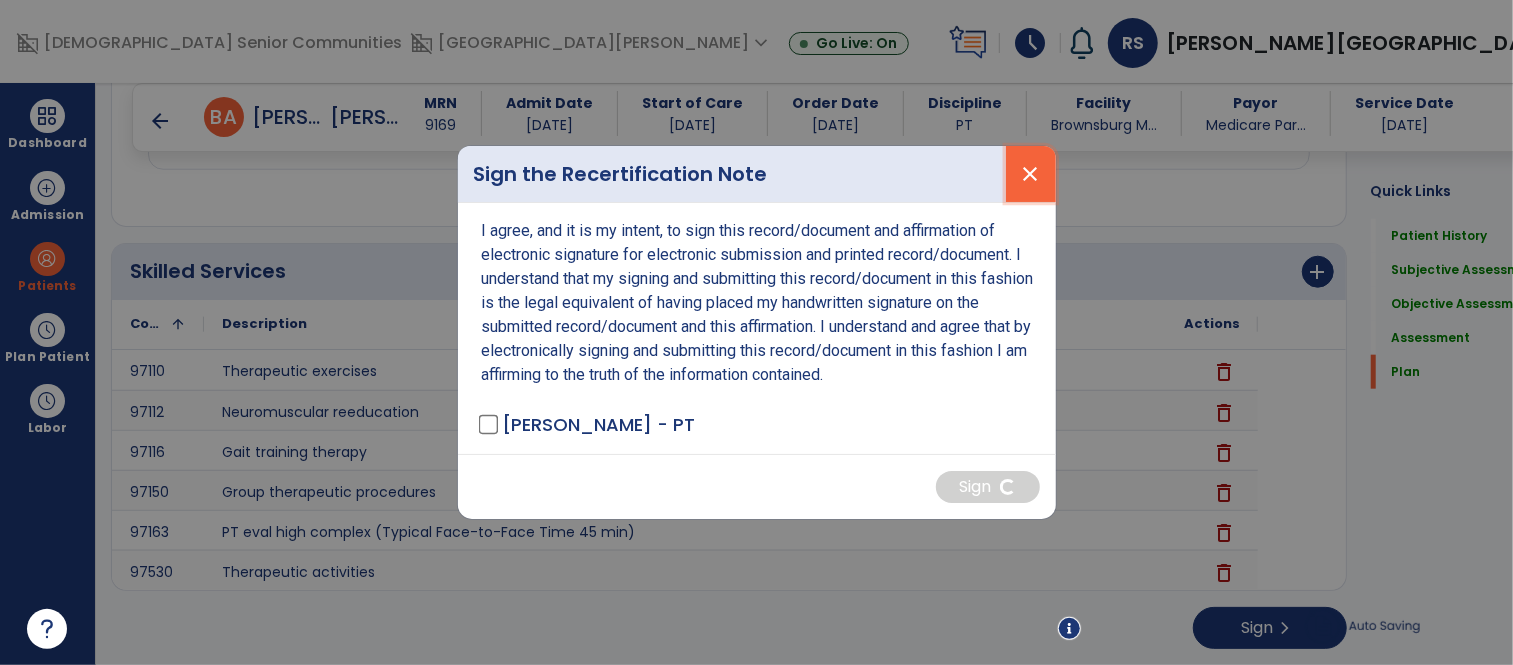 click on "close" at bounding box center (1031, 174) 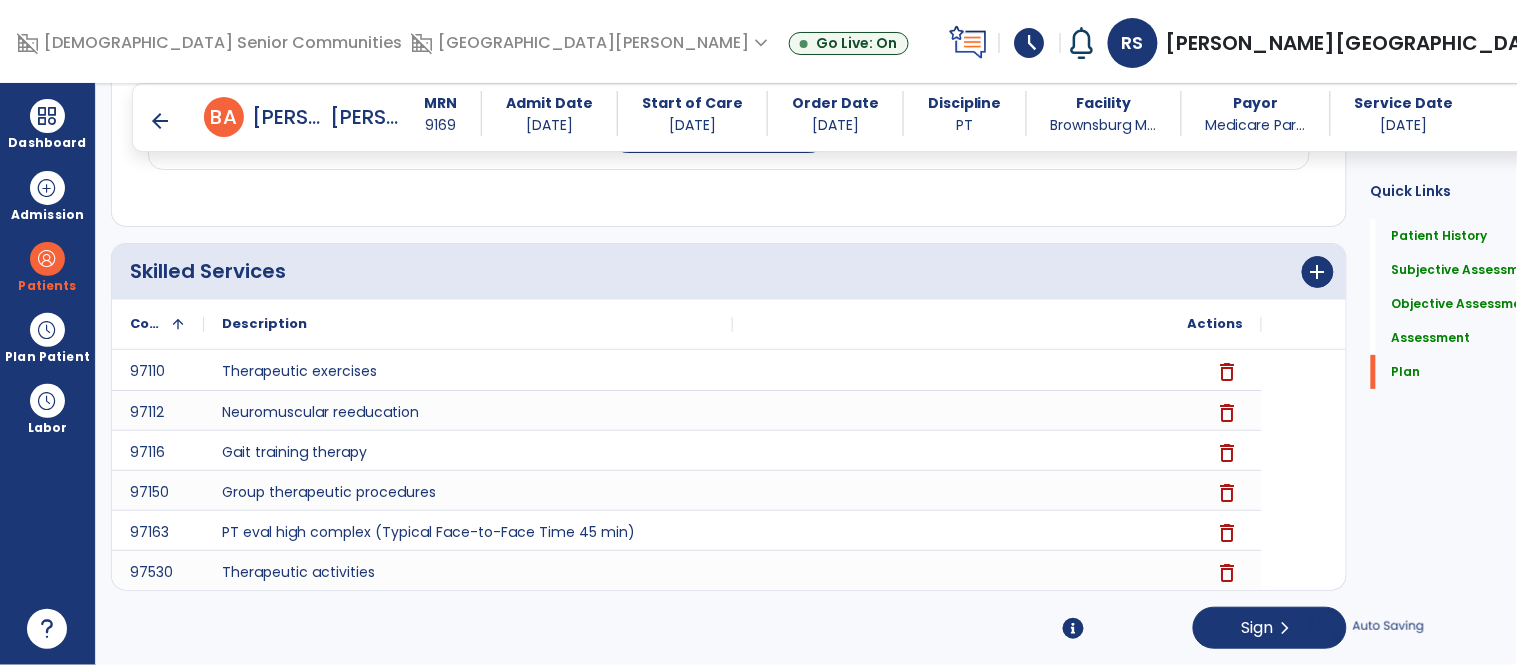 click on "arrow_back" at bounding box center [160, 121] 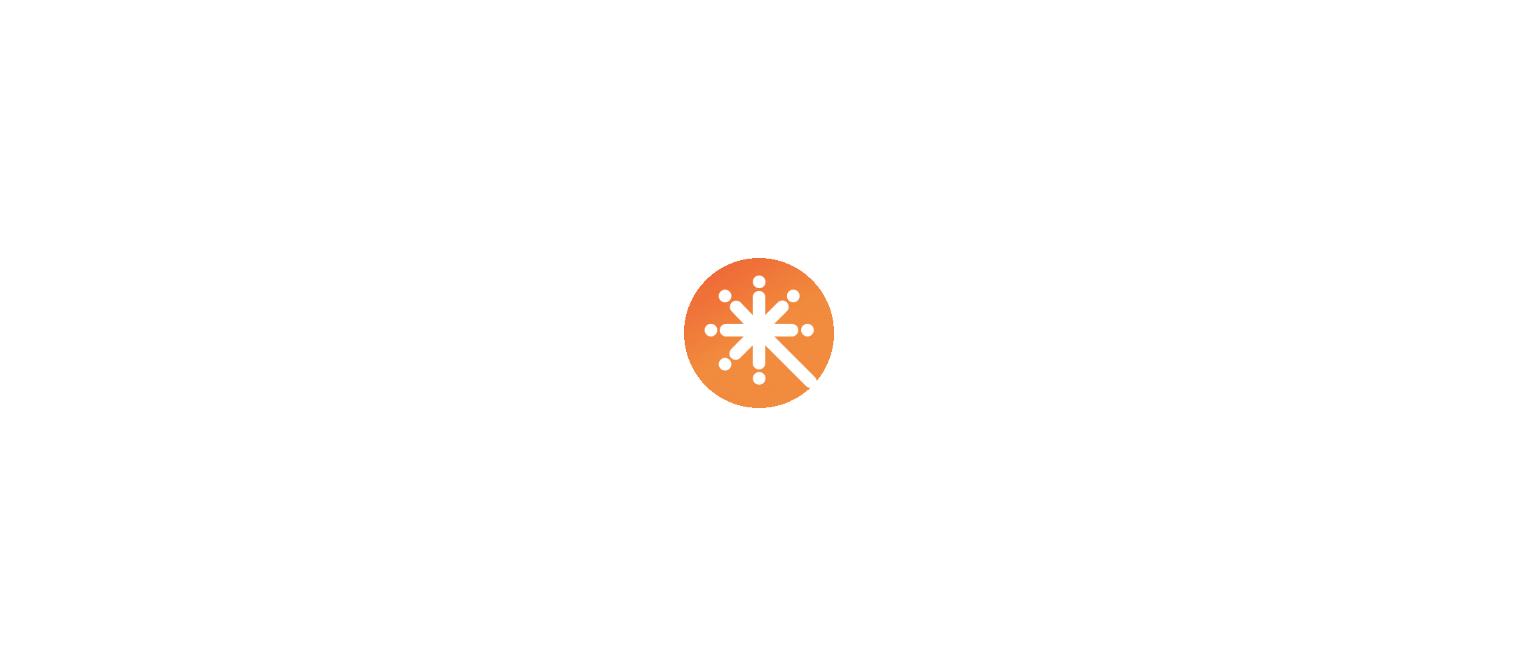 scroll, scrollTop: 0, scrollLeft: 0, axis: both 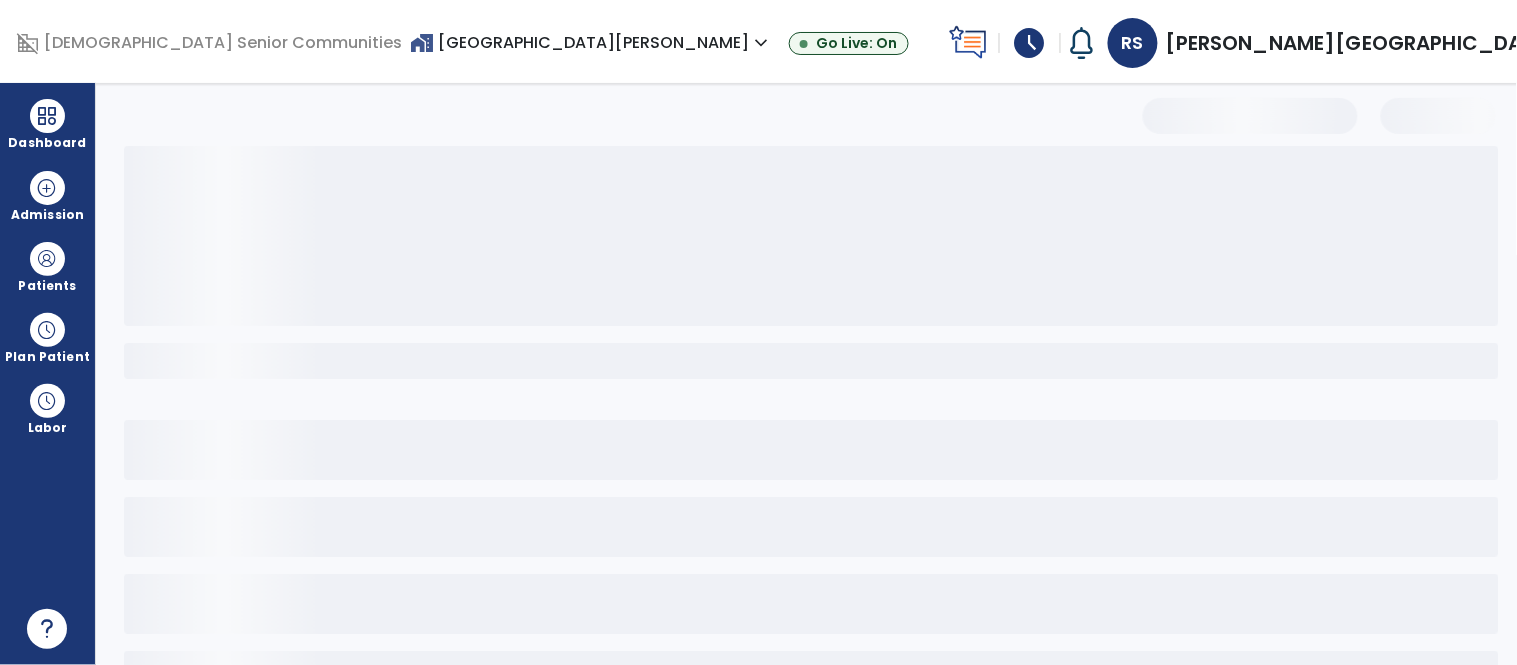 select on "**********" 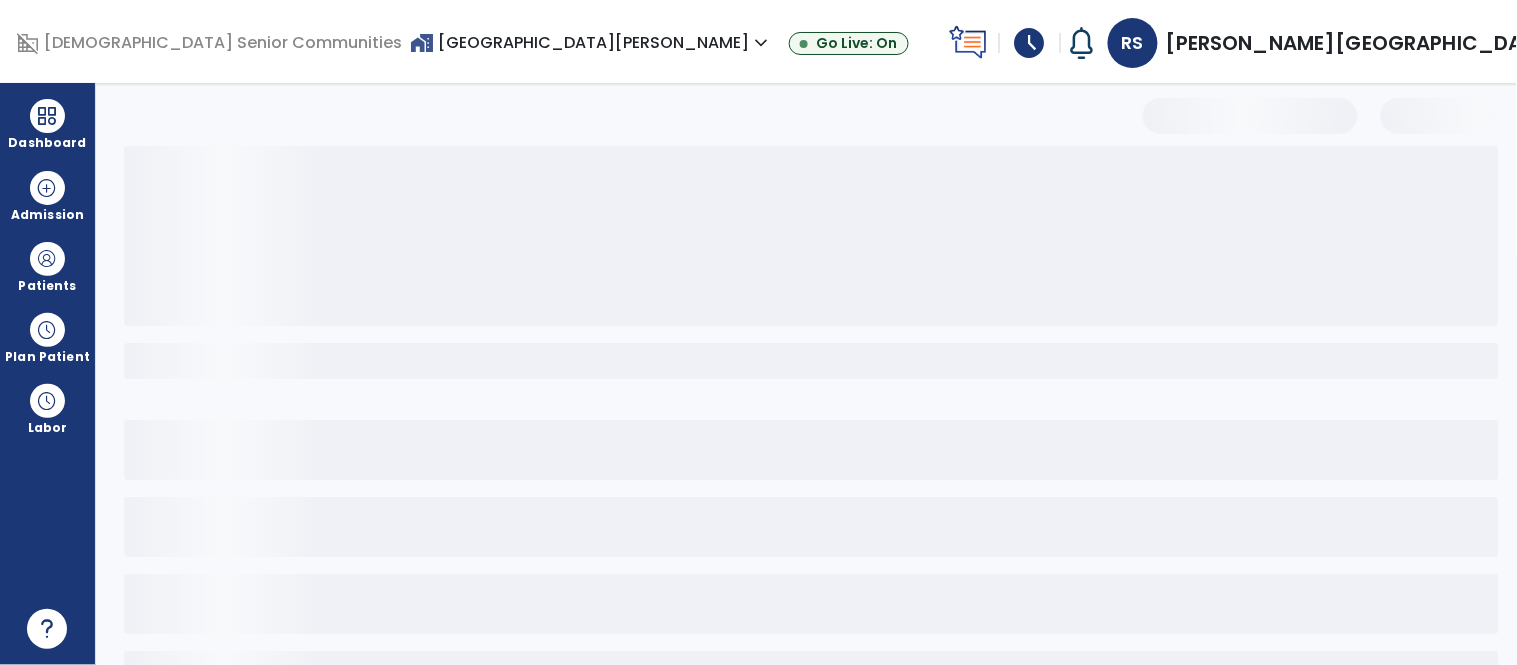 select on "**" 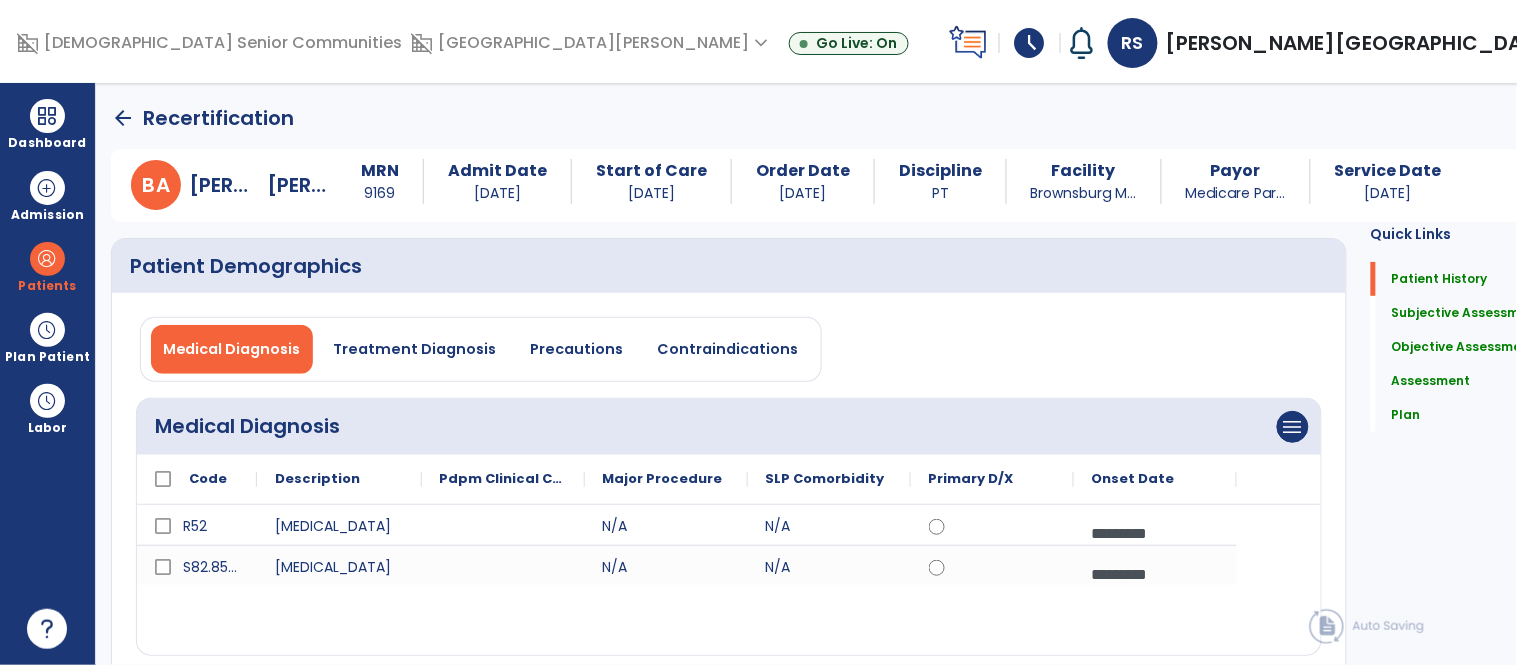 click on "arrow_back" 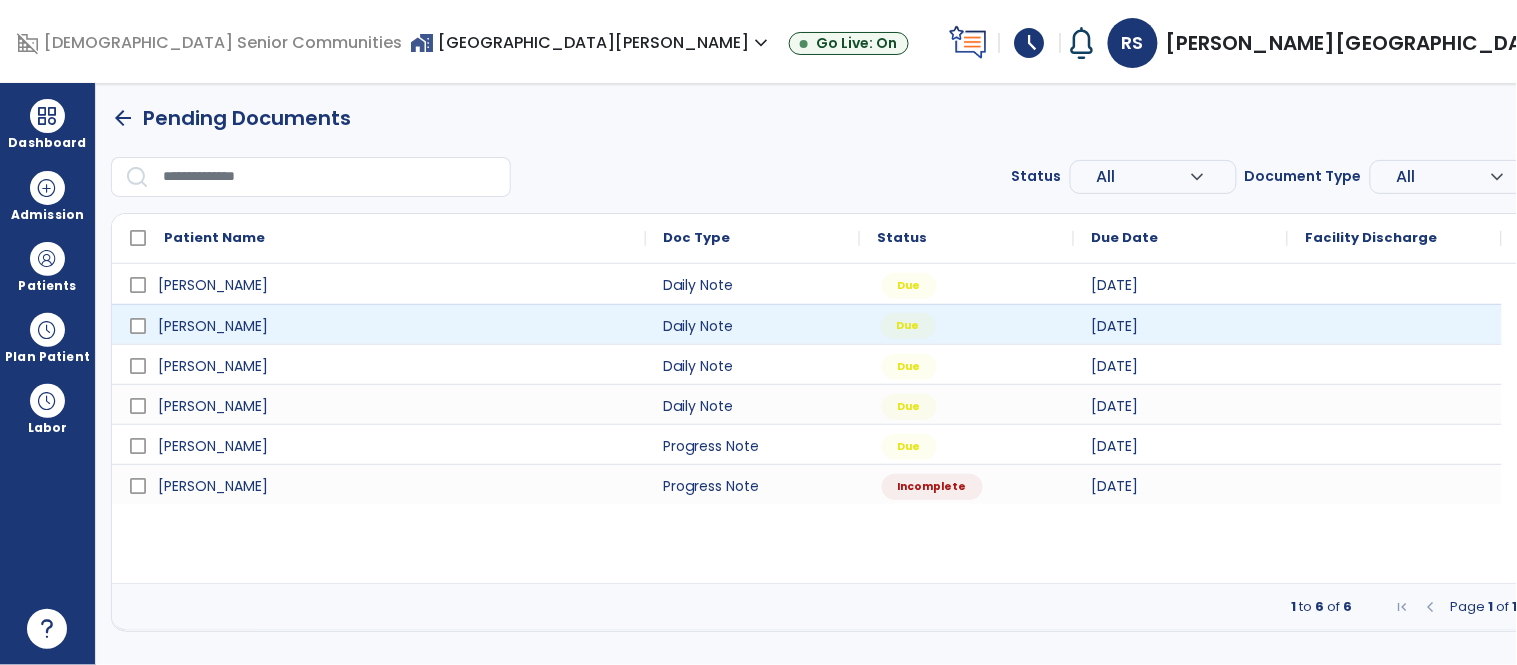 click on "Due" at bounding box center (908, 326) 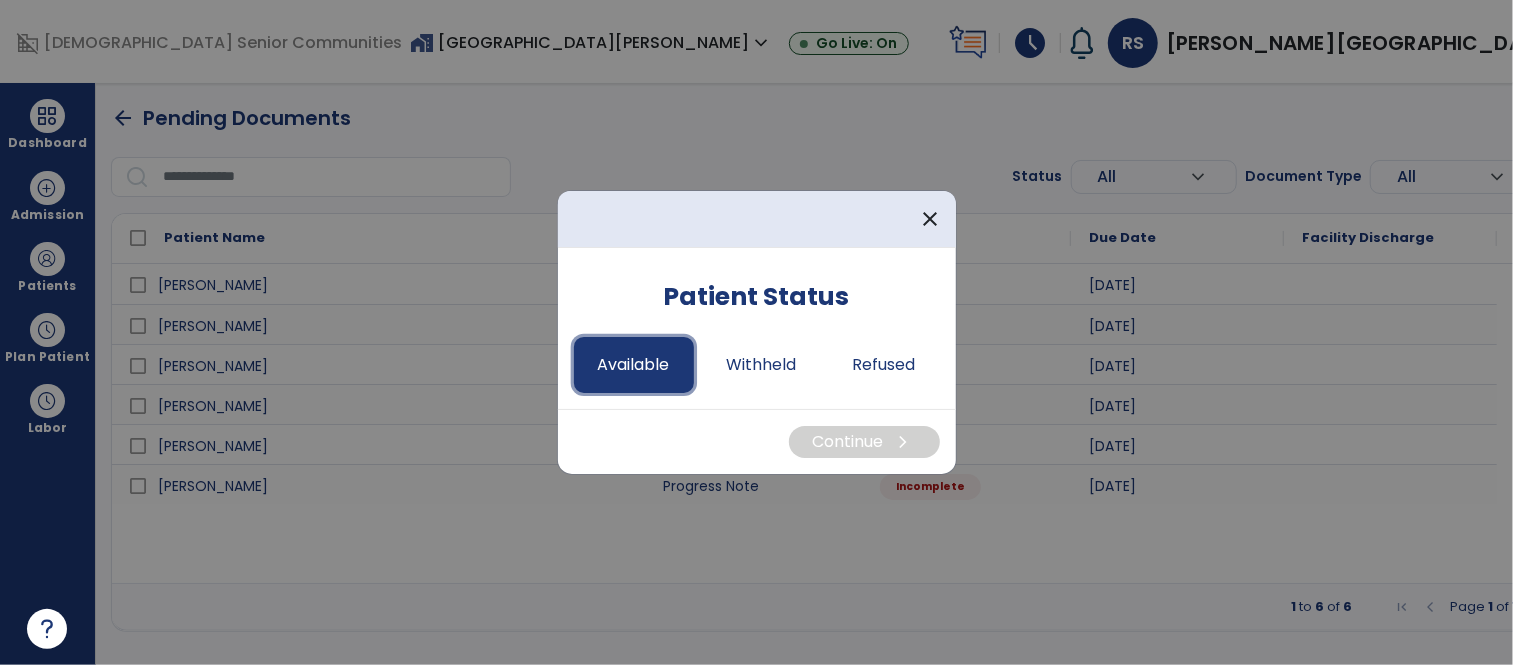 click on "Available" at bounding box center (634, 365) 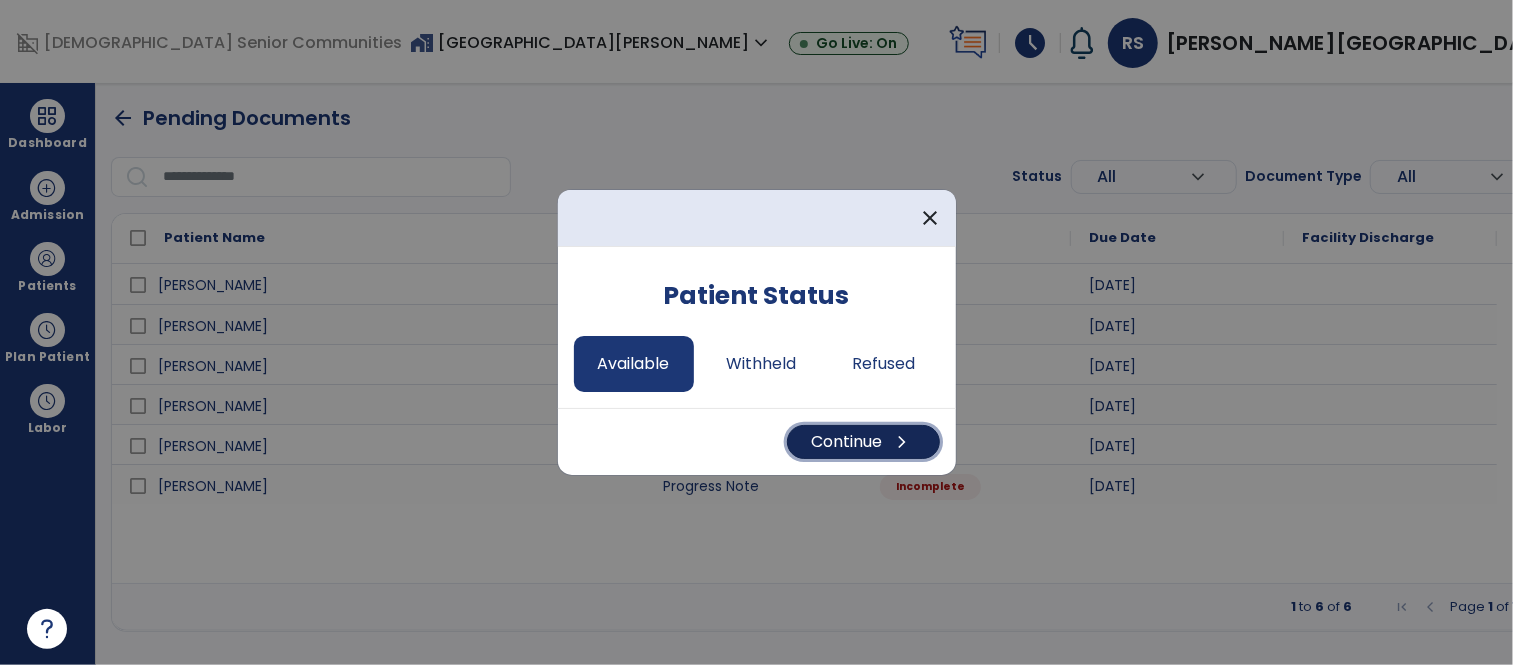 click on "chevron_right" at bounding box center [903, 442] 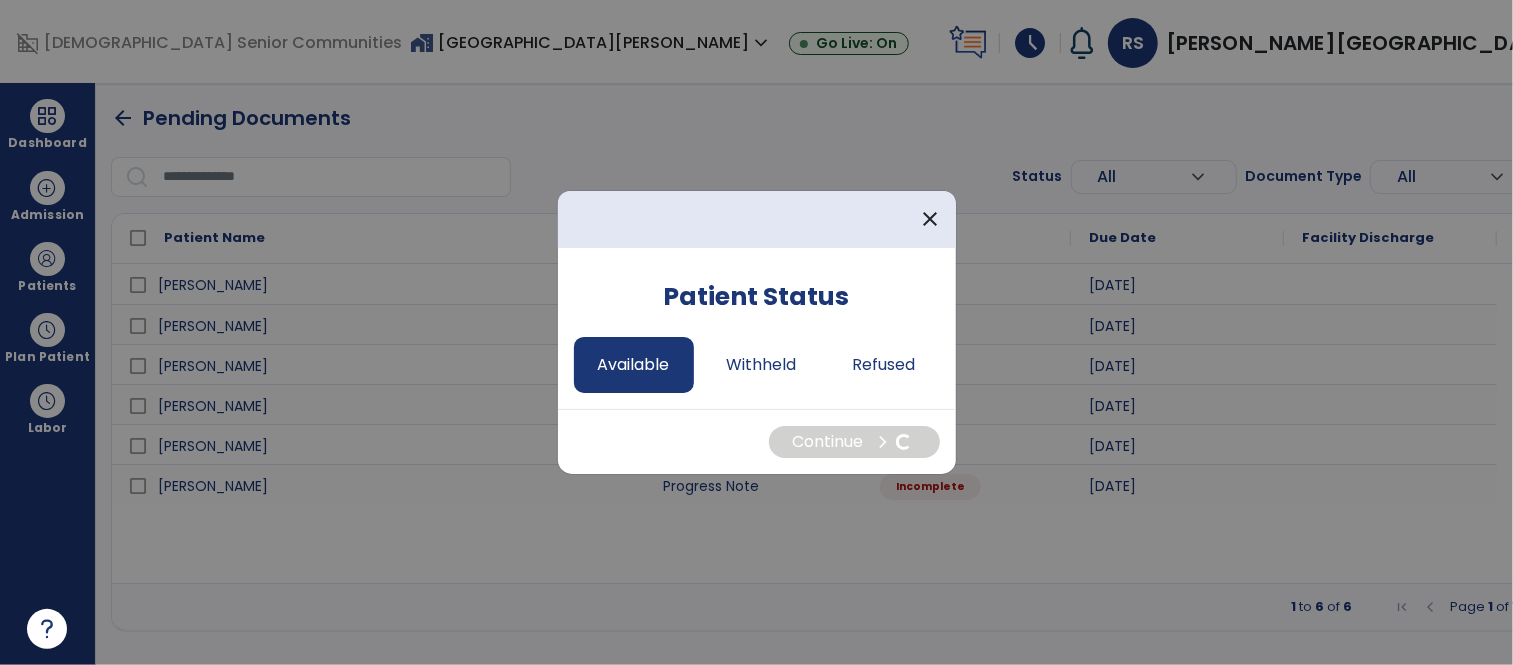 select on "*" 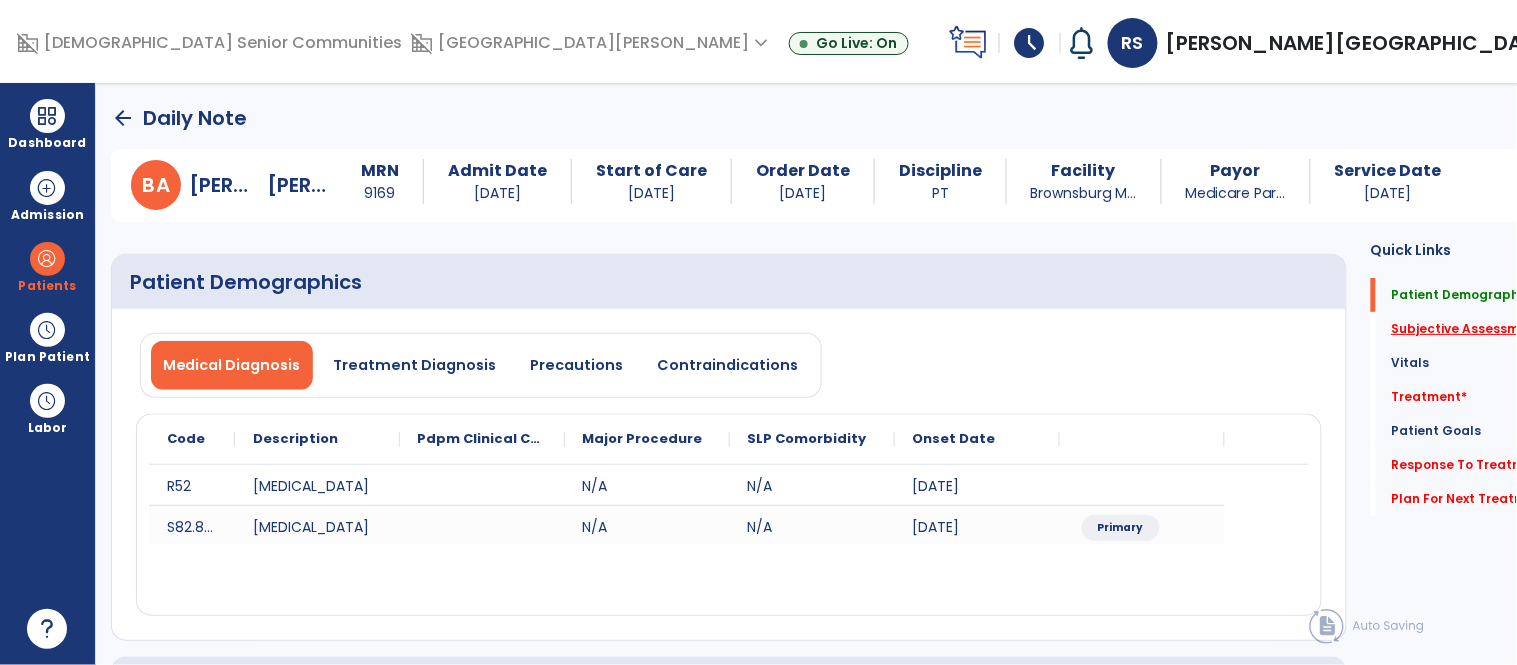 click on "Subjective Assessment   *" 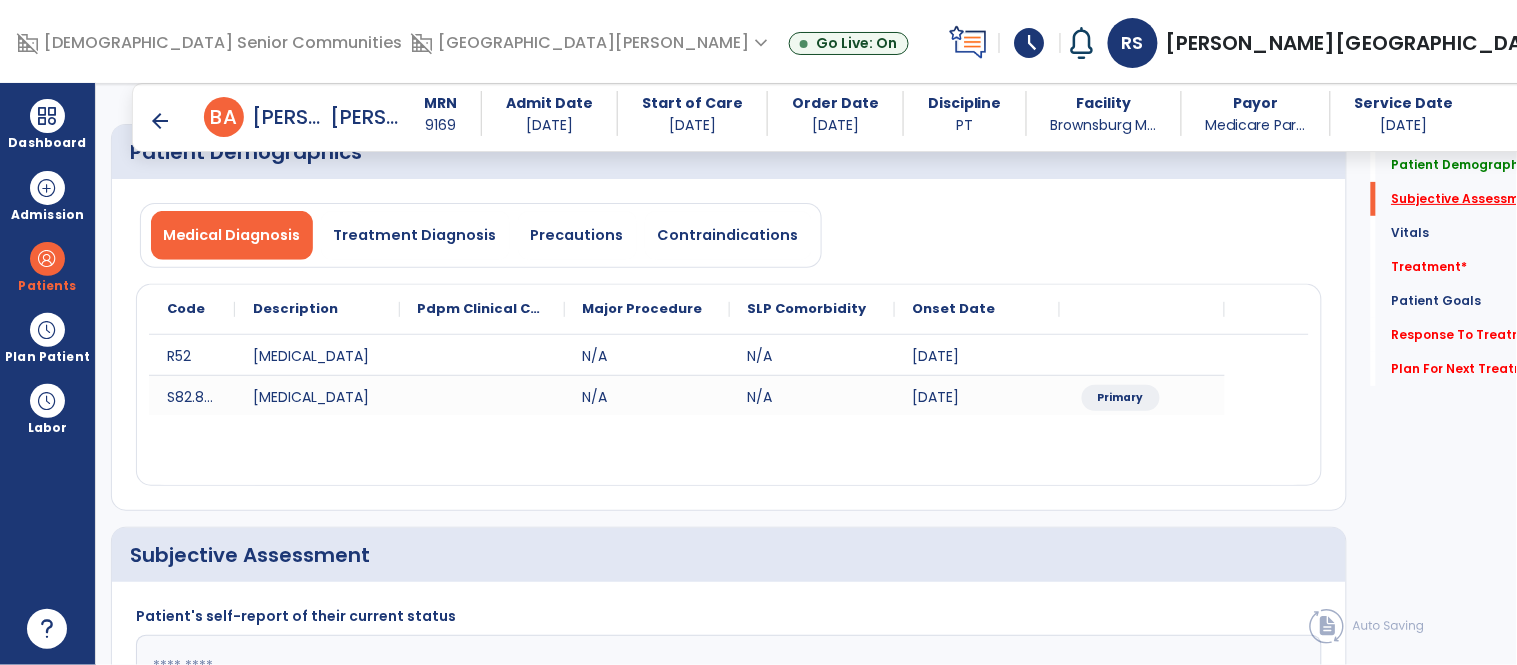 scroll, scrollTop: 424, scrollLeft: 0, axis: vertical 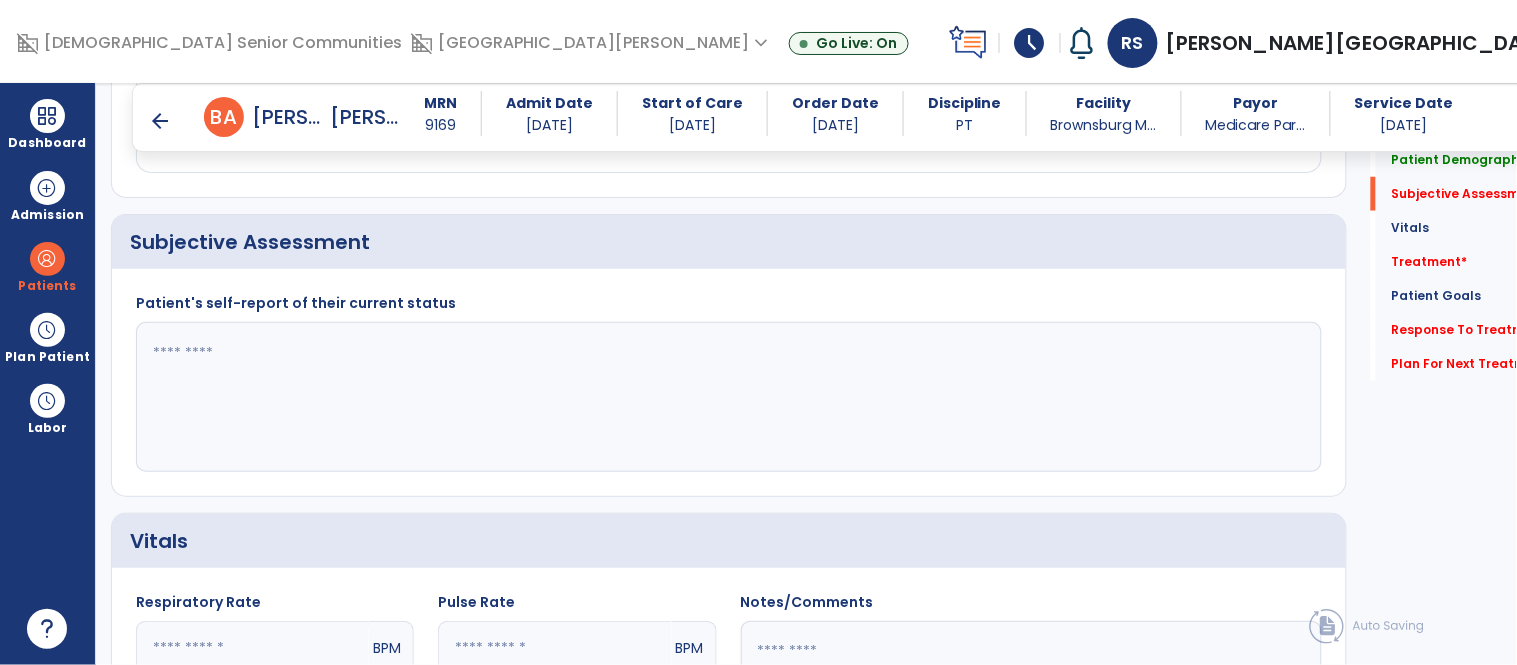 click 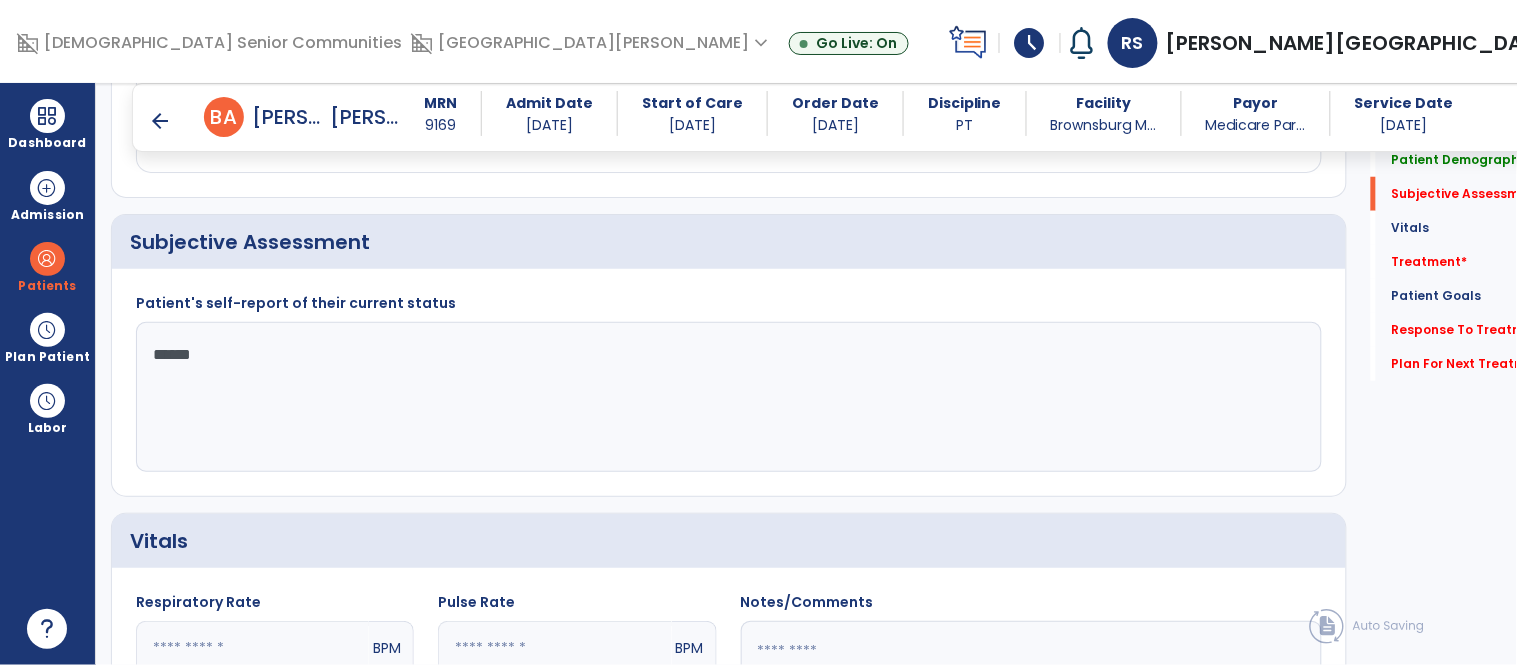 type on "*******" 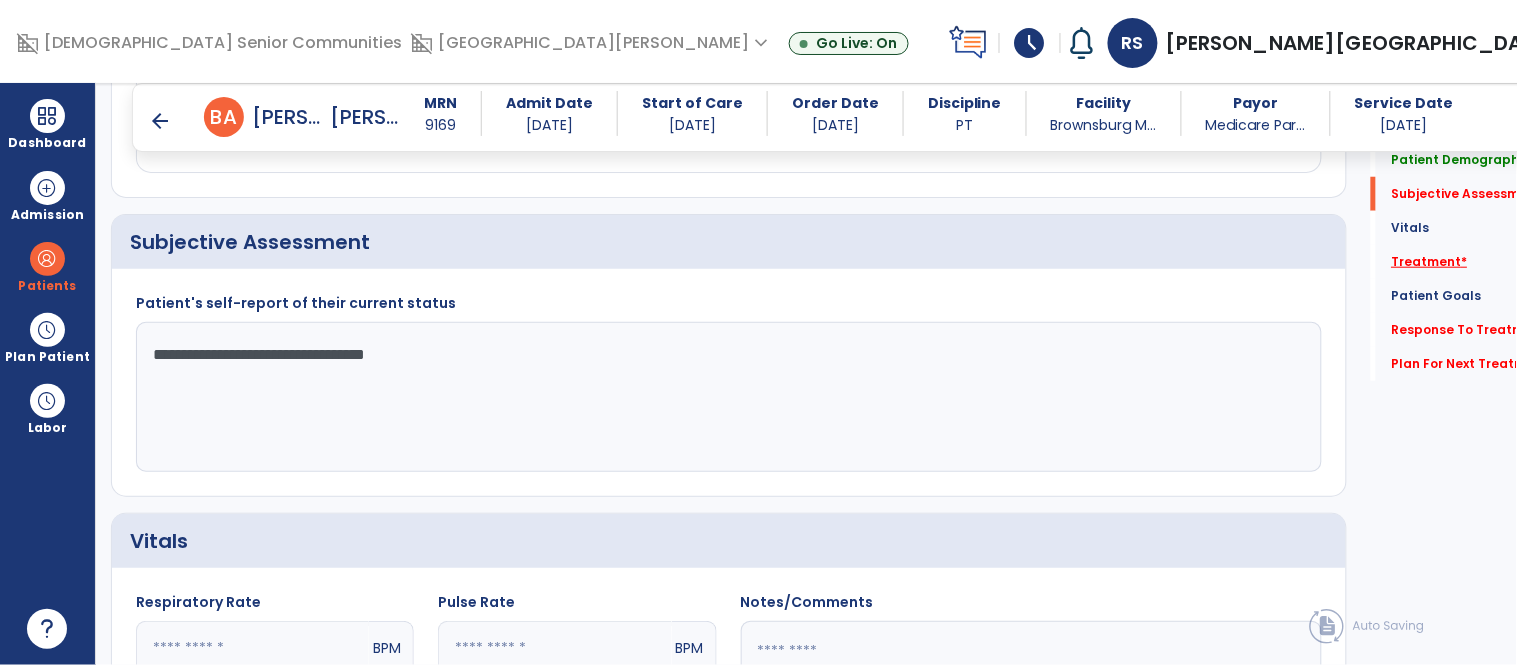 type on "**********" 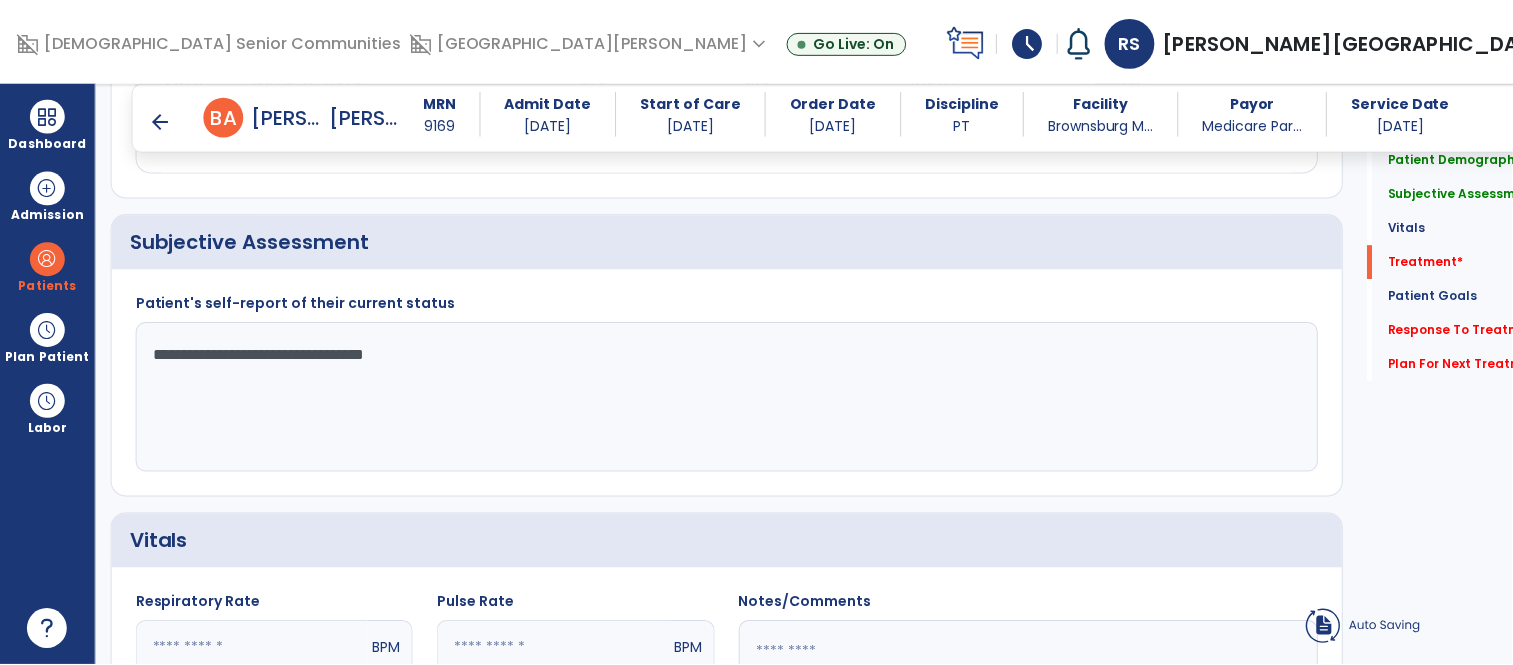 scroll, scrollTop: 1113, scrollLeft: 0, axis: vertical 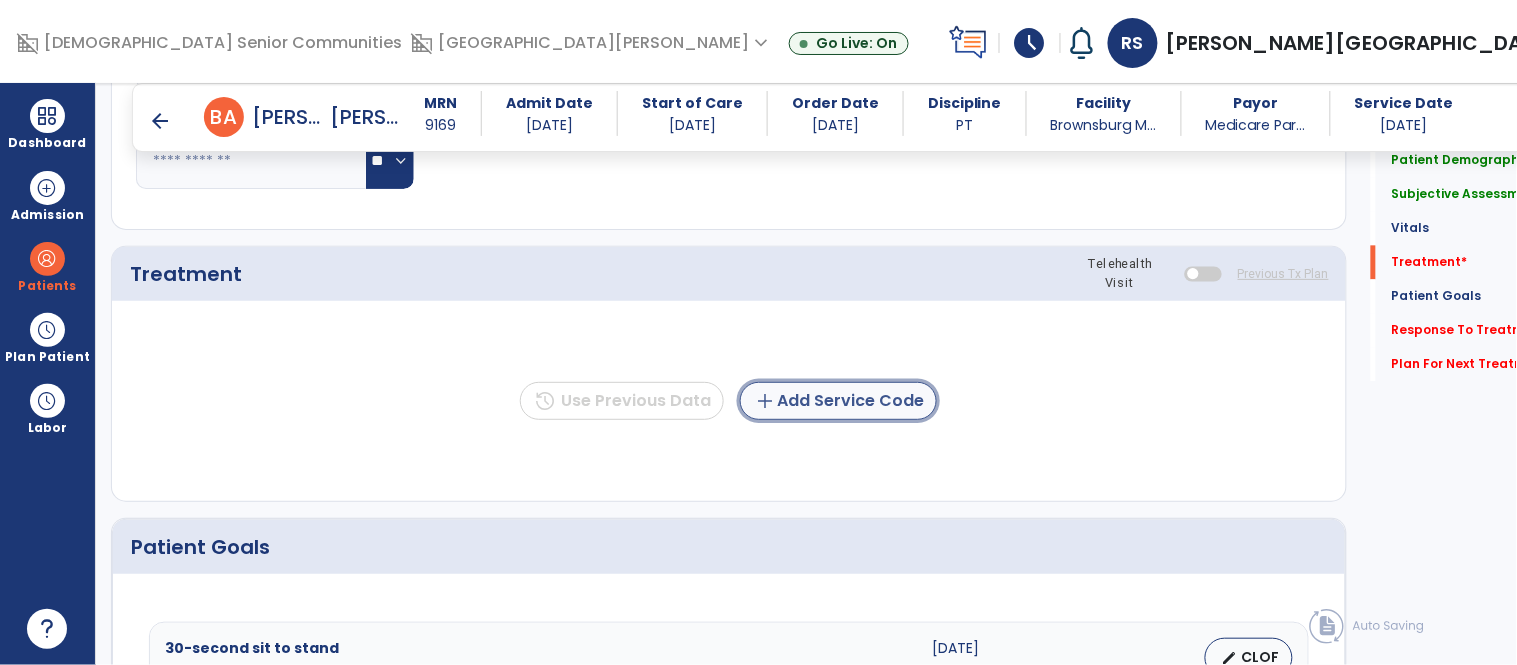 click on "add  Add Service Code" 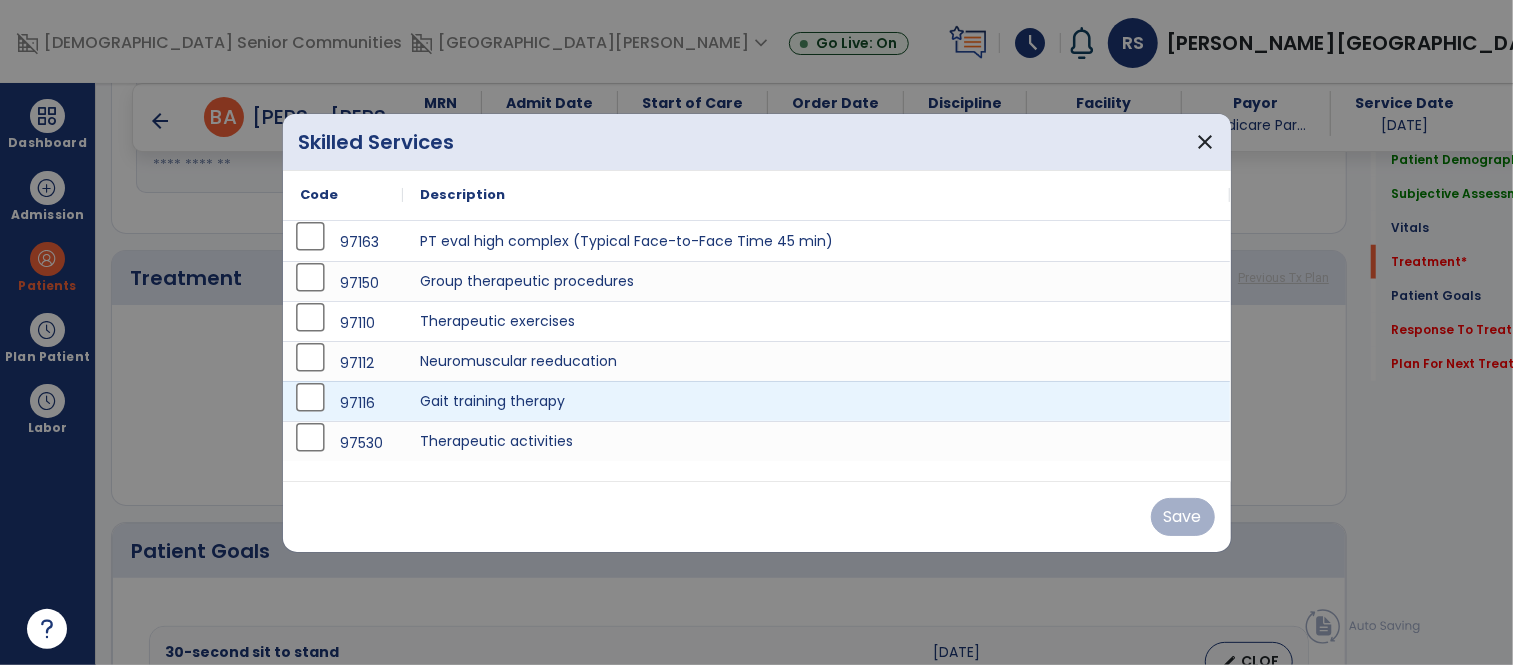 scroll, scrollTop: 1113, scrollLeft: 0, axis: vertical 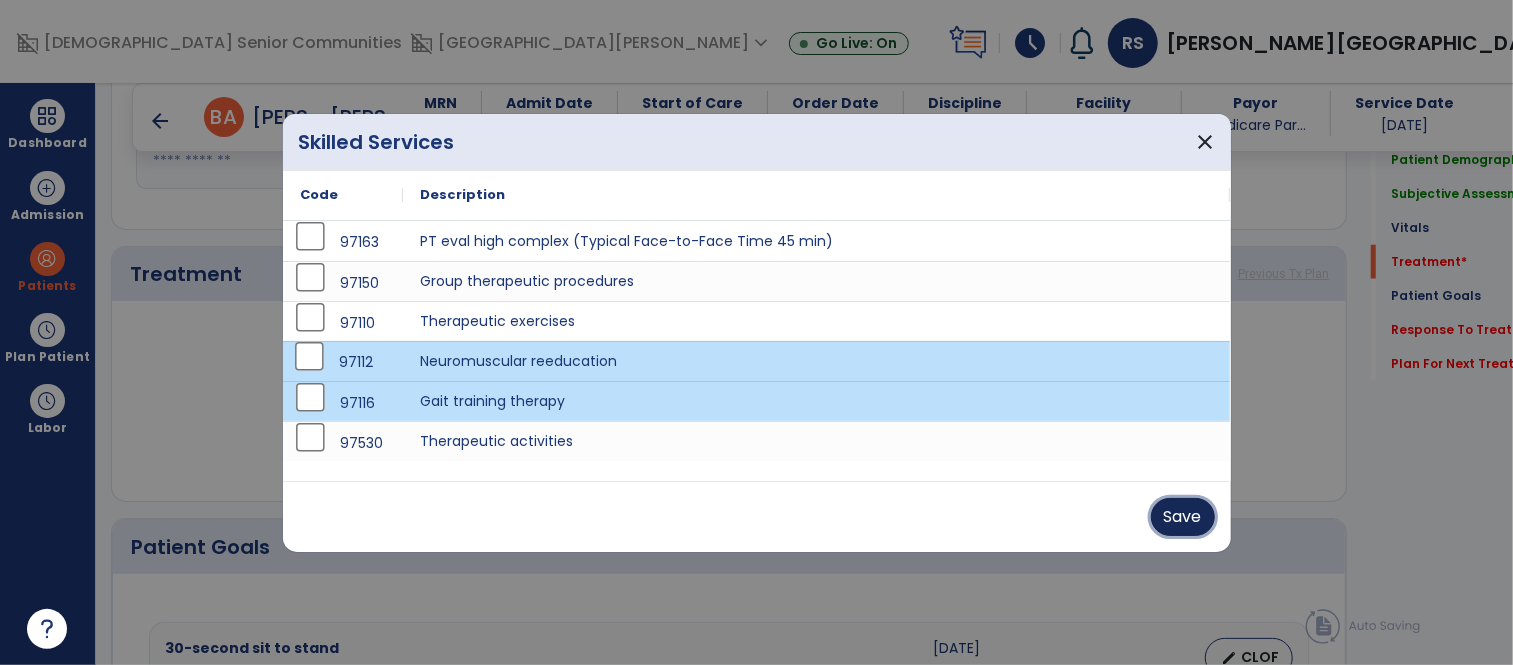 click on "Save" at bounding box center (1183, 517) 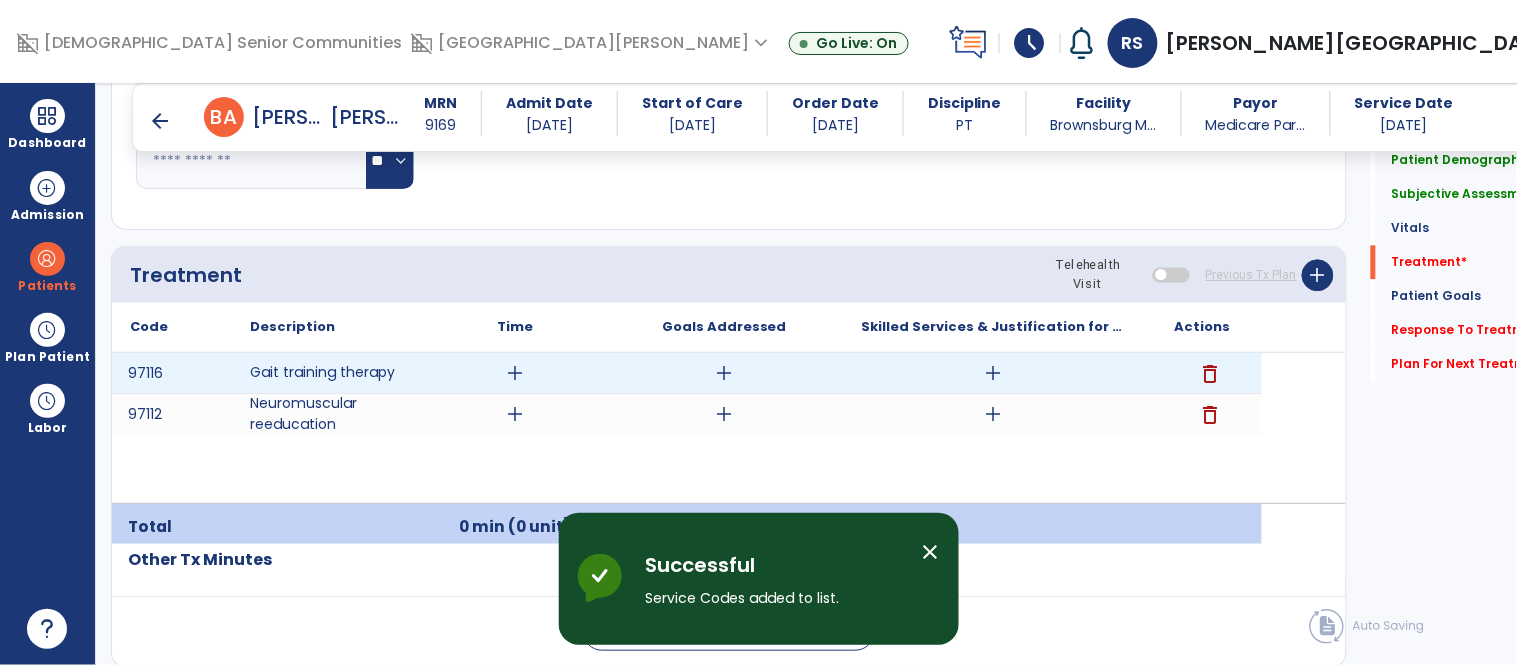 click on "add" at bounding box center (515, 373) 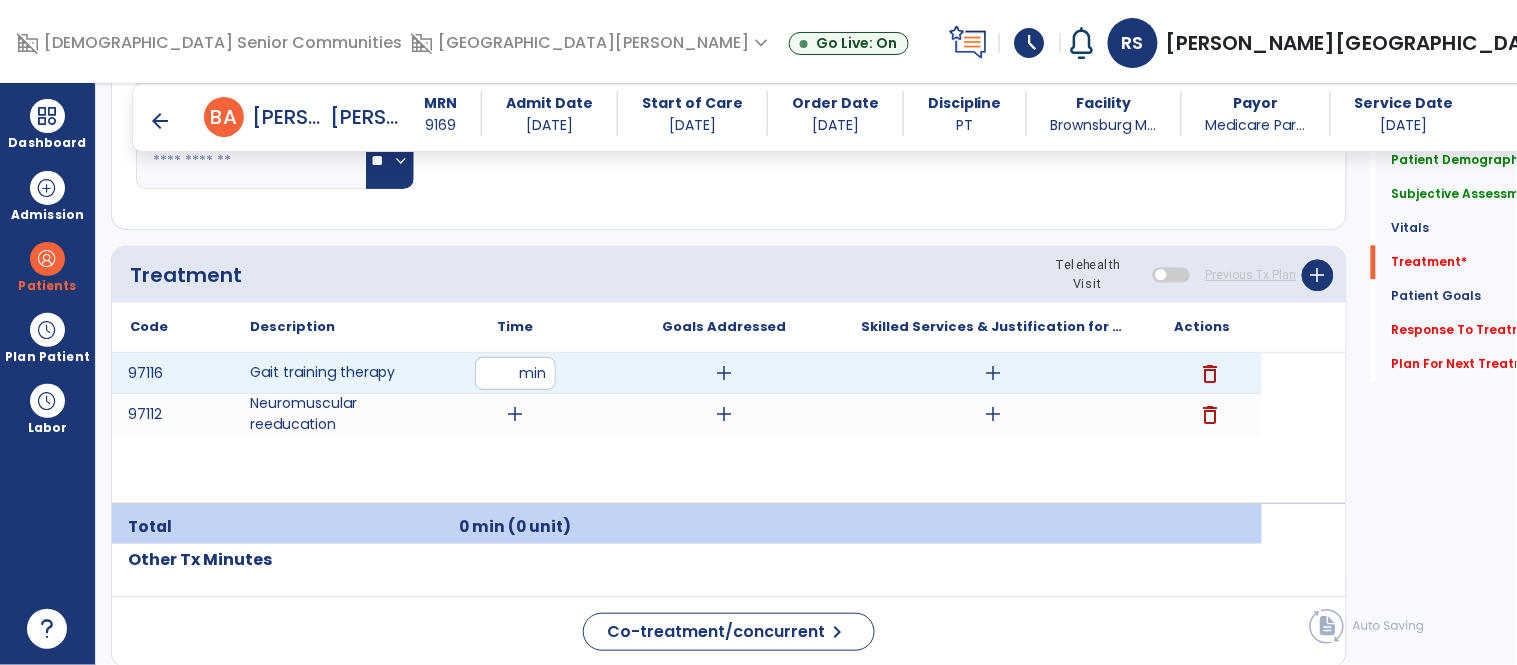 type on "**" 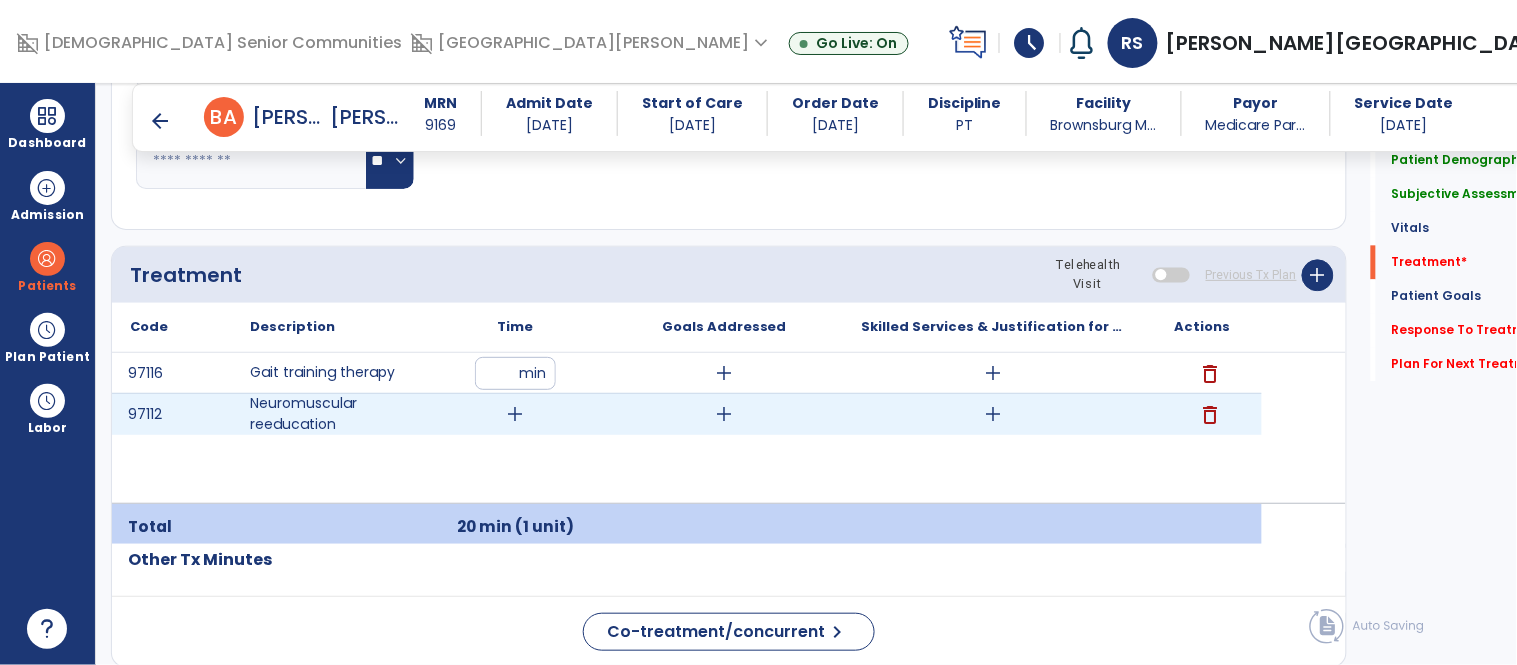 click on "add" at bounding box center (515, 414) 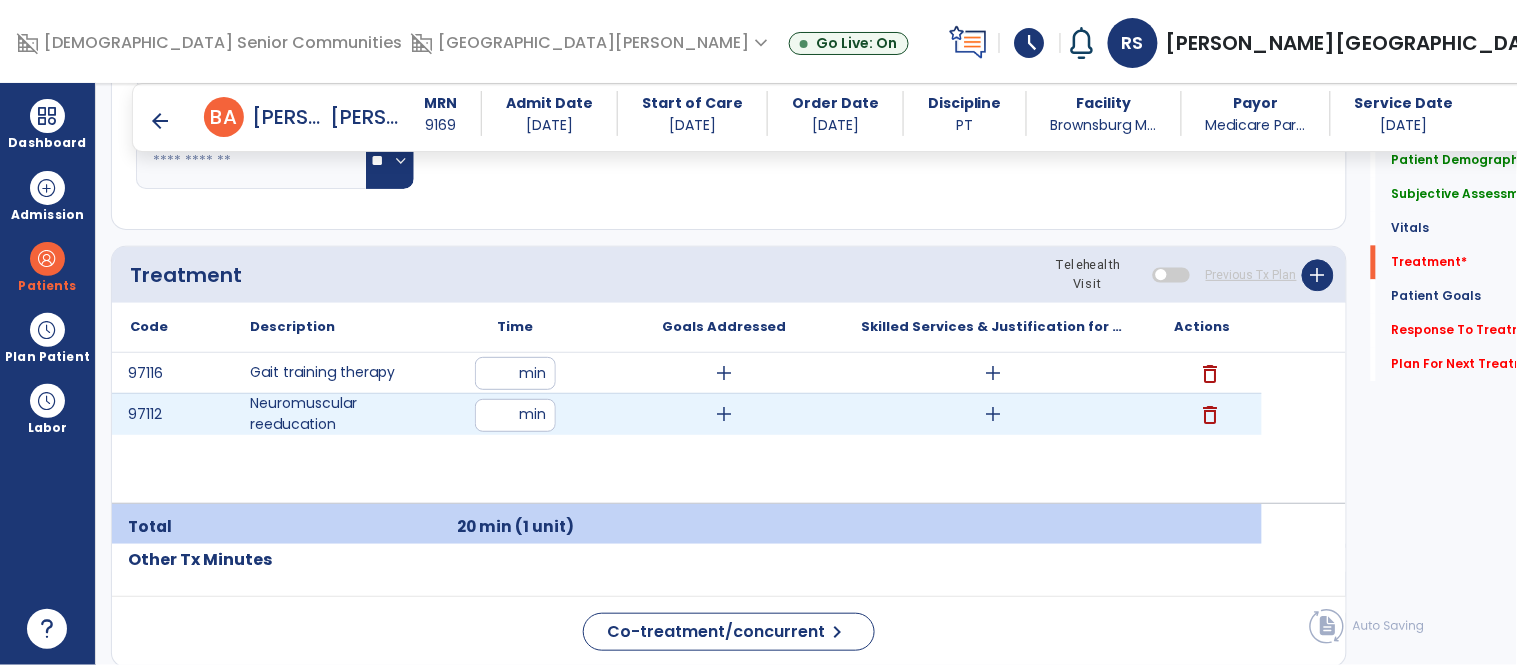 type on "**" 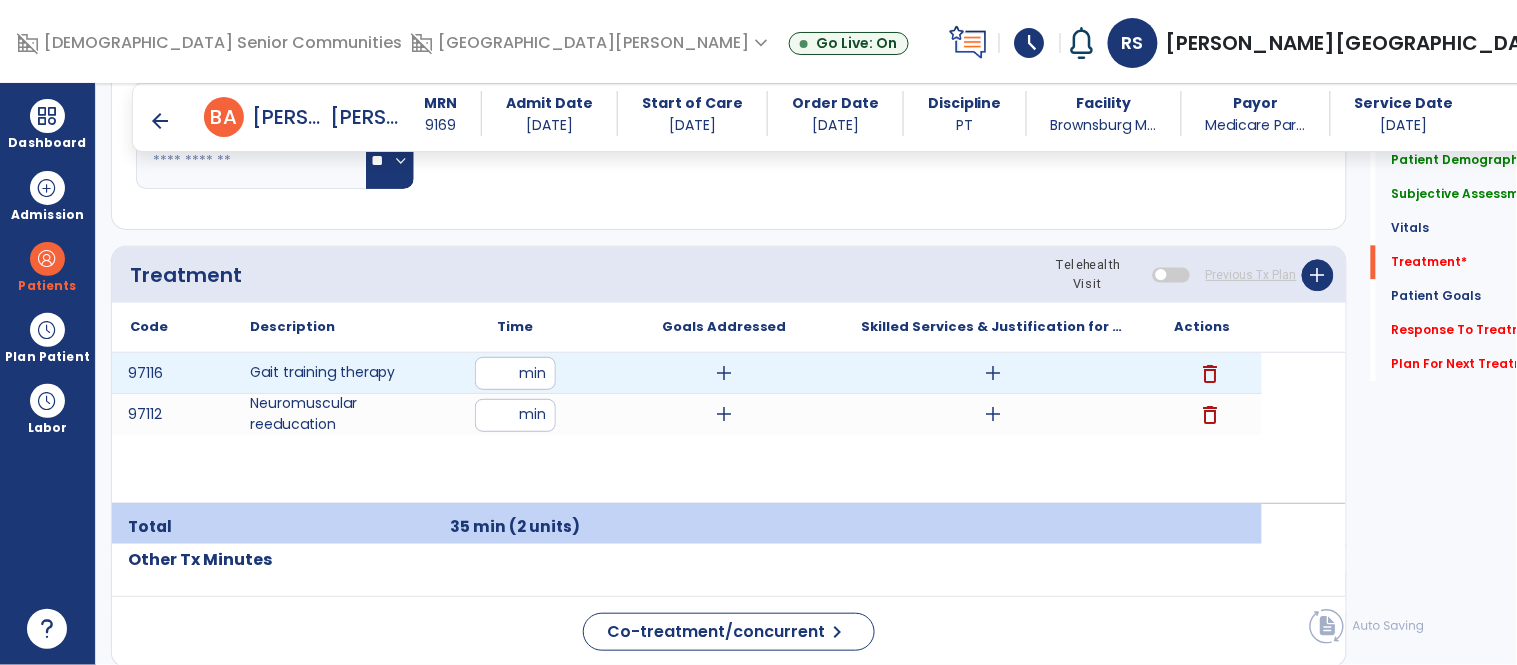 click on "add" at bounding box center [724, 373] 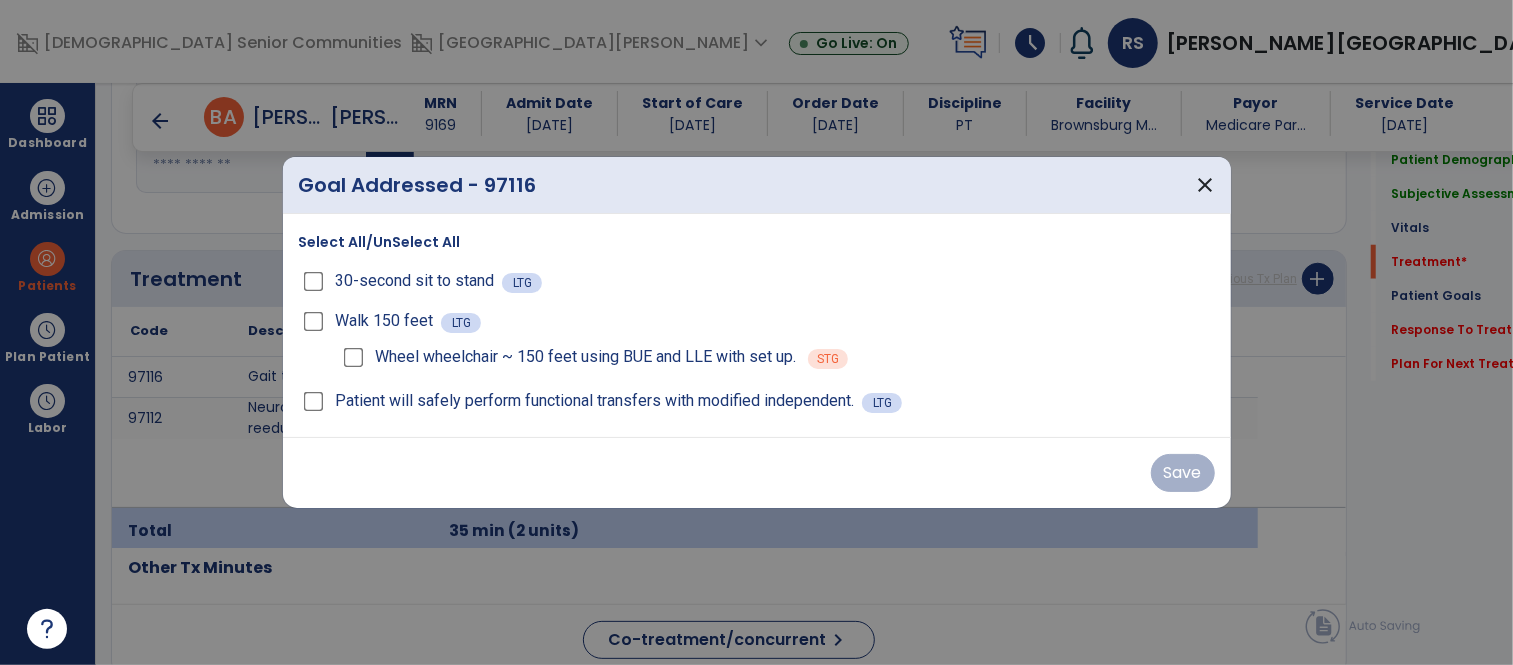 scroll, scrollTop: 1113, scrollLeft: 0, axis: vertical 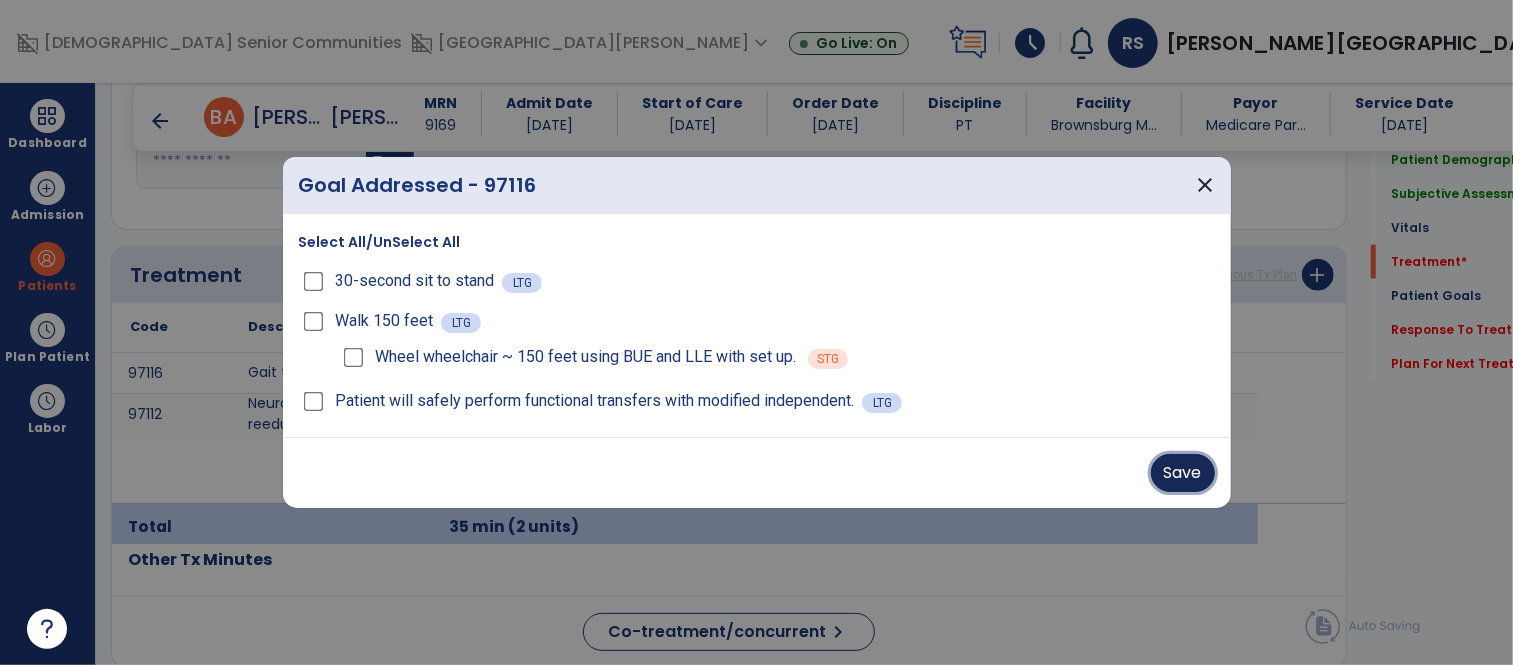 click on "Save" at bounding box center [1183, 473] 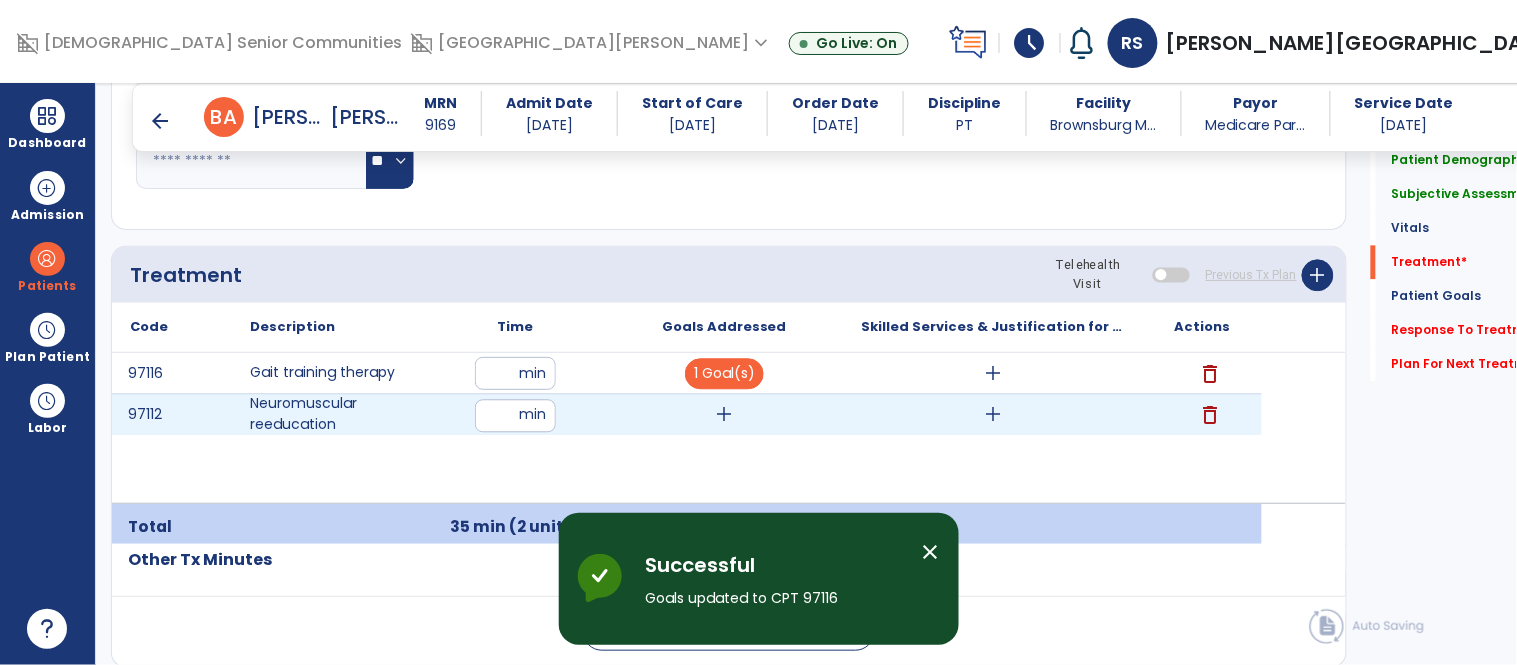 click on "add" at bounding box center (724, 414) 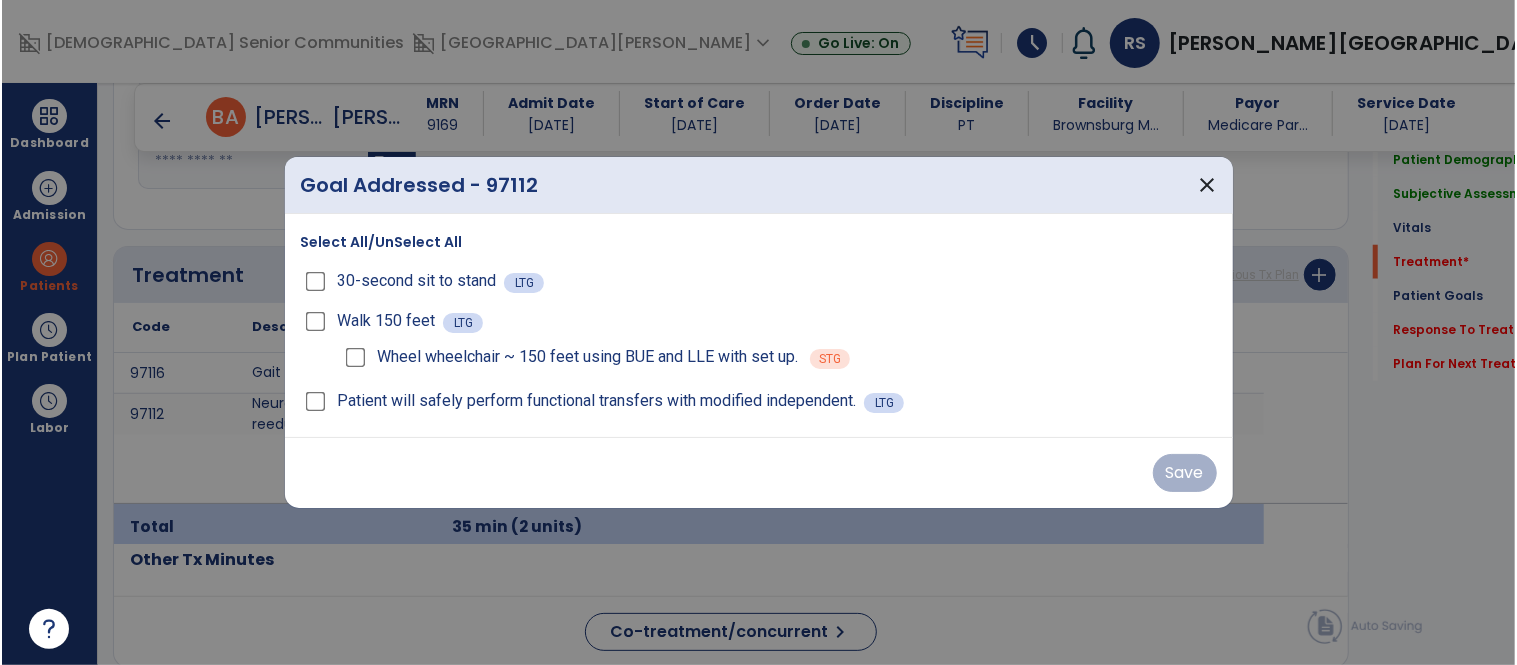 scroll, scrollTop: 1113, scrollLeft: 0, axis: vertical 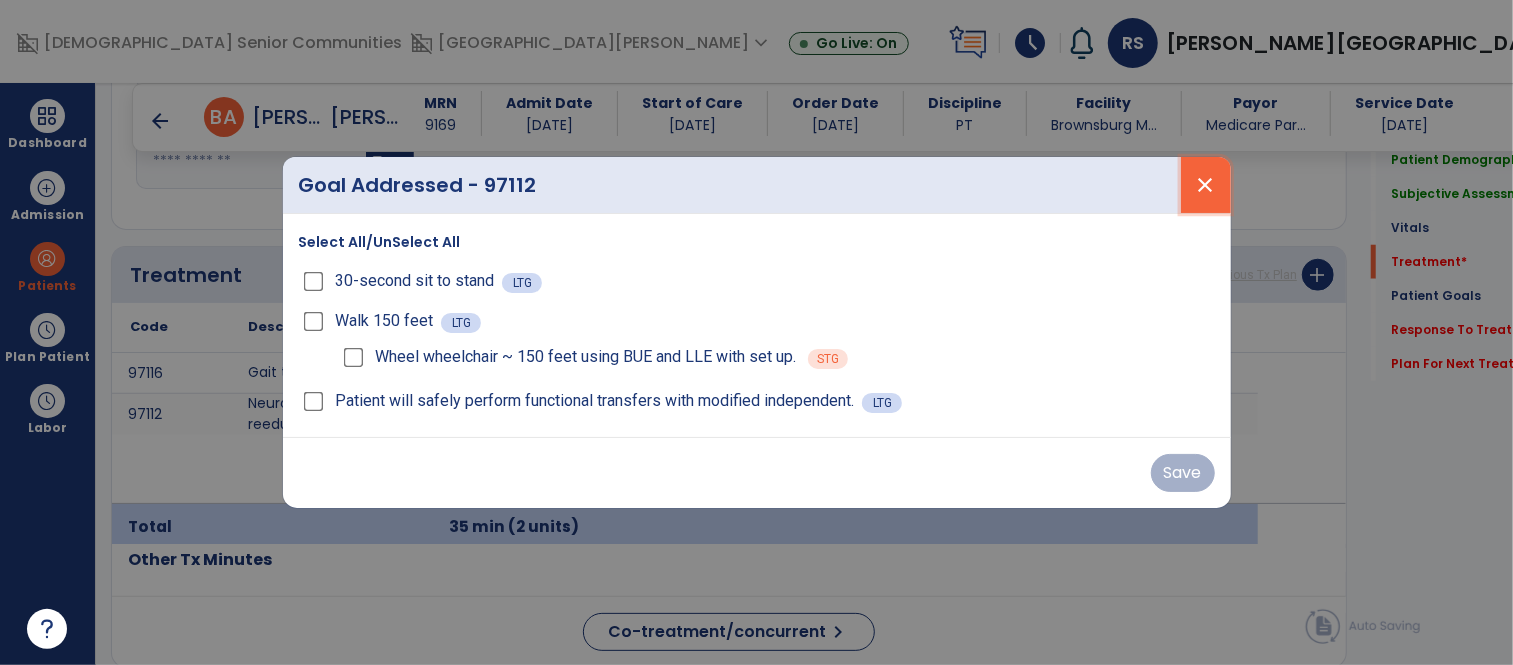 click on "close" at bounding box center (1206, 185) 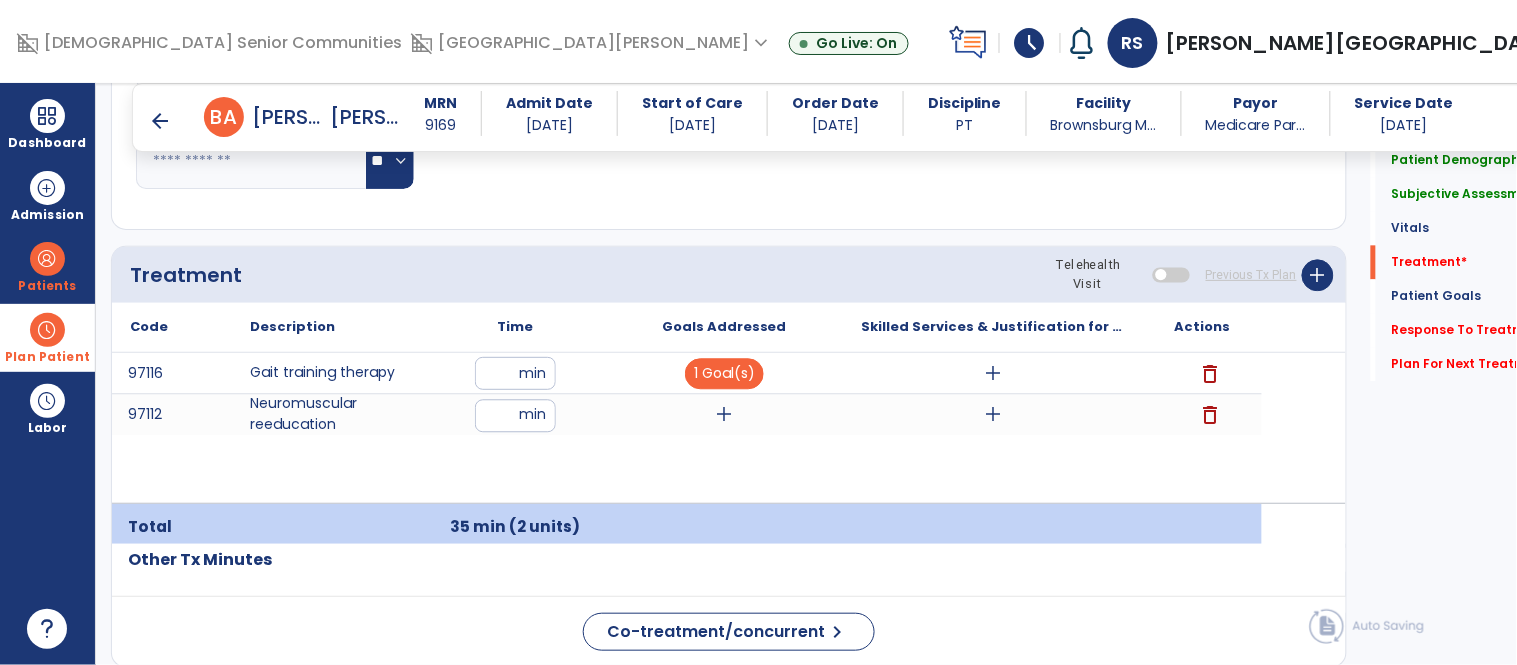click at bounding box center [47, 330] 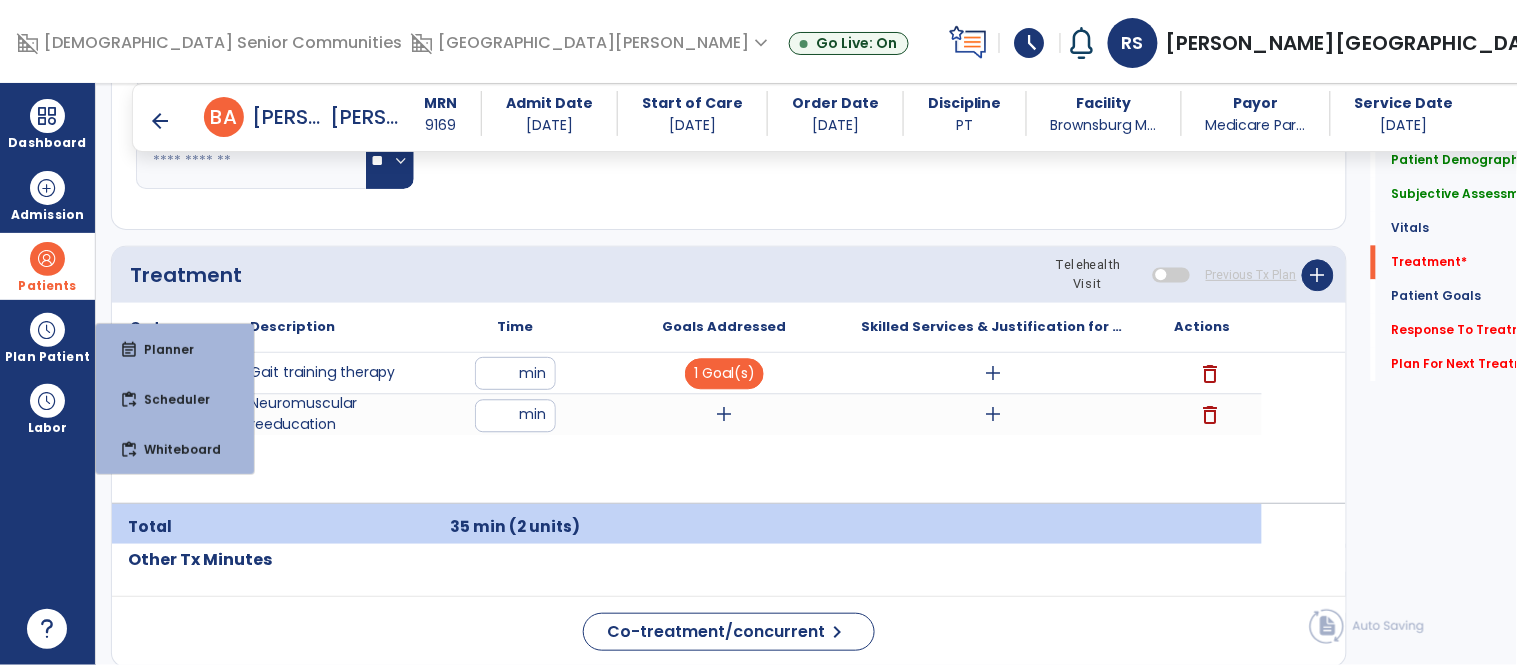 click at bounding box center [47, 259] 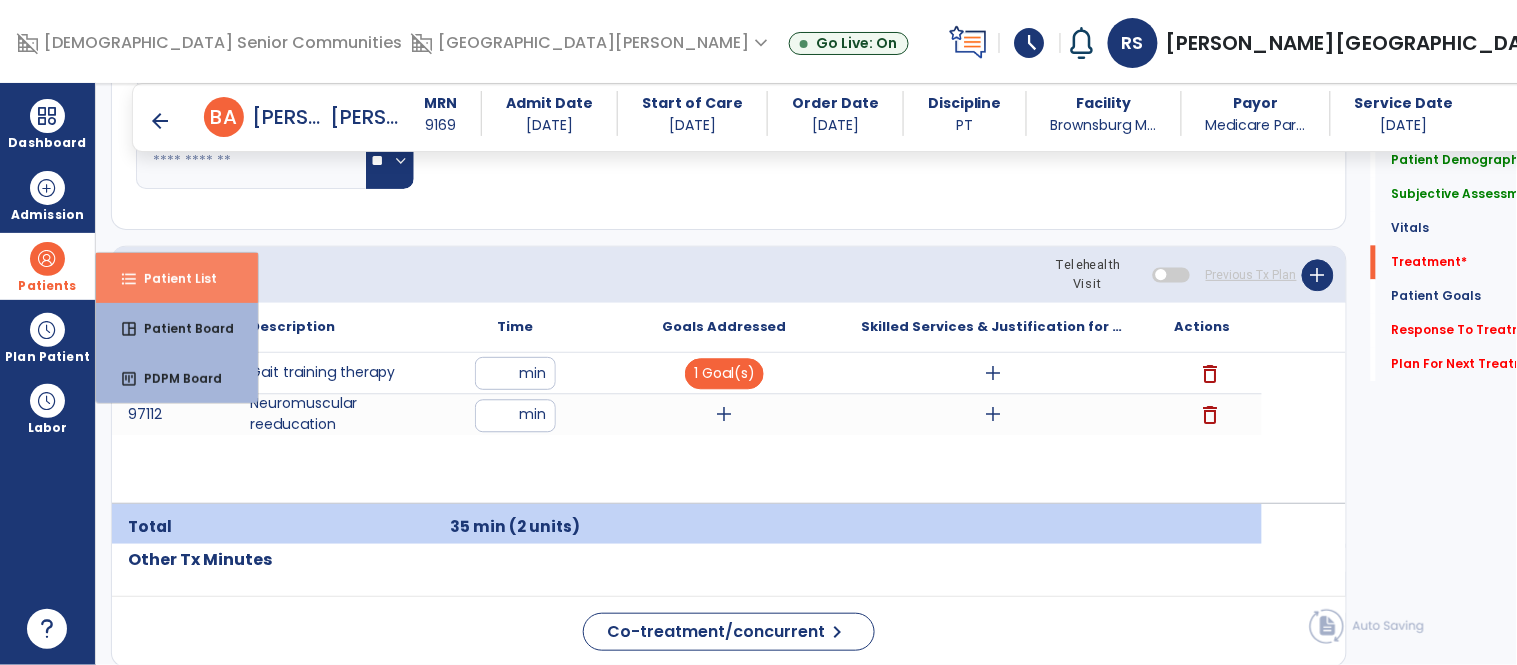 click on "Patient List" at bounding box center [172, 278] 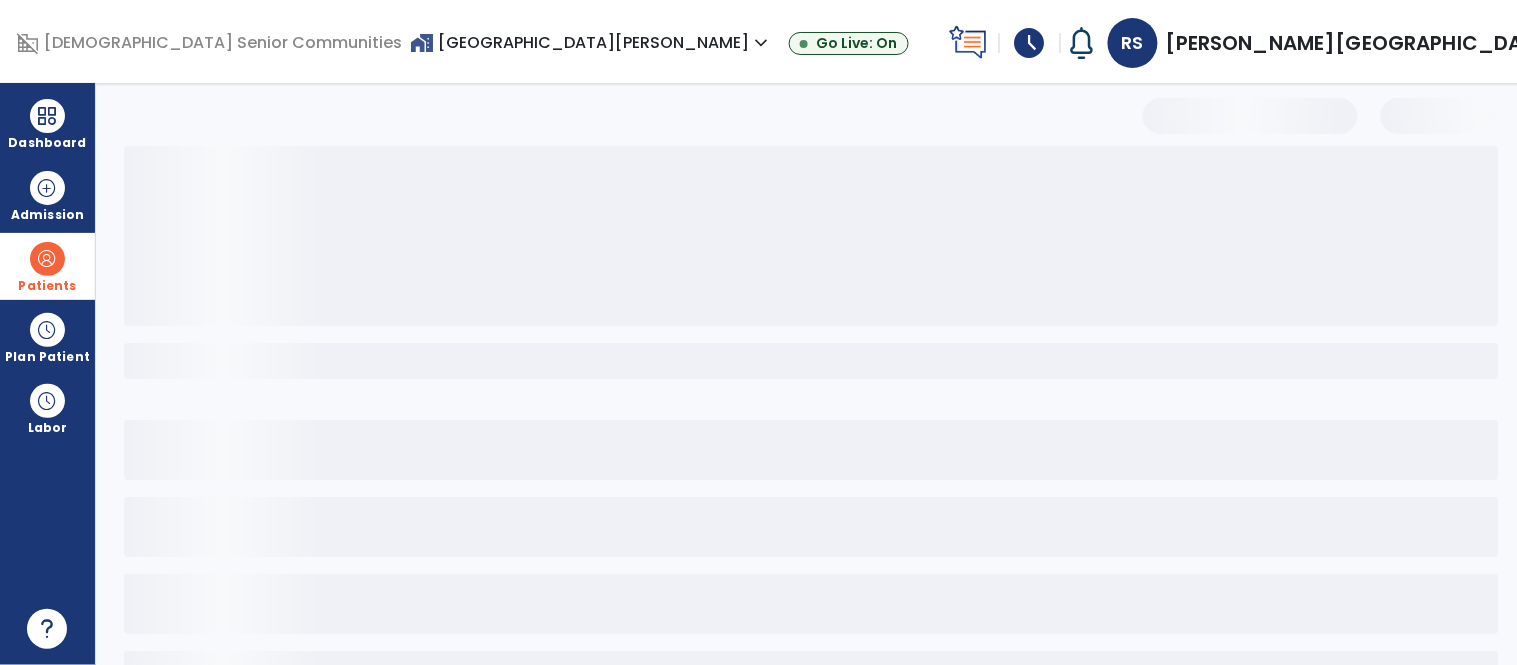 scroll, scrollTop: 77, scrollLeft: 0, axis: vertical 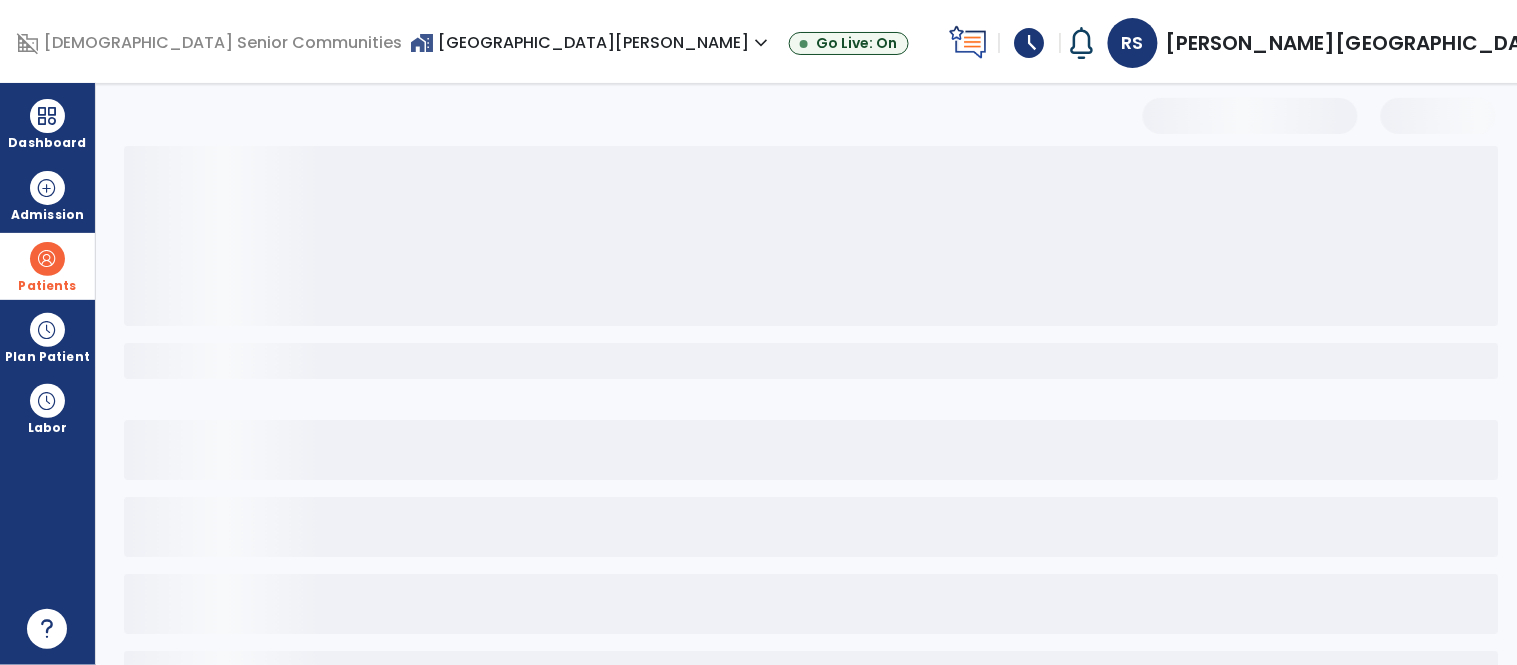 select on "***" 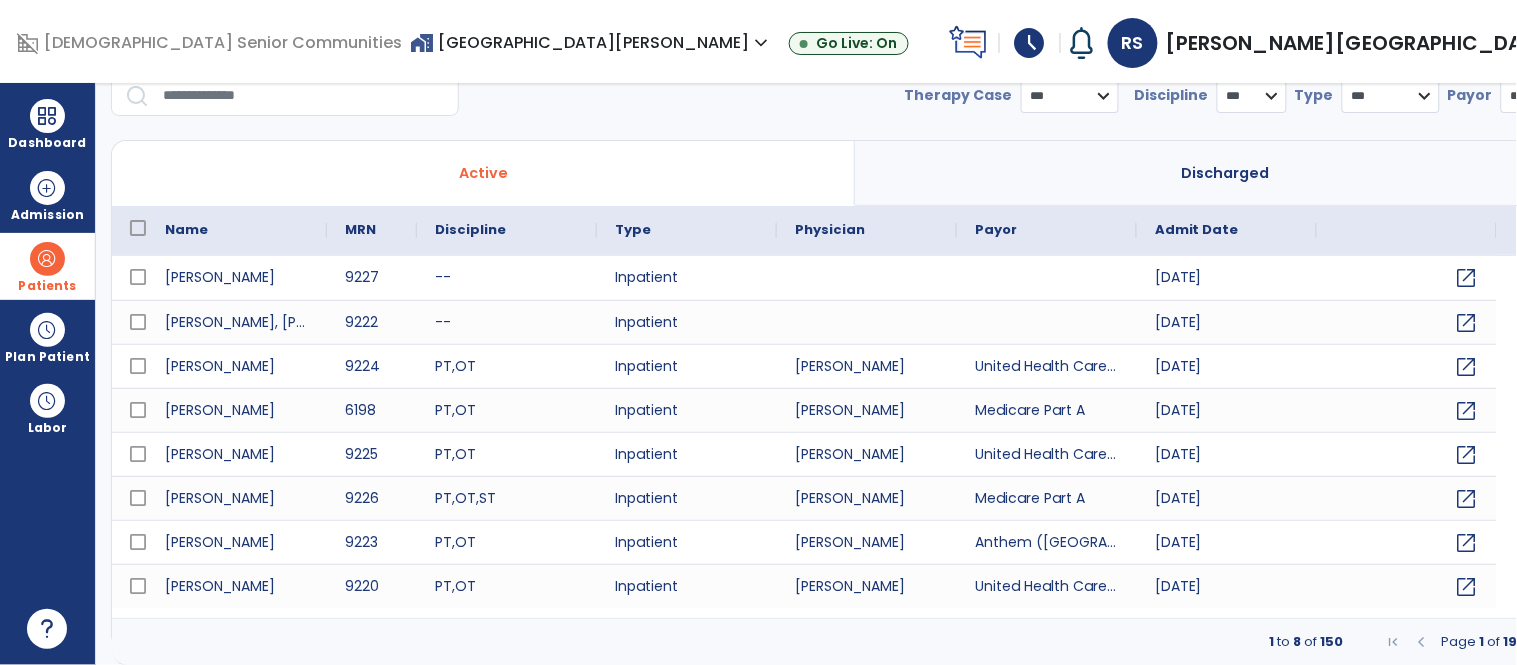 click at bounding box center [304, 96] 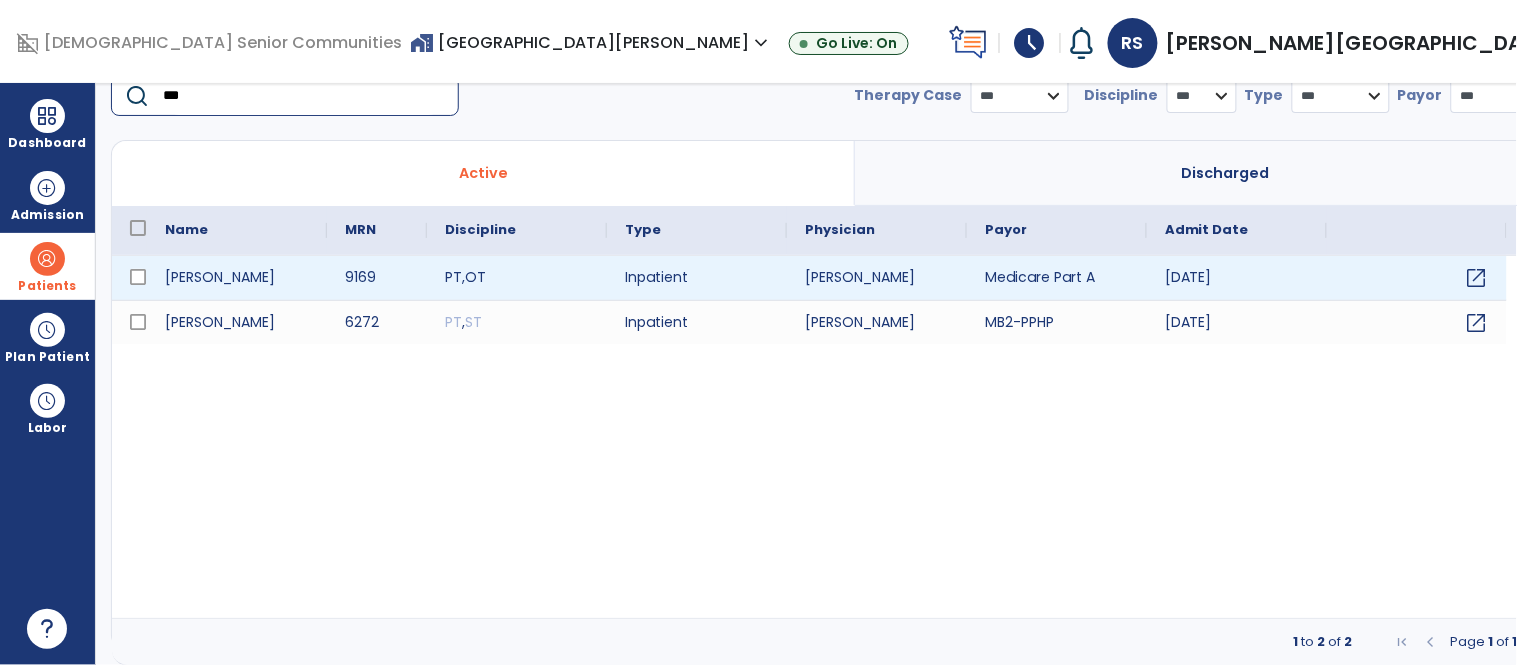 type on "***" 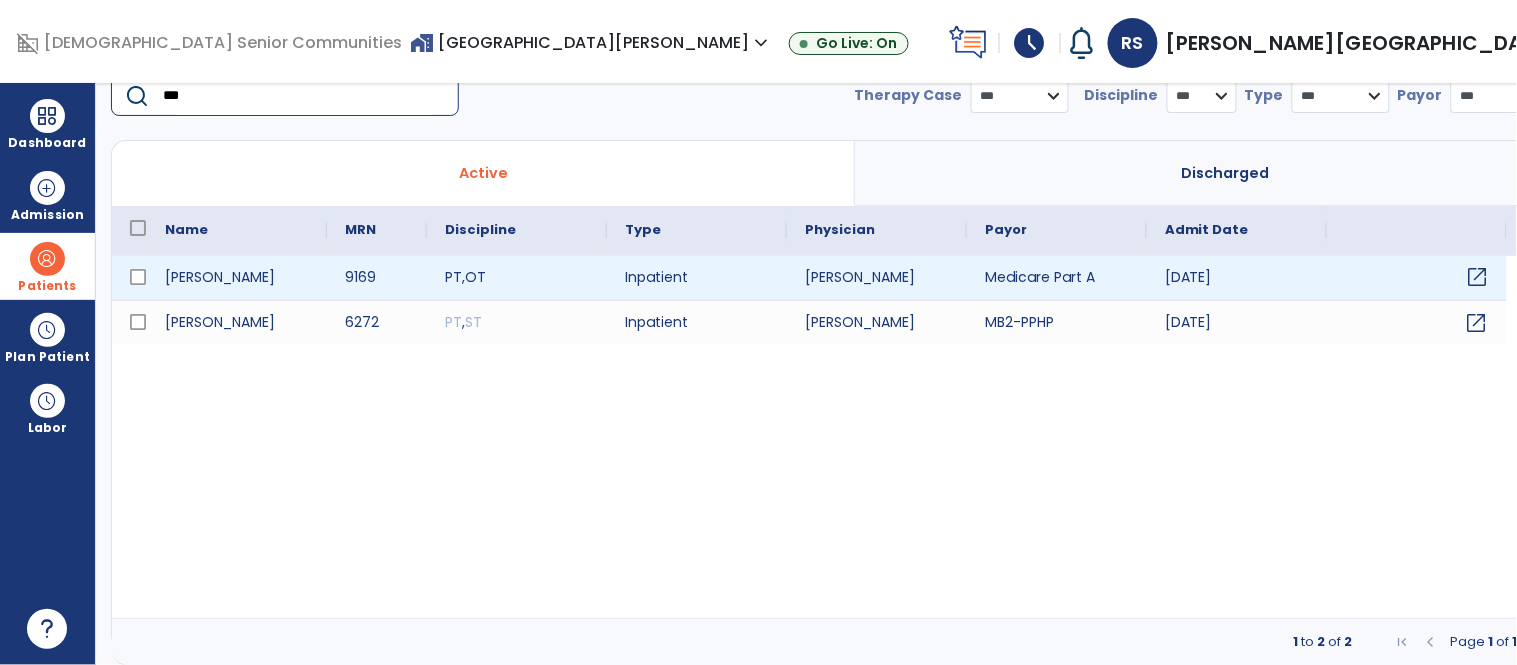 click on "open_in_new" at bounding box center [1478, 277] 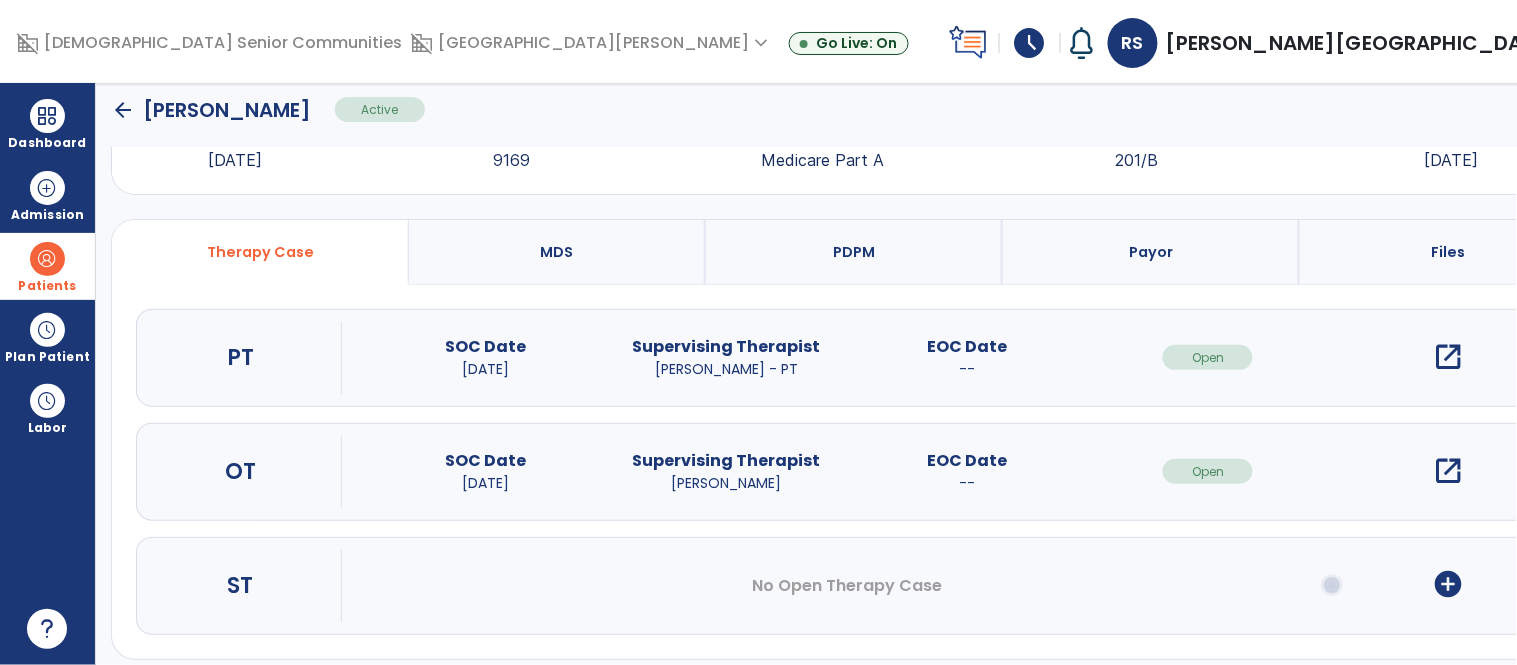 click on "open_in_new" at bounding box center (1449, 357) 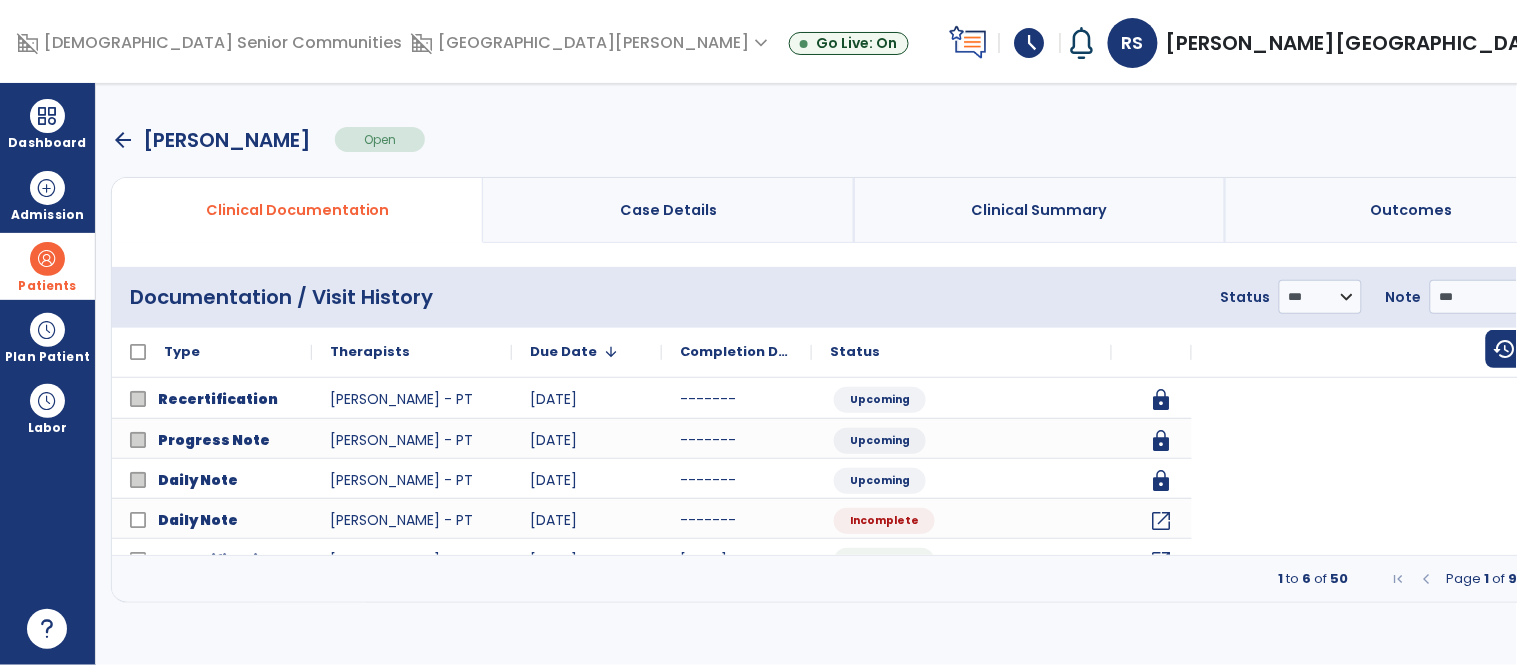 scroll, scrollTop: 0, scrollLeft: 0, axis: both 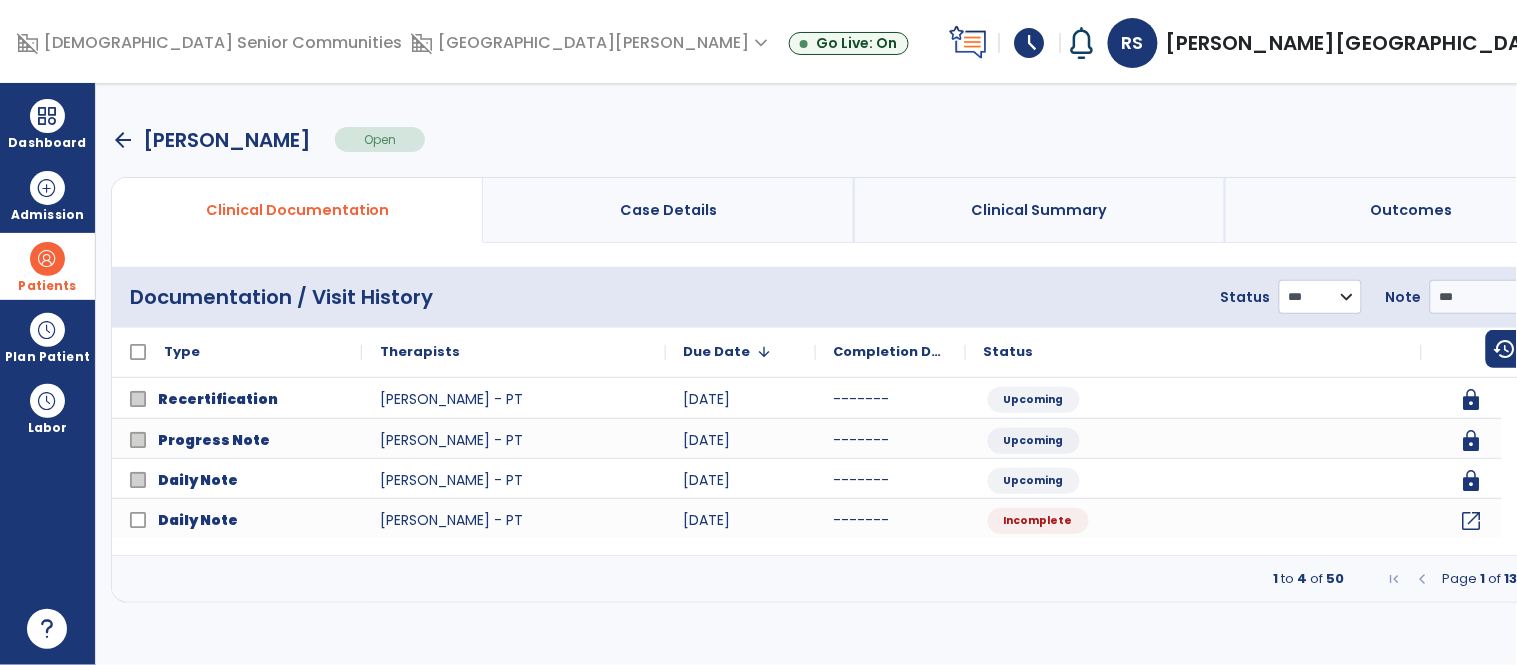 click on "**********" at bounding box center [1320, 297] 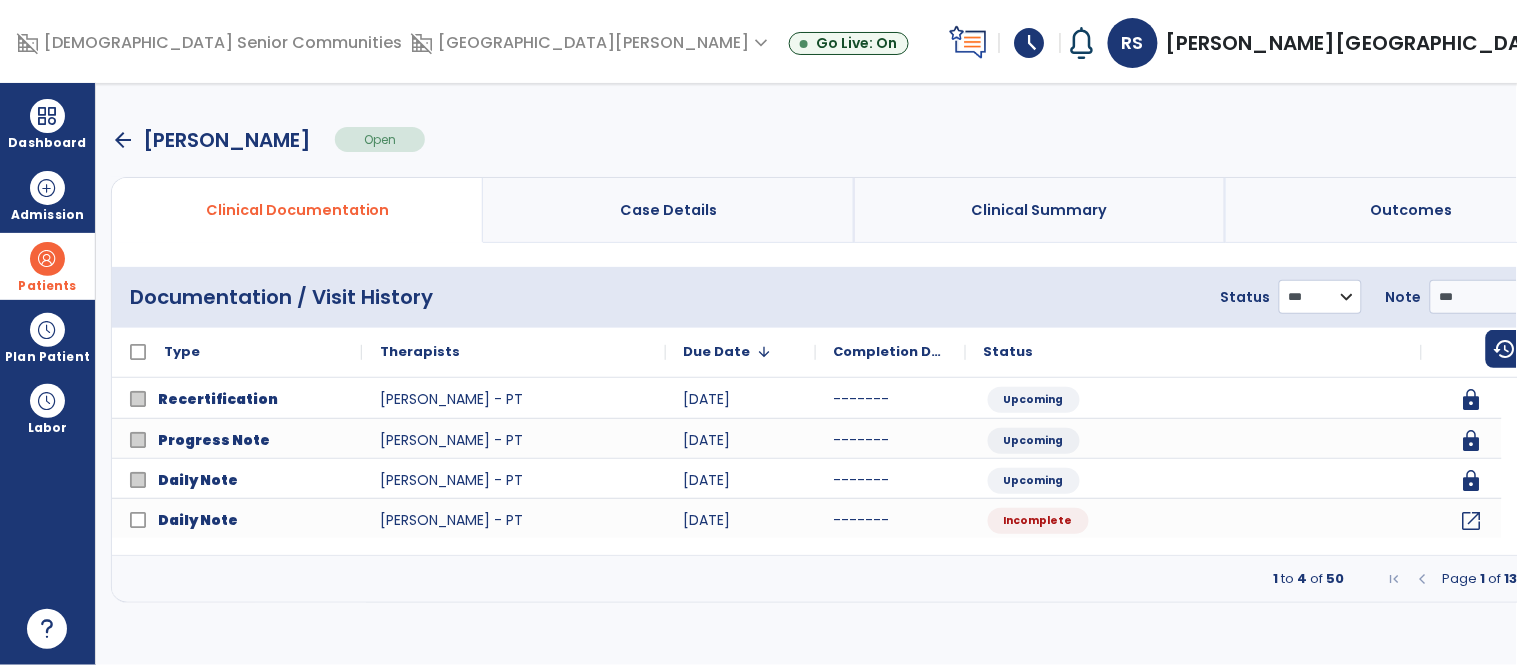 select on "*********" 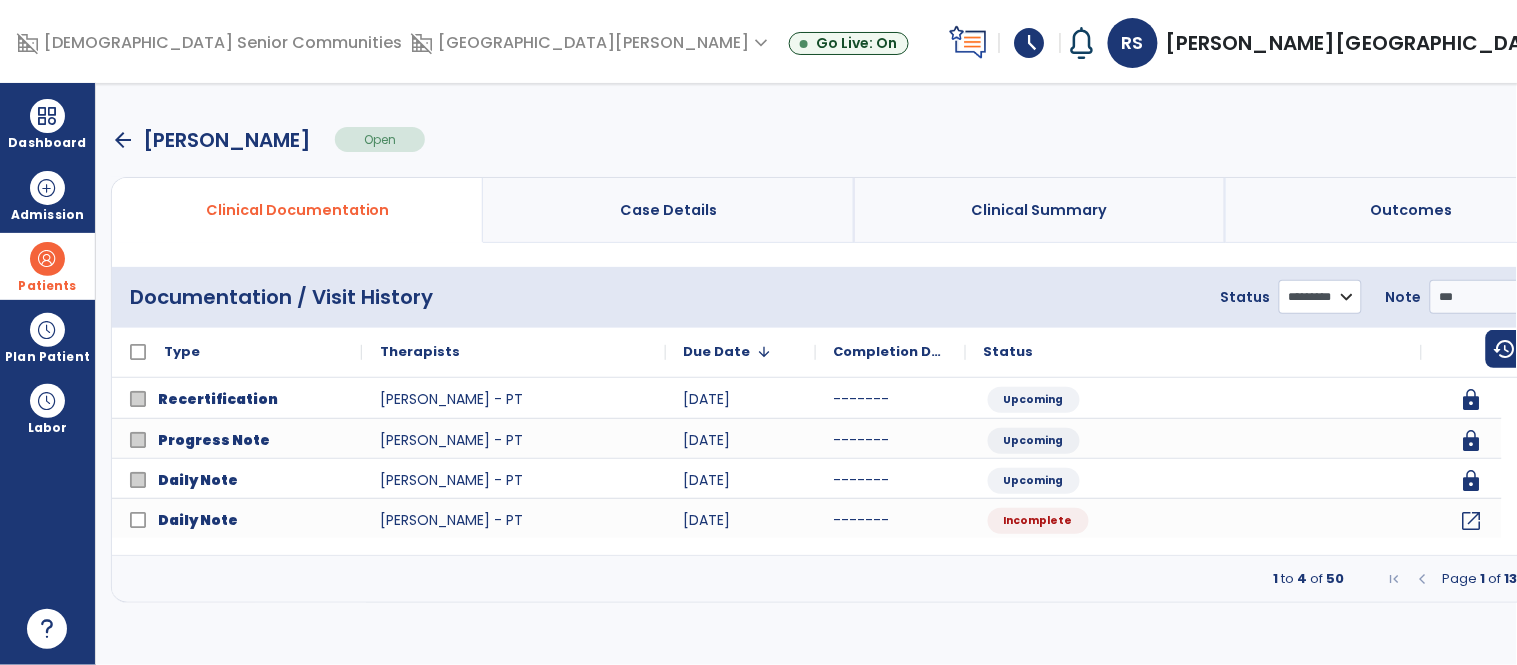 click on "**********" at bounding box center [1320, 297] 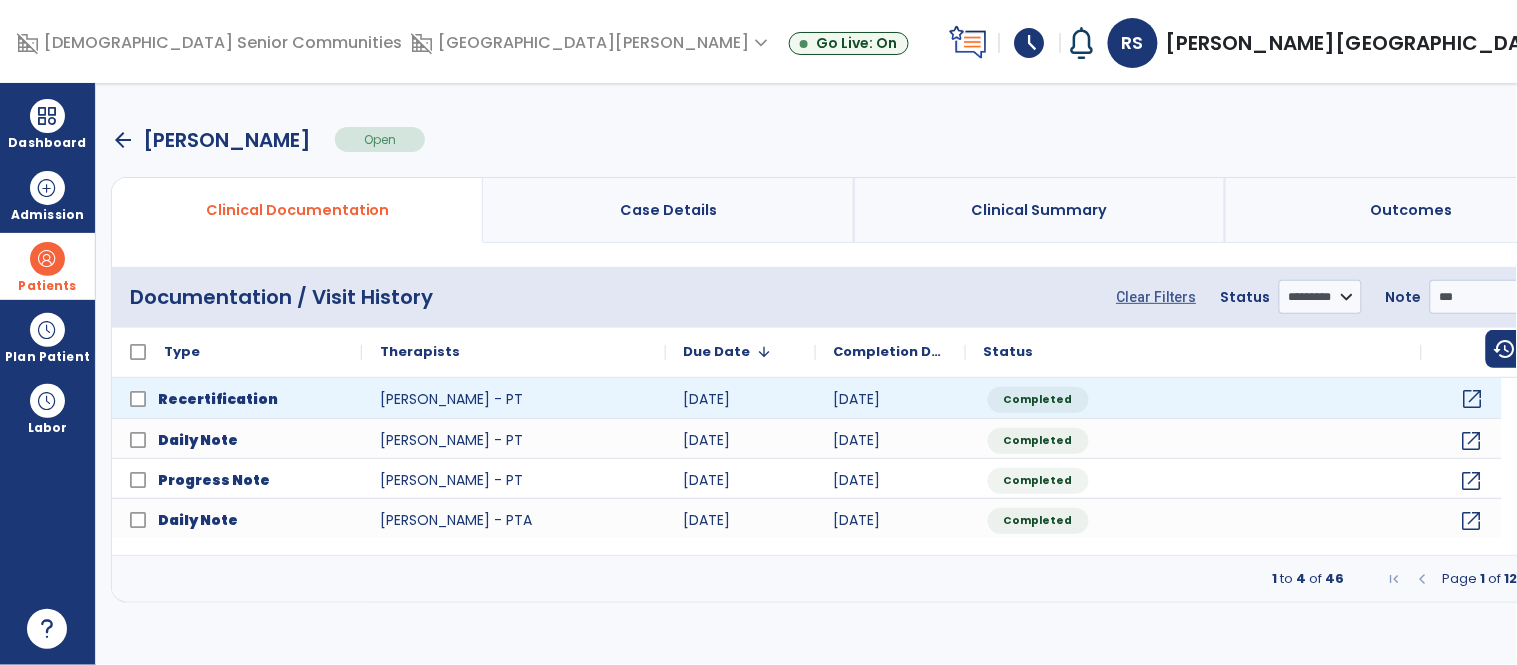 click on "open_in_new" 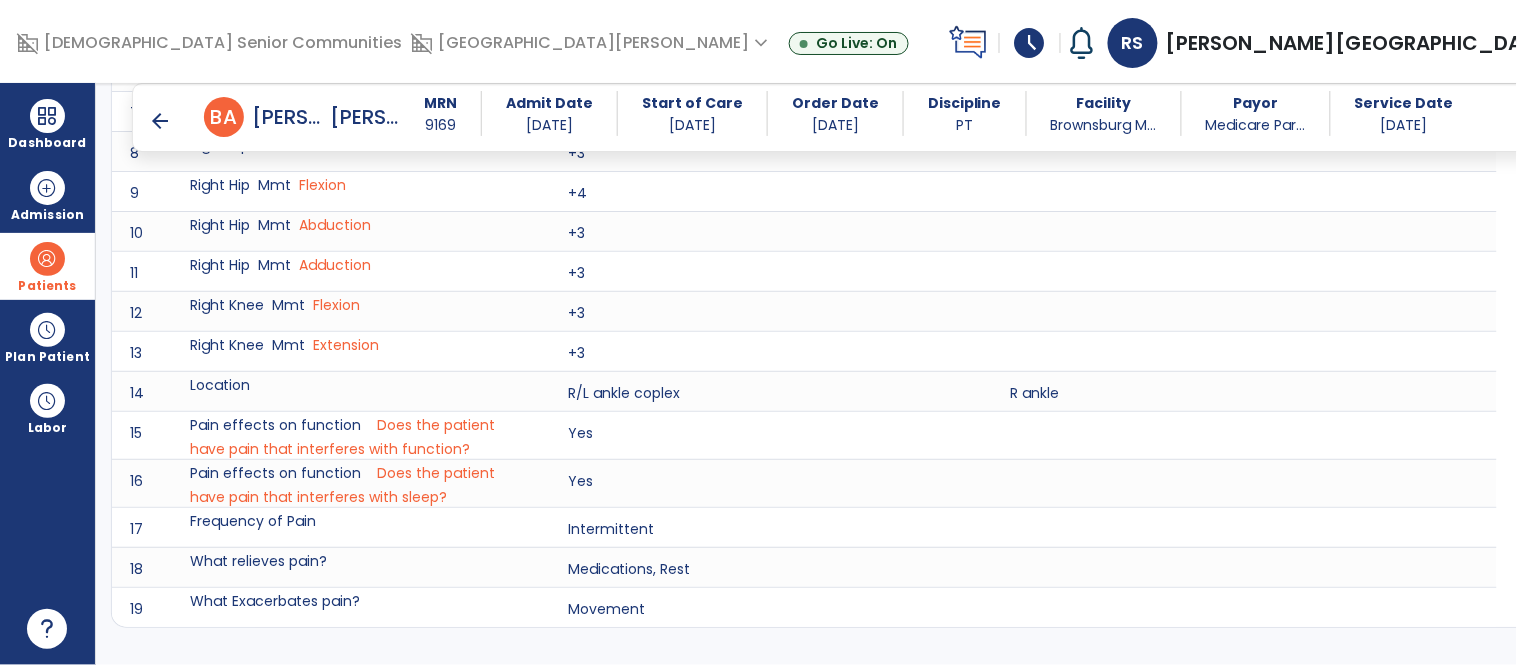 scroll, scrollTop: 1338, scrollLeft: 0, axis: vertical 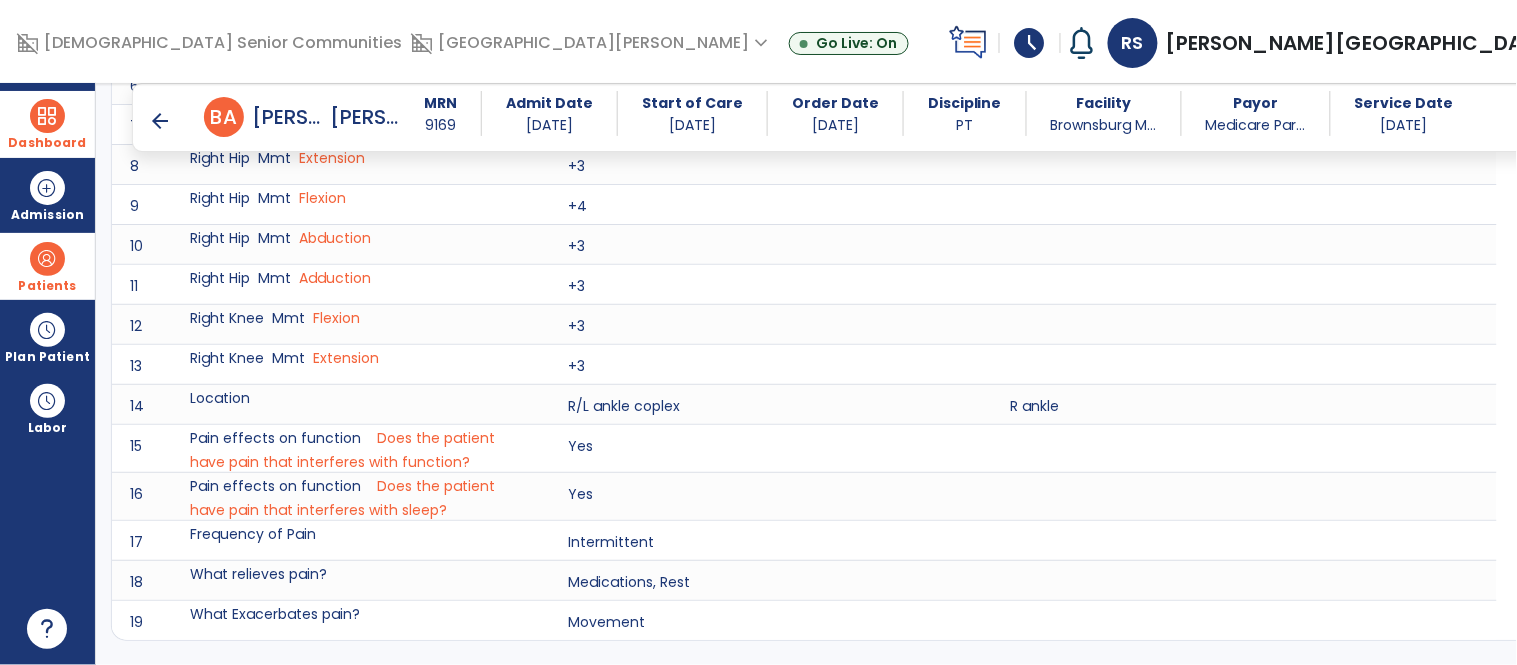 click at bounding box center (47, 116) 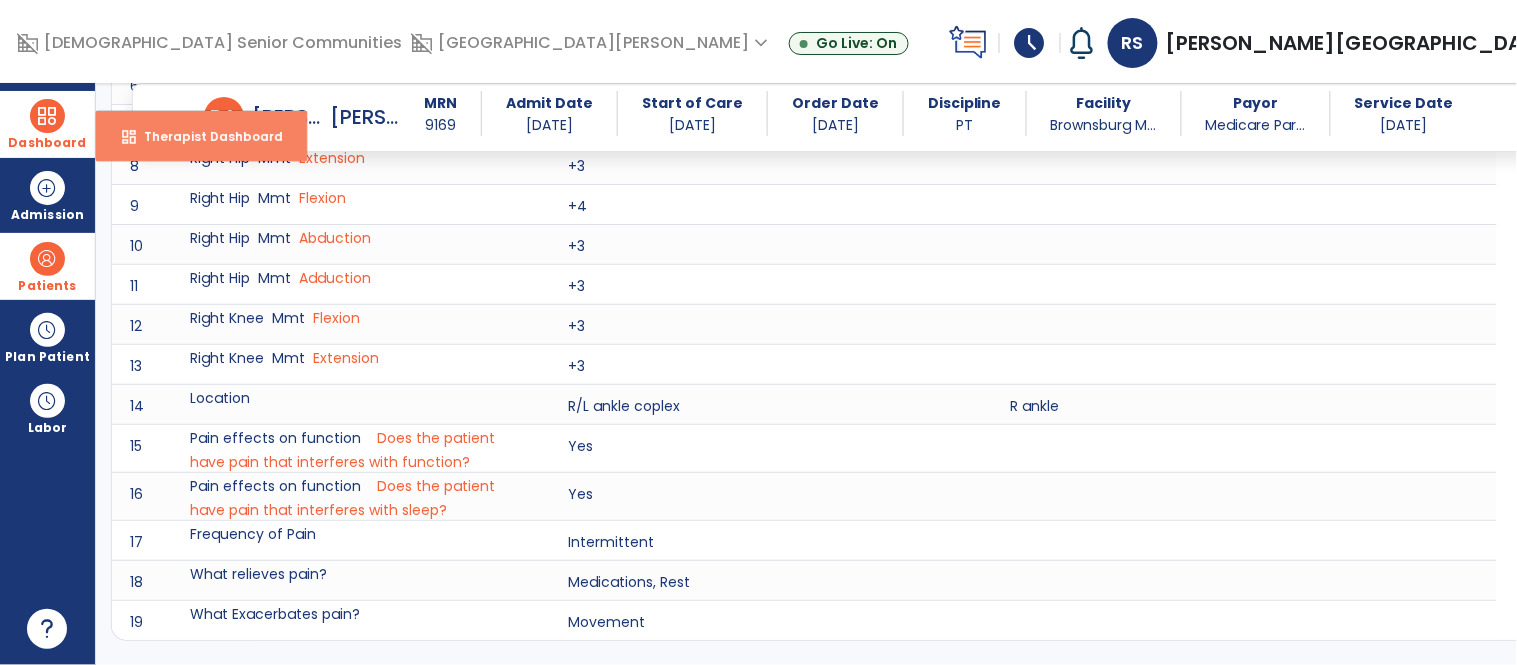 click on "Therapist Dashboard" at bounding box center [205, 136] 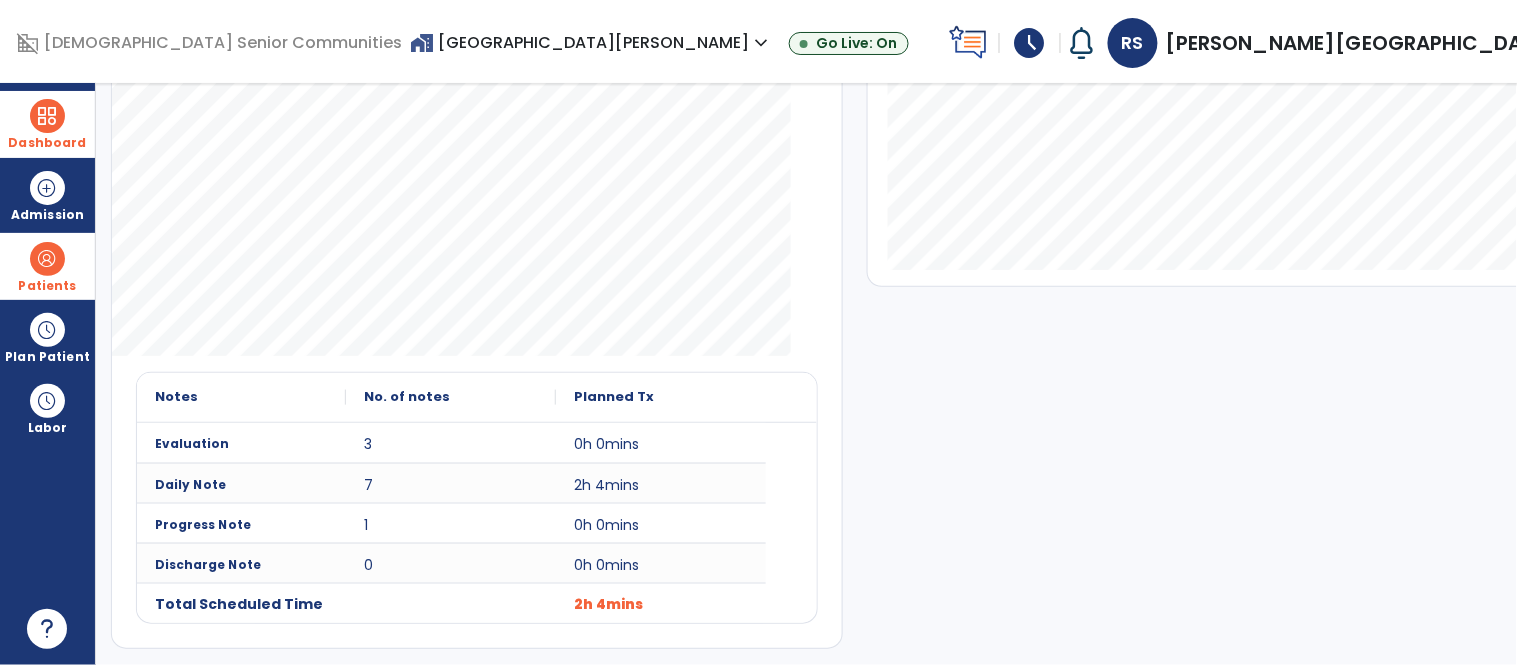 scroll, scrollTop: 0, scrollLeft: 0, axis: both 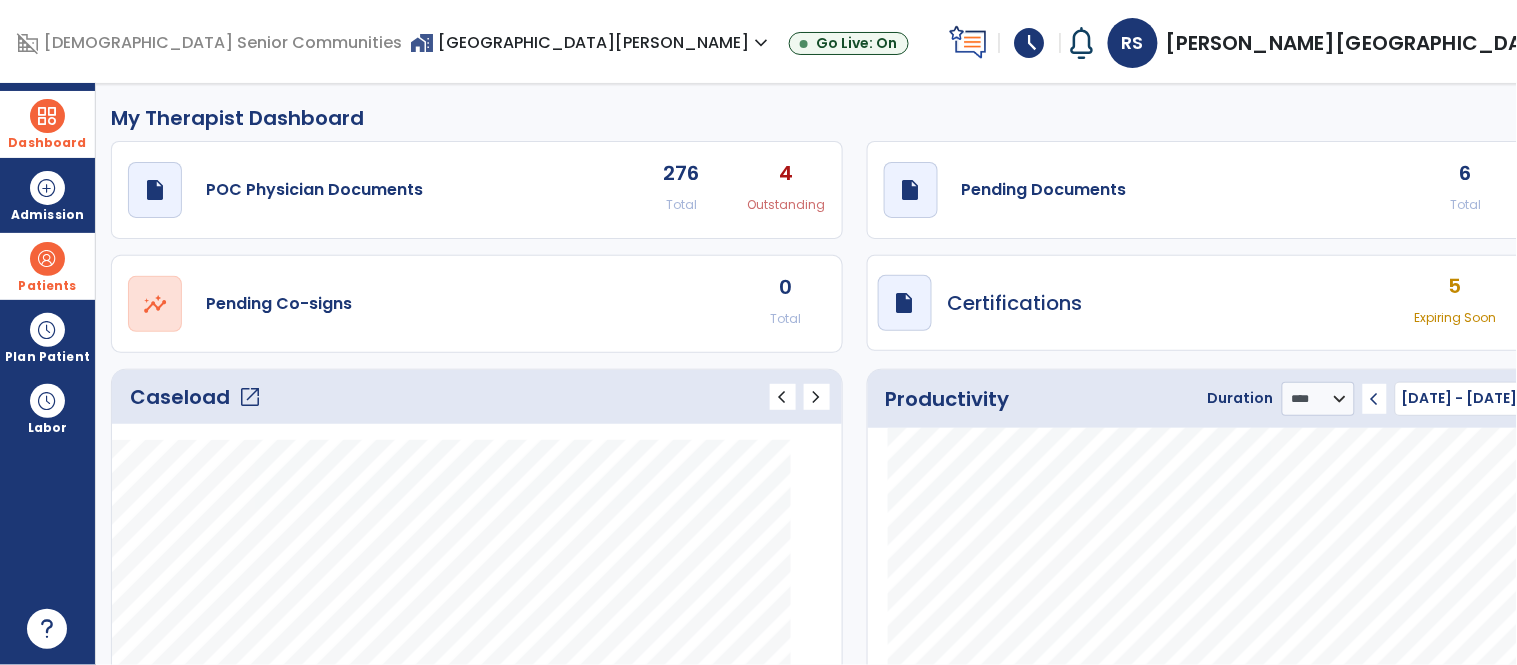 click on "draft   open_in_new  Pending Documents 6 Total 0 Past Due" 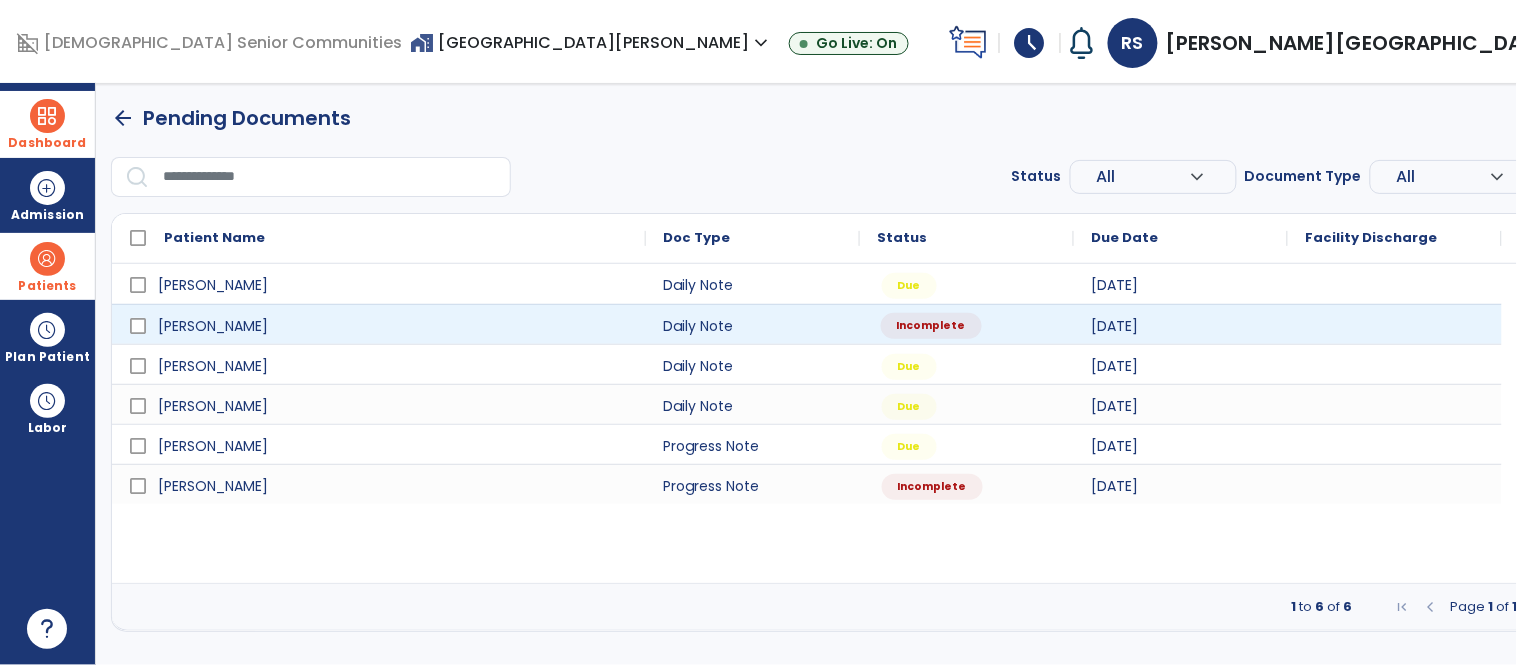 click on "Incomplete" at bounding box center (931, 326) 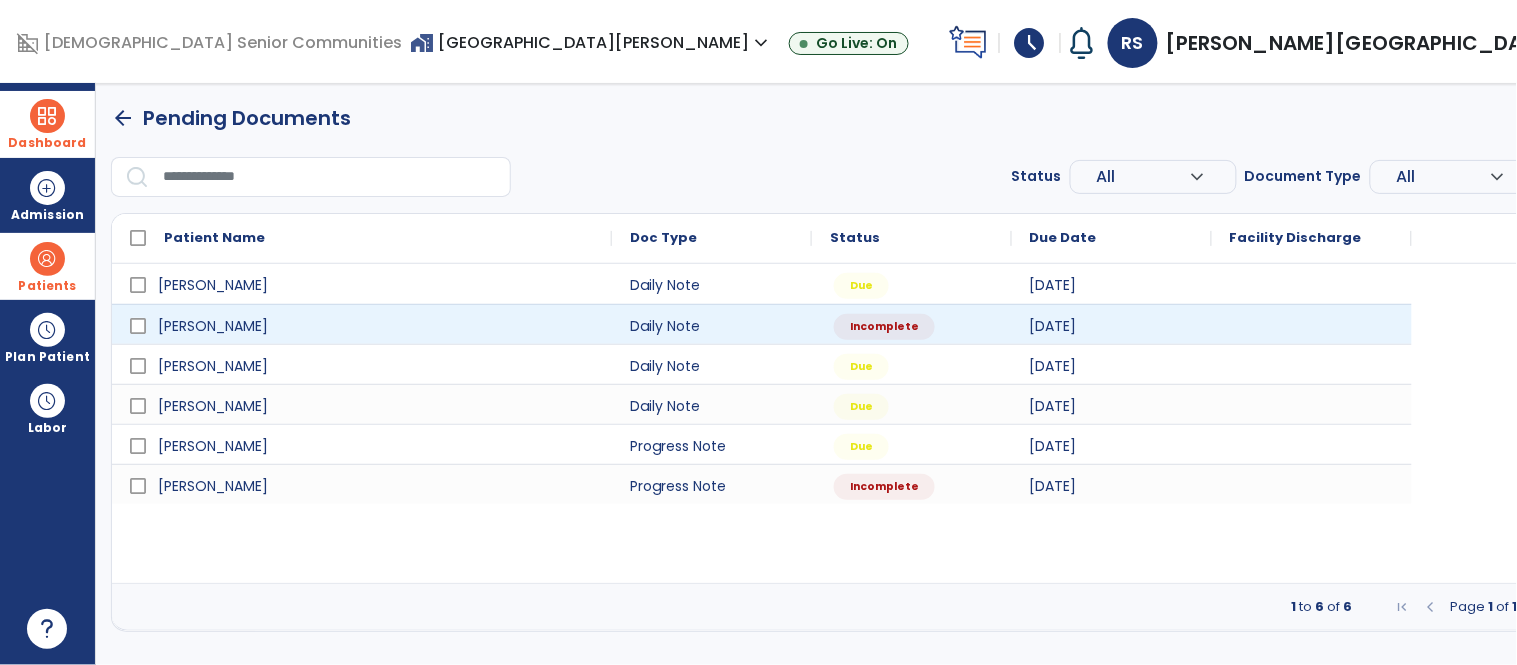 select on "*" 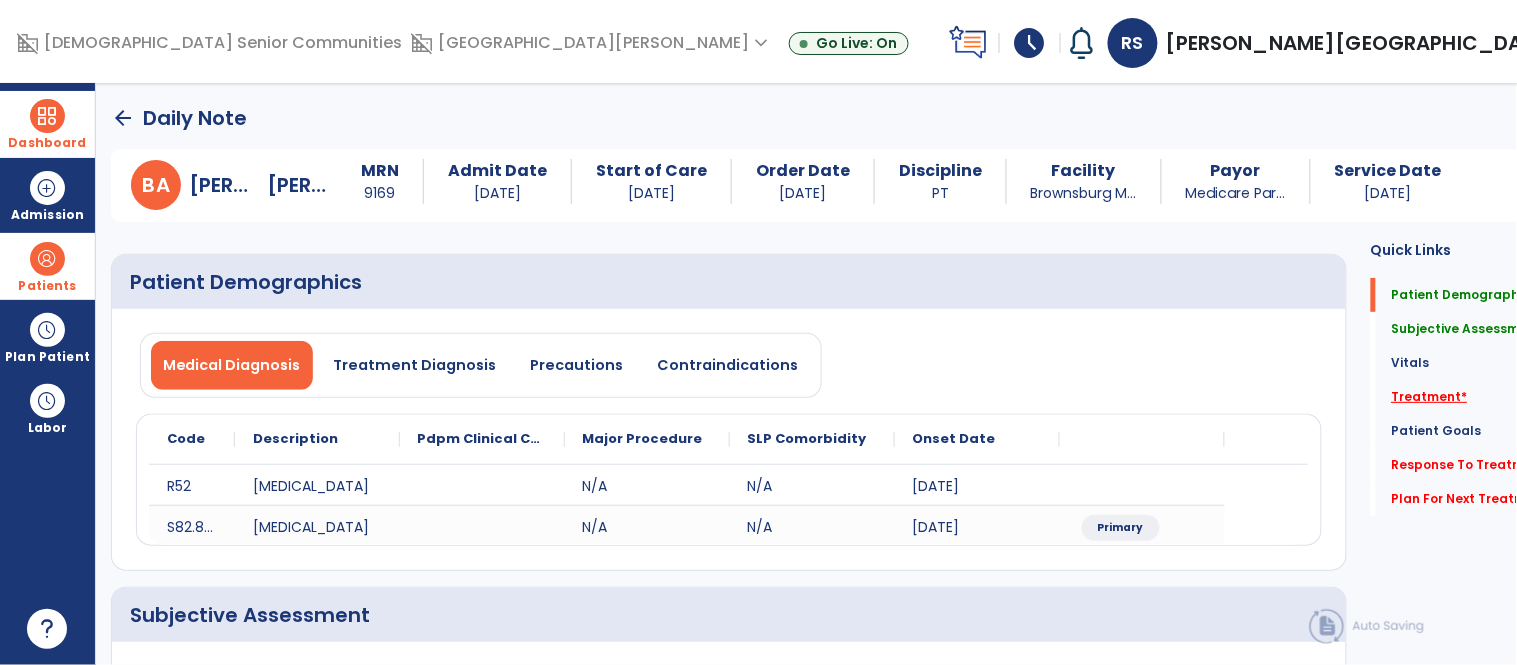 click on "Treatment   *" 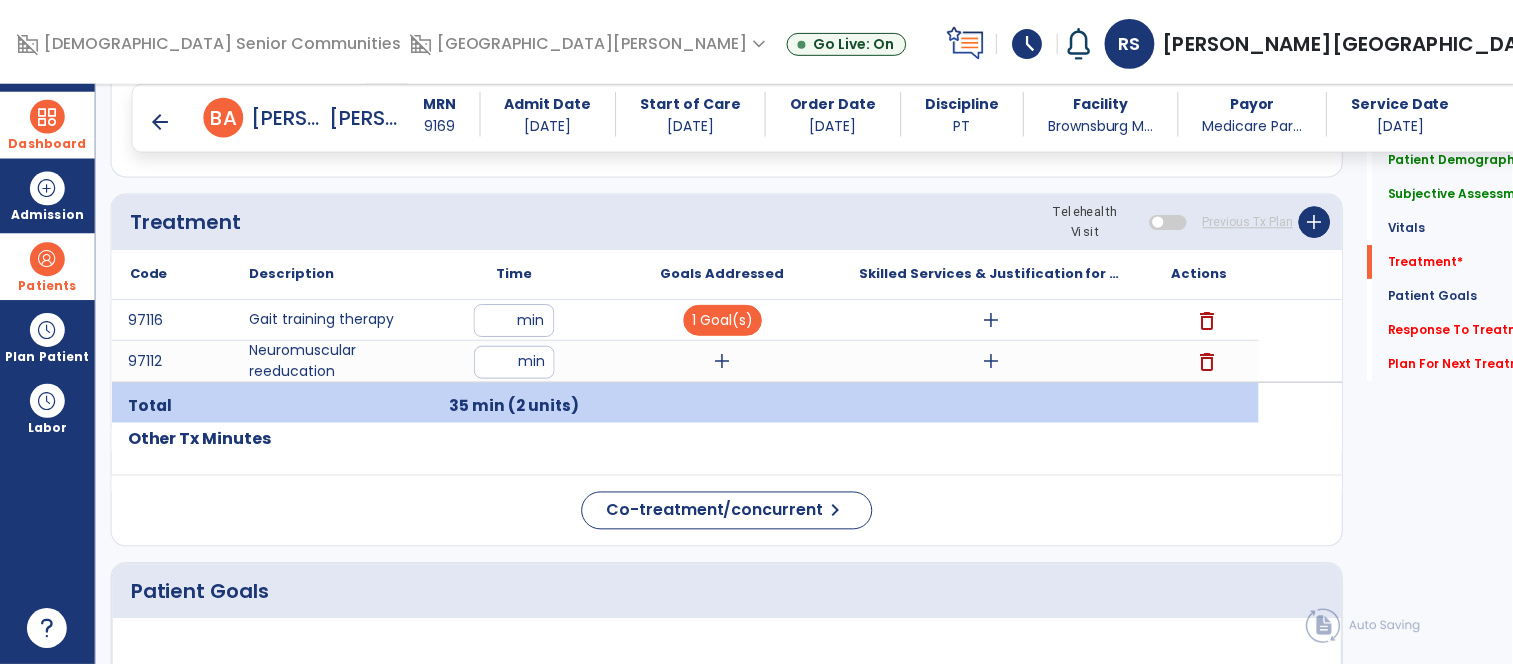 scroll, scrollTop: 1112, scrollLeft: 0, axis: vertical 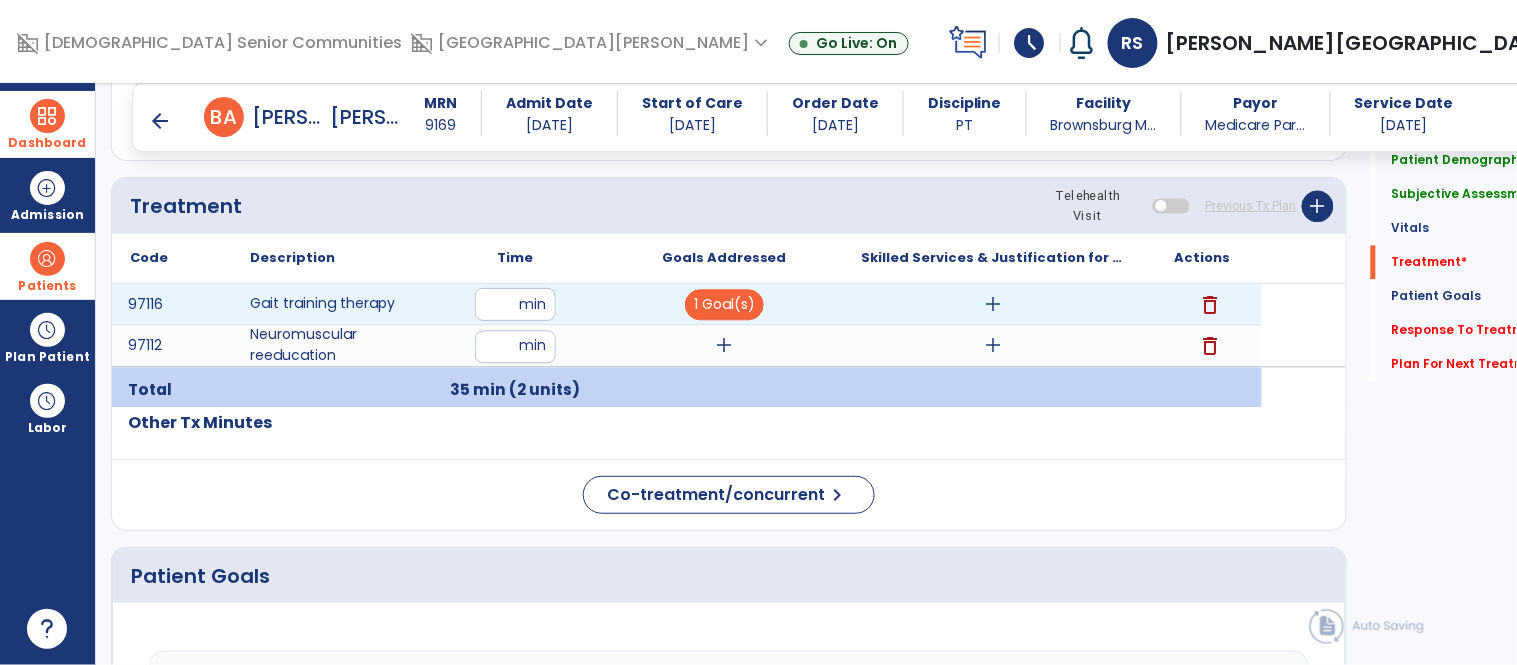 click on "add" at bounding box center [993, 304] 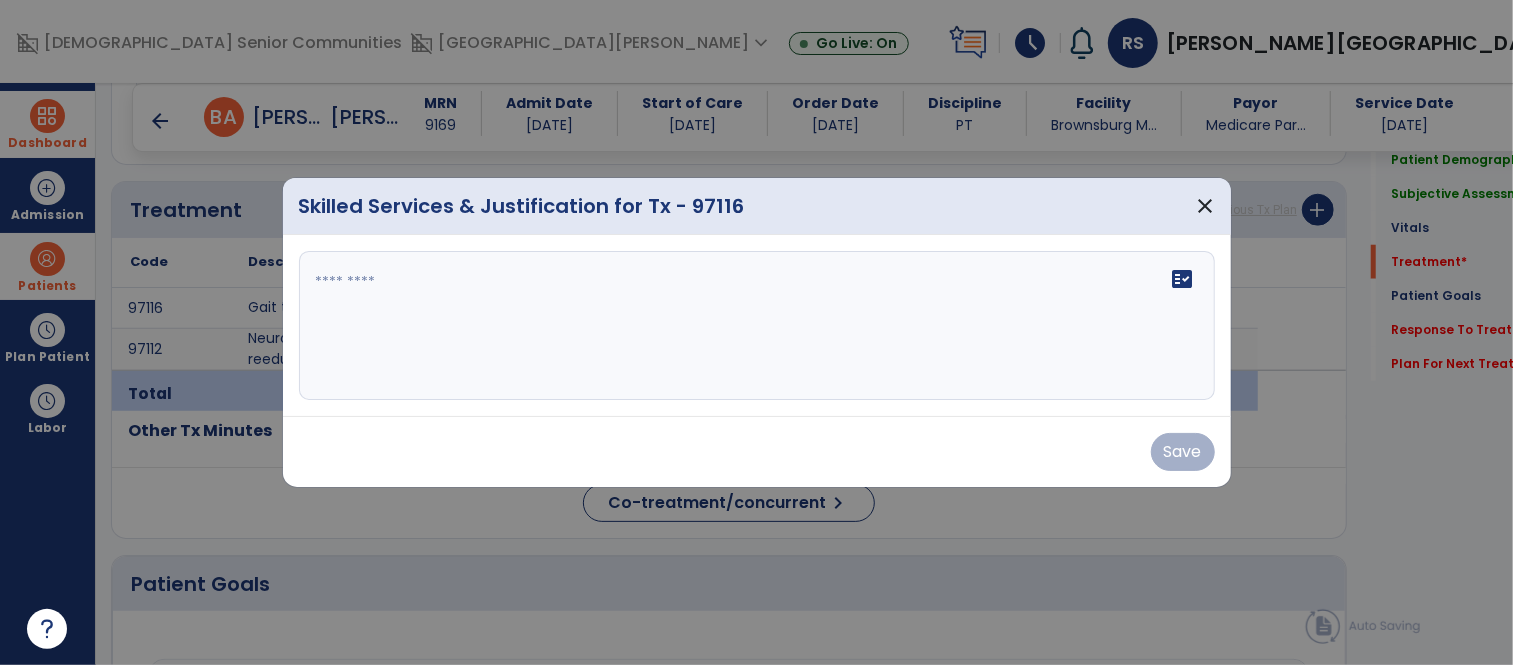 scroll, scrollTop: 1112, scrollLeft: 0, axis: vertical 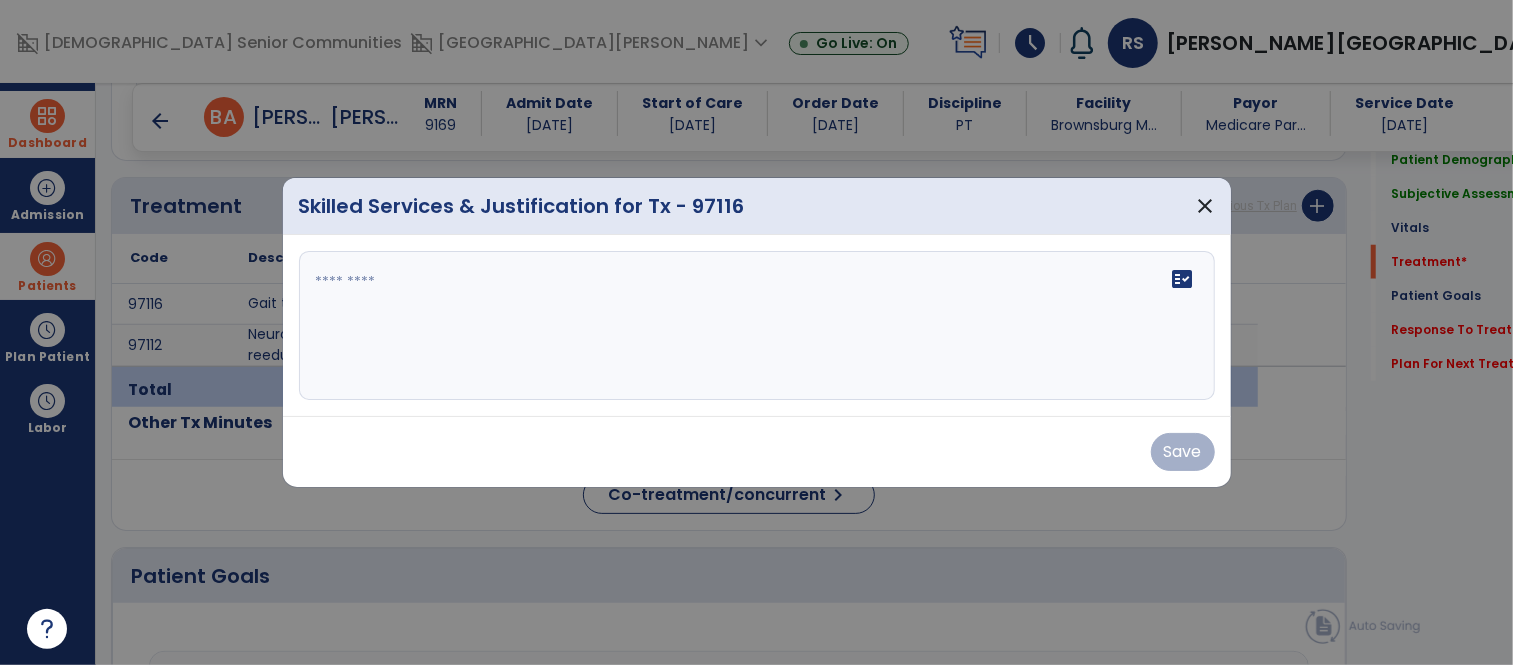 click on "fact_check" at bounding box center (757, 326) 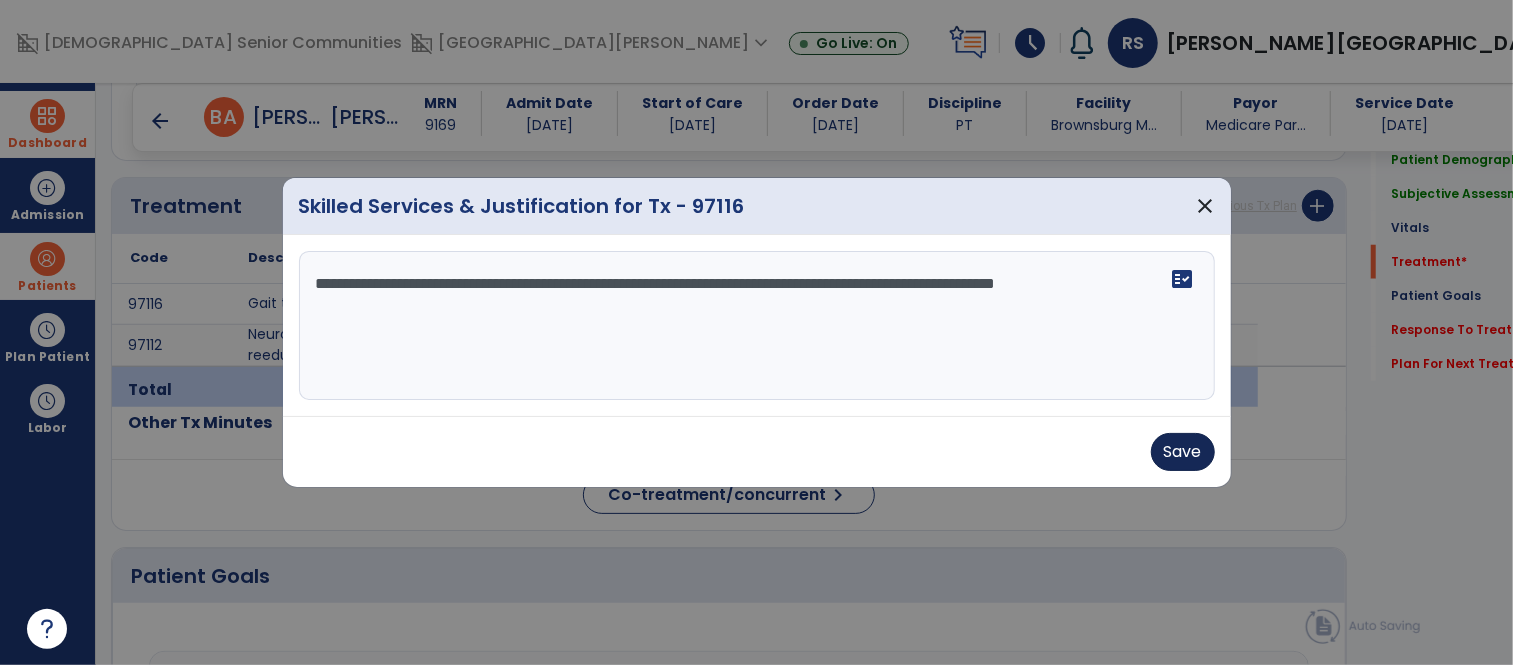 type on "**********" 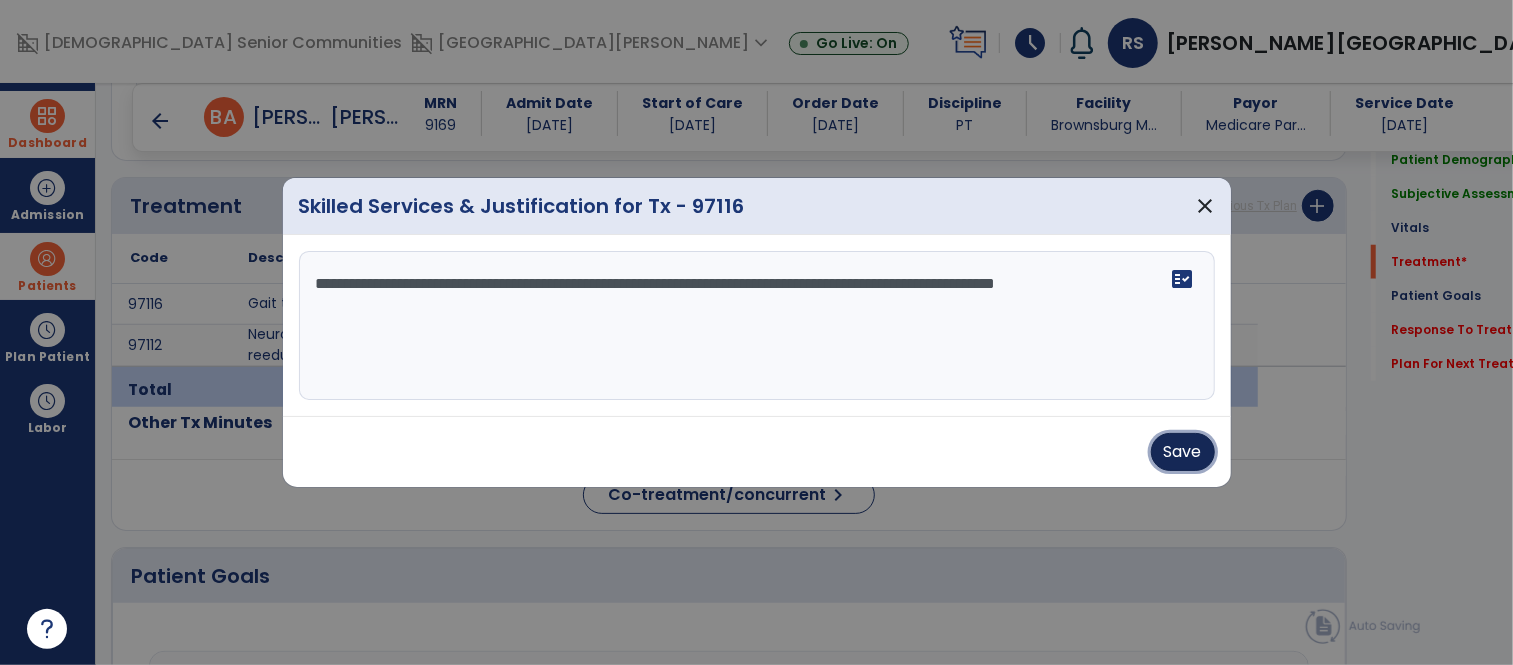click on "Save" at bounding box center (1183, 452) 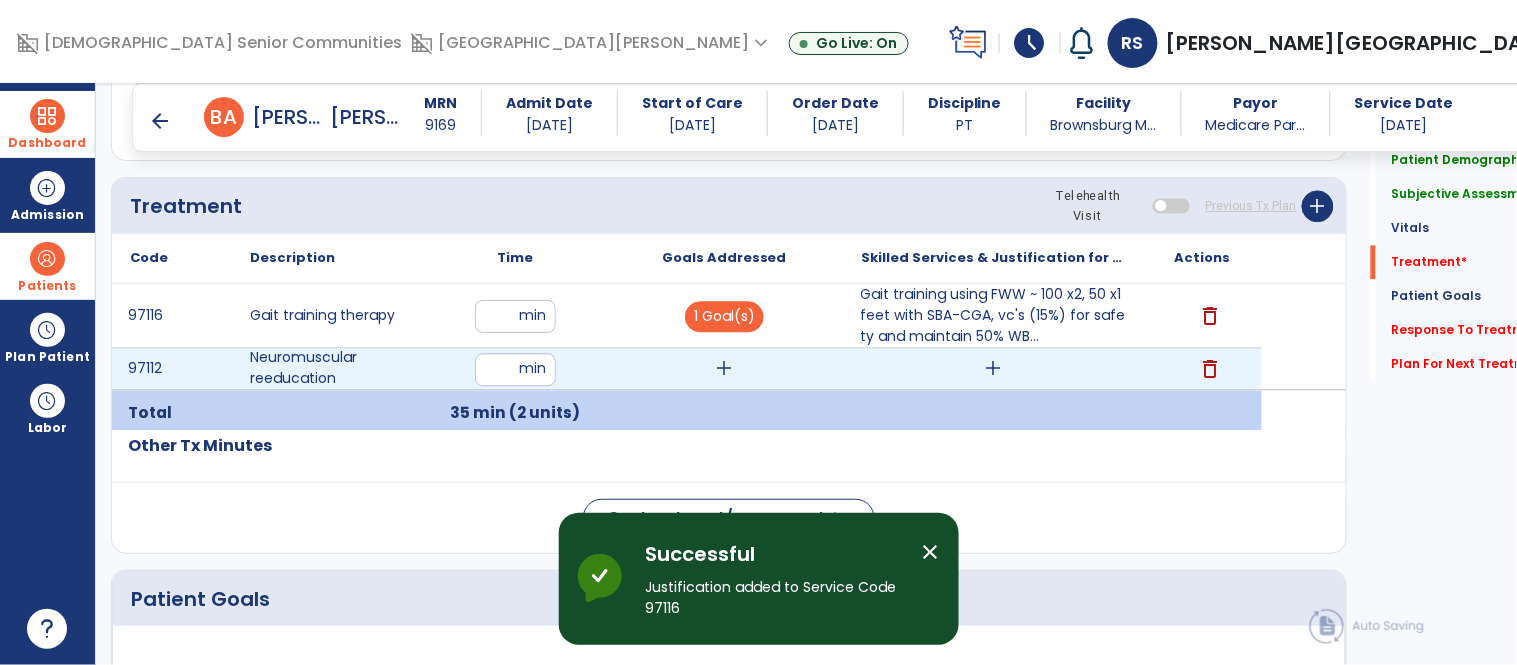 click on "add" at bounding box center [993, 368] 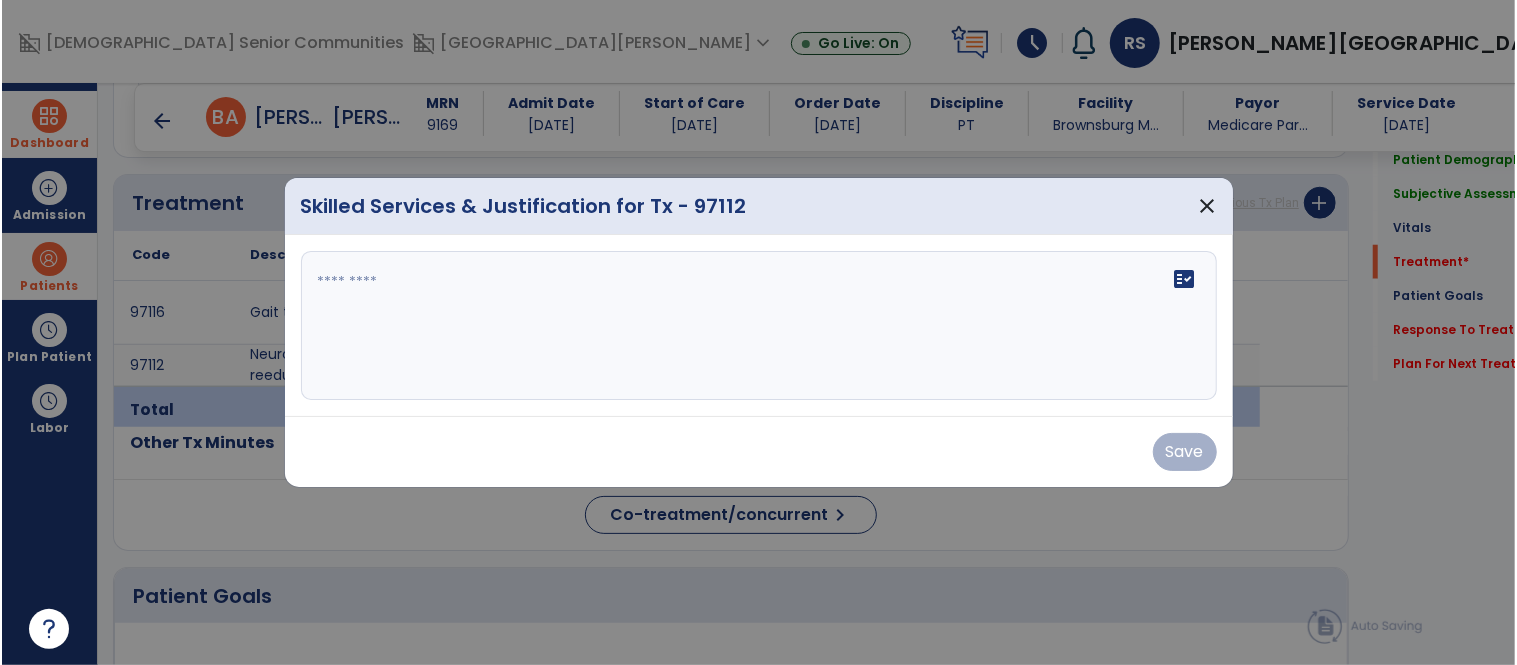 scroll, scrollTop: 1112, scrollLeft: 0, axis: vertical 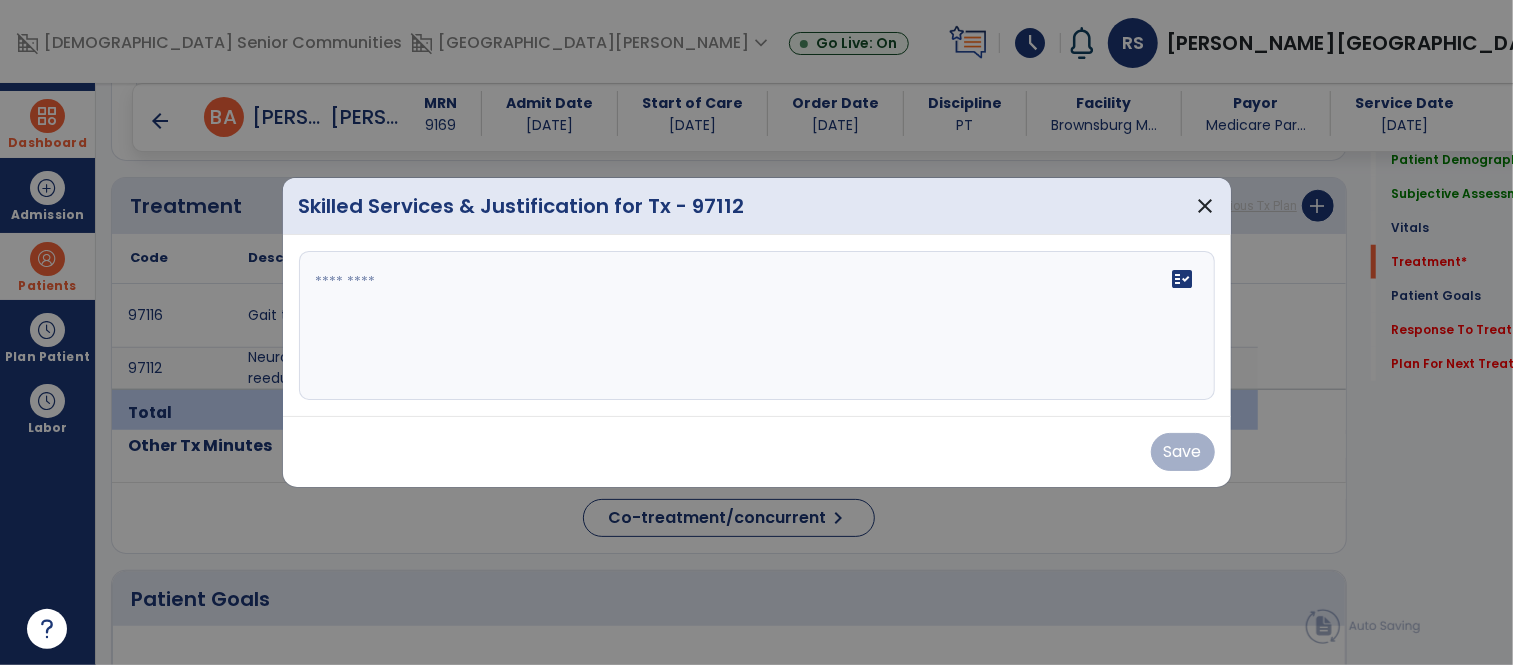 click on "fact_check" at bounding box center (757, 326) 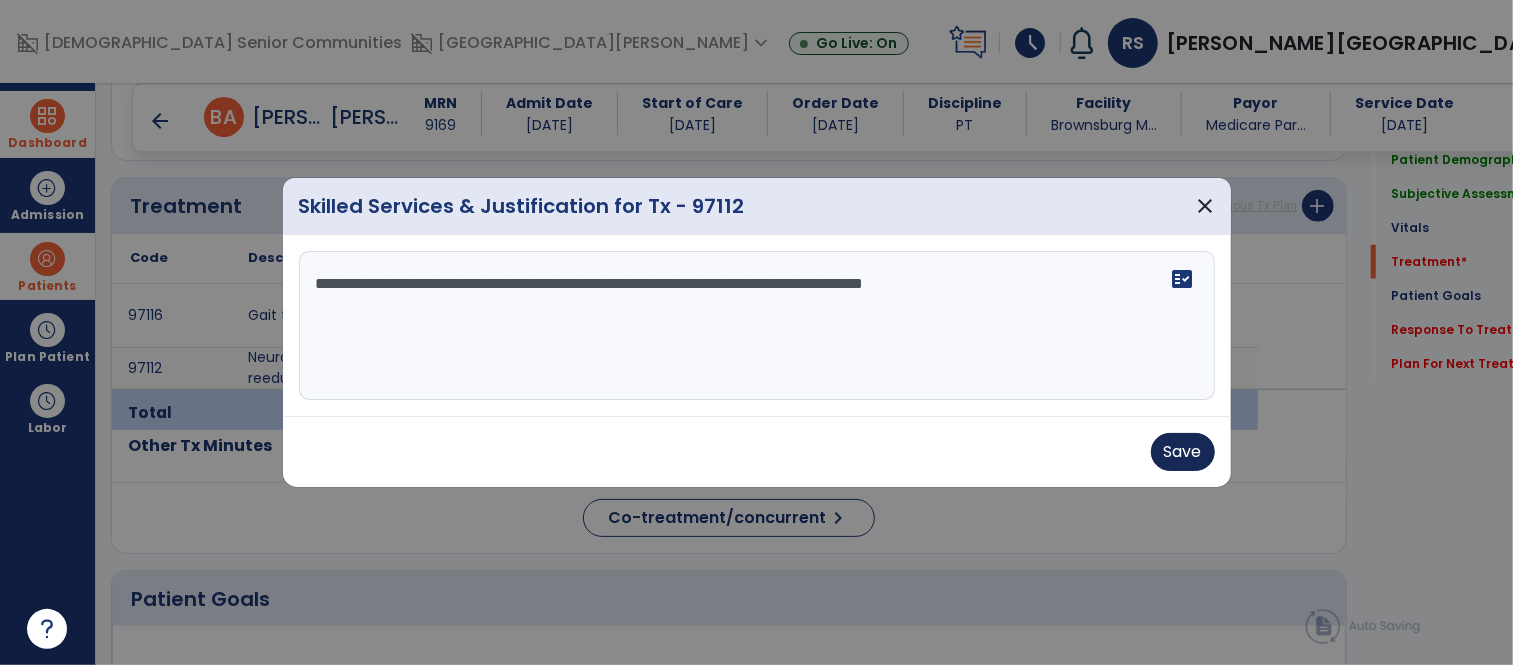 type on "**********" 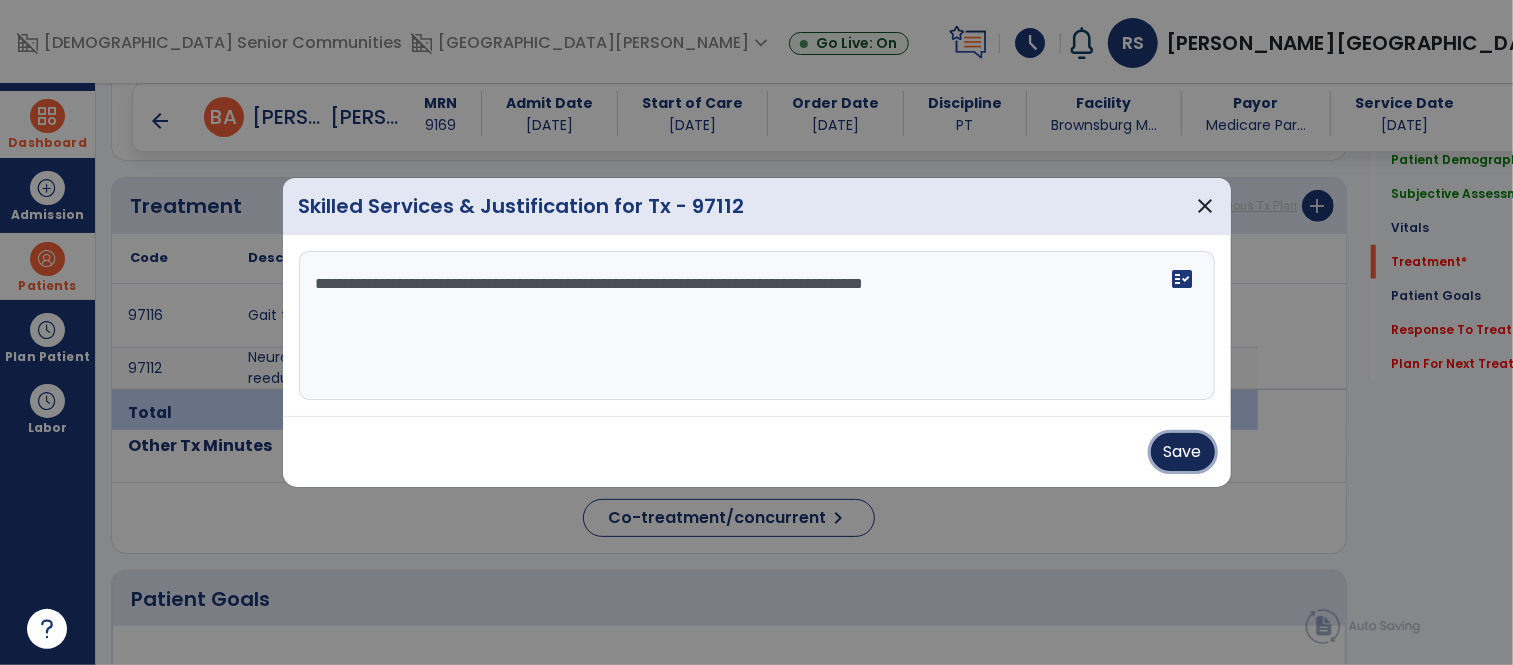 click on "Save" at bounding box center (1183, 452) 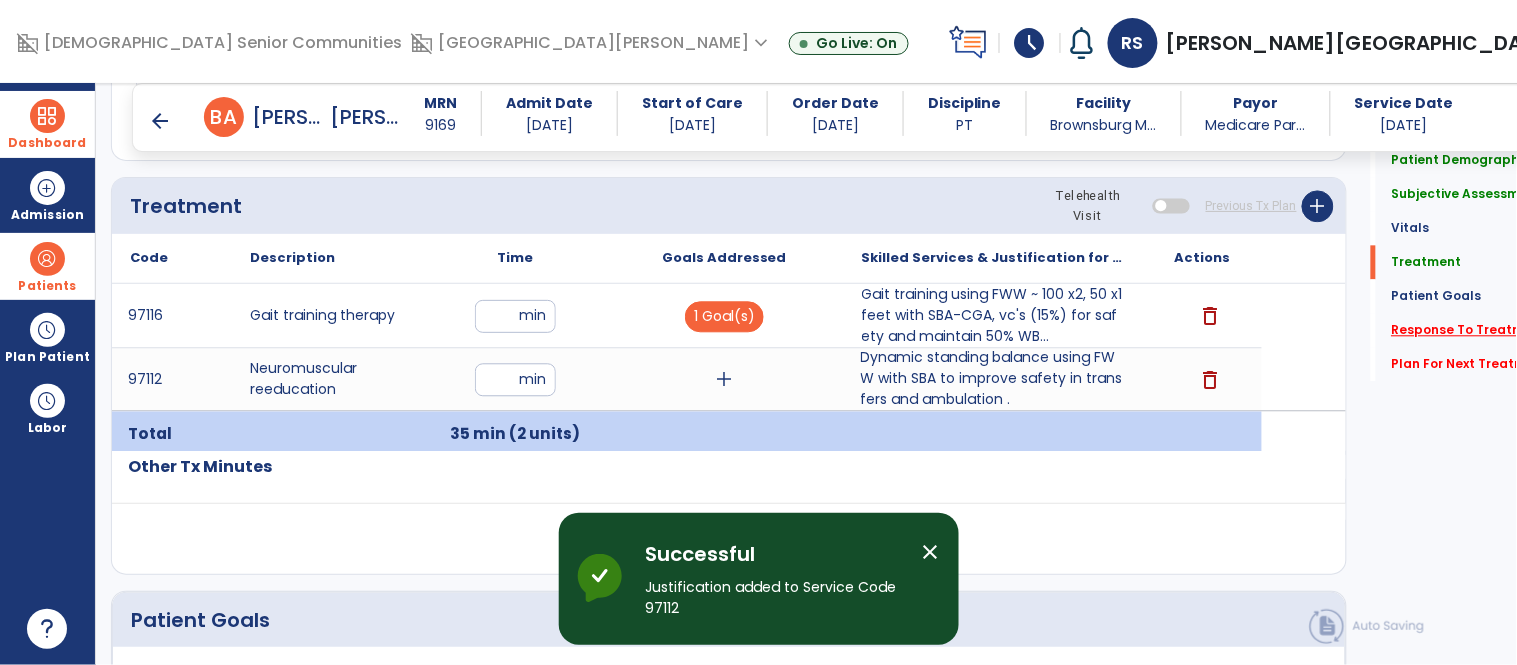 click on "Response To Treatment   *" 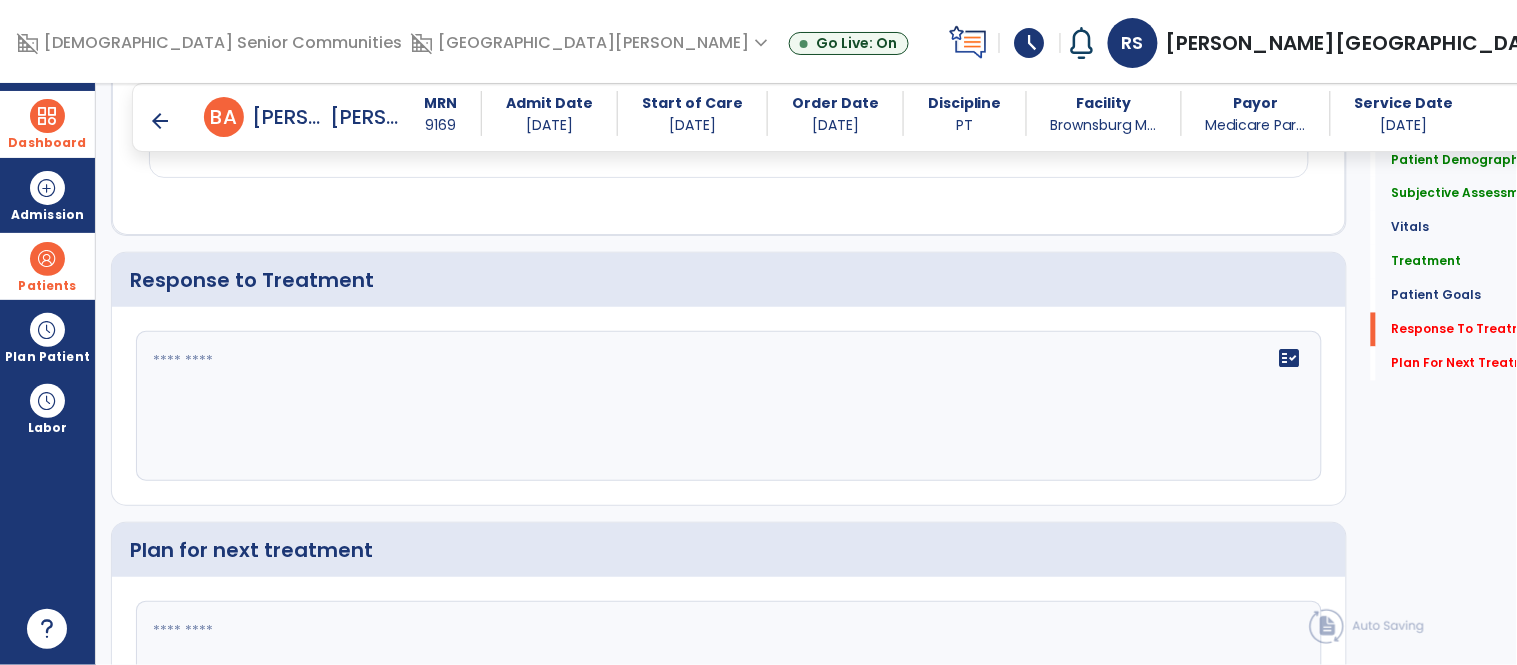 scroll, scrollTop: 2841, scrollLeft: 0, axis: vertical 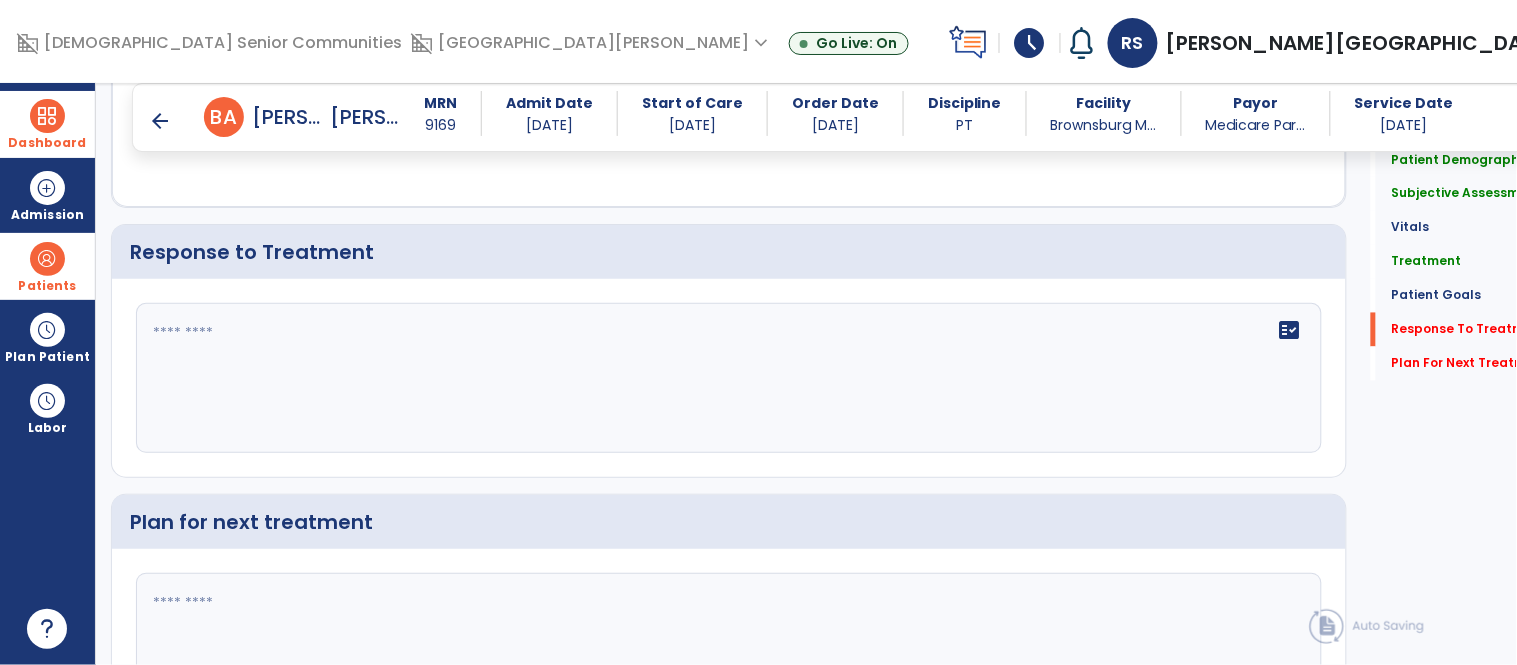 click on "fact_check" 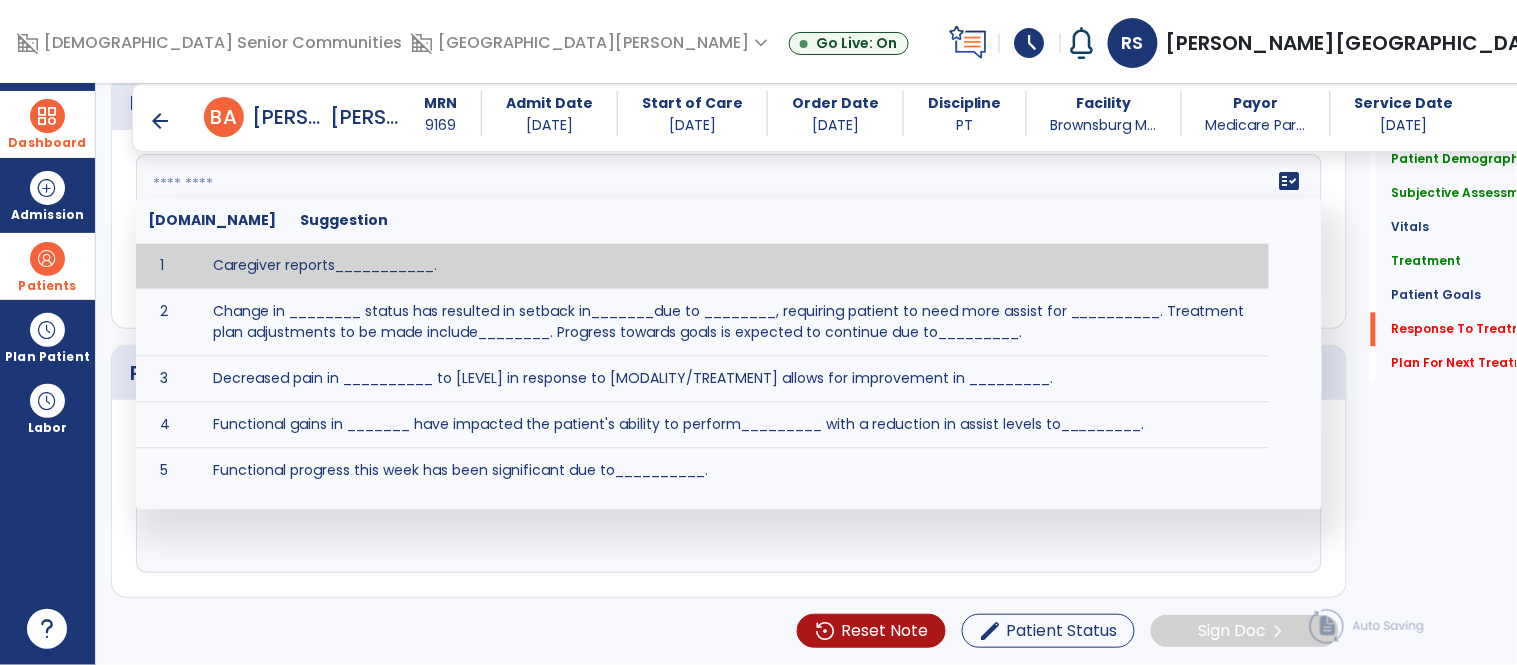 scroll, scrollTop: 2995, scrollLeft: 0, axis: vertical 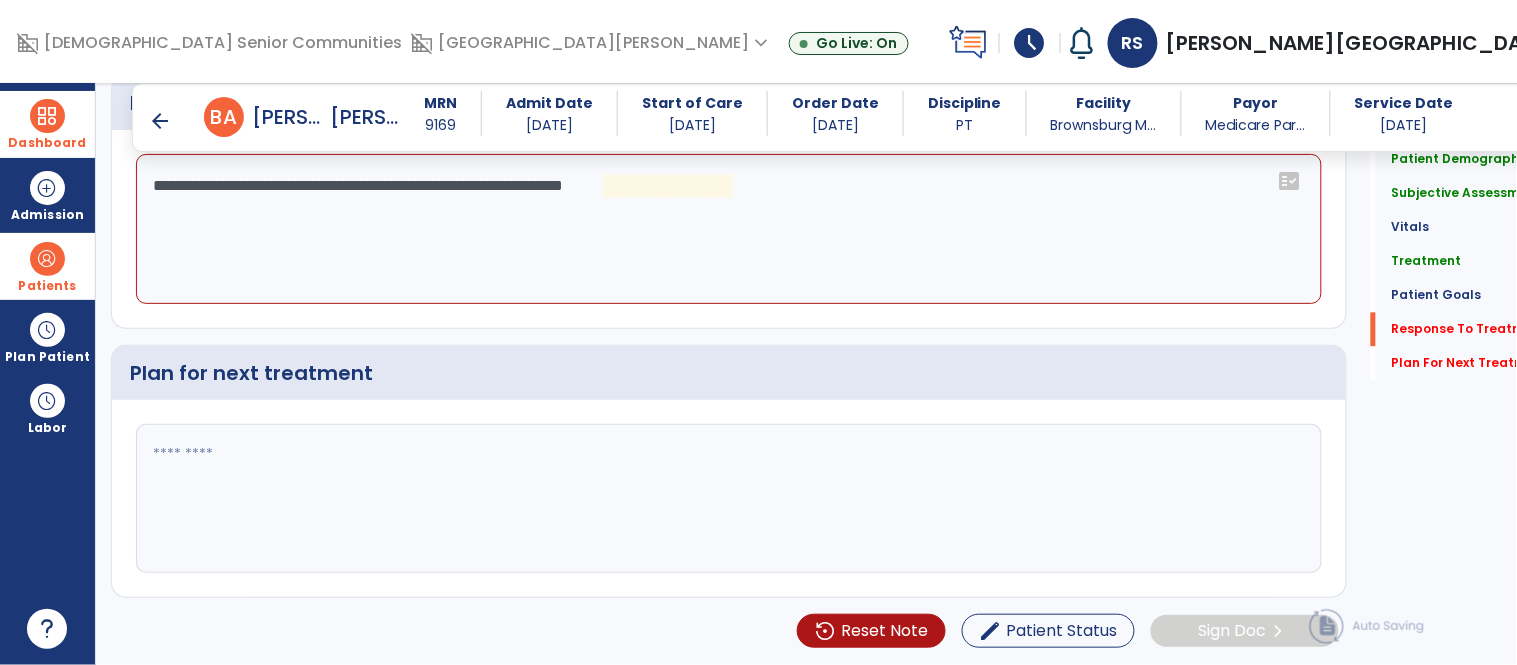 click on "**********" 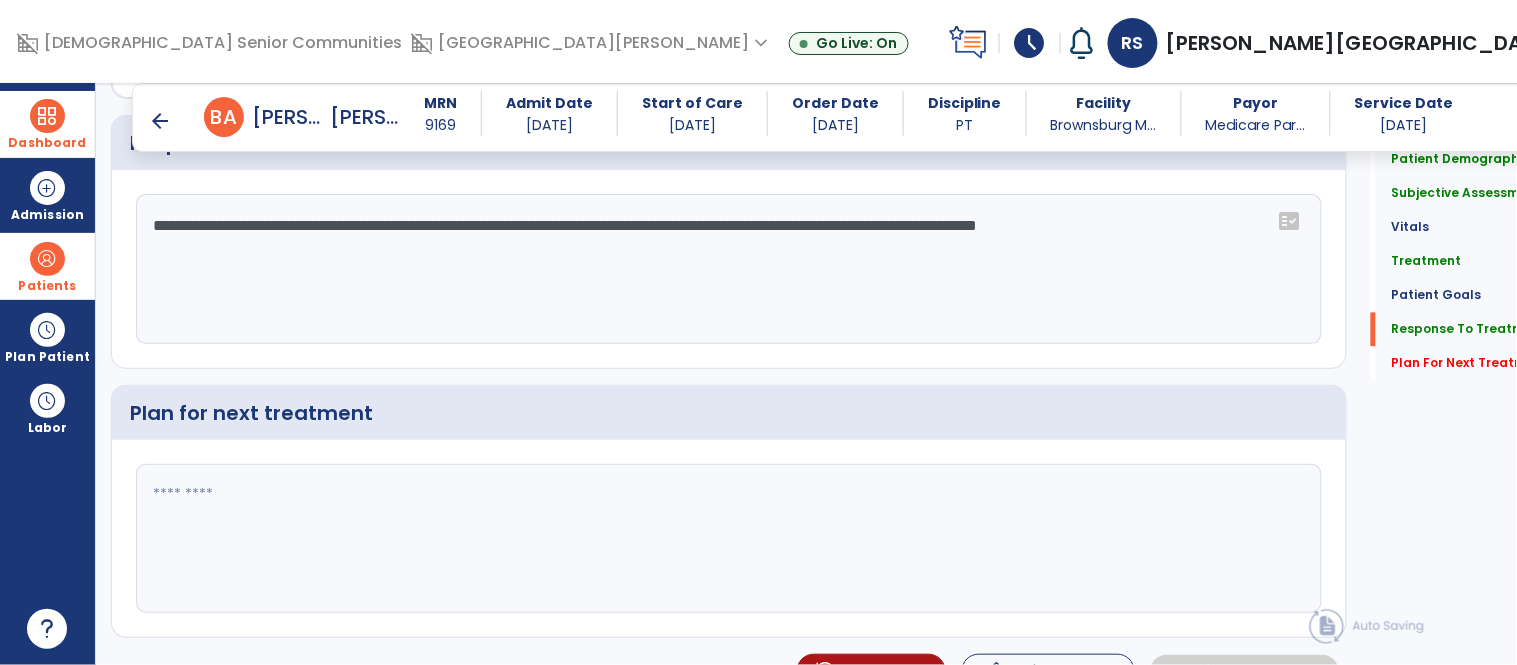 scroll, scrollTop: 2995, scrollLeft: 0, axis: vertical 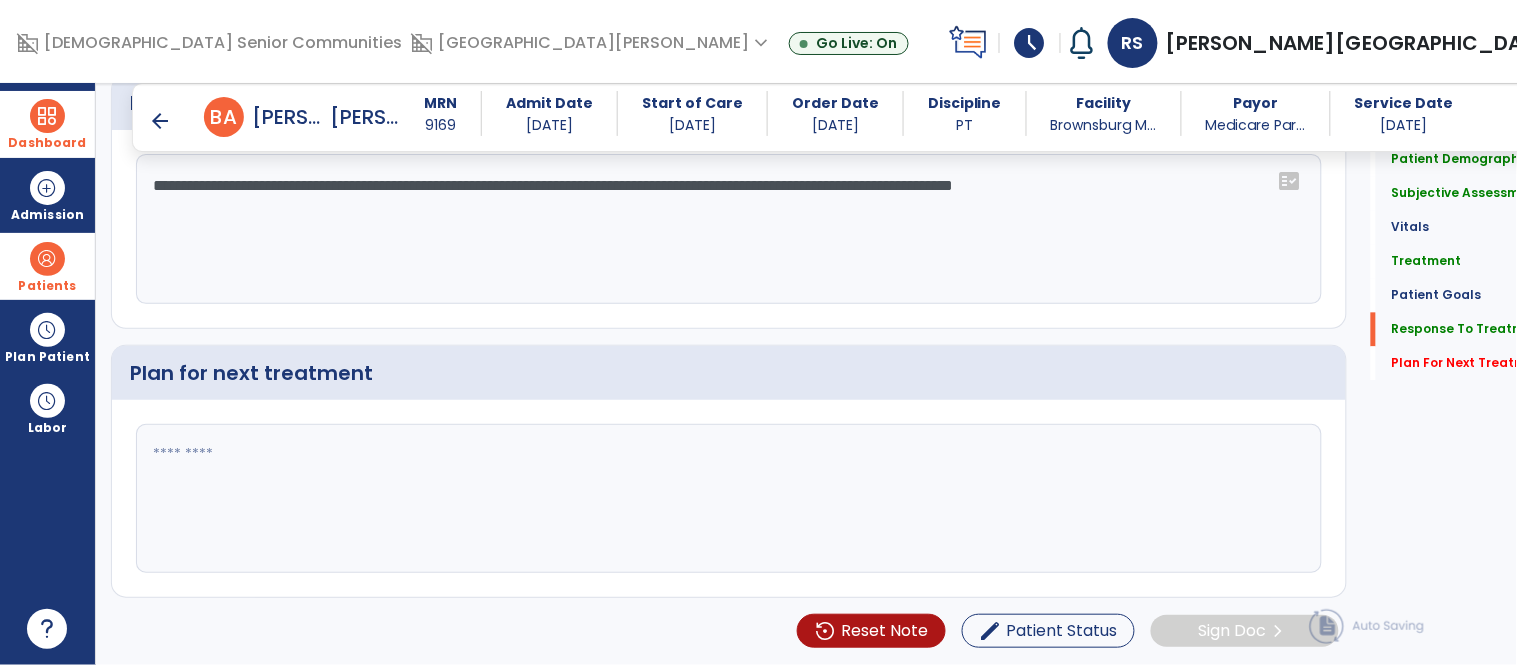 type on "**********" 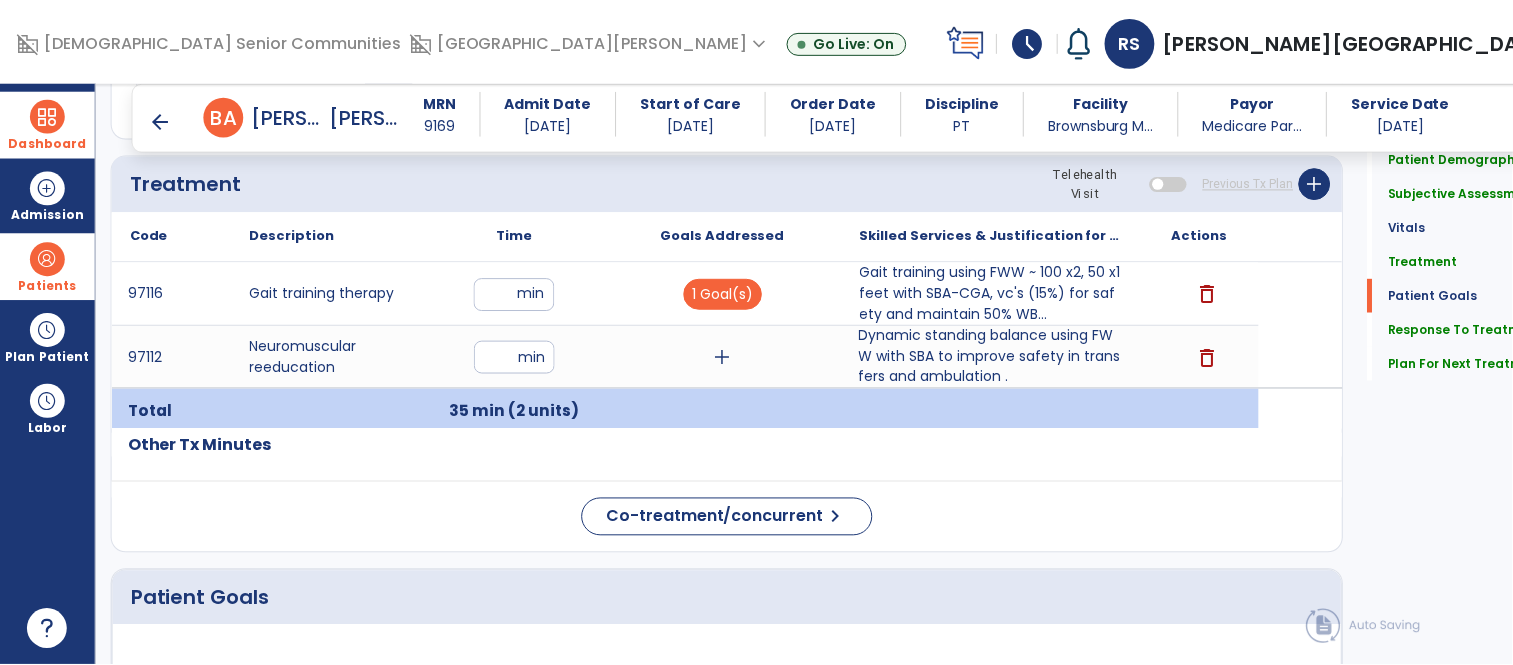 scroll, scrollTop: 3013, scrollLeft: 0, axis: vertical 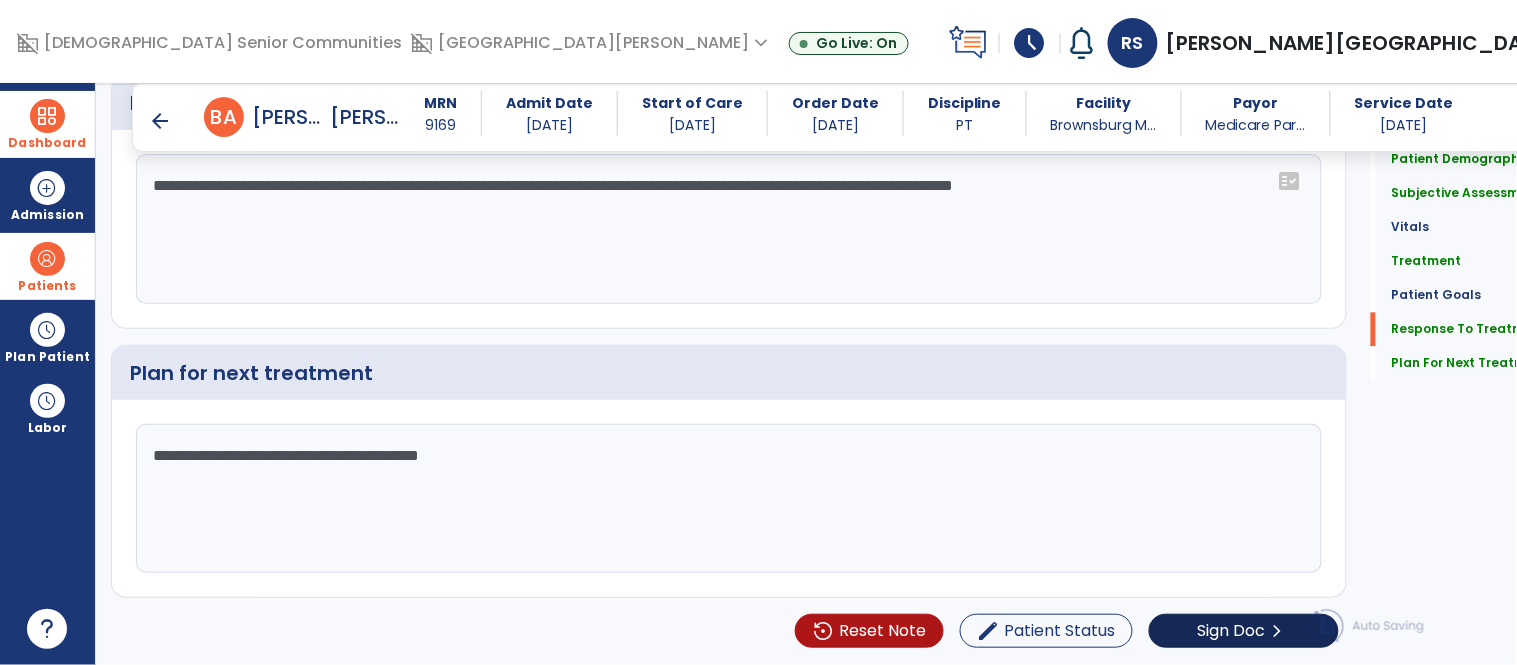 type on "**********" 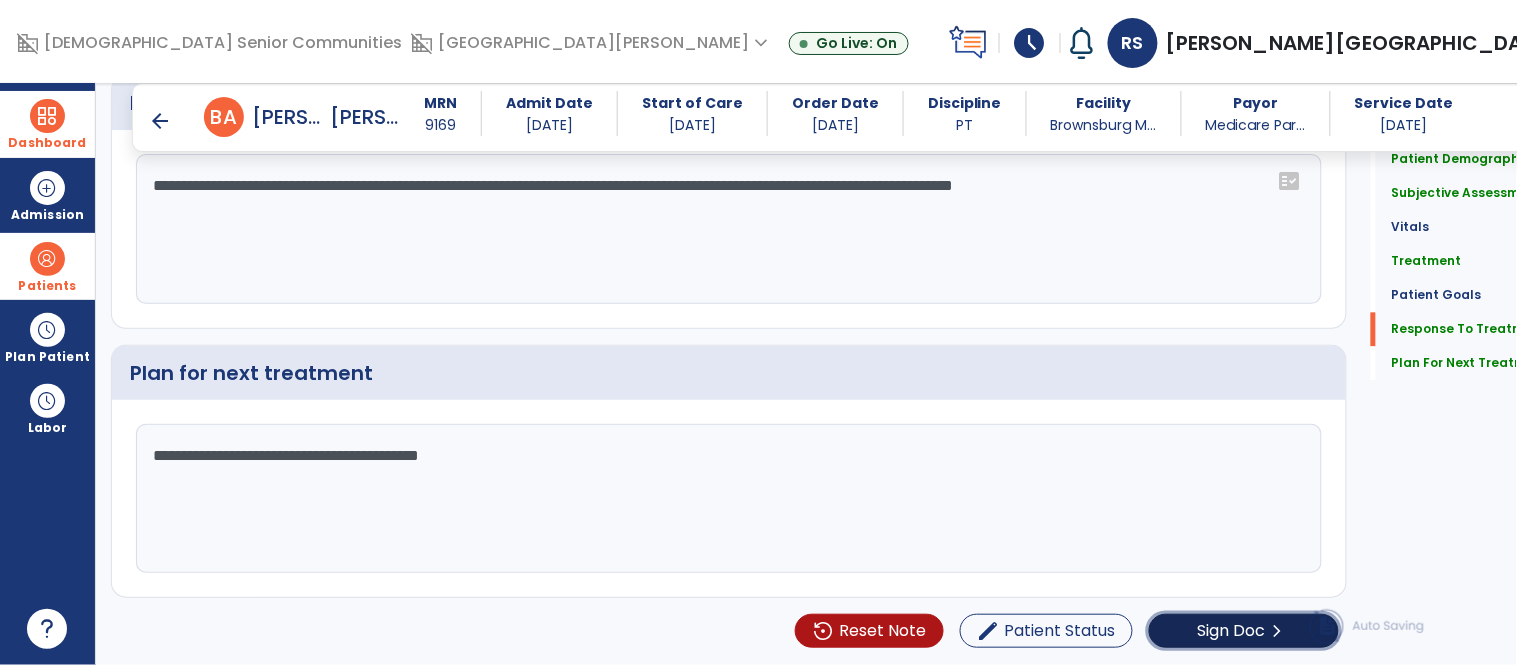 click on "Sign Doc" 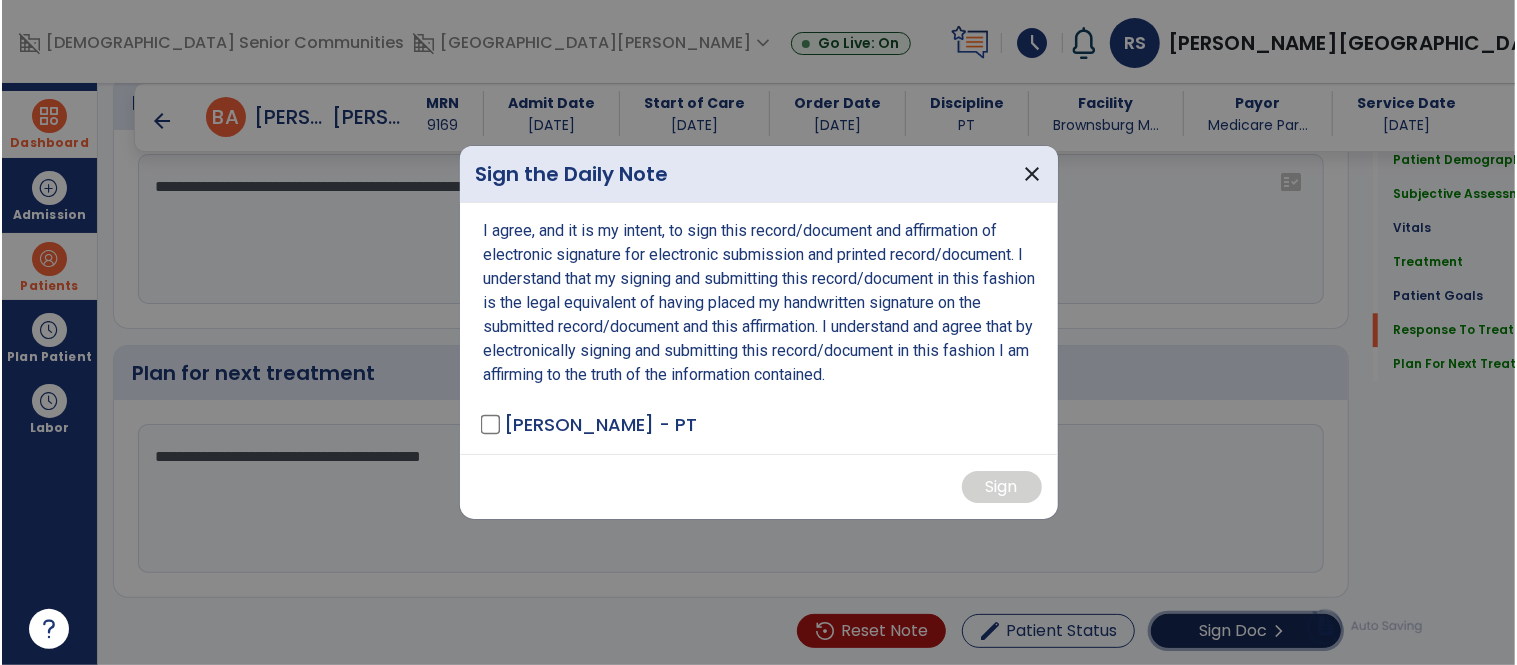 scroll, scrollTop: 3013, scrollLeft: 0, axis: vertical 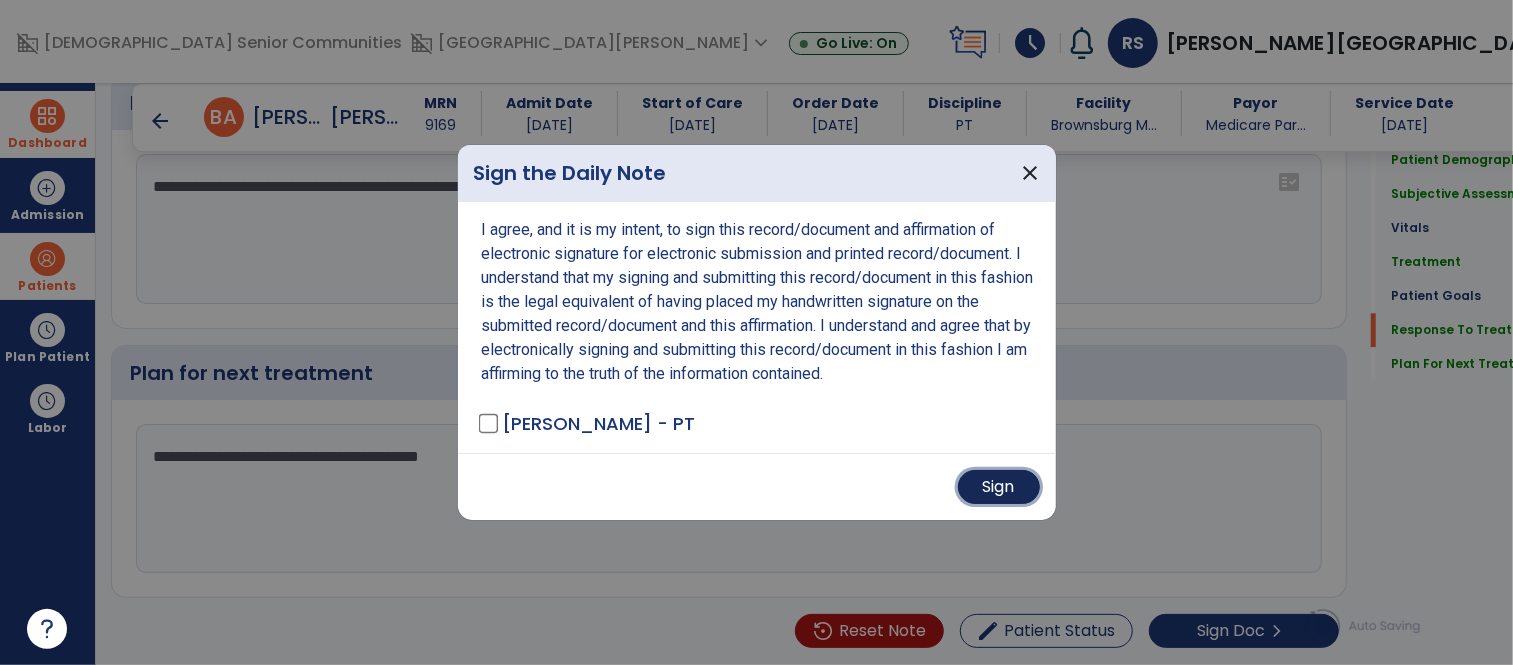 click on "Sign" at bounding box center (999, 487) 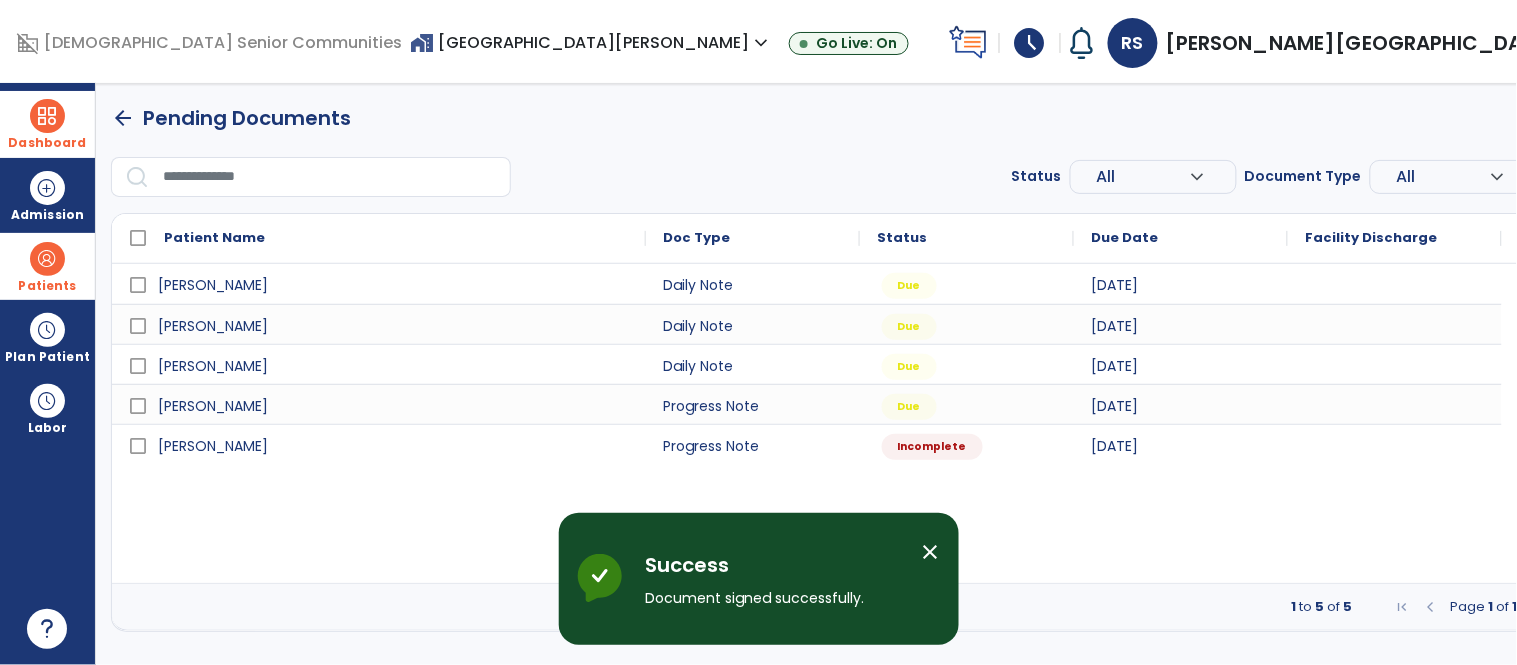scroll, scrollTop: 0, scrollLeft: 0, axis: both 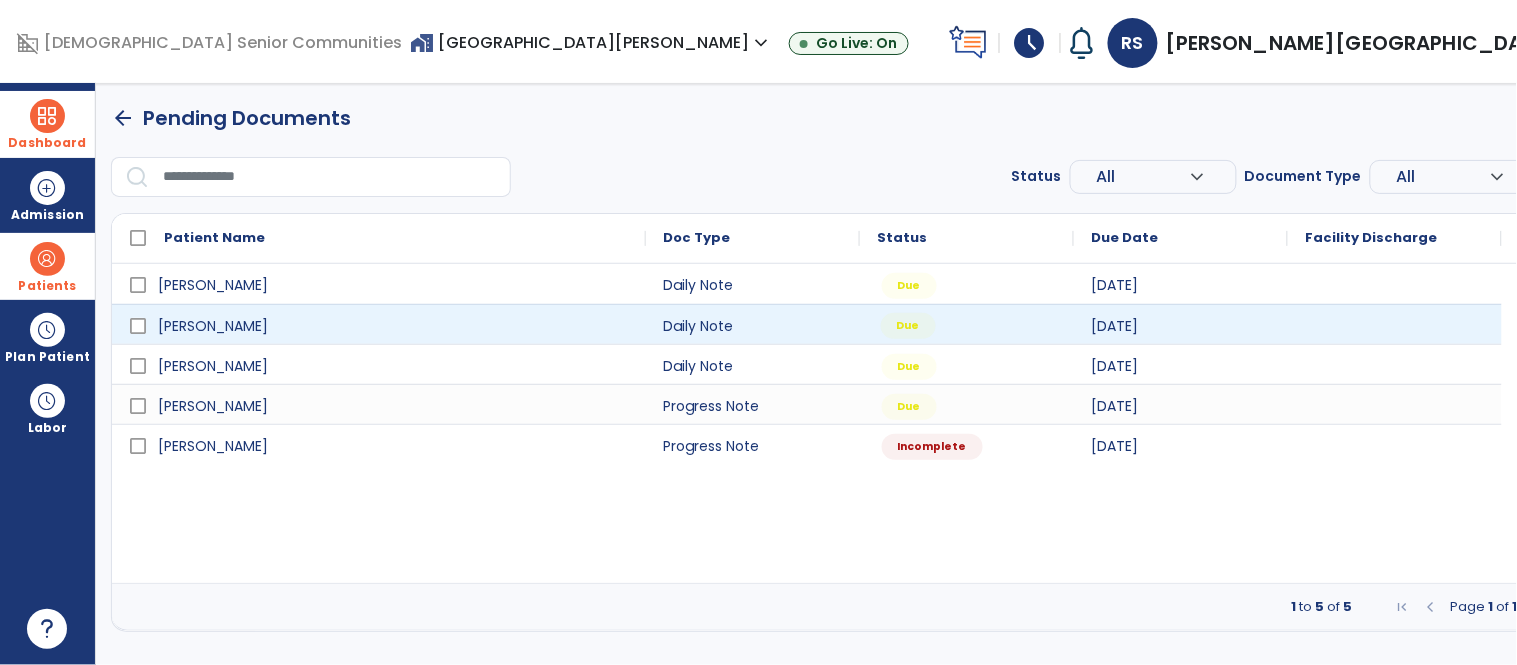 click on "Due" at bounding box center [908, 326] 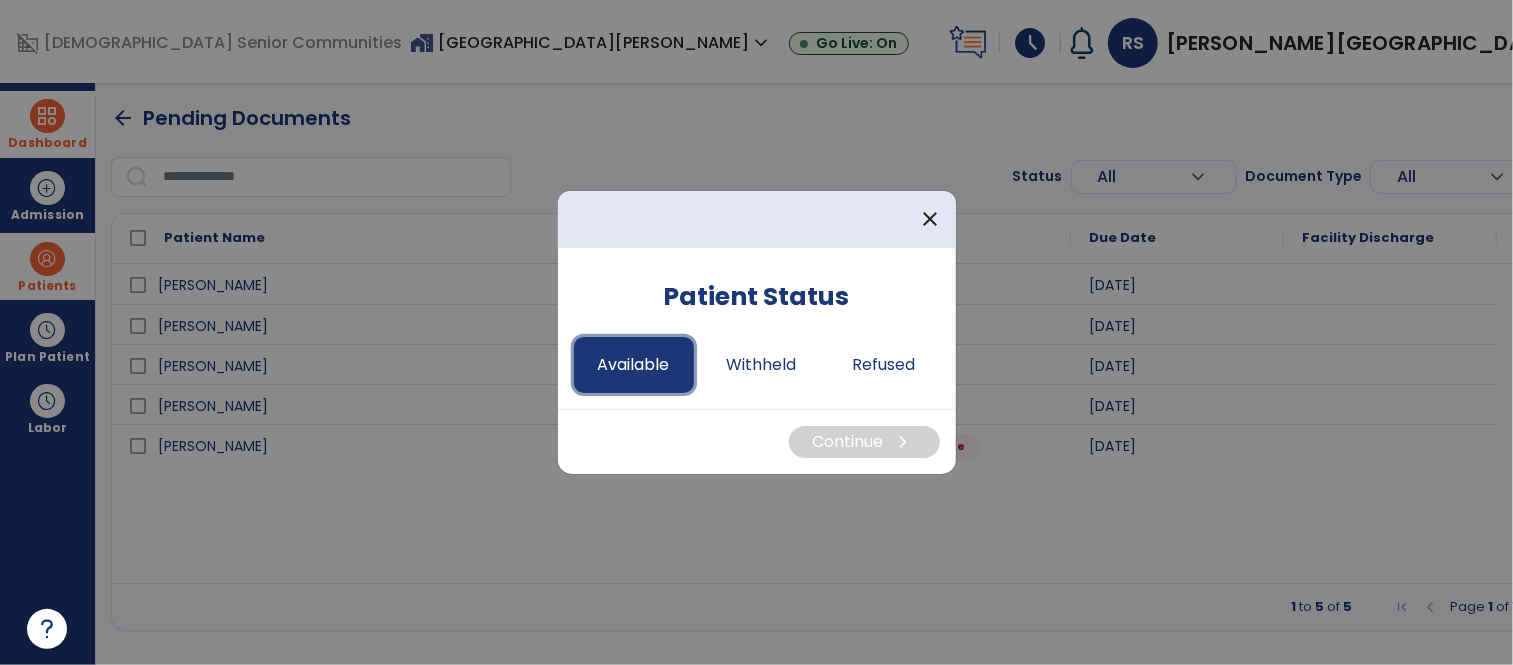 click on "Available" at bounding box center [634, 365] 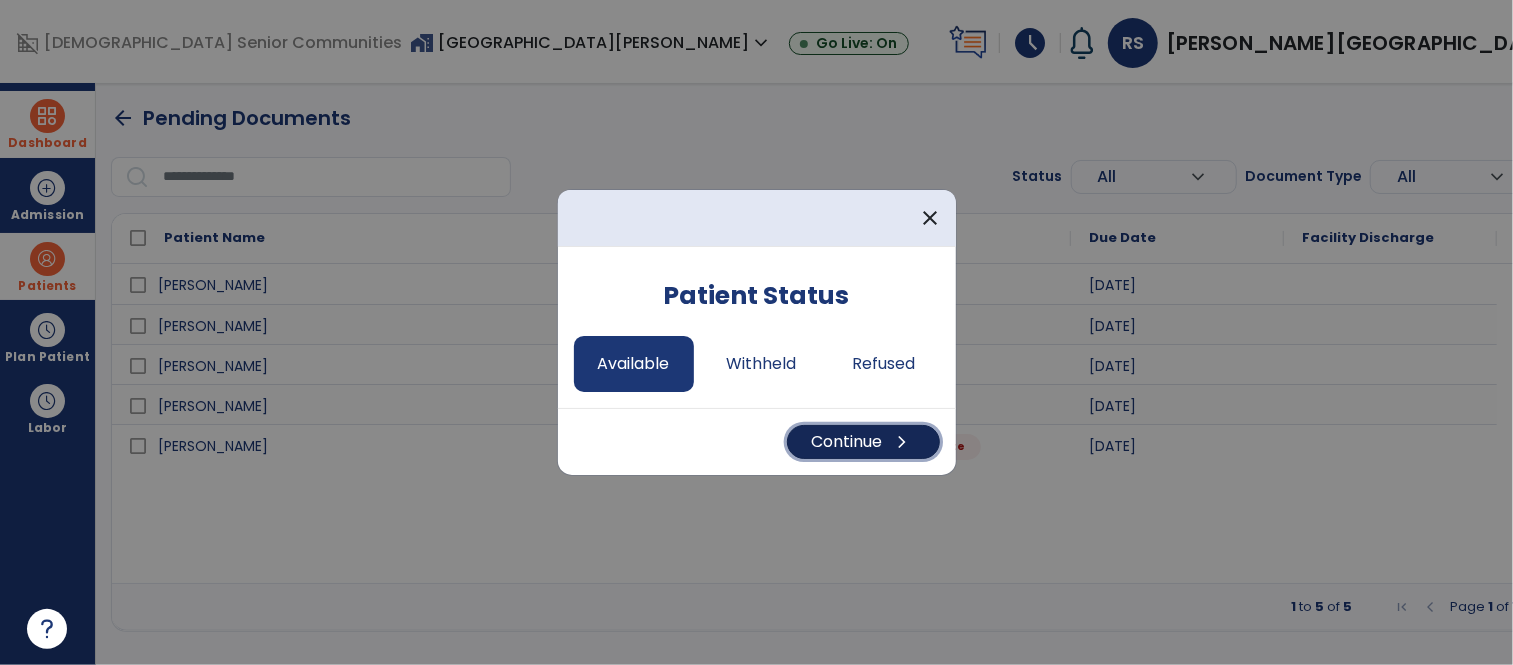 click on "Continue   chevron_right" at bounding box center (863, 442) 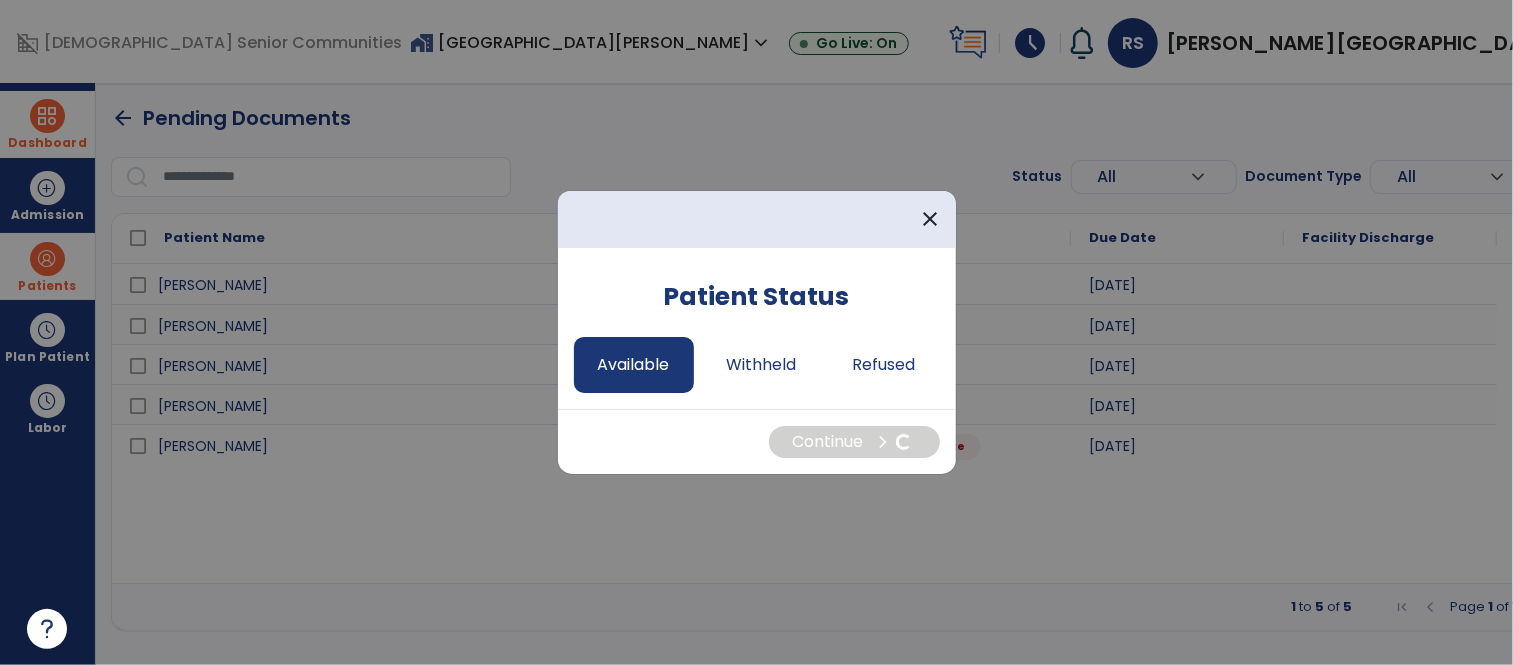 select on "*" 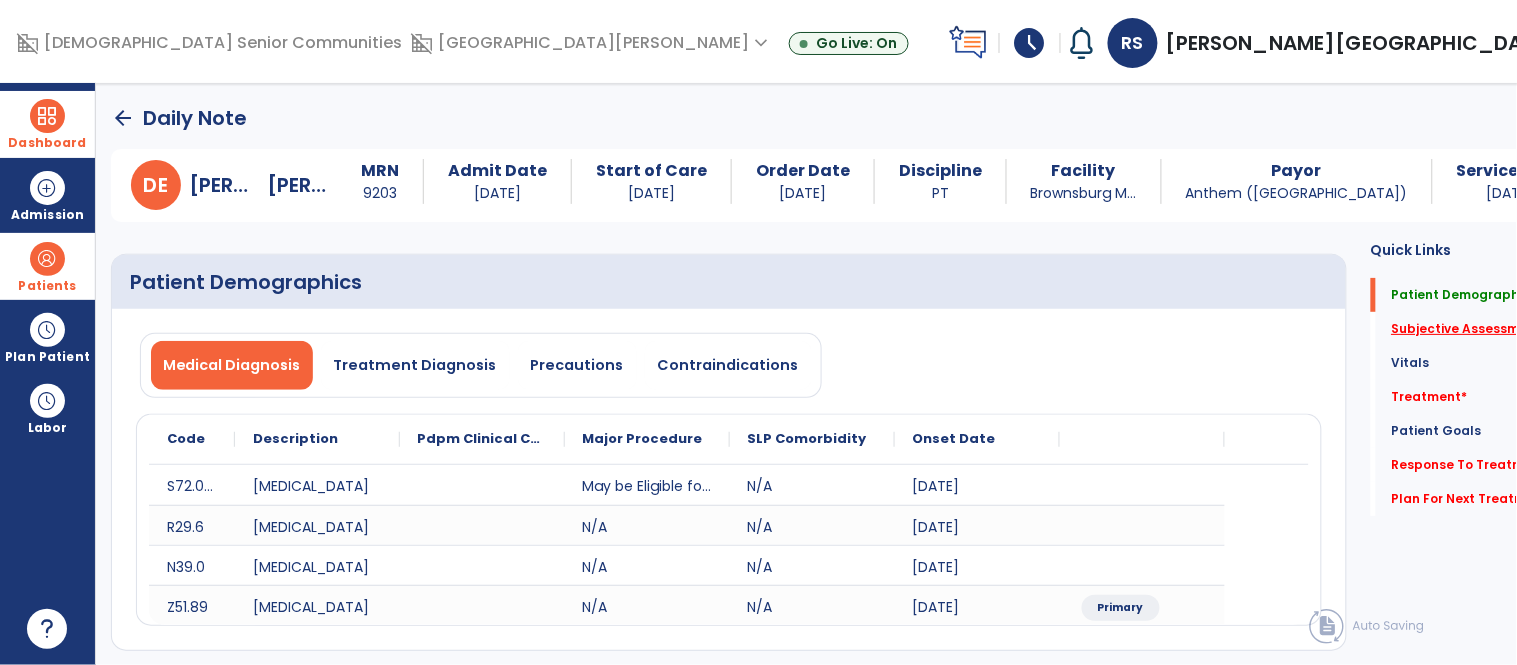 click on "Subjective Assessment   *" 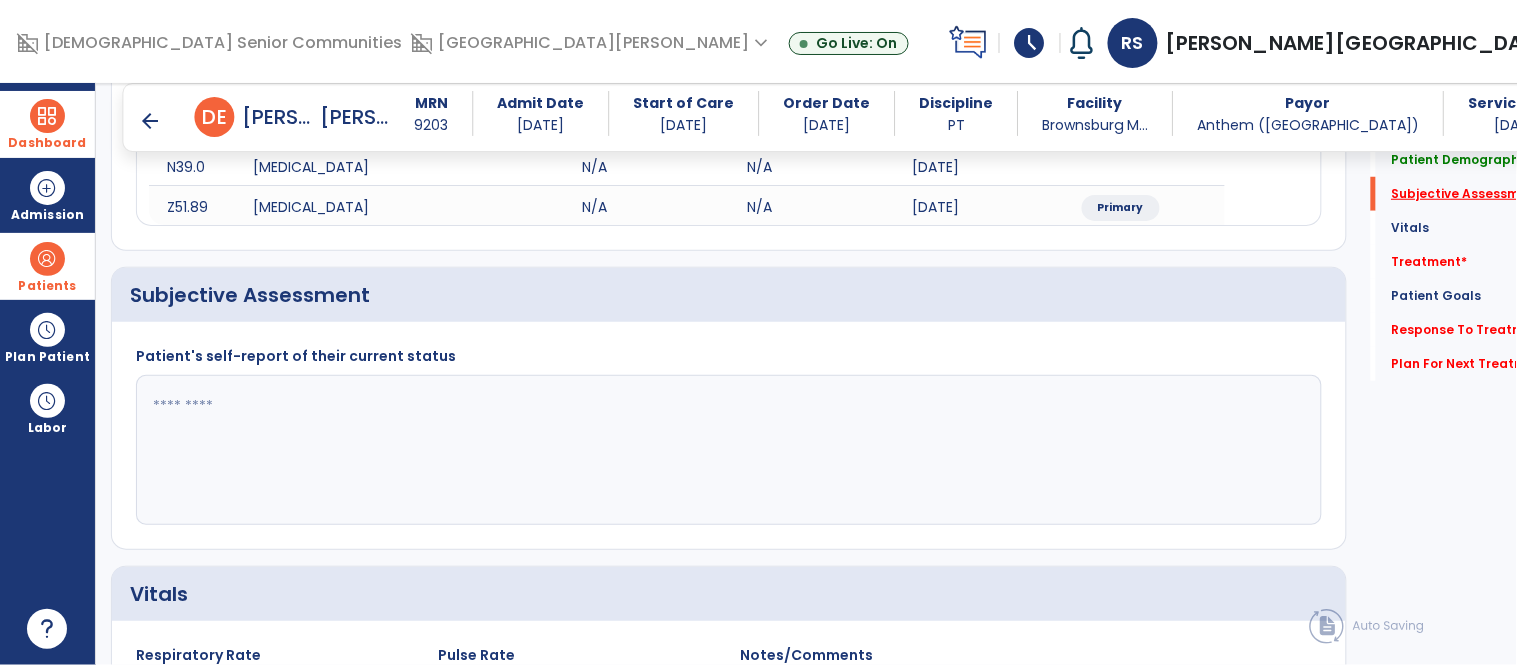 scroll, scrollTop: 434, scrollLeft: 0, axis: vertical 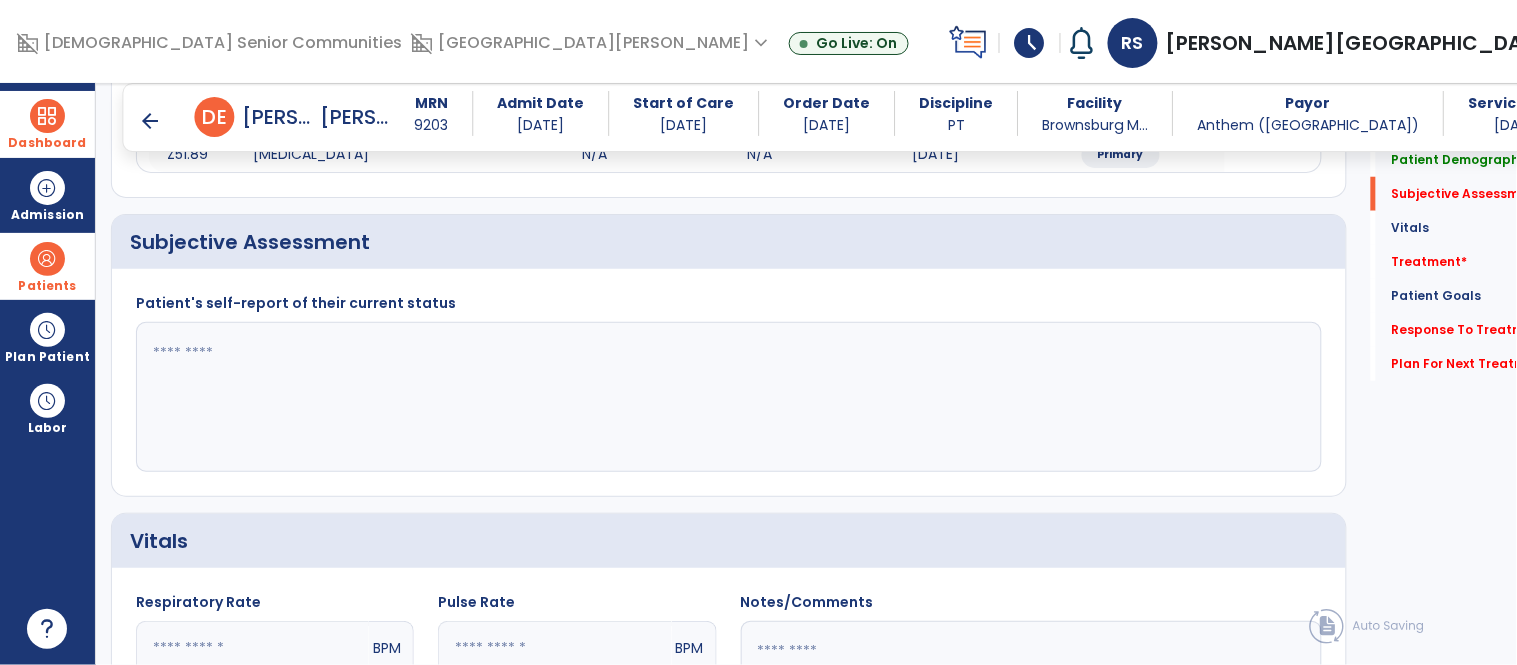 click 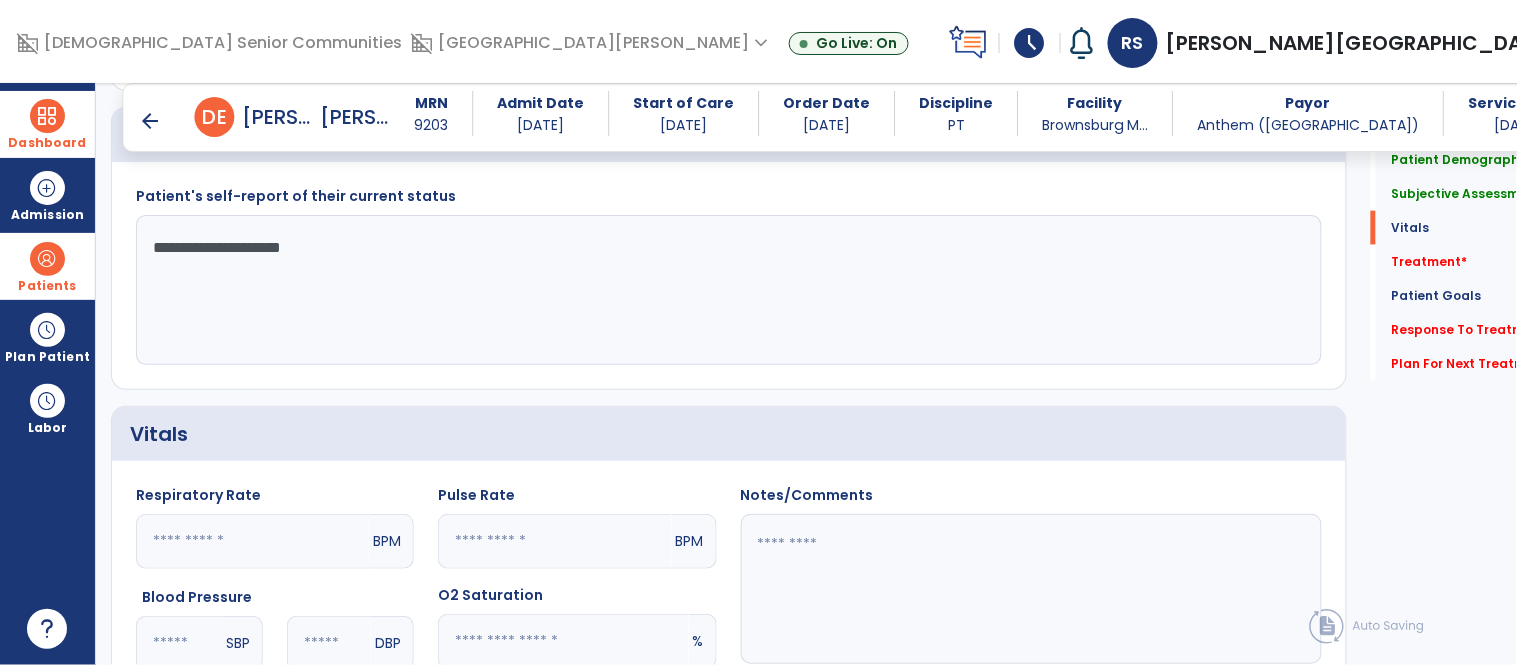 scroll, scrollTop: 771, scrollLeft: 0, axis: vertical 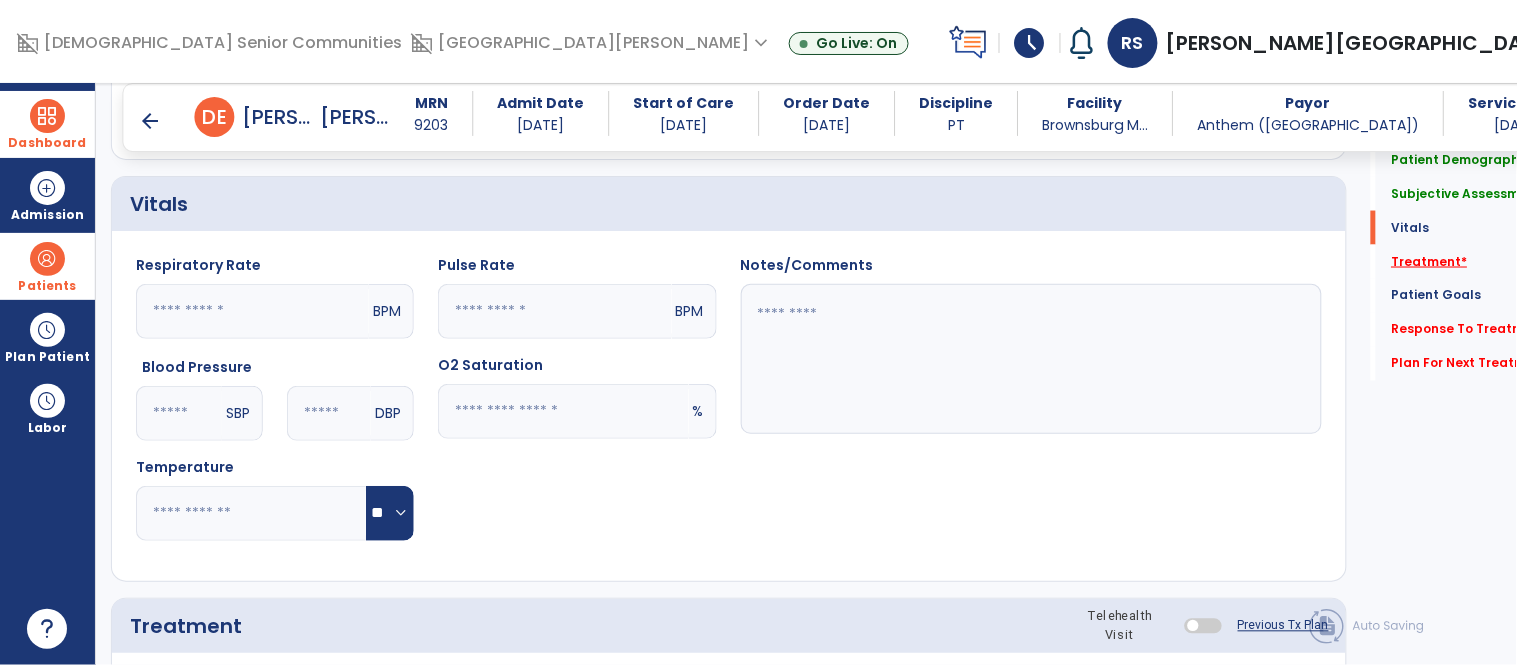 type on "**********" 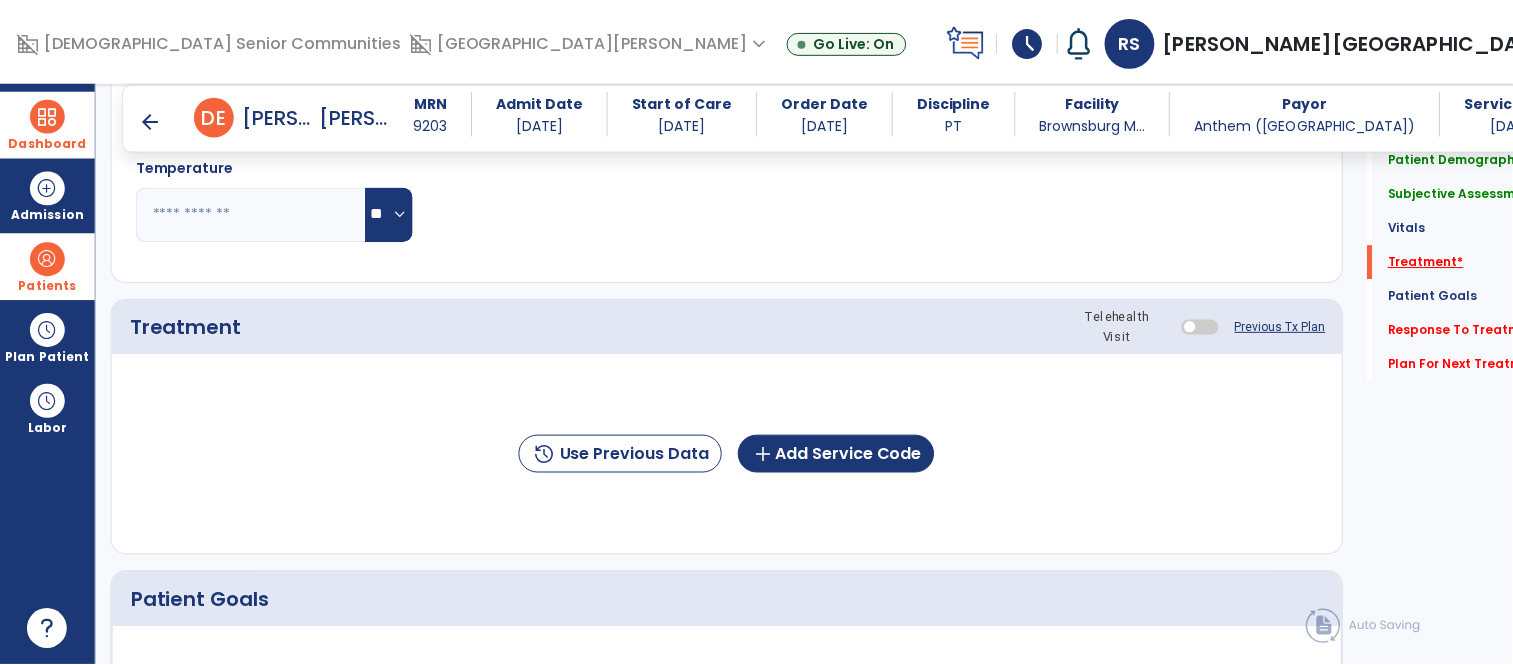 scroll, scrollTop: 1123, scrollLeft: 0, axis: vertical 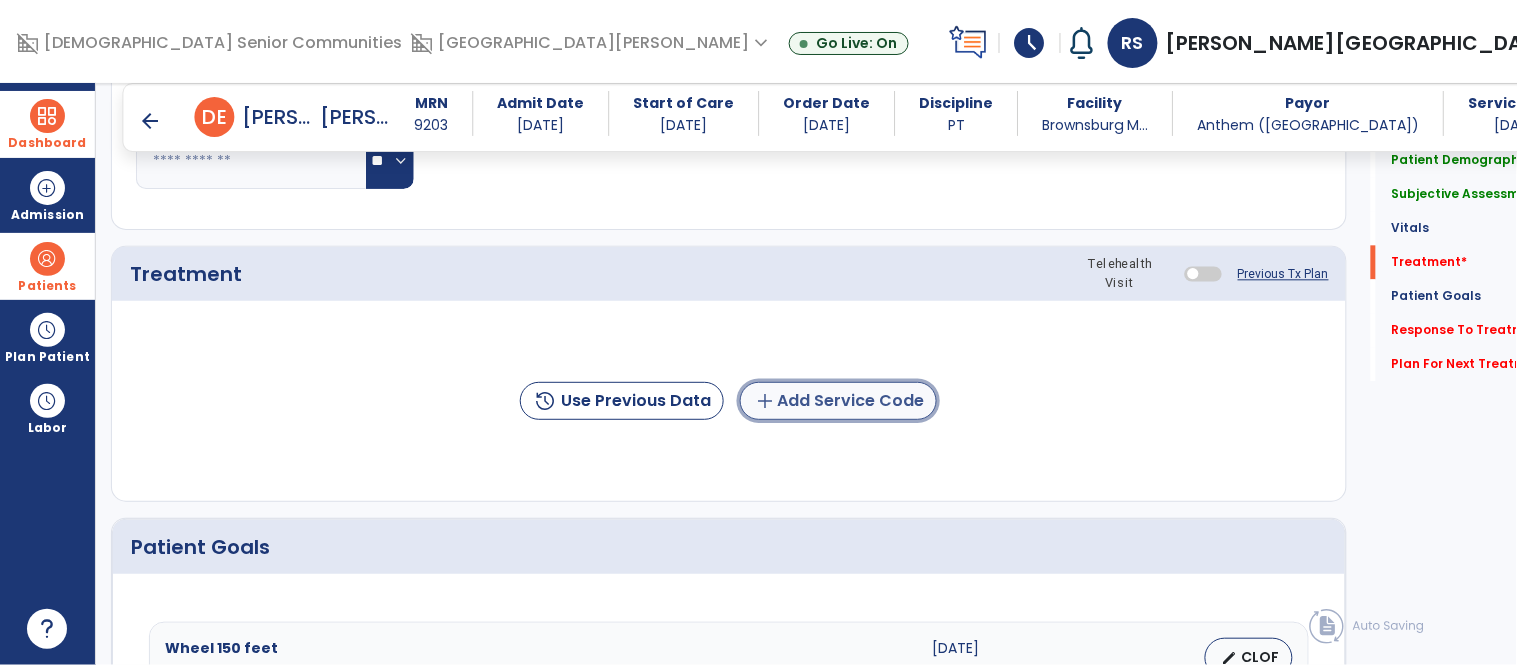 click on "add  Add Service Code" 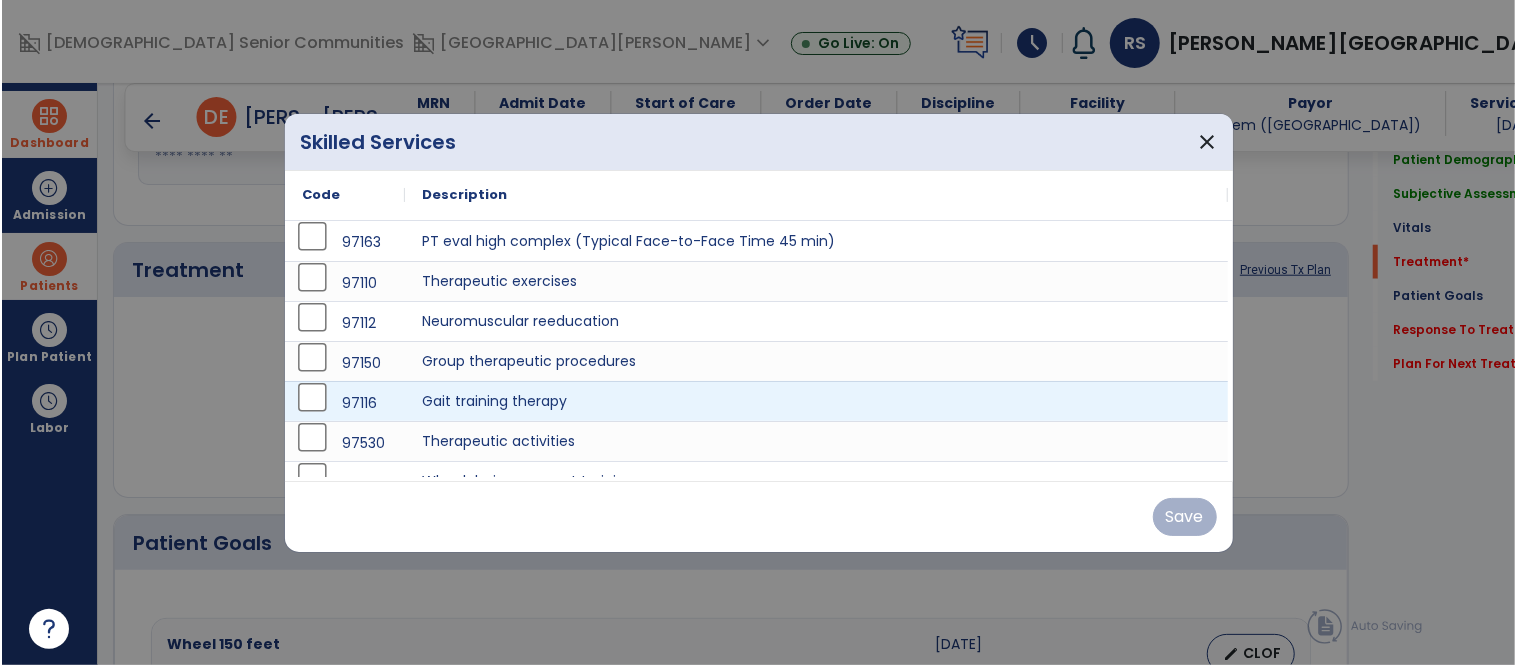 scroll, scrollTop: 1123, scrollLeft: 0, axis: vertical 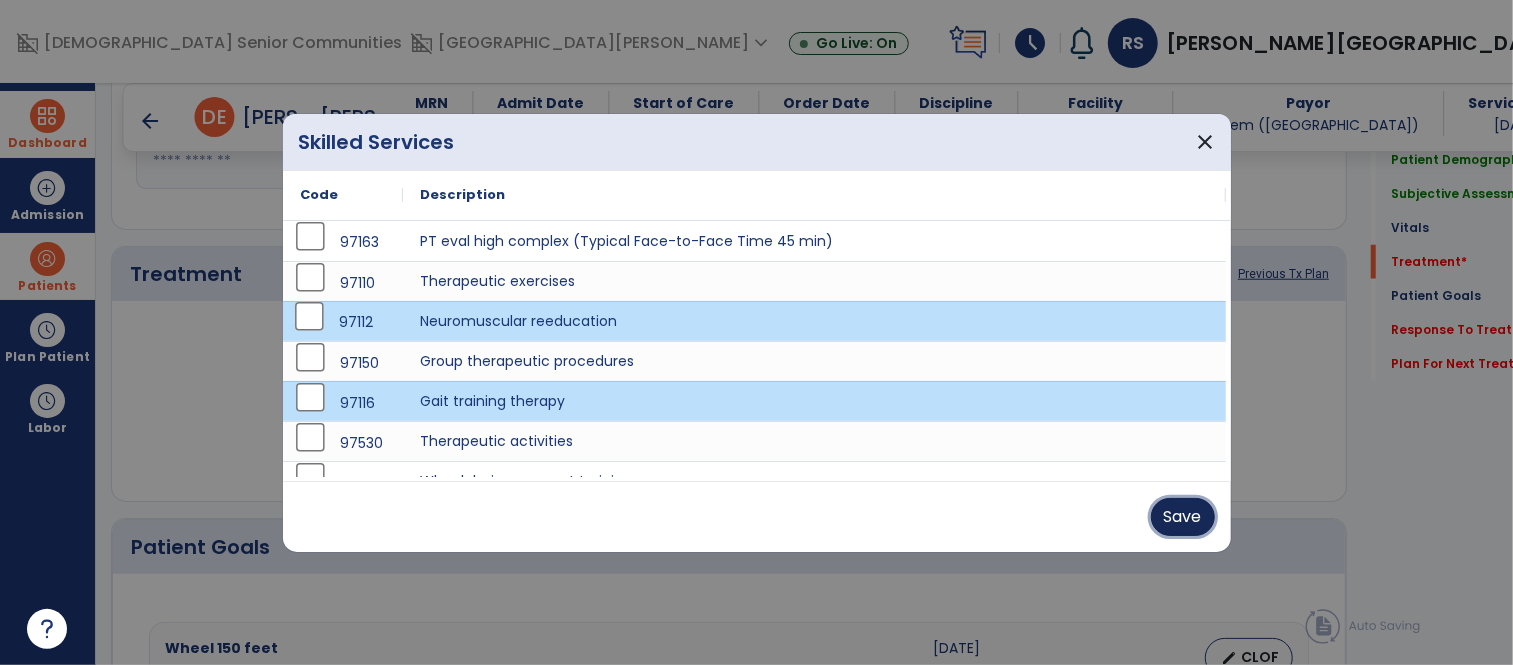 click on "Save" at bounding box center (1183, 517) 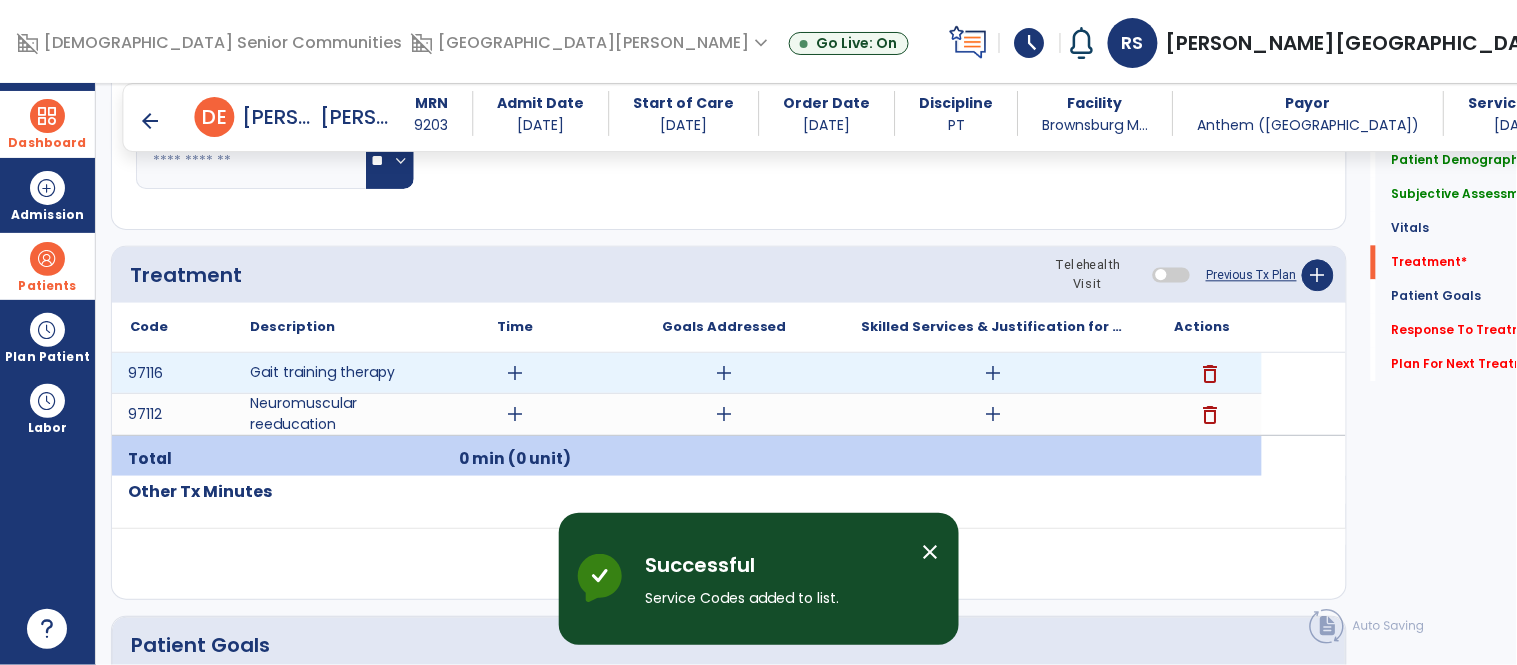 click on "add" at bounding box center [515, 373] 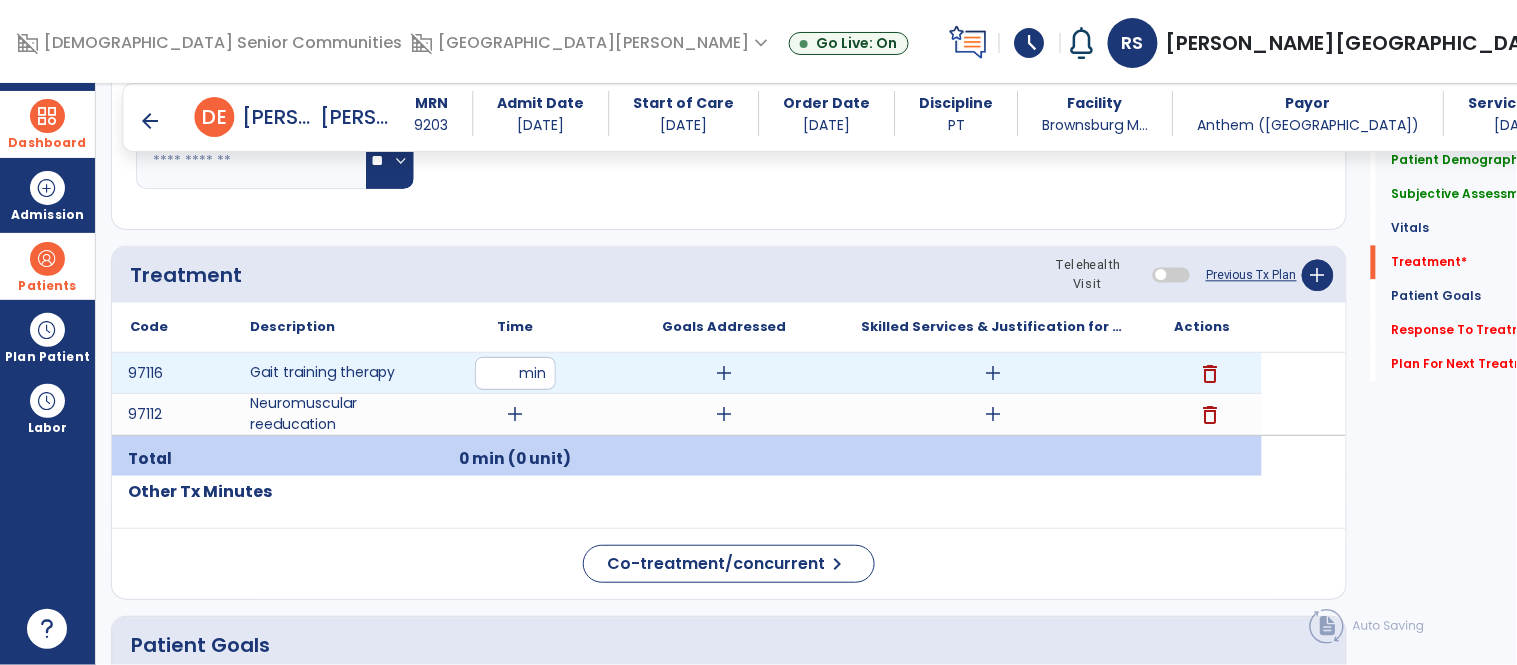 type on "**" 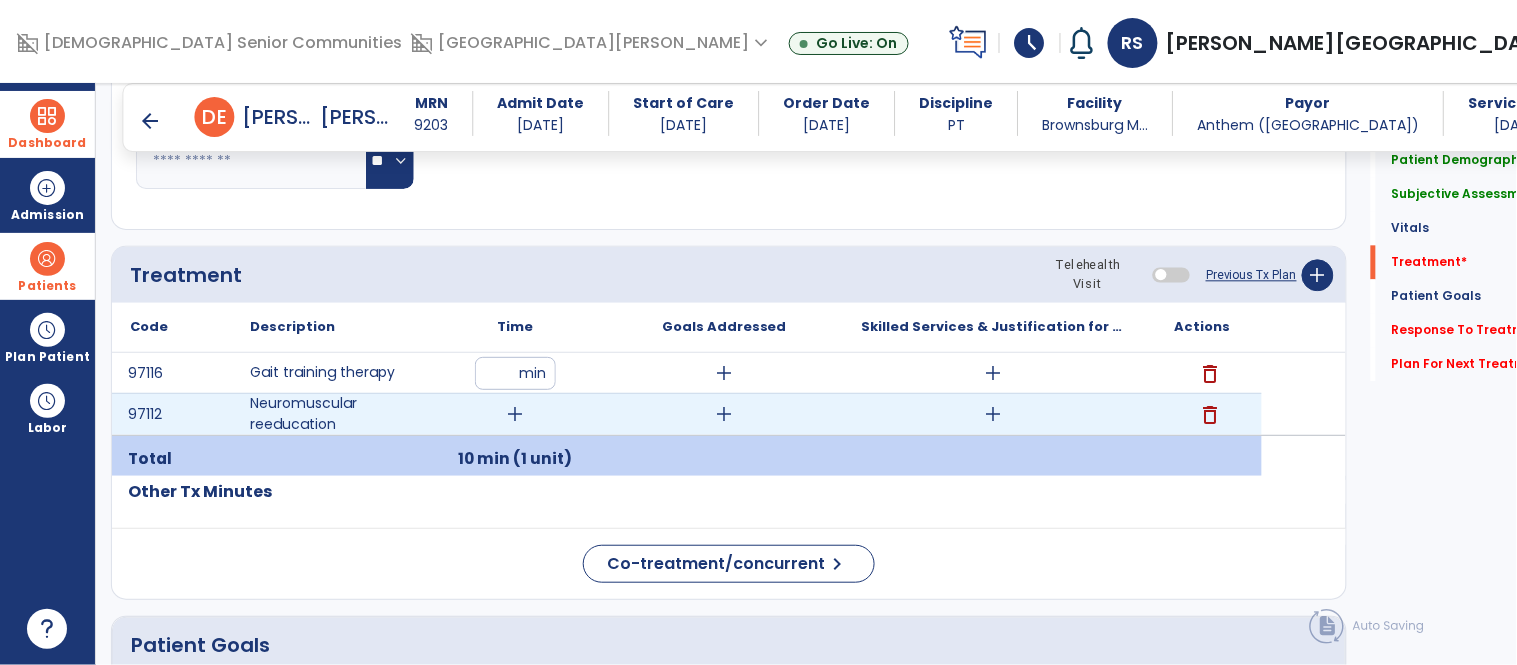 click on "add" at bounding box center (515, 414) 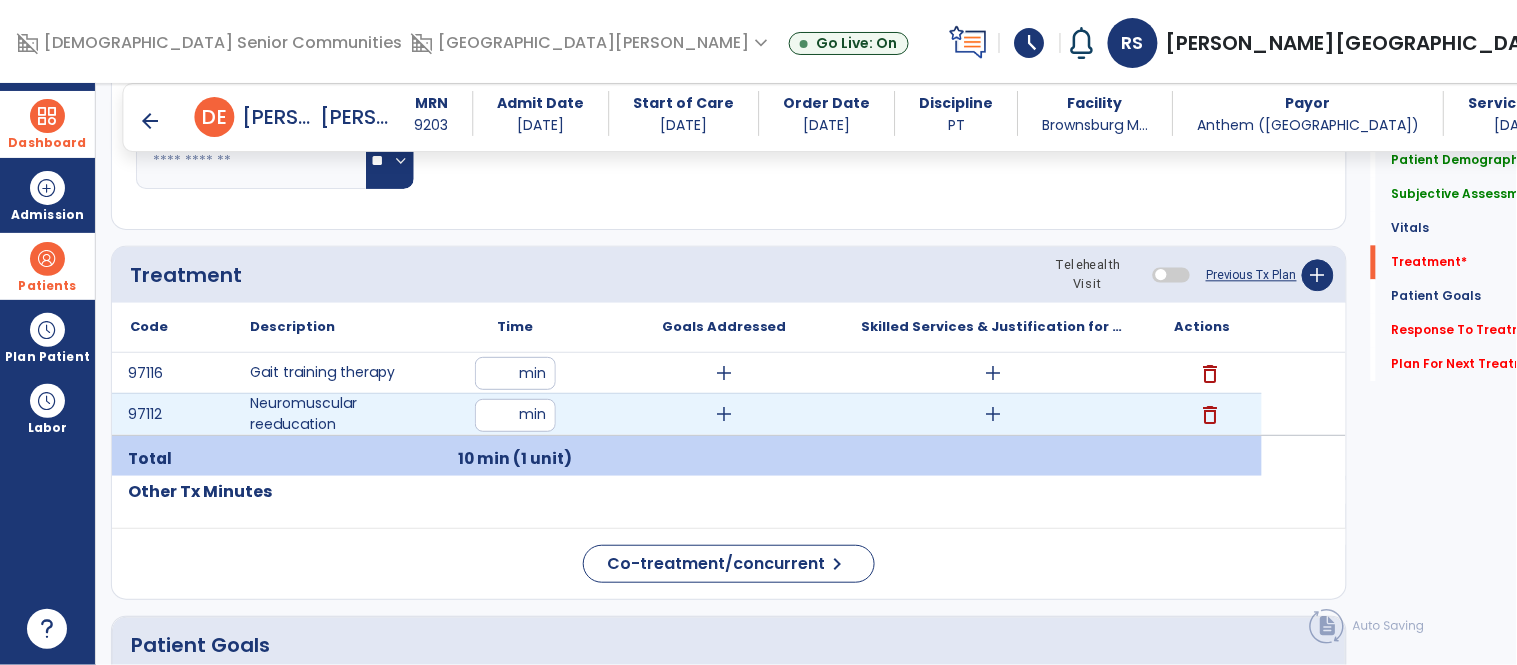 type on "**" 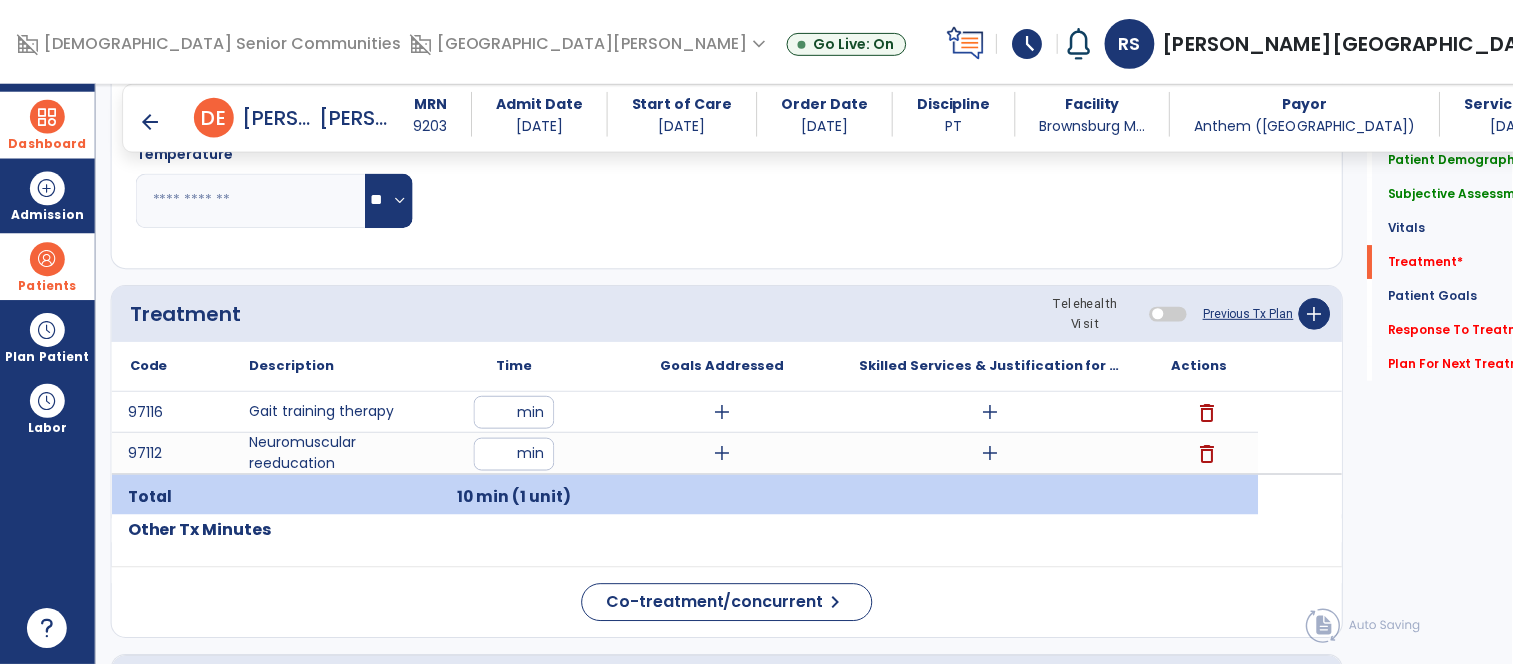 scroll, scrollTop: 1085, scrollLeft: 0, axis: vertical 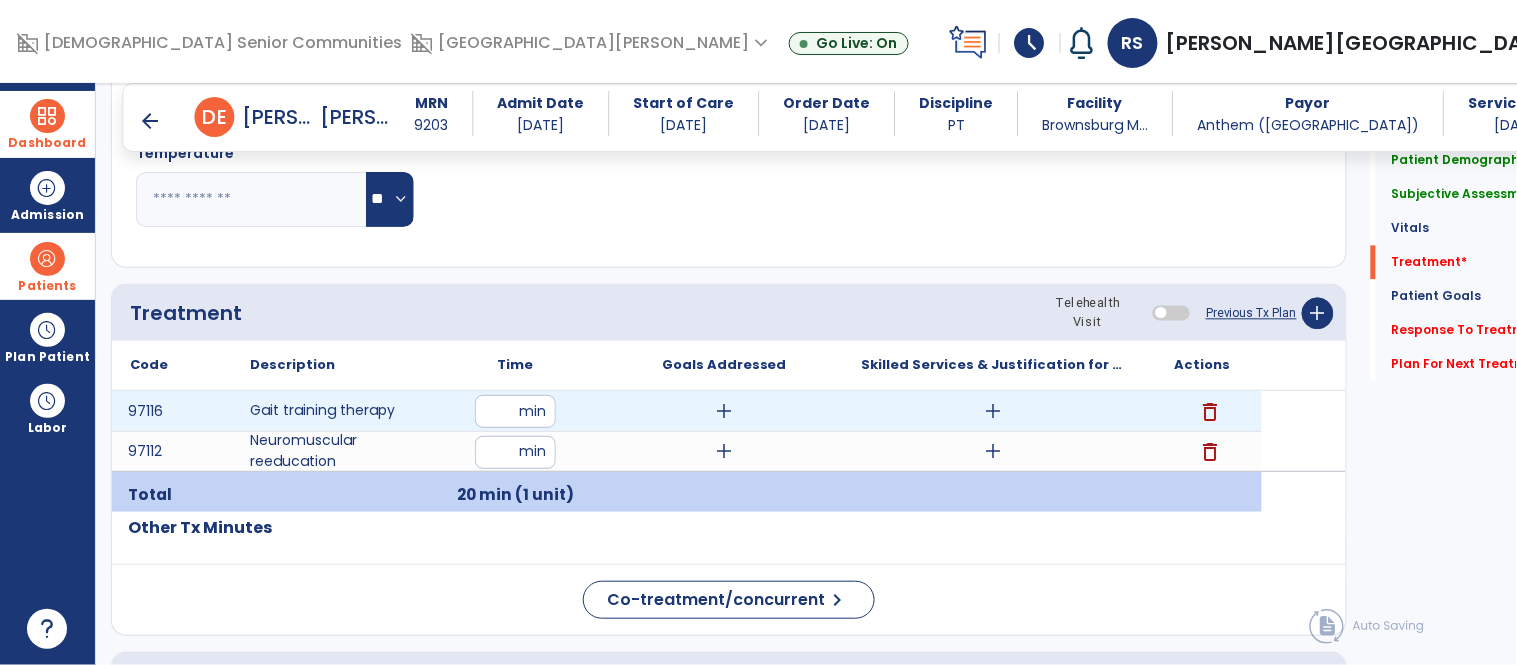 click on "add" at bounding box center (724, 411) 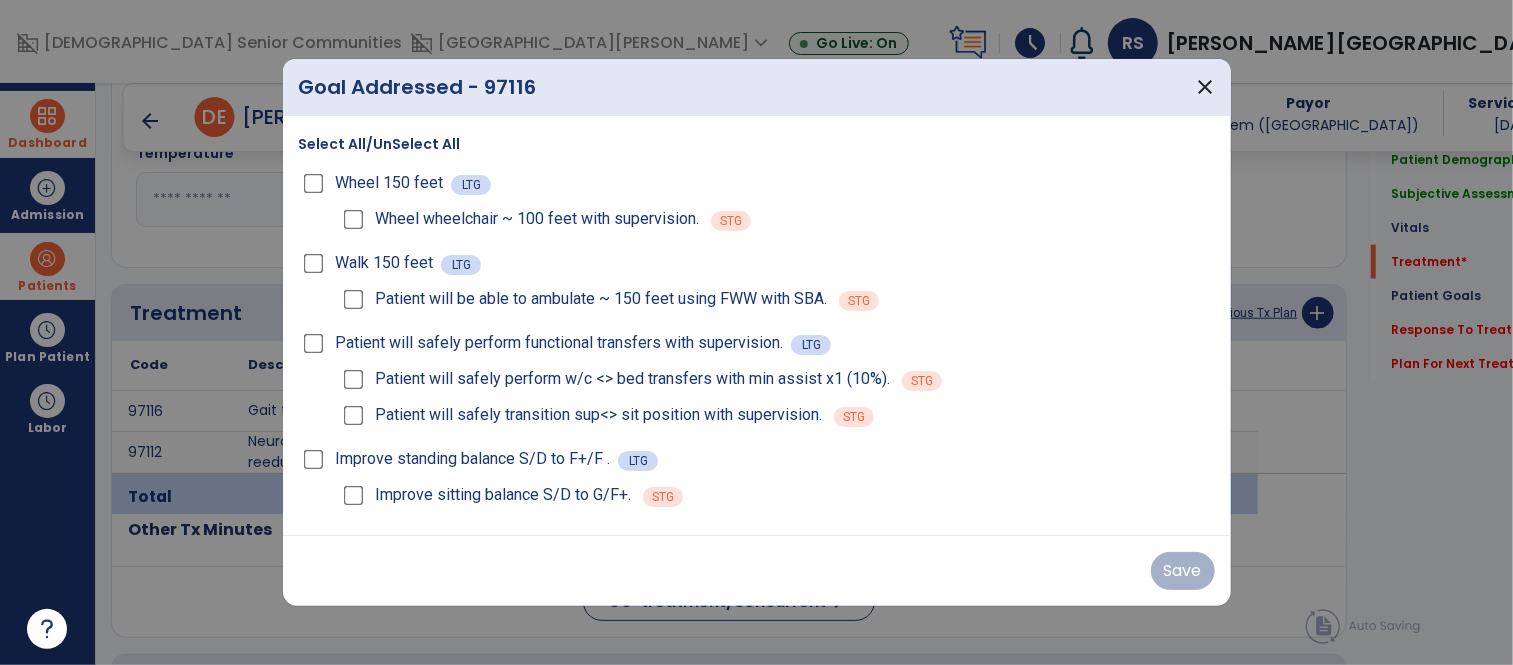 scroll, scrollTop: 1085, scrollLeft: 0, axis: vertical 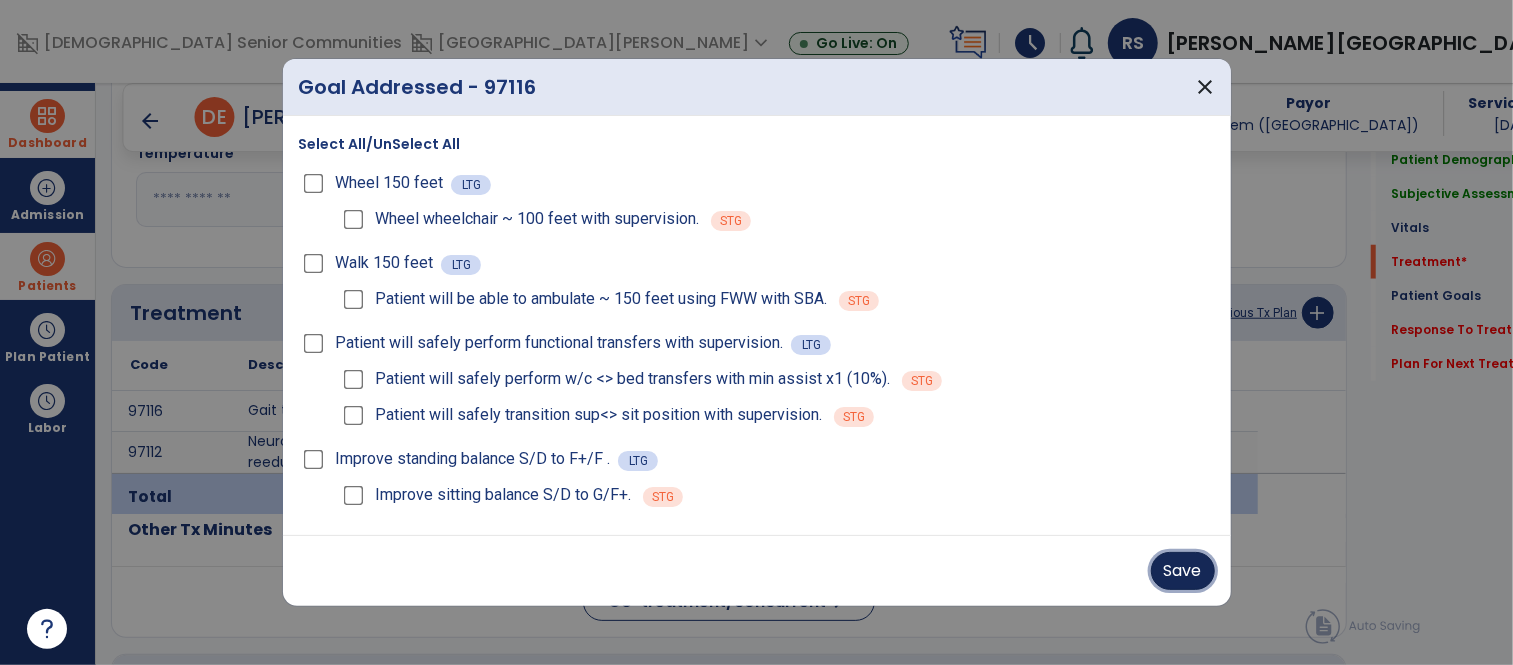 click on "Save" at bounding box center (1183, 571) 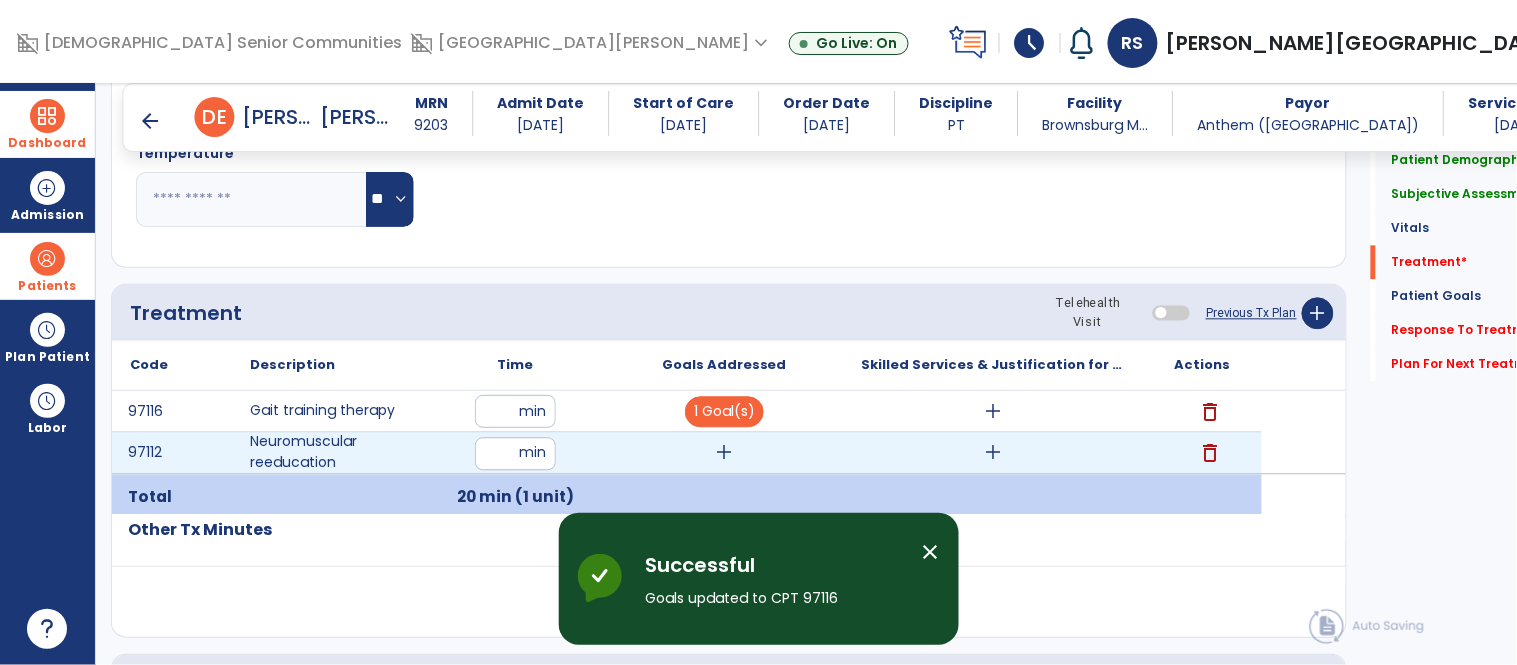 click on "add" at bounding box center (724, 452) 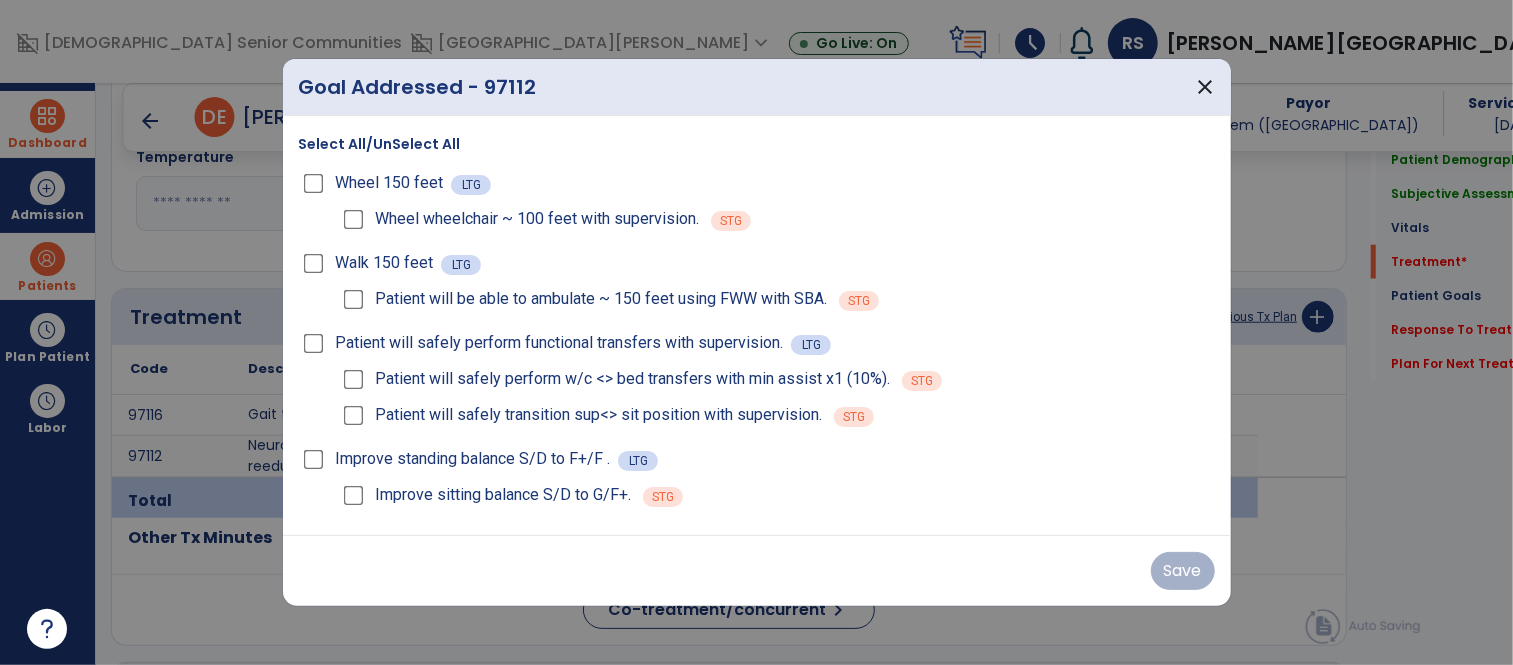 scroll, scrollTop: 1085, scrollLeft: 0, axis: vertical 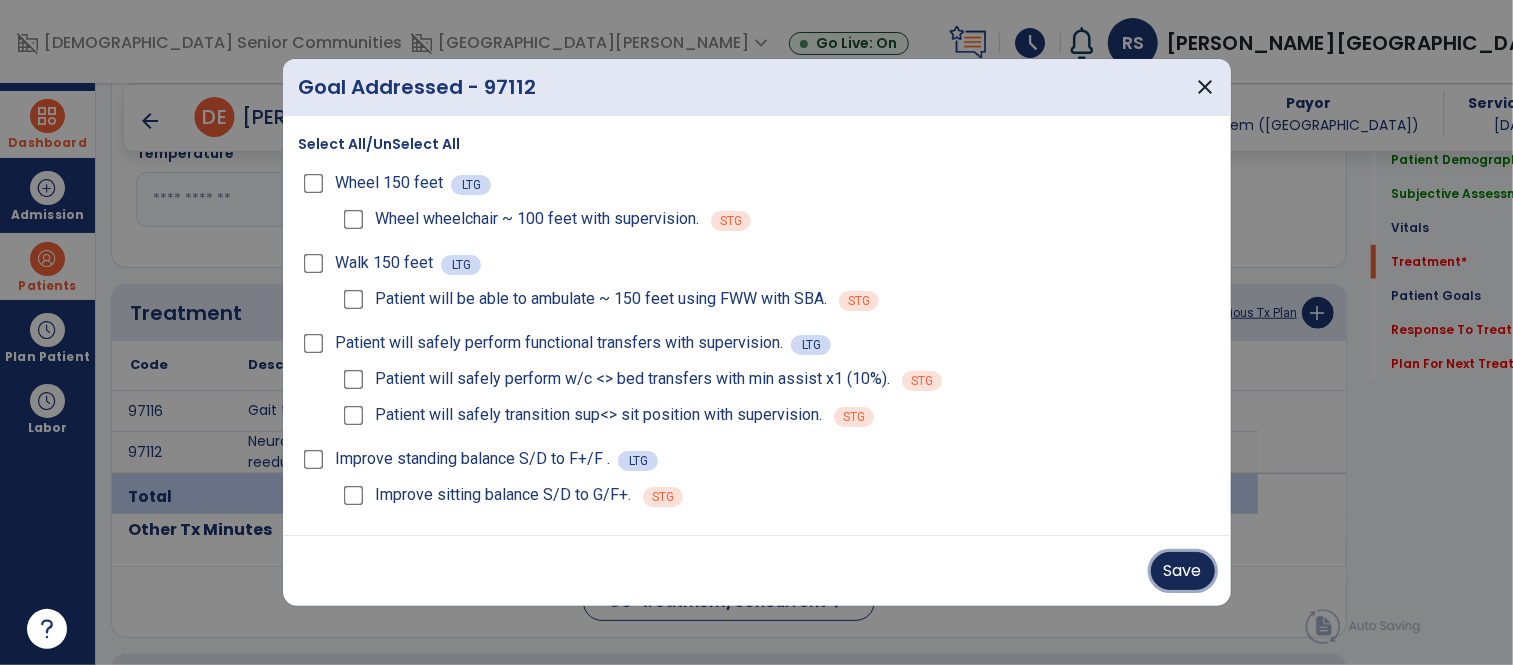 click on "Save" at bounding box center [1183, 571] 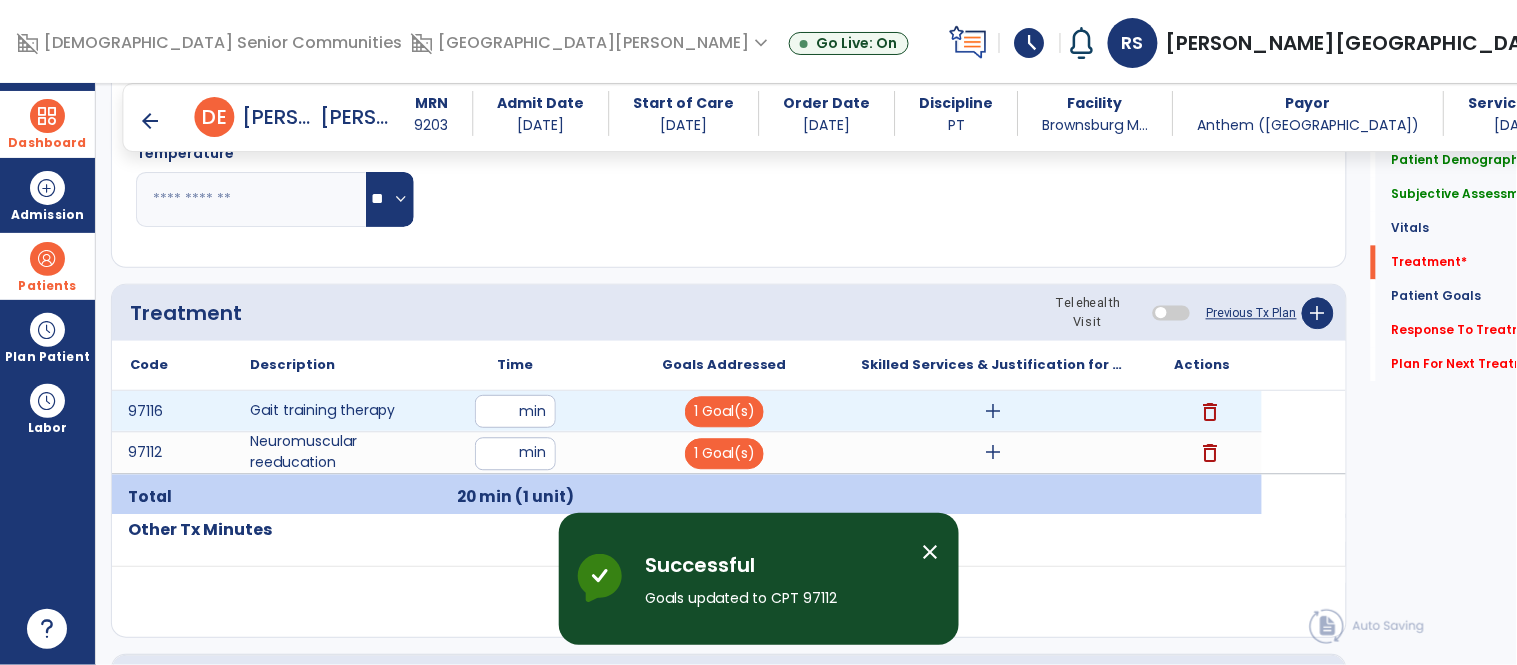 click on "add" at bounding box center (993, 411) 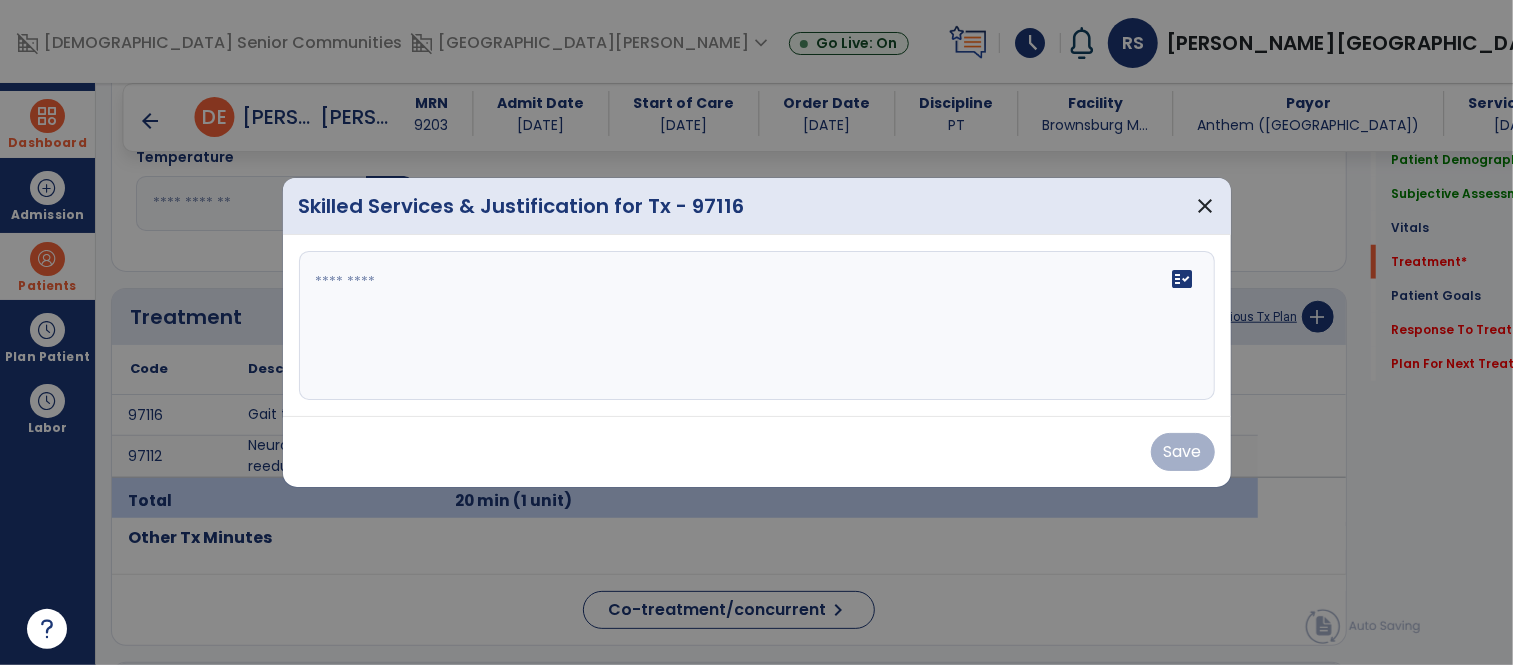 scroll, scrollTop: 1085, scrollLeft: 0, axis: vertical 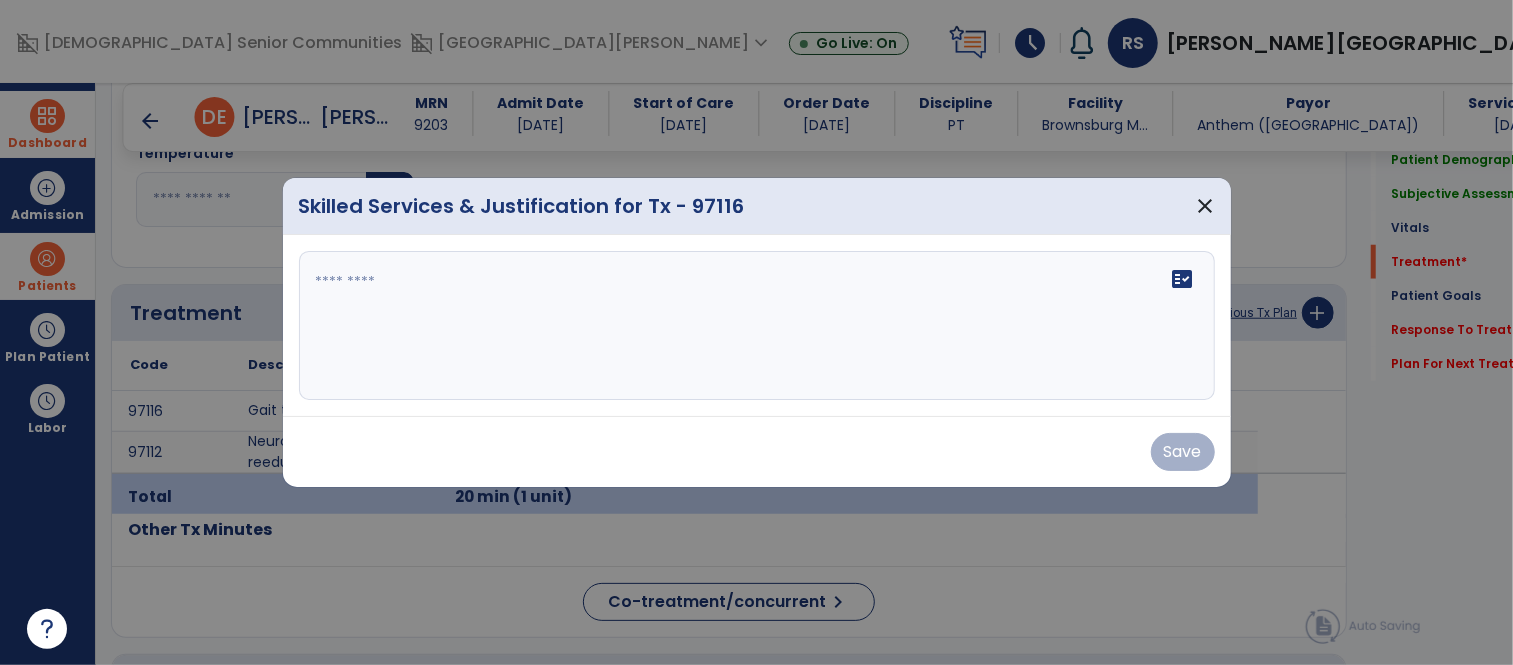click on "fact_check" at bounding box center (757, 326) 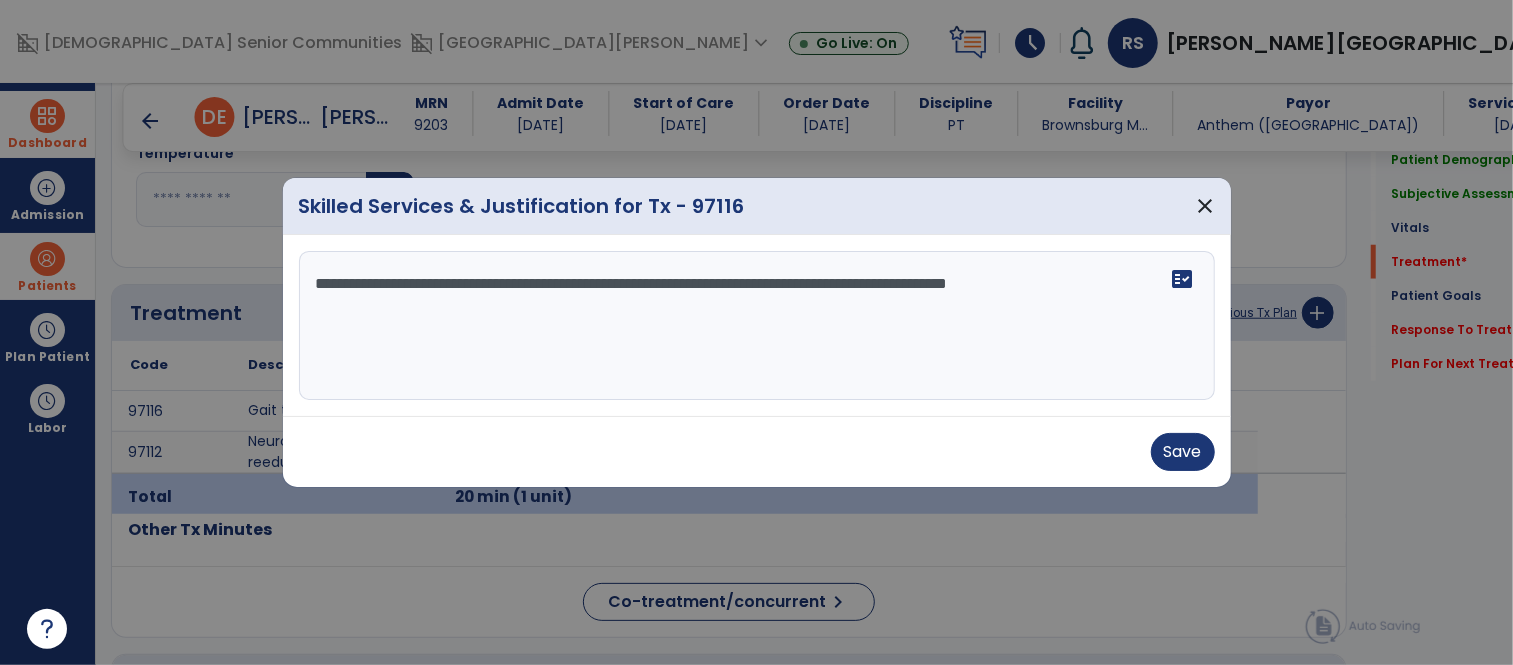 type on "**********" 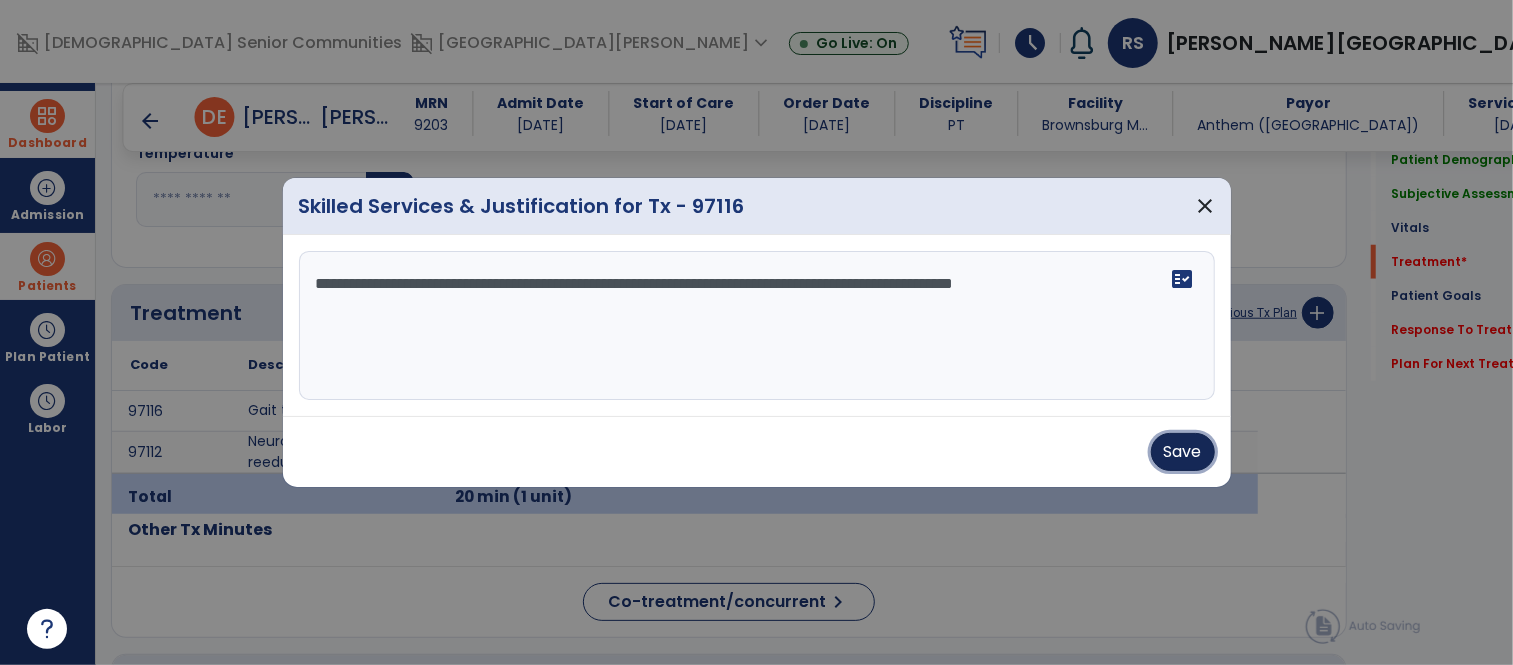 click on "Save" at bounding box center [1183, 452] 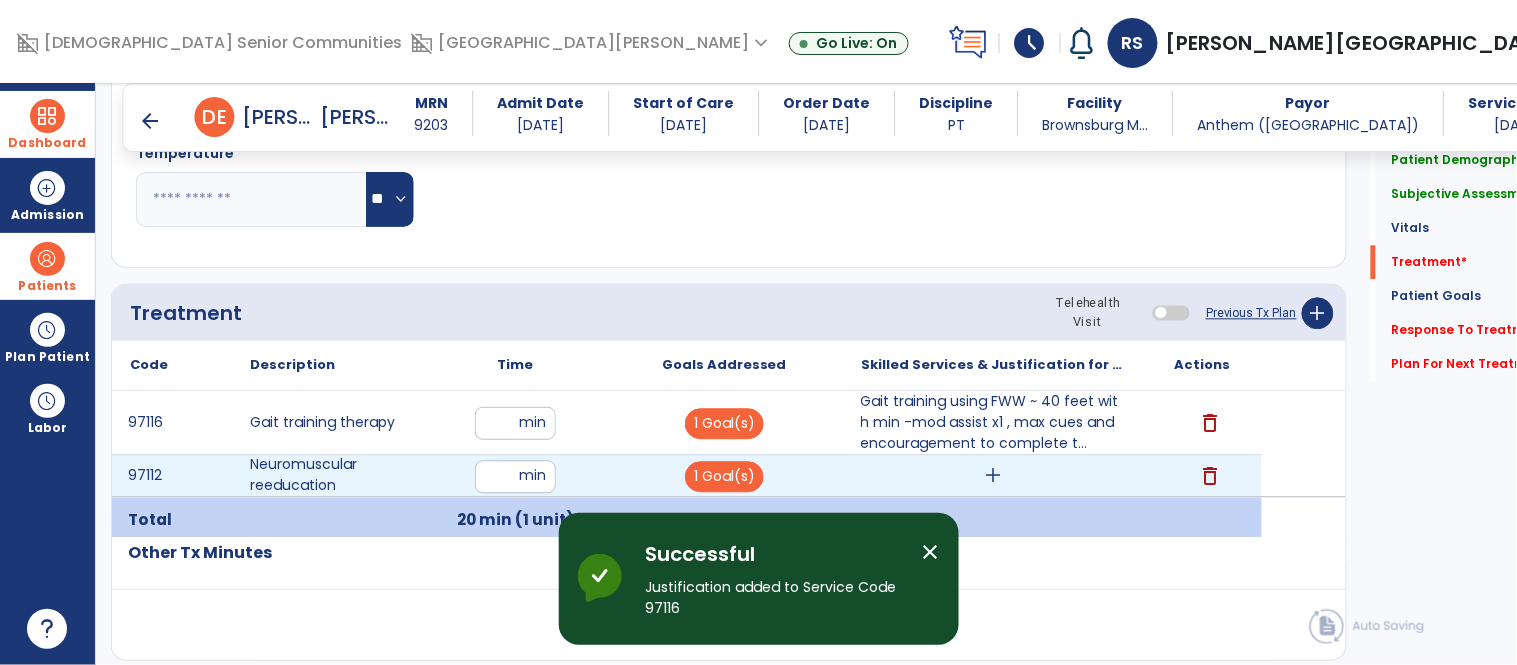 click on "add" at bounding box center [993, 475] 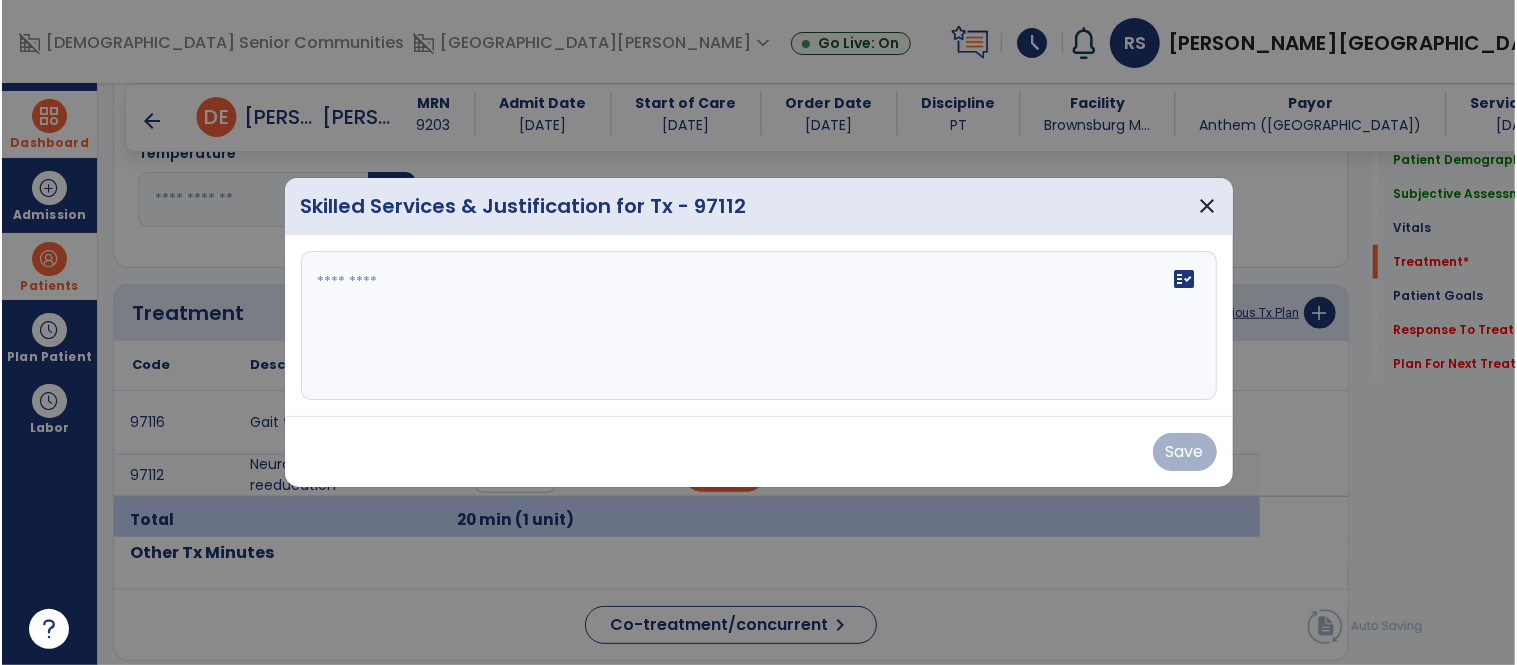 scroll, scrollTop: 1085, scrollLeft: 0, axis: vertical 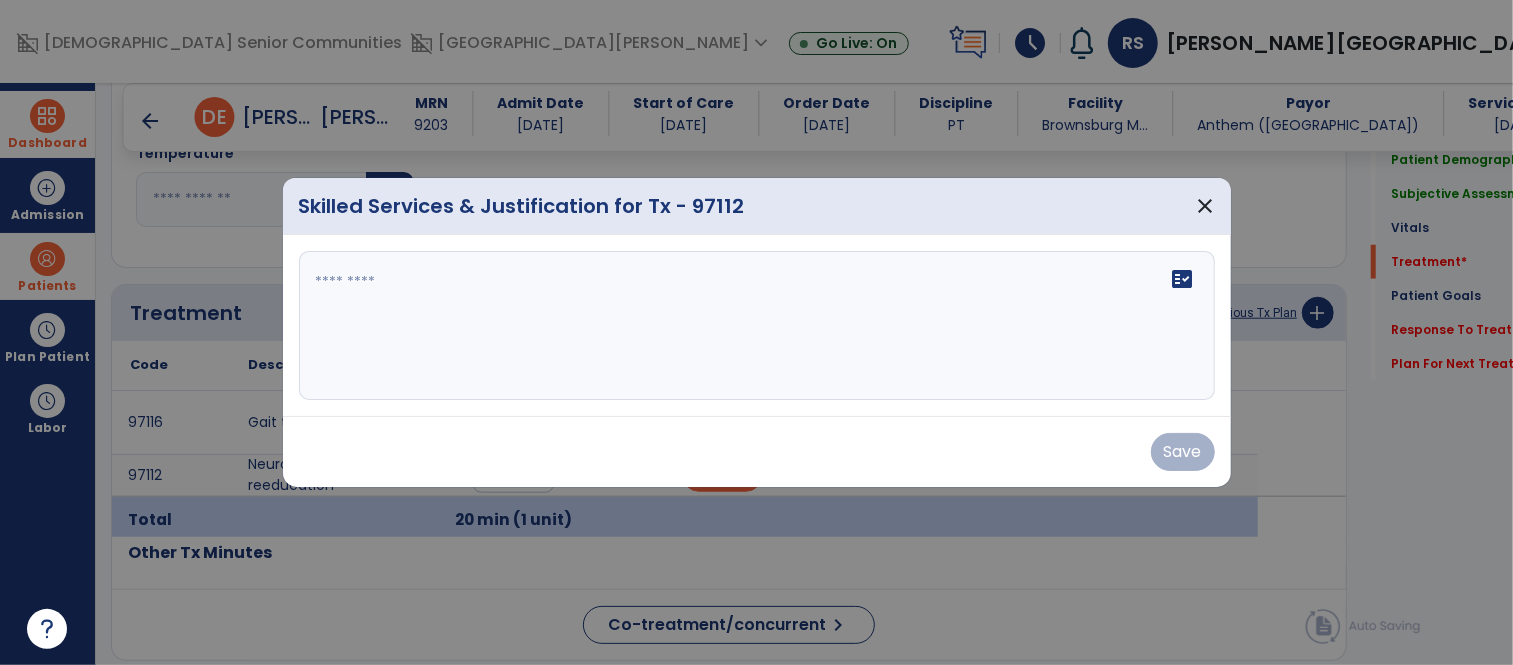 click on "fact_check" at bounding box center [757, 326] 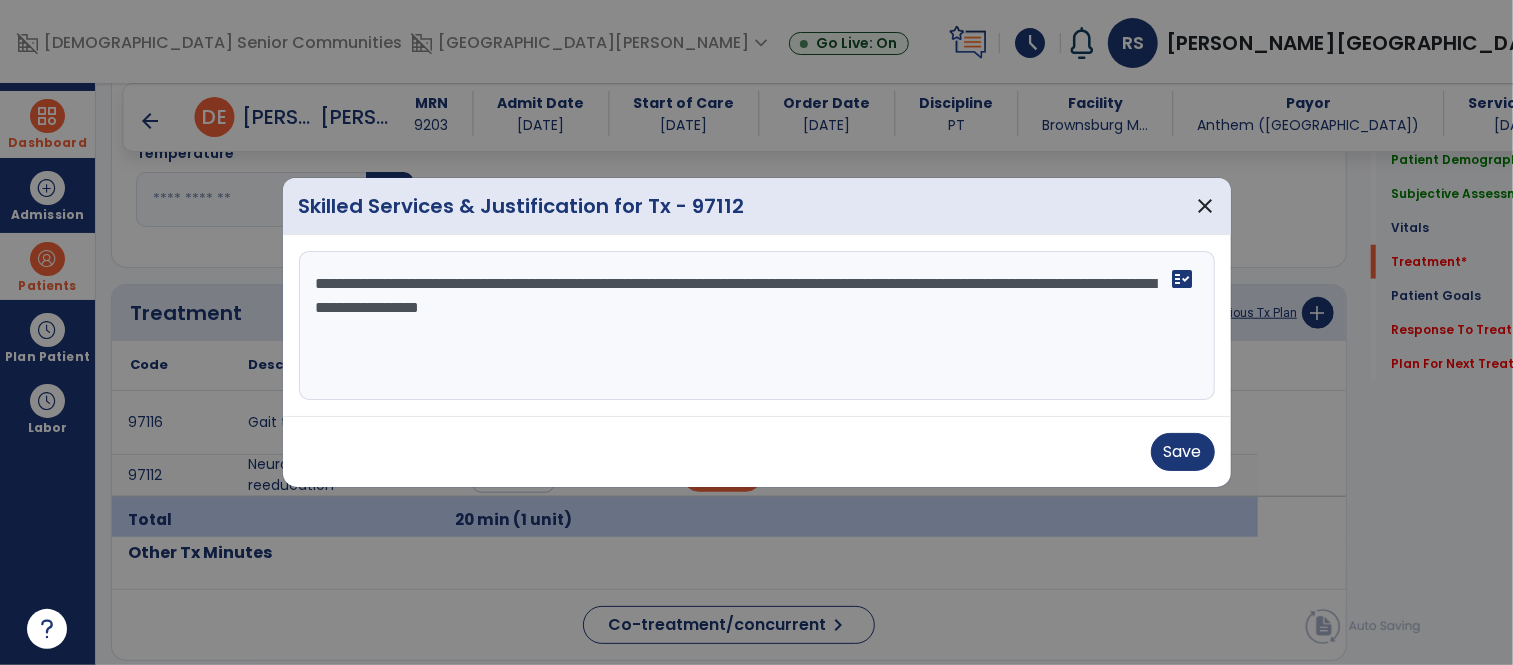 click on "**********" at bounding box center (757, 326) 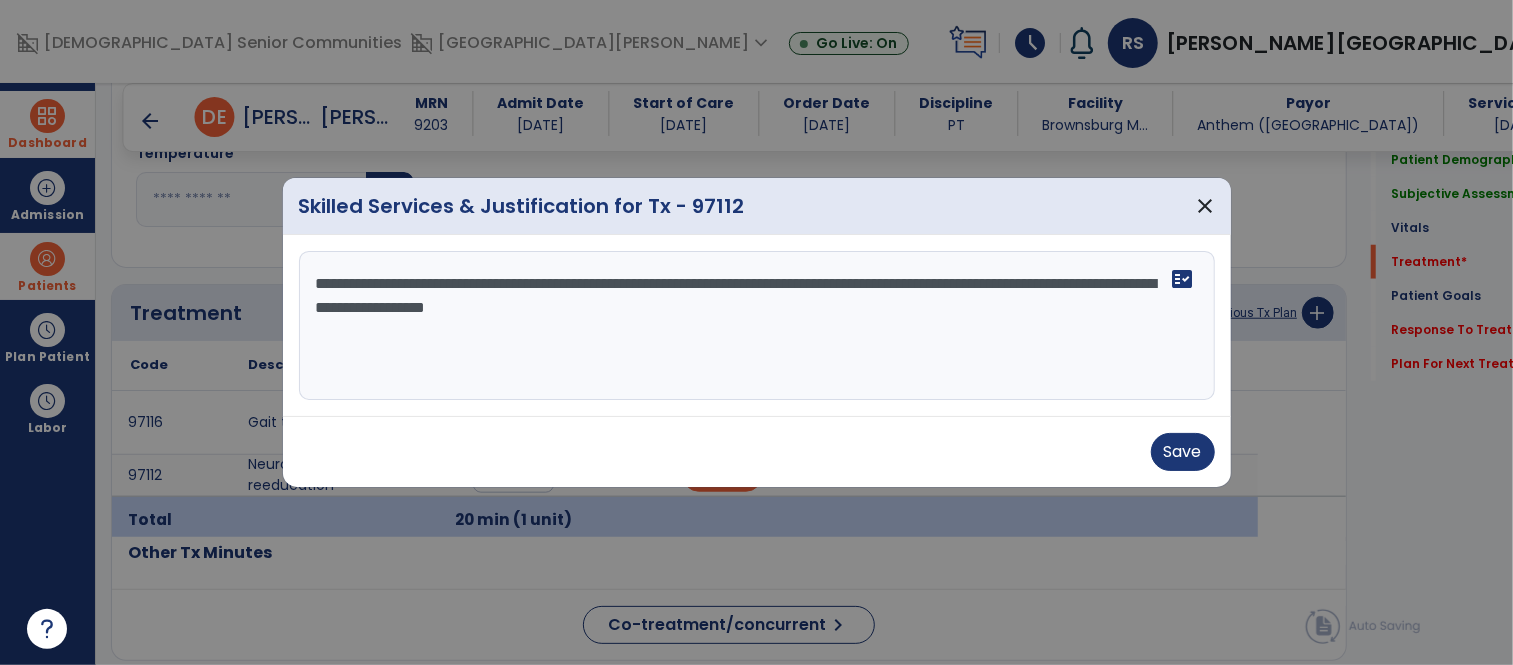 click on "**********" at bounding box center [757, 326] 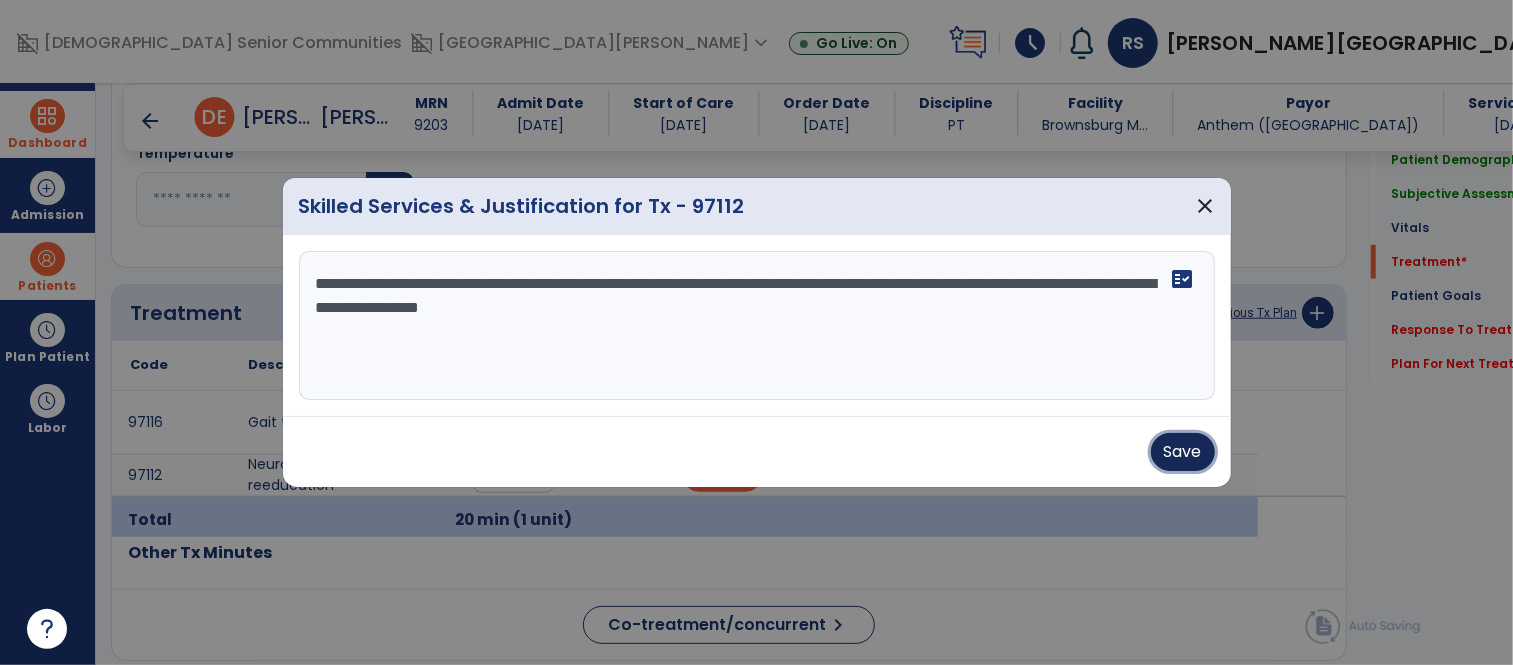 click on "Save" at bounding box center [1183, 452] 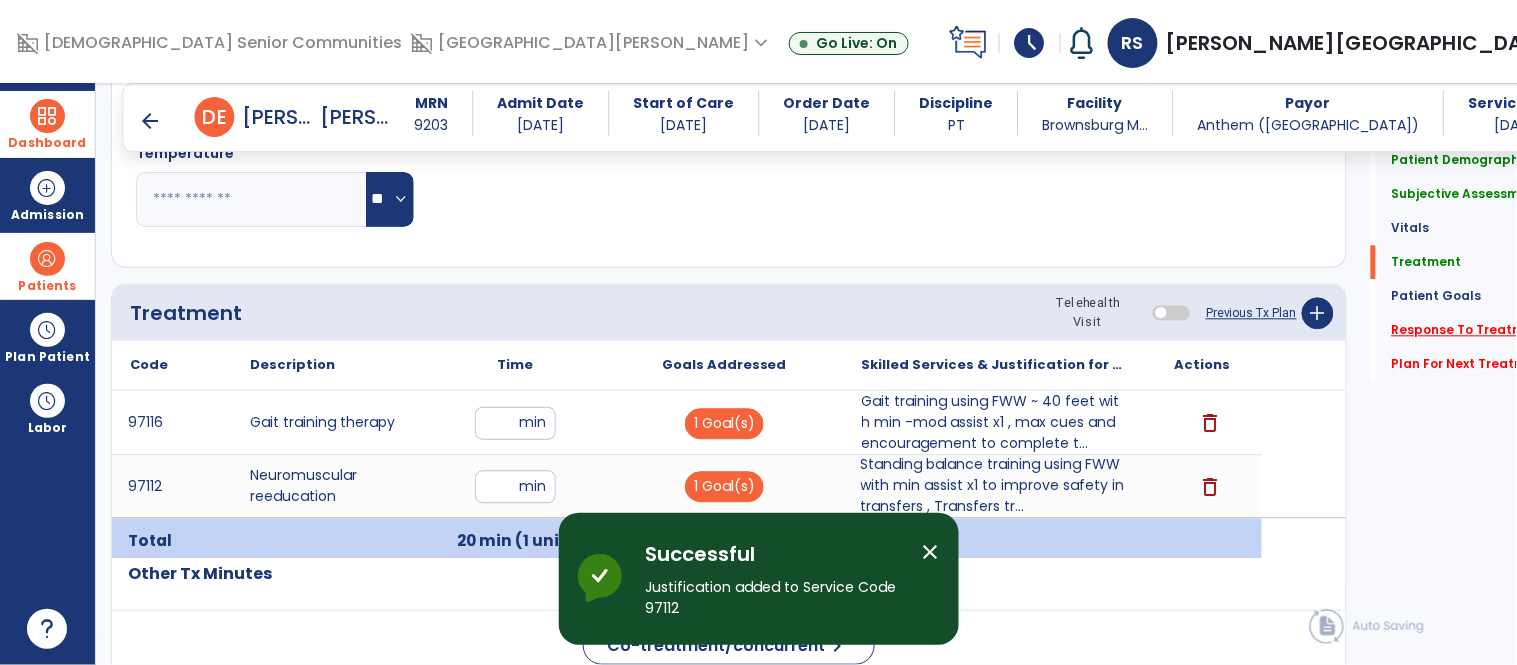 click on "Response To Treatment   *" 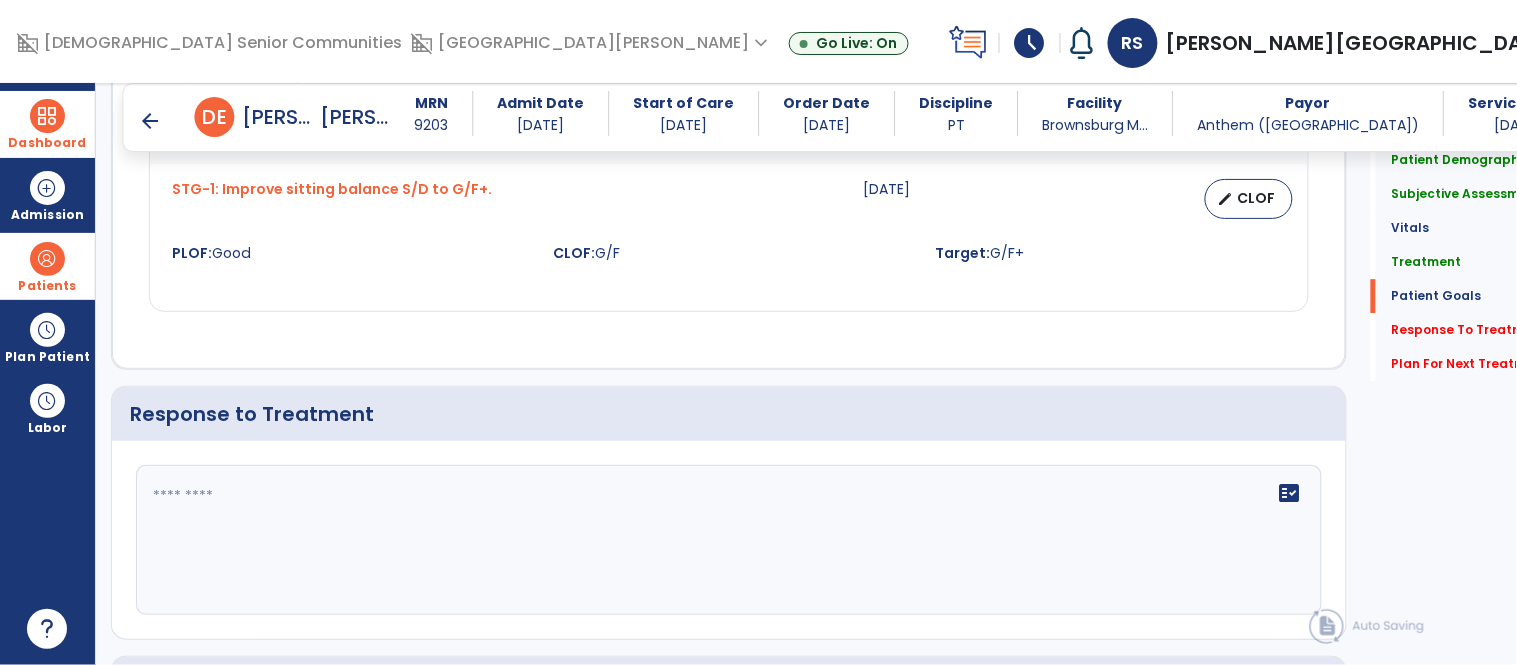 scroll, scrollTop: 3564, scrollLeft: 0, axis: vertical 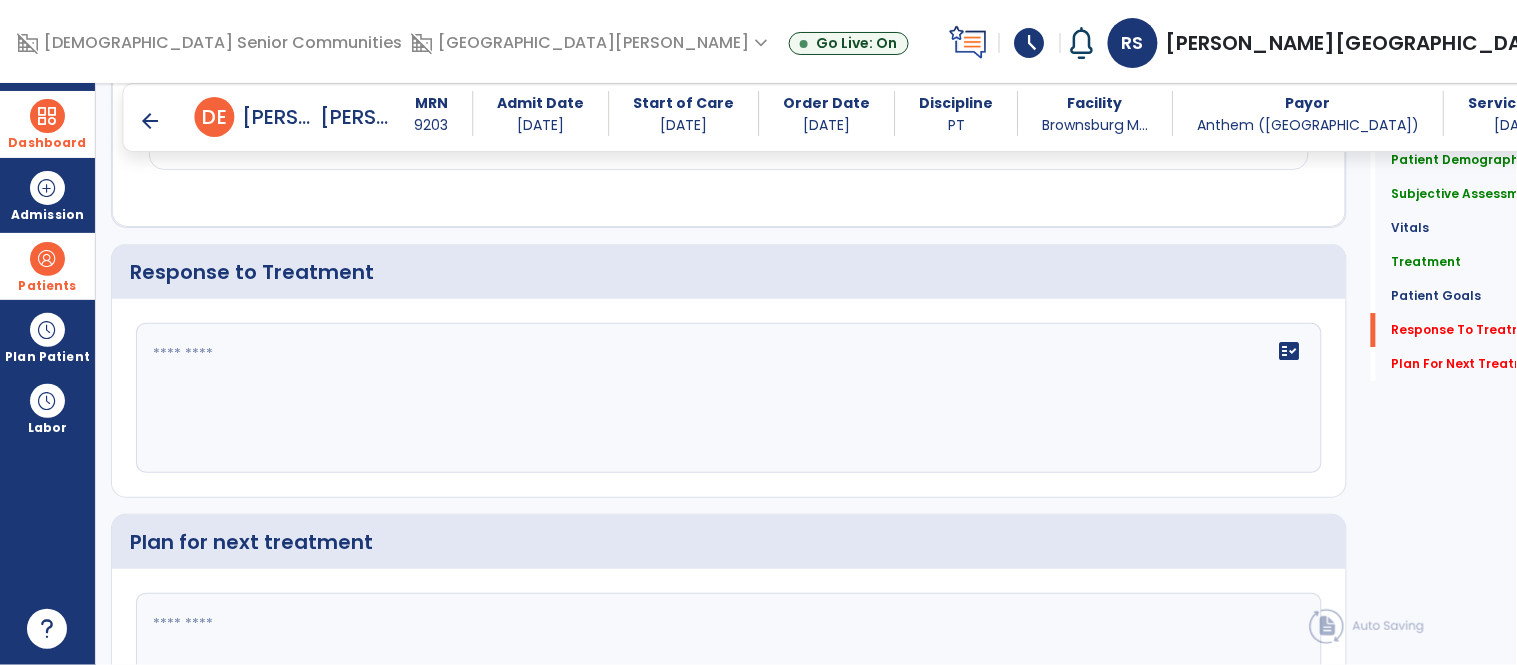 click on "fact_check" 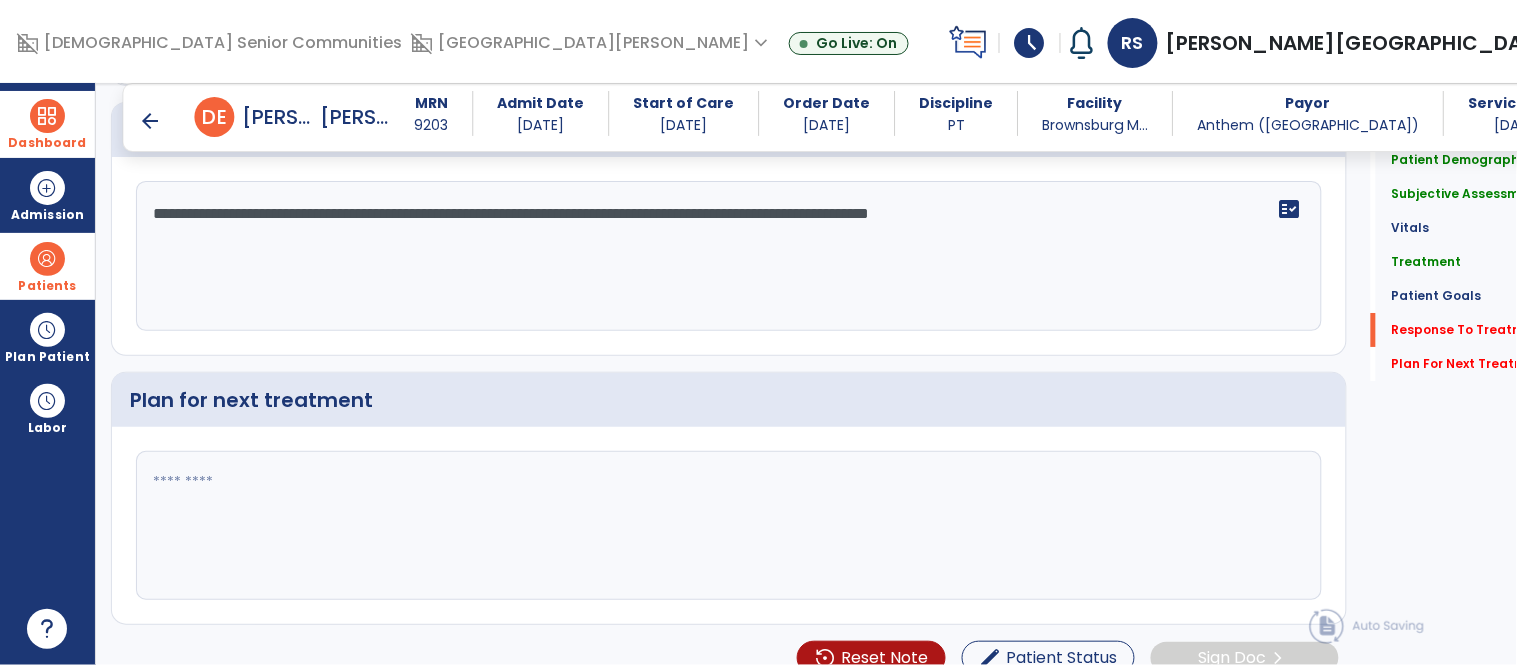 scroll, scrollTop: 3736, scrollLeft: 0, axis: vertical 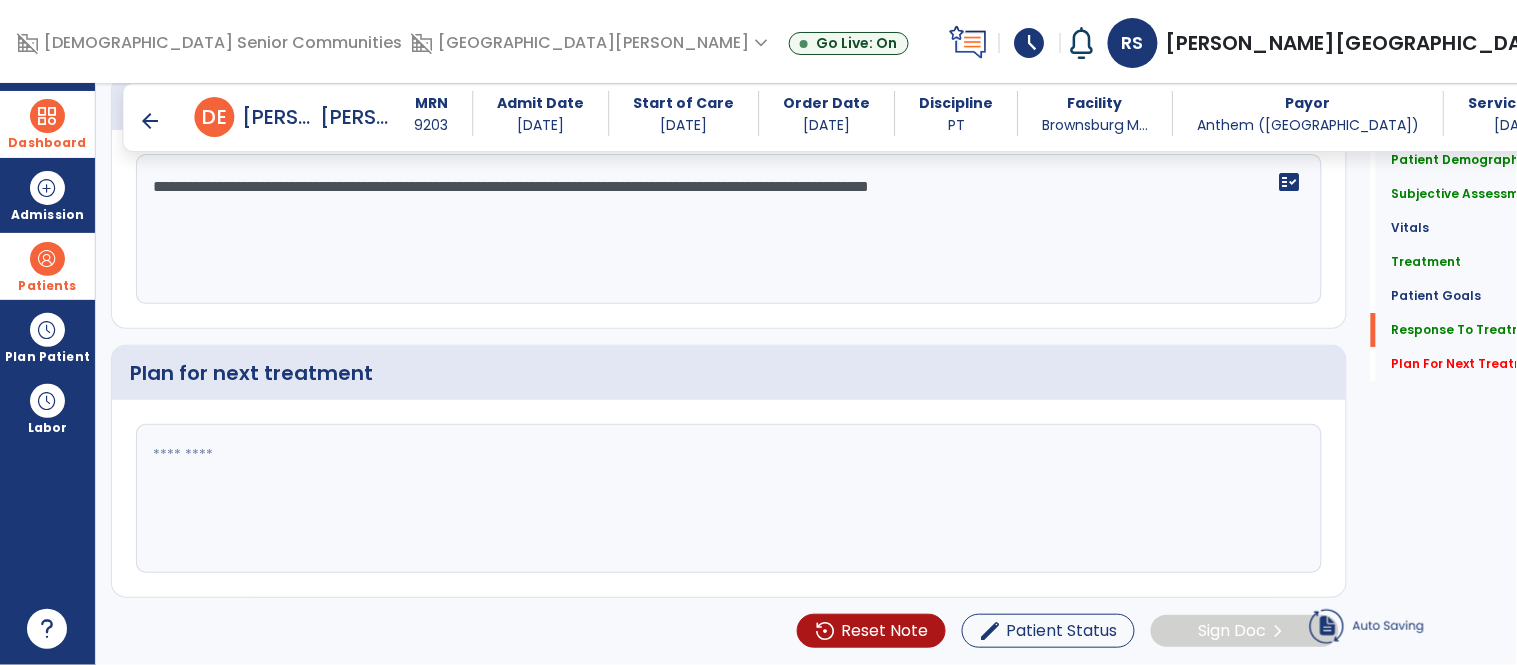 type on "**********" 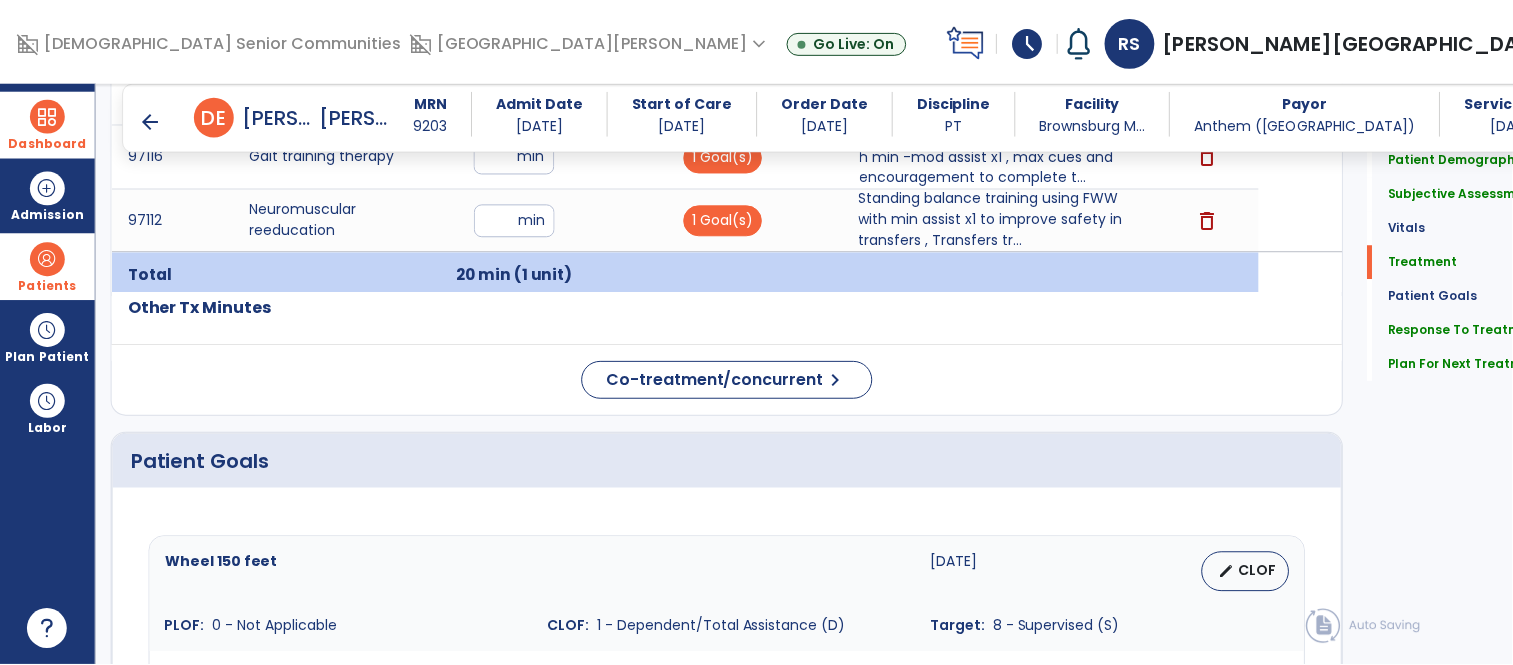 scroll, scrollTop: 3736, scrollLeft: 0, axis: vertical 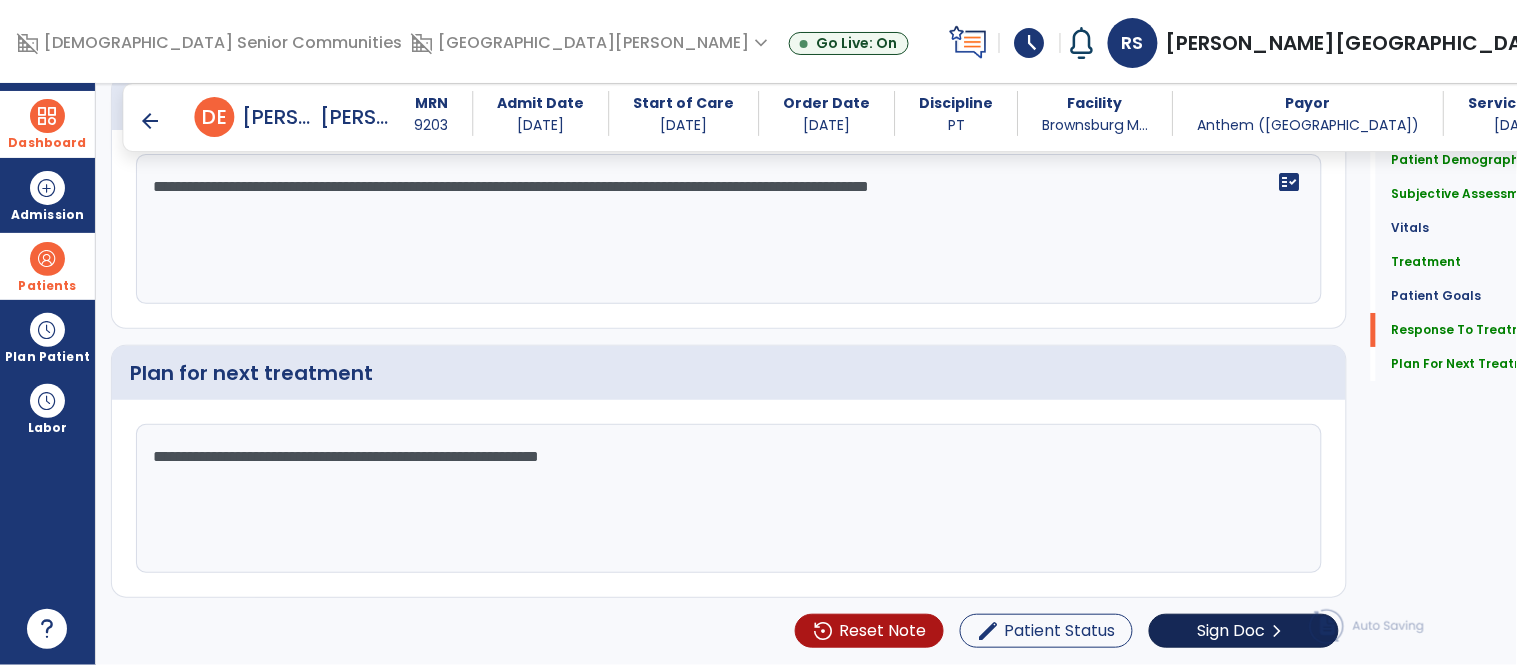 type on "**********" 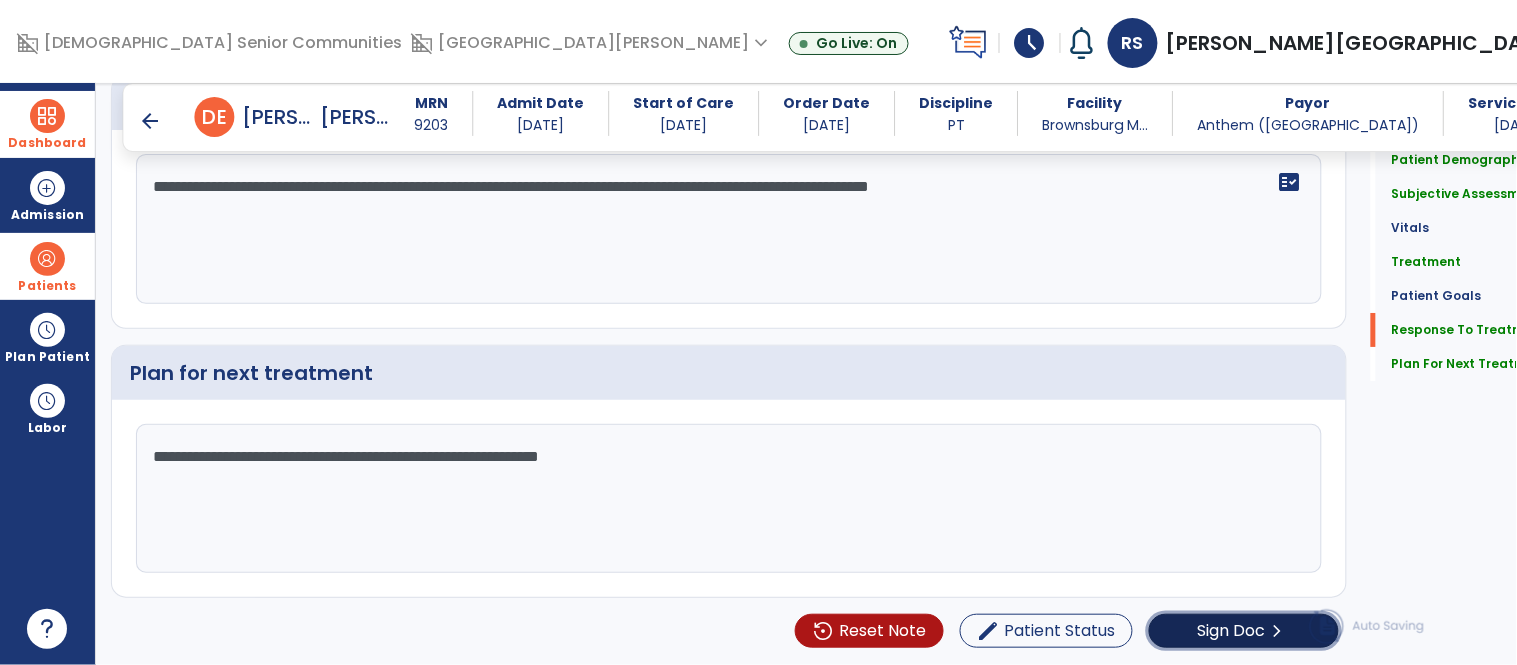 click on "Sign Doc" 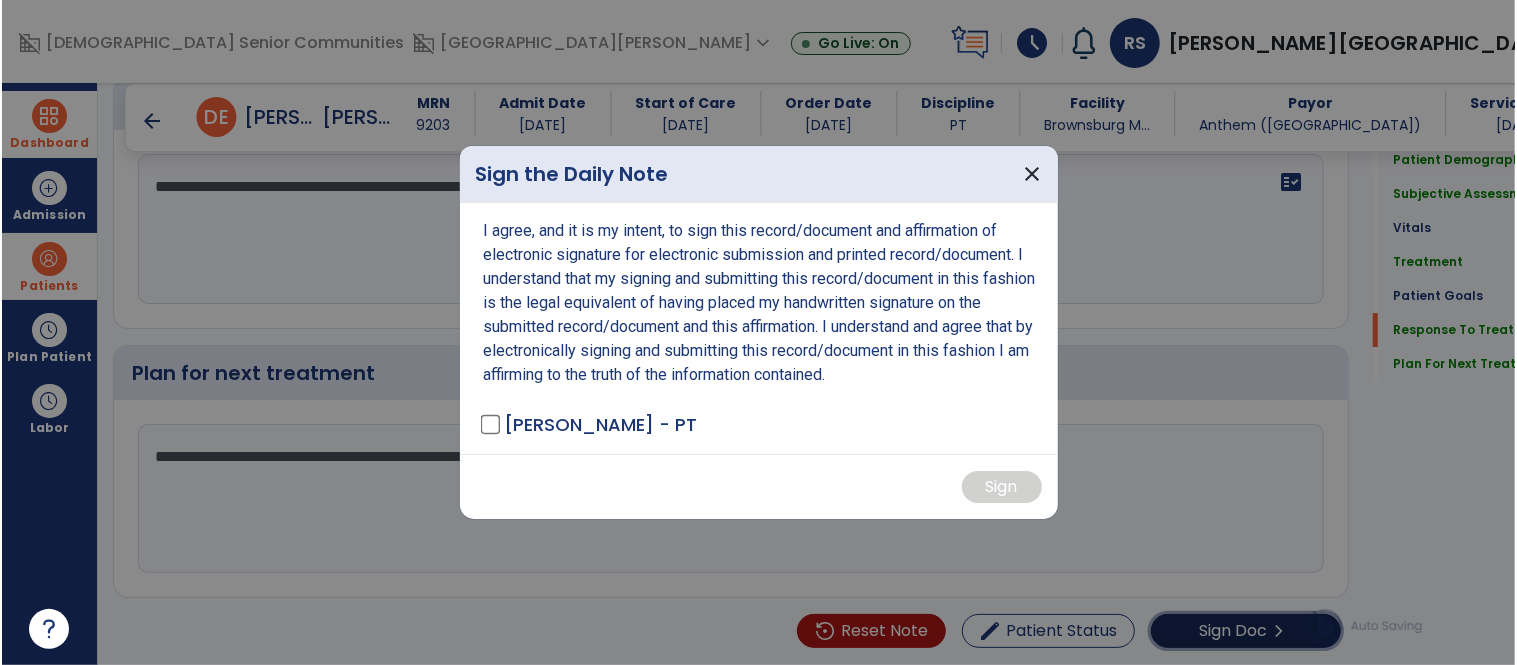 scroll, scrollTop: 3736, scrollLeft: 0, axis: vertical 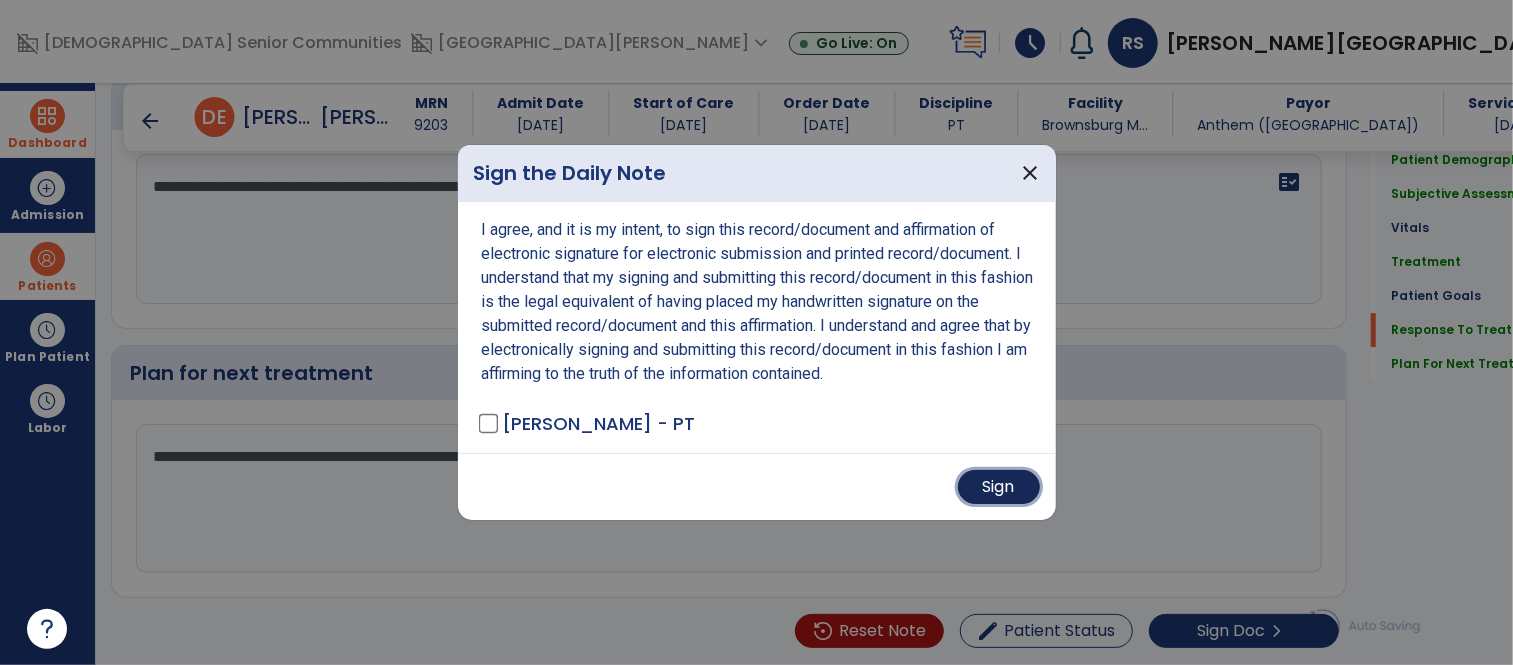 click on "Sign" at bounding box center (999, 487) 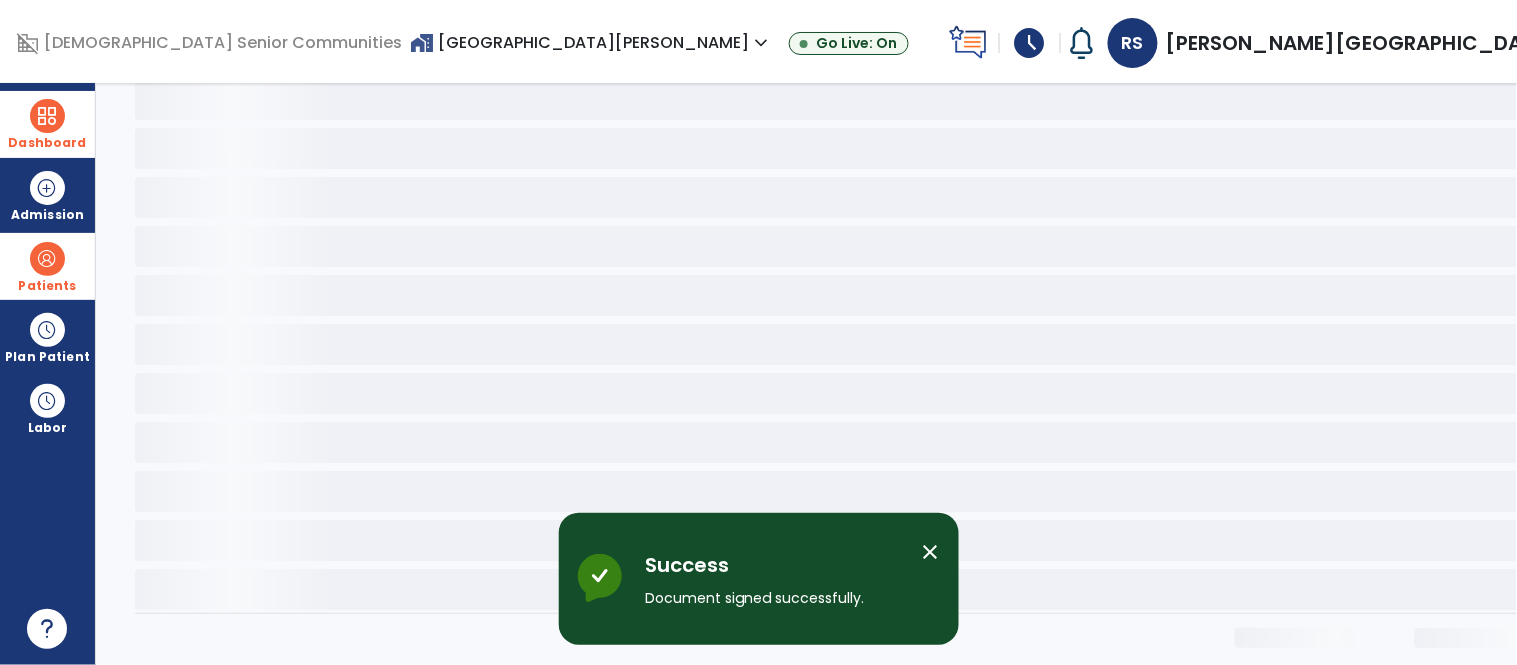 scroll, scrollTop: 0, scrollLeft: 0, axis: both 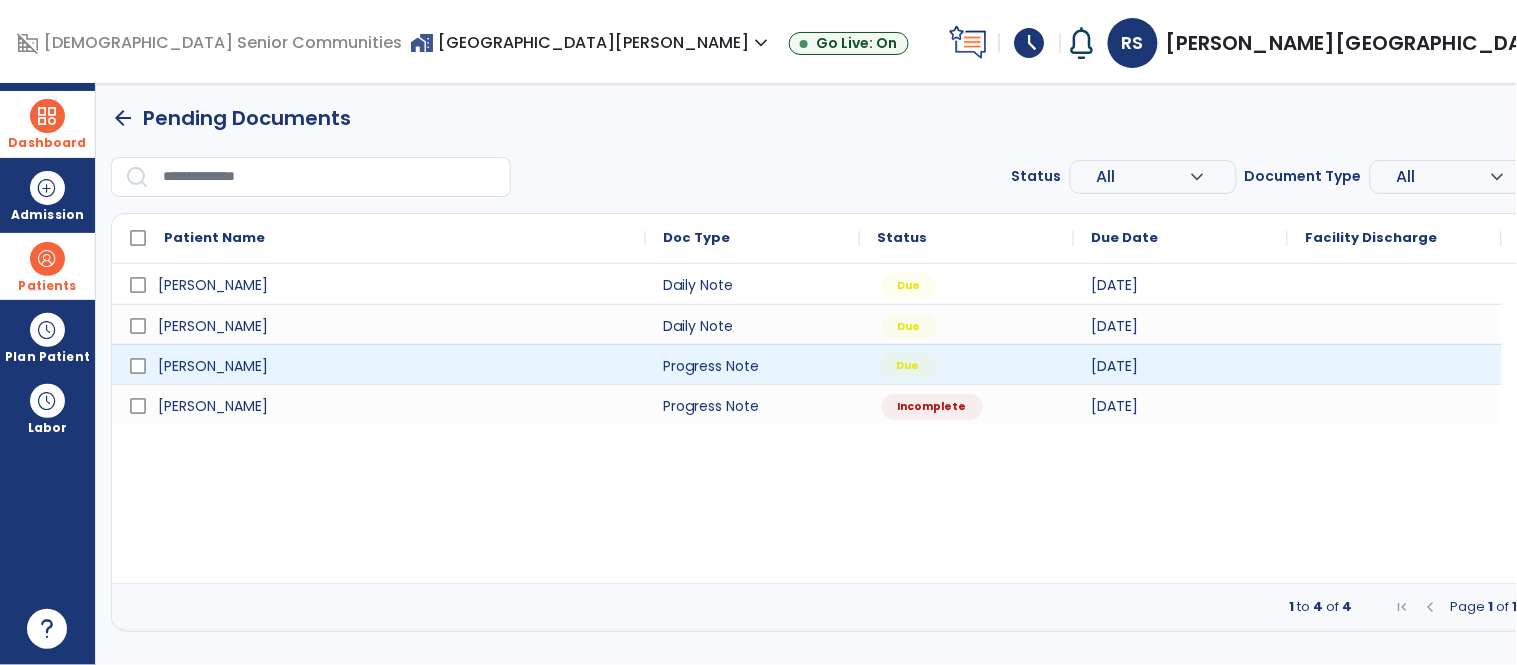 click on "Due" at bounding box center (908, 366) 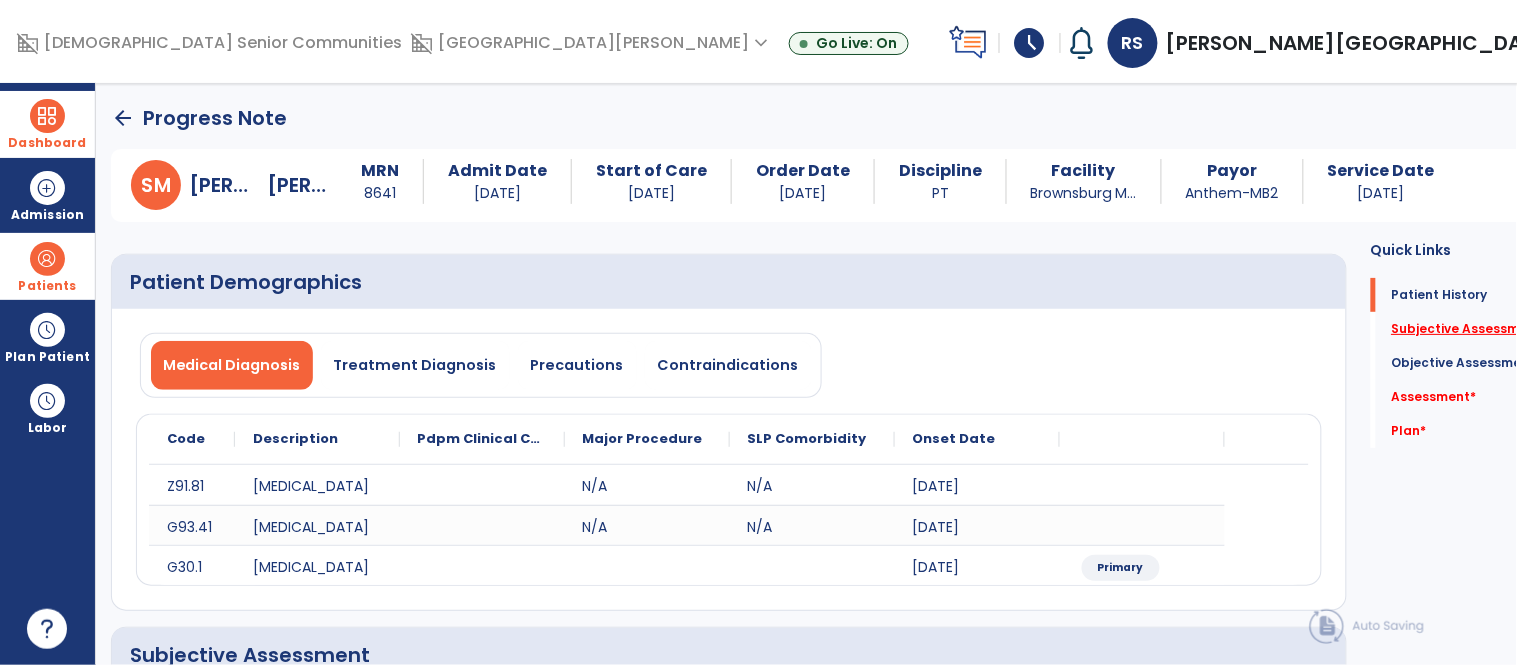 click on "Subjective Assessment   *" 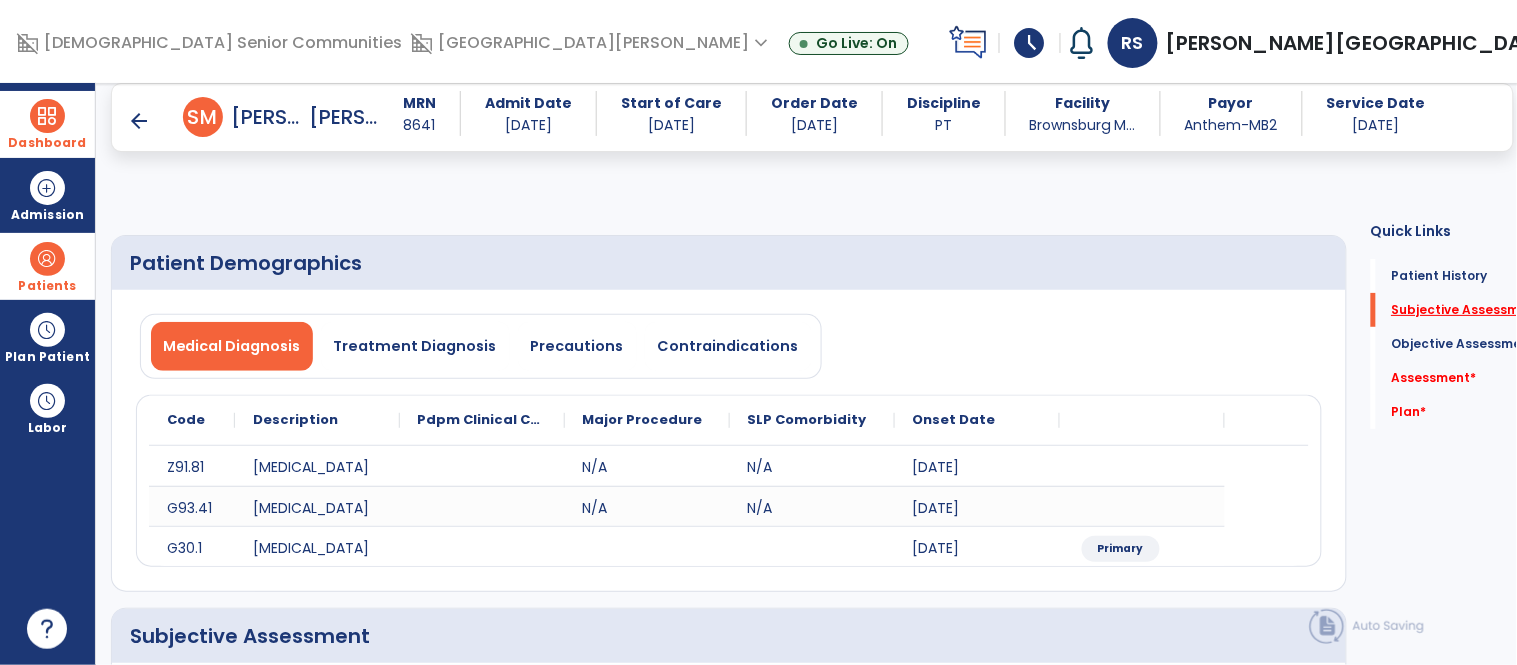 scroll, scrollTop: 386, scrollLeft: 0, axis: vertical 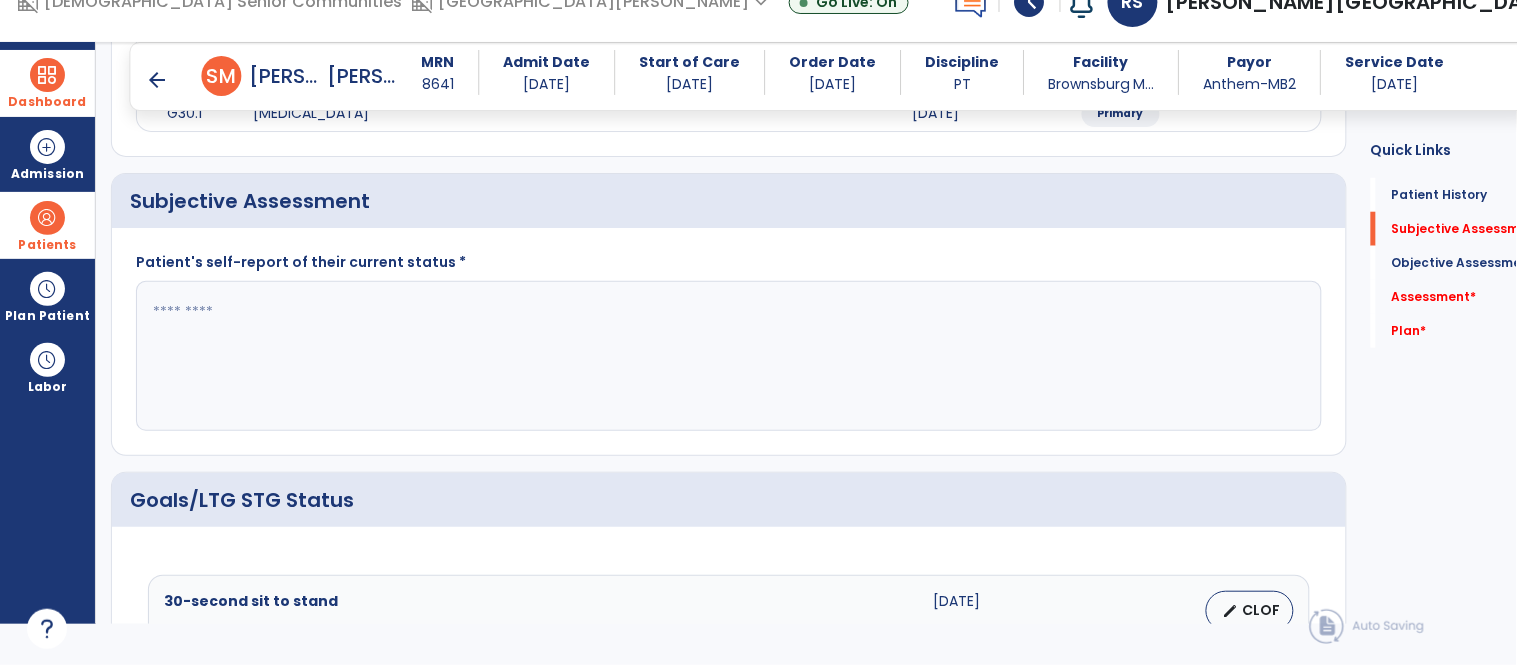 click 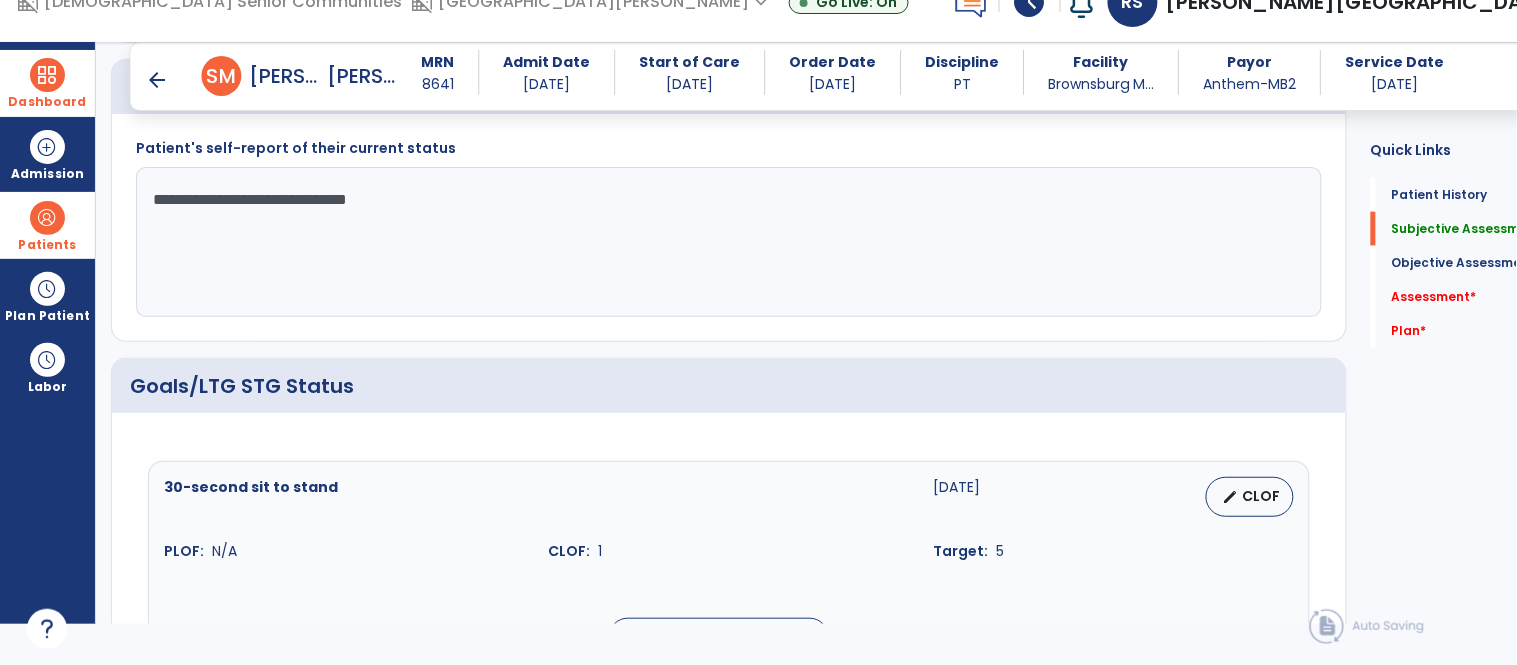 scroll, scrollTop: 510, scrollLeft: 0, axis: vertical 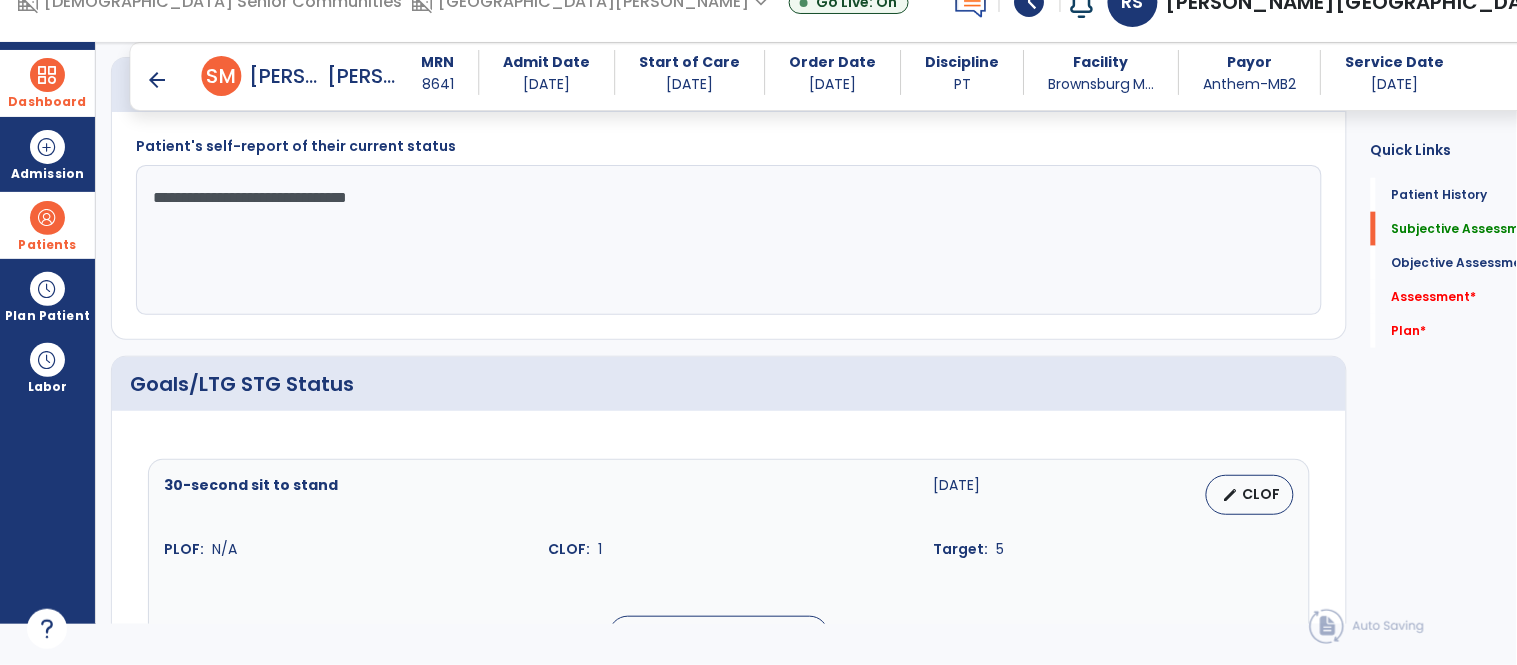 type on "**********" 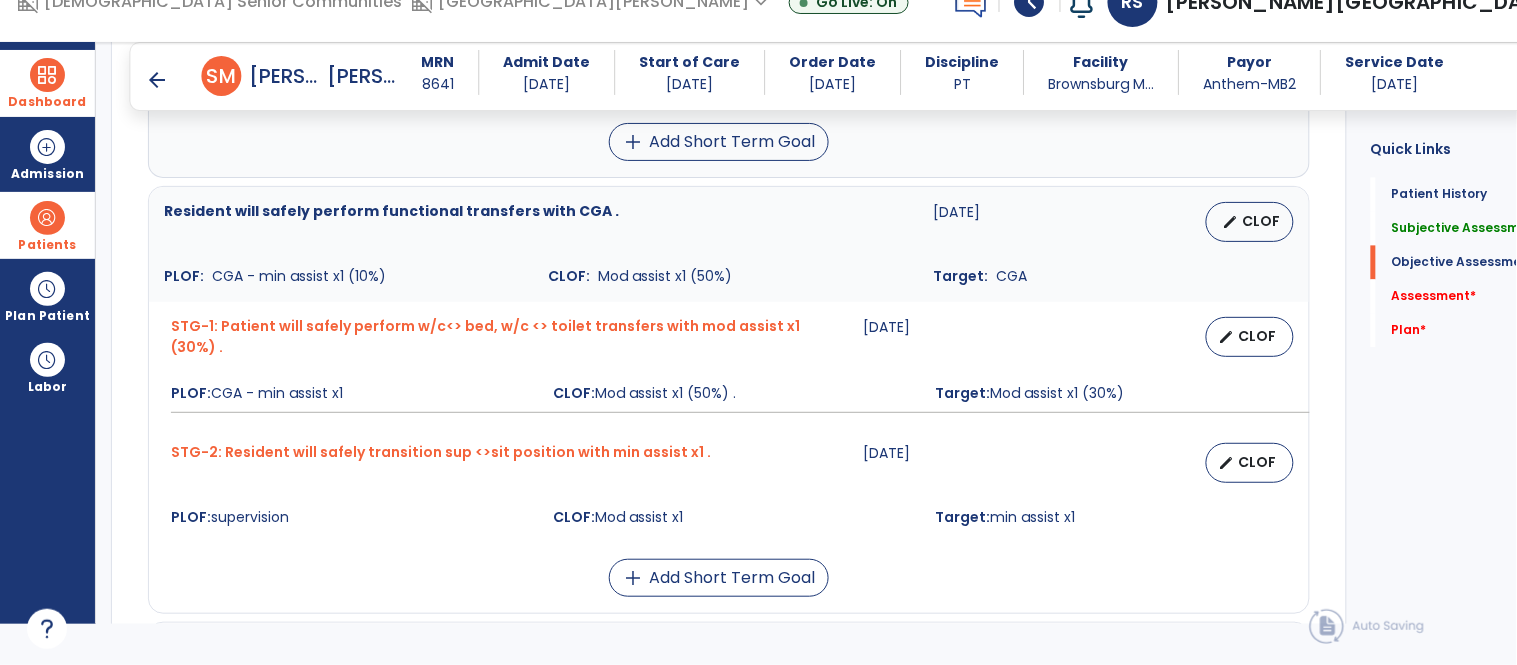 scroll, scrollTop: 1018, scrollLeft: 0, axis: vertical 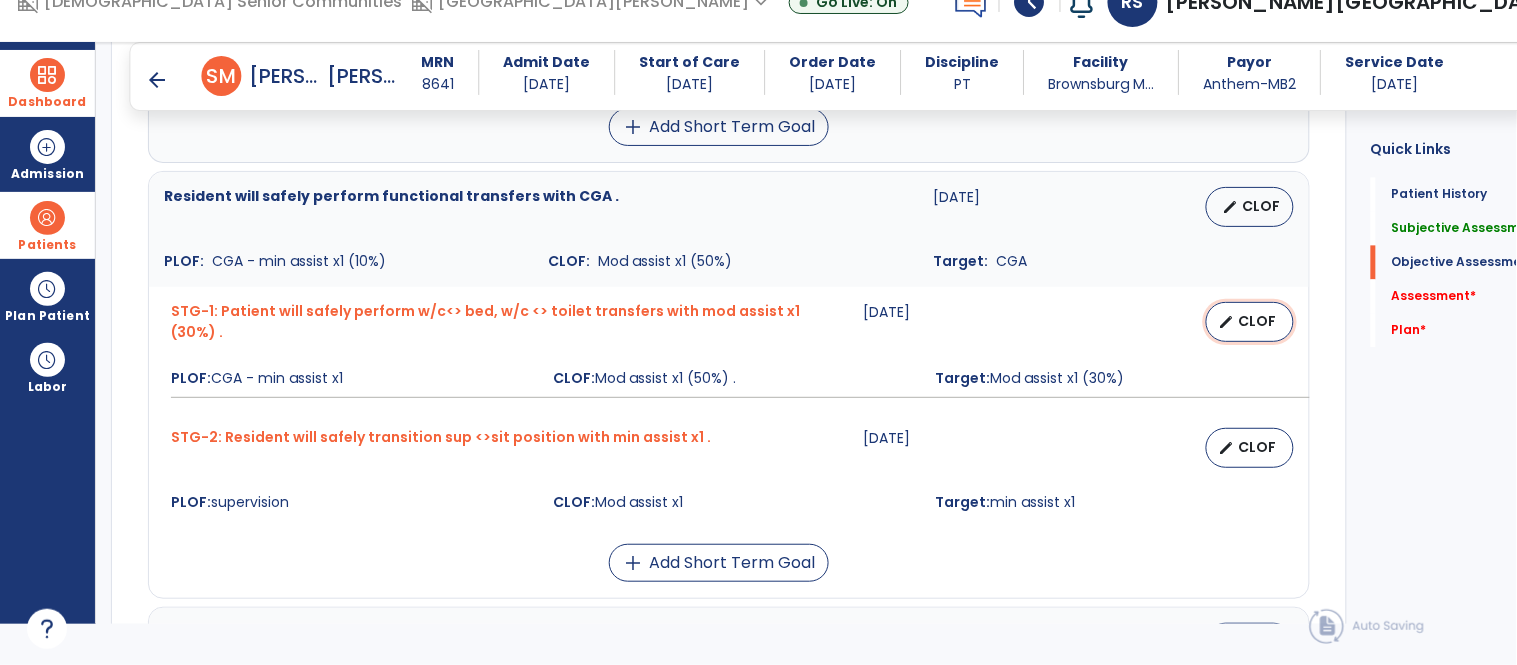 click on "CLOF" at bounding box center [1258, 321] 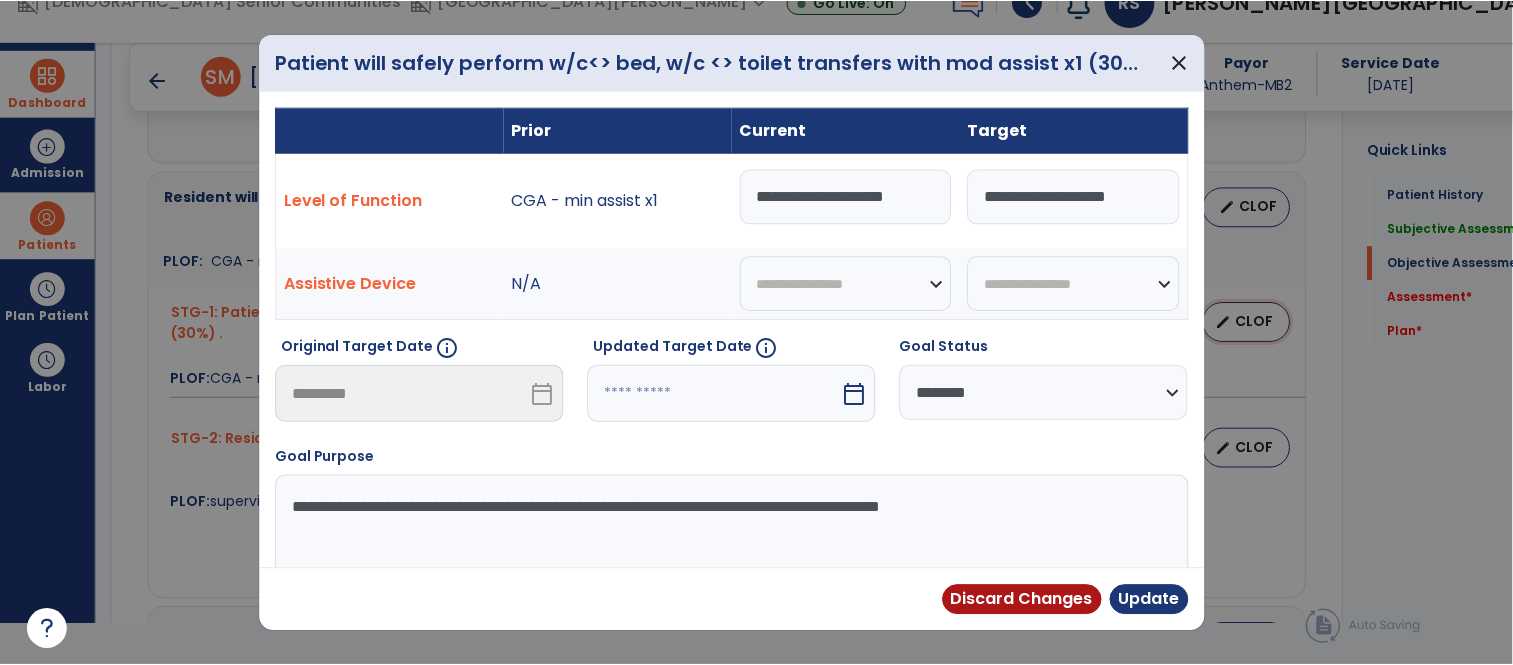 scroll, scrollTop: 0, scrollLeft: 0, axis: both 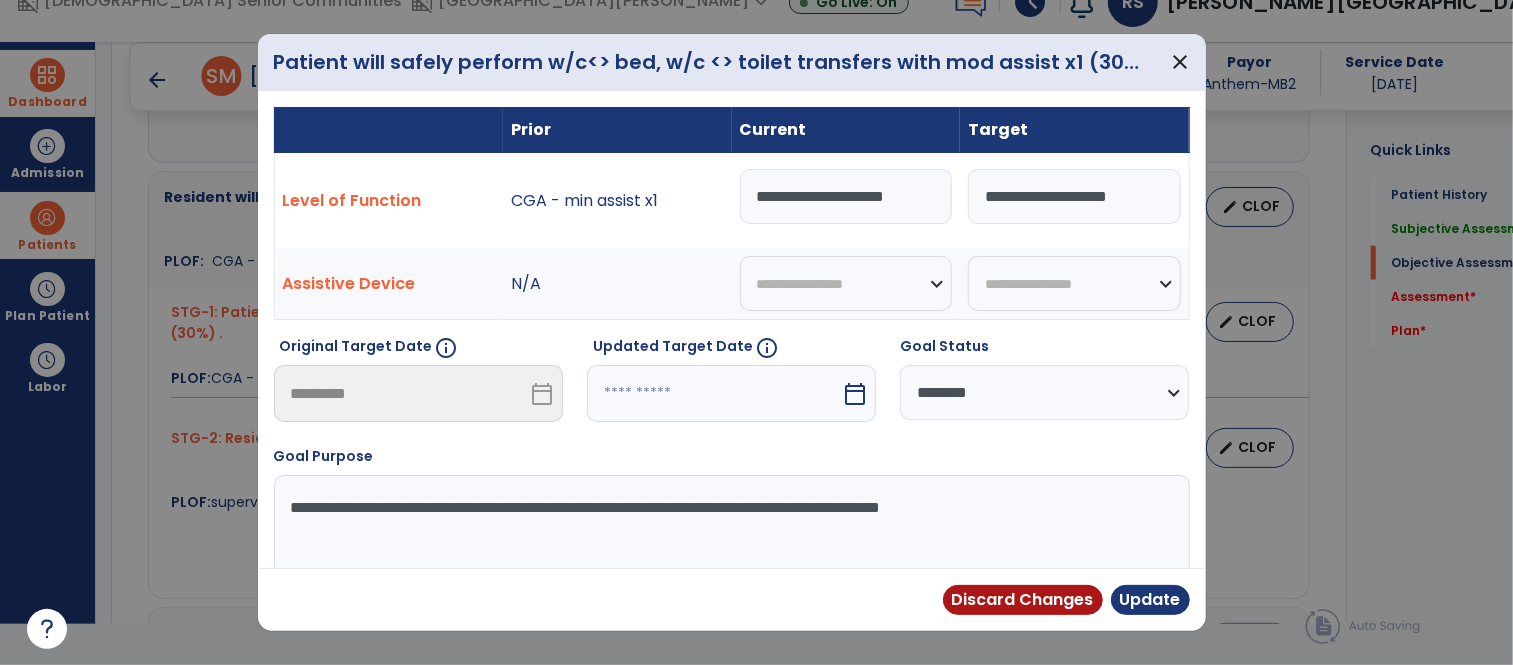 click on "calendar_today" at bounding box center (855, 394) 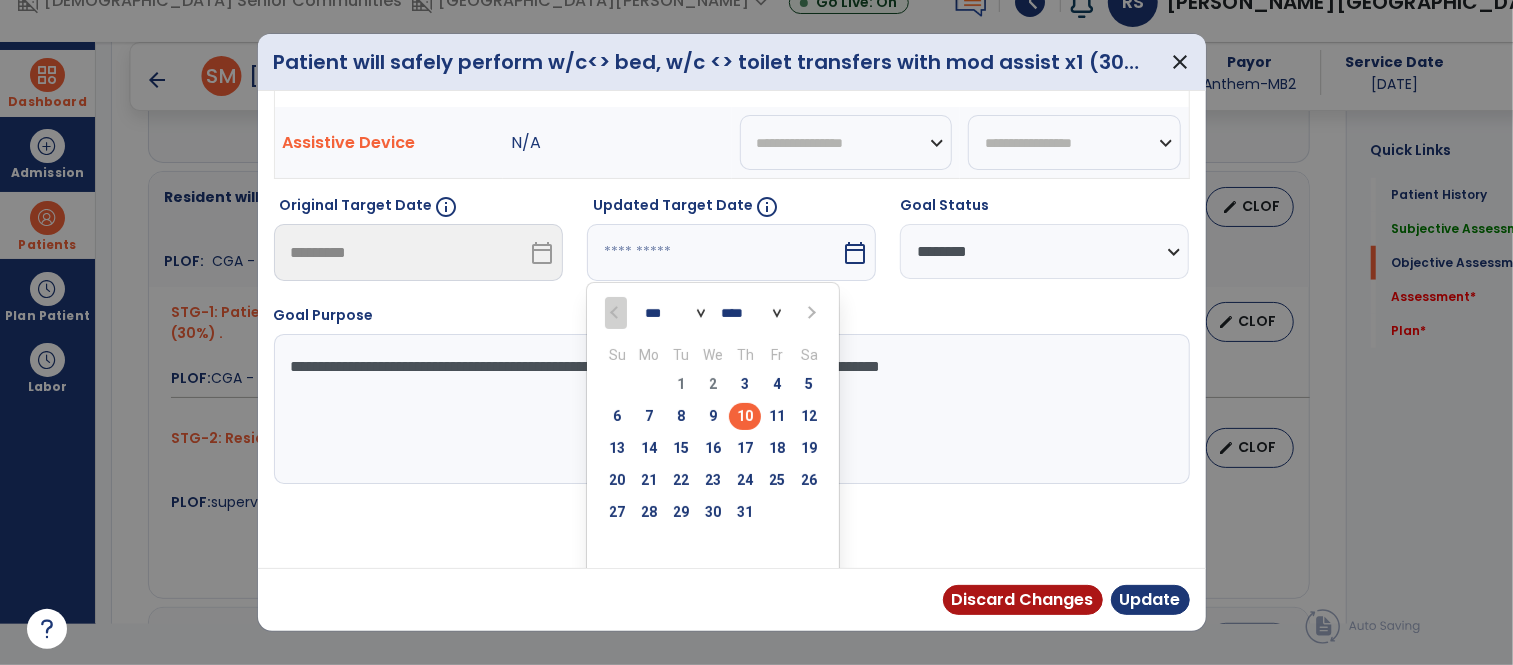 scroll, scrollTop: 140, scrollLeft: 0, axis: vertical 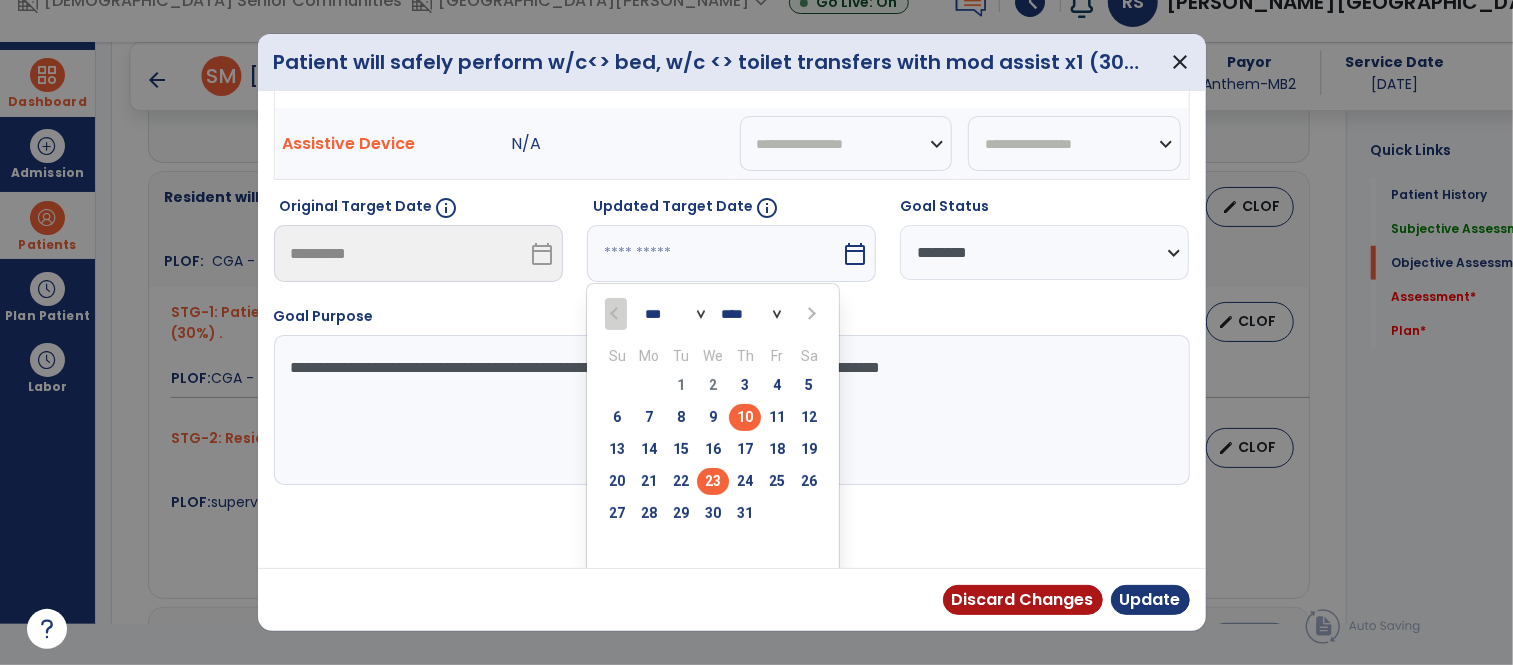 click on "23" at bounding box center (713, 481) 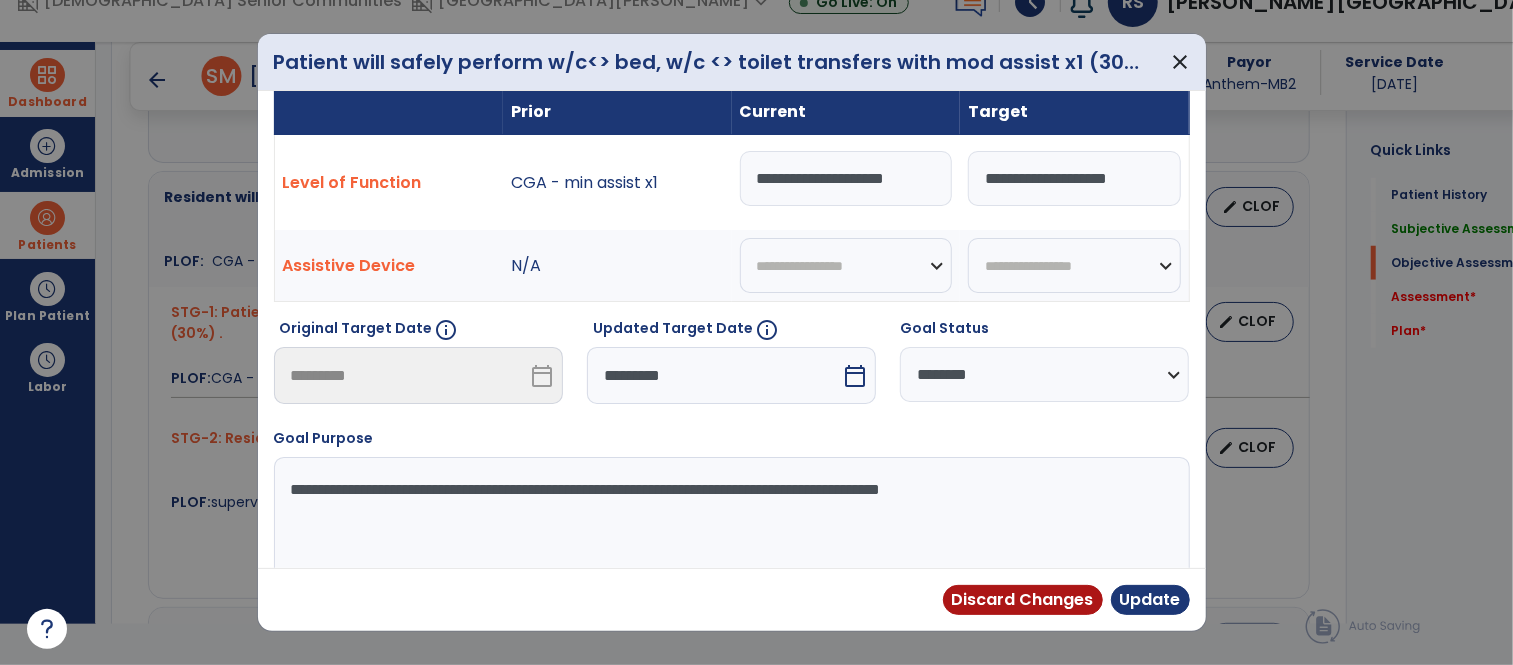 scroll, scrollTop: 73, scrollLeft: 0, axis: vertical 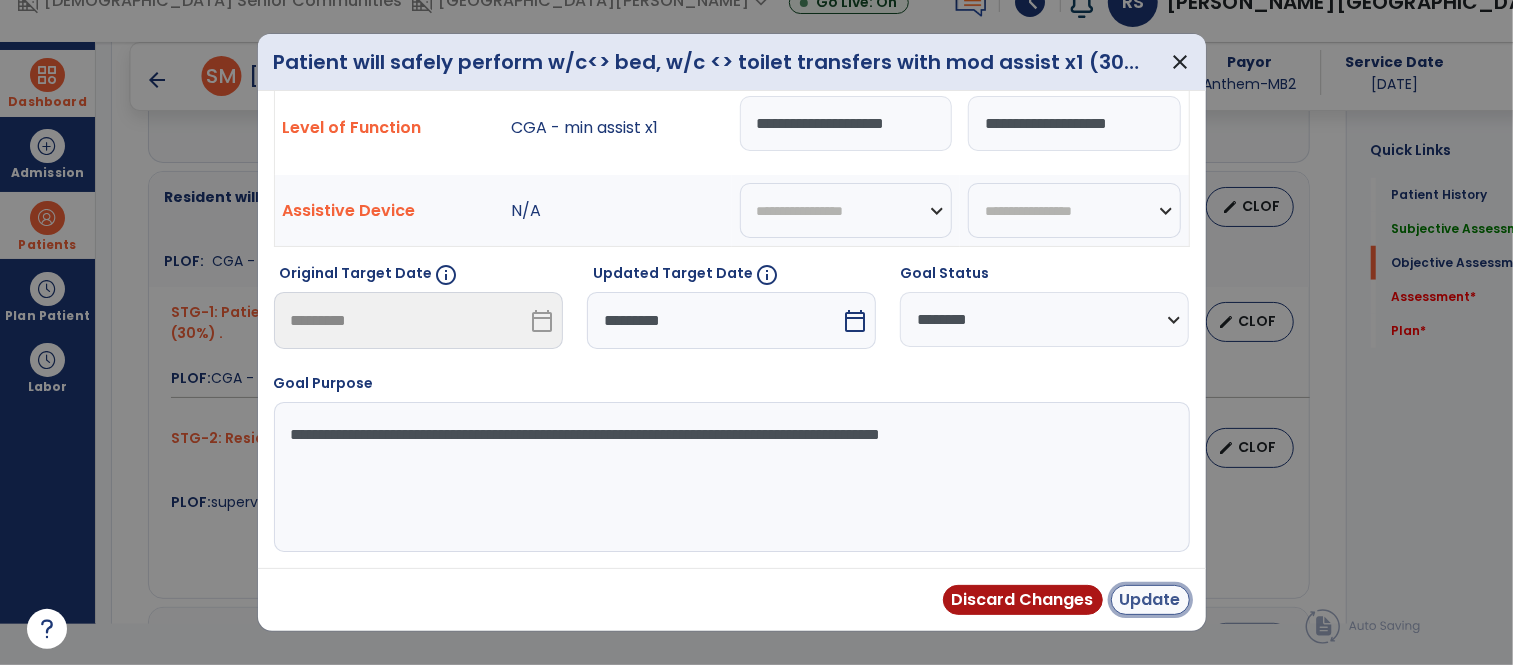 click on "Update" at bounding box center (1150, 600) 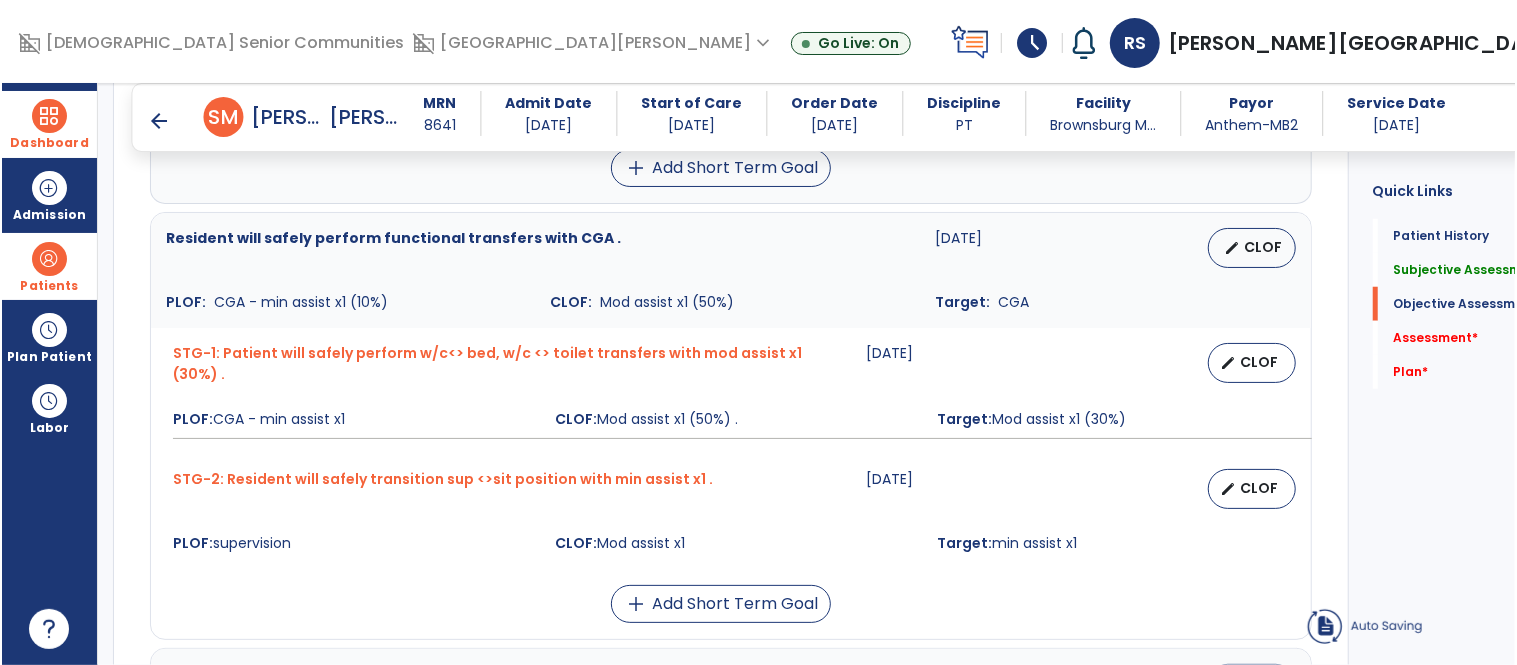 scroll, scrollTop: 41, scrollLeft: 0, axis: vertical 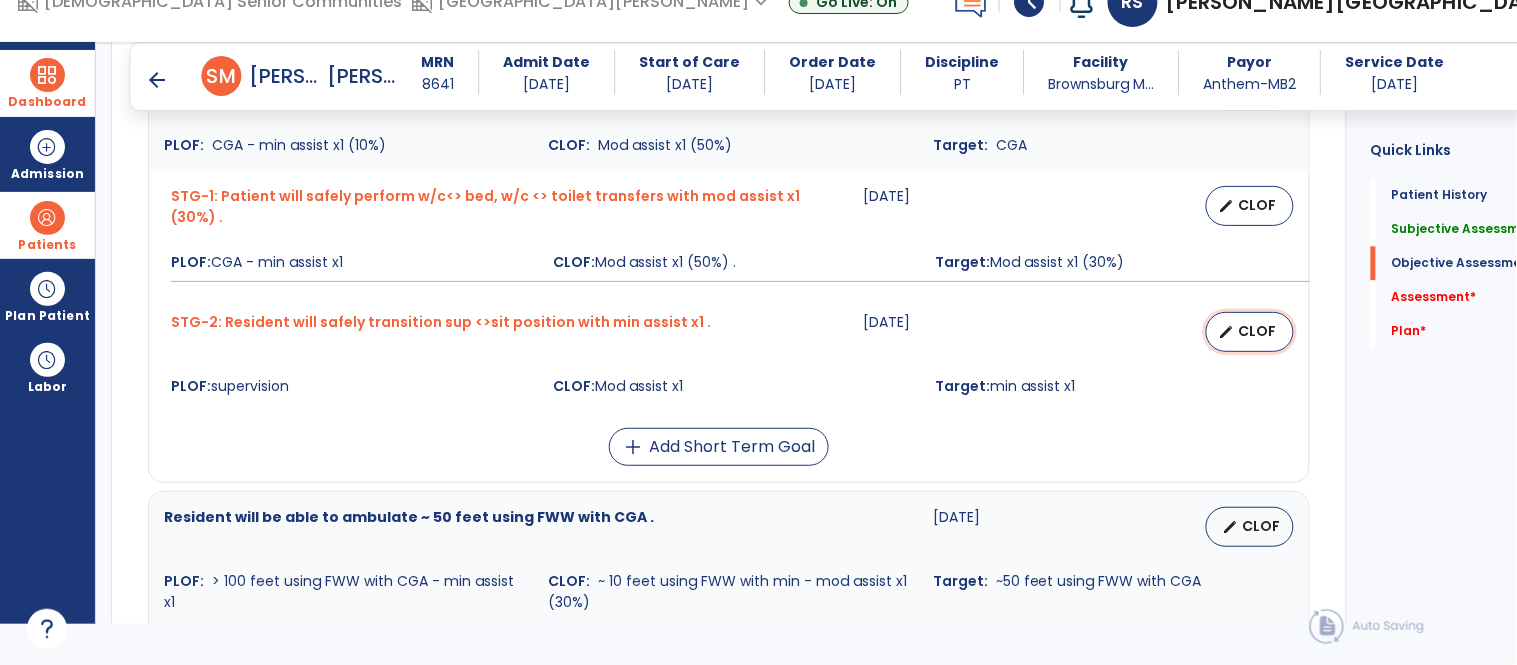 click on "CLOF" at bounding box center [1258, 331] 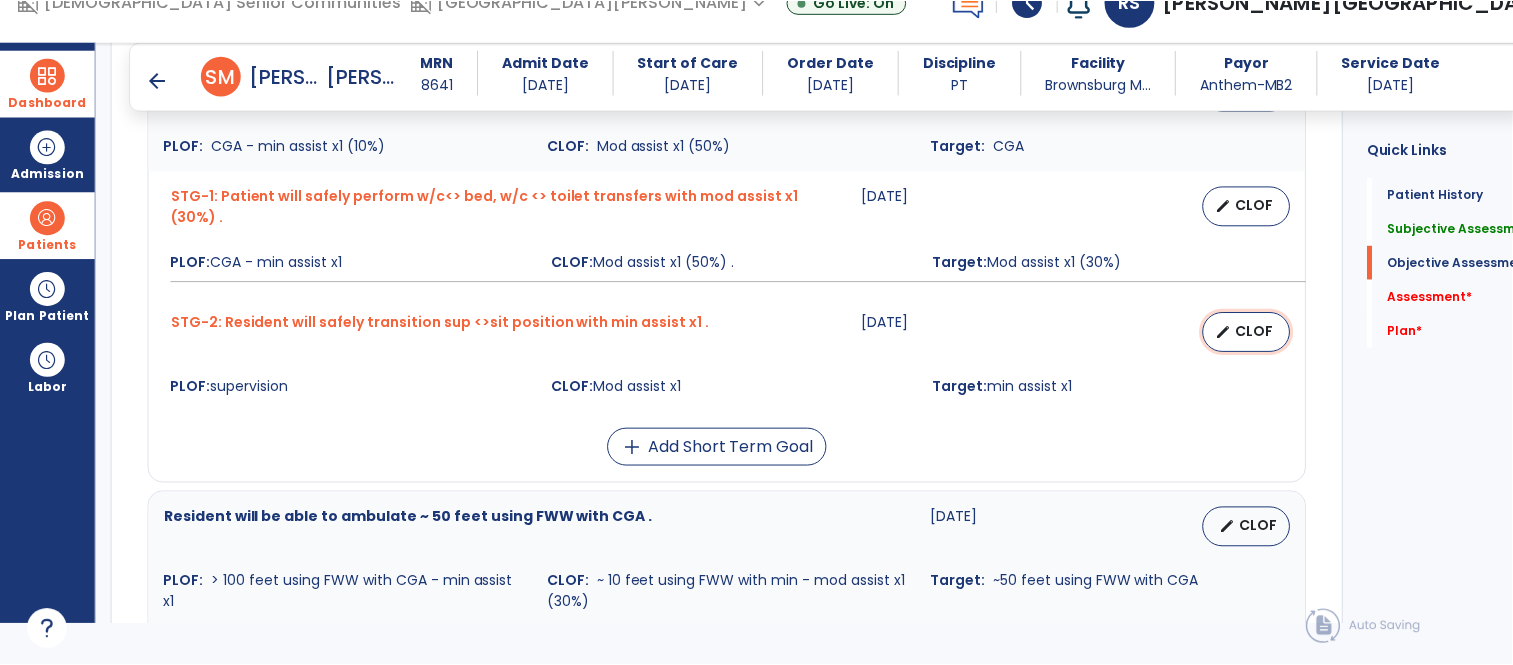 scroll, scrollTop: 0, scrollLeft: 0, axis: both 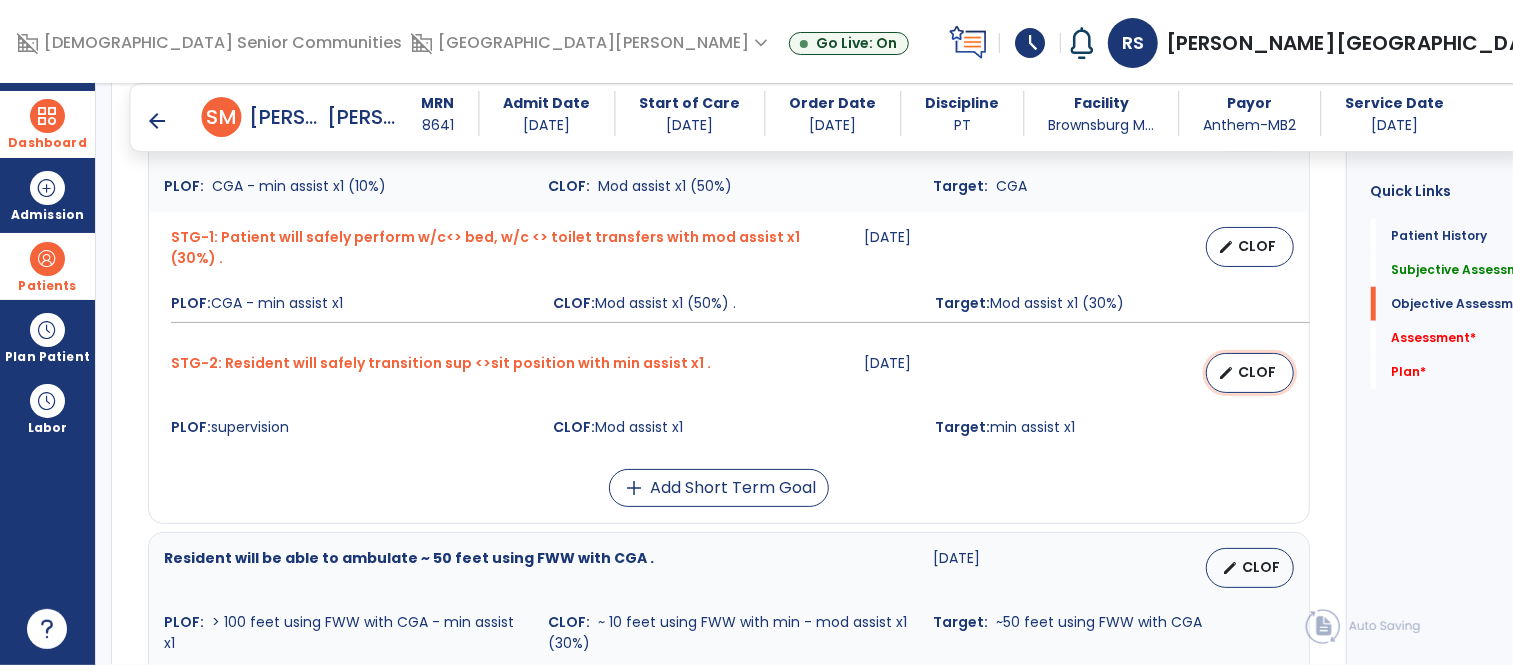 select on "********" 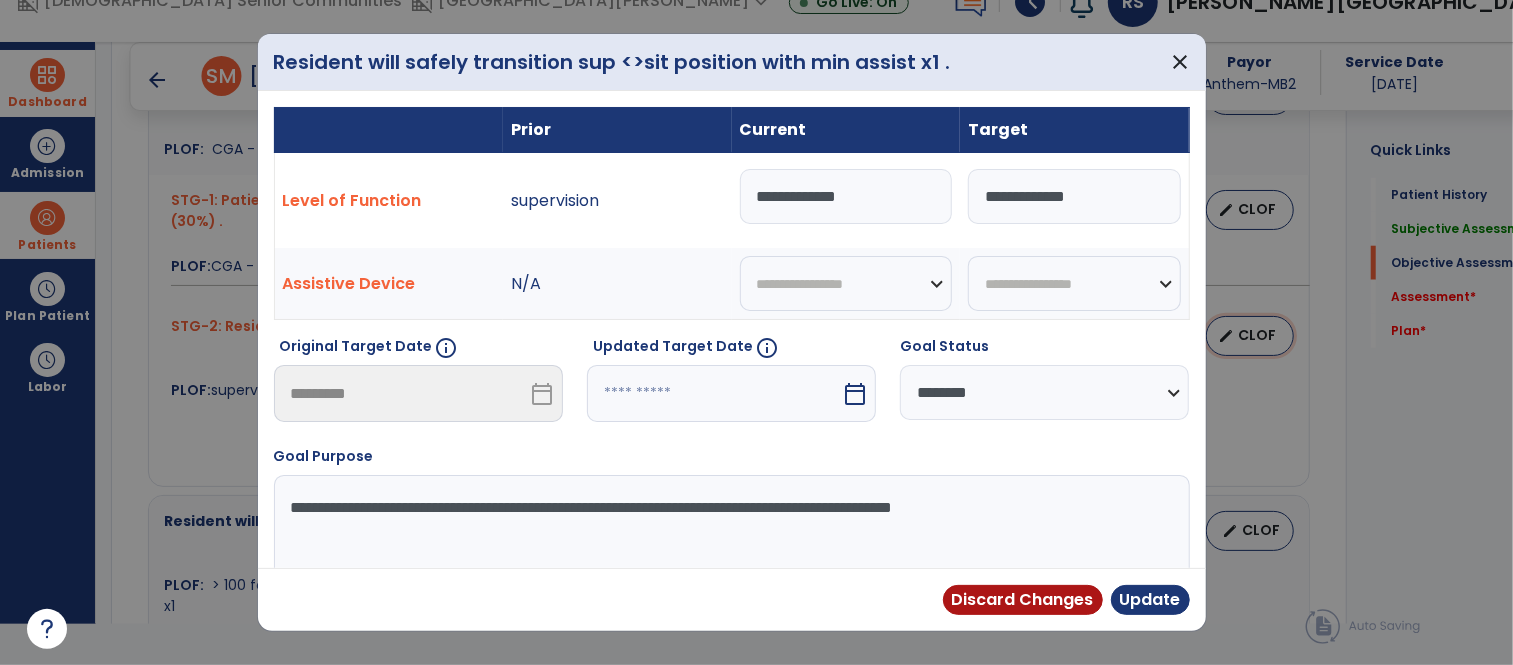 scroll, scrollTop: 1134, scrollLeft: 0, axis: vertical 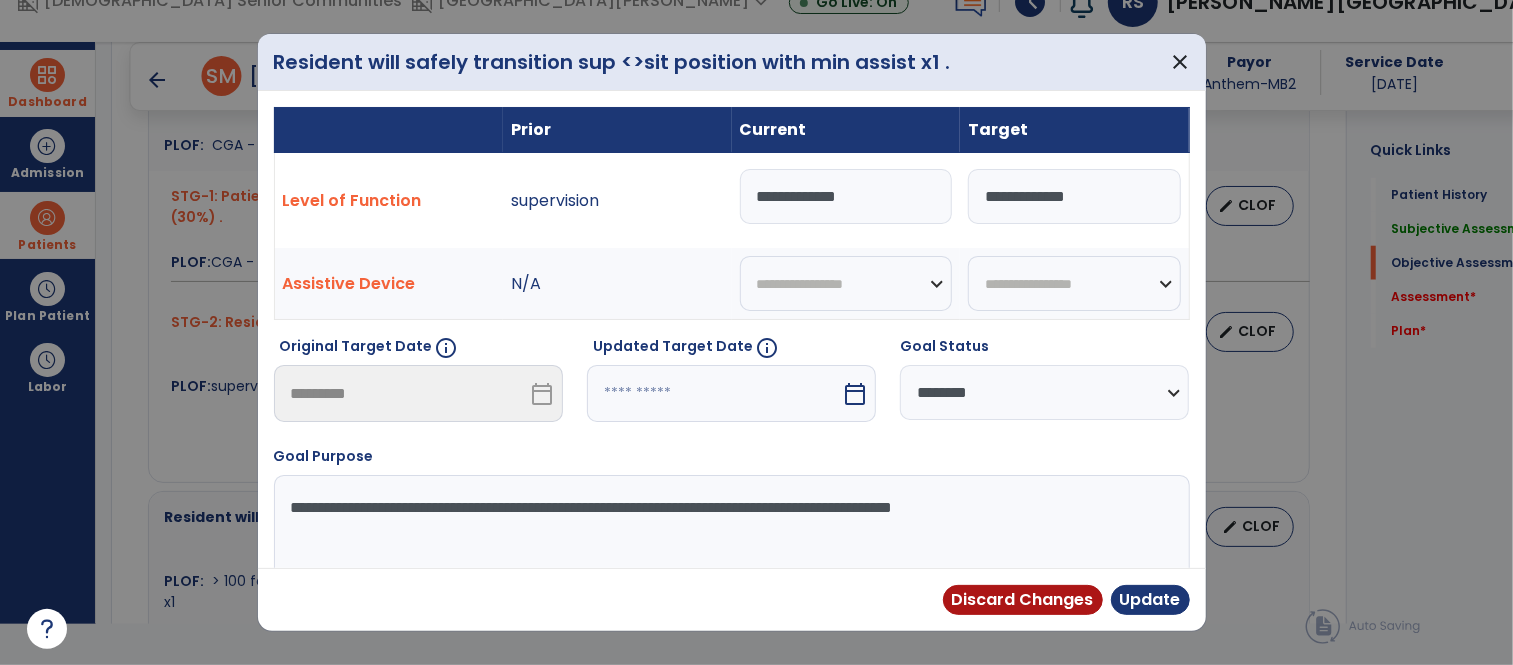 click on "calendar_today" at bounding box center (855, 394) 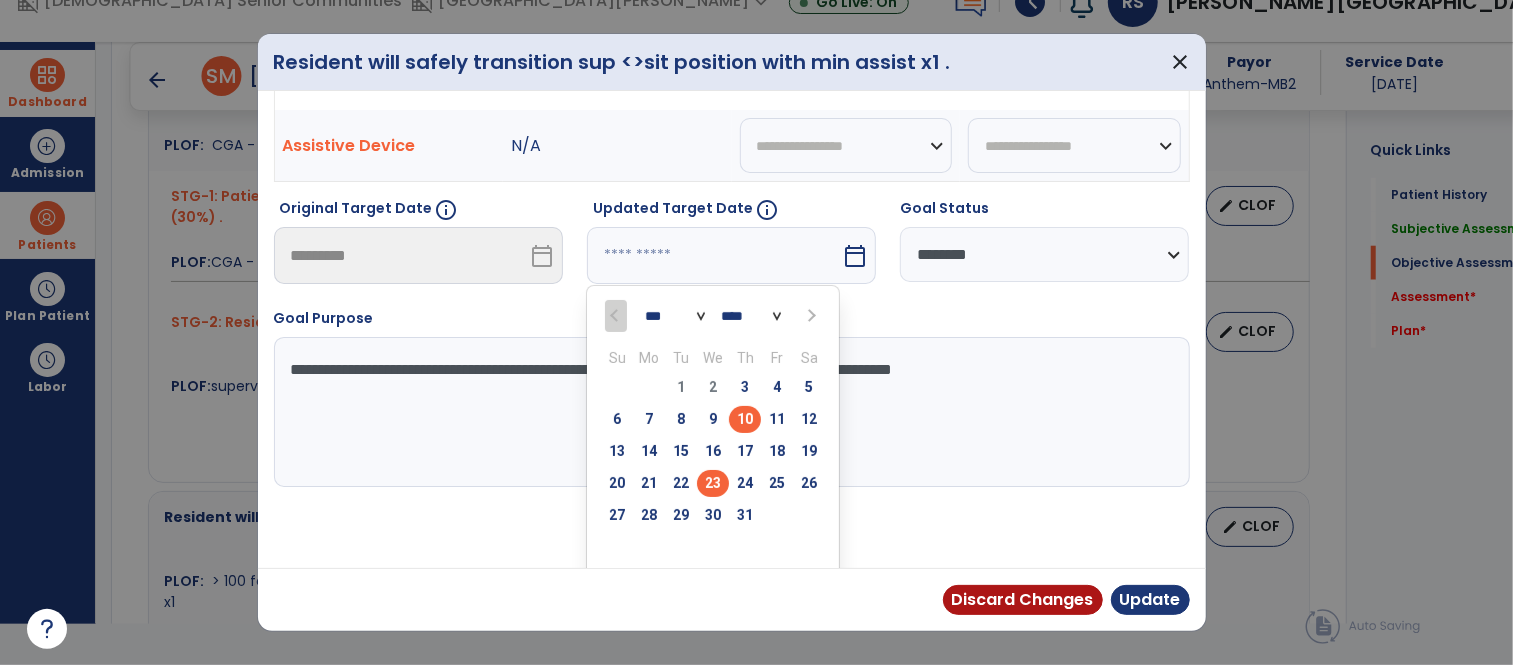 click on "23" at bounding box center (713, 483) 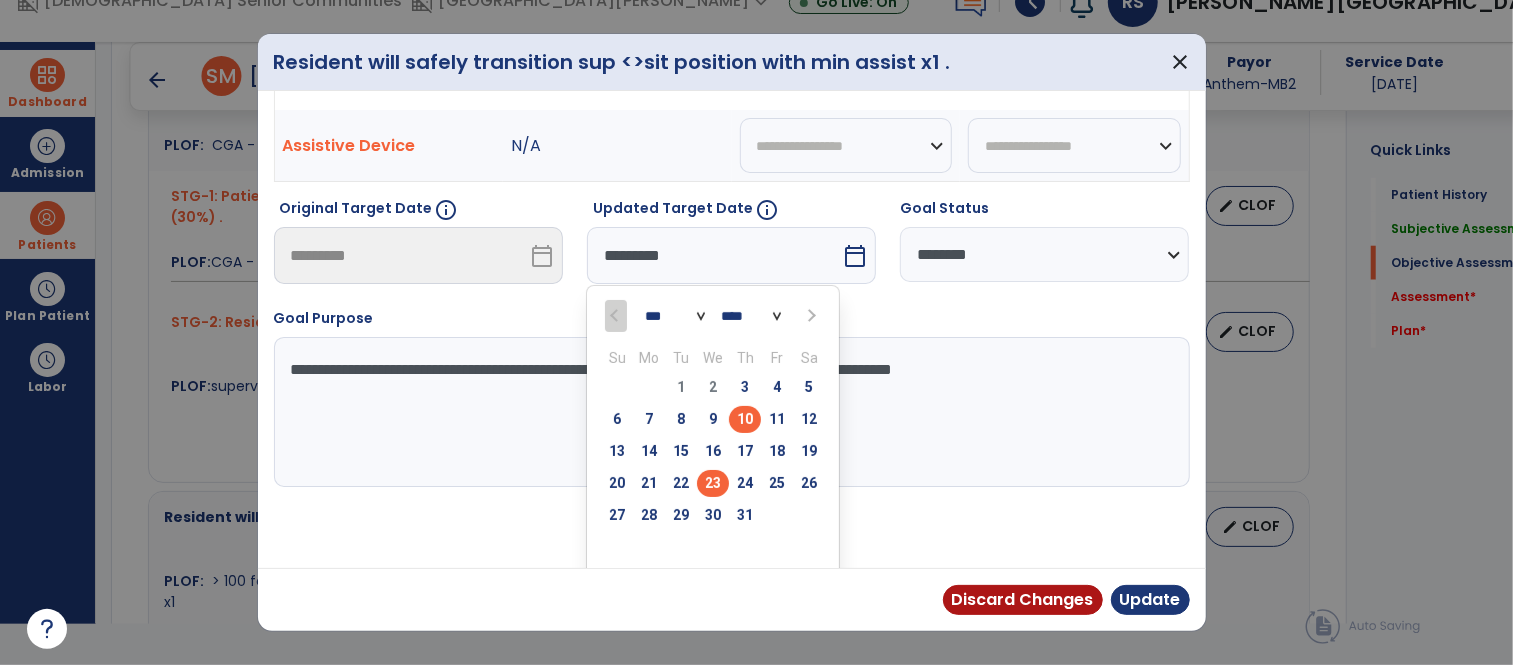 scroll, scrollTop: 73, scrollLeft: 0, axis: vertical 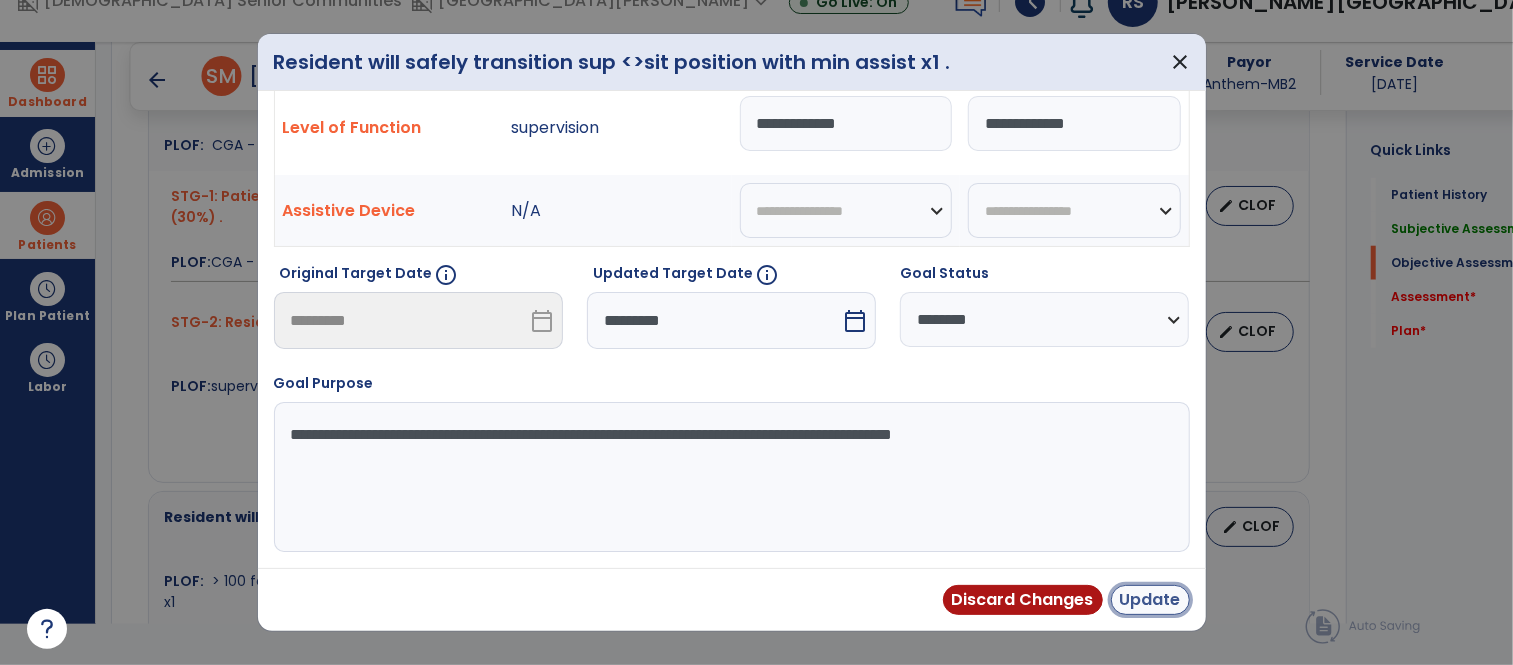 click on "Update" at bounding box center [1150, 600] 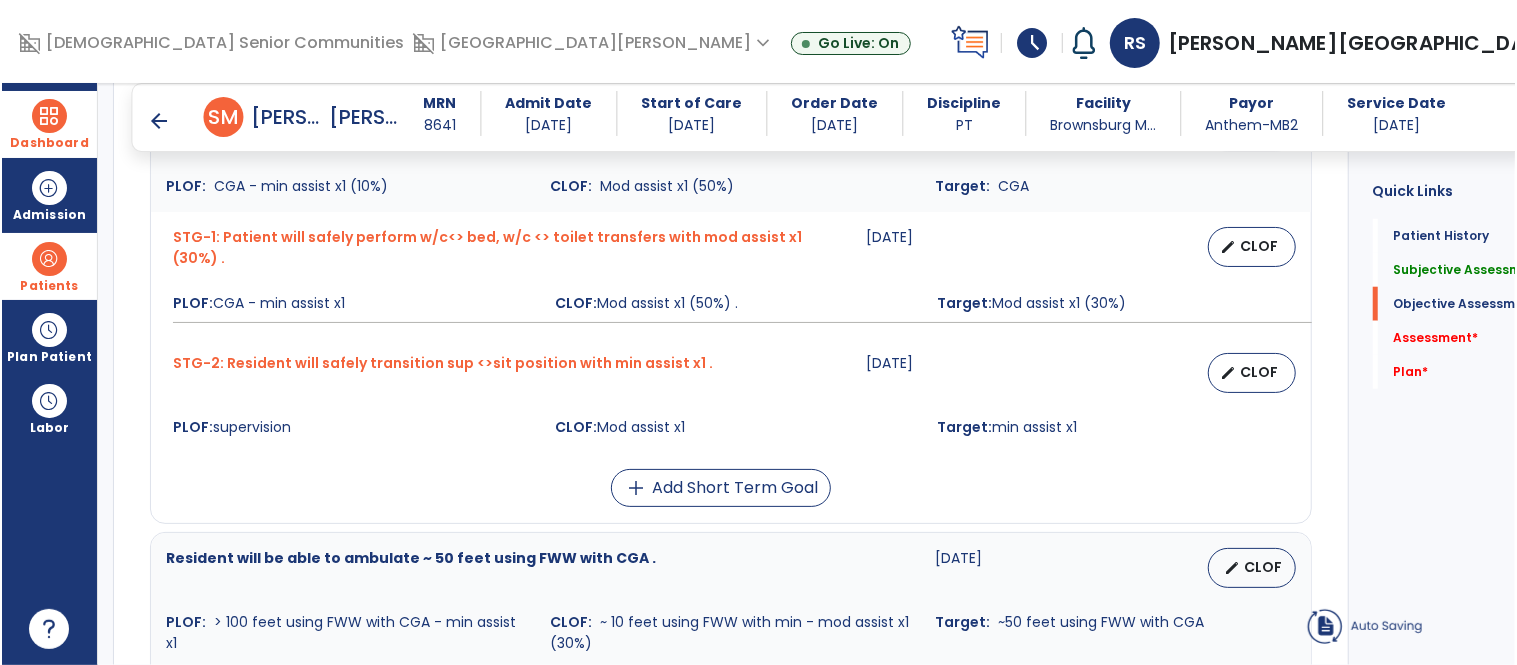 scroll, scrollTop: 41, scrollLeft: 0, axis: vertical 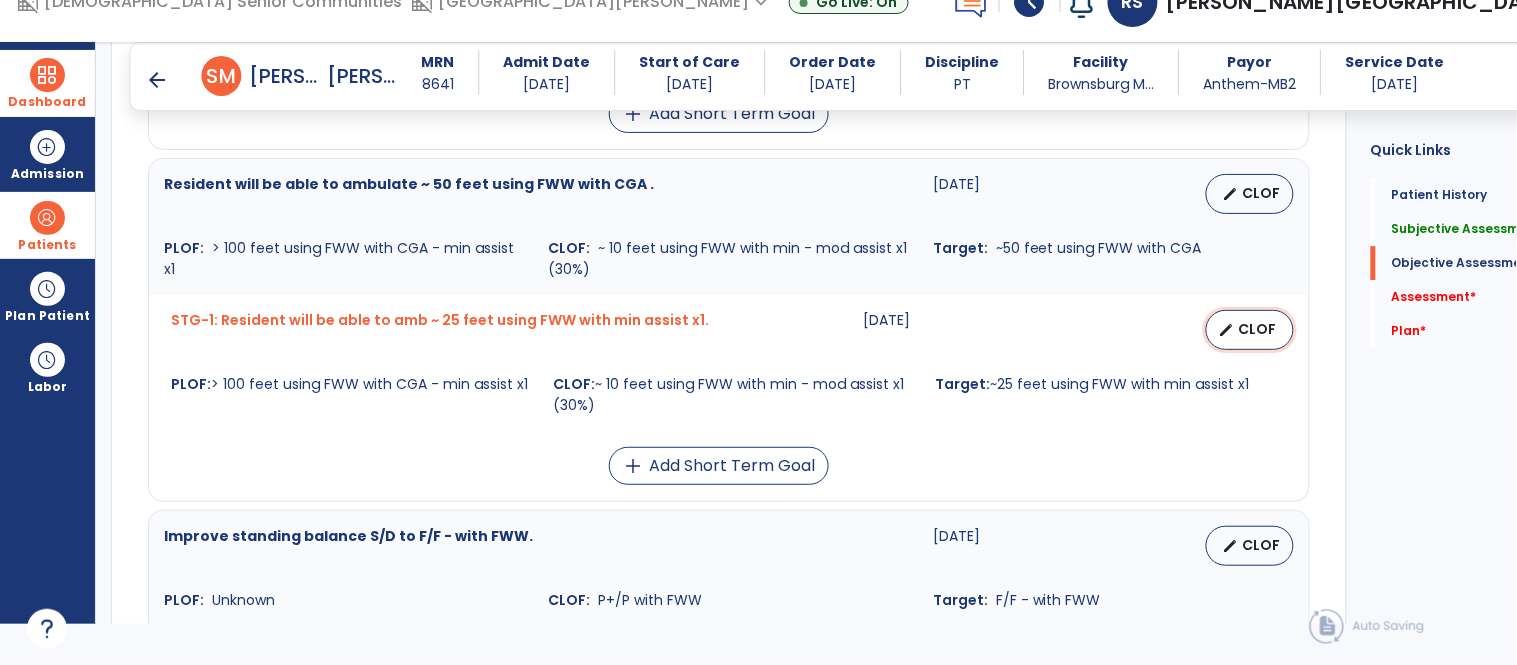 click on "CLOF" at bounding box center [1258, 329] 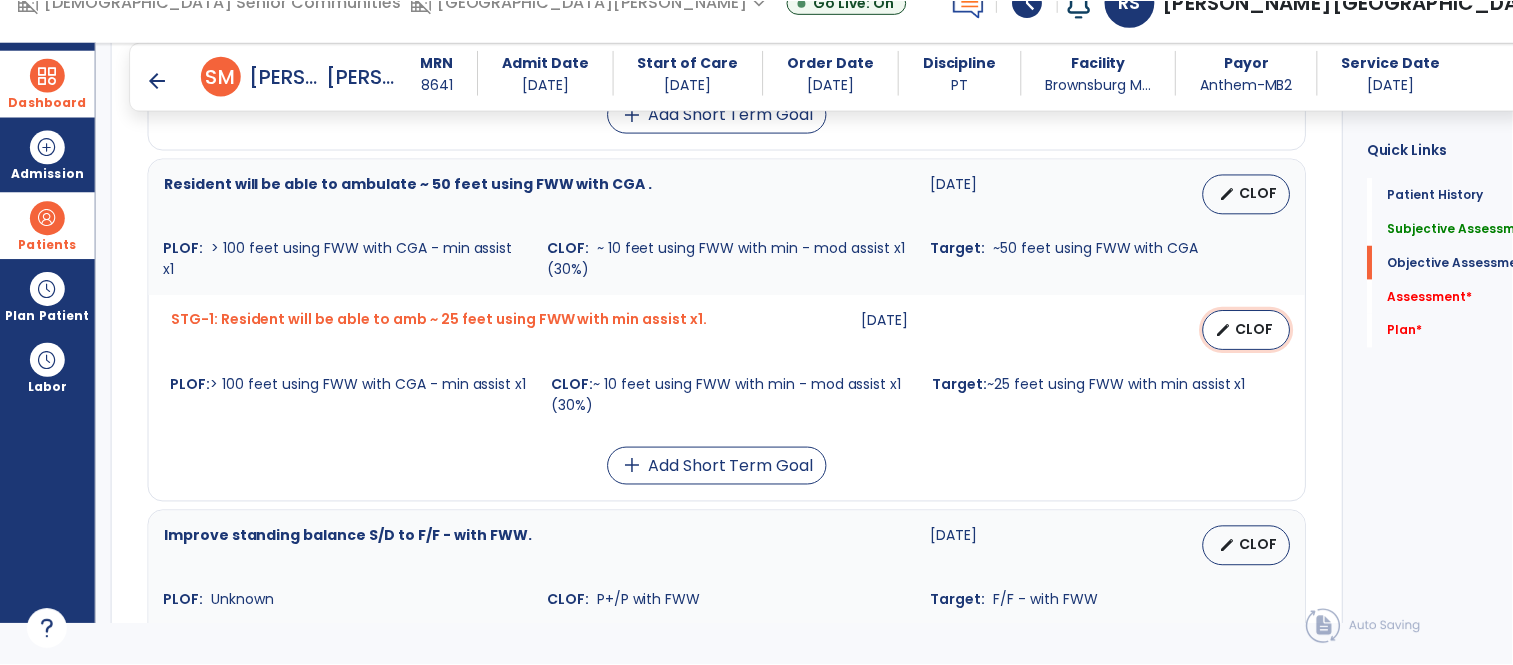 scroll, scrollTop: 0, scrollLeft: 0, axis: both 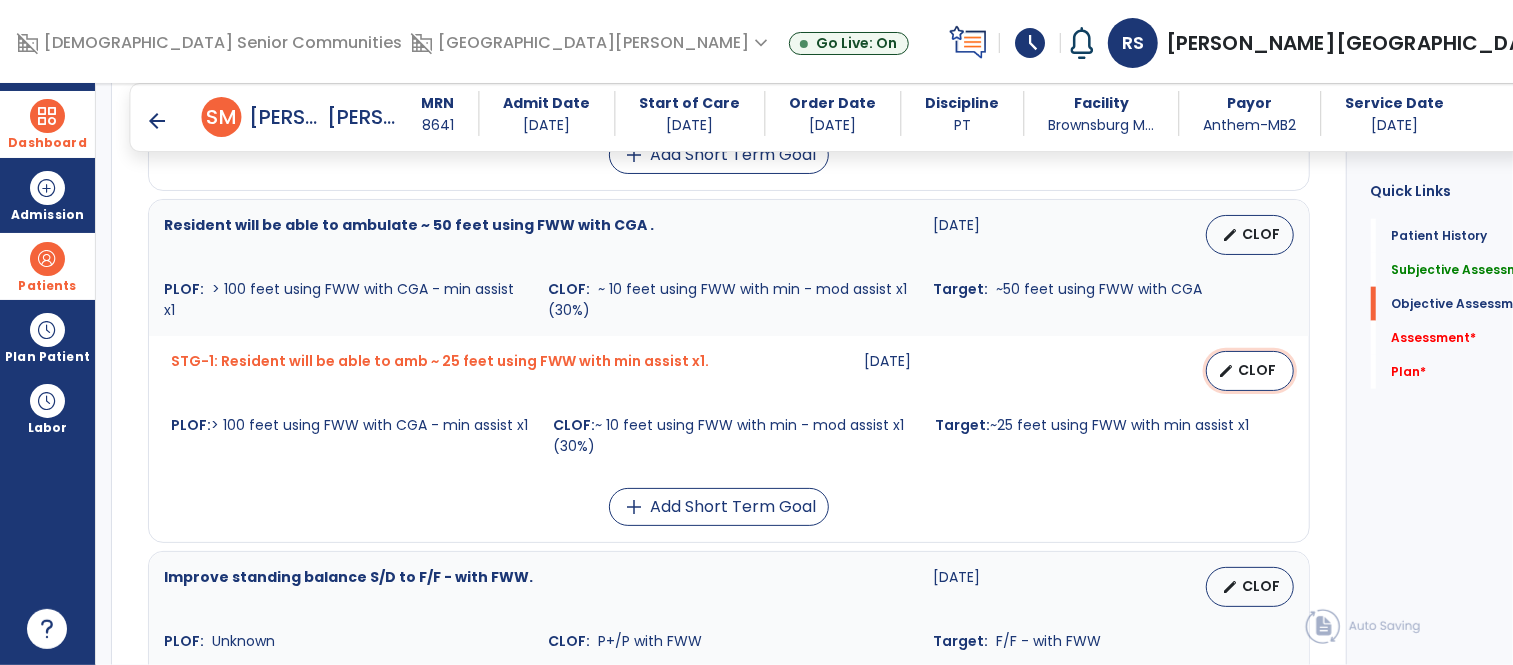 select on "********" 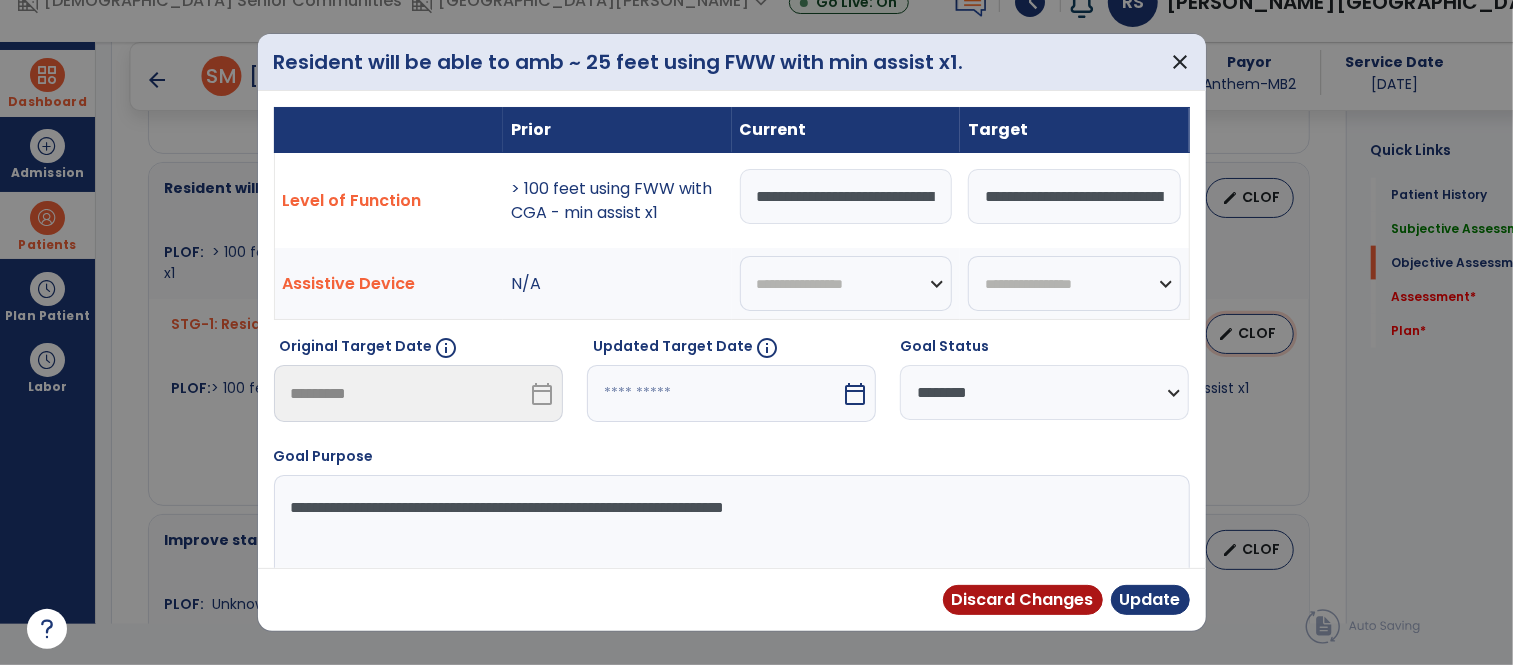 scroll, scrollTop: 1467, scrollLeft: 0, axis: vertical 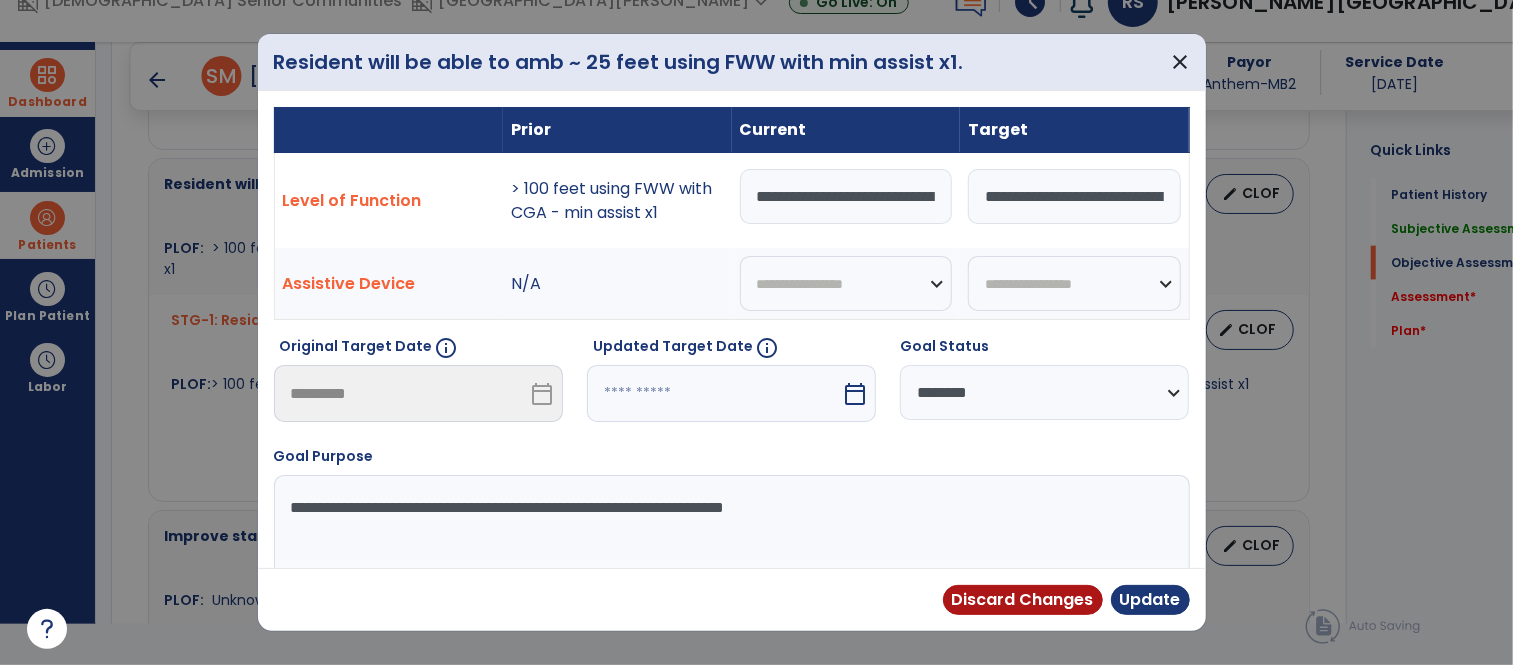 click on "**********" at bounding box center (846, 196) 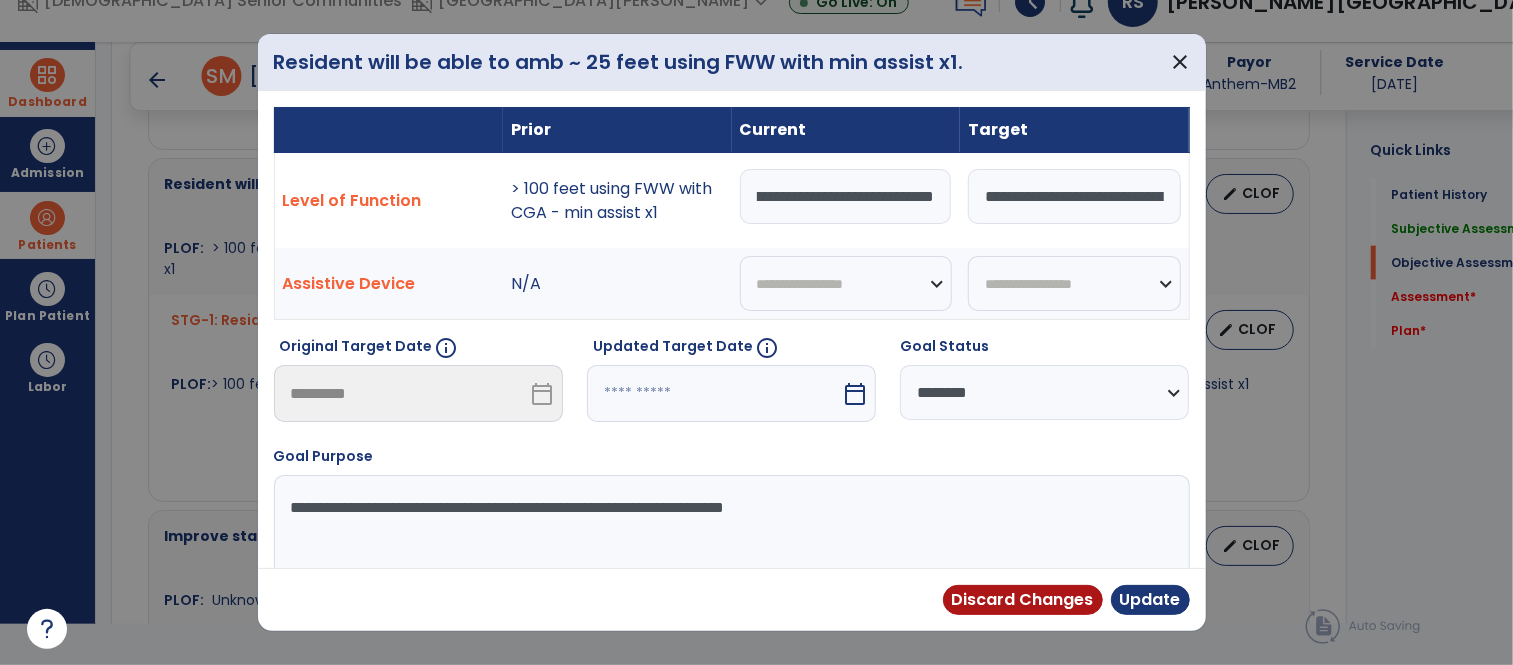 type on "**********" 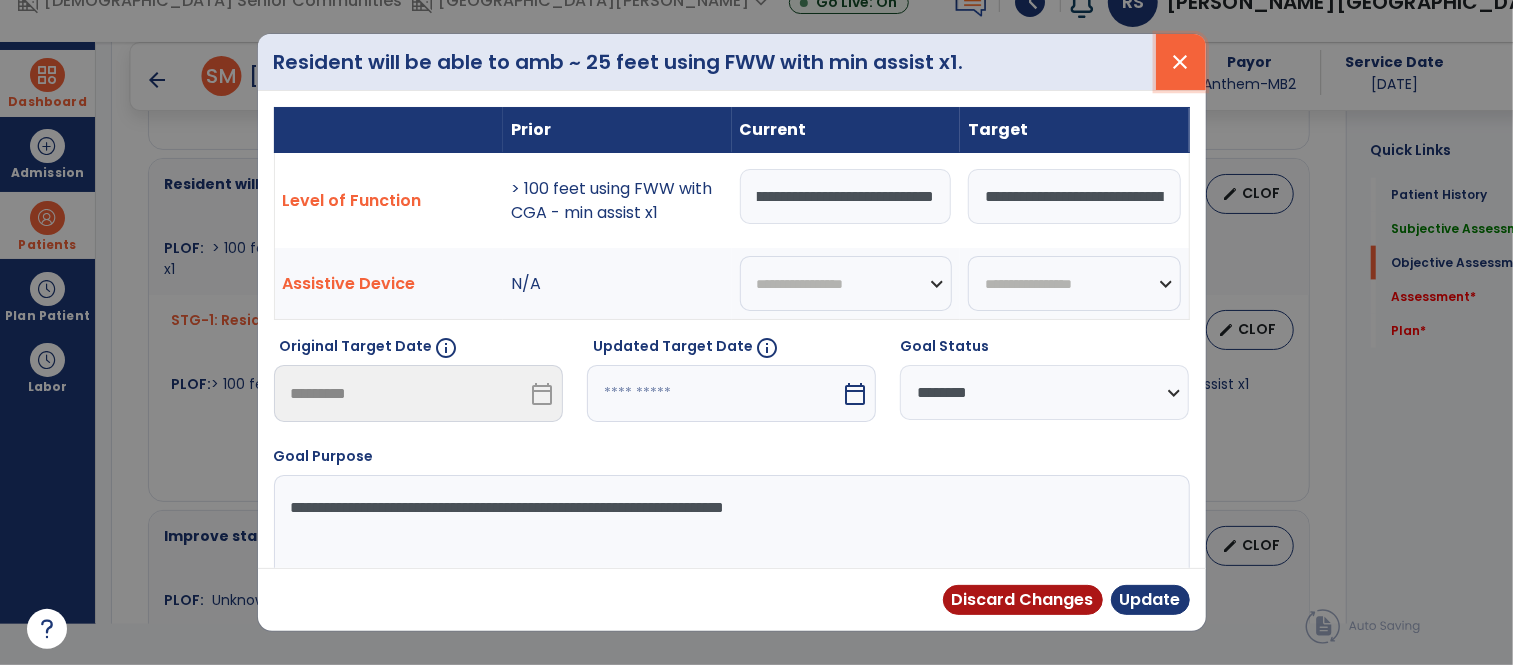 click on "close" at bounding box center [1181, 62] 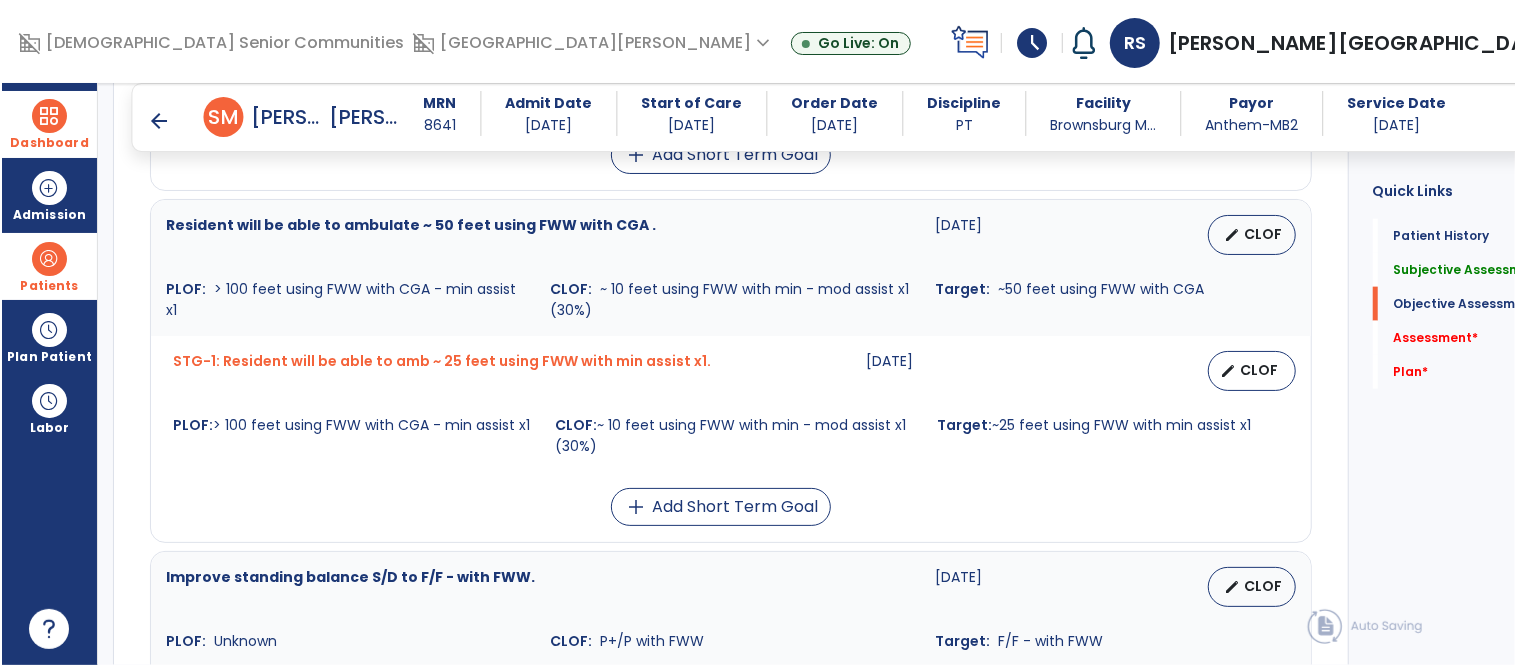 scroll, scrollTop: 41, scrollLeft: 0, axis: vertical 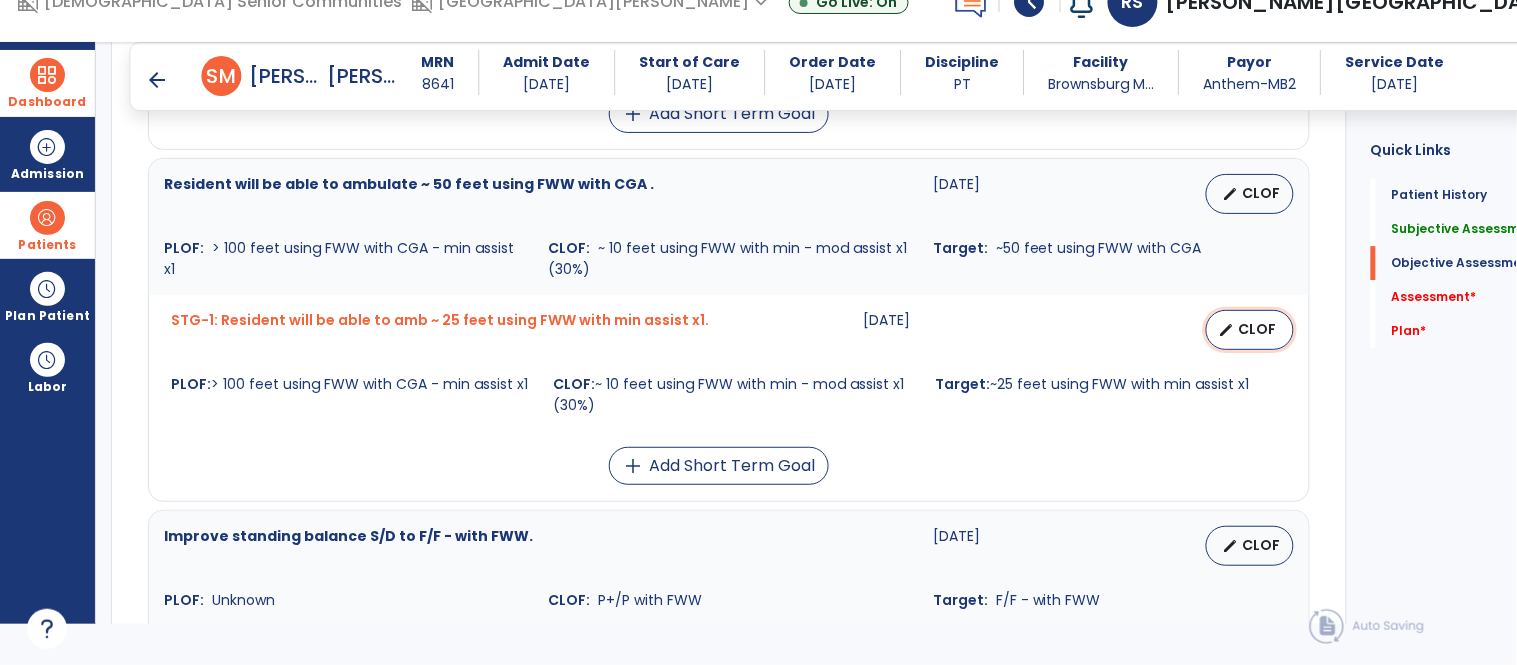 click on "CLOF" at bounding box center [1258, 329] 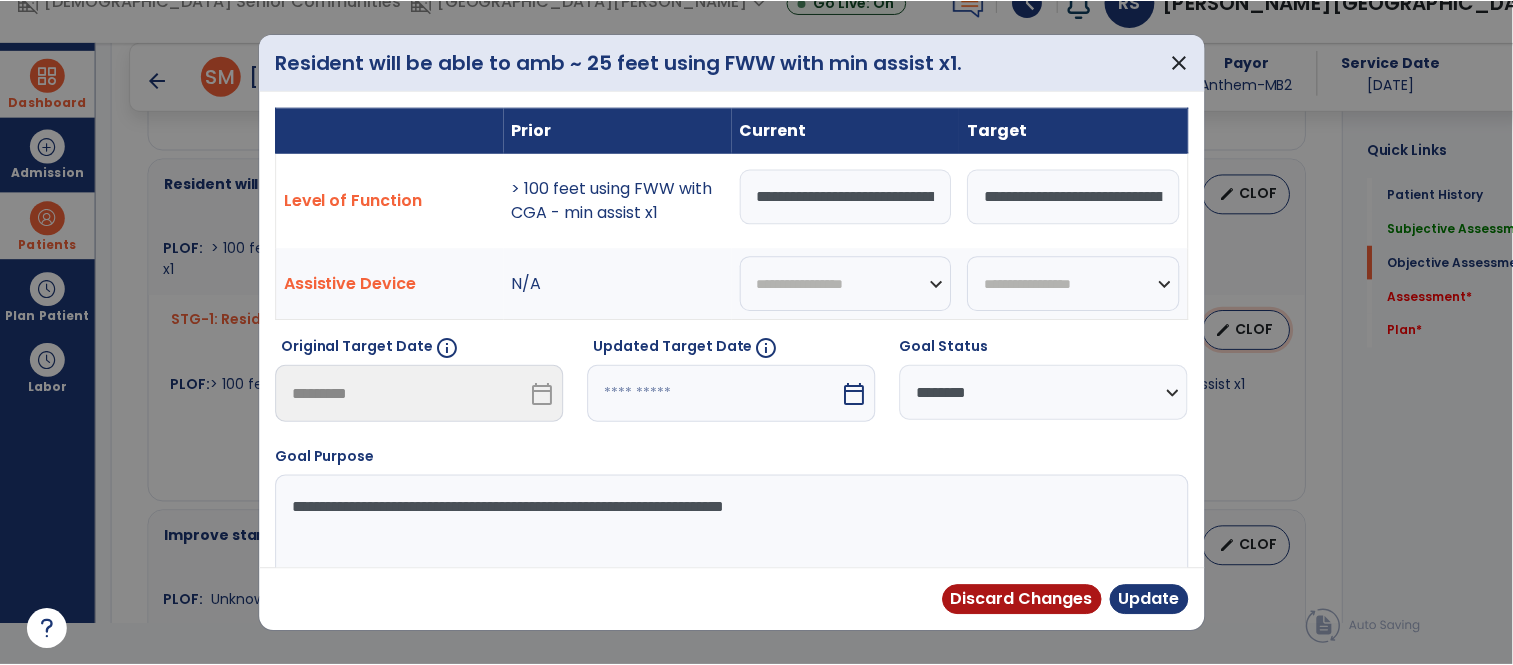 scroll, scrollTop: 0, scrollLeft: 0, axis: both 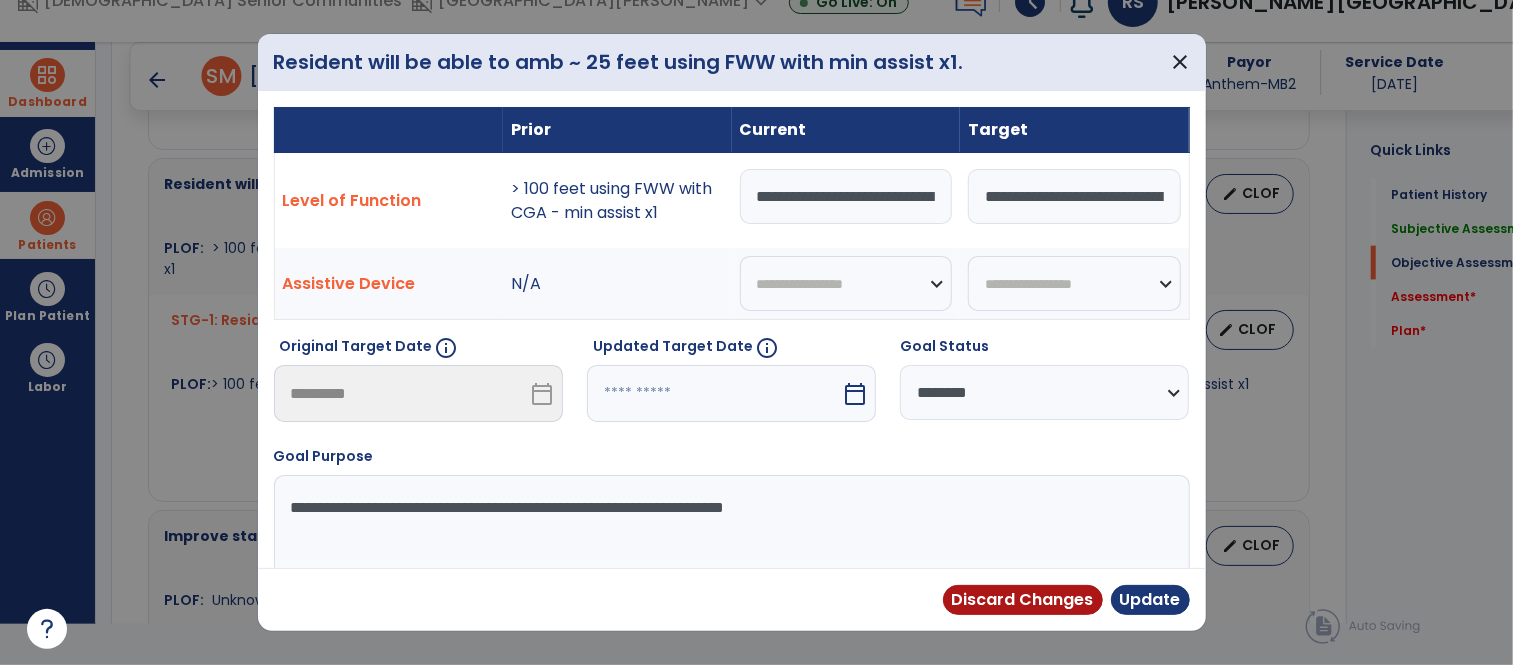 click on "**********" at bounding box center (846, 196) 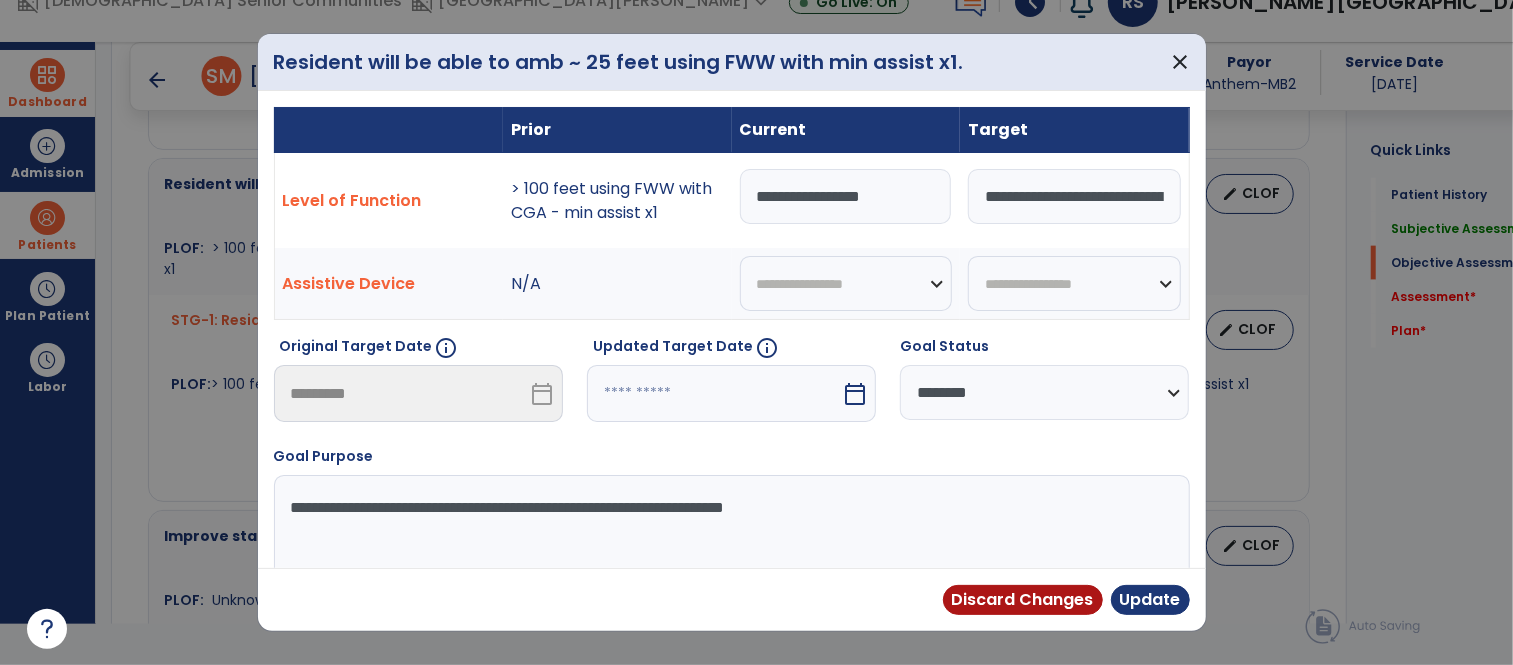 scroll, scrollTop: 0, scrollLeft: 0, axis: both 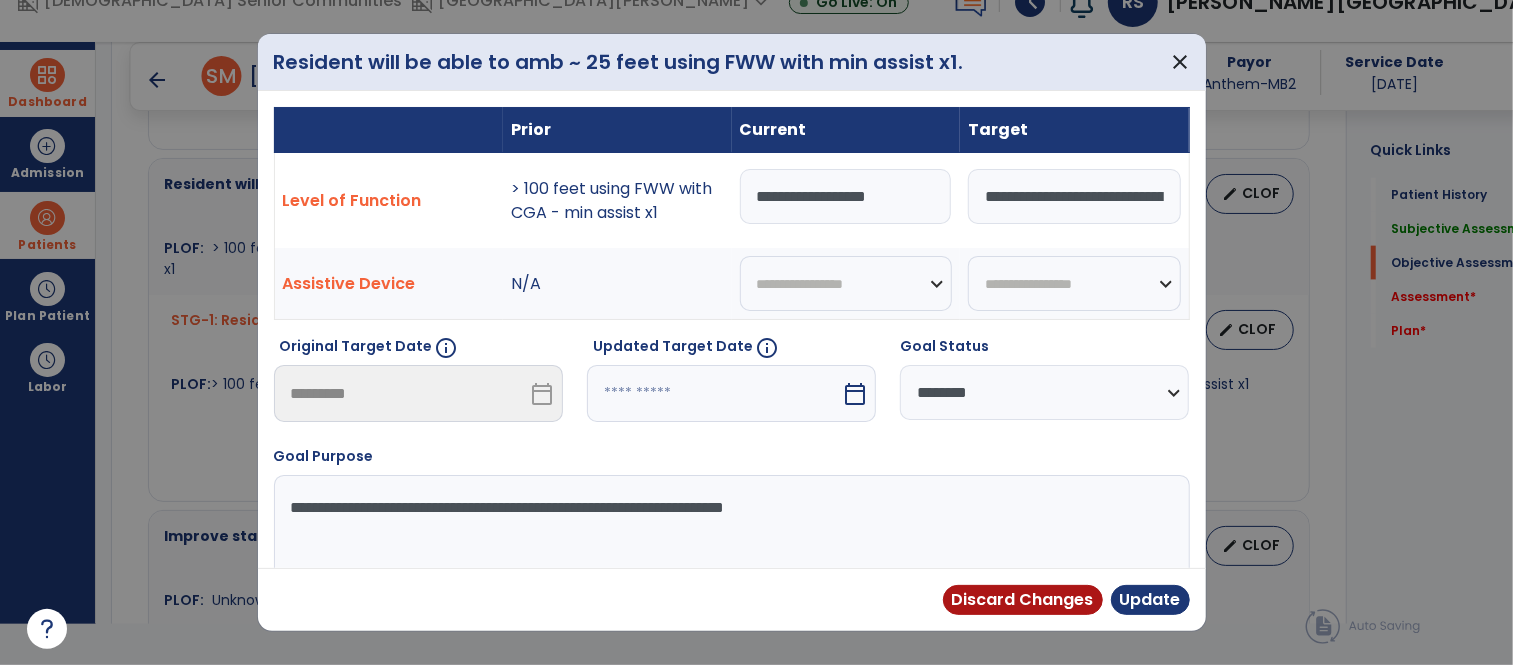 click on "**********" at bounding box center [846, 196] 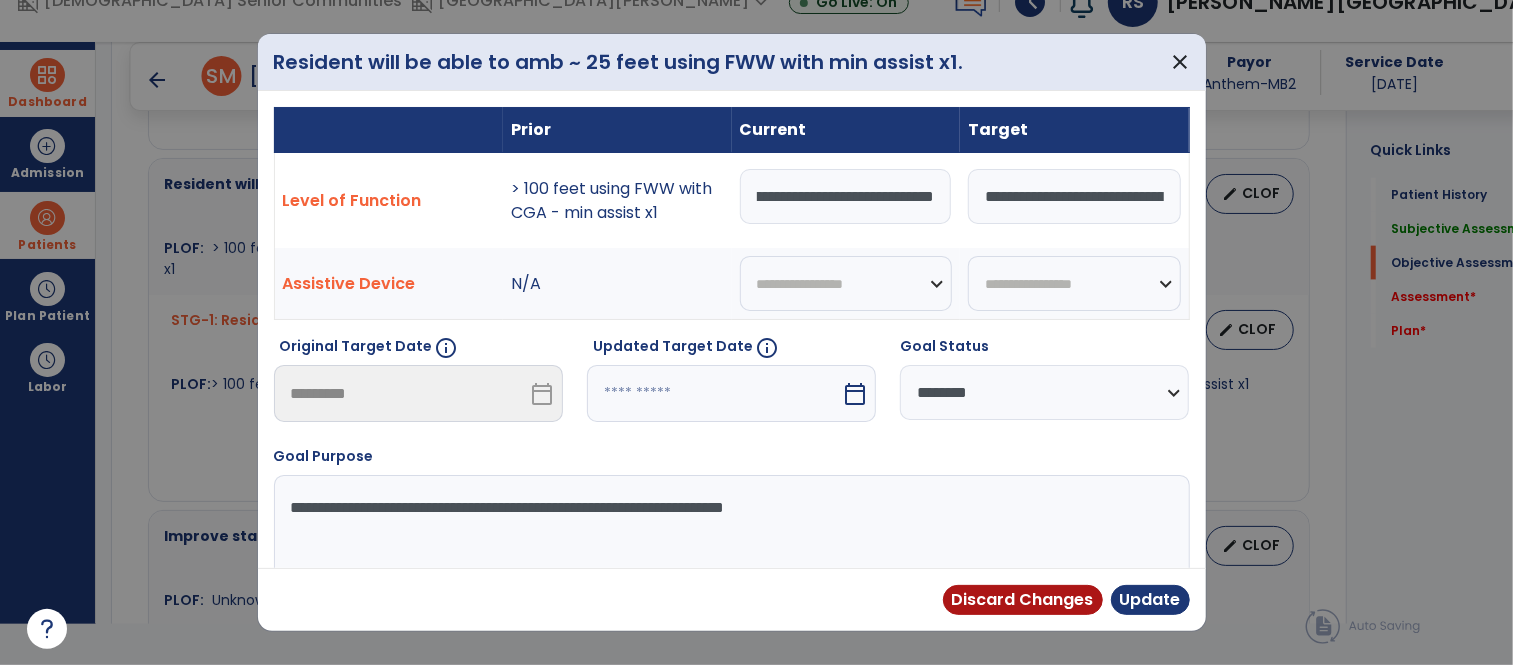 scroll, scrollTop: 0, scrollLeft: 228, axis: horizontal 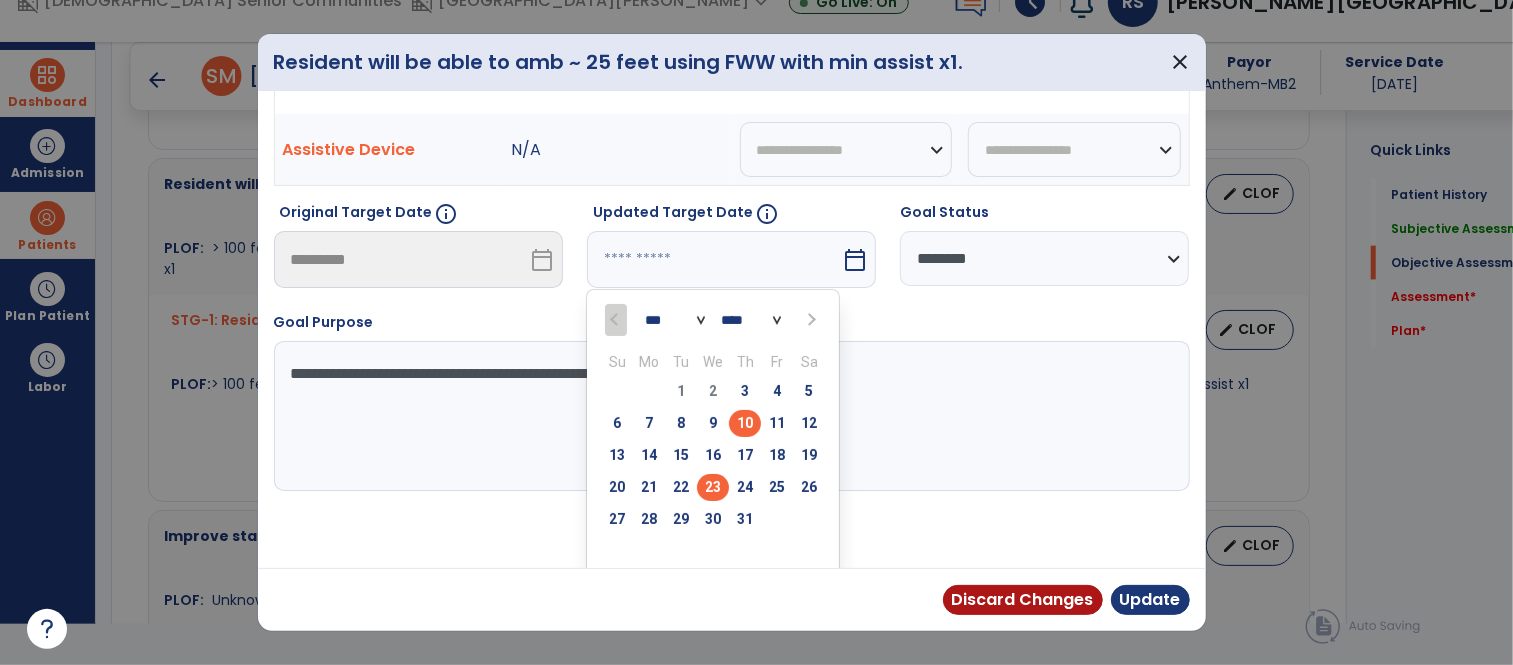 click on "23" at bounding box center [713, 487] 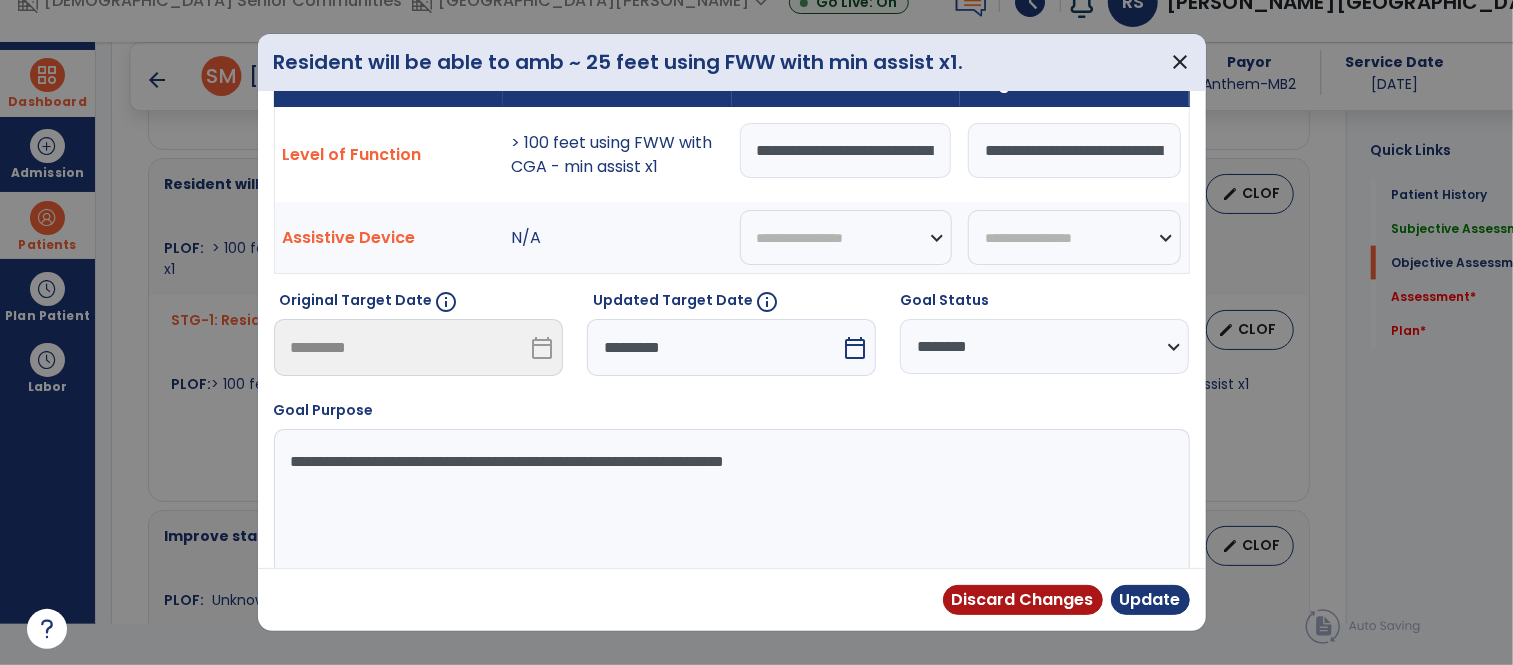 scroll, scrollTop: 73, scrollLeft: 0, axis: vertical 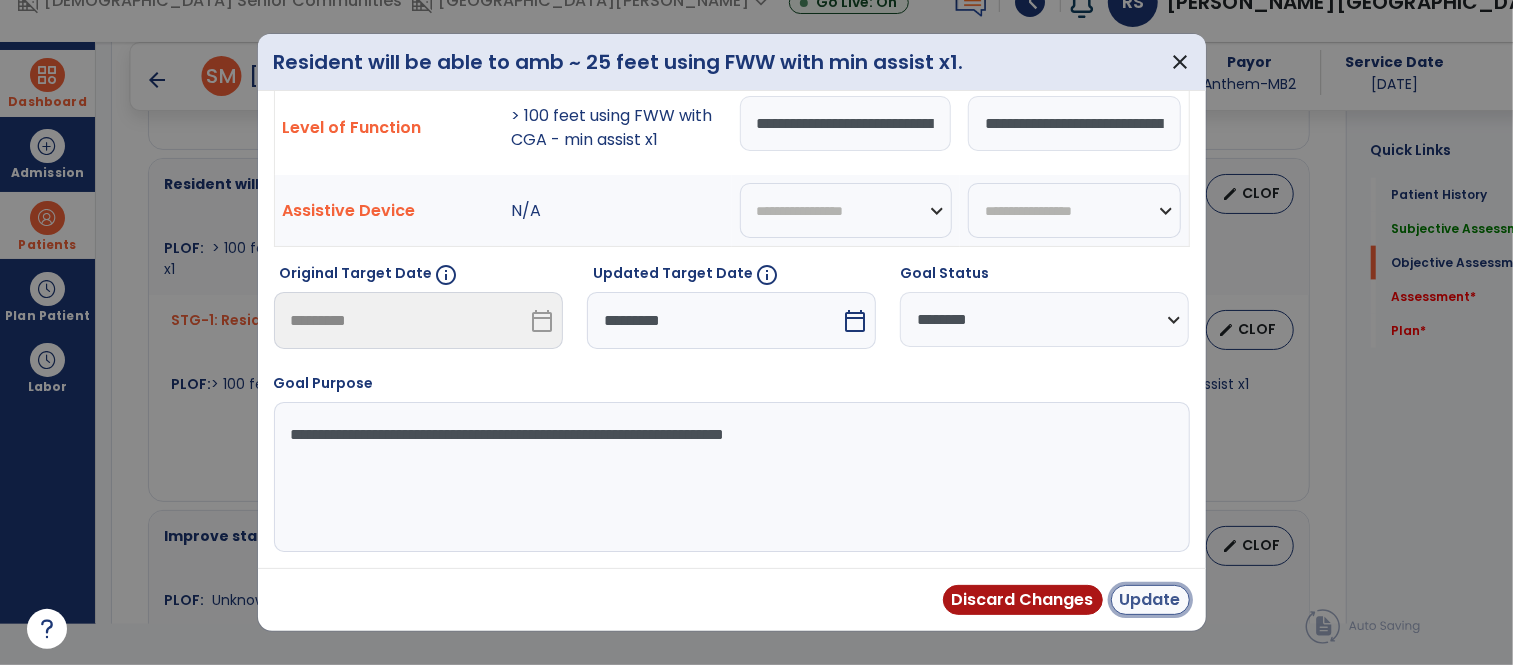 click on "Update" at bounding box center (1150, 600) 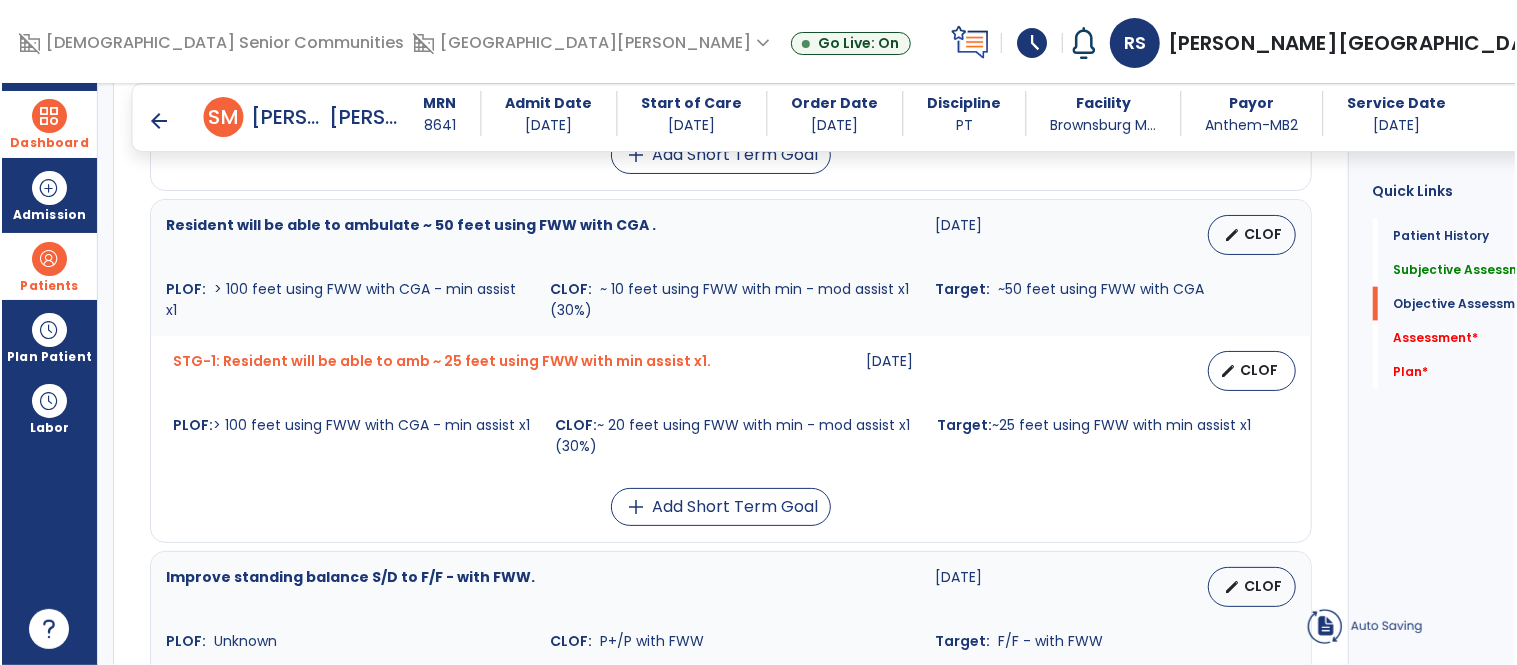 scroll, scrollTop: 41, scrollLeft: 0, axis: vertical 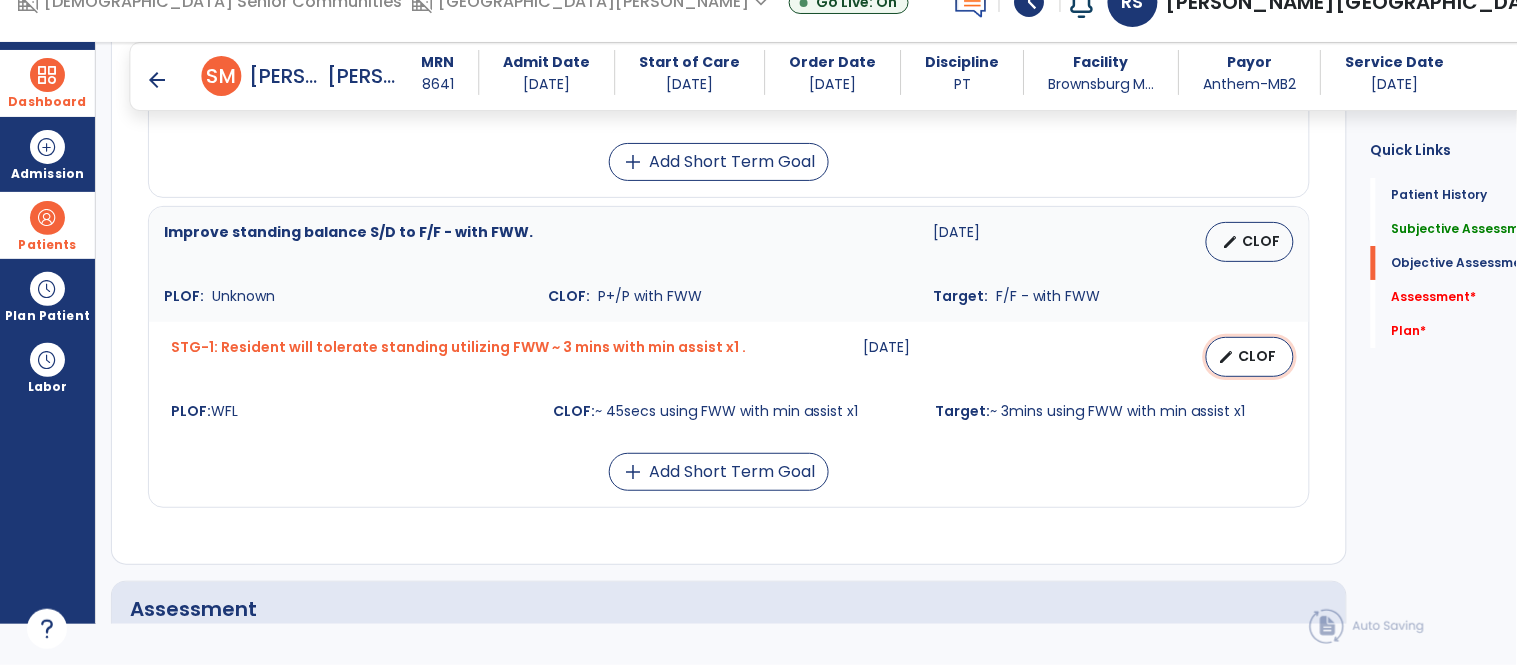 click on "edit   CLOF" at bounding box center [1250, 357] 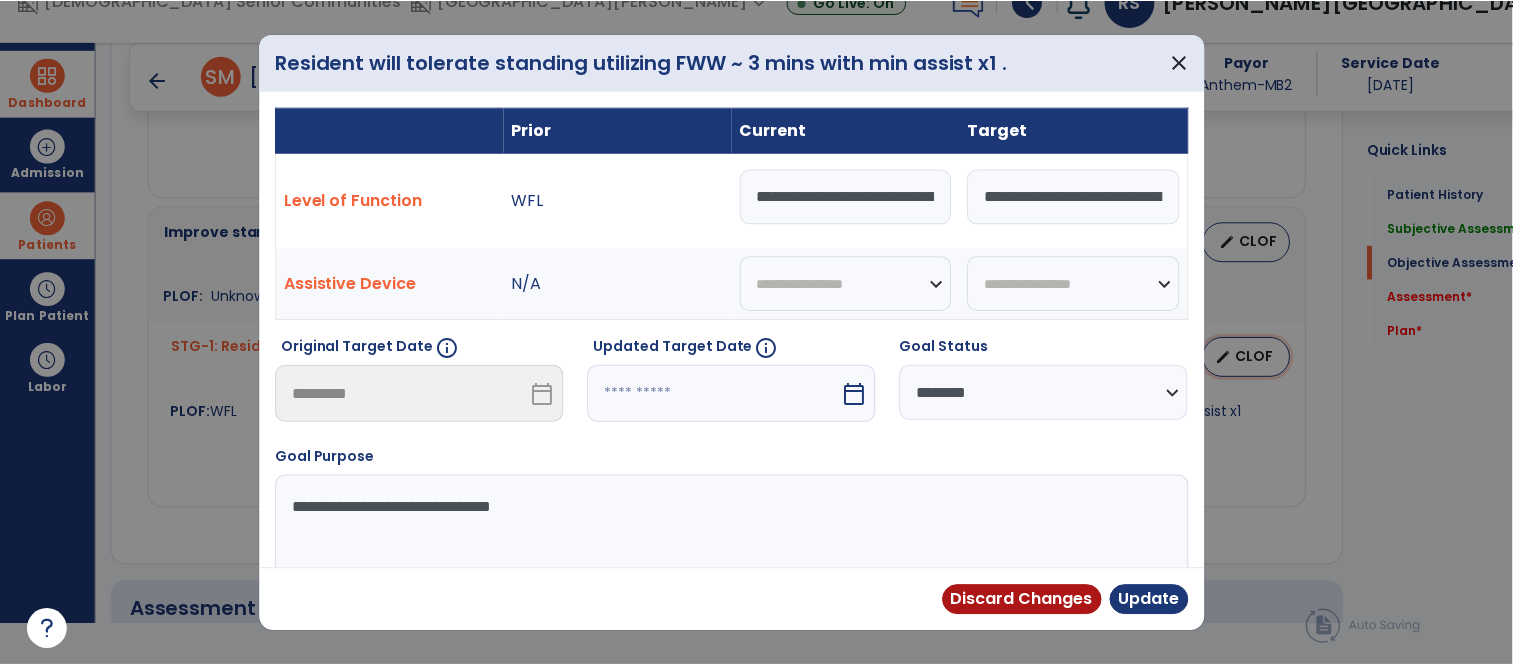 scroll, scrollTop: 0, scrollLeft: 0, axis: both 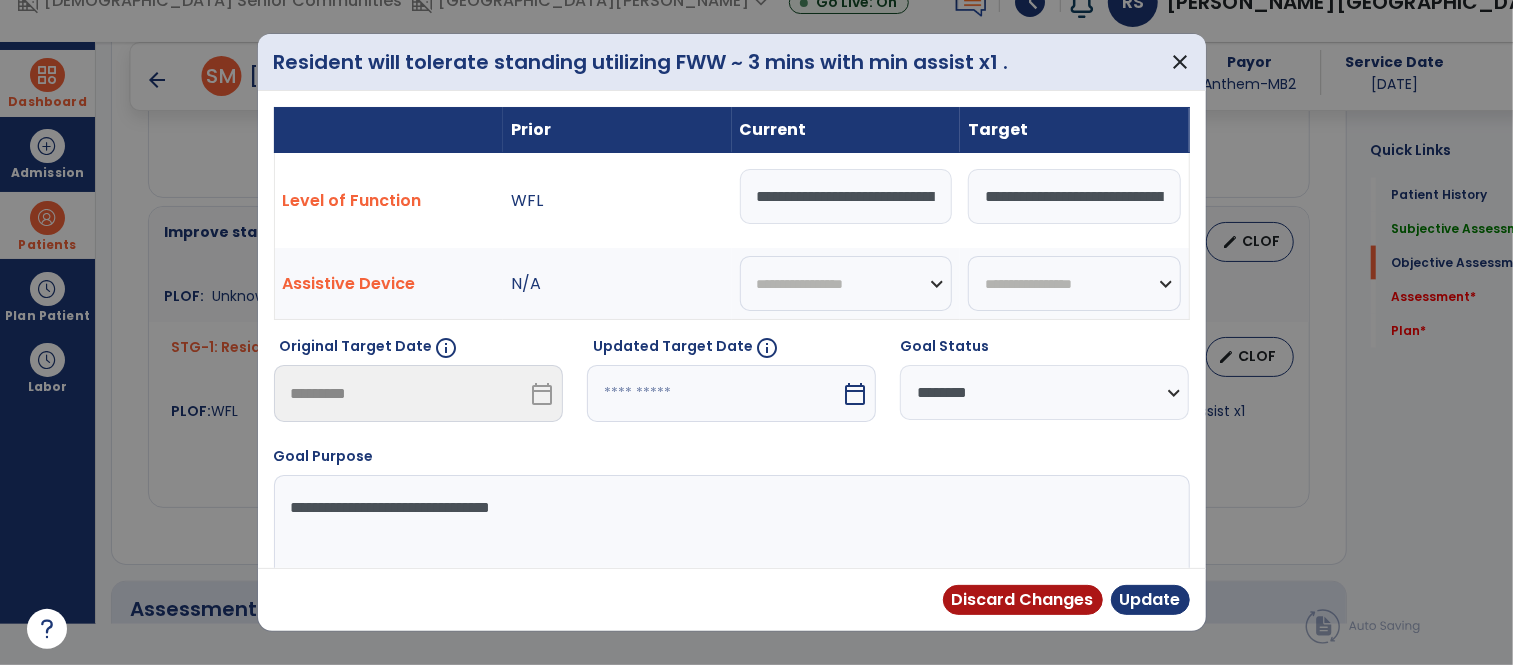 click on "**********" at bounding box center [846, 196] 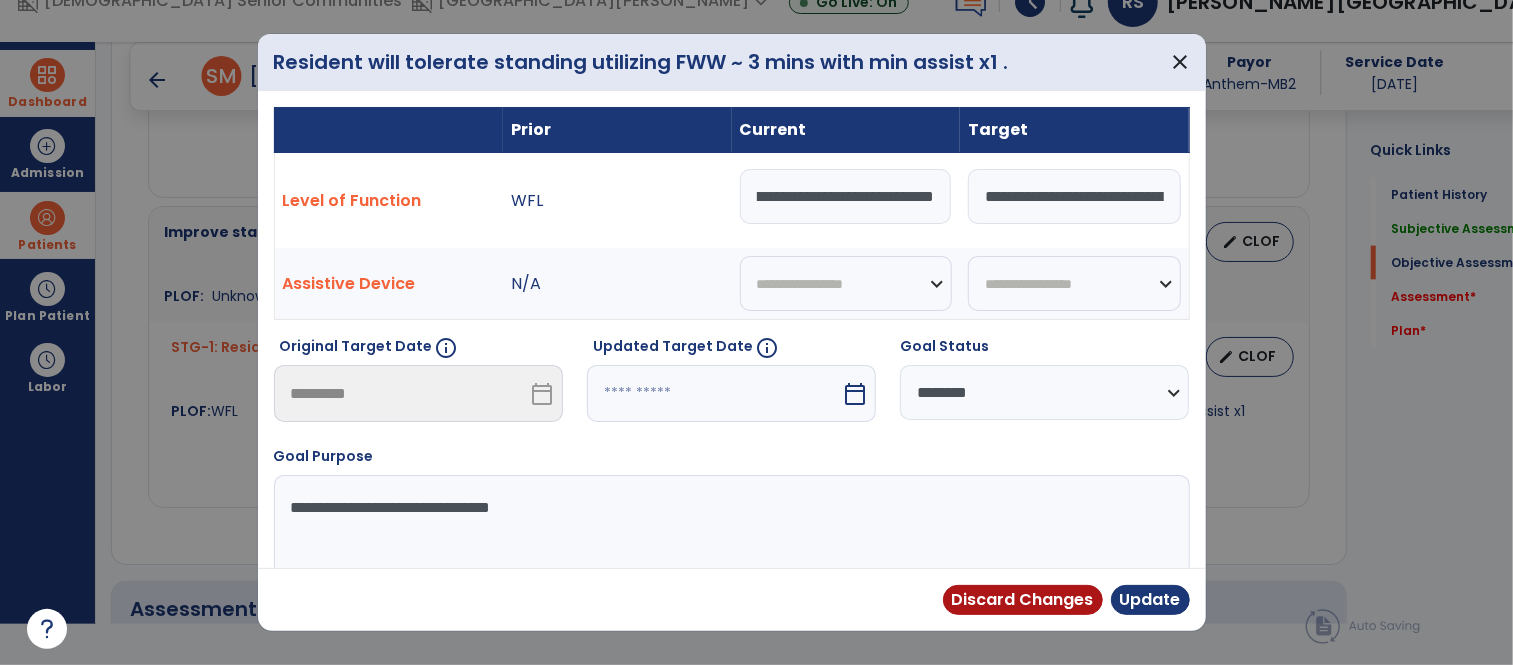 scroll, scrollTop: 0, scrollLeft: 122, axis: horizontal 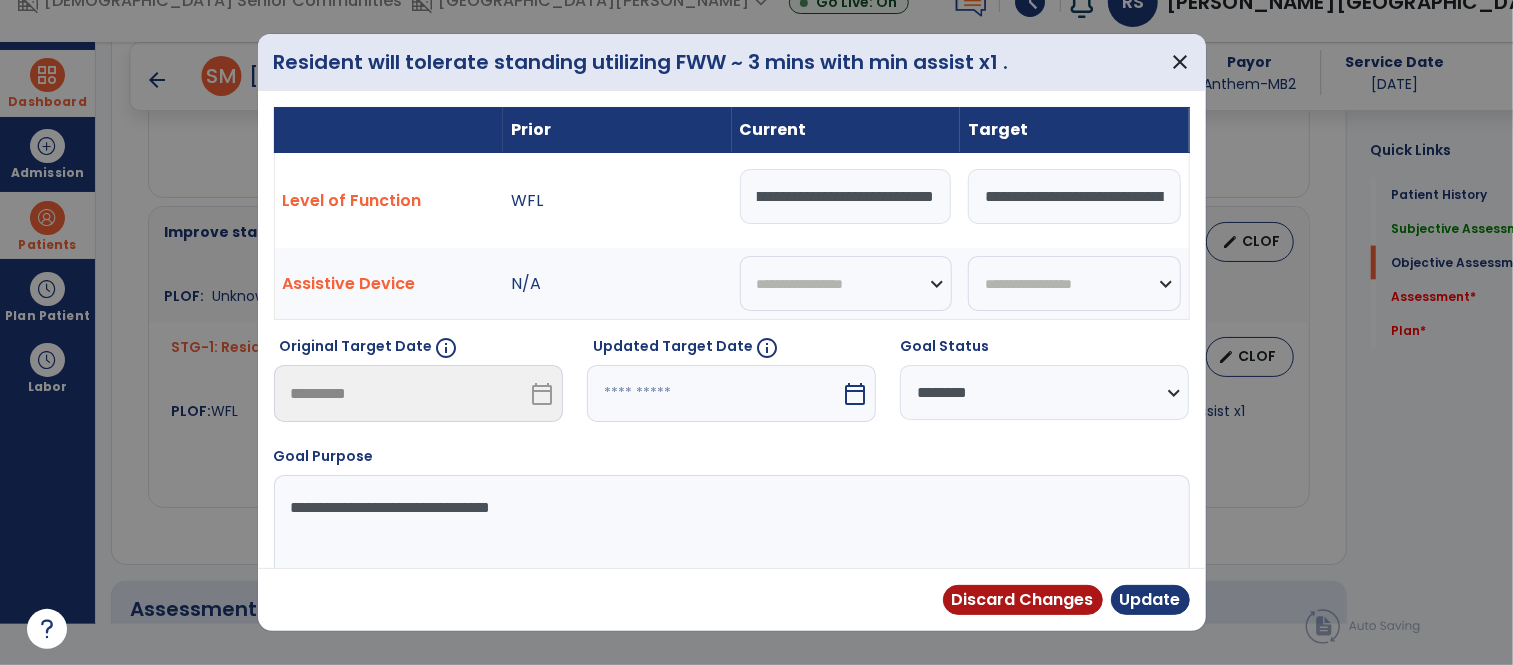 type on "**********" 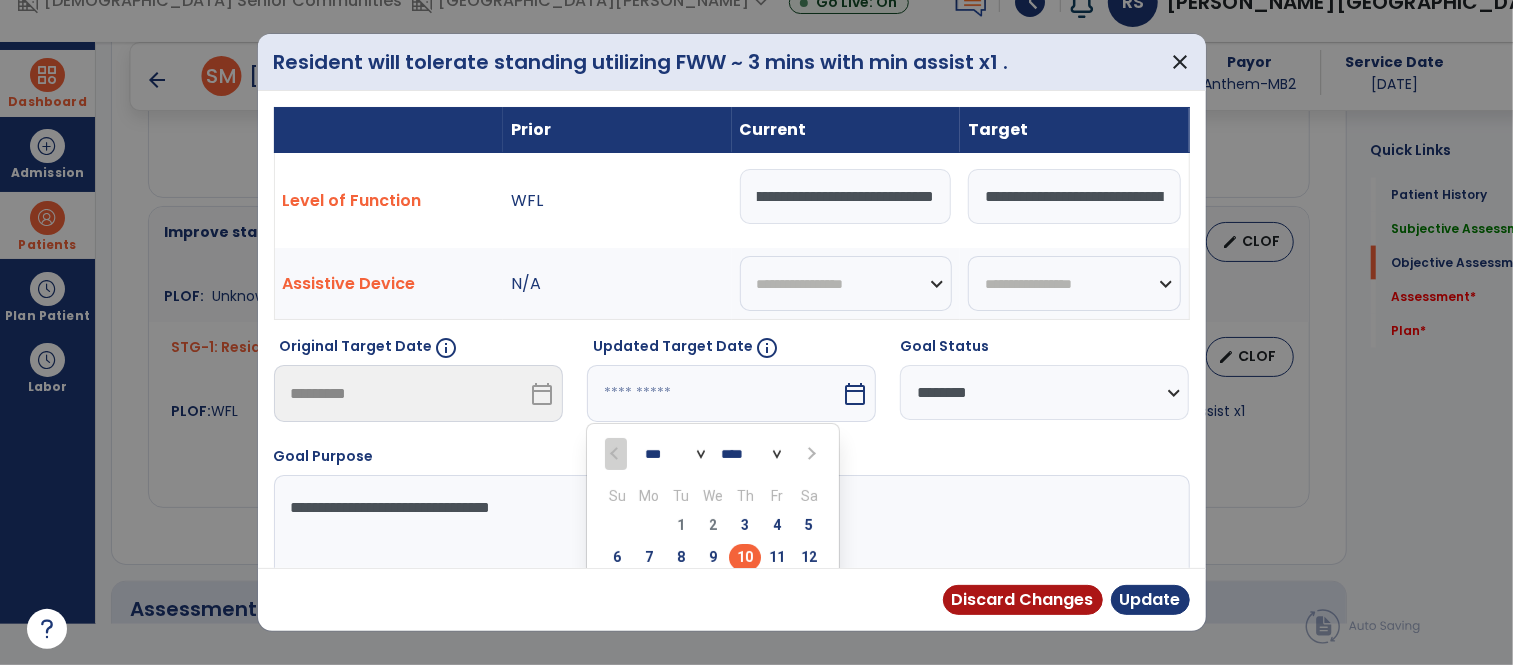 scroll, scrollTop: 0, scrollLeft: 0, axis: both 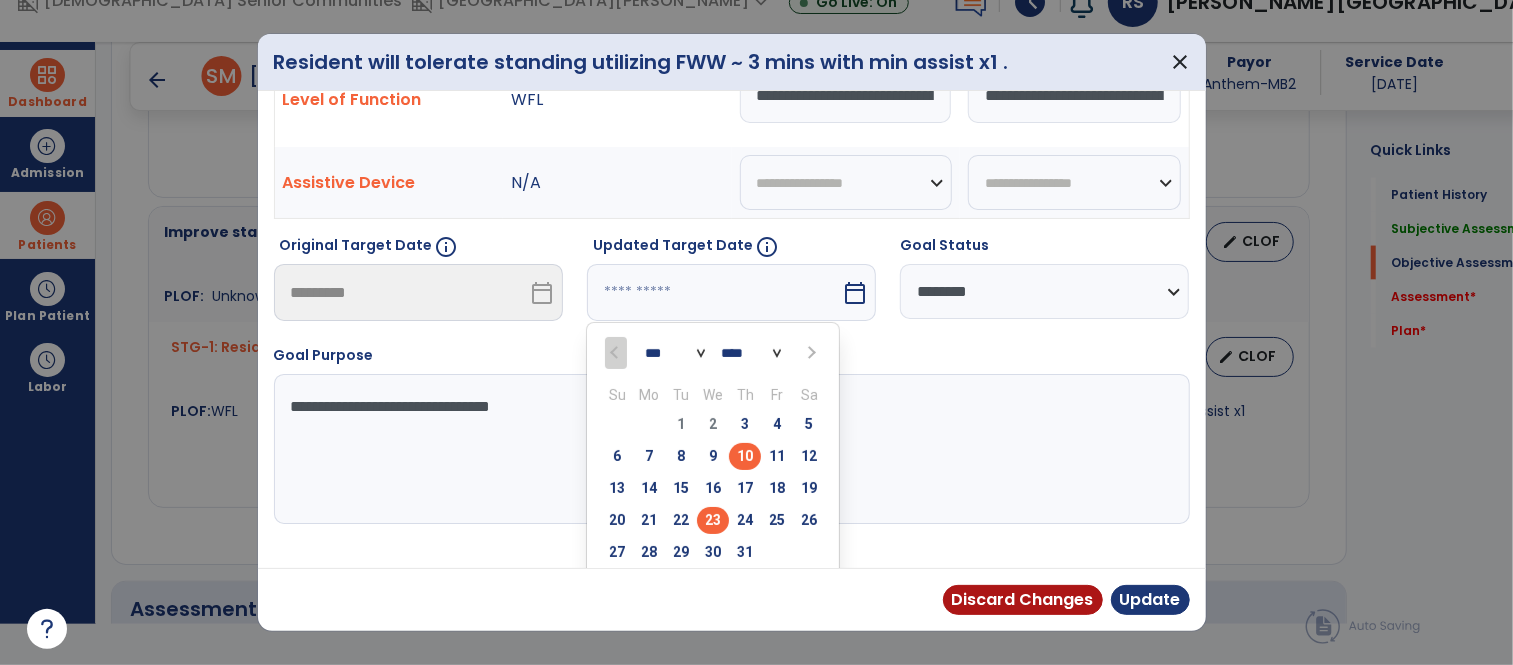click on "23" at bounding box center (713, 520) 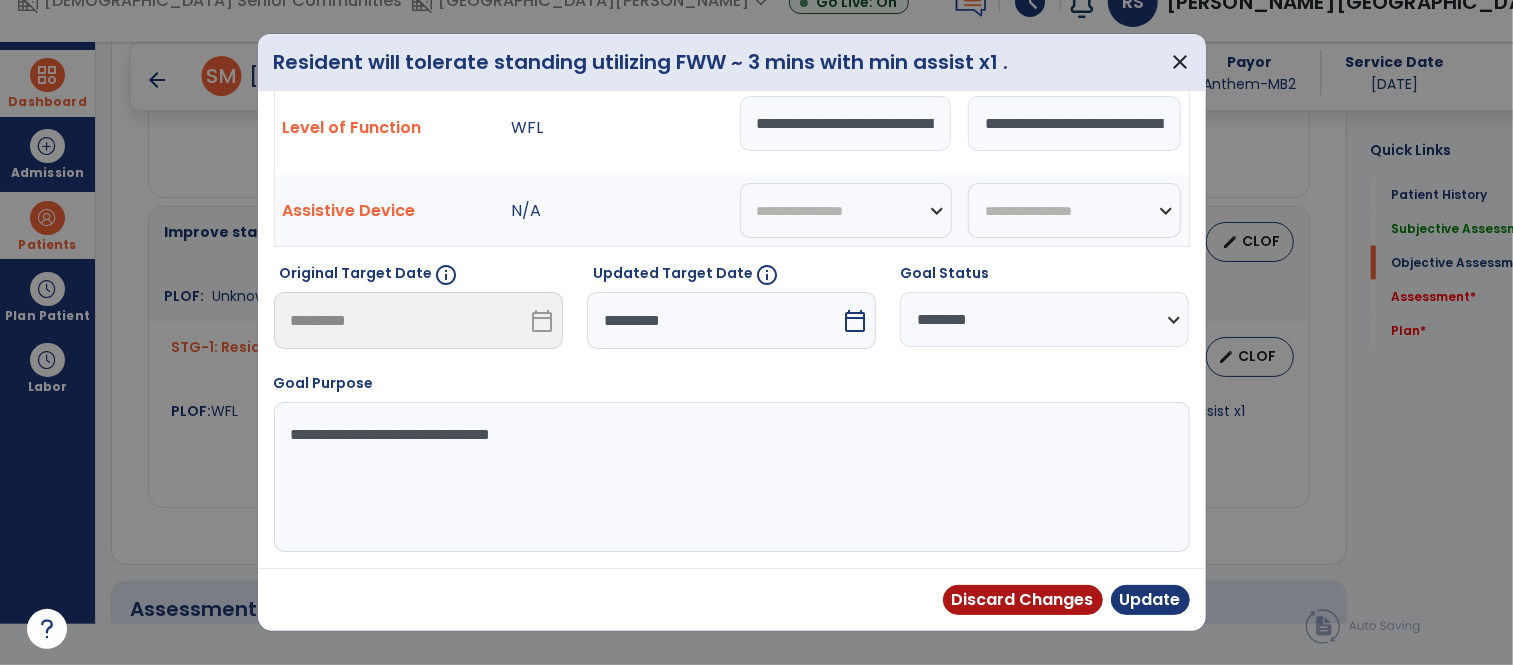 scroll, scrollTop: 73, scrollLeft: 0, axis: vertical 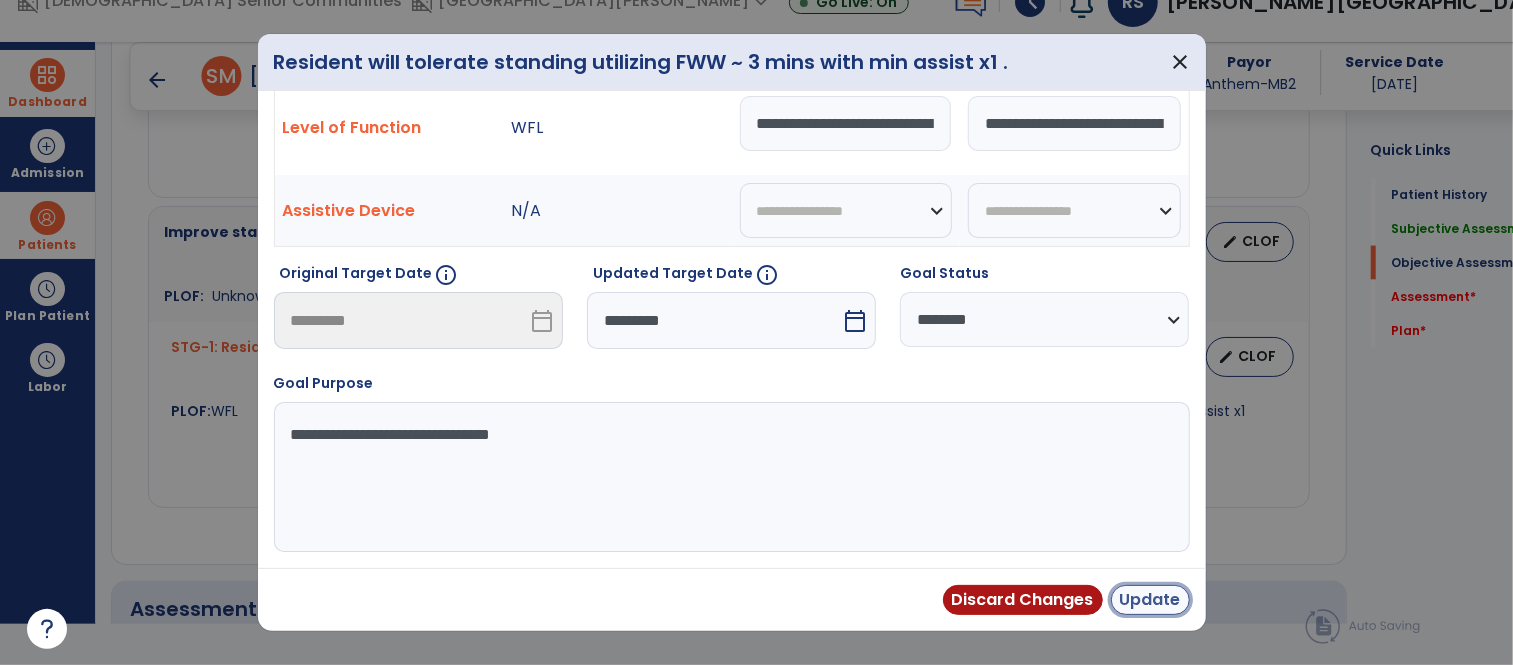 click on "Update" at bounding box center [1150, 600] 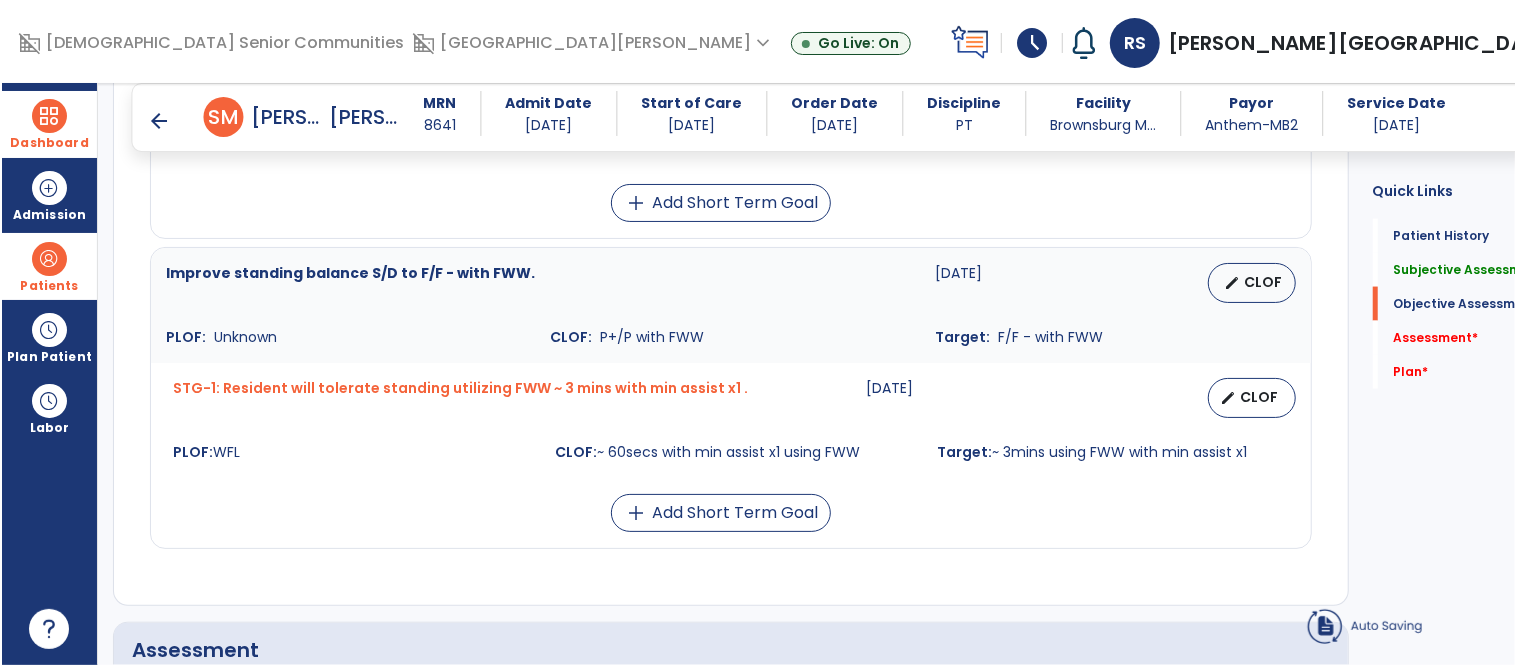 scroll, scrollTop: 41, scrollLeft: 0, axis: vertical 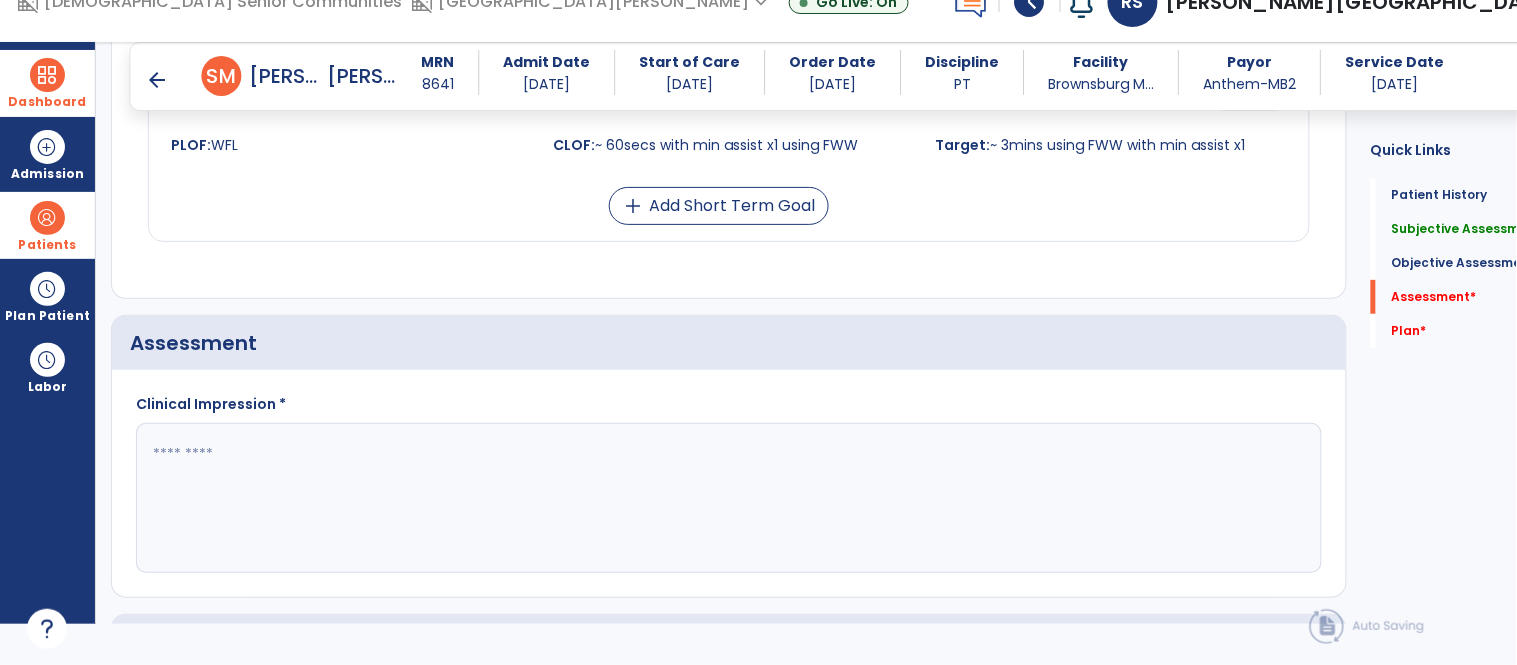 click 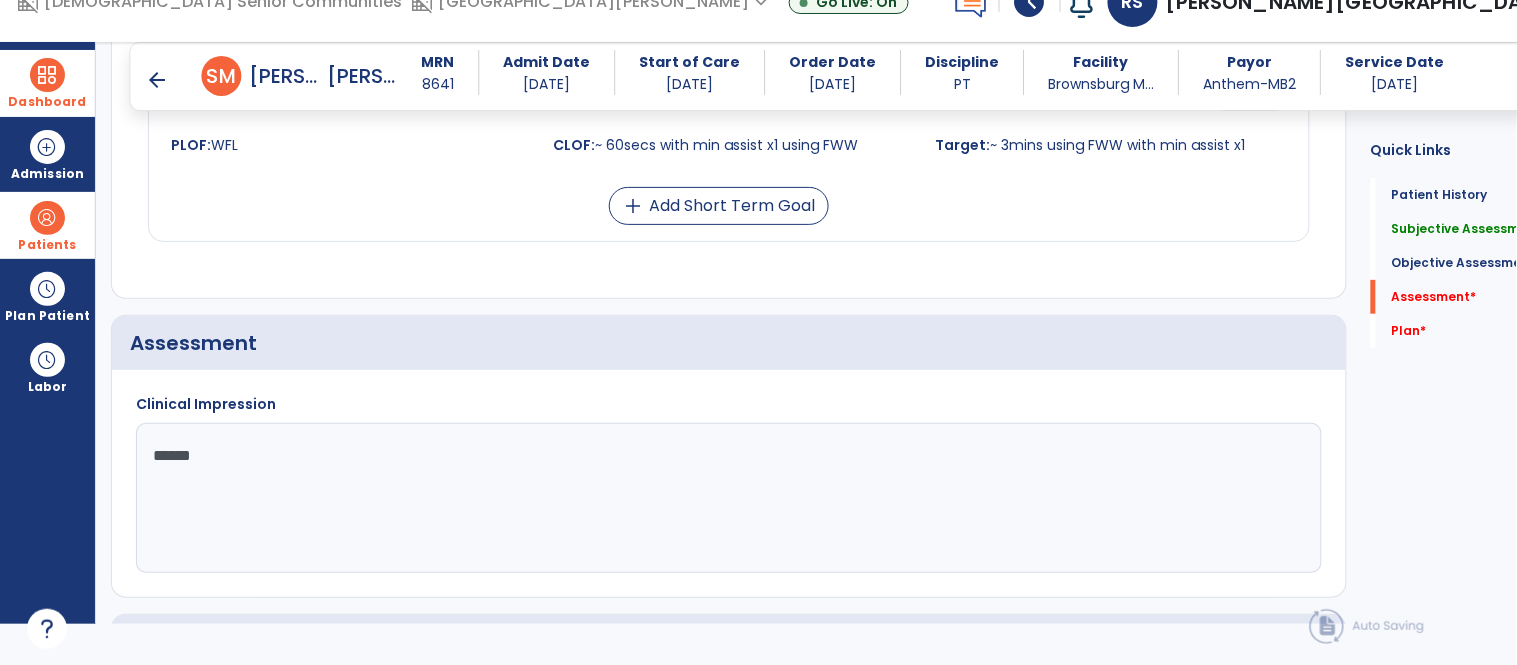 type on "*******" 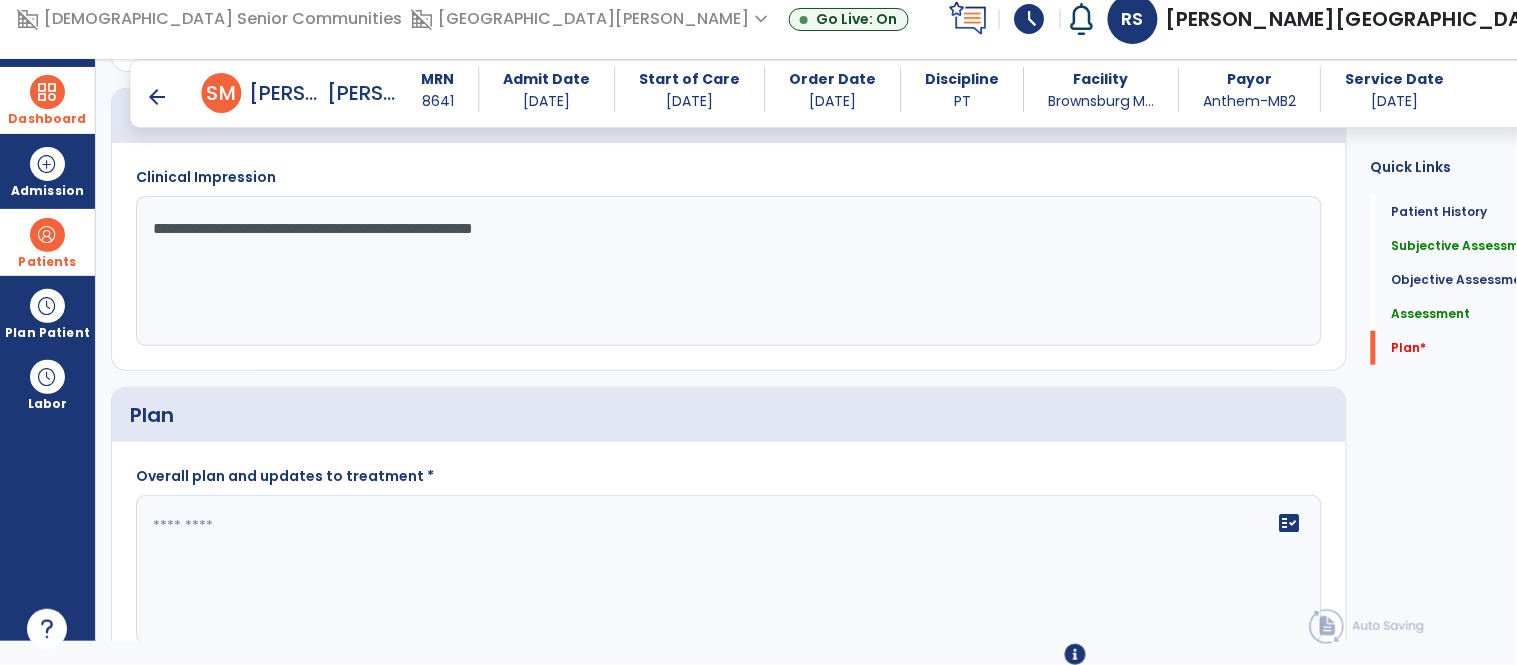 scroll, scrollTop: 2378, scrollLeft: 0, axis: vertical 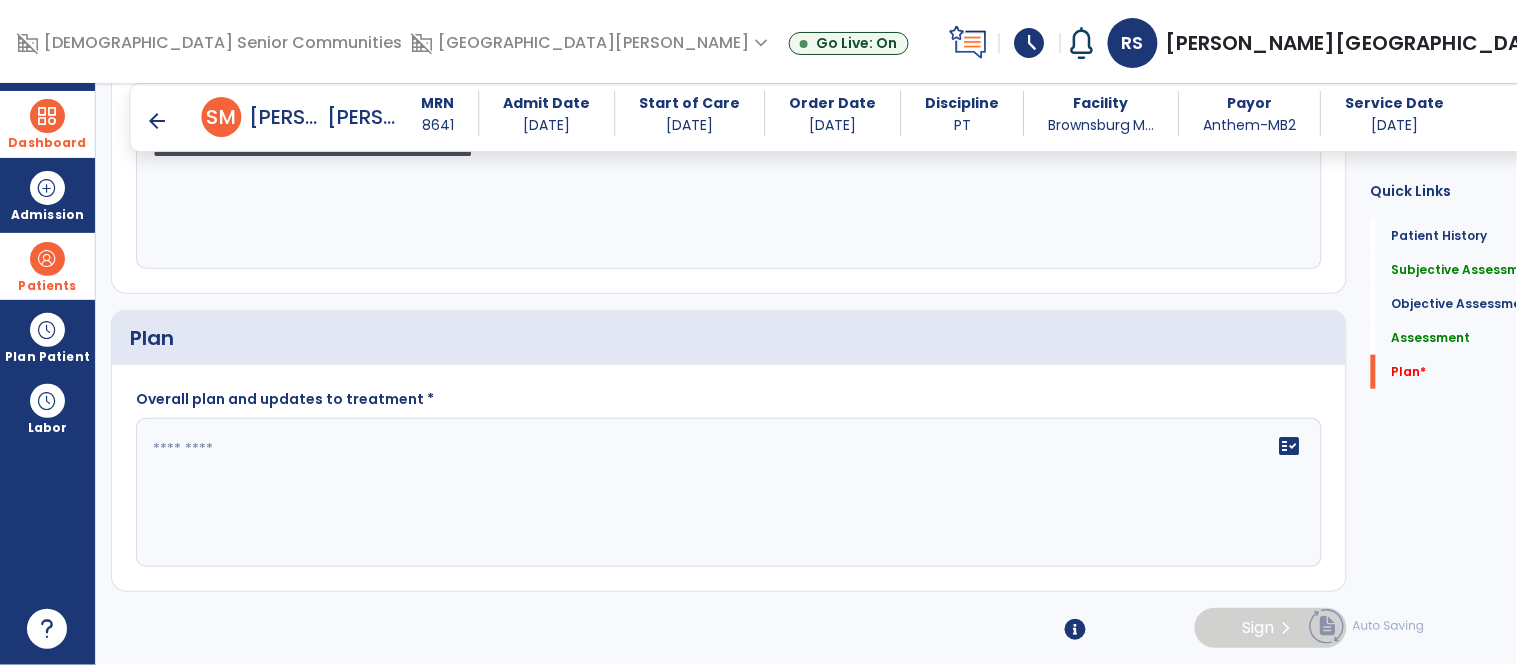 type on "**********" 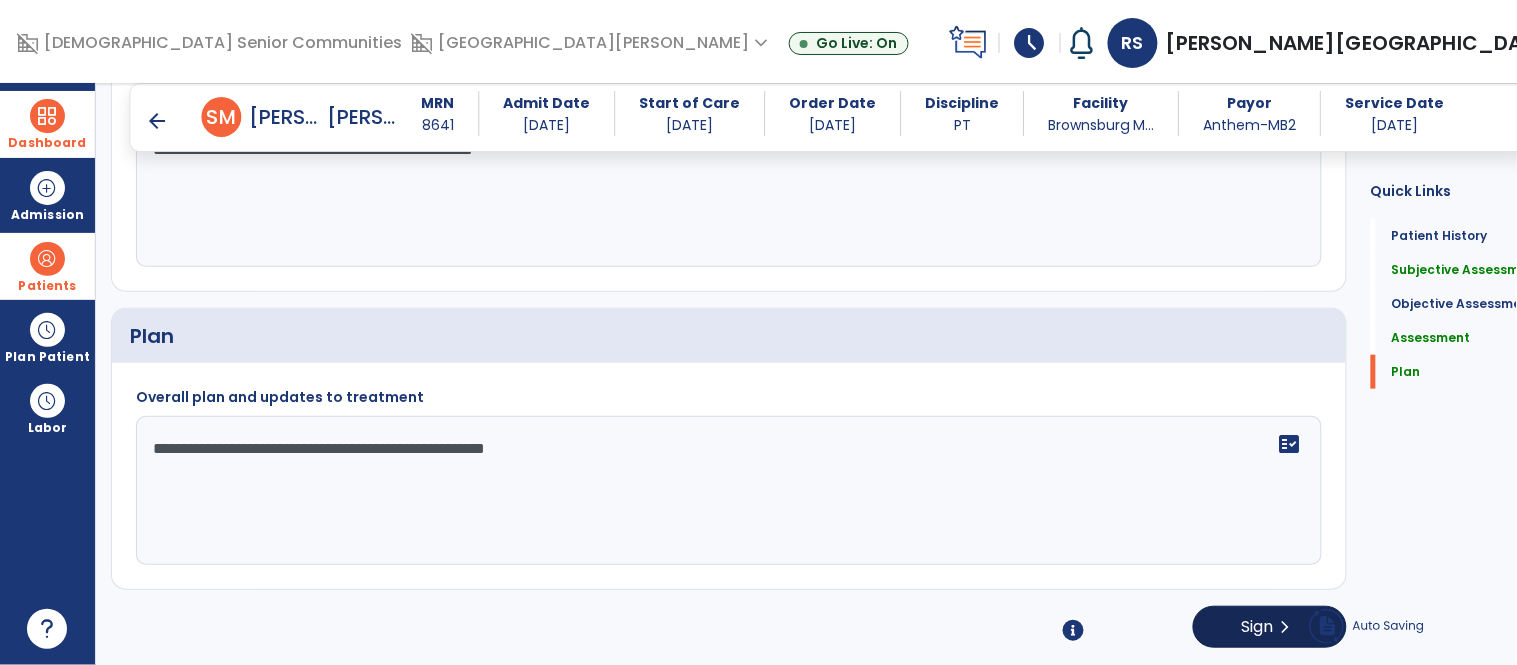 type on "**********" 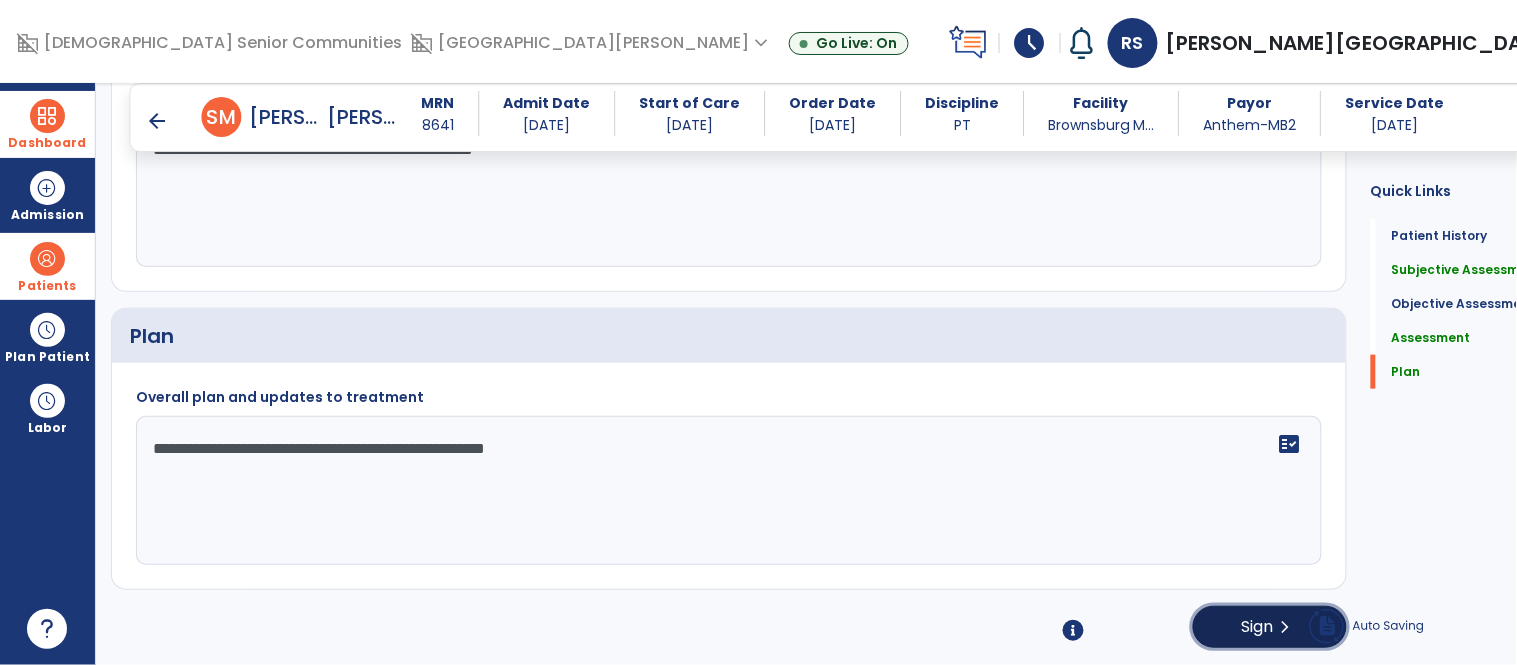 click on "Sign" 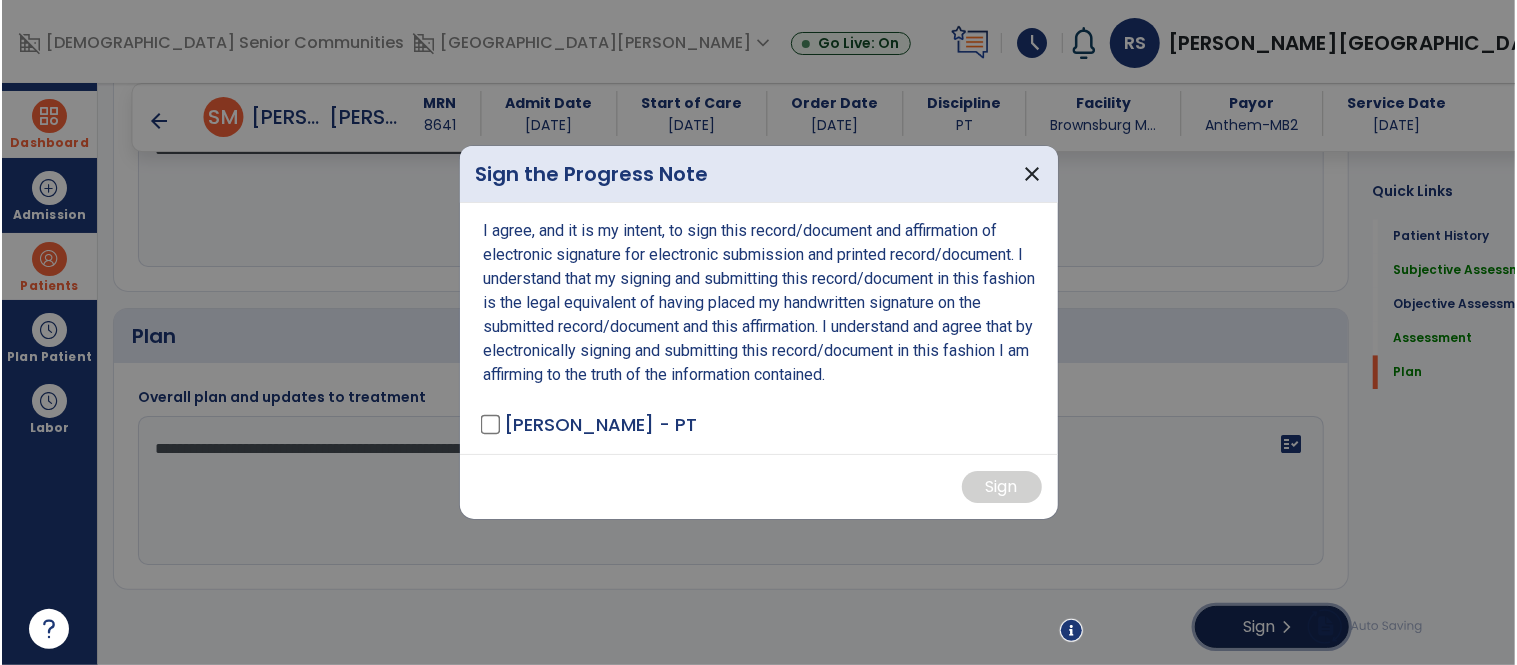 scroll, scrollTop: 2384, scrollLeft: 0, axis: vertical 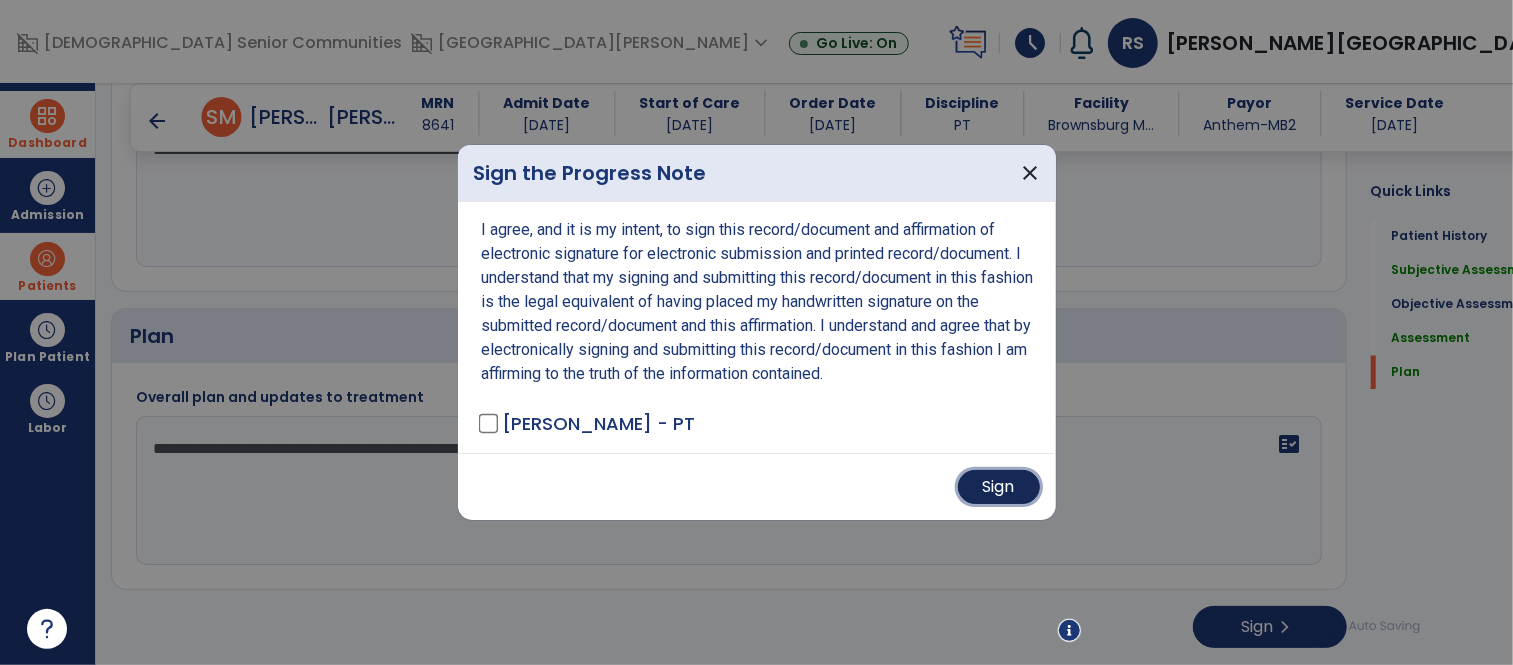 click on "Sign" at bounding box center (999, 487) 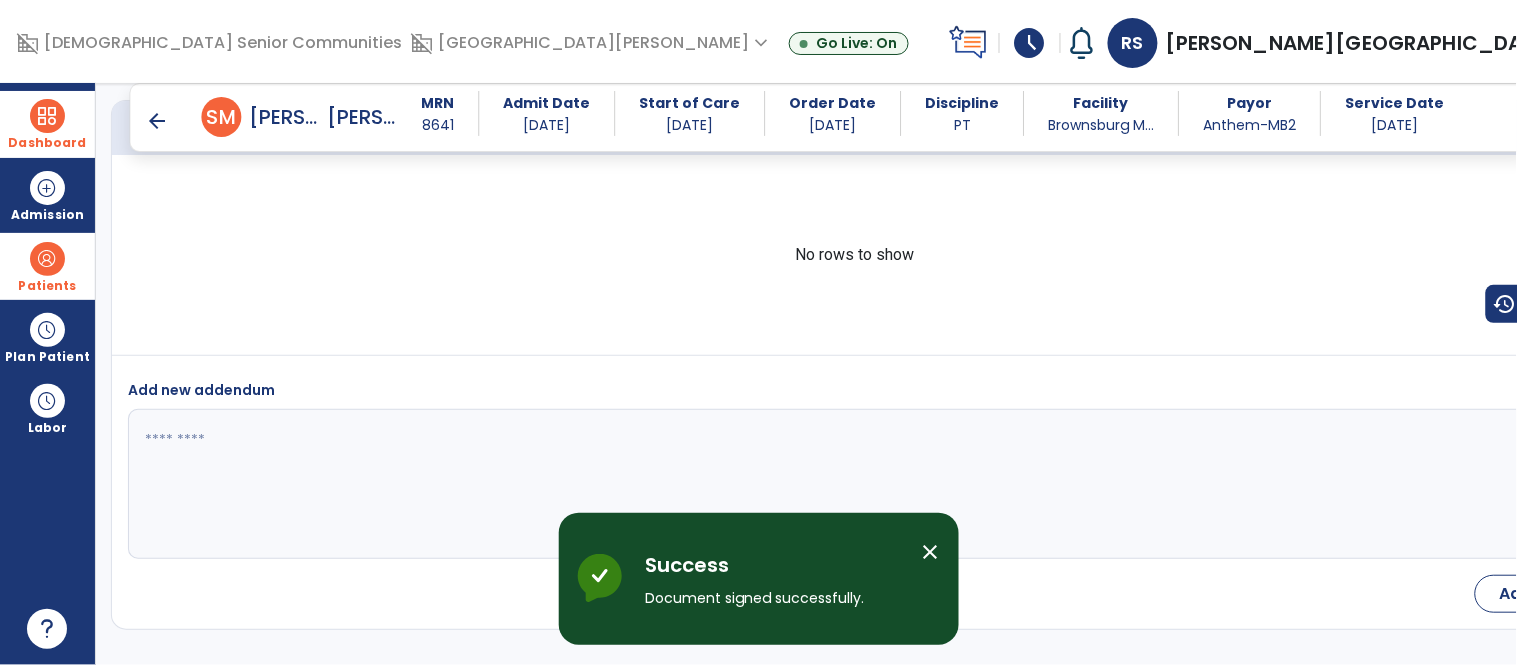 scroll, scrollTop: 3038, scrollLeft: 0, axis: vertical 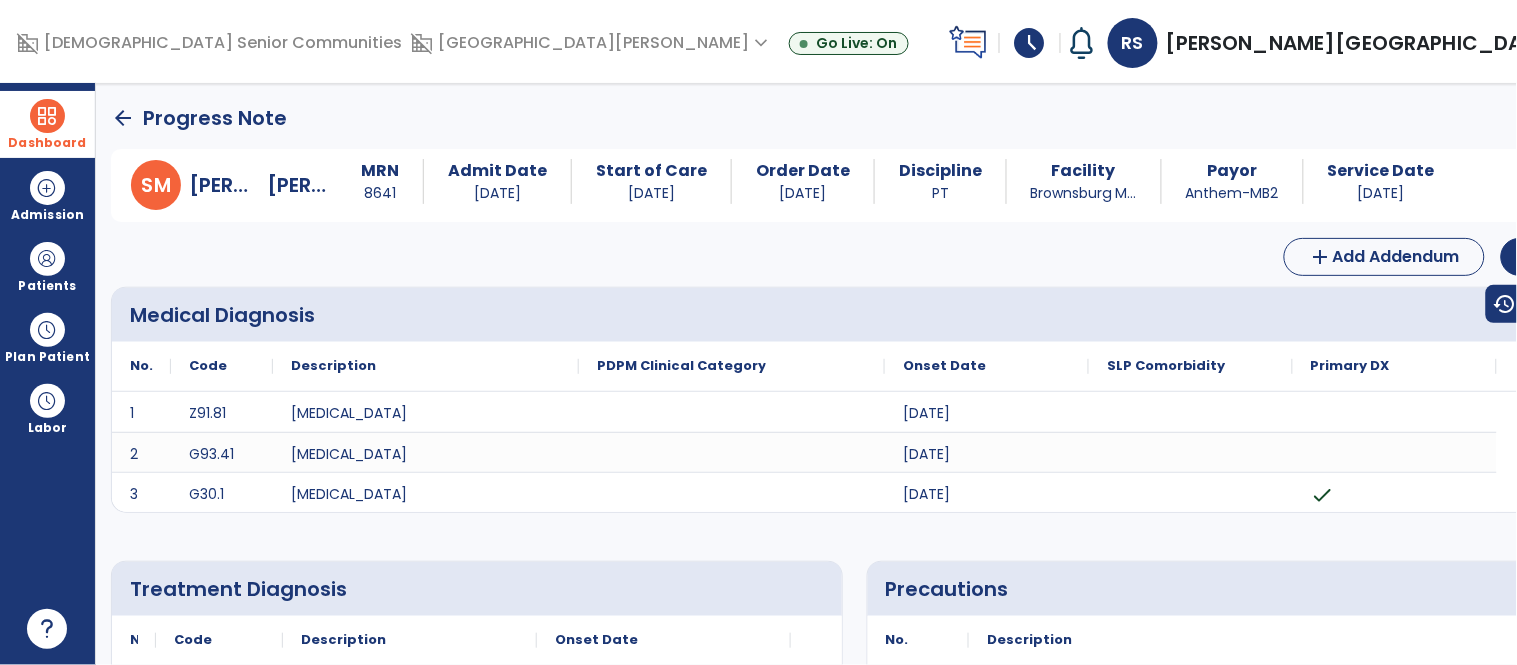 click at bounding box center [47, 116] 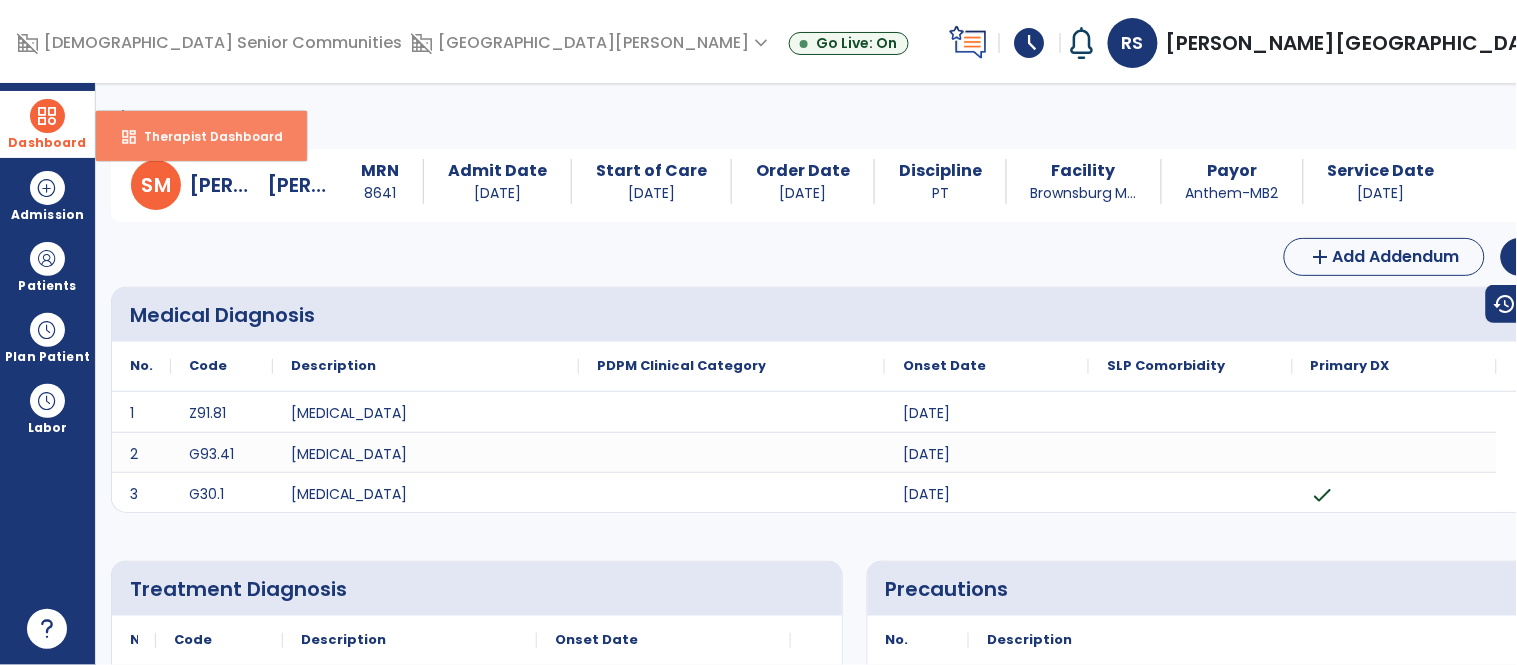 click on "Therapist Dashboard" at bounding box center (205, 136) 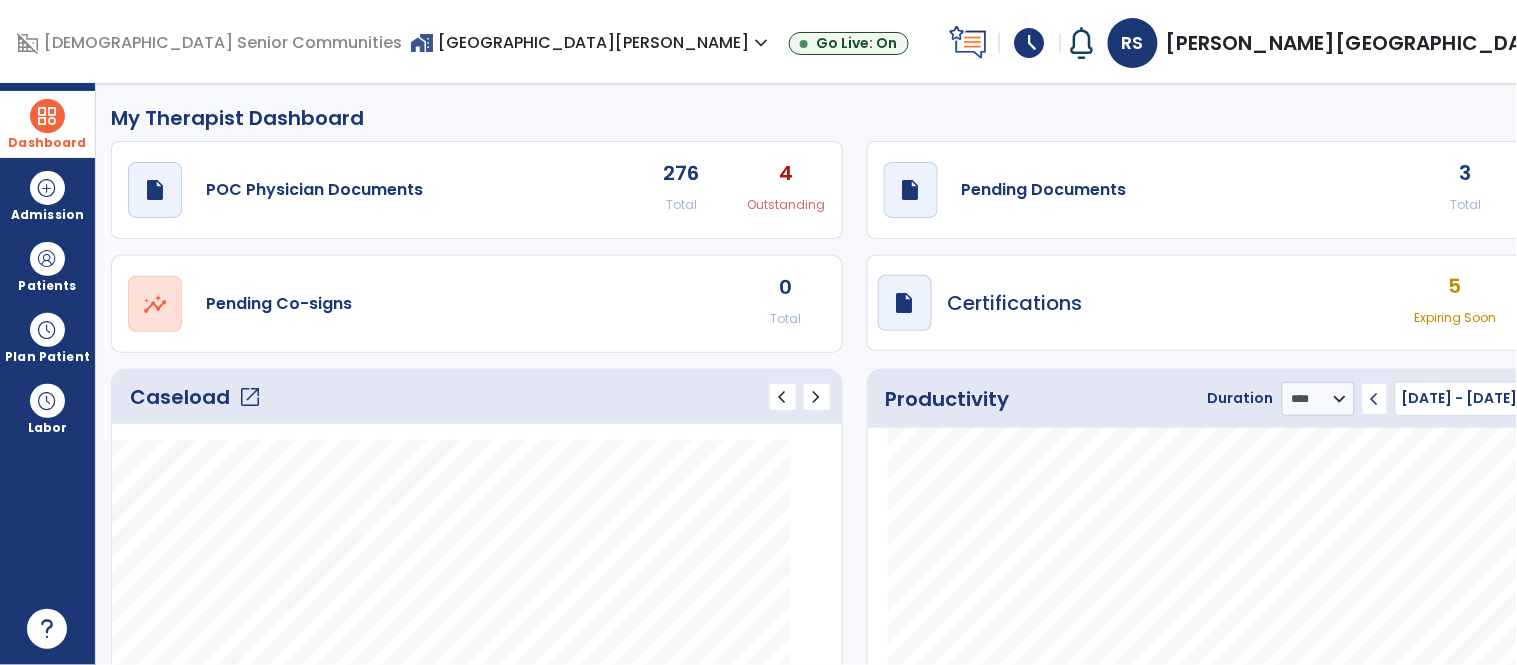 click on "draft   open_in_new  Pending Documents 3 Total 0 Past Due" 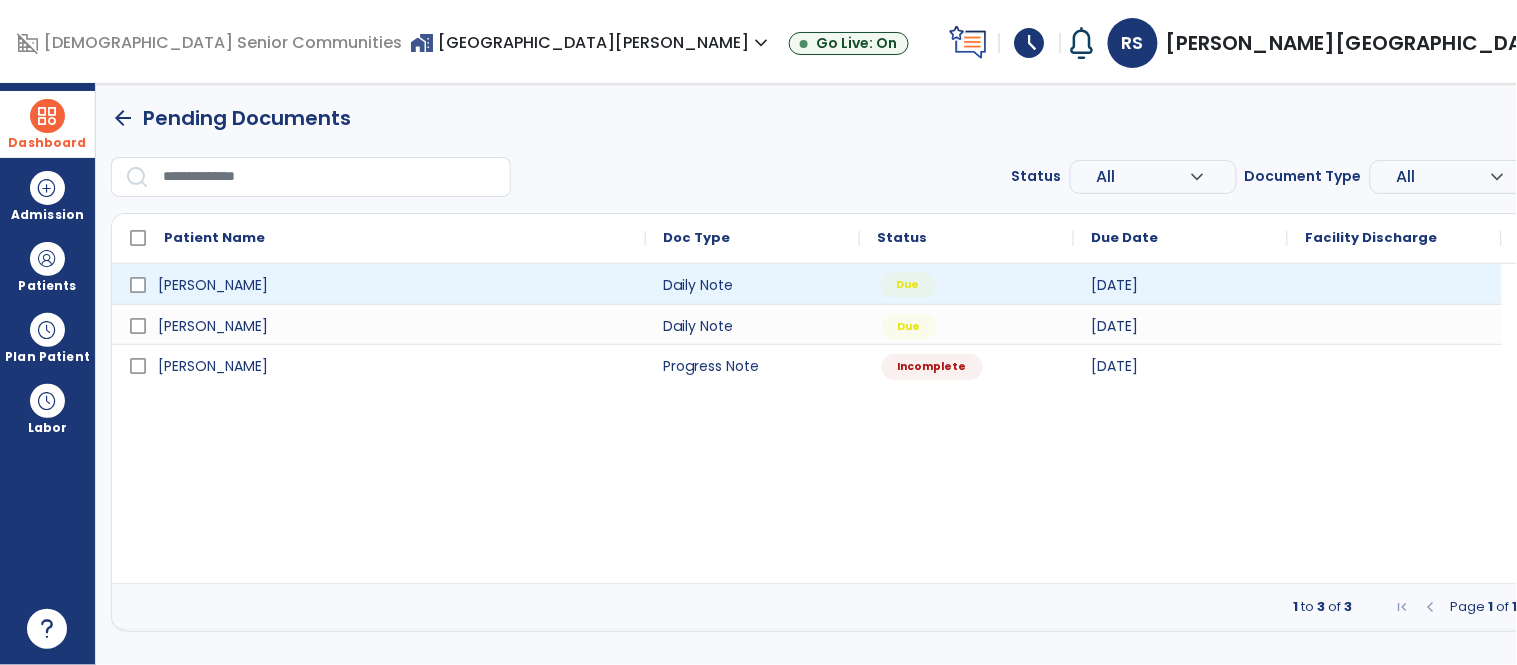 click on "Due" at bounding box center [908, 285] 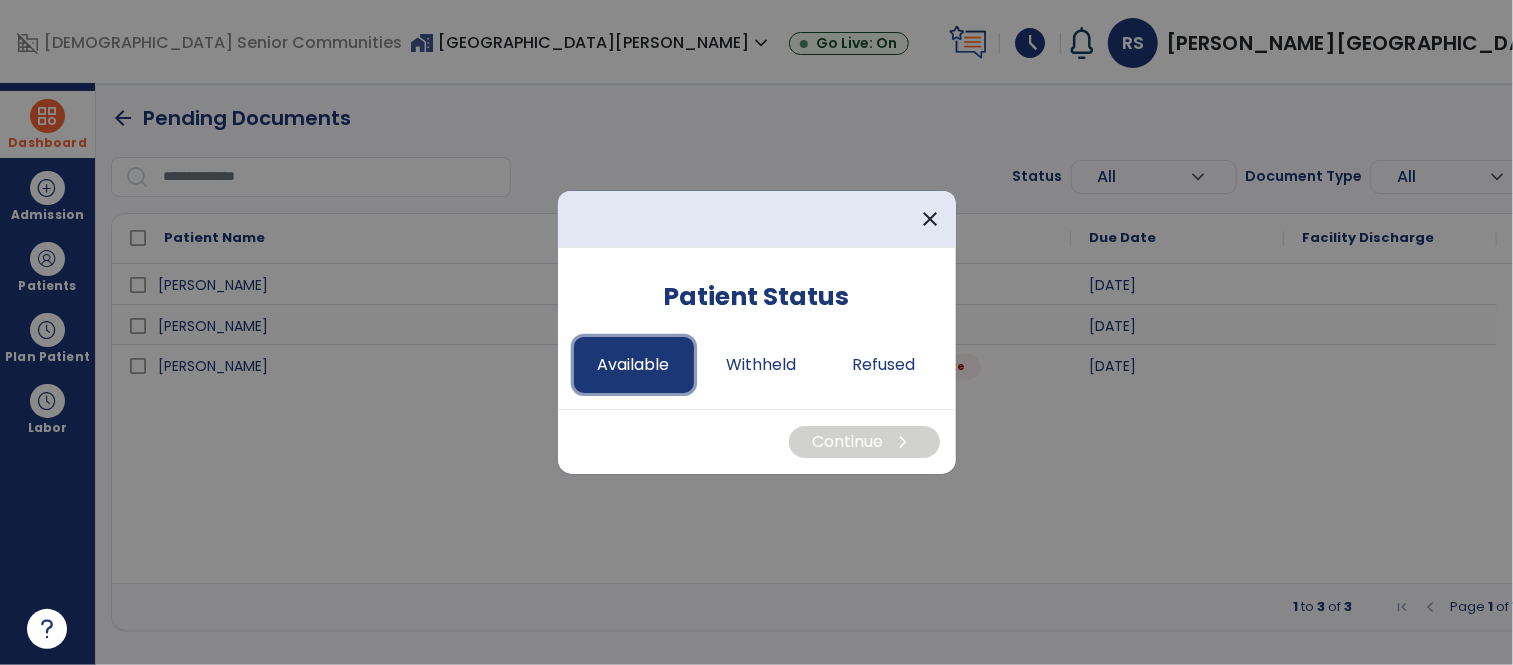 click on "Available" at bounding box center (634, 365) 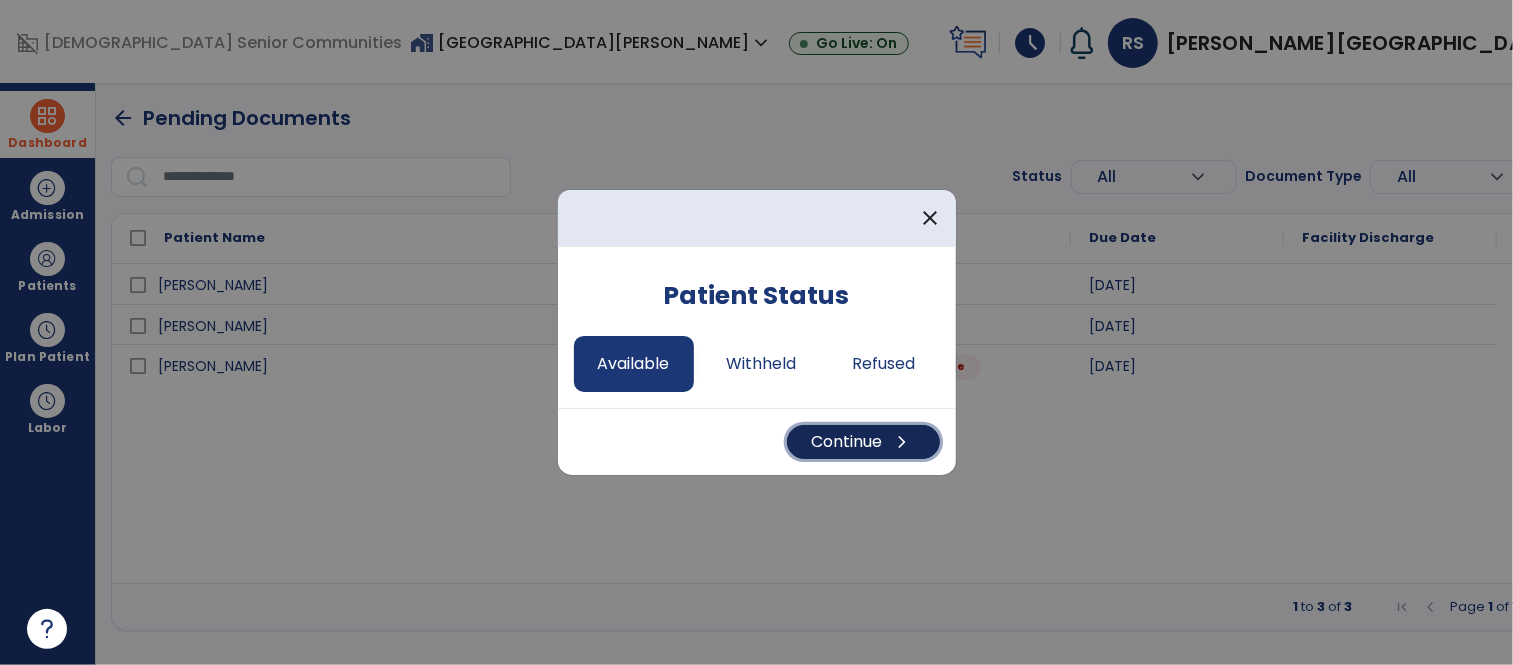 click on "Continue   chevron_right" at bounding box center [863, 442] 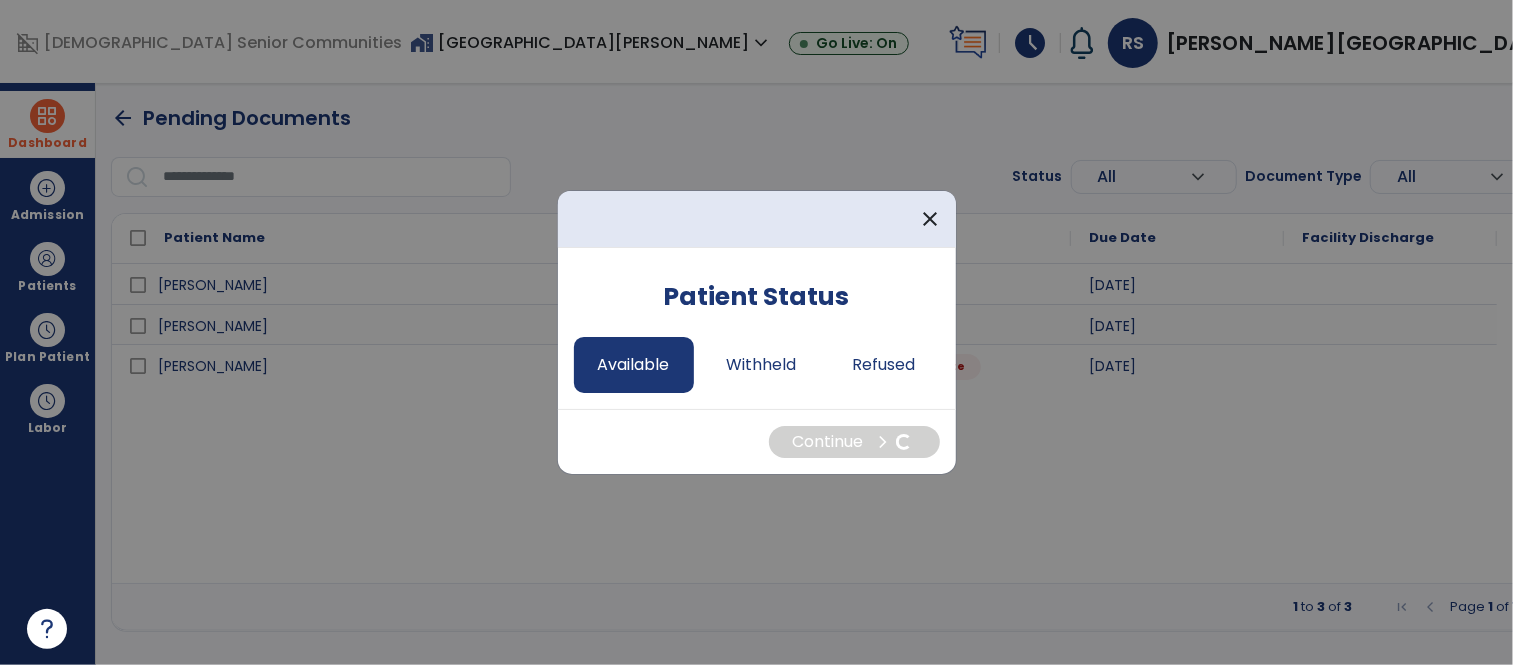 select on "*" 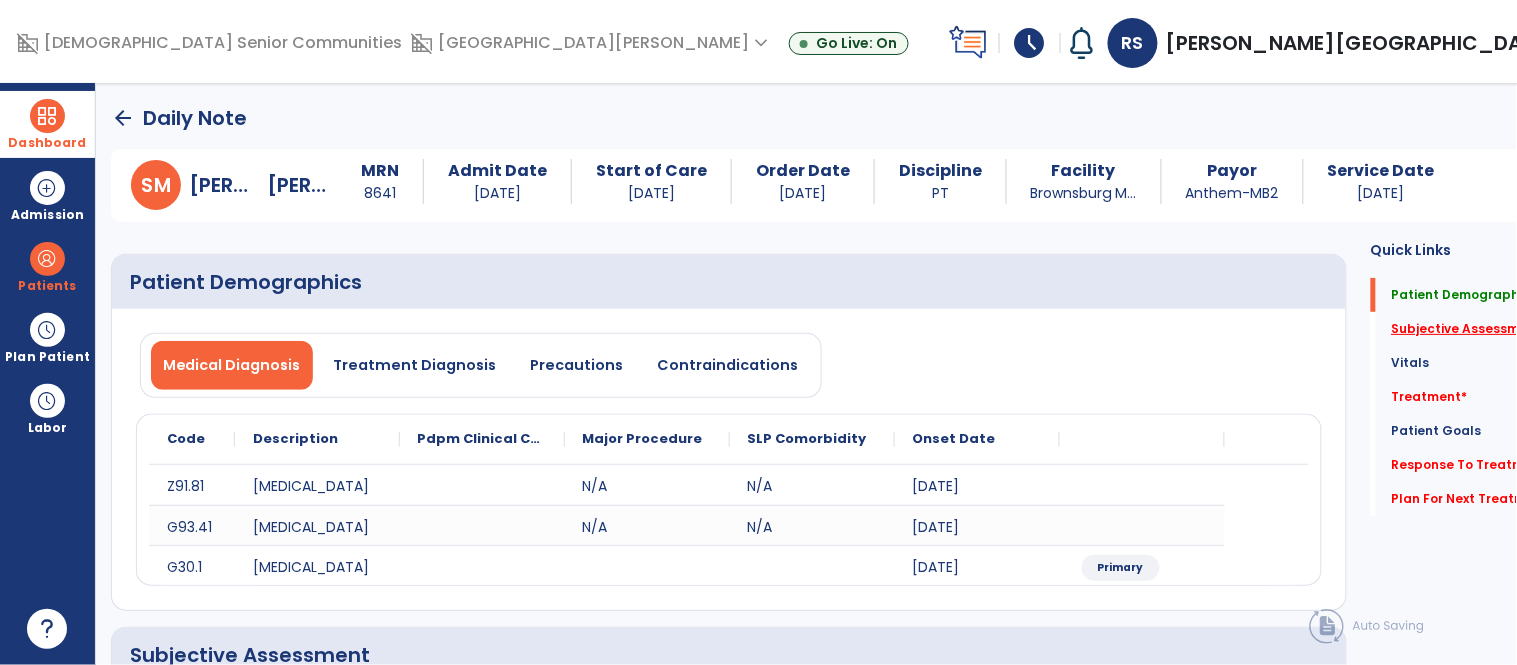 click on "Subjective Assessment   *" 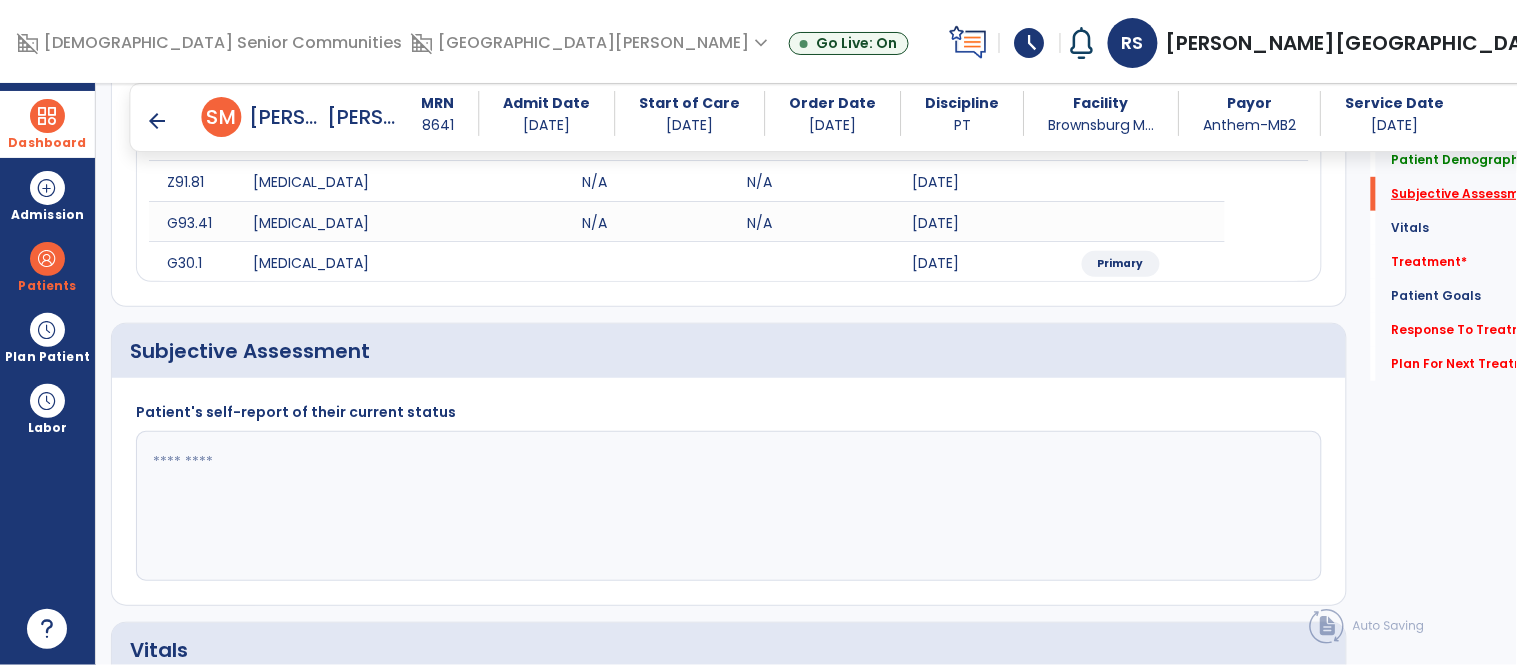 scroll, scrollTop: 394, scrollLeft: 0, axis: vertical 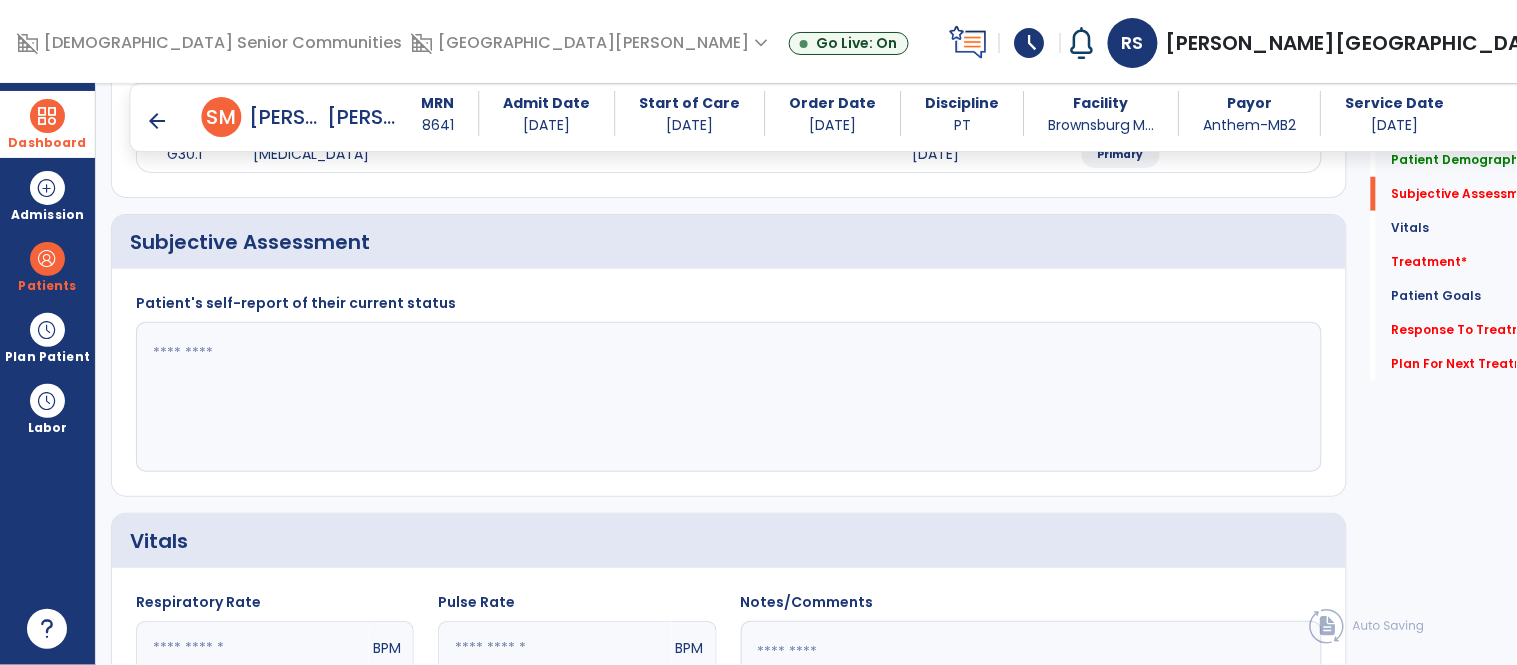 click 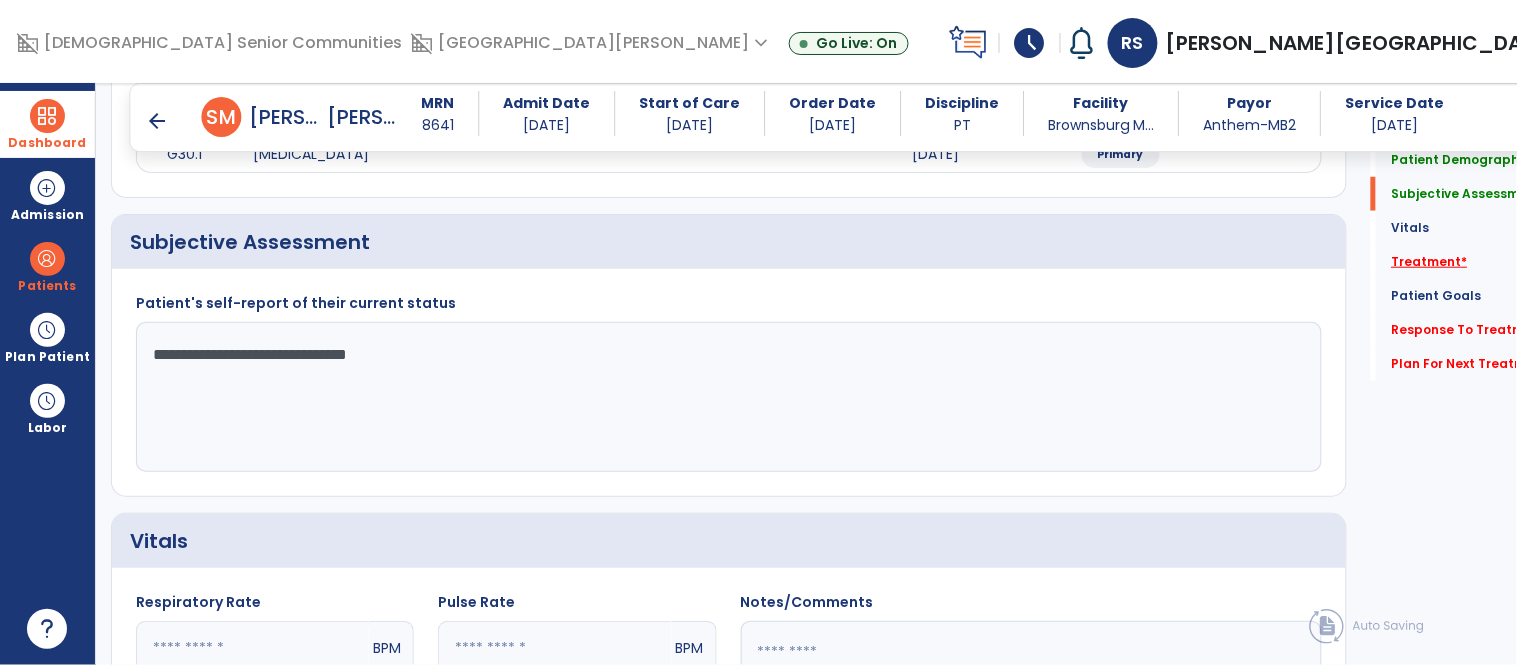 type on "**********" 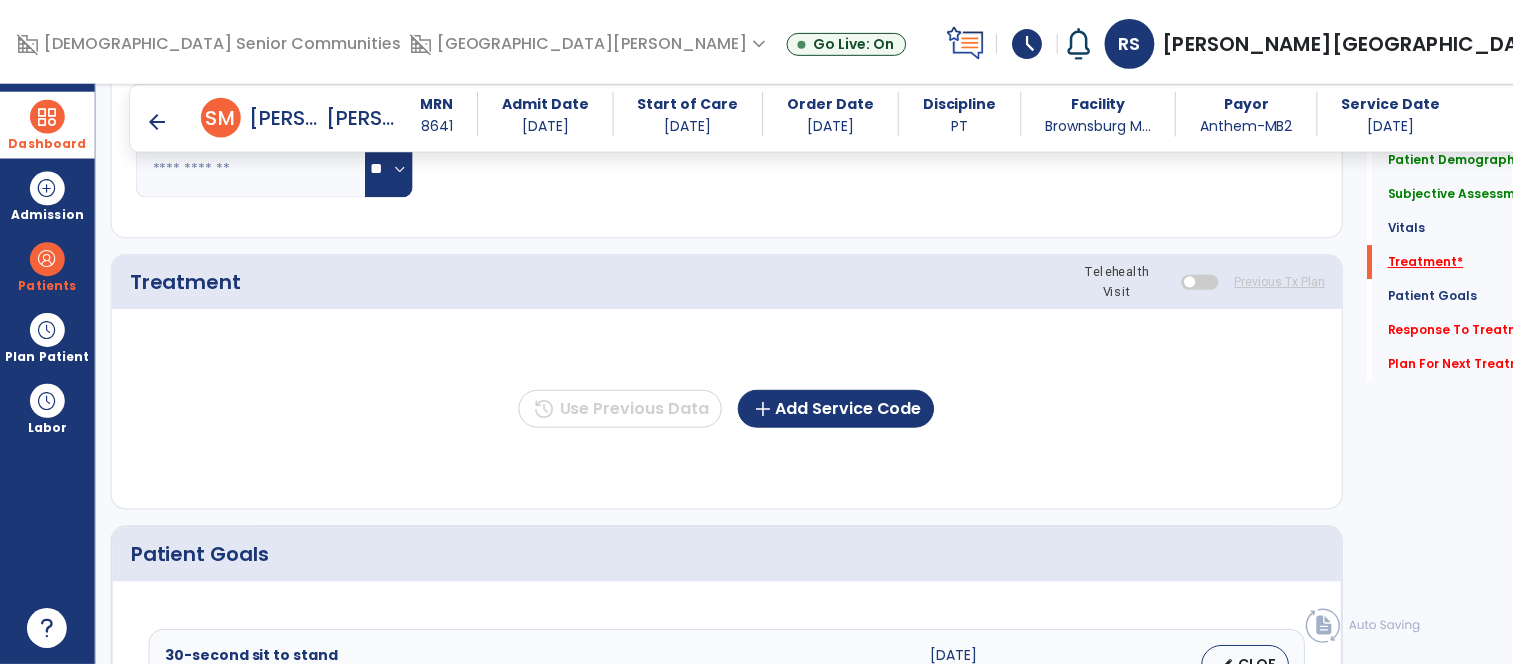 scroll, scrollTop: 1083, scrollLeft: 0, axis: vertical 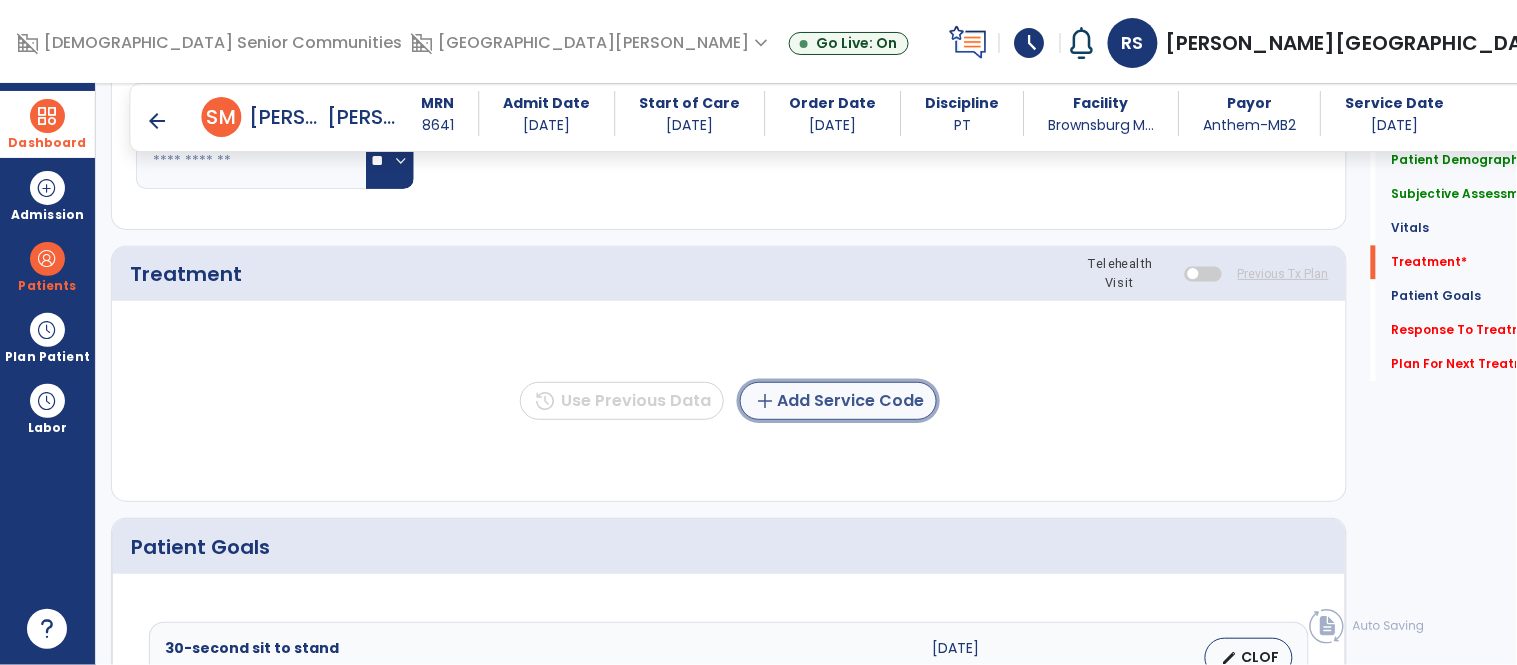 click on "add  Add Service Code" 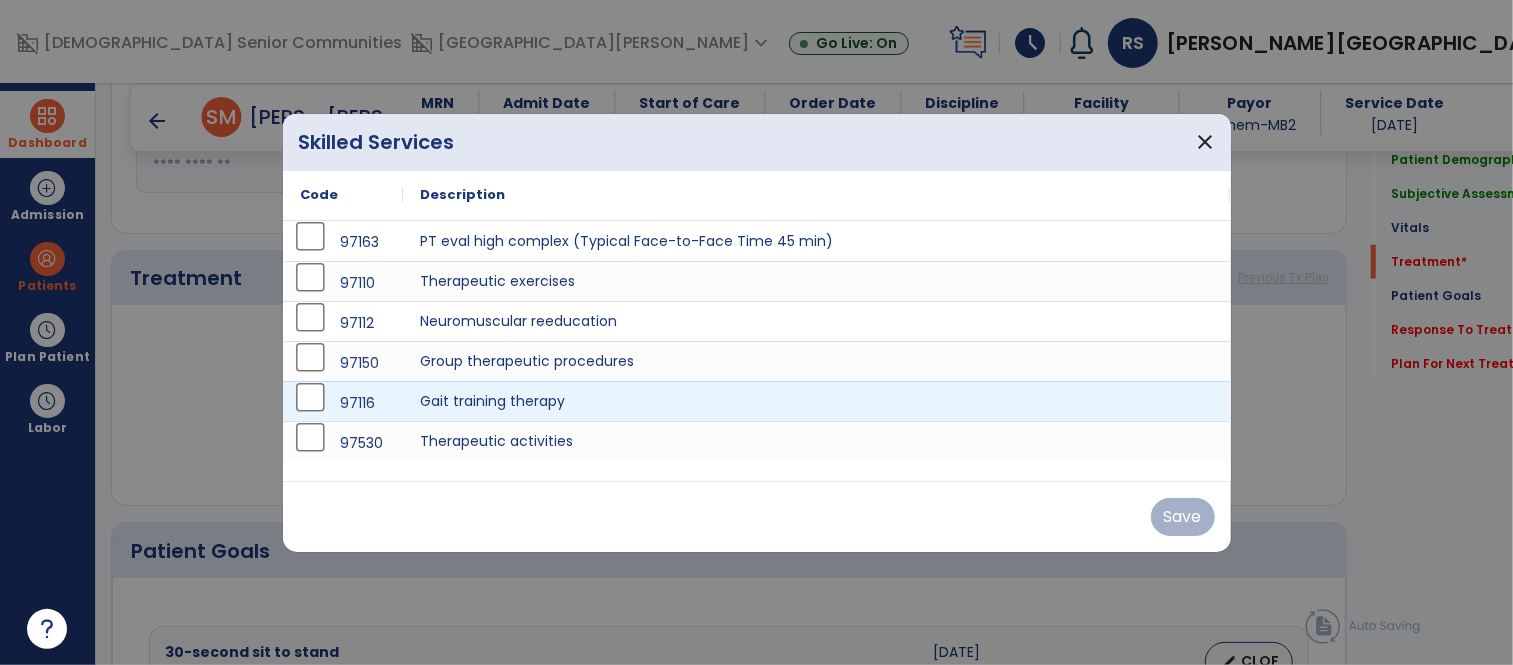 scroll, scrollTop: 1083, scrollLeft: 0, axis: vertical 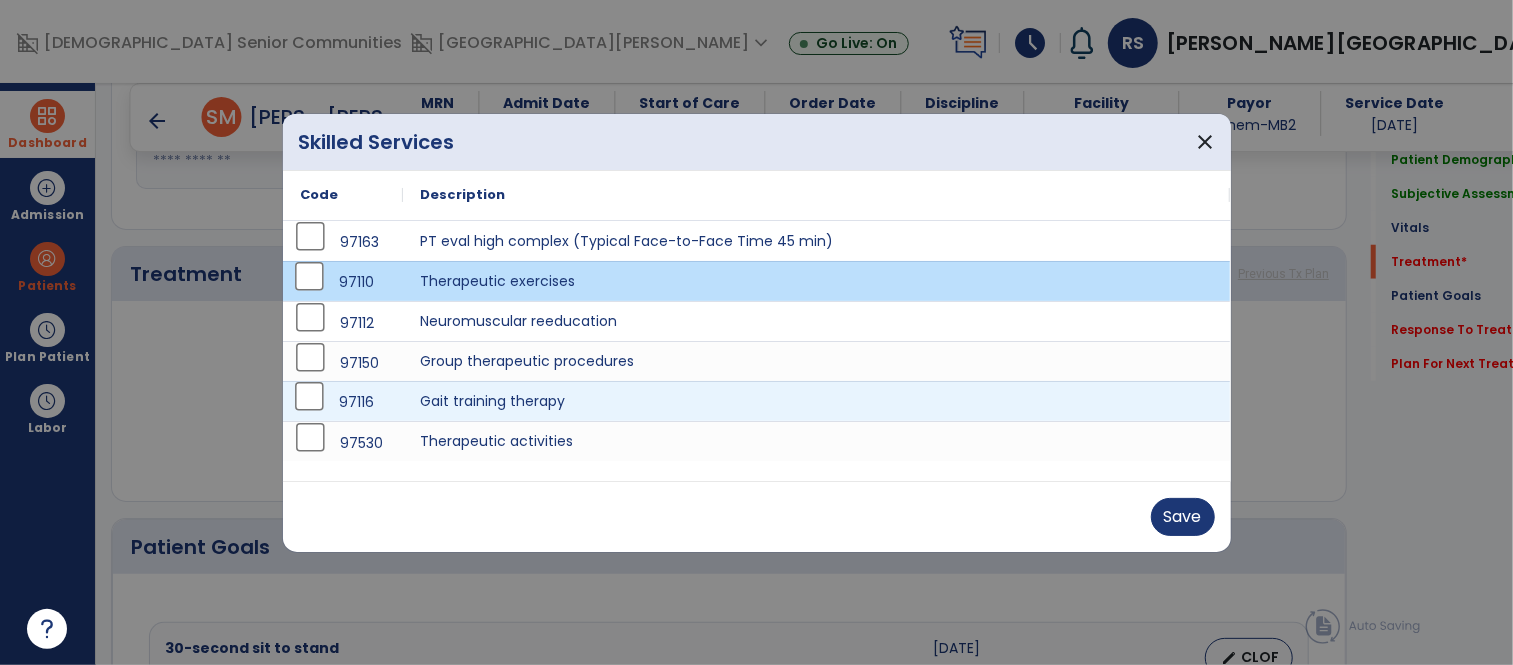 click on "97116" at bounding box center [343, 402] 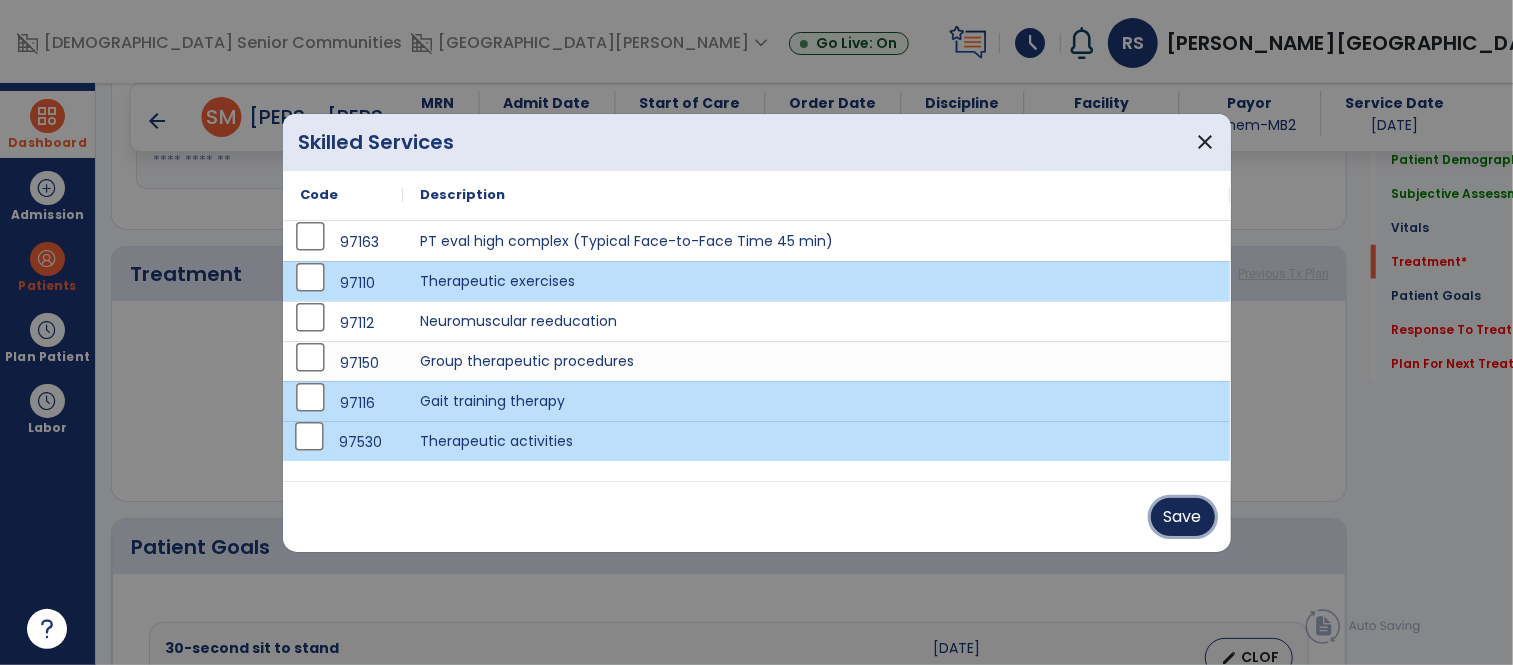 click on "Save" at bounding box center [1183, 517] 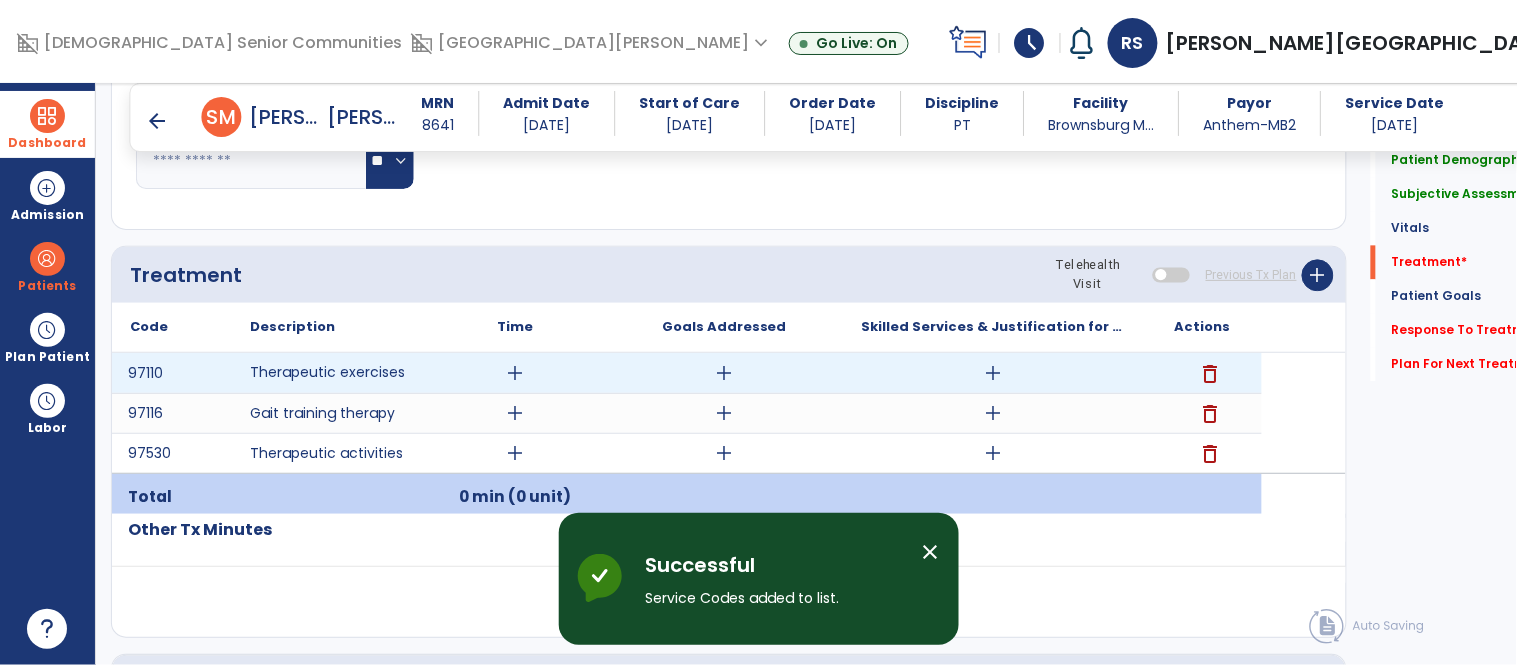 click on "add" at bounding box center (515, 373) 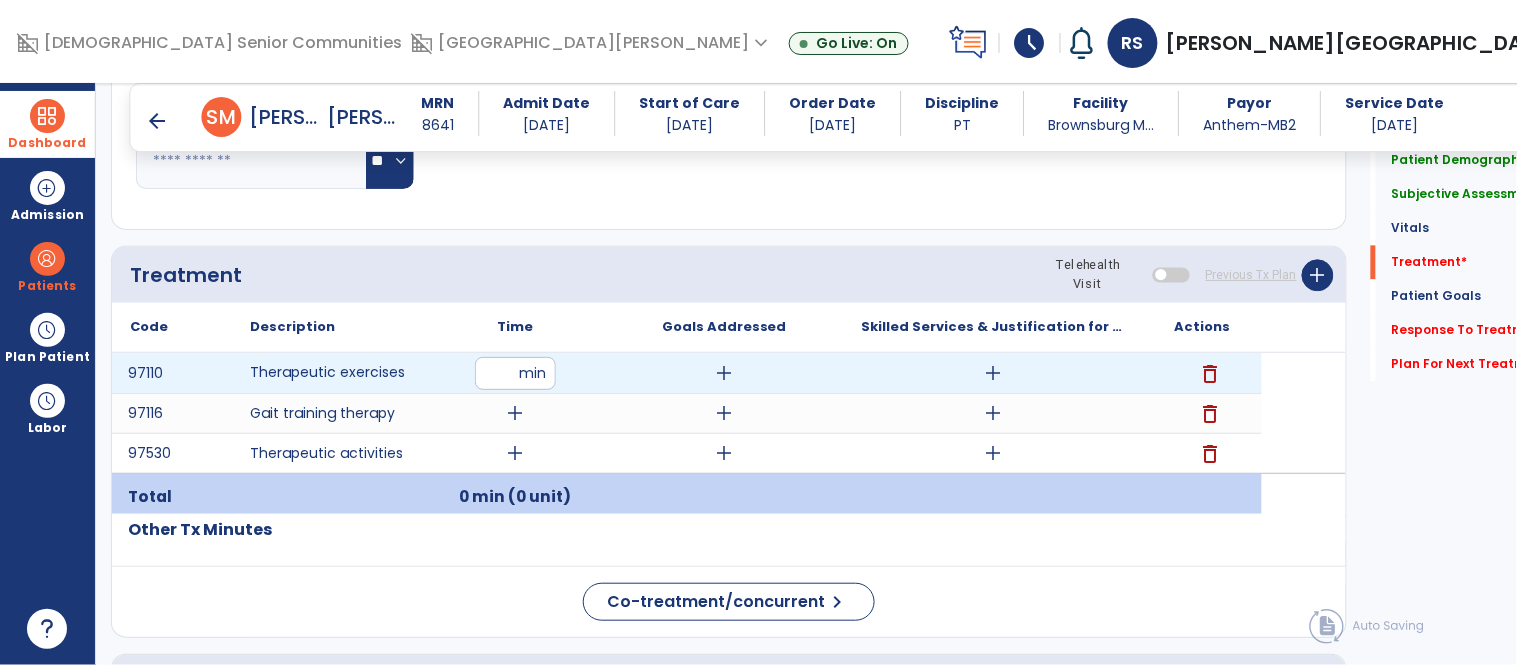 type on "**" 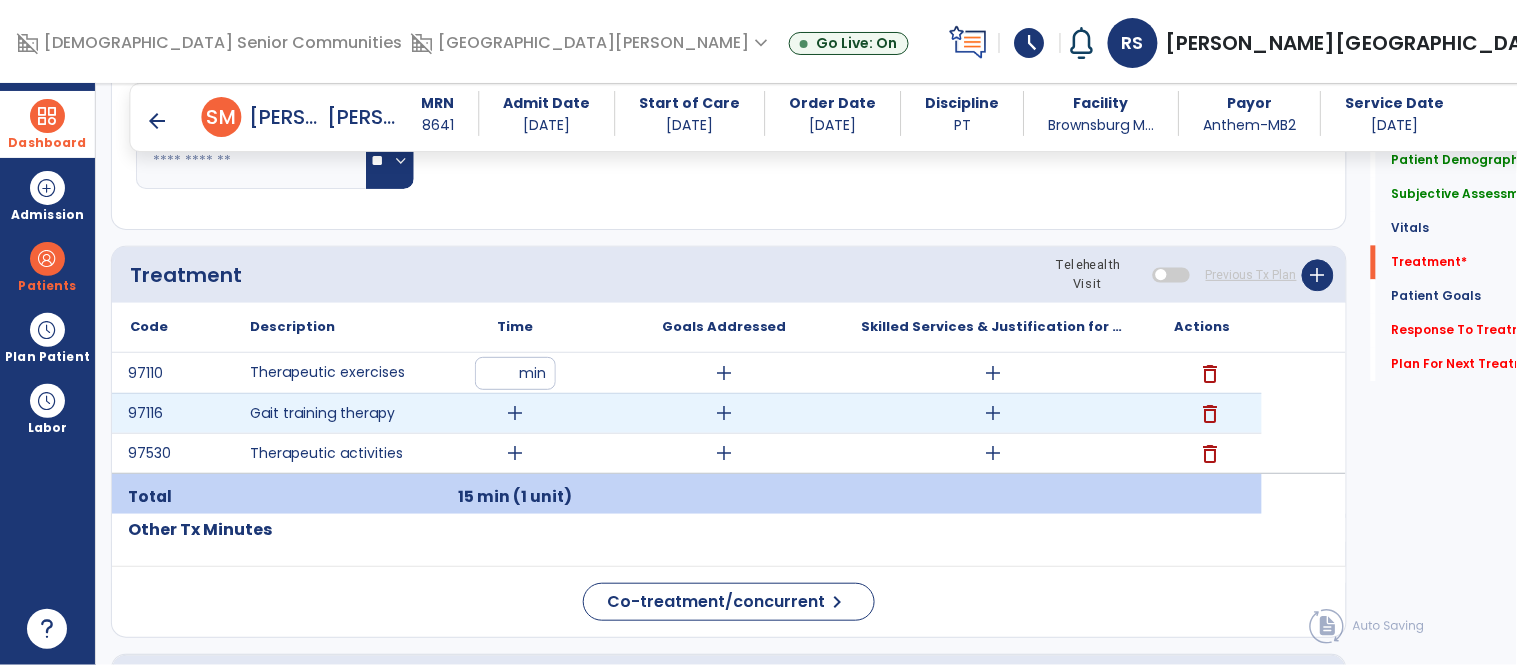 click on "add" at bounding box center (515, 413) 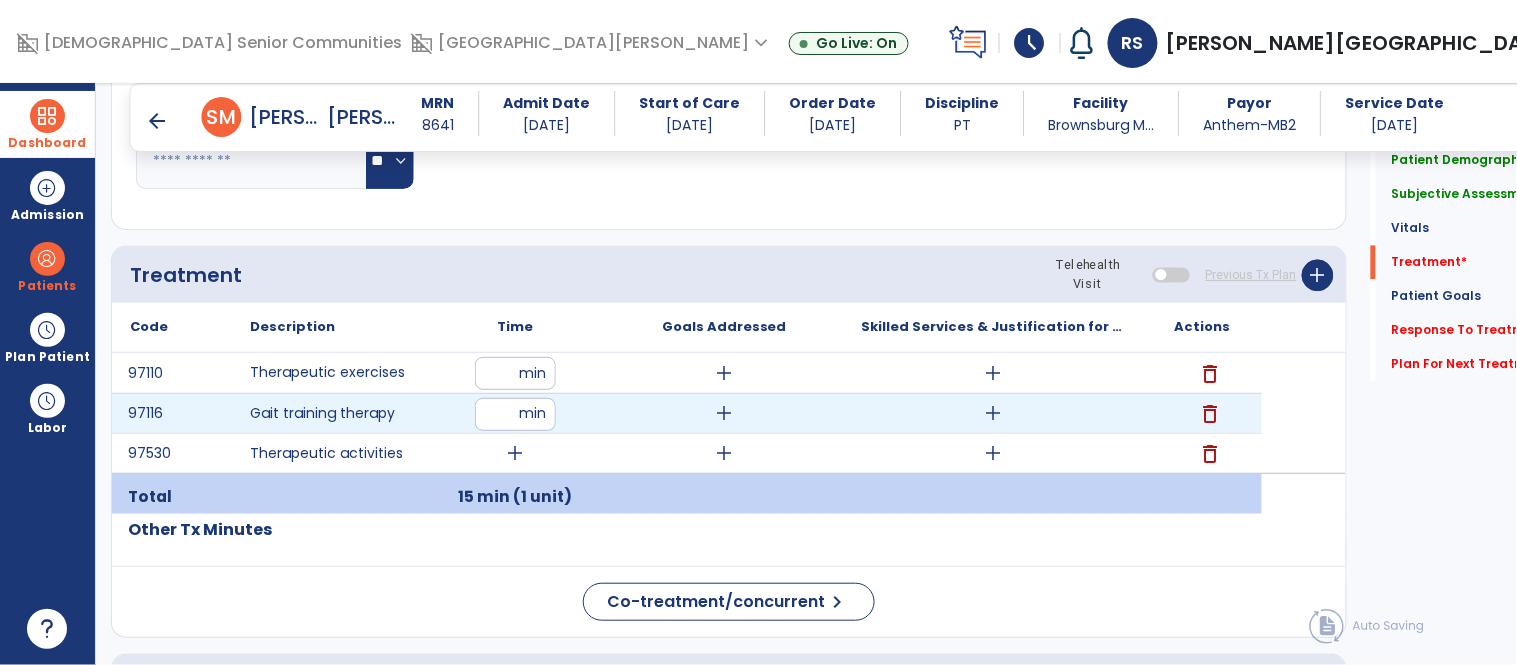 type on "*" 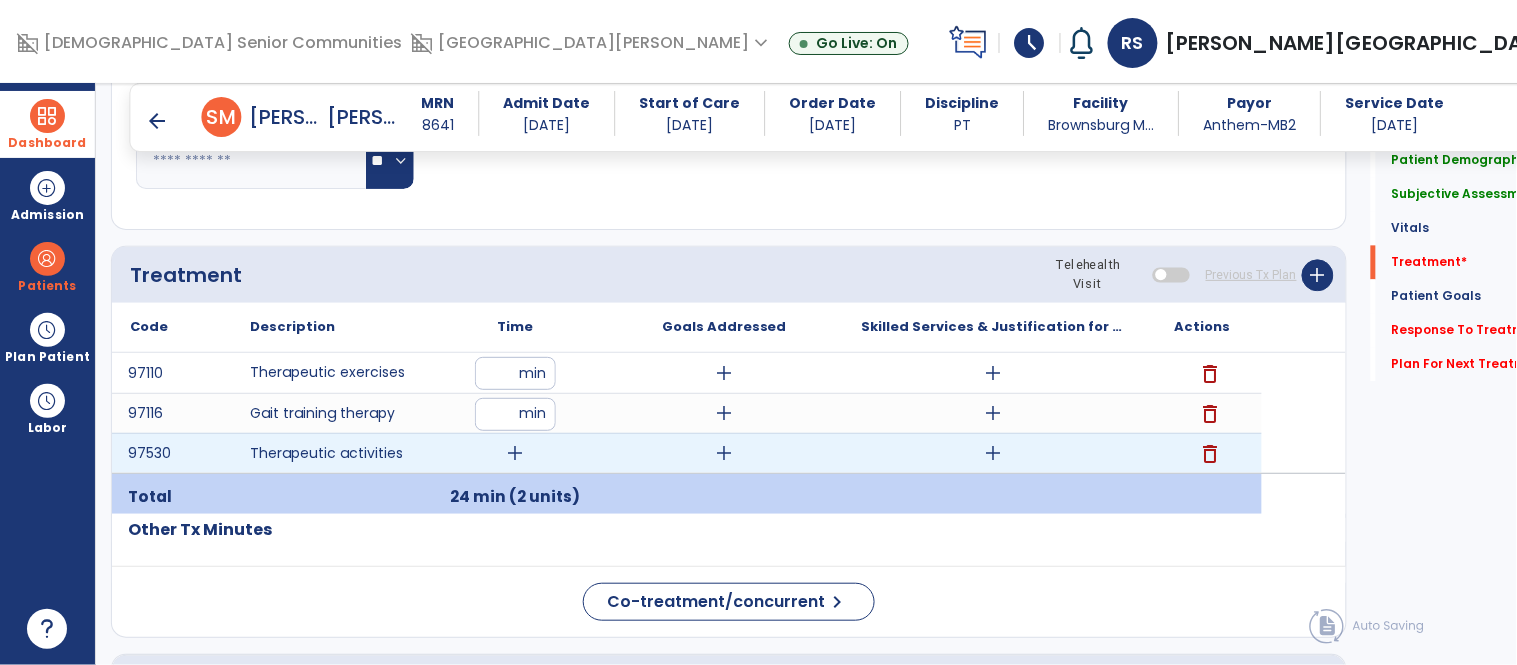 click on "add" at bounding box center (515, 453) 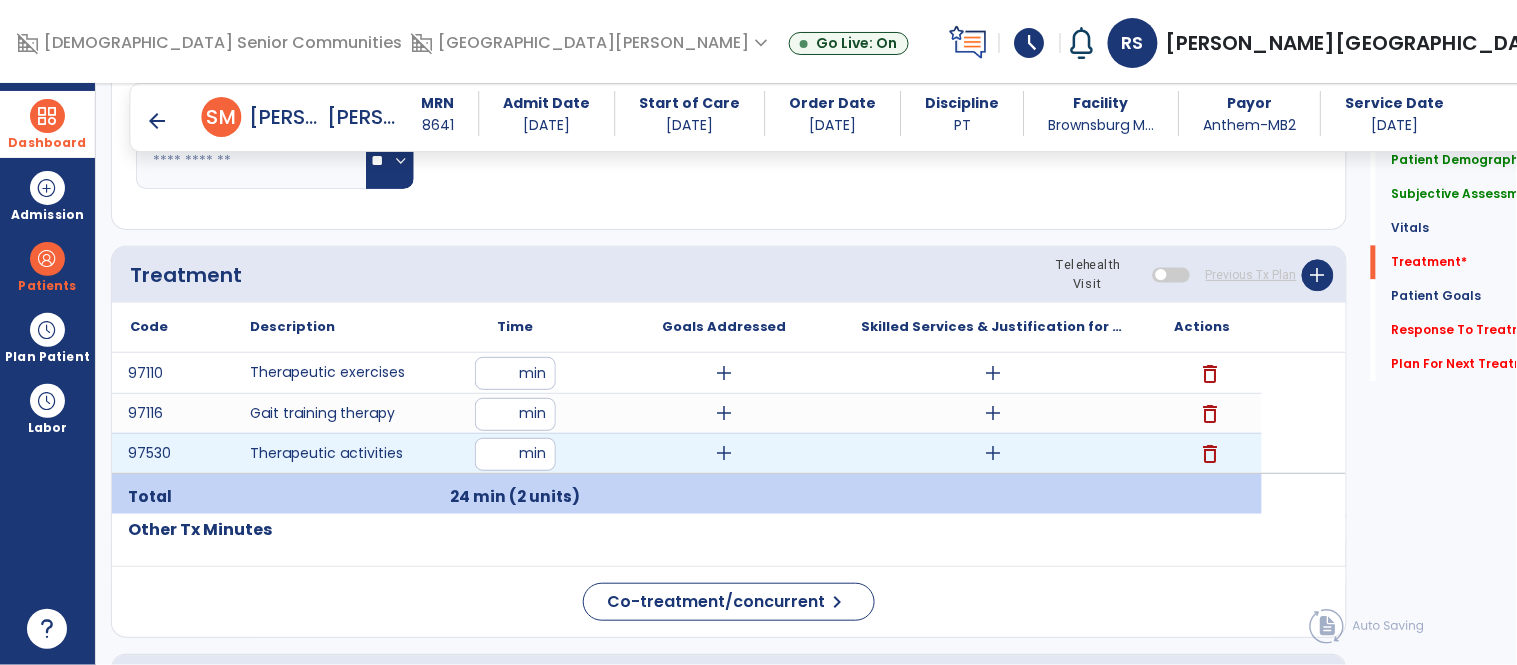 type on "**" 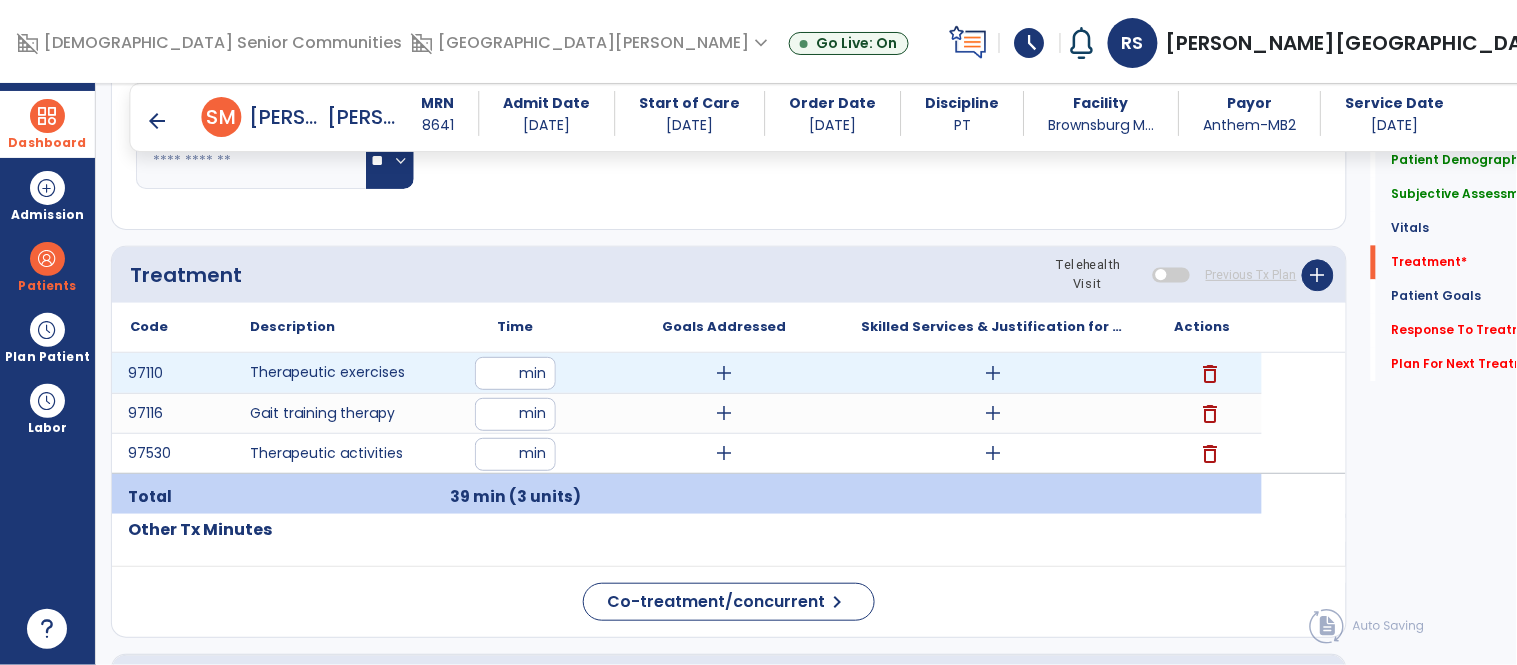 click on "add" at bounding box center [724, 373] 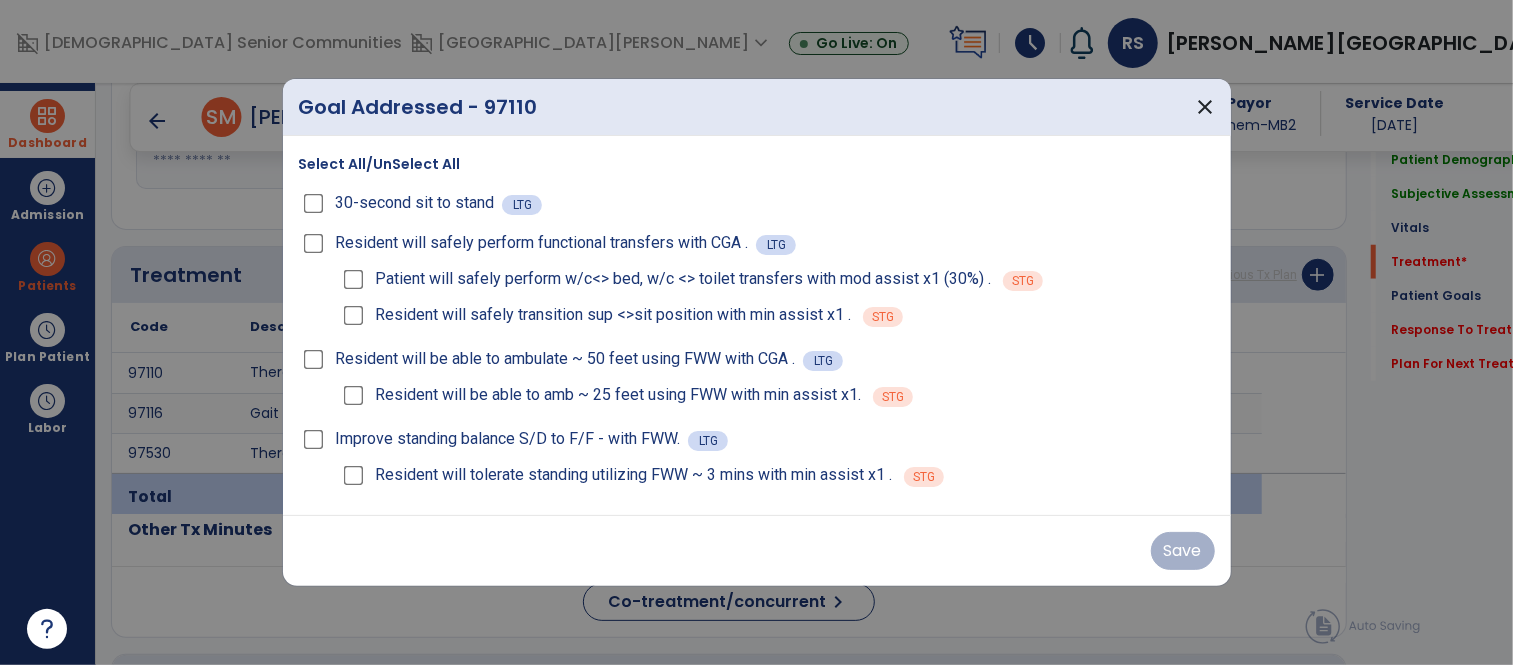 scroll, scrollTop: 1083, scrollLeft: 0, axis: vertical 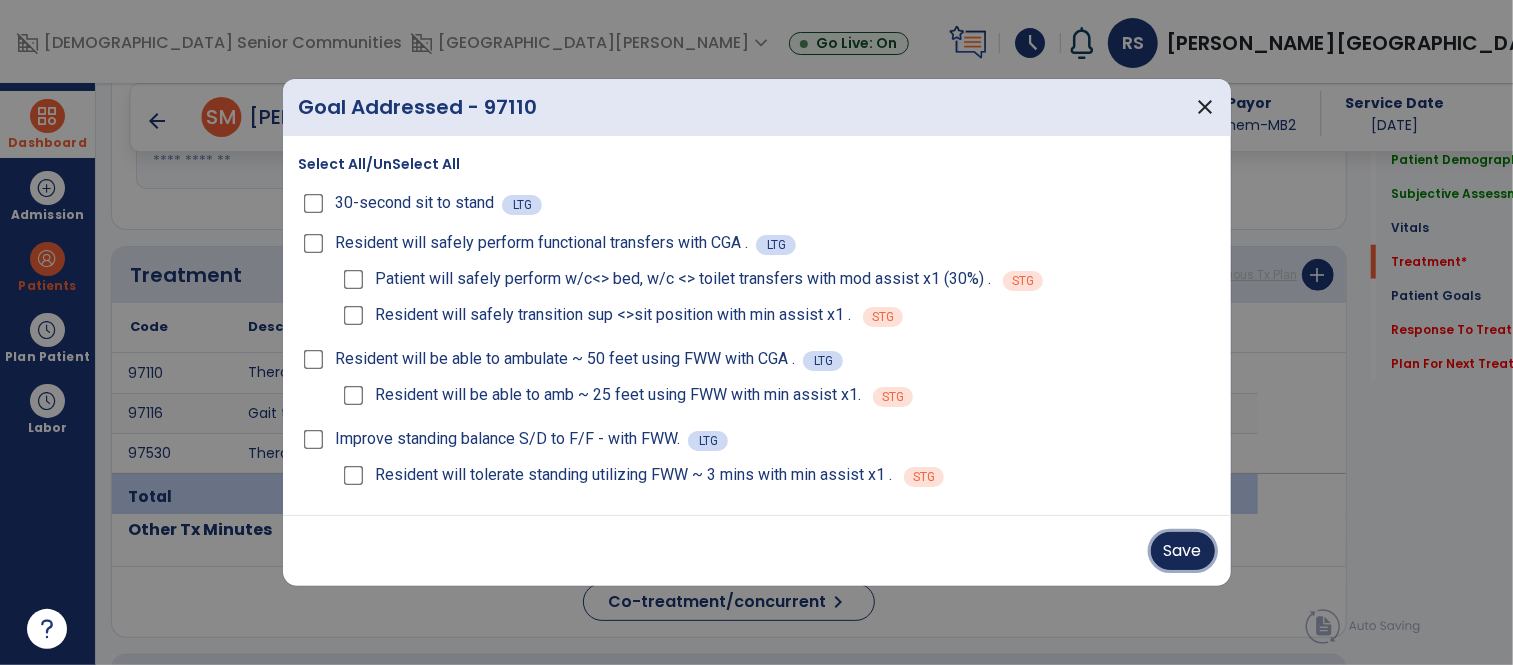 click on "Save" at bounding box center (1183, 551) 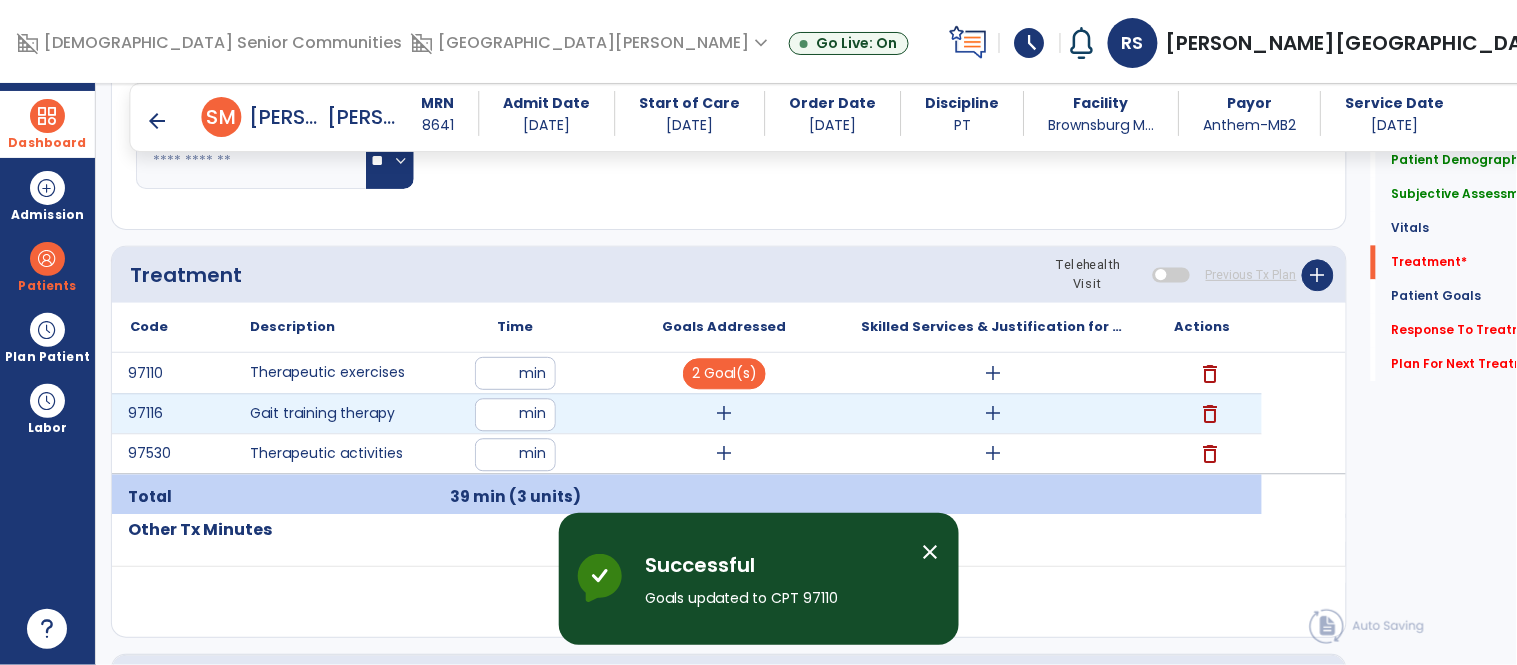 click on "add" at bounding box center [724, 413] 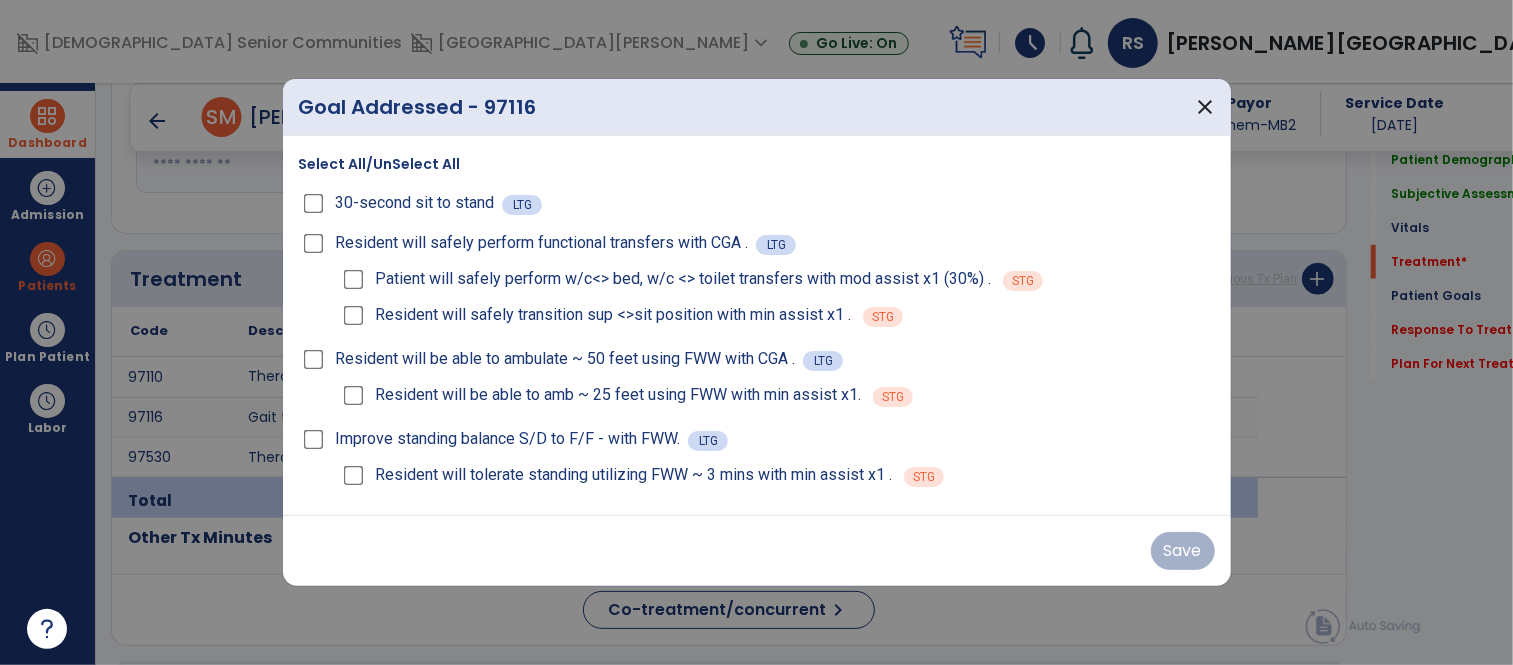 scroll, scrollTop: 1083, scrollLeft: 0, axis: vertical 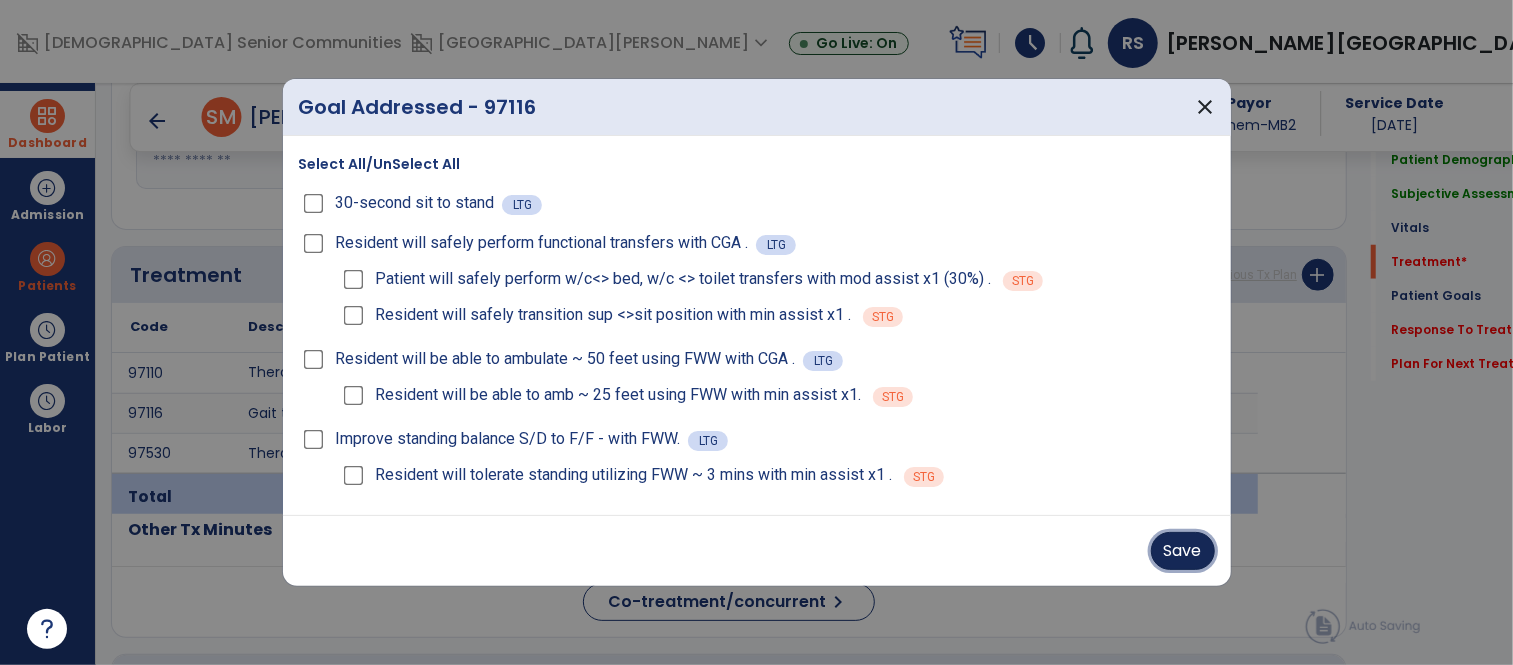 click on "Save" at bounding box center (1183, 551) 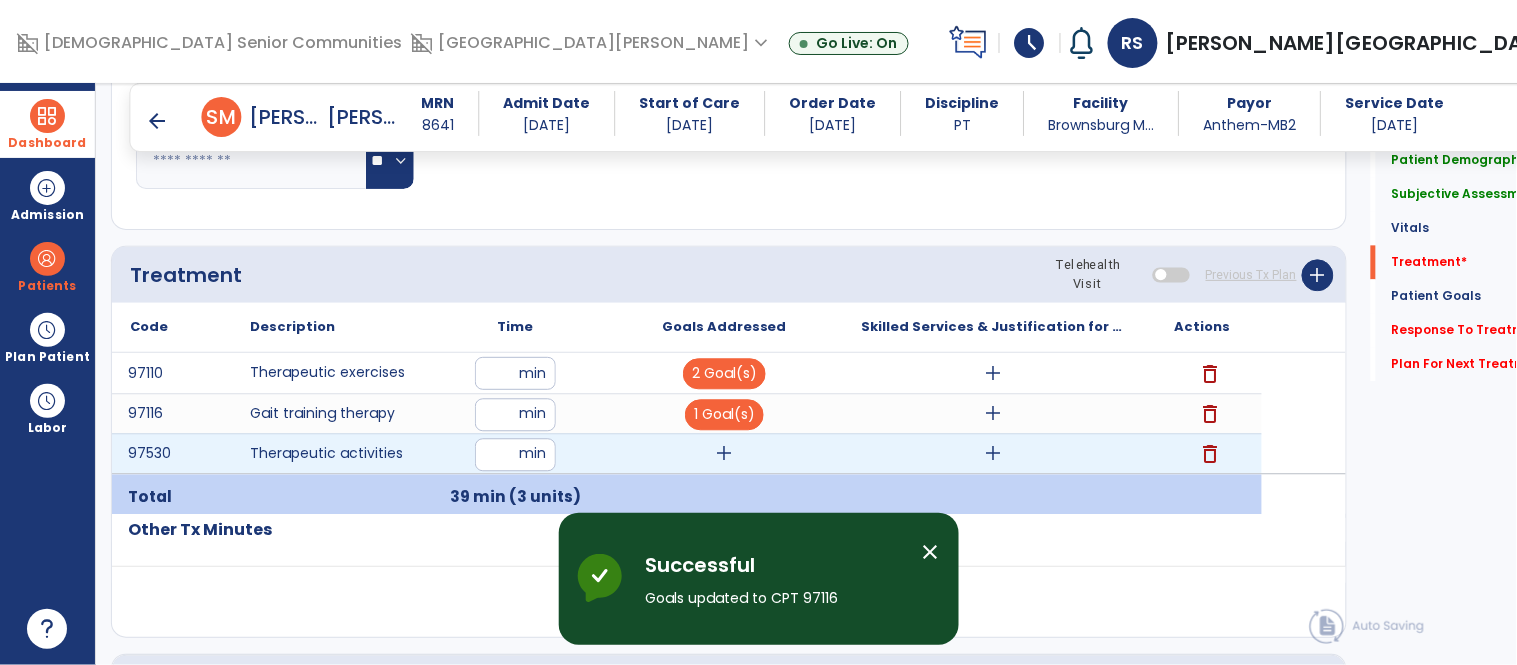 click on "add" at bounding box center [724, 453] 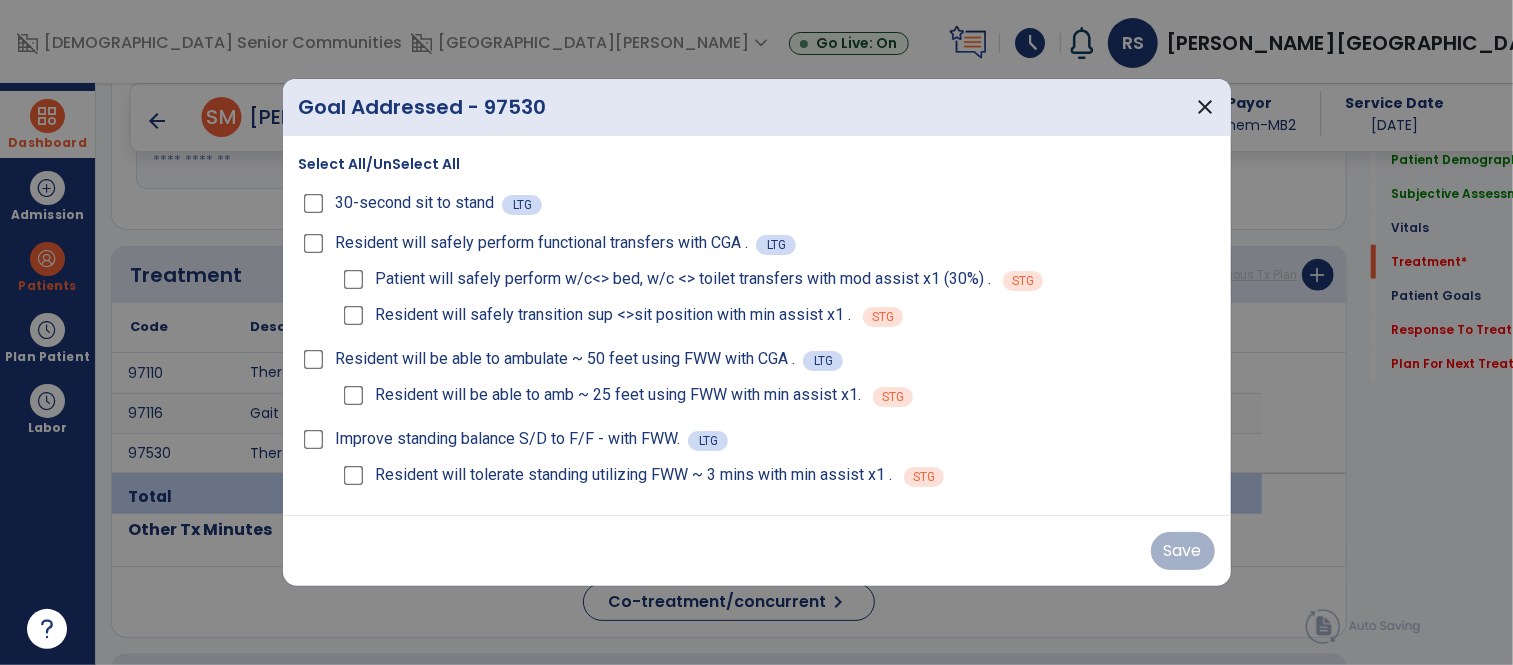 scroll, scrollTop: 1083, scrollLeft: 0, axis: vertical 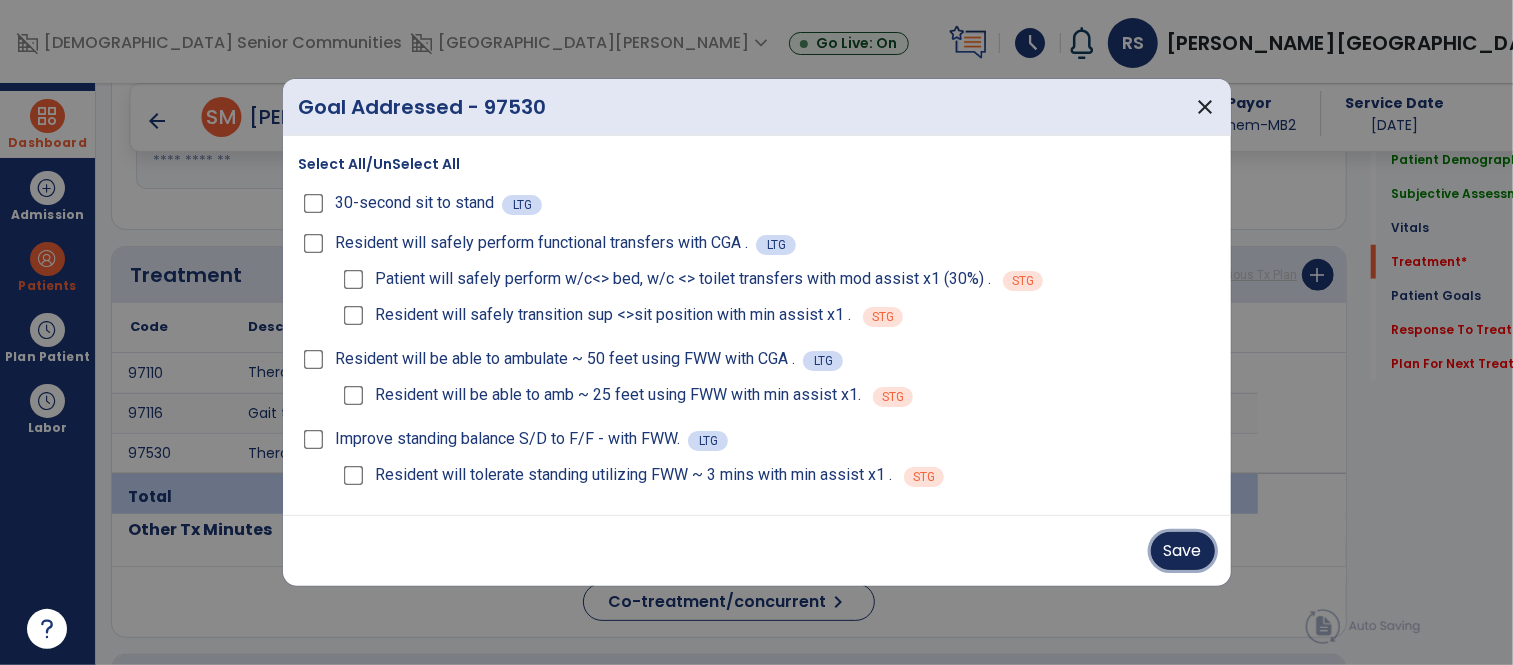 click on "Save" at bounding box center (1183, 551) 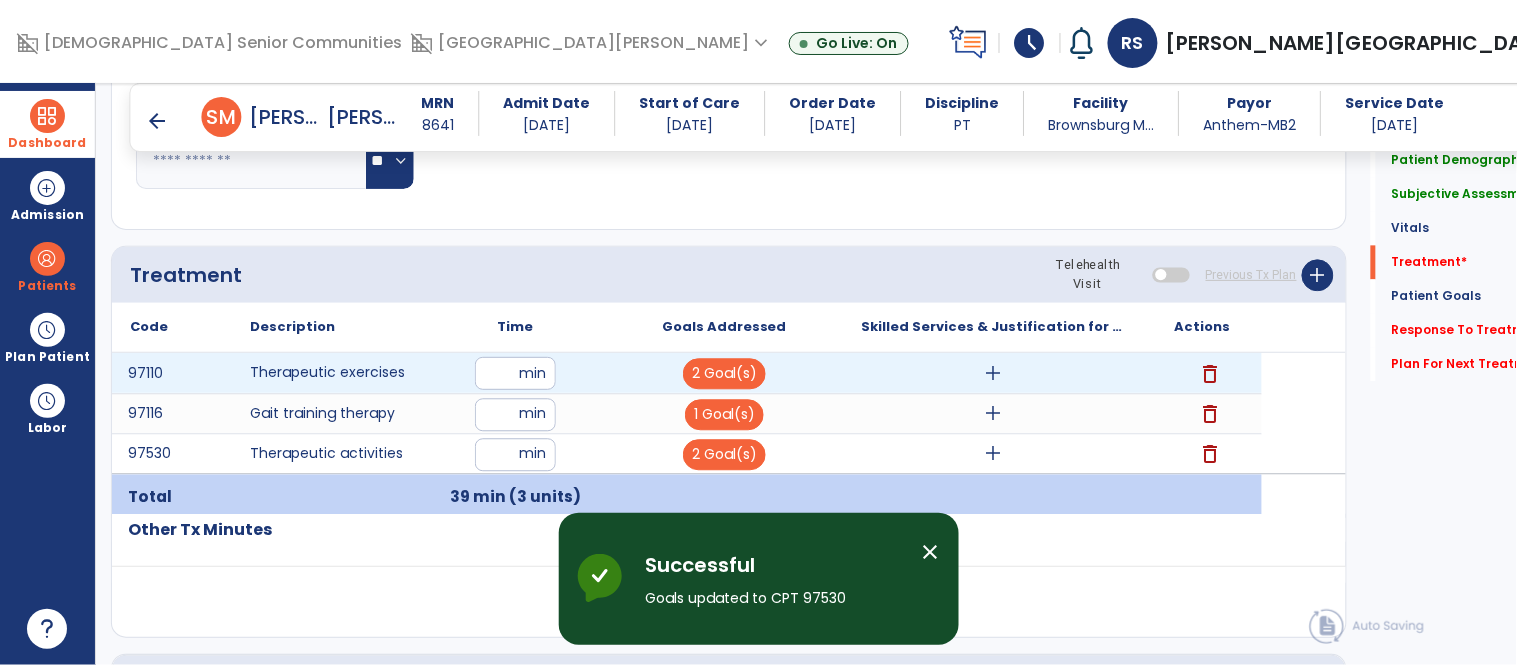 click on "add" at bounding box center [993, 373] 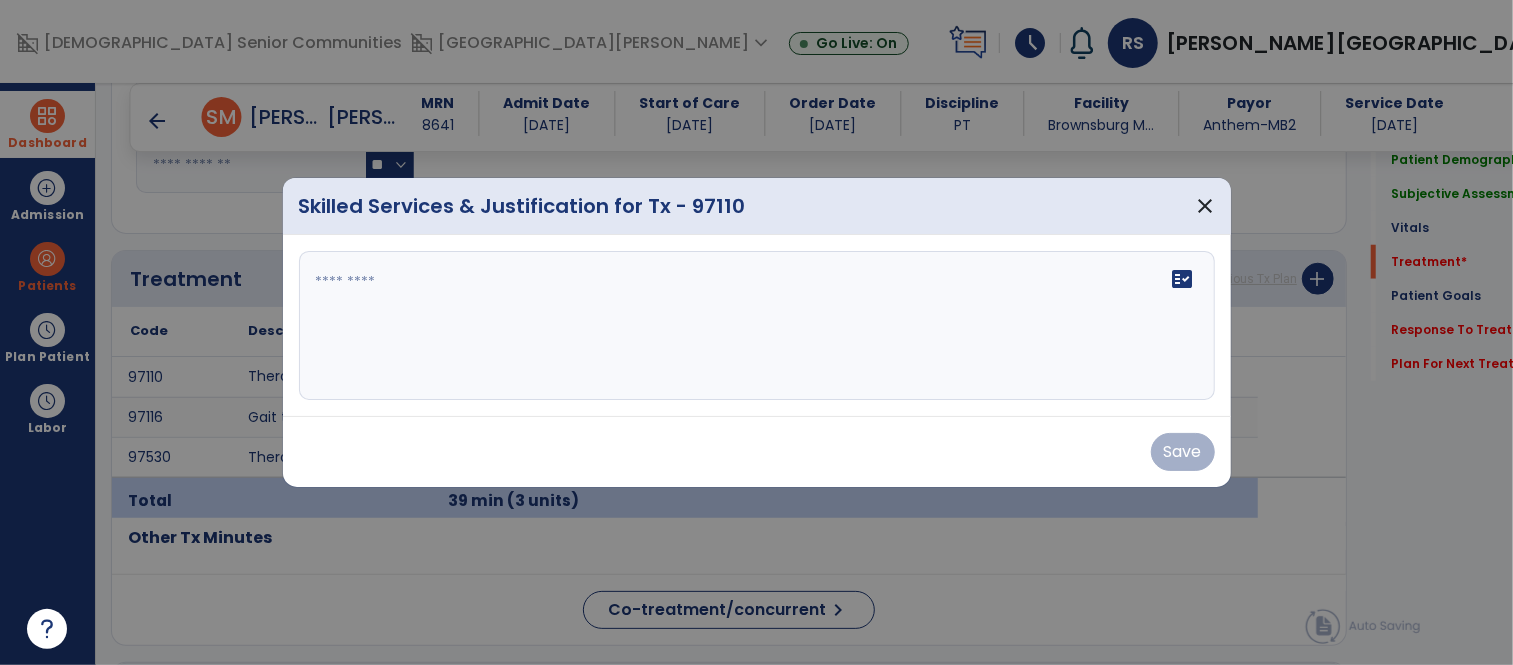 scroll, scrollTop: 1083, scrollLeft: 0, axis: vertical 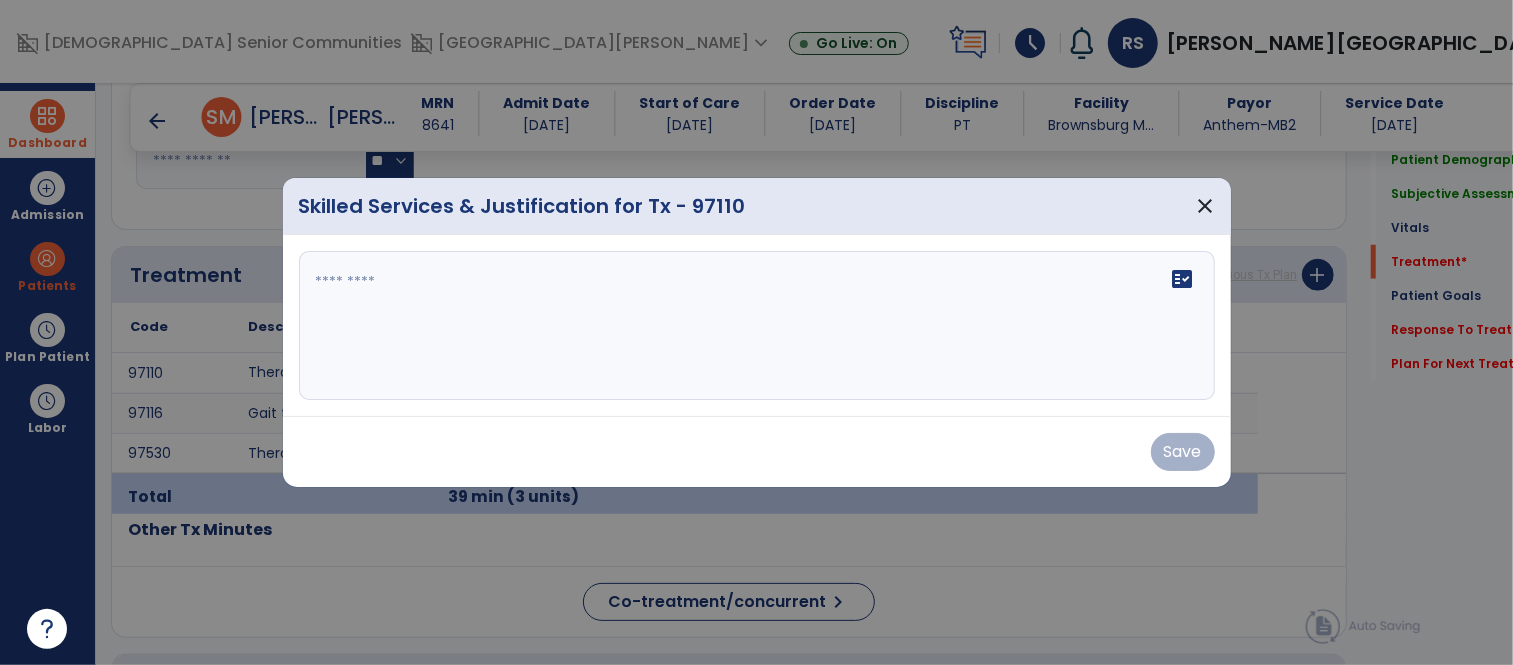 click on "fact_check" at bounding box center (757, 326) 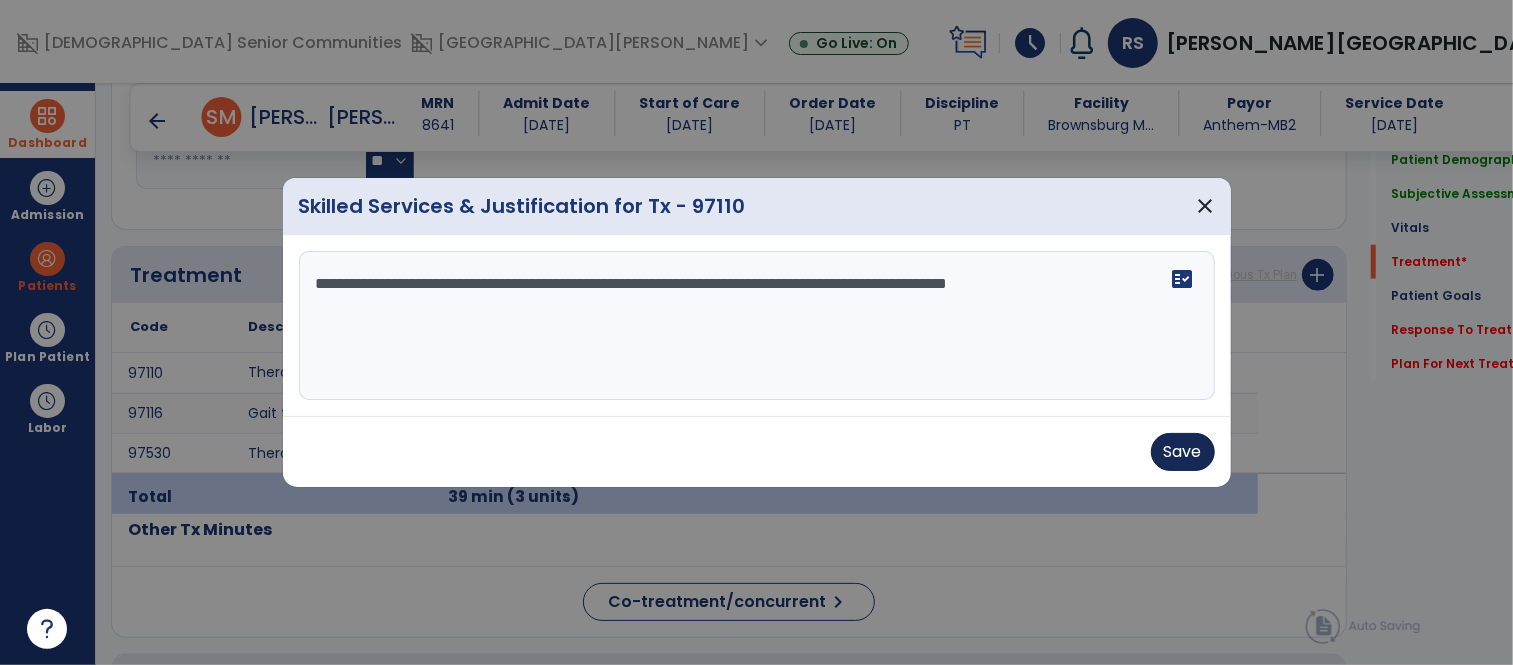 type on "**********" 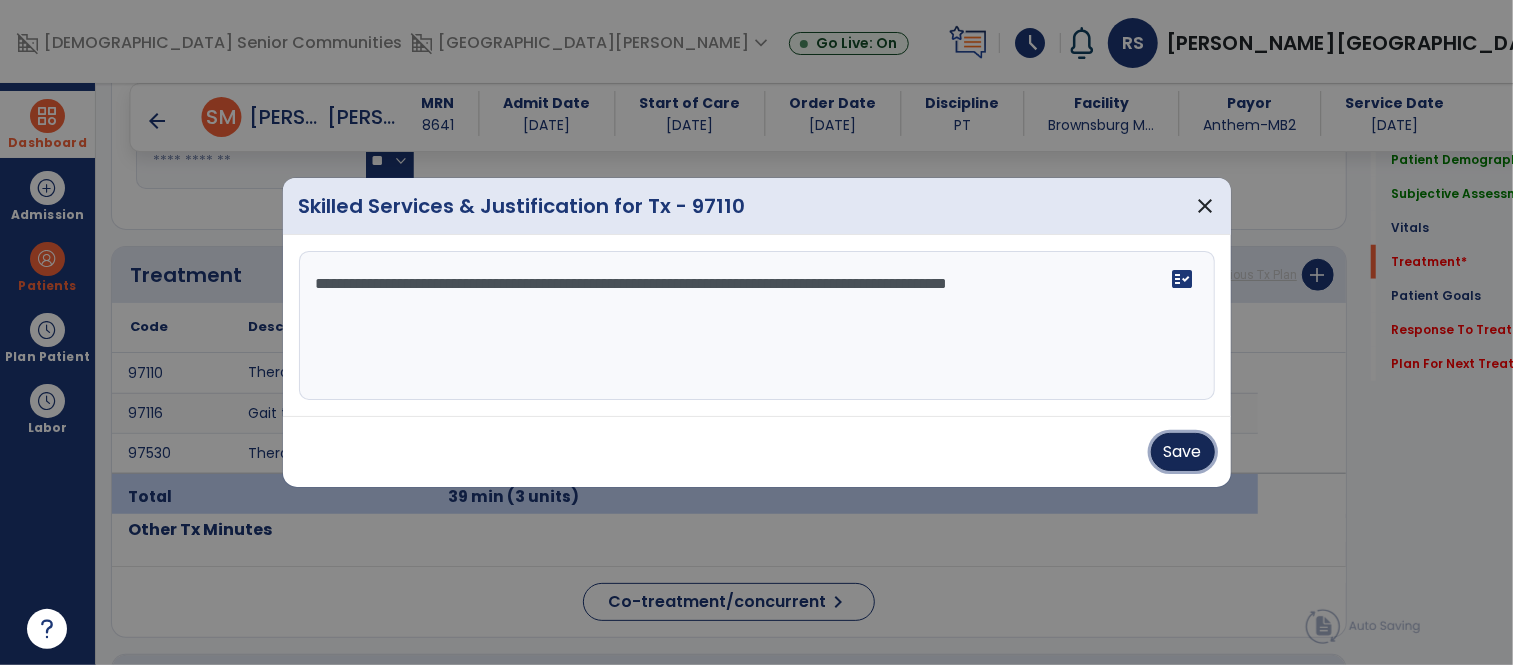 click on "Save" at bounding box center [1183, 452] 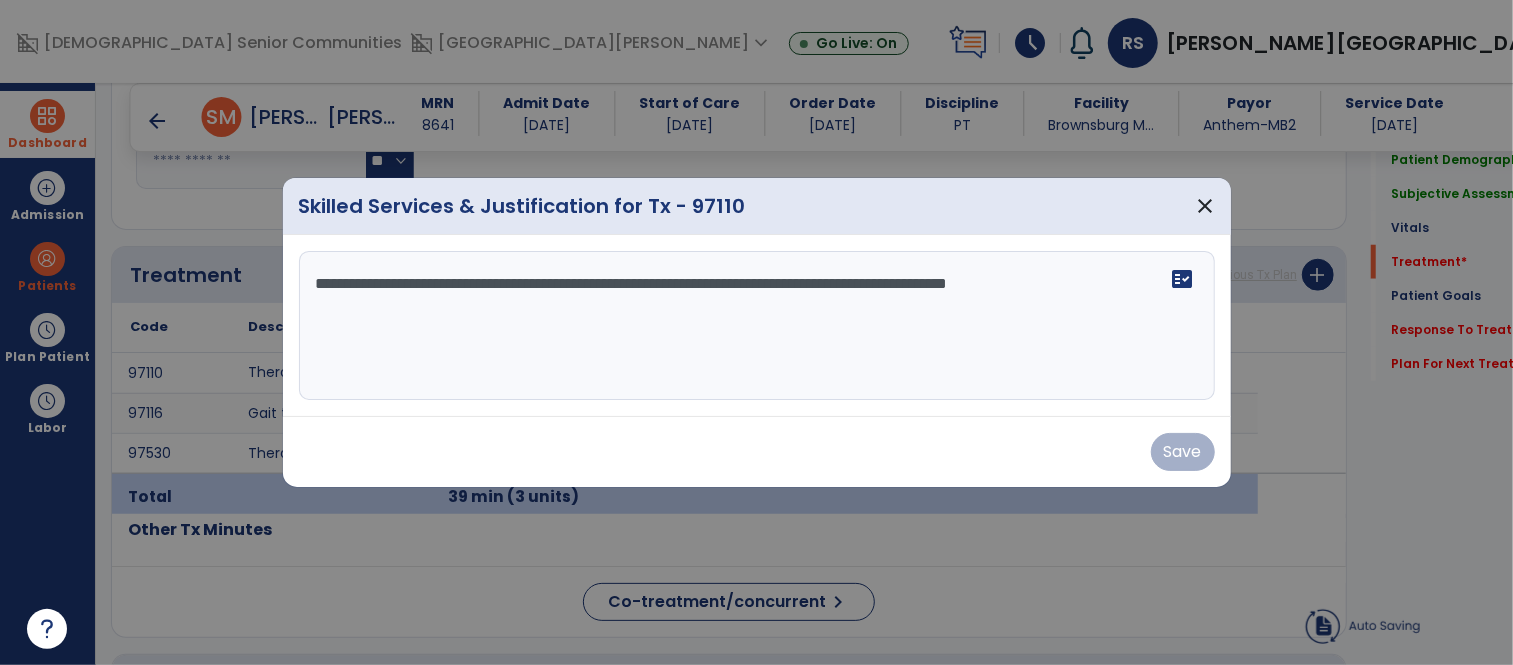 click on "Save" at bounding box center (757, 452) 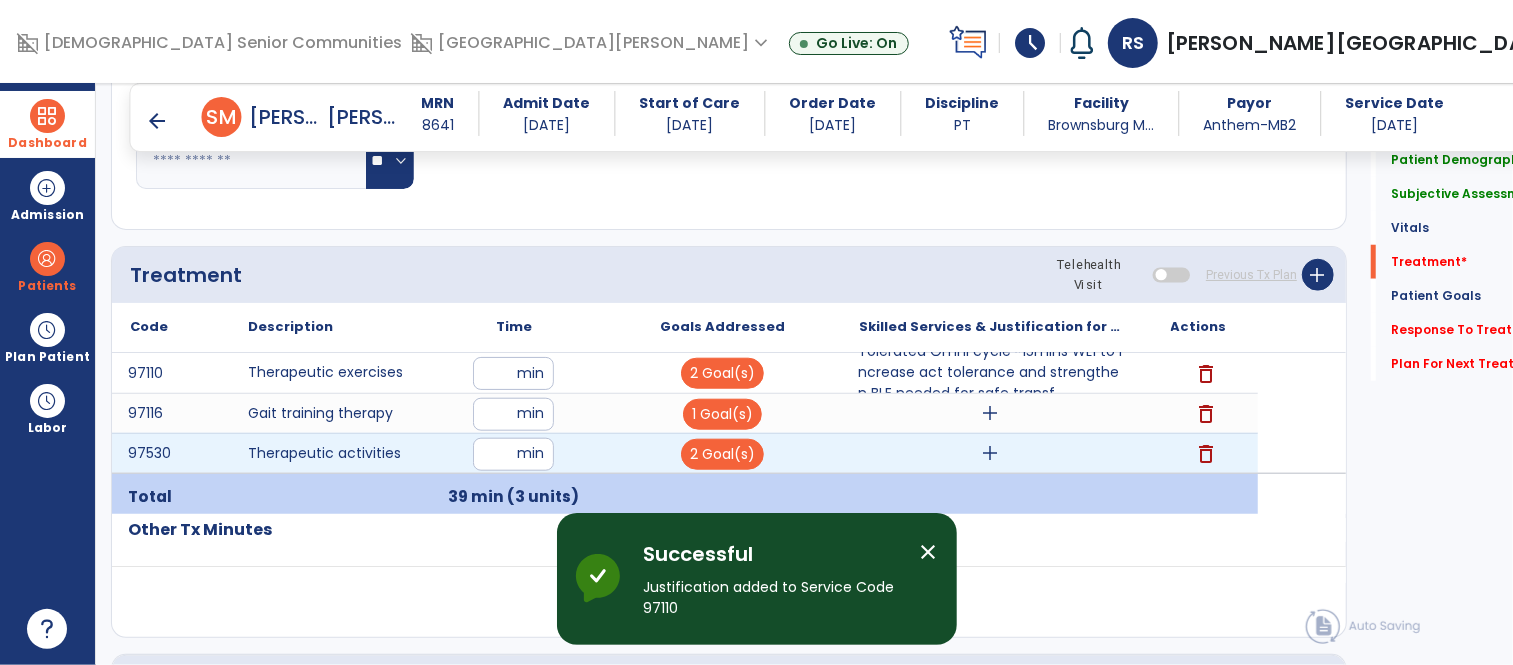 click on "delete" at bounding box center (1207, 454) 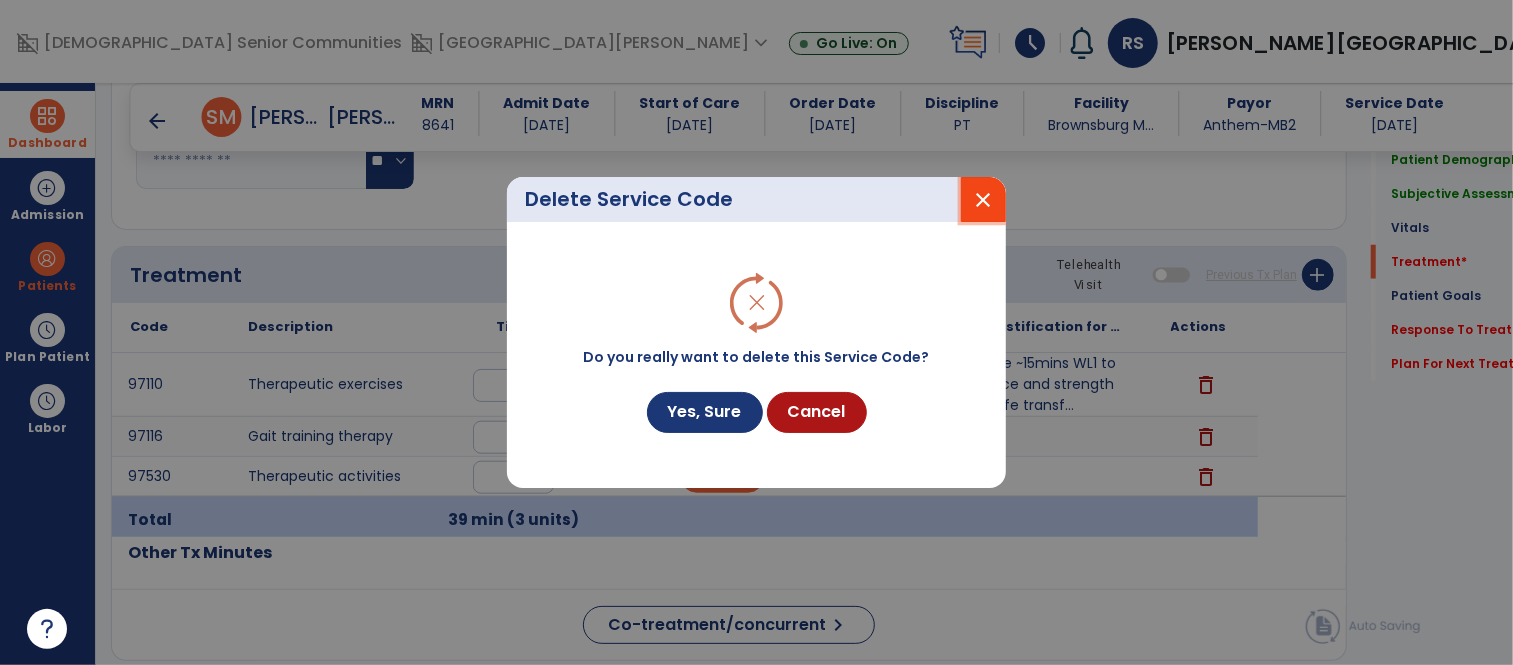 click on "close" at bounding box center [984, 200] 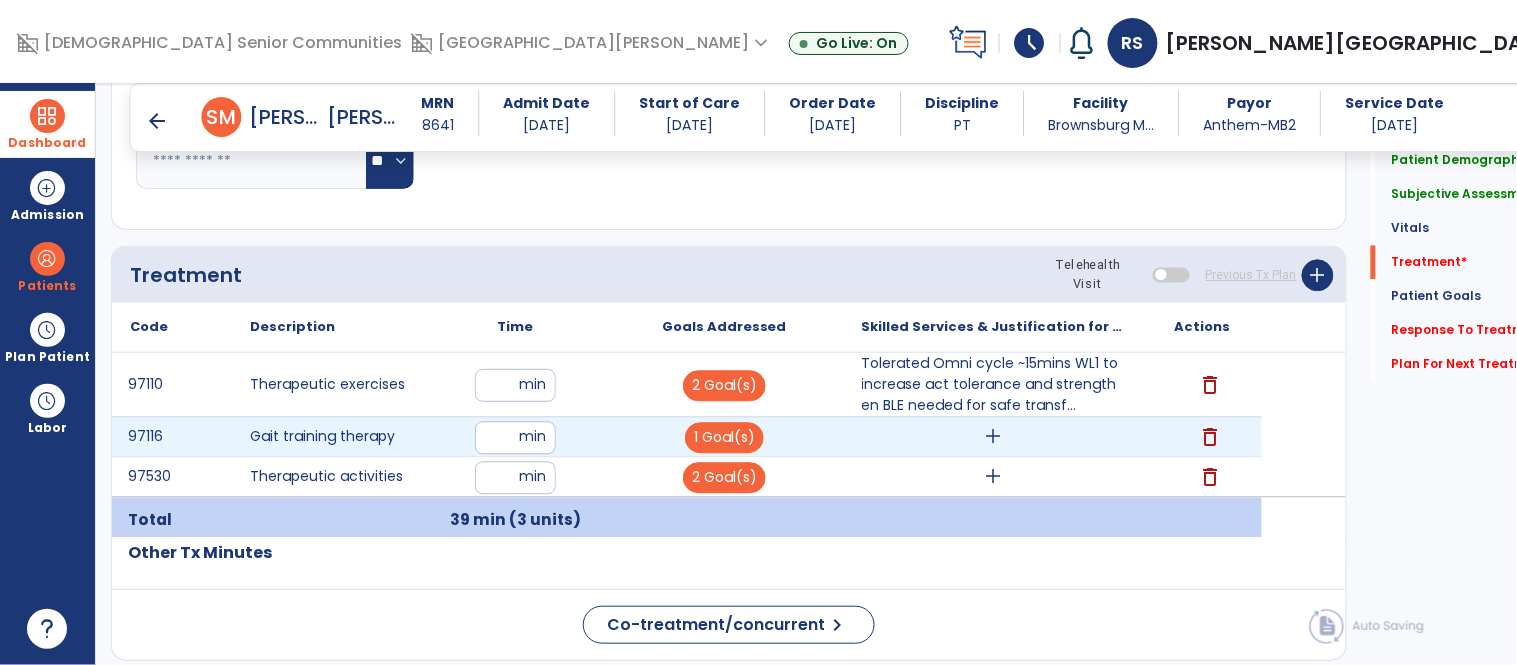 click on "add" at bounding box center [993, 436] 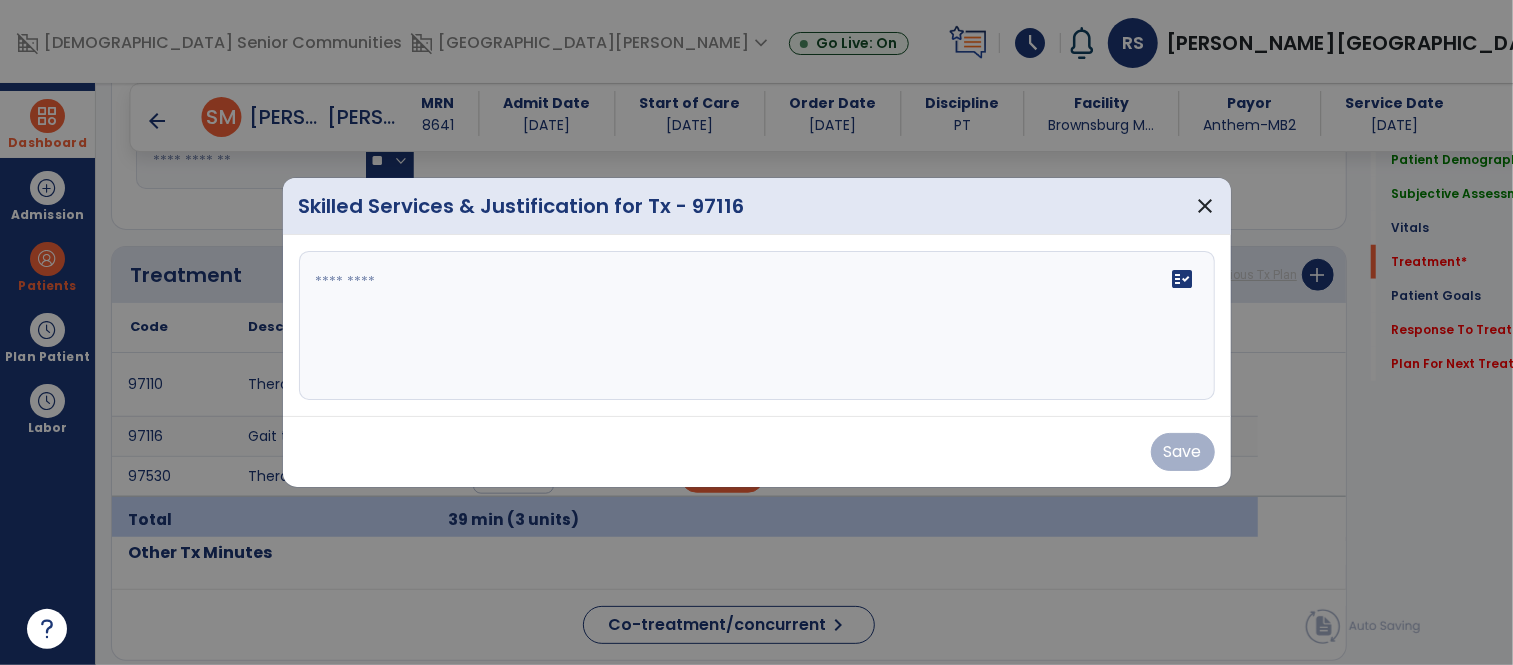scroll, scrollTop: 1083, scrollLeft: 0, axis: vertical 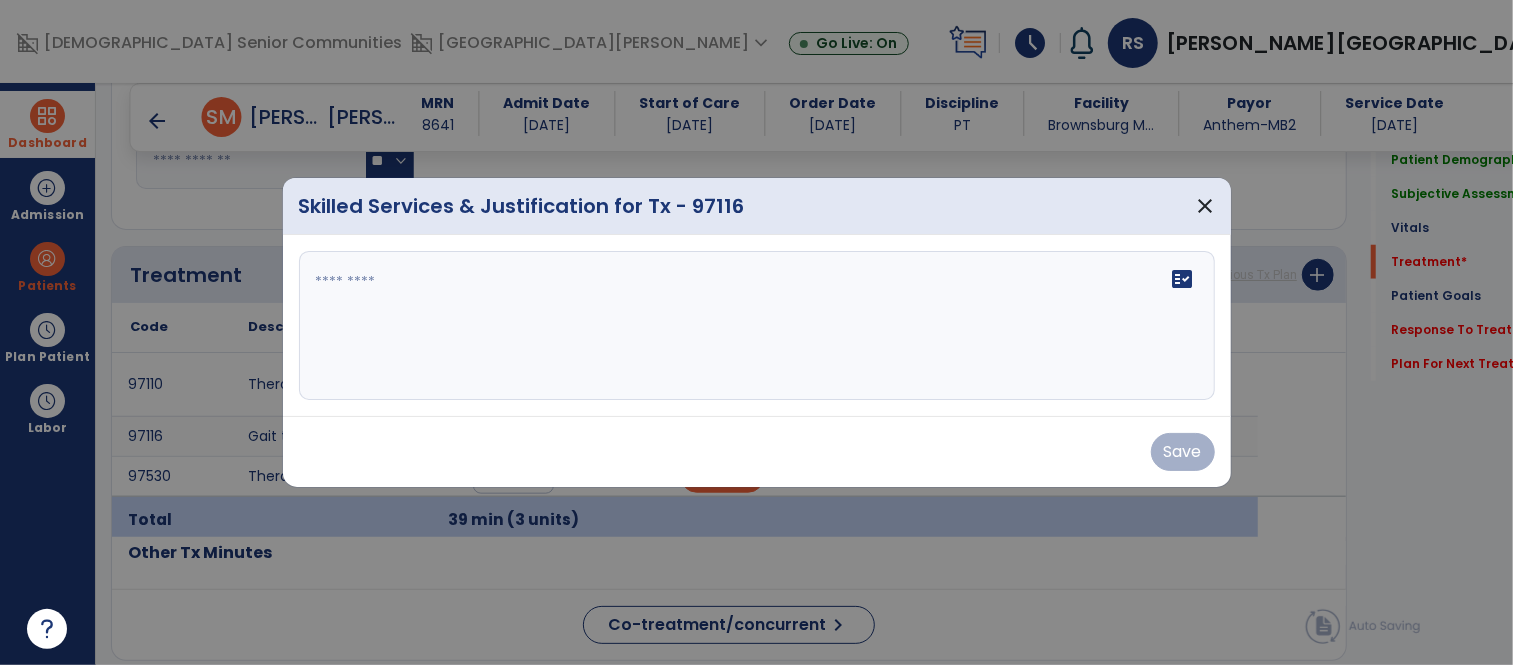 click on "fact_check" at bounding box center (757, 326) 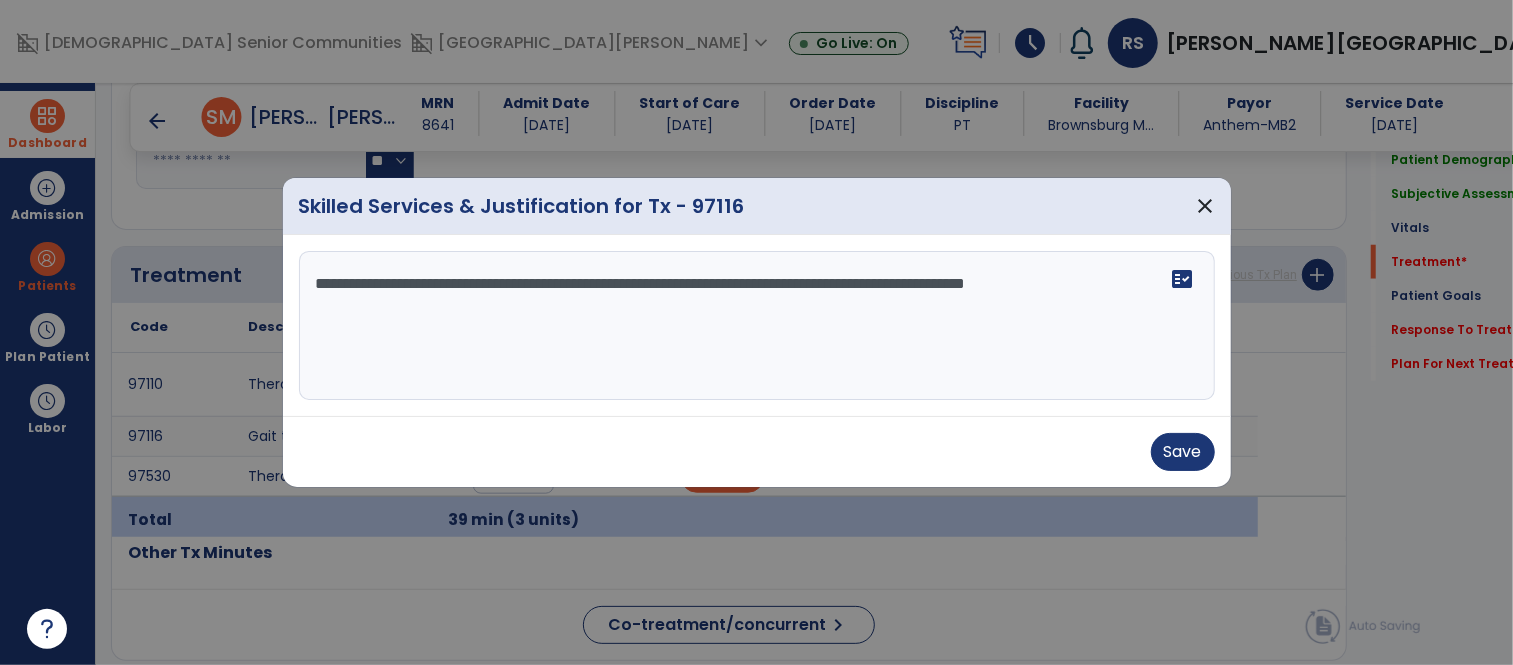 click on "**********" at bounding box center (757, 326) 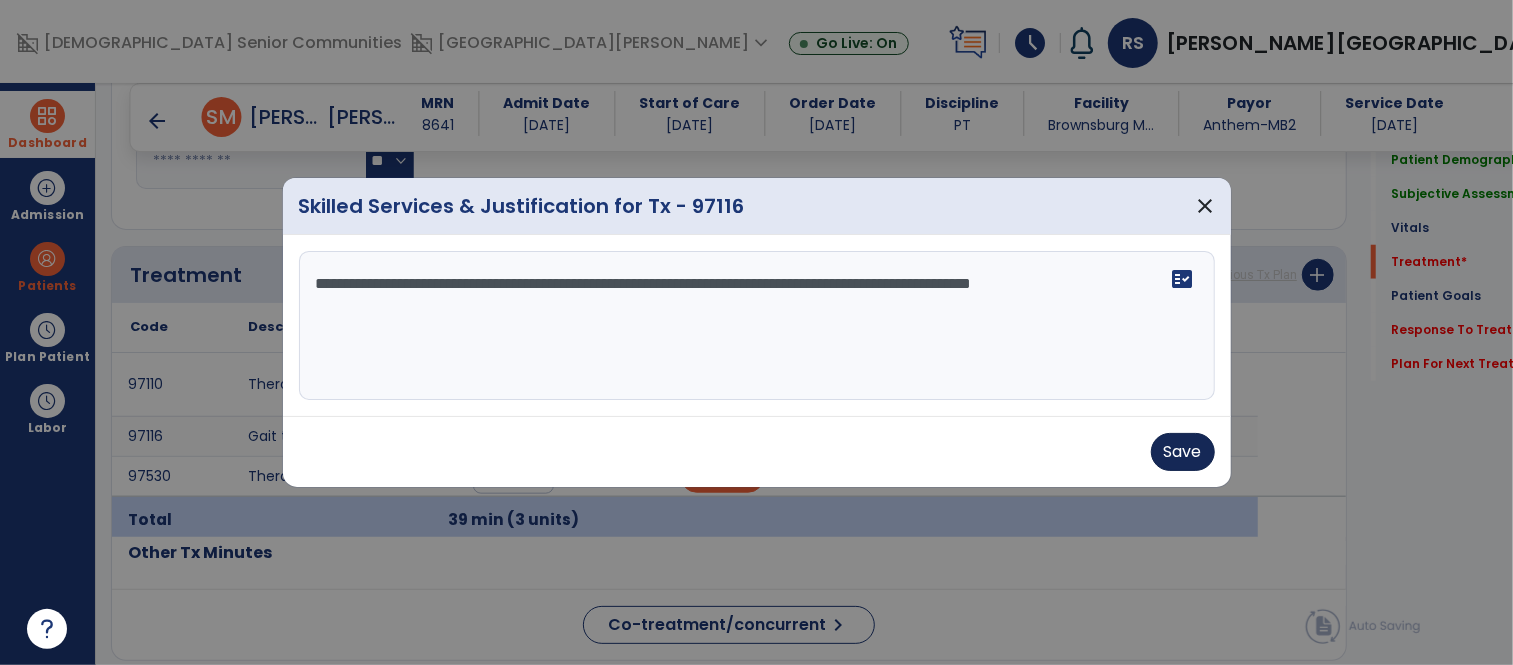 type on "**********" 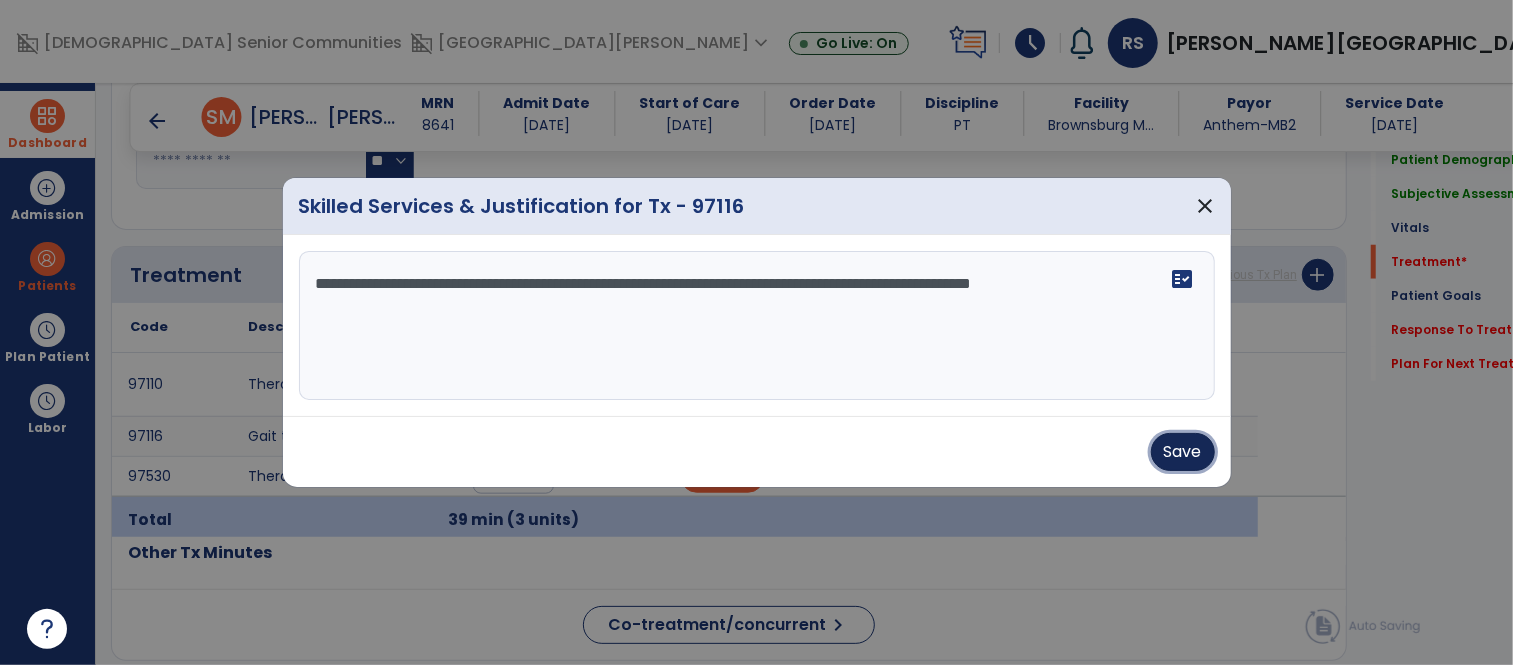 click on "Save" at bounding box center (1183, 452) 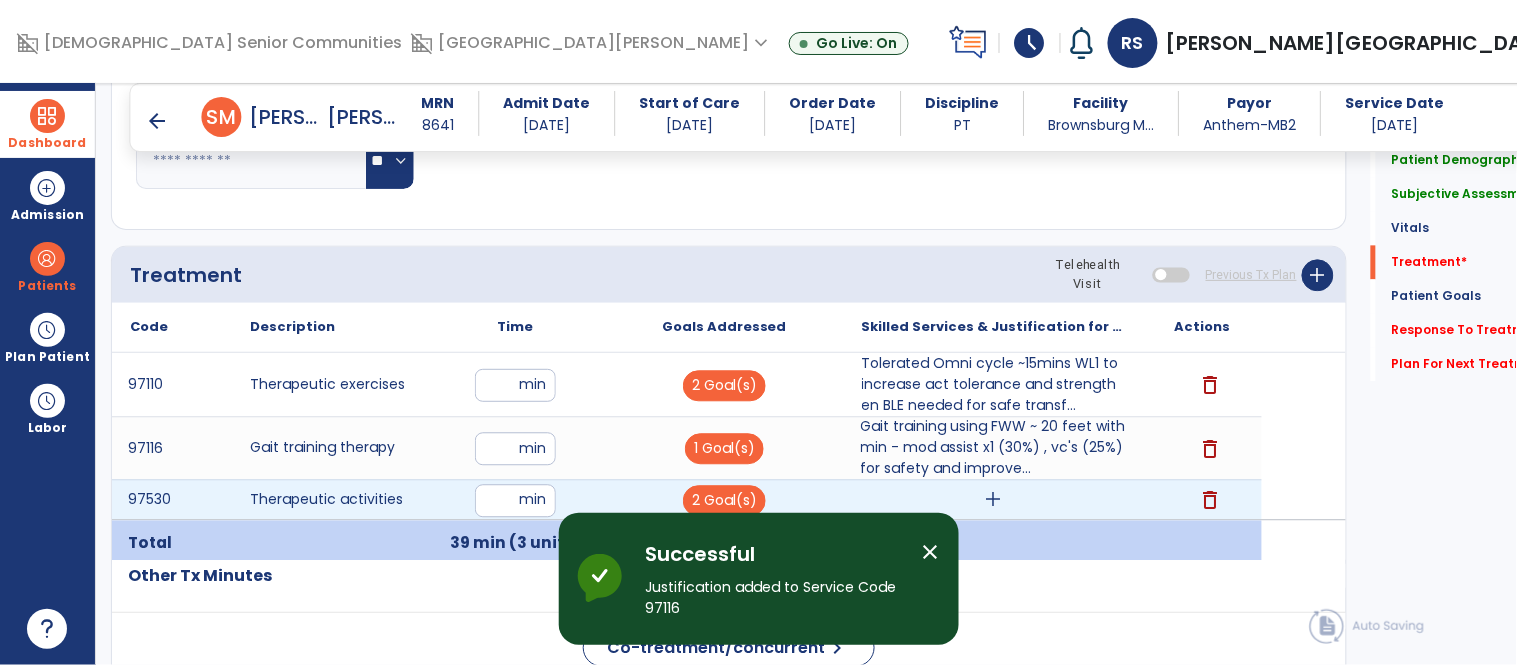 click on "add" at bounding box center (993, 499) 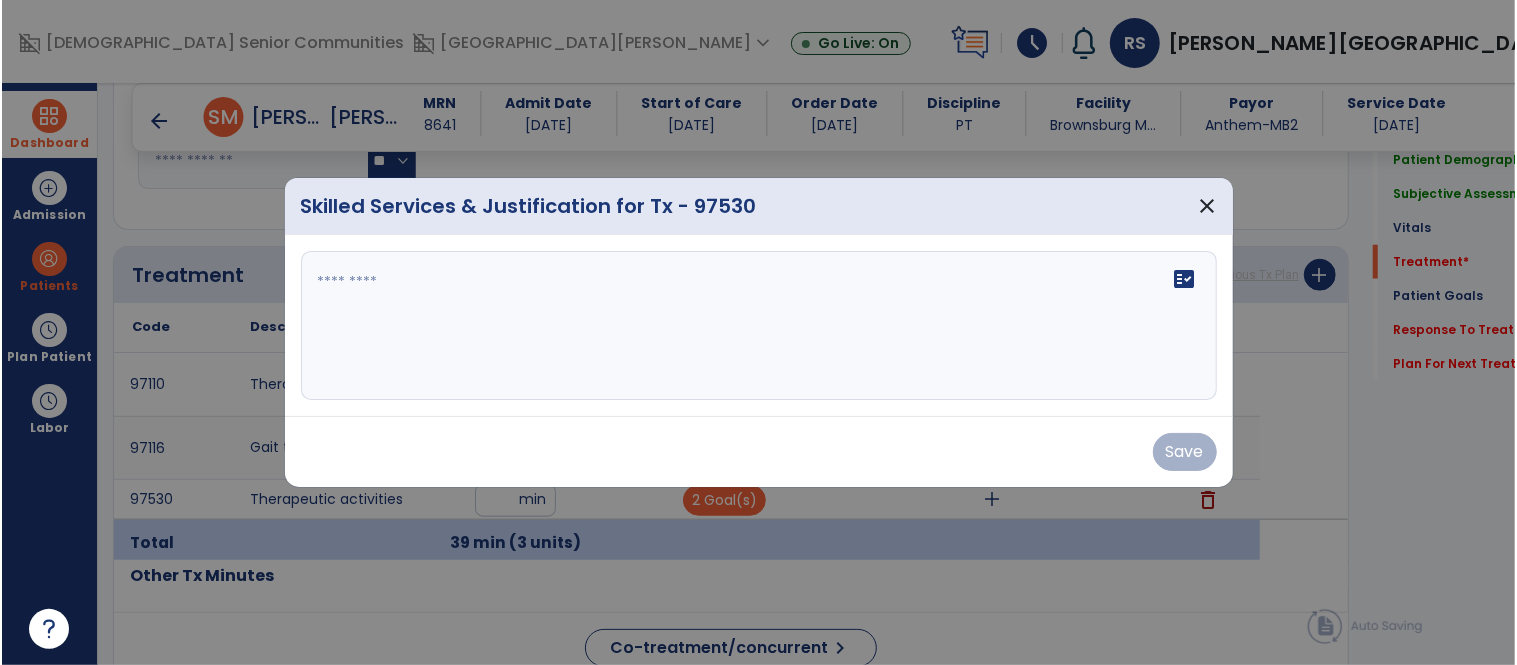 scroll, scrollTop: 1083, scrollLeft: 0, axis: vertical 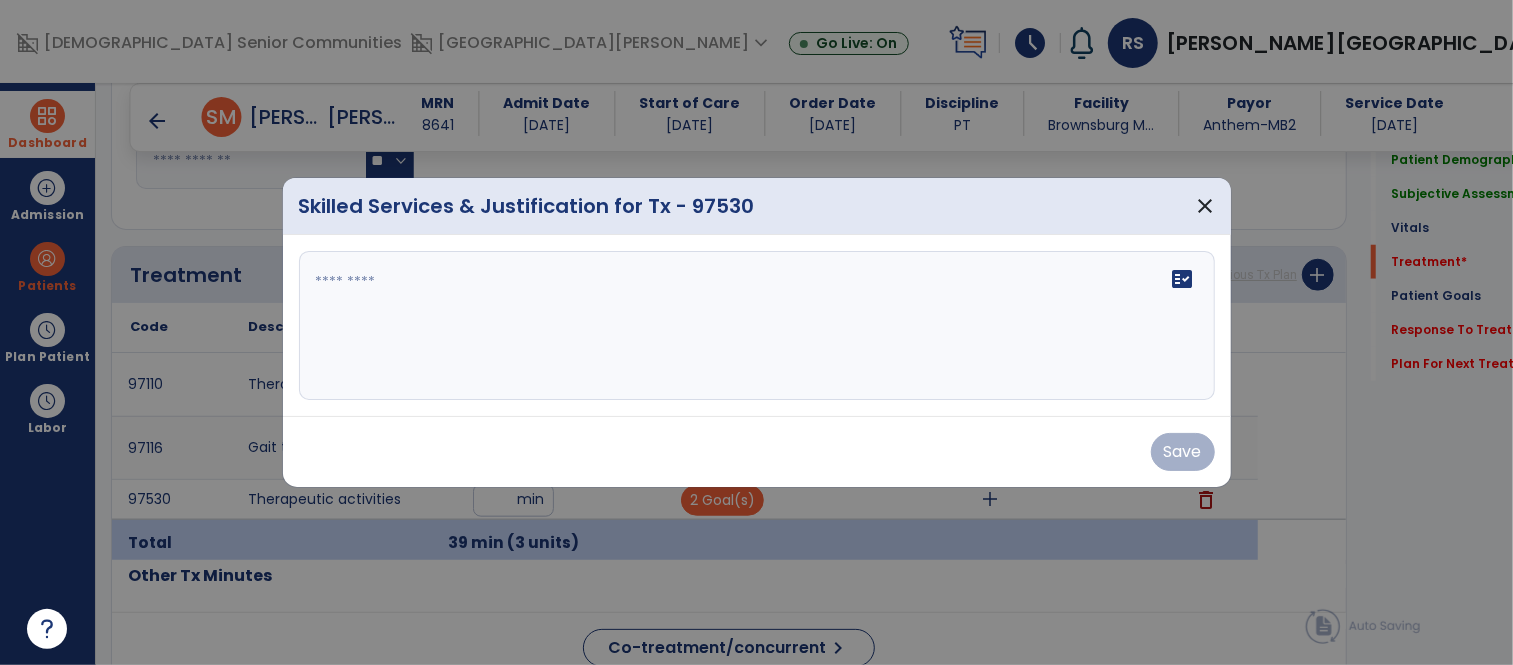 click on "fact_check" at bounding box center (757, 326) 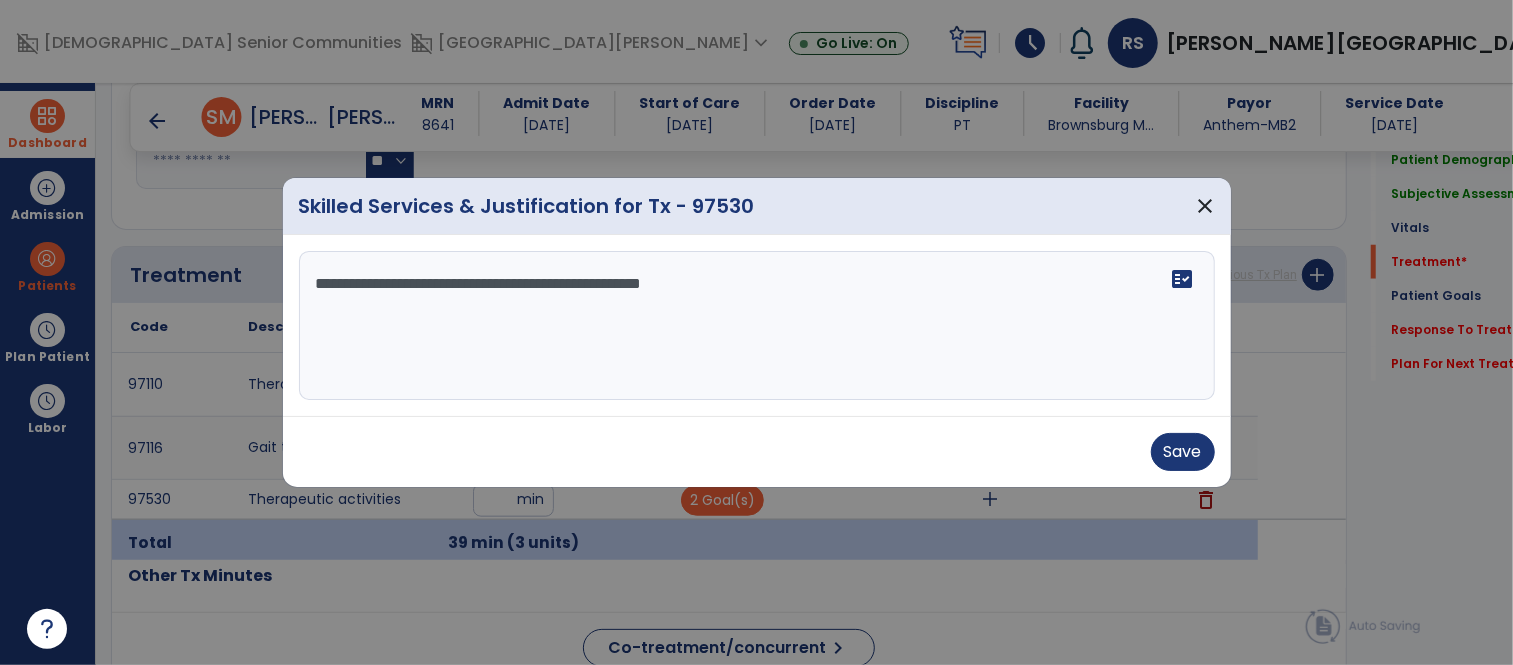 click on "**********" at bounding box center (757, 326) 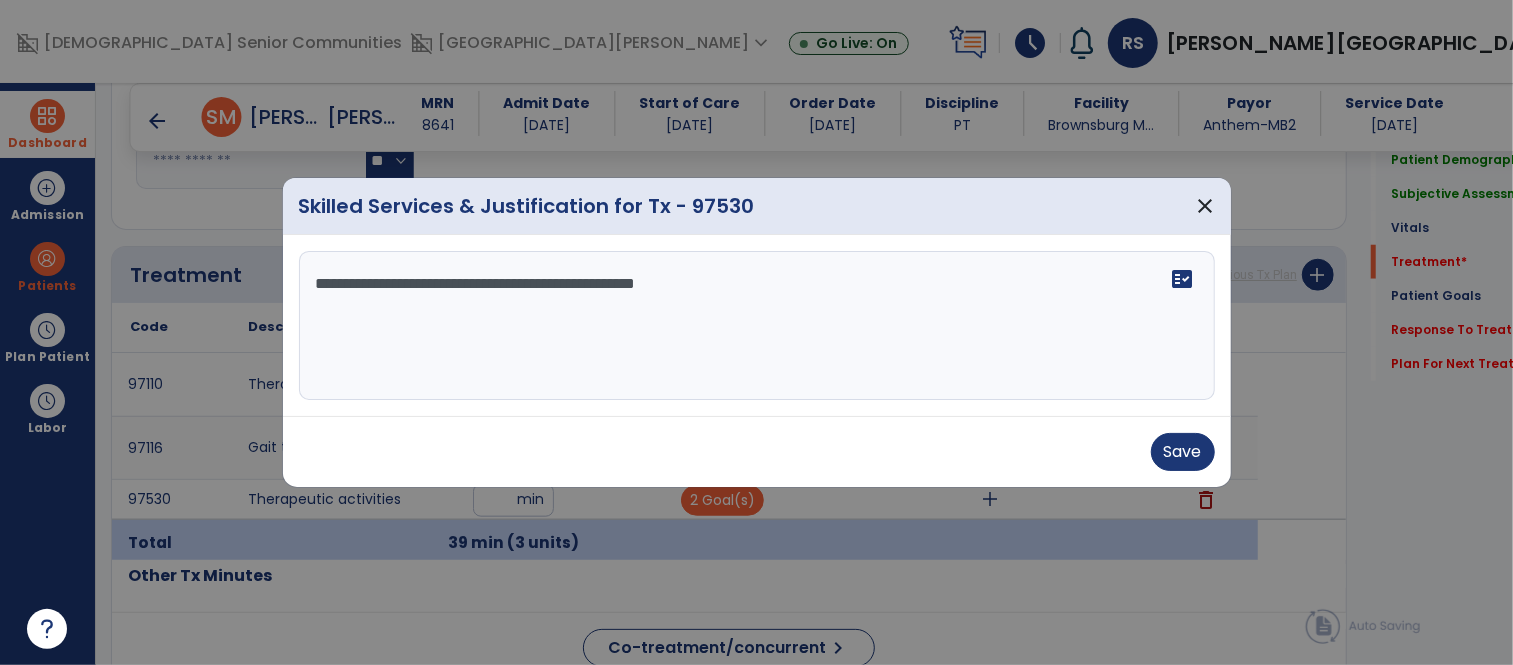 click on "**********" at bounding box center [757, 326] 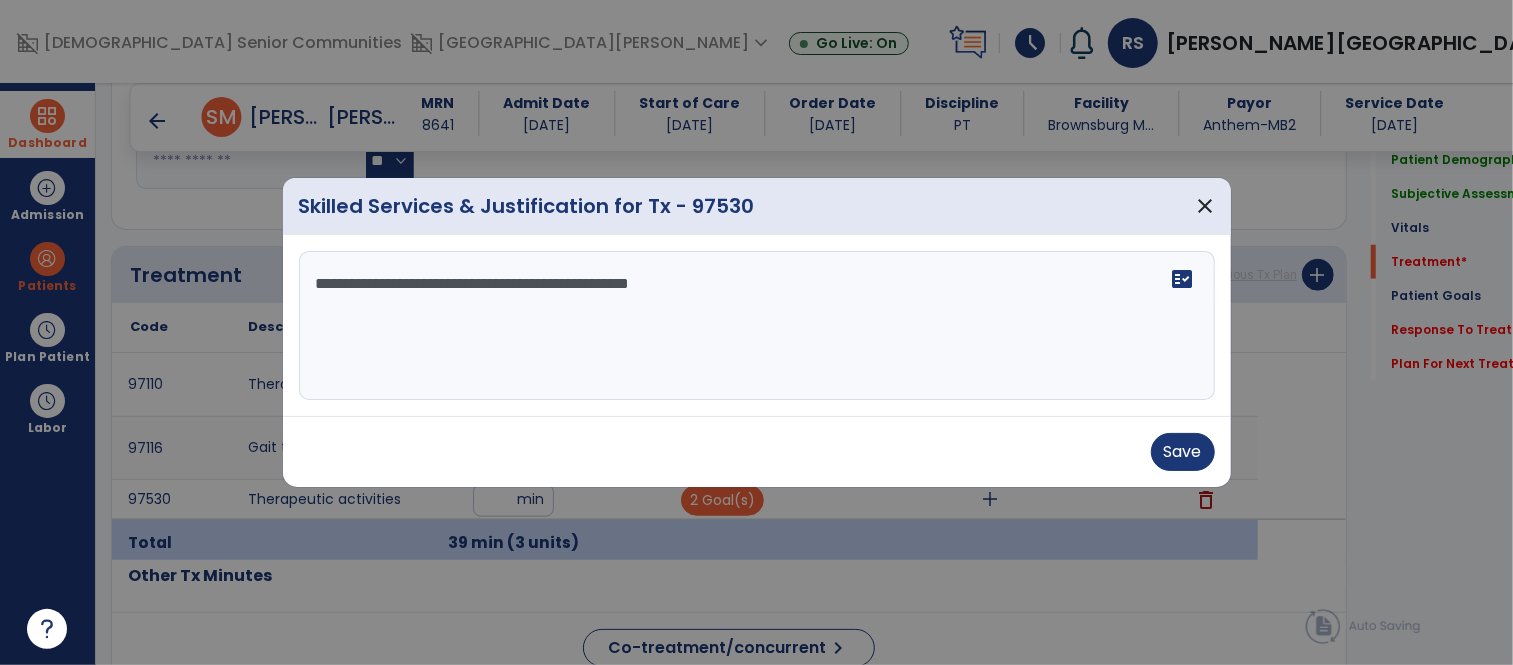 click on "**********" at bounding box center [757, 326] 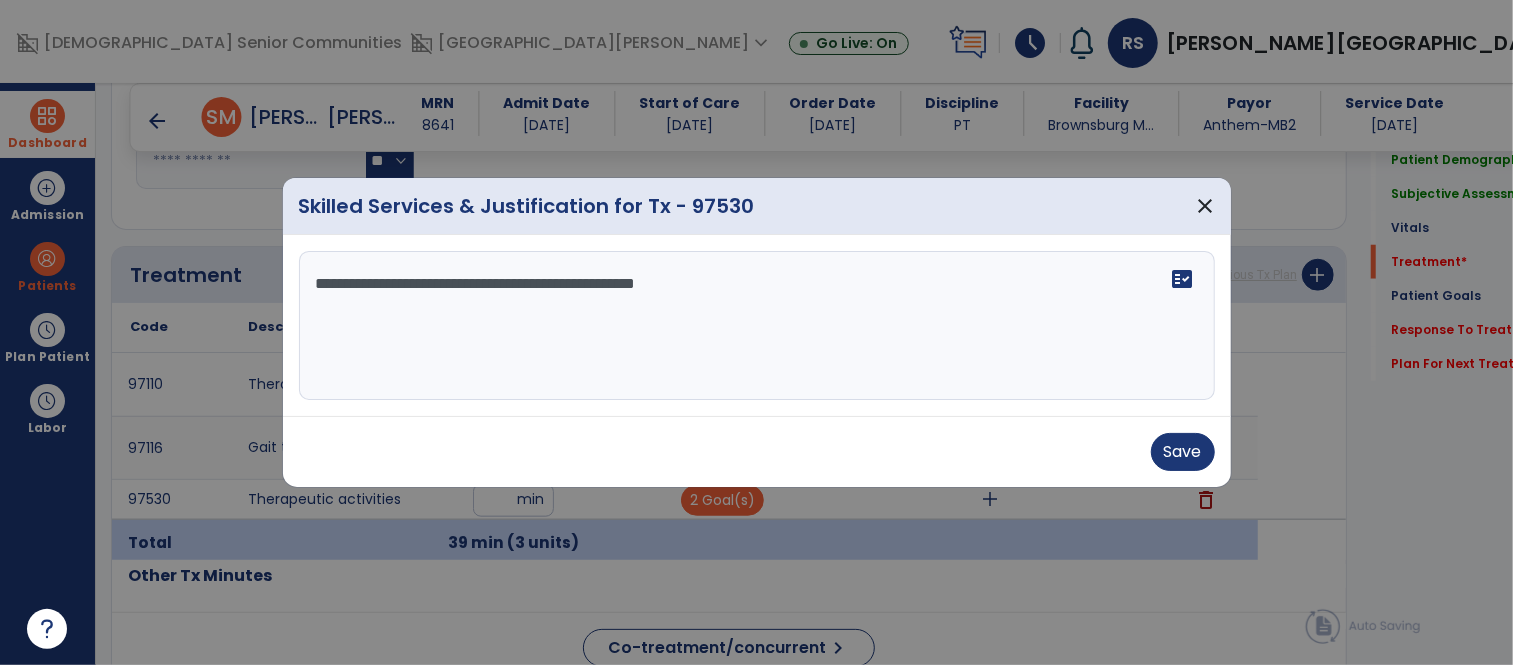 click on "**********" at bounding box center (757, 326) 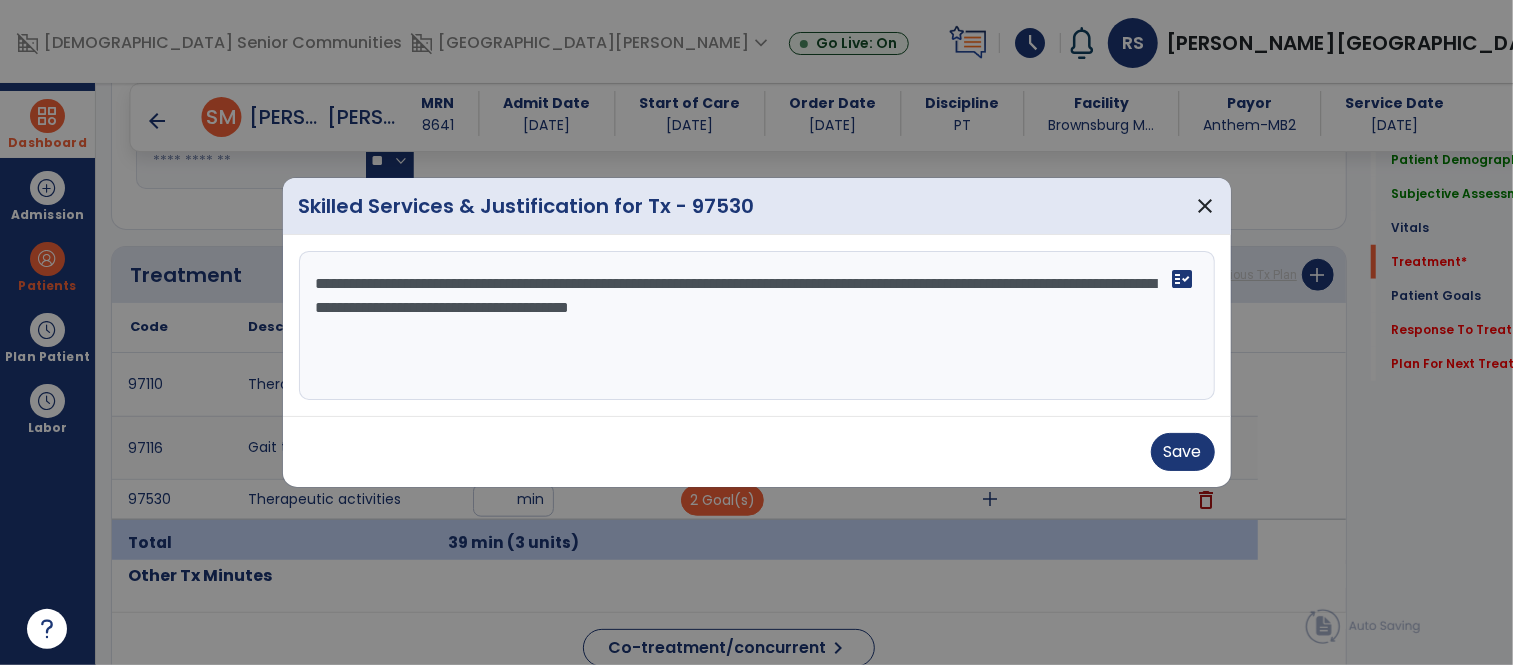 click on "**********" at bounding box center (757, 326) 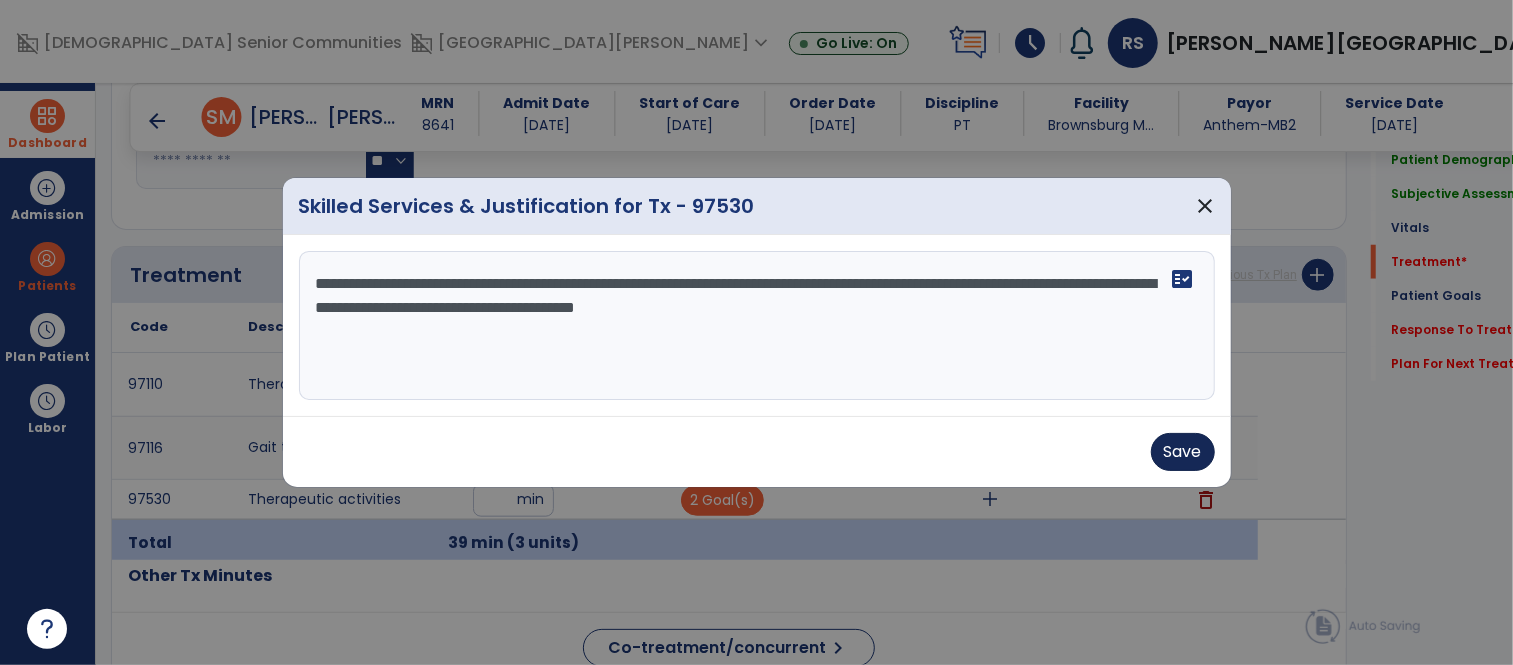 type on "**********" 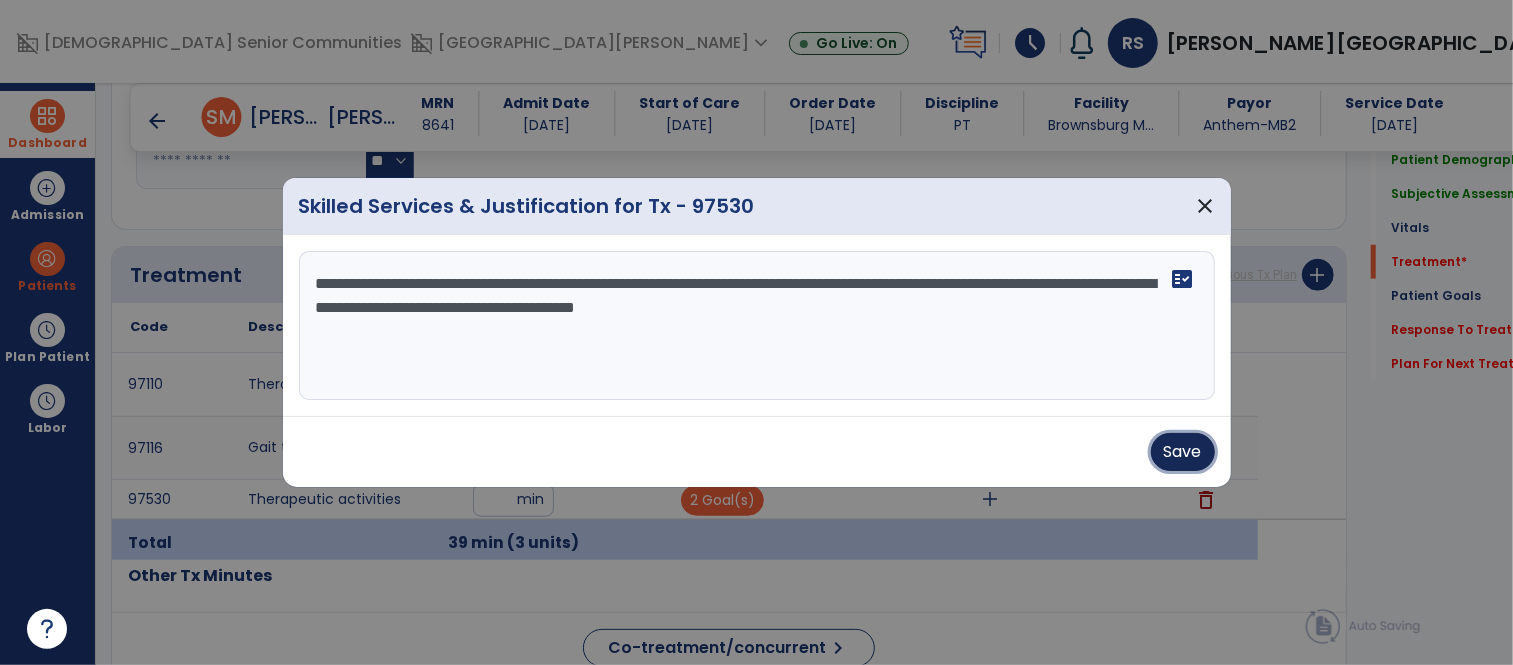 click on "Save" at bounding box center [1183, 452] 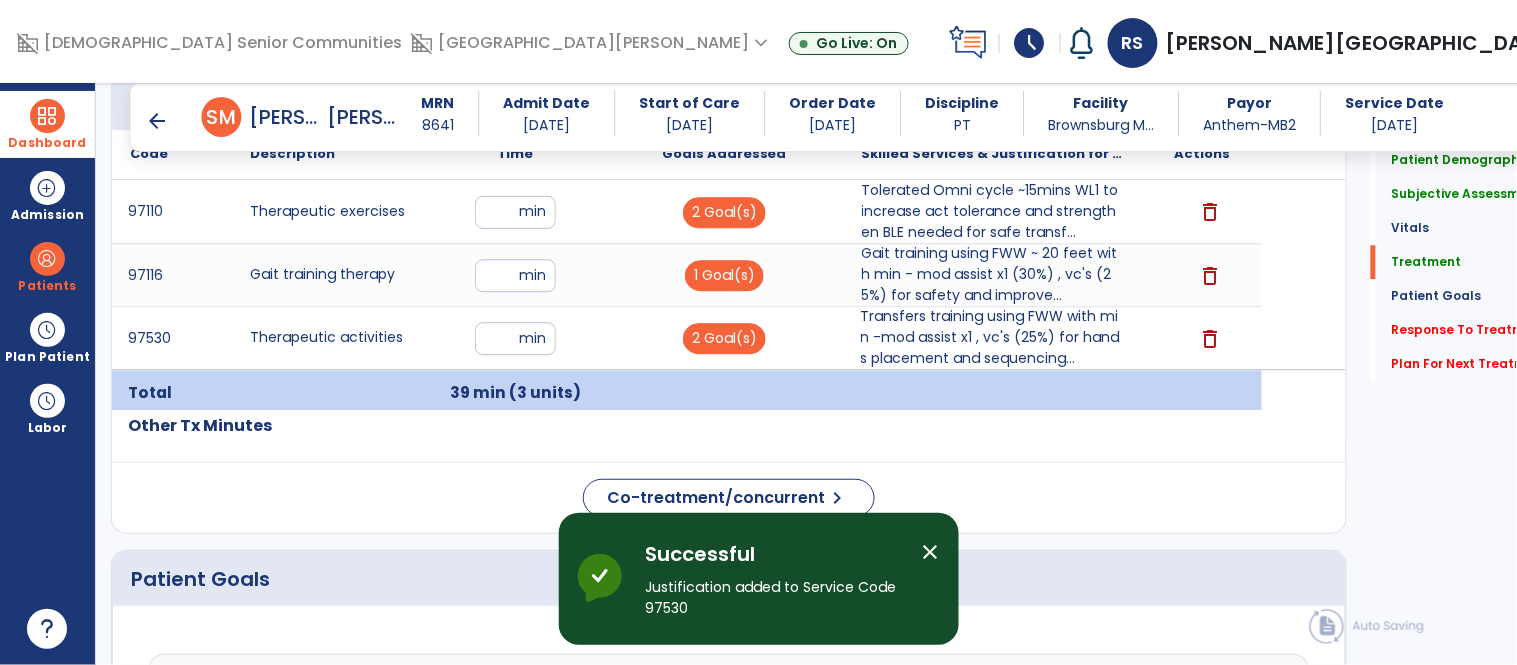 scroll, scrollTop: 1261, scrollLeft: 0, axis: vertical 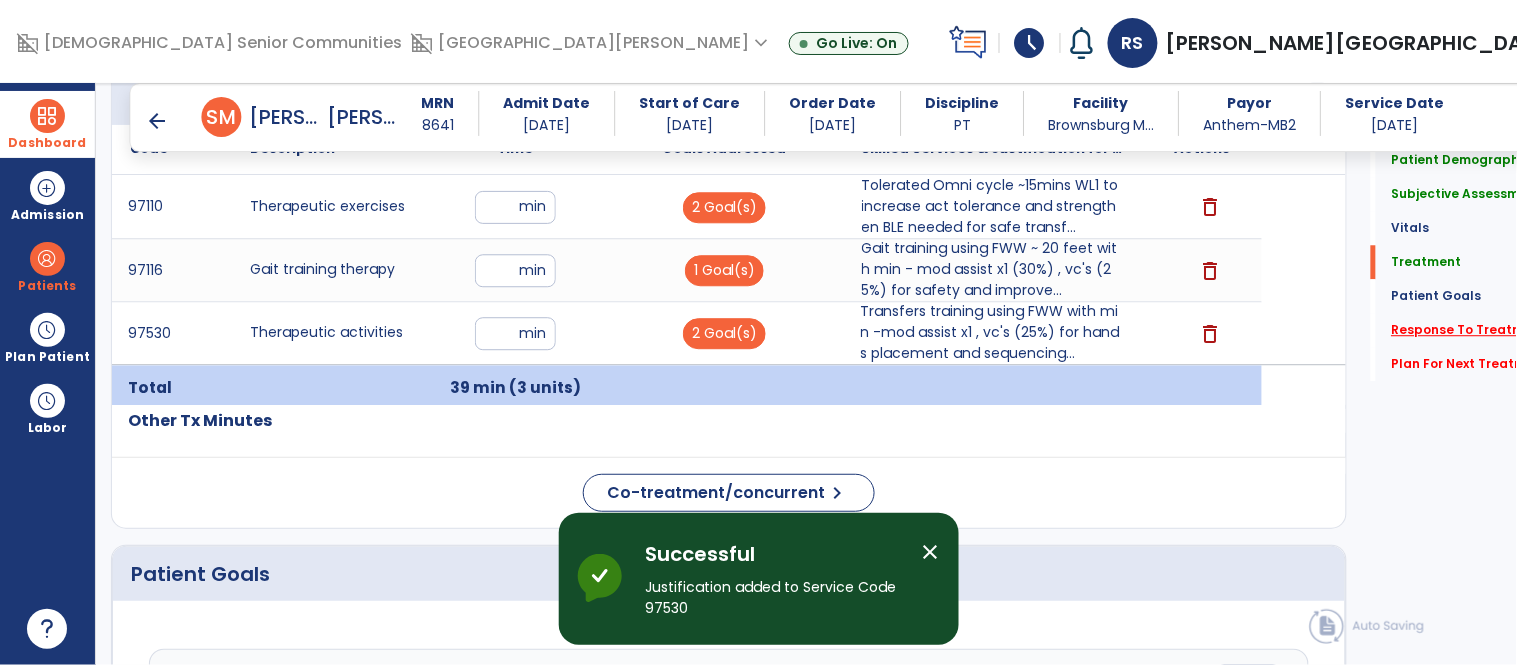 click on "Response To Treatment   *" 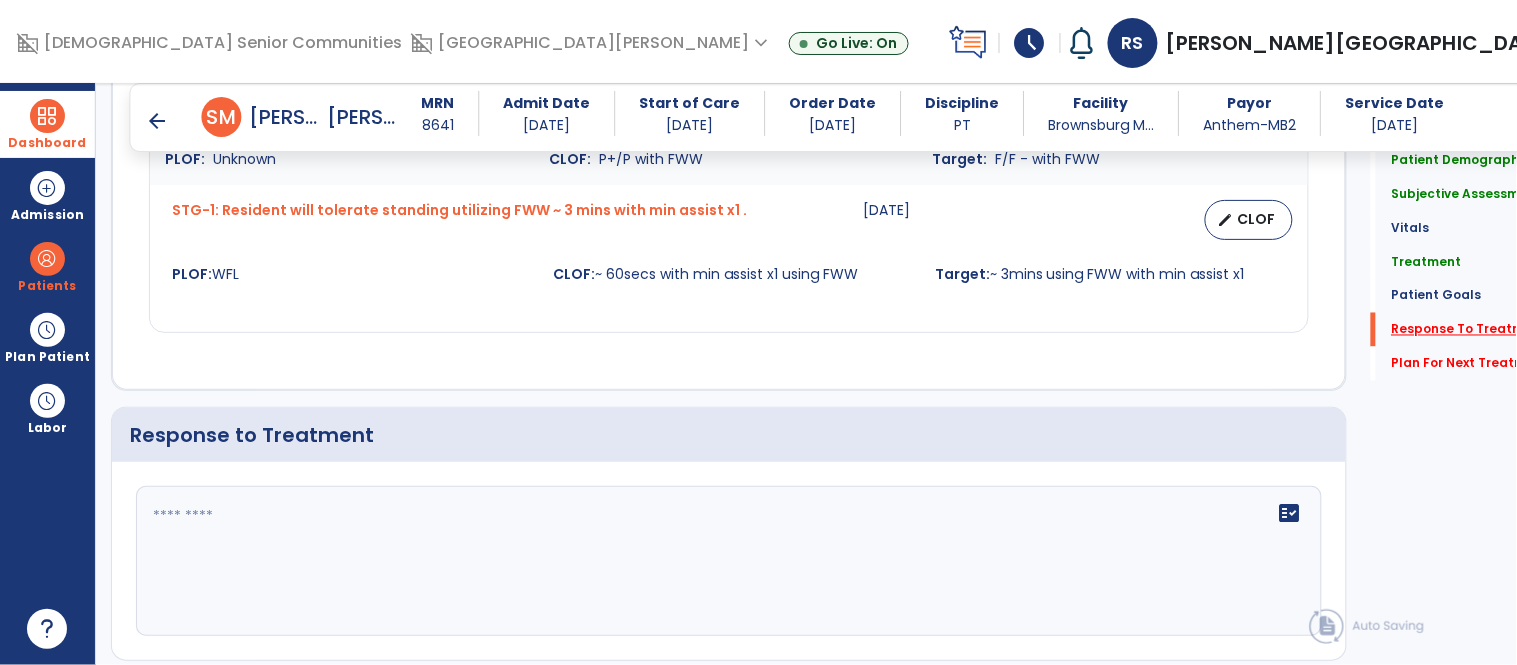 scroll, scrollTop: 2897, scrollLeft: 0, axis: vertical 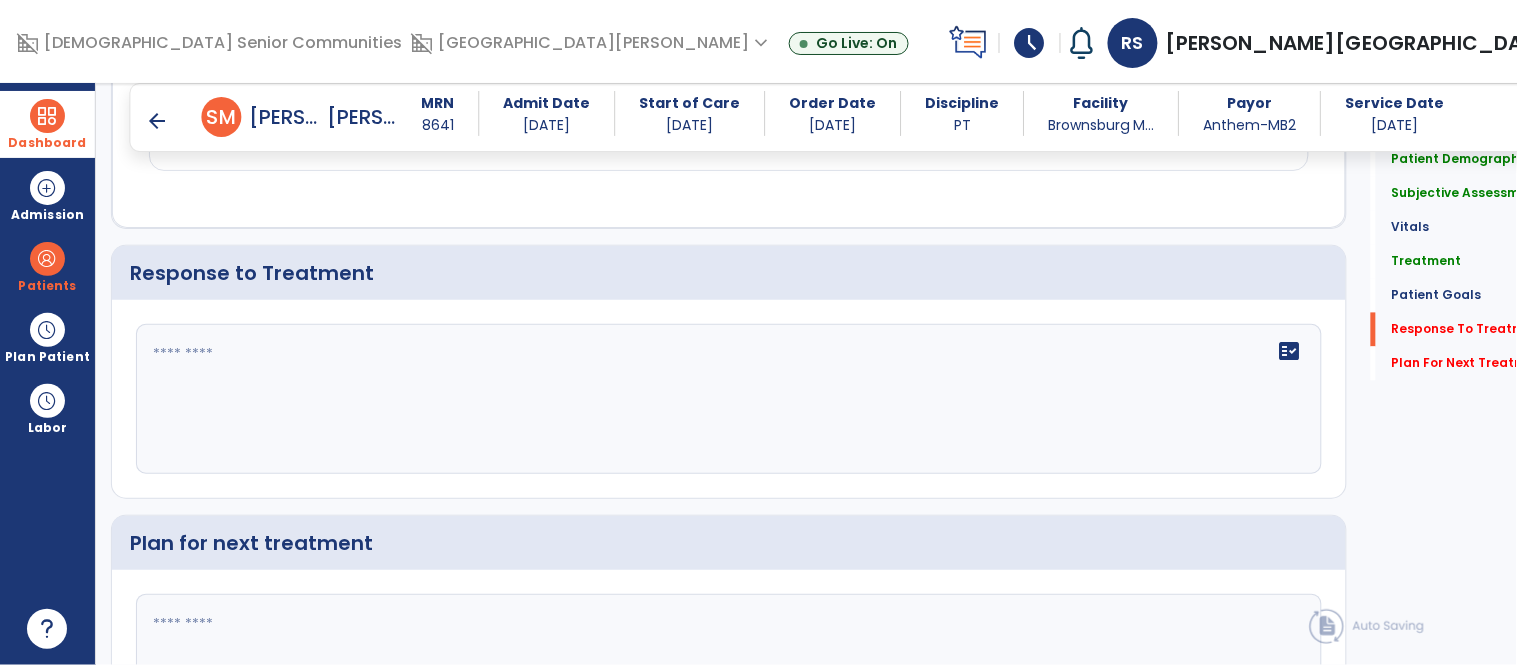 click 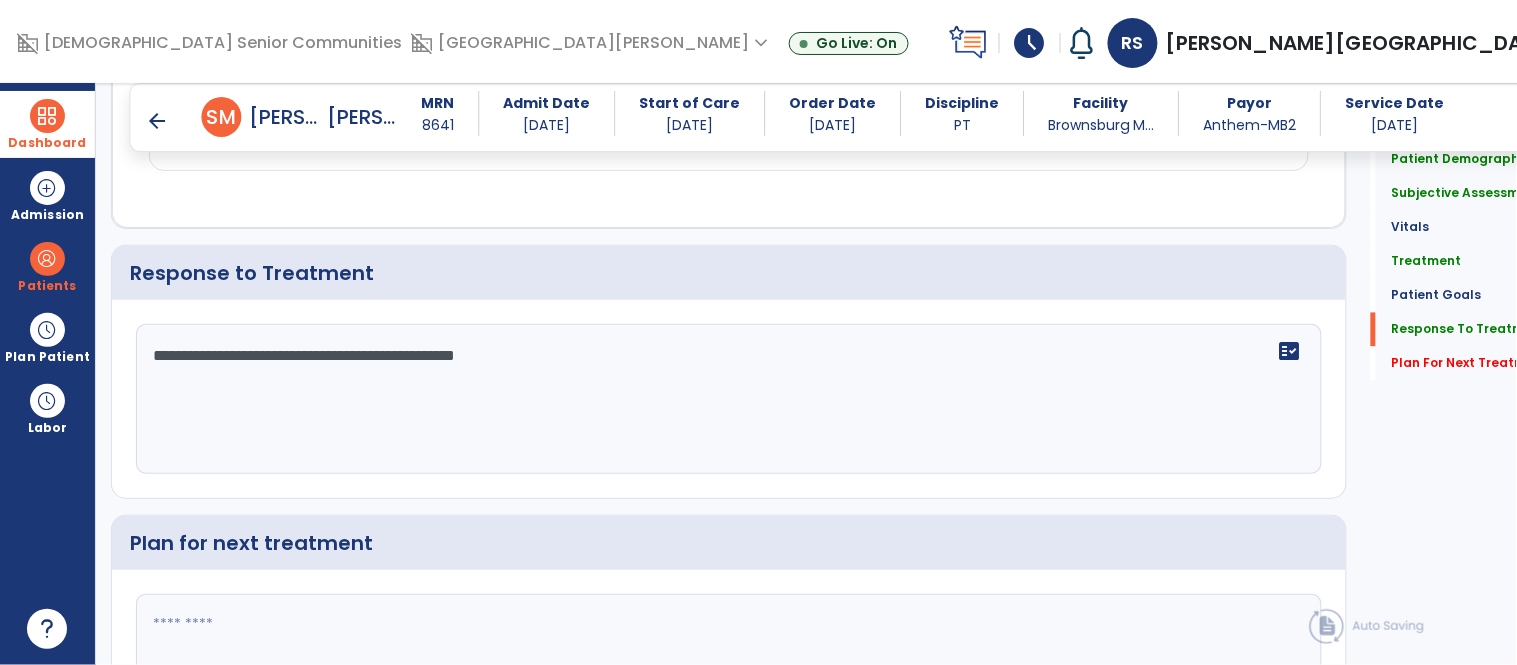 scroll, scrollTop: 2998, scrollLeft: 0, axis: vertical 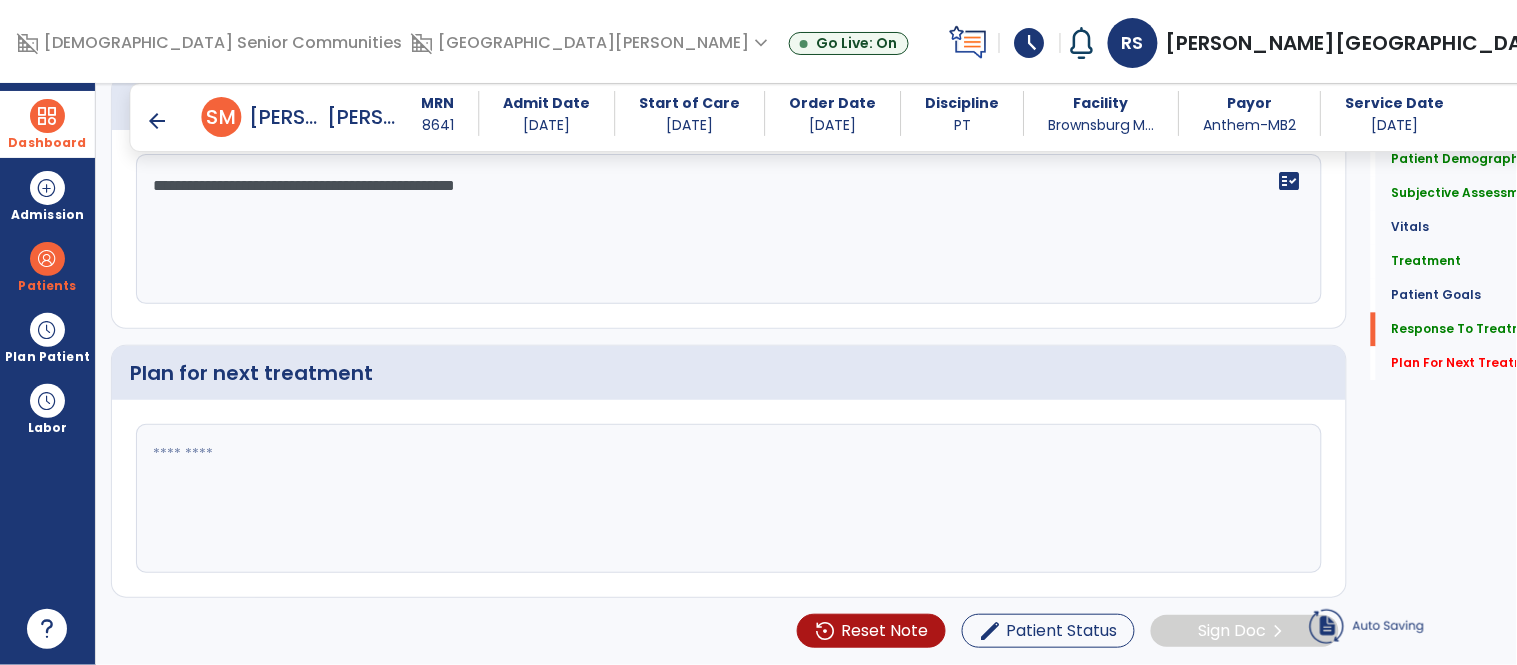 type on "**********" 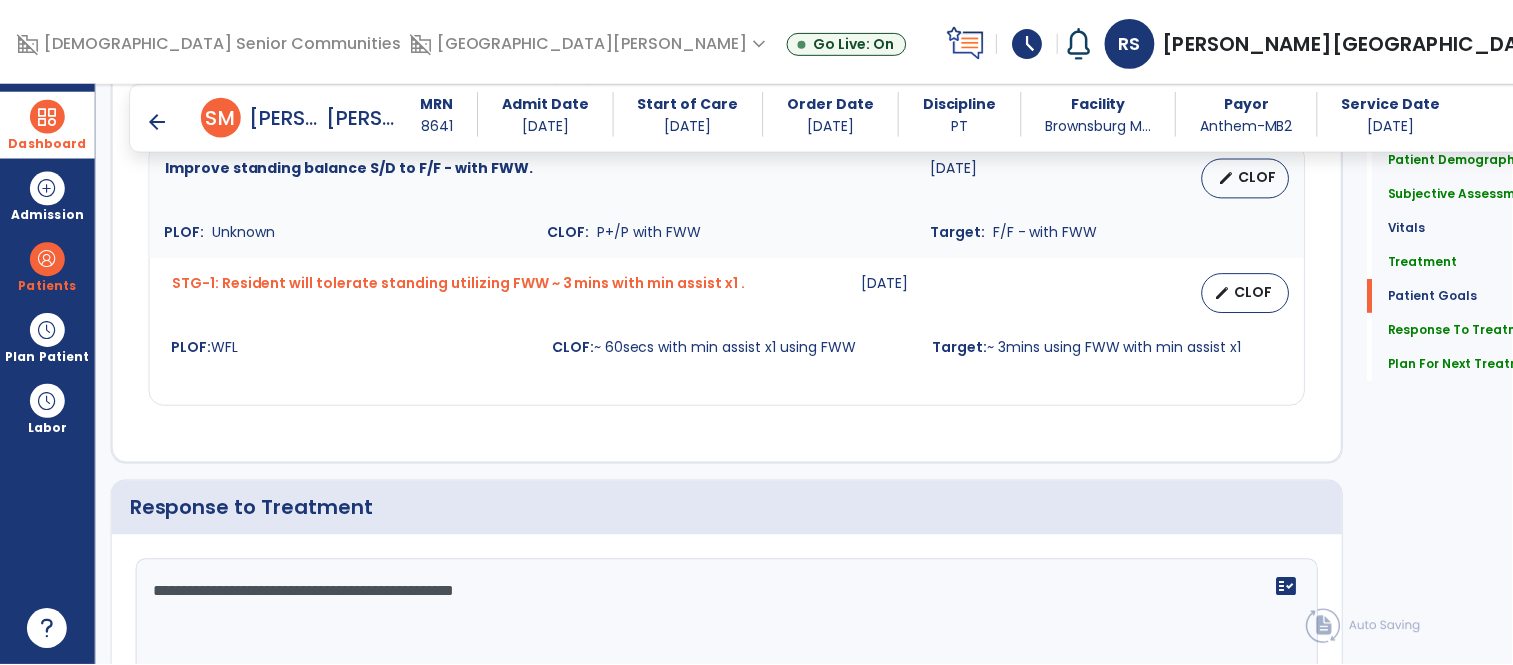 scroll, scrollTop: 3070, scrollLeft: 0, axis: vertical 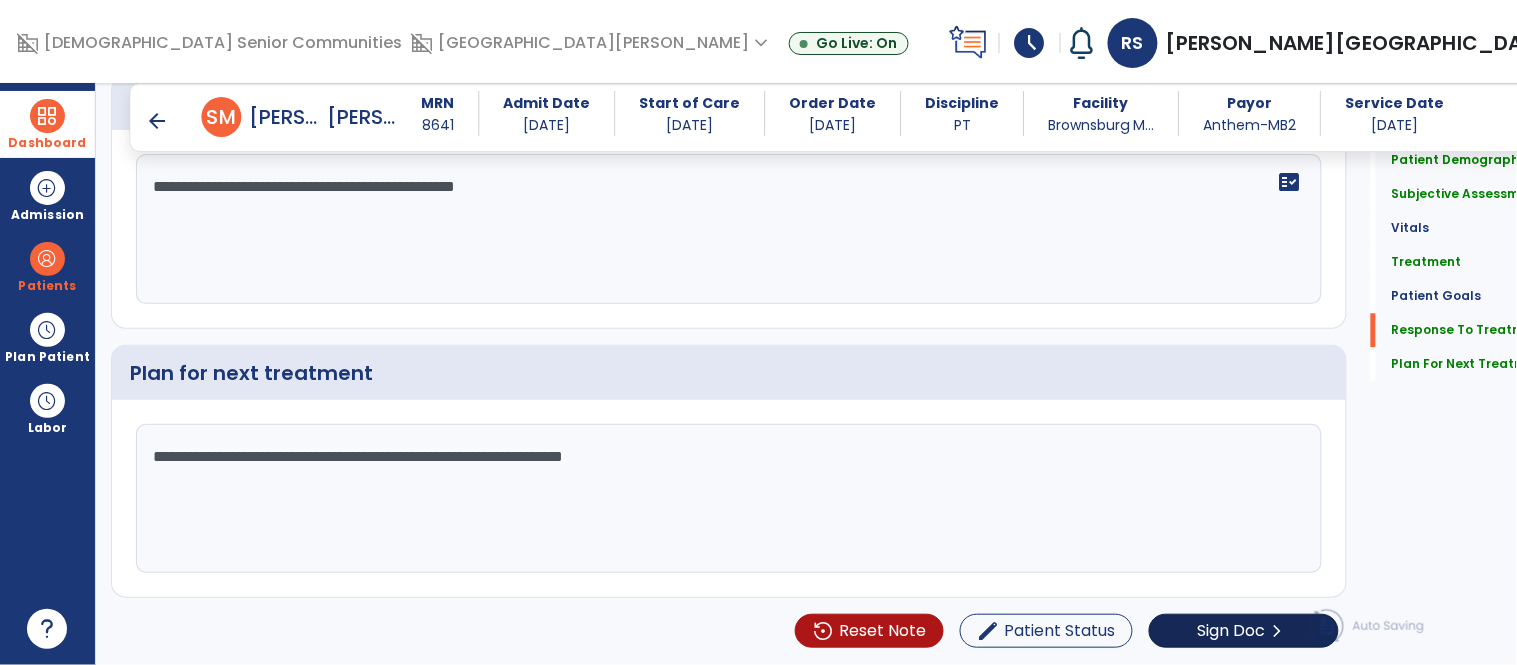type on "**********" 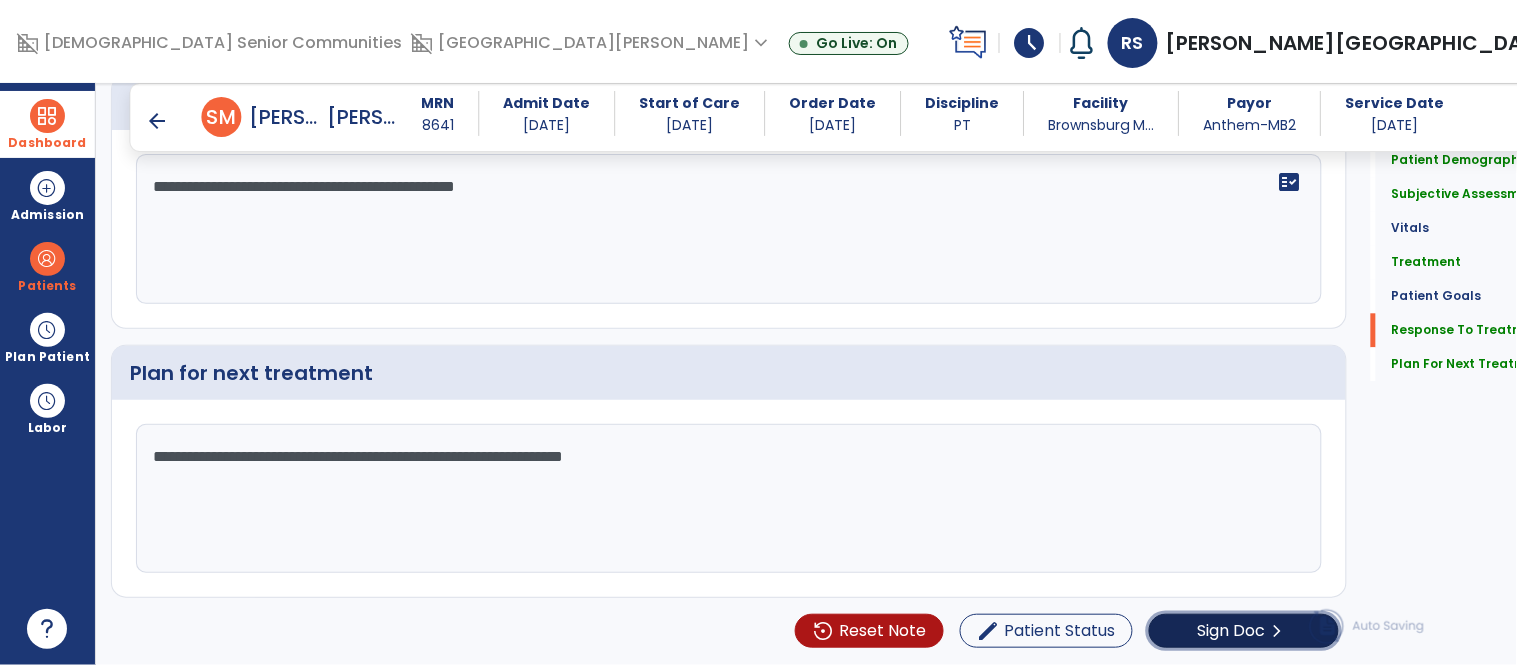 click on "Sign Doc" 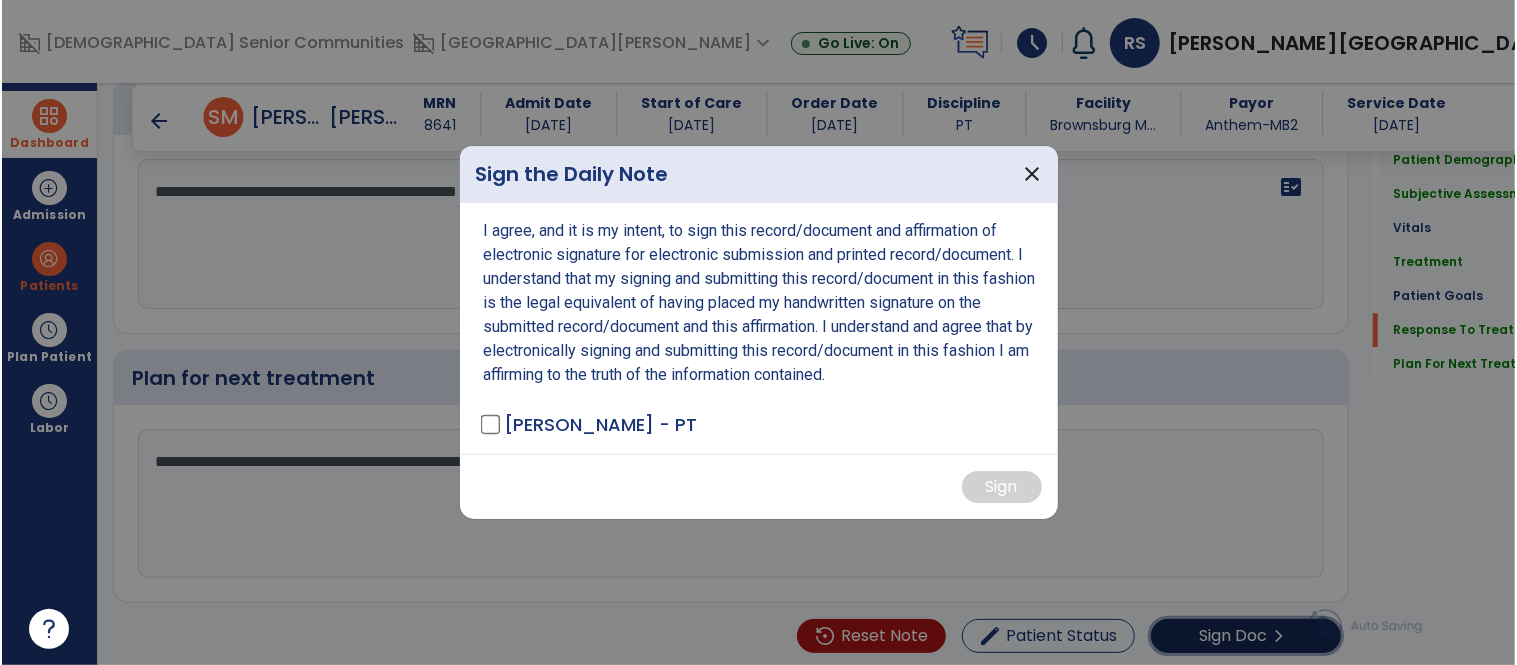 scroll, scrollTop: 3070, scrollLeft: 0, axis: vertical 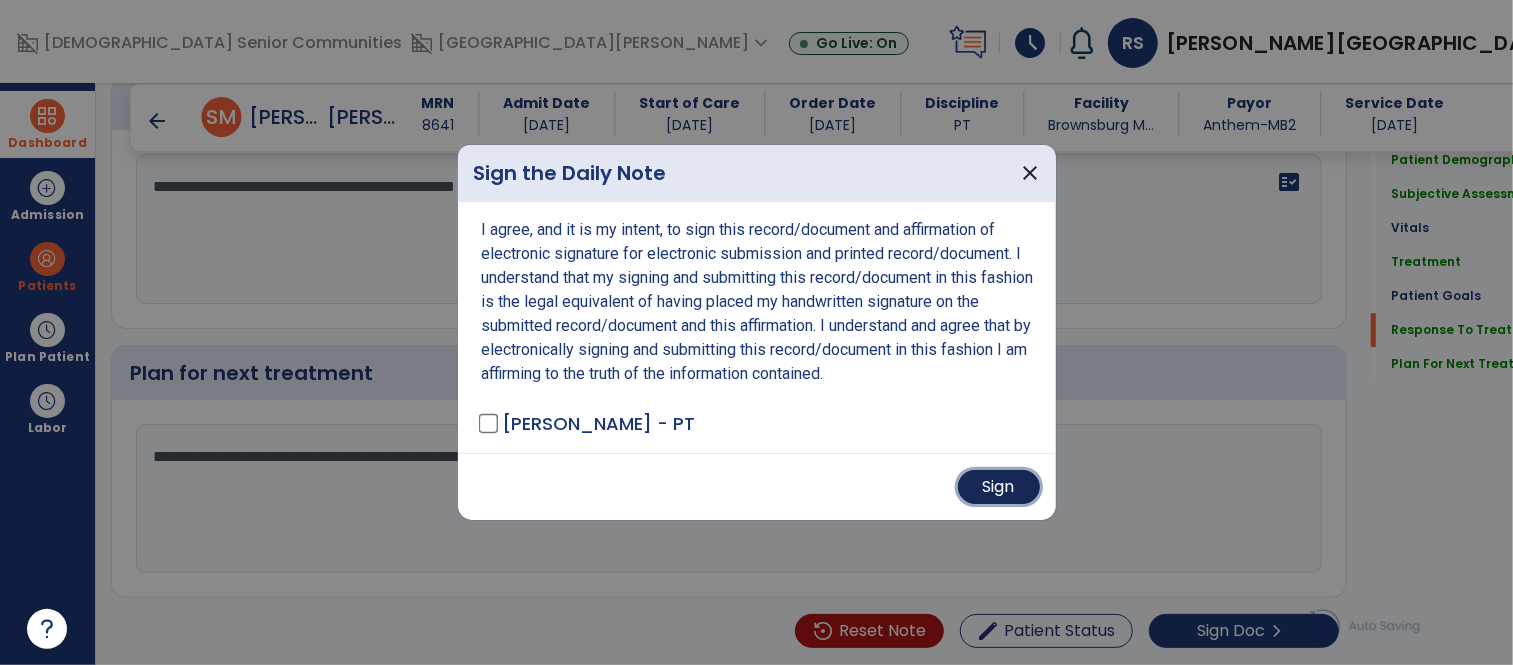 click on "Sign" at bounding box center (999, 487) 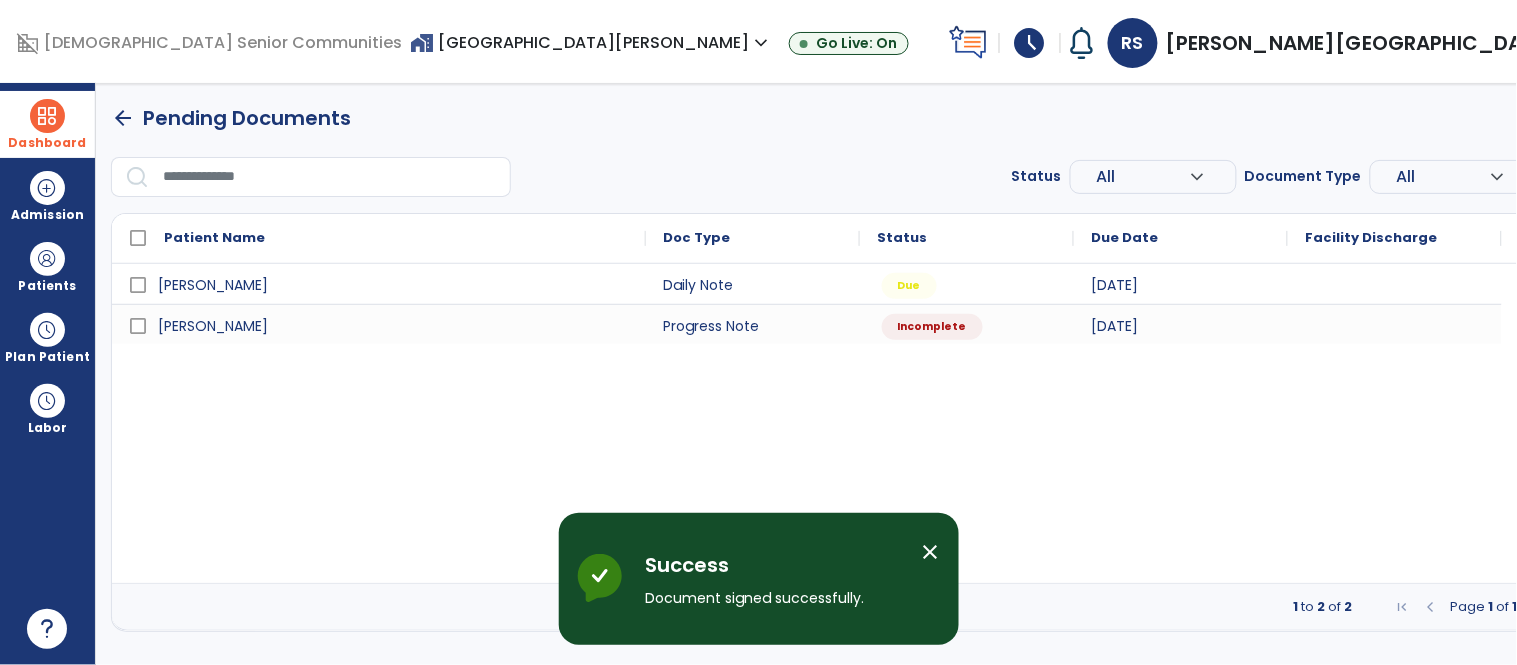 scroll, scrollTop: 0, scrollLeft: 0, axis: both 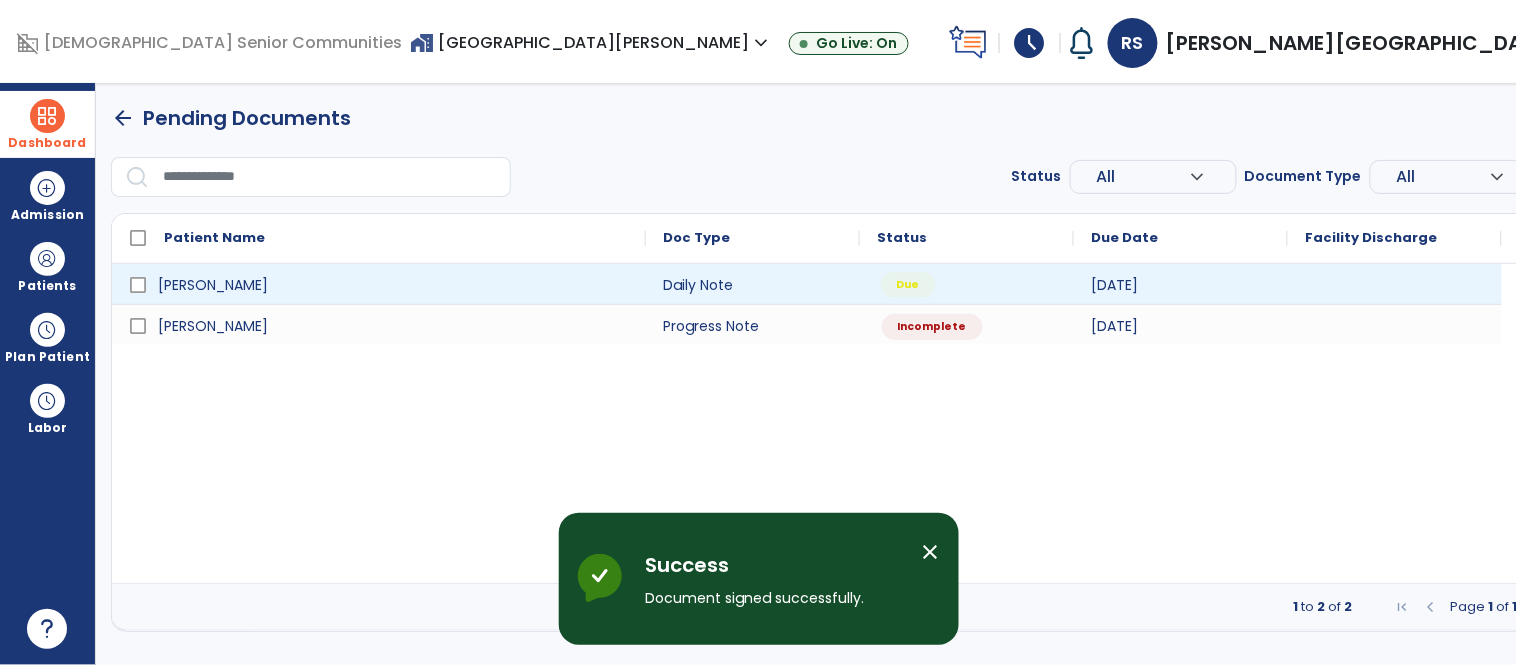 click on "Due" at bounding box center [908, 285] 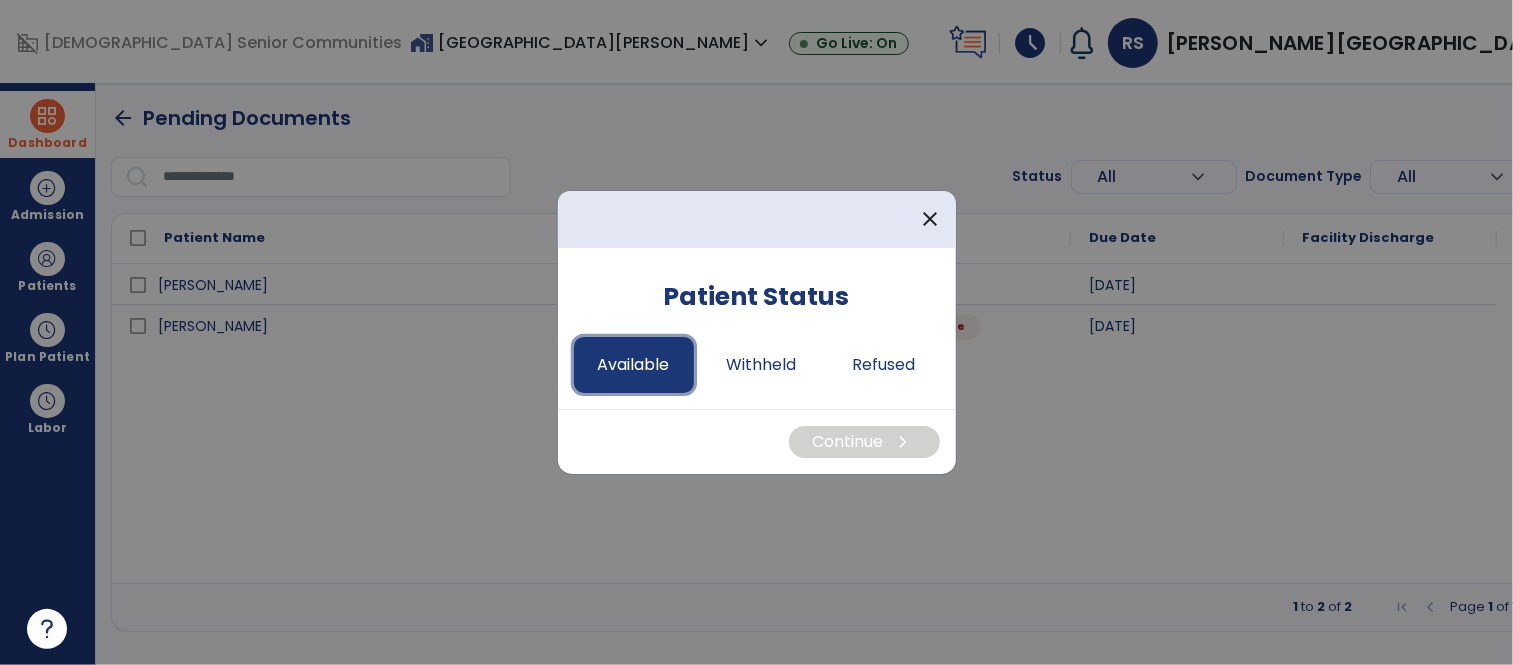 click on "Available" at bounding box center (634, 365) 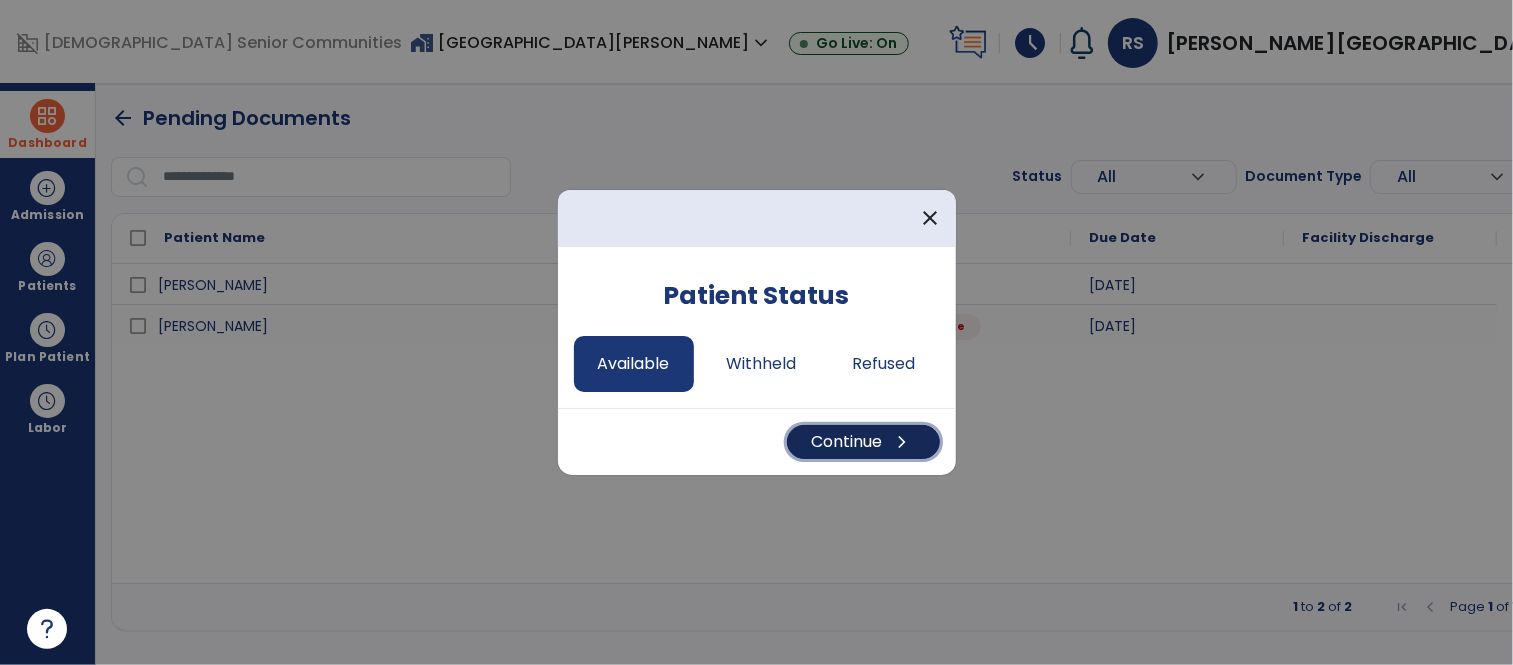 click on "Continue   chevron_right" at bounding box center [863, 442] 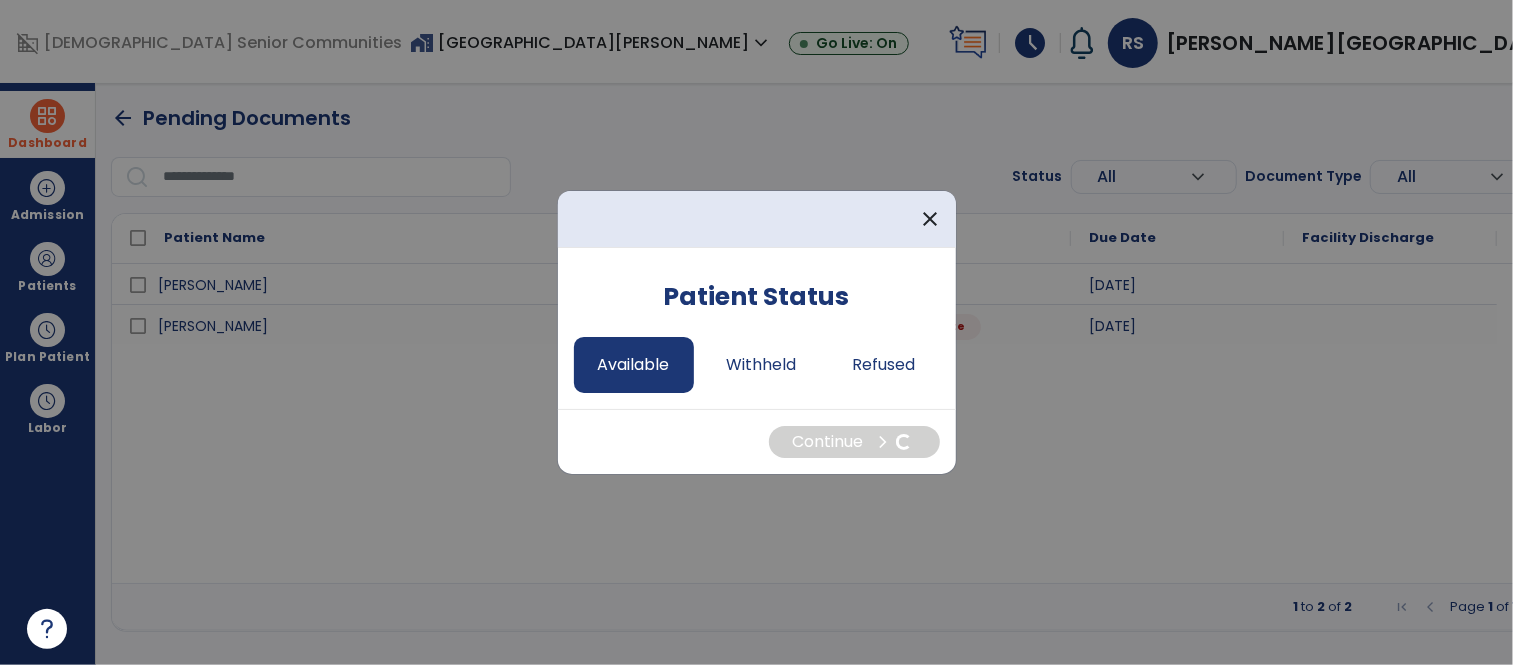 select on "*" 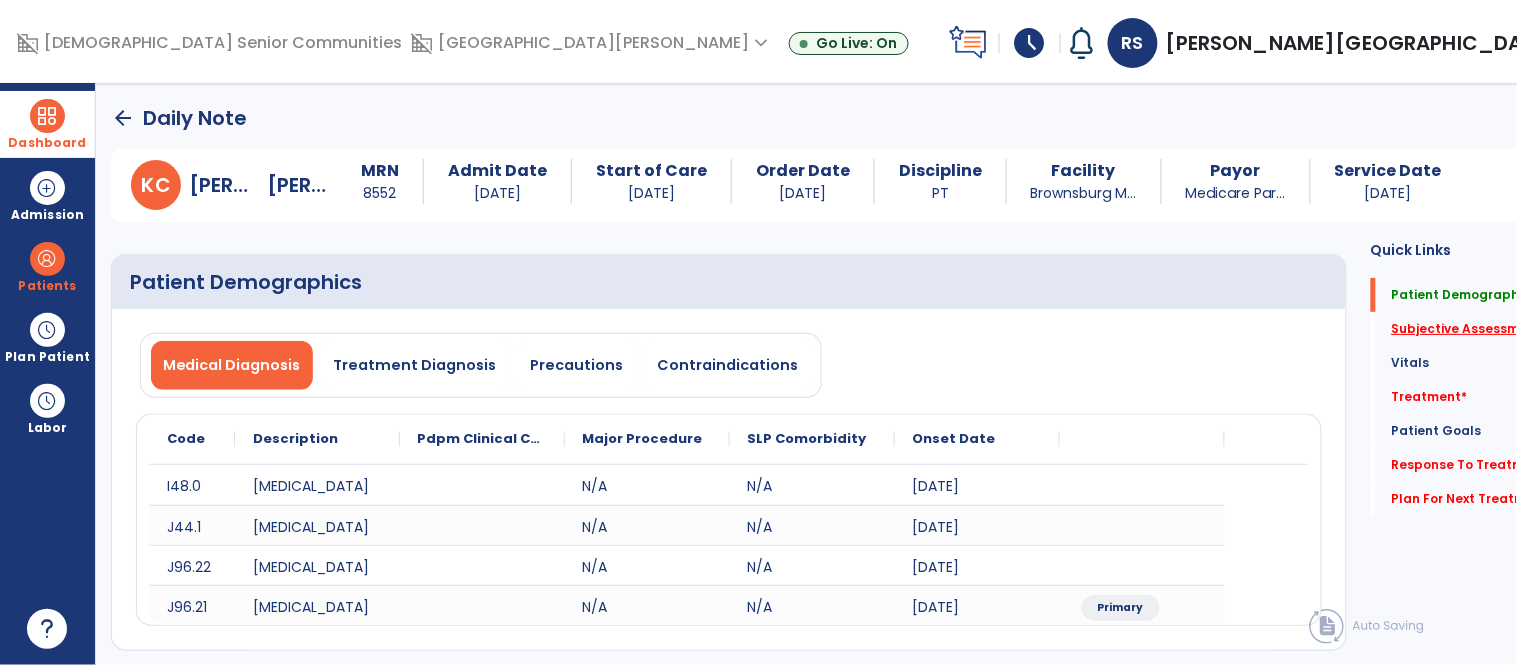 click on "Subjective Assessment   *" 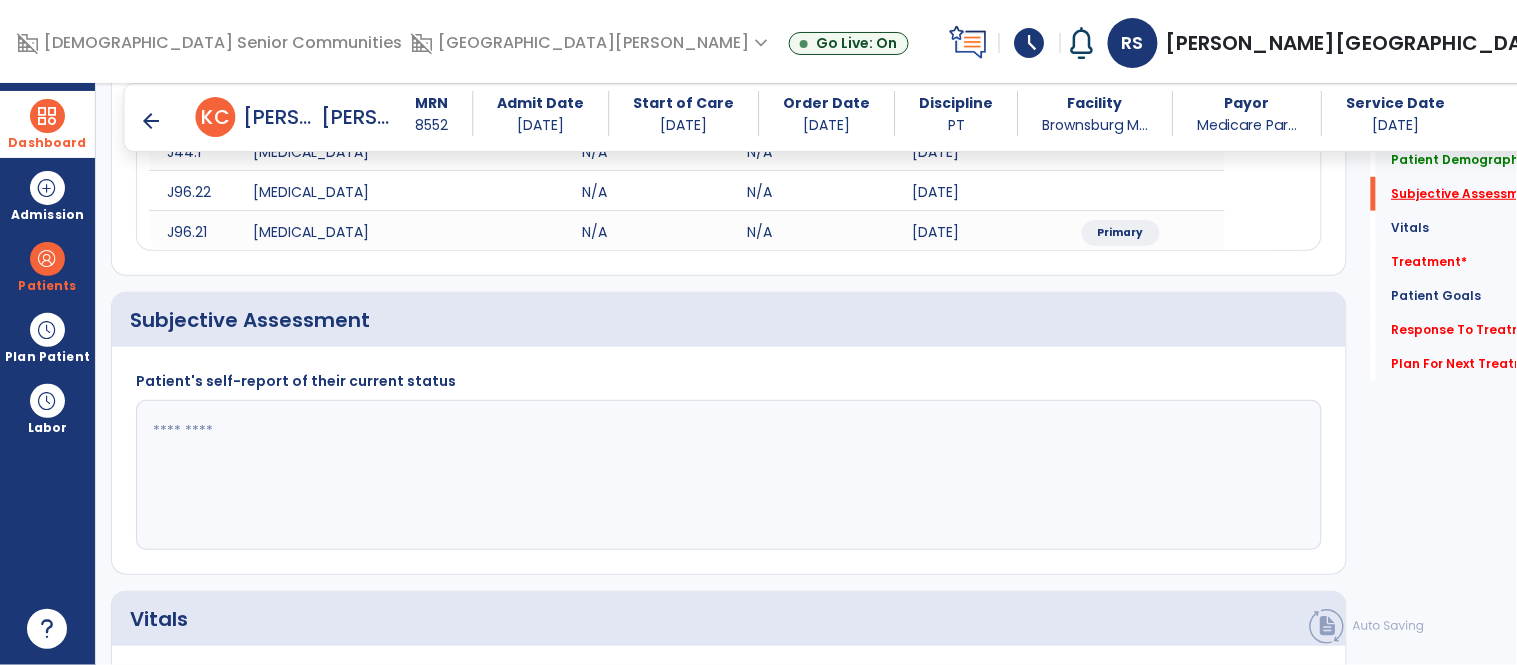 scroll, scrollTop: 434, scrollLeft: 0, axis: vertical 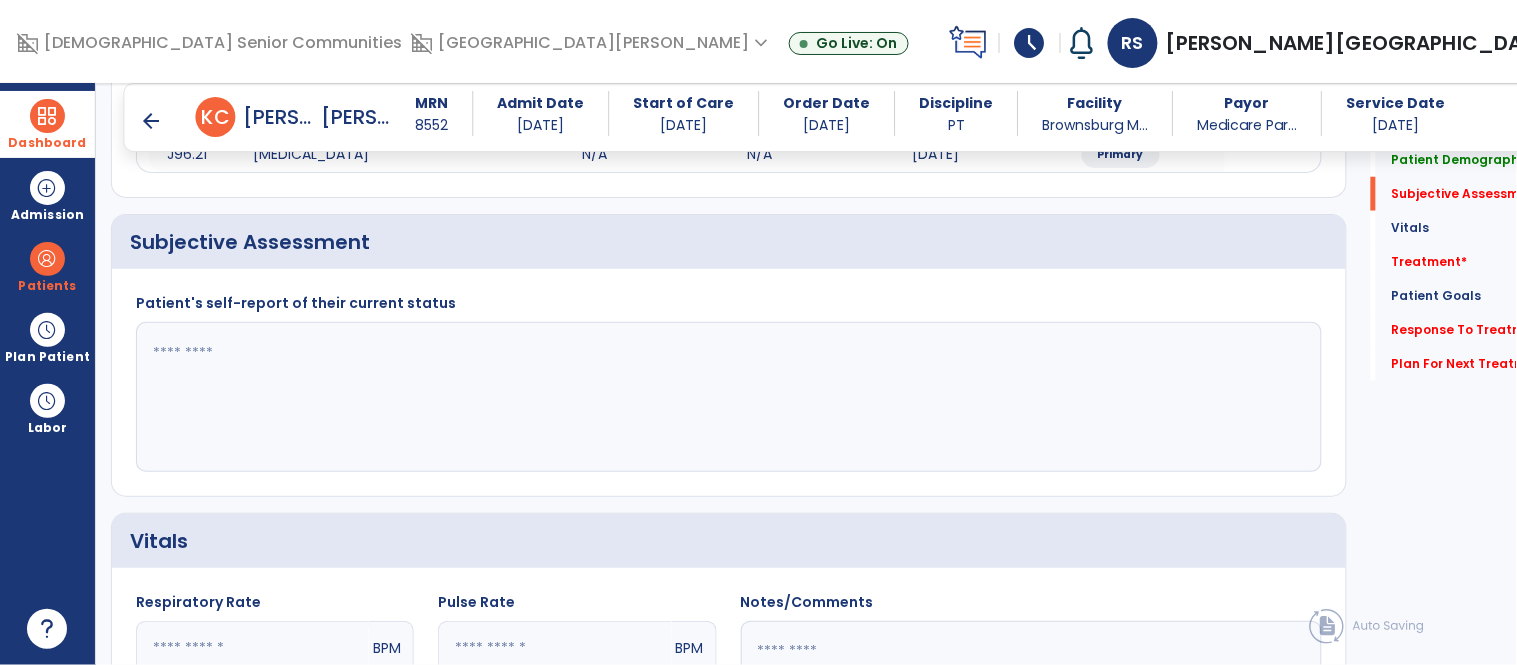 click 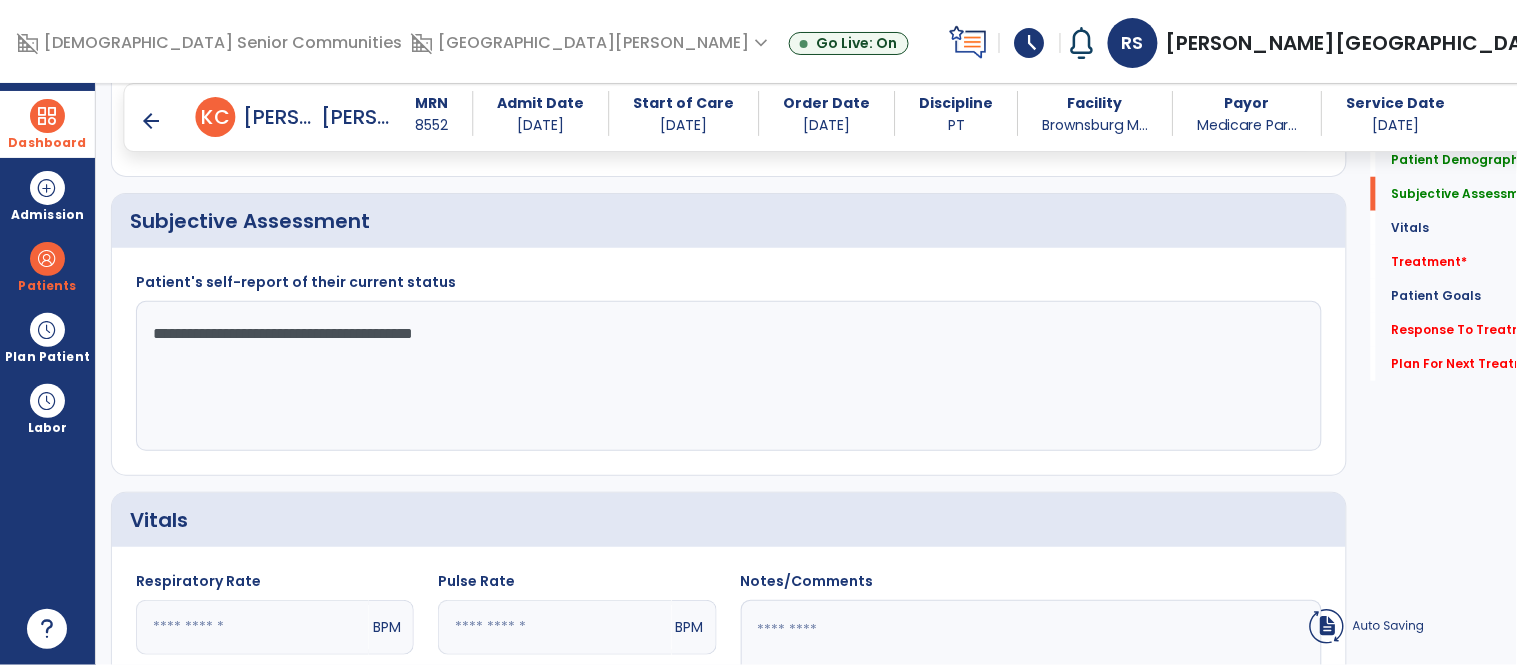 scroll, scrollTop: 437, scrollLeft: 0, axis: vertical 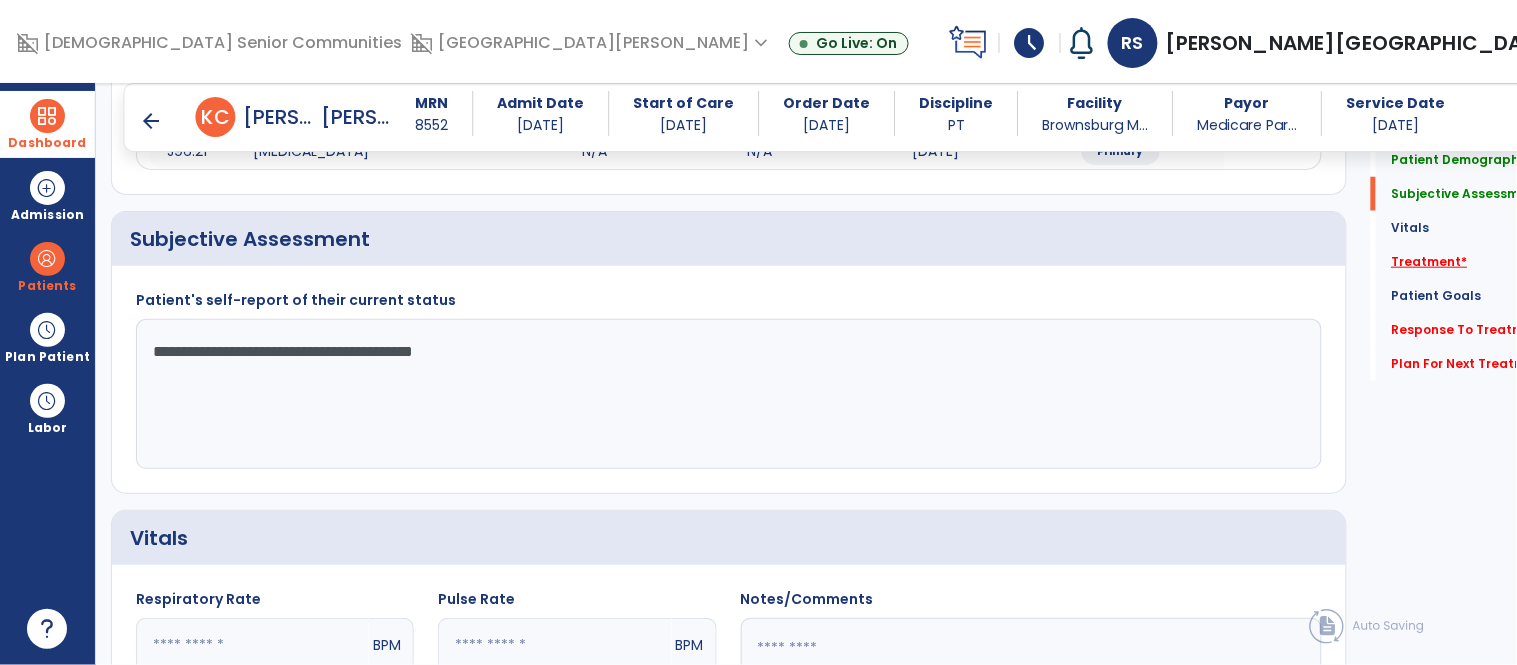 type on "**********" 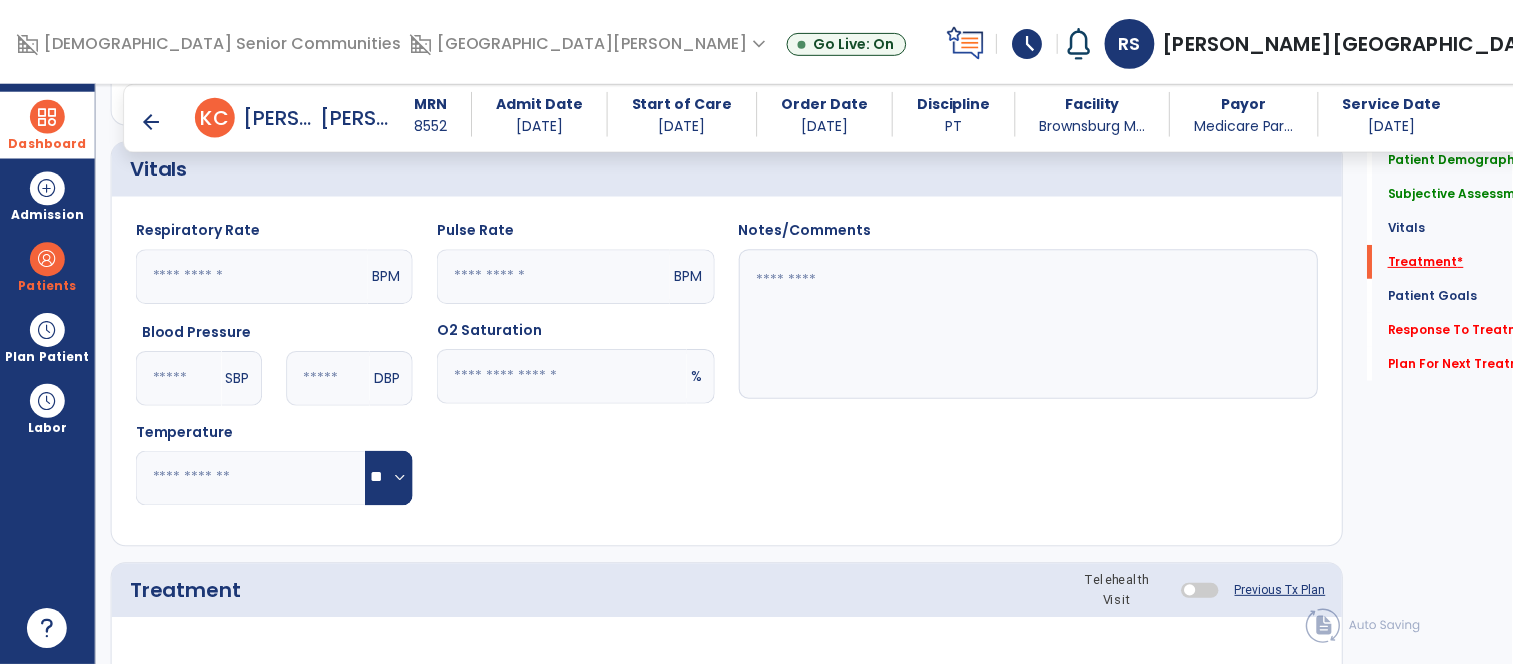 scroll, scrollTop: 1123, scrollLeft: 0, axis: vertical 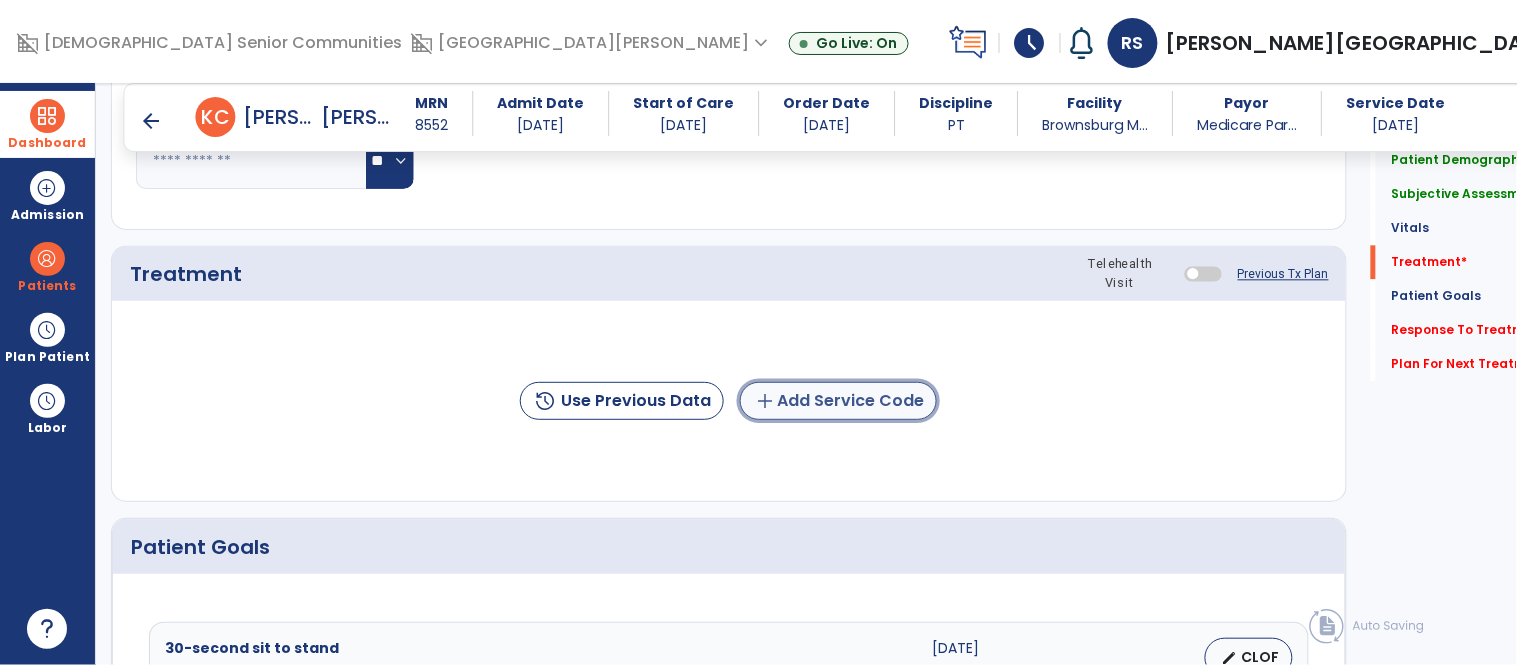 click on "add  Add Service Code" 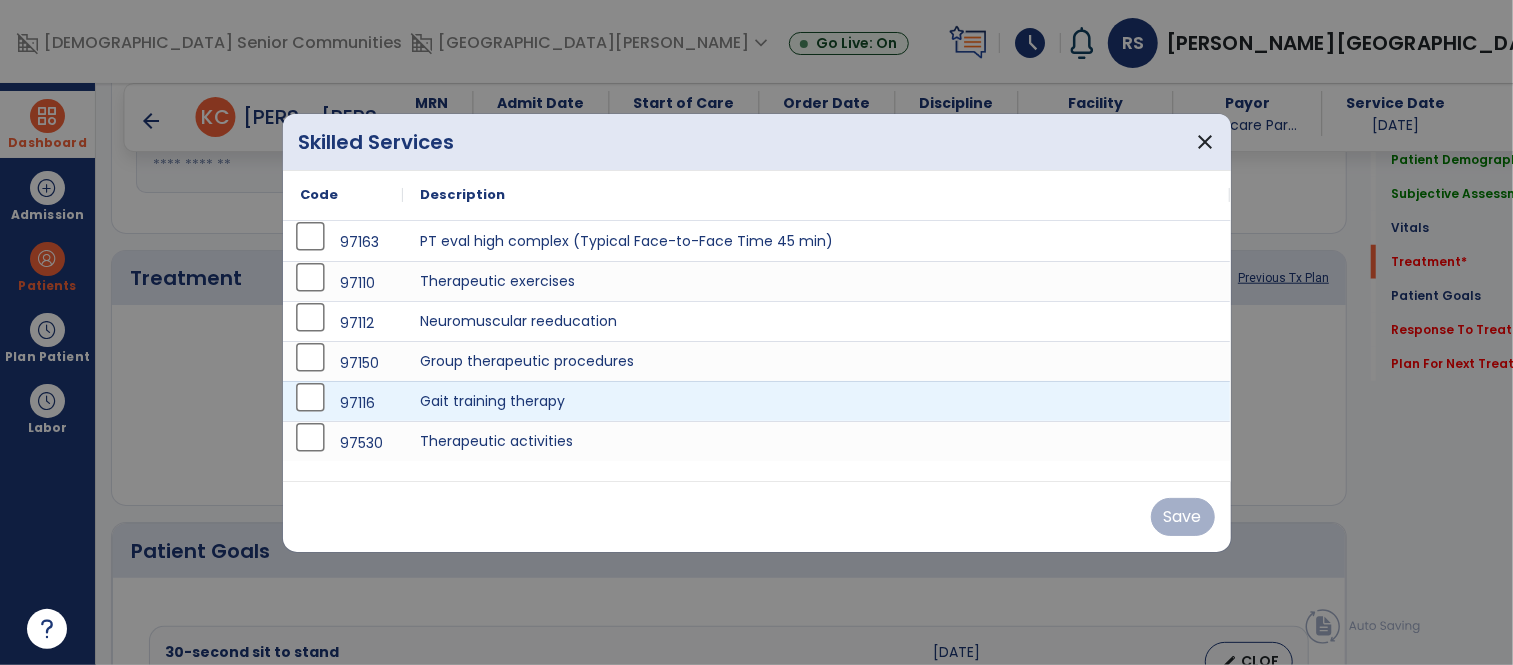 scroll, scrollTop: 1123, scrollLeft: 0, axis: vertical 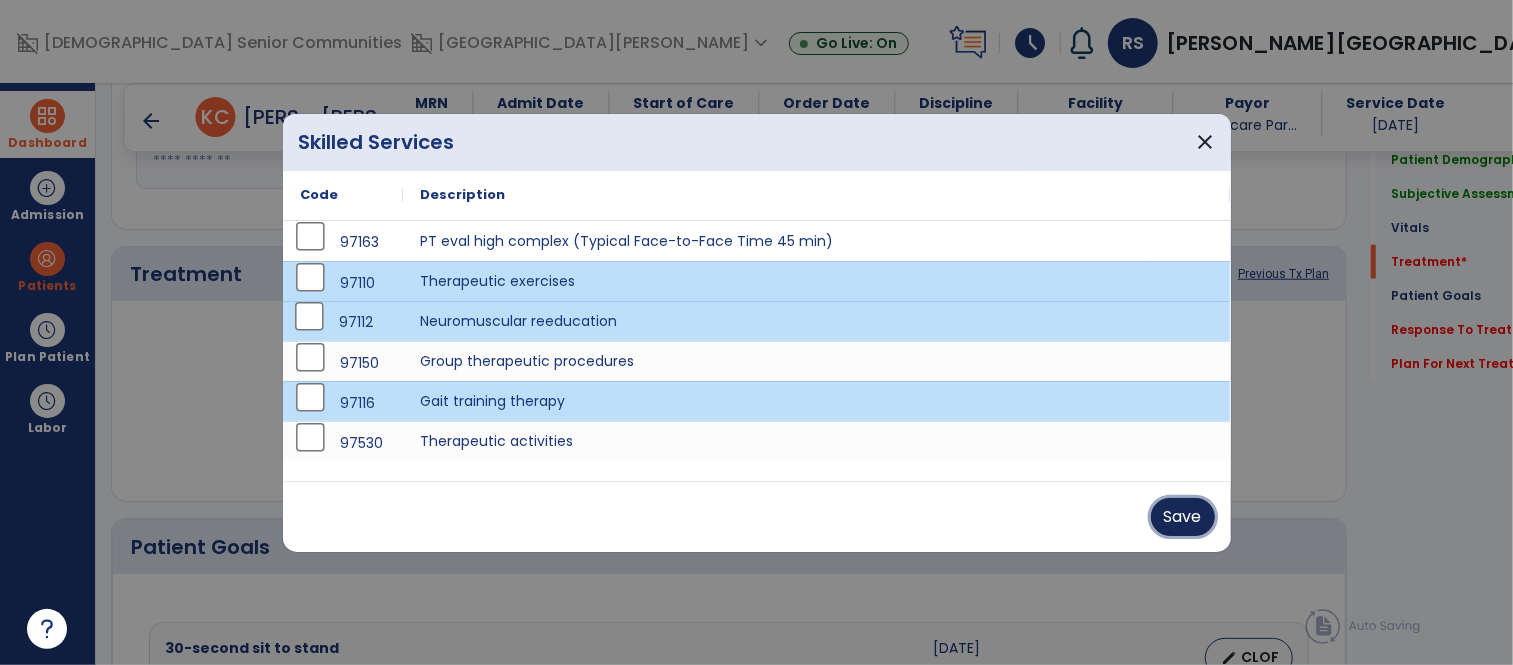 click on "Save" at bounding box center (1183, 517) 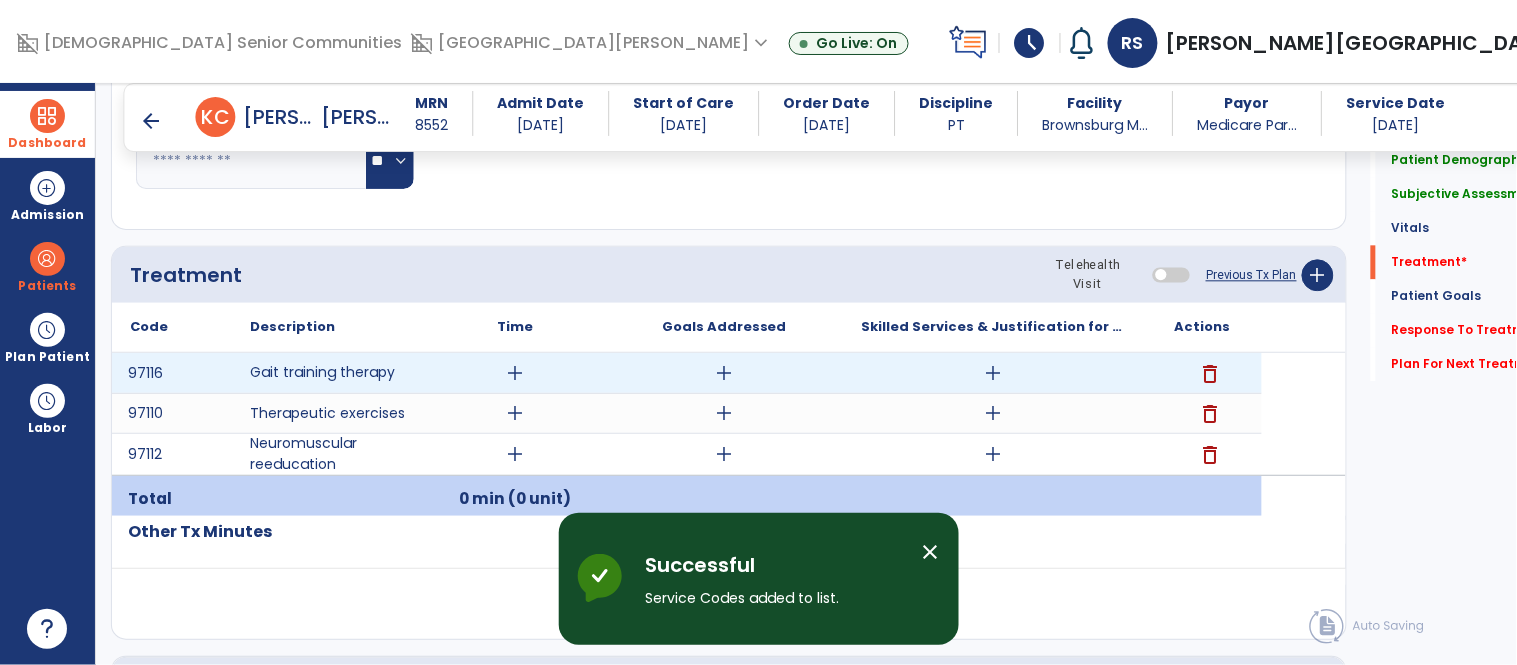 click on "add" at bounding box center (515, 373) 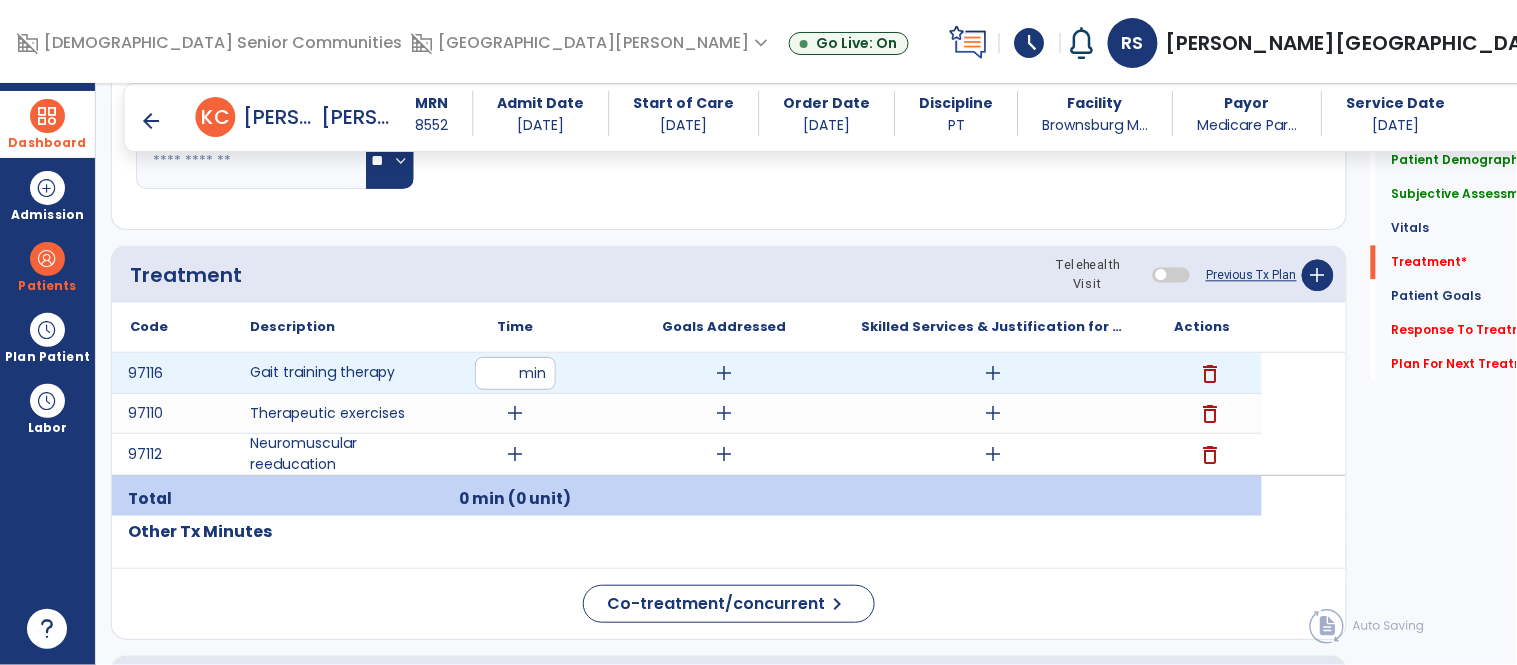 type on "**" 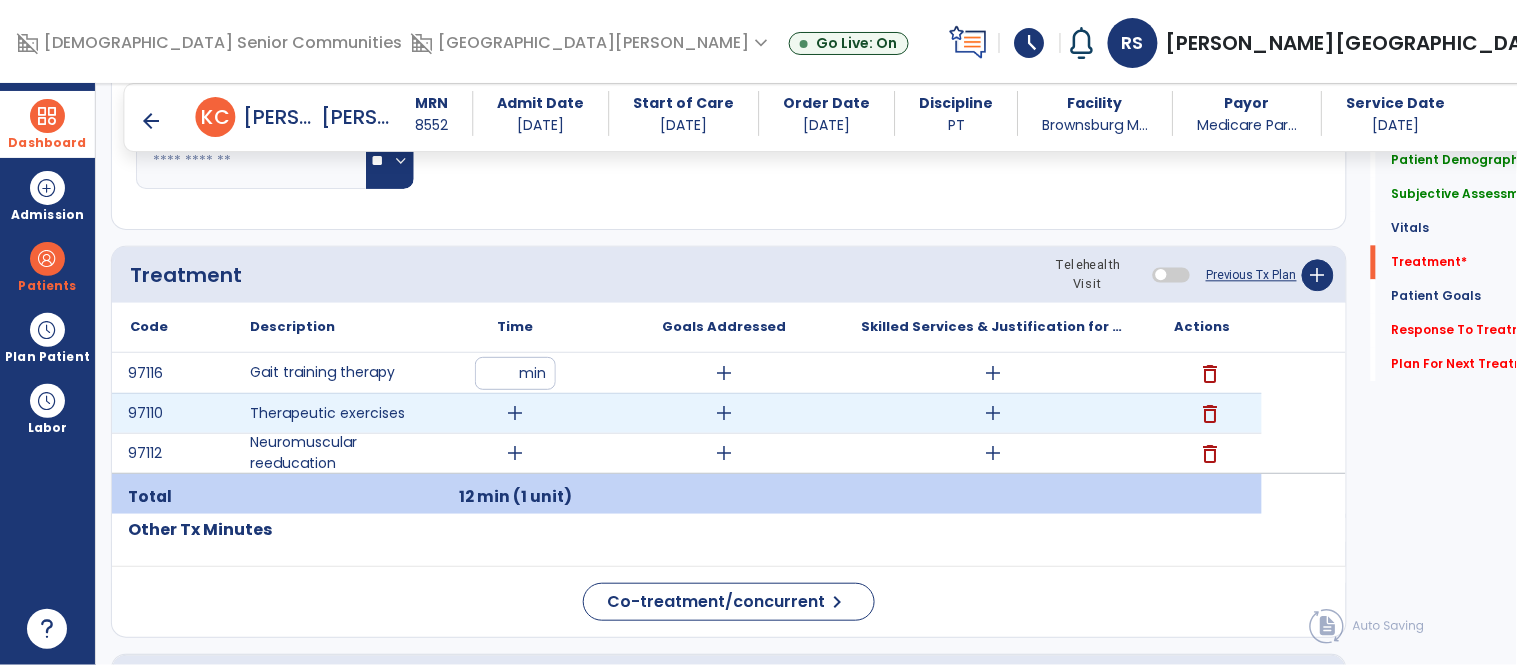 click on "add" at bounding box center [515, 413] 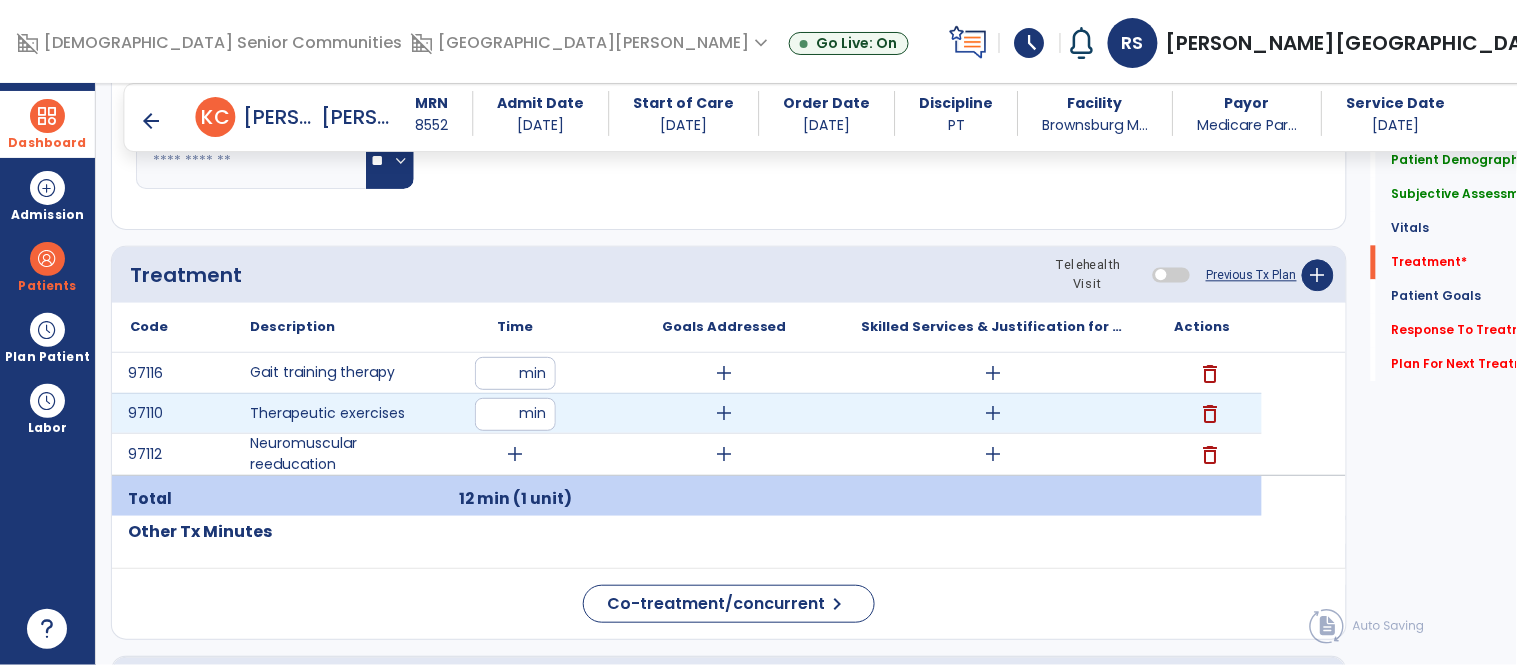 type on "**" 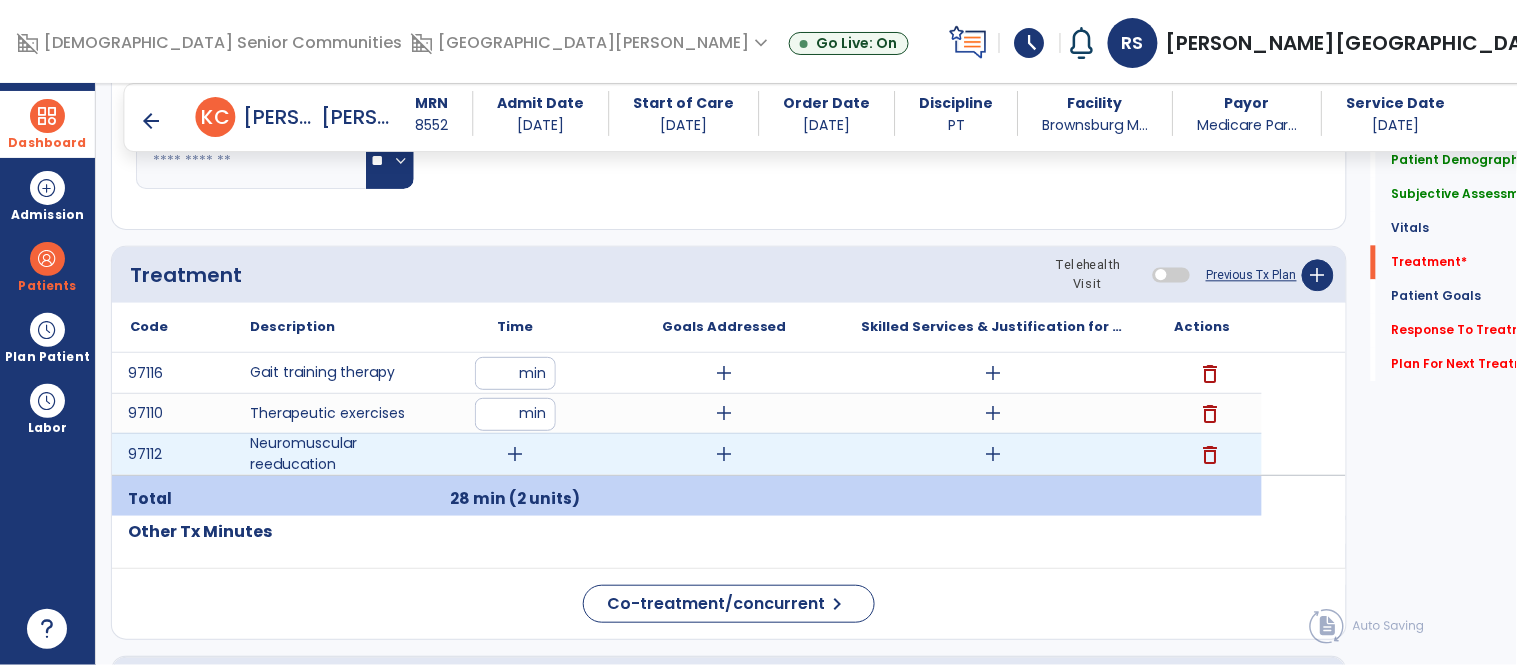 click on "add" at bounding box center (515, 454) 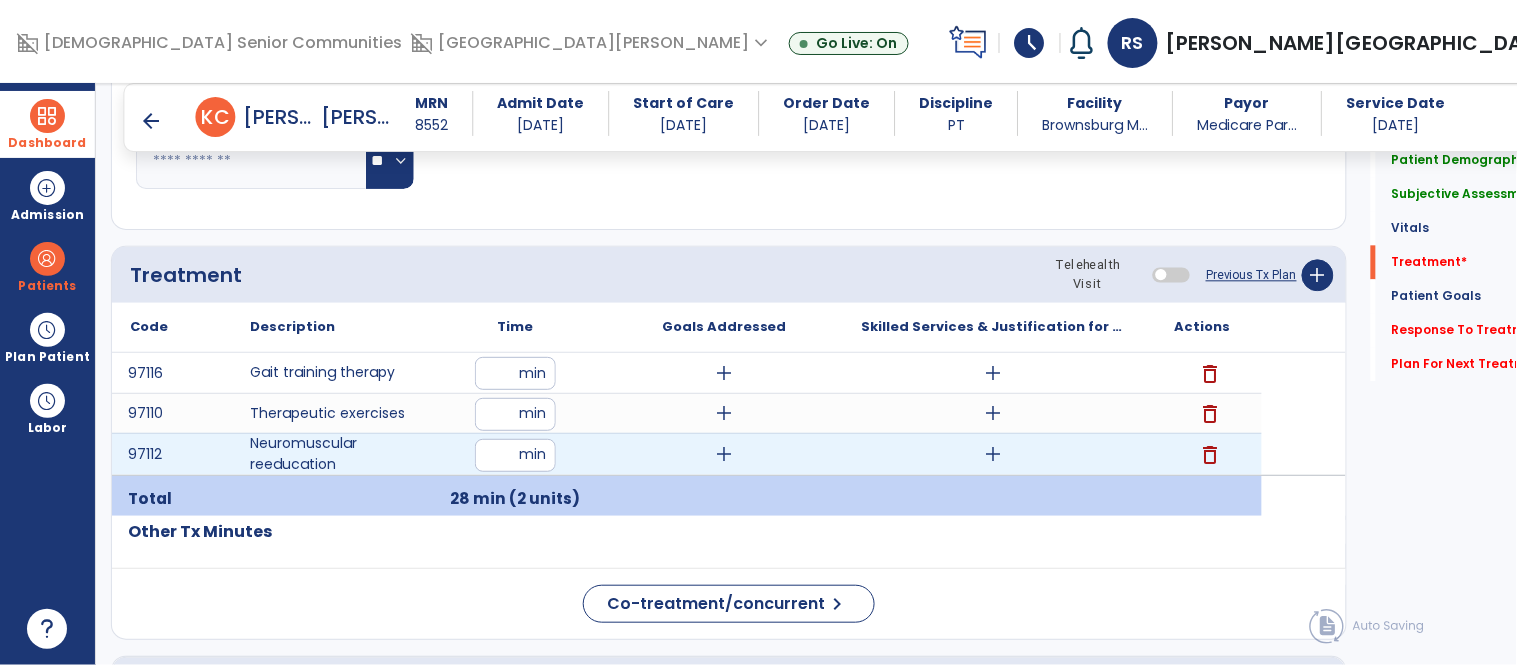 type on "*" 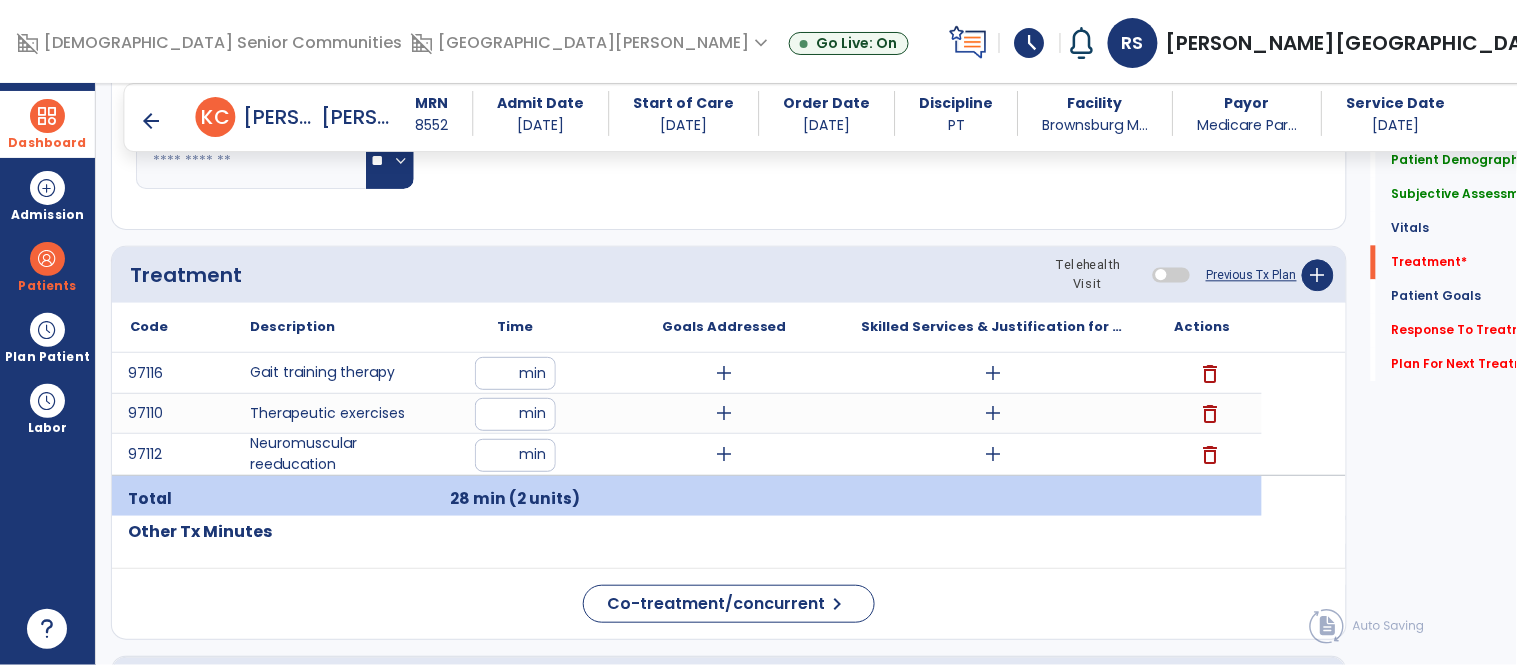 click on "Quick Links  Patient Demographics   Patient Demographics   Subjective Assessment   Subjective Assessment   Vitals   Vitals   Treatment   *  Treatment   *  Patient Goals   Patient Goals   Response To Treatment   *  Response To Treatment   *  Plan For Next Treatment   *  Plan For Next Treatment   *" 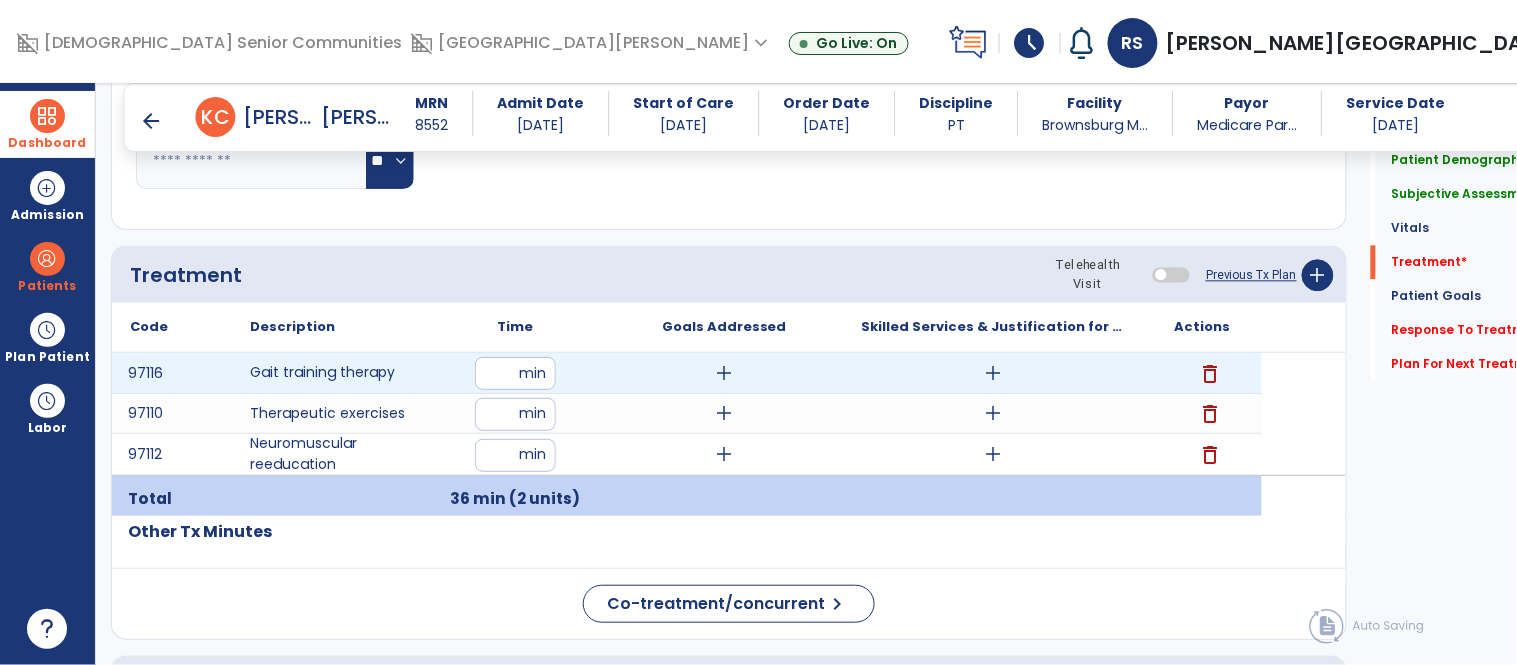 click on "**" at bounding box center (515, 373) 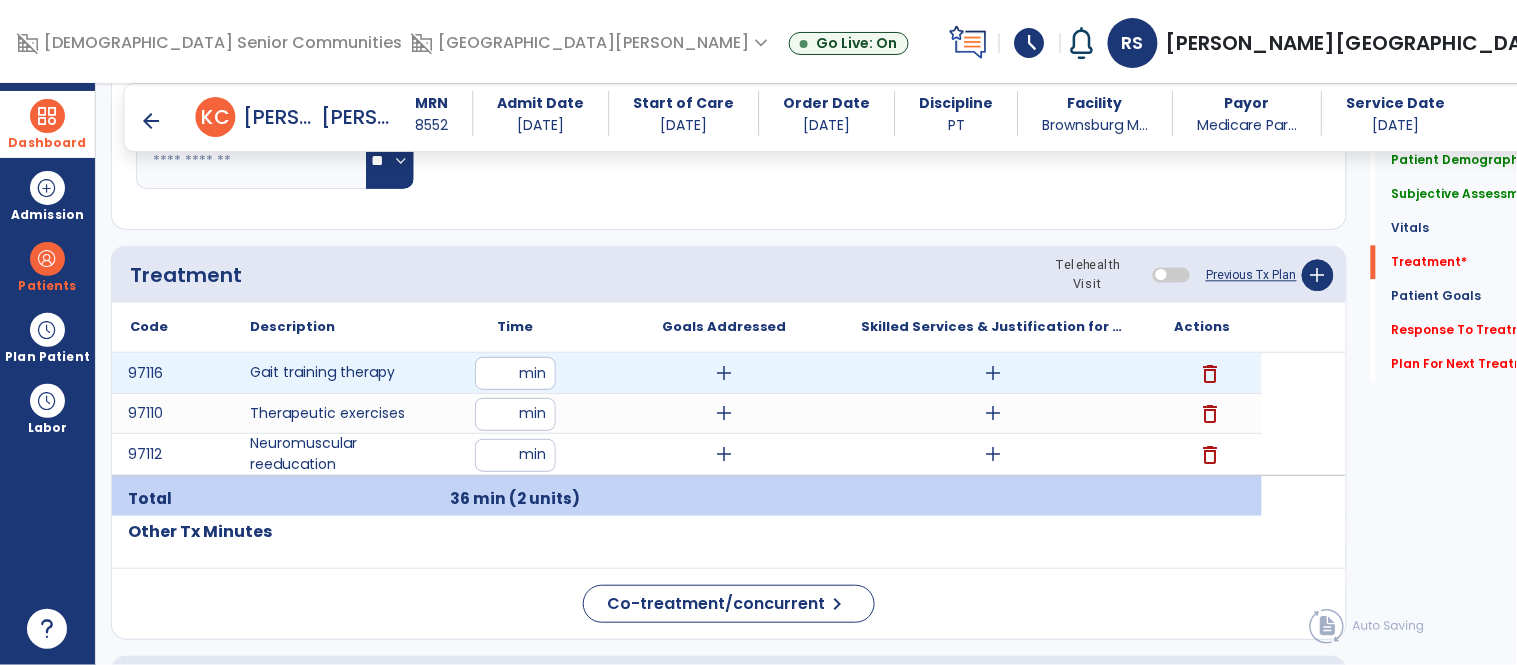 type on "**" 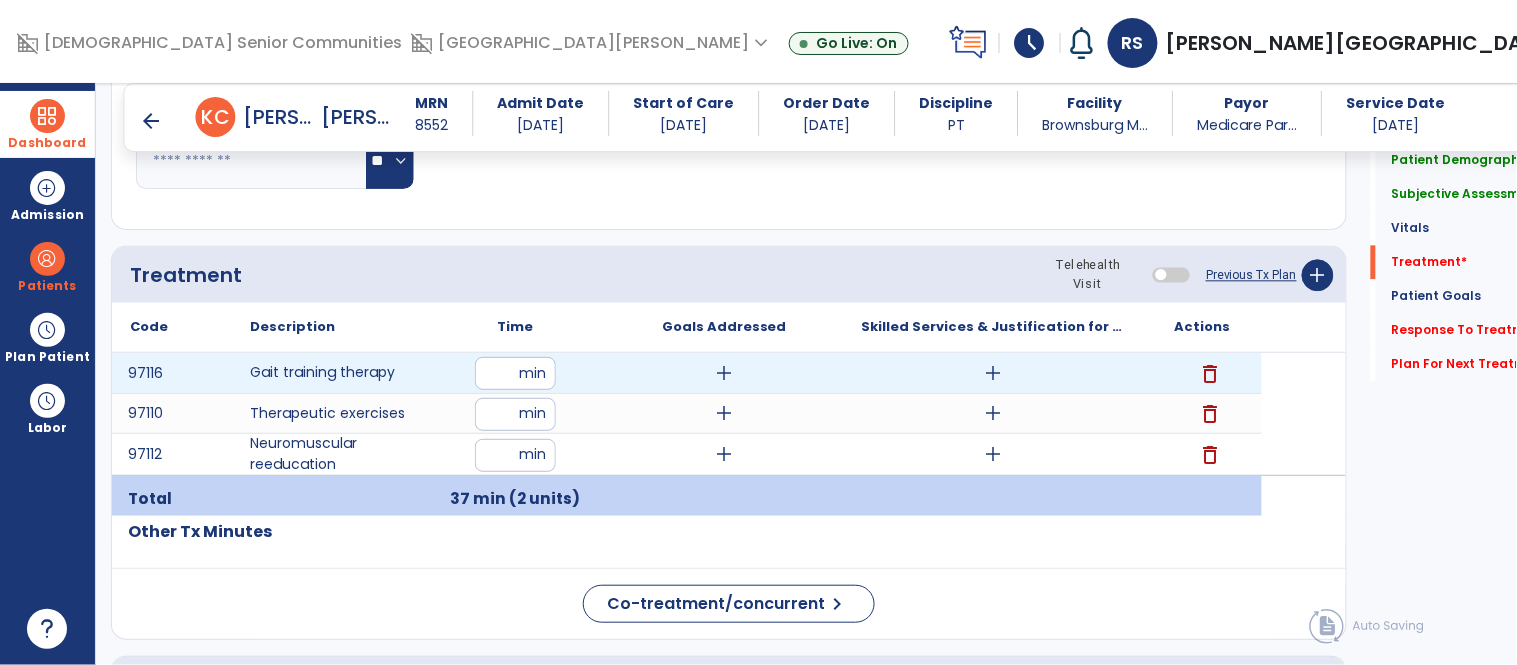 click on "add" at bounding box center [724, 373] 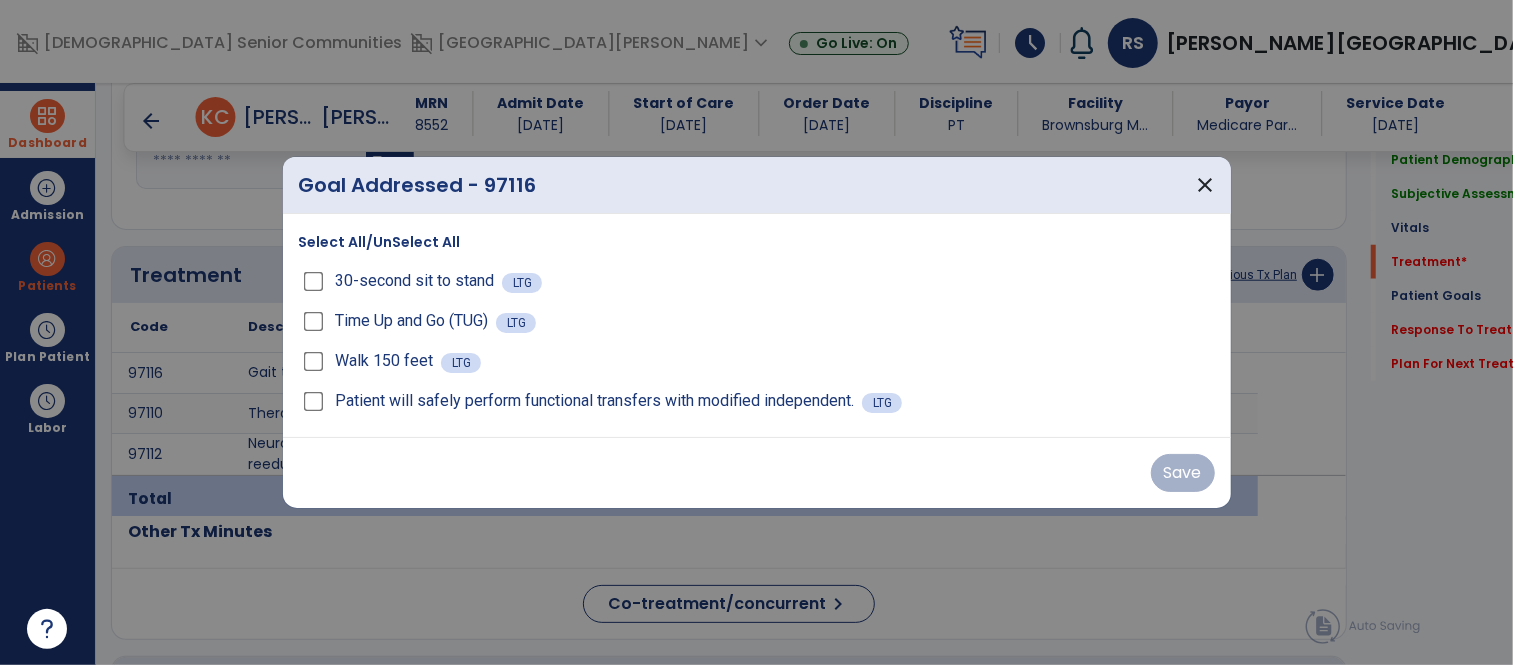scroll, scrollTop: 1123, scrollLeft: 0, axis: vertical 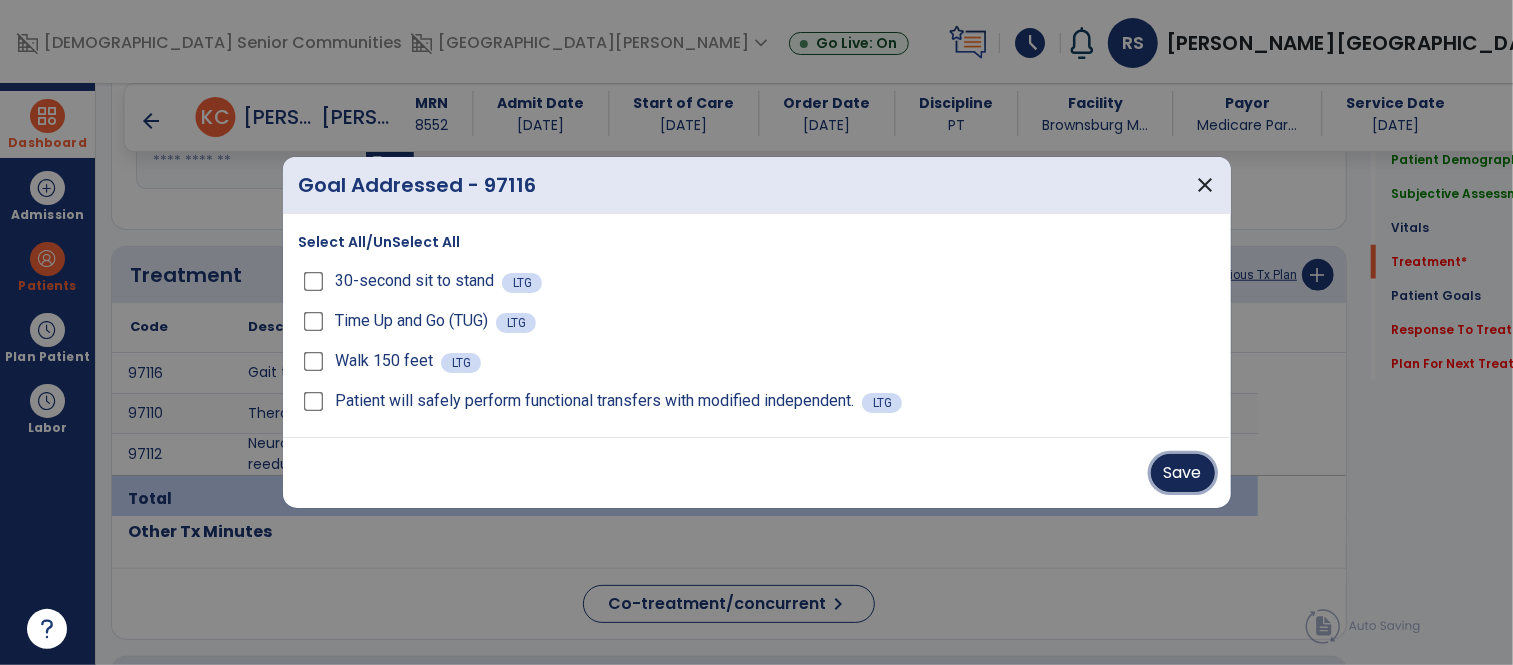 click on "Save" at bounding box center (1183, 473) 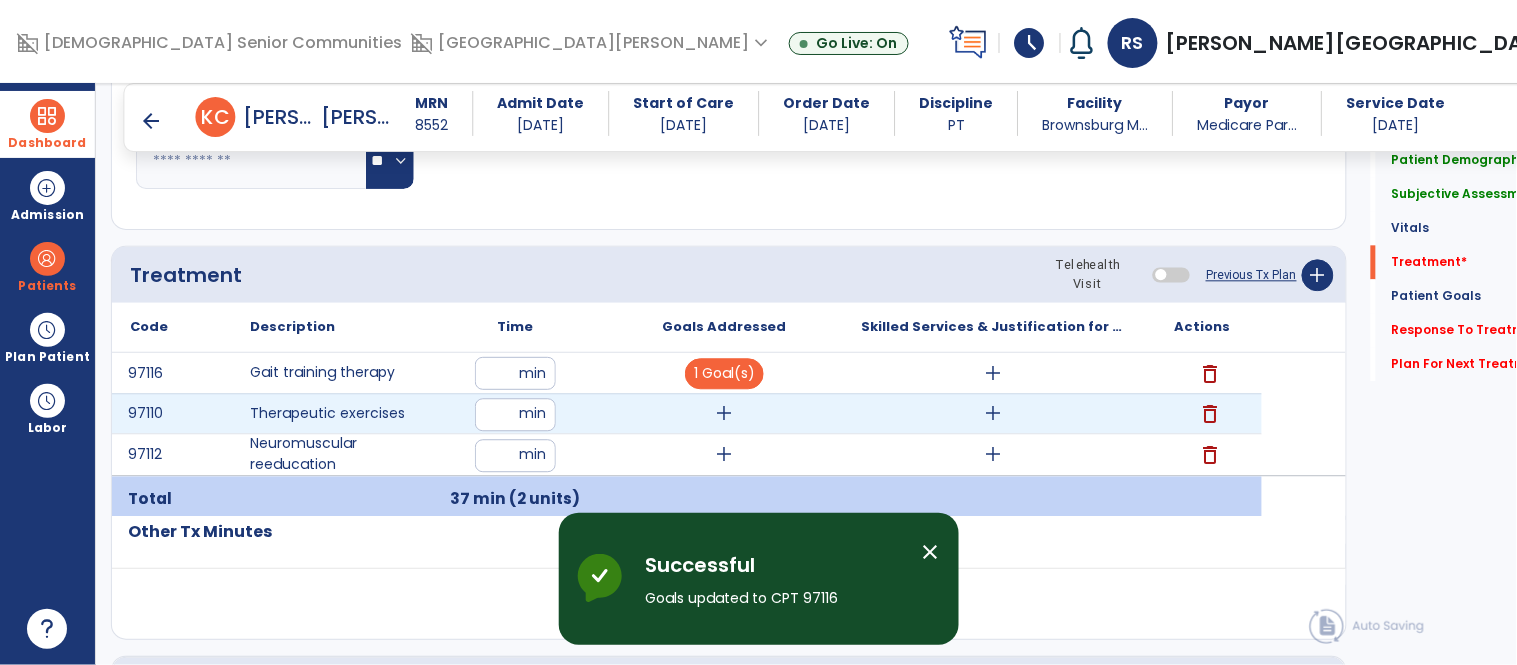 click on "add" at bounding box center [724, 413] 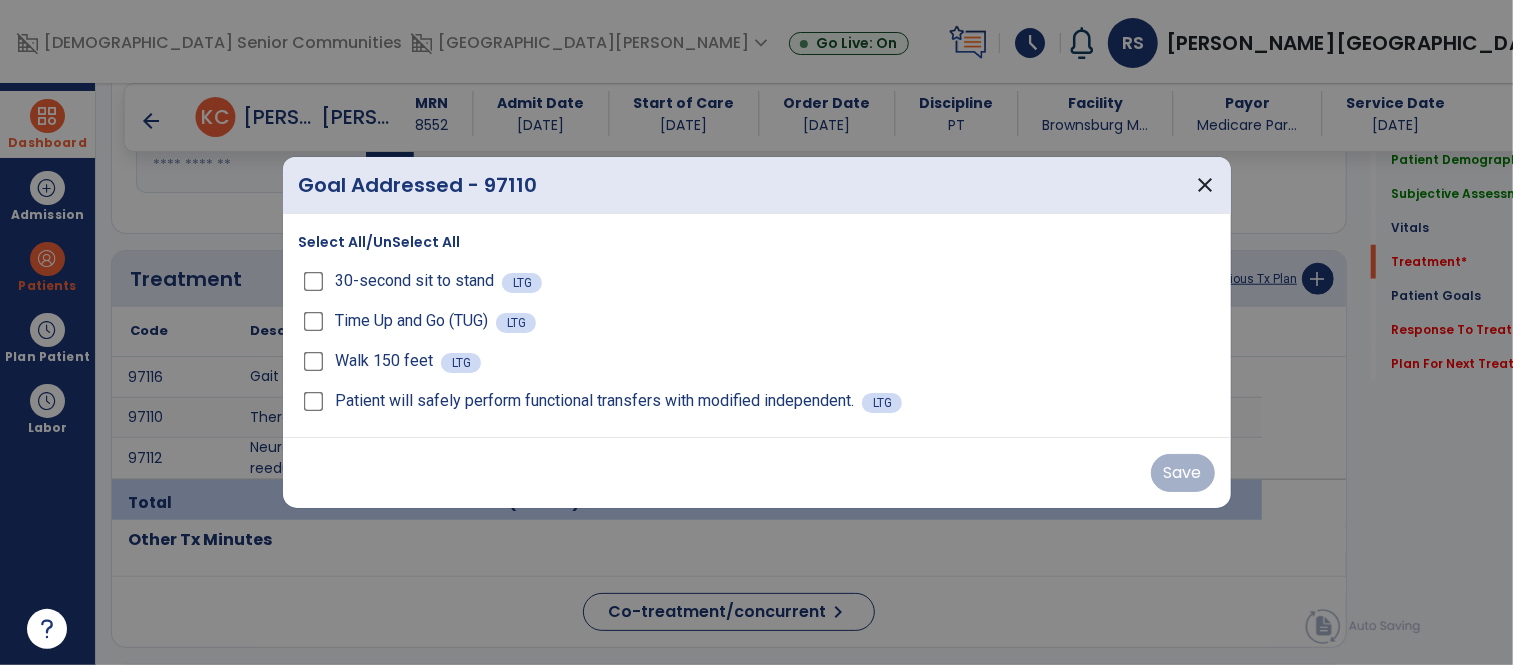 scroll, scrollTop: 1123, scrollLeft: 0, axis: vertical 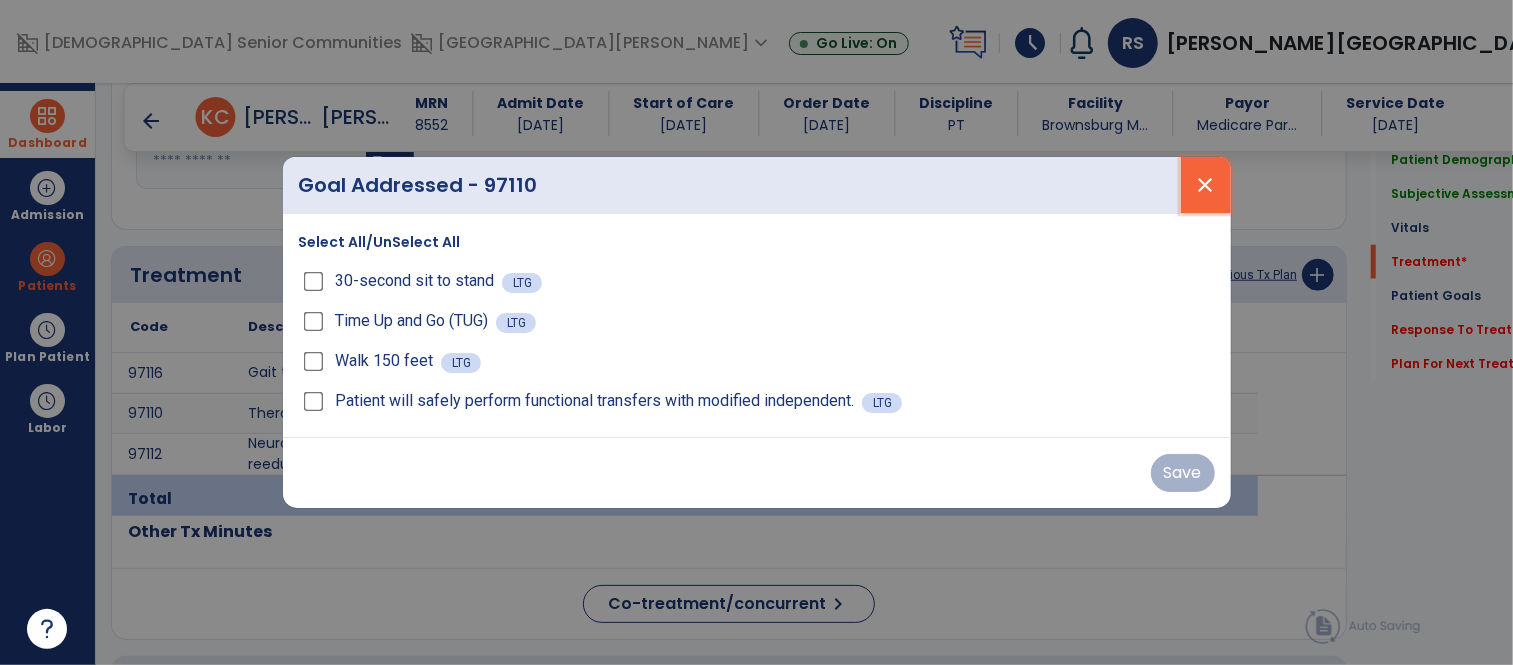 click on "close" at bounding box center [1206, 185] 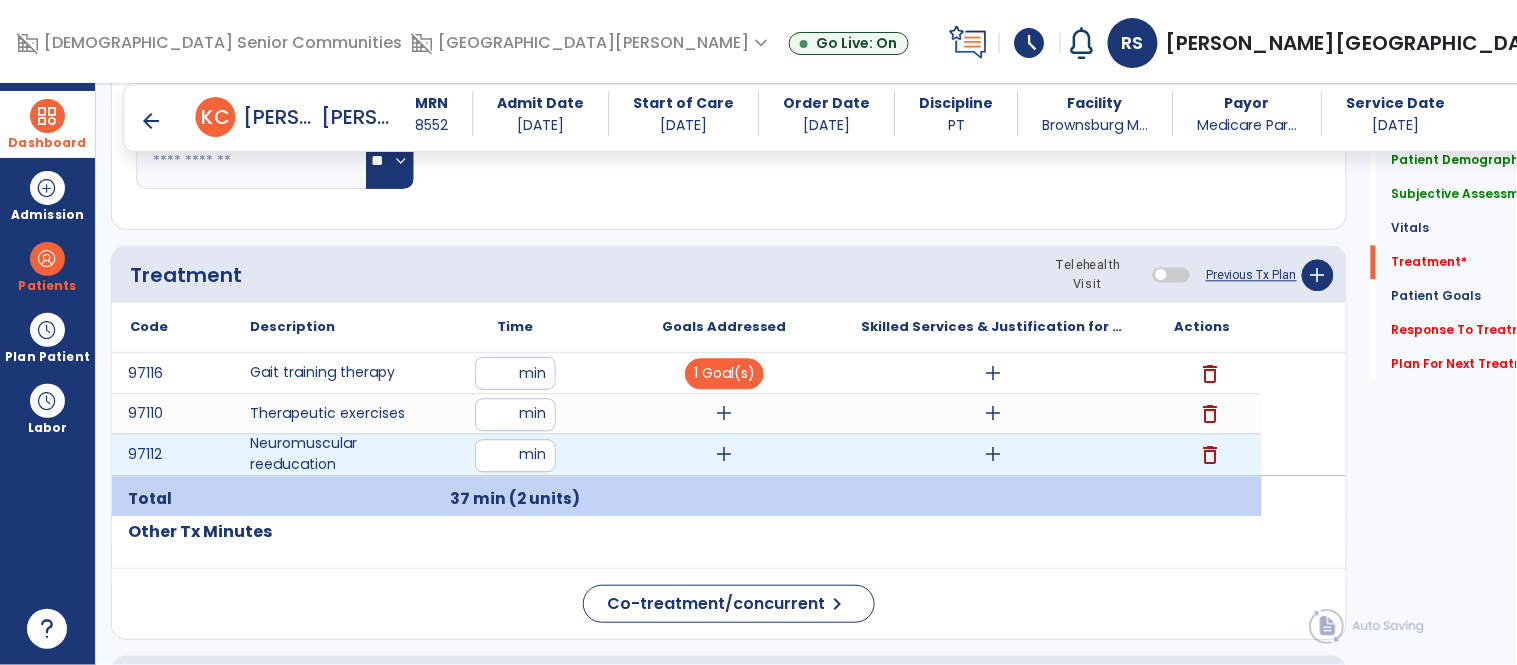 click on "add" at bounding box center (724, 454) 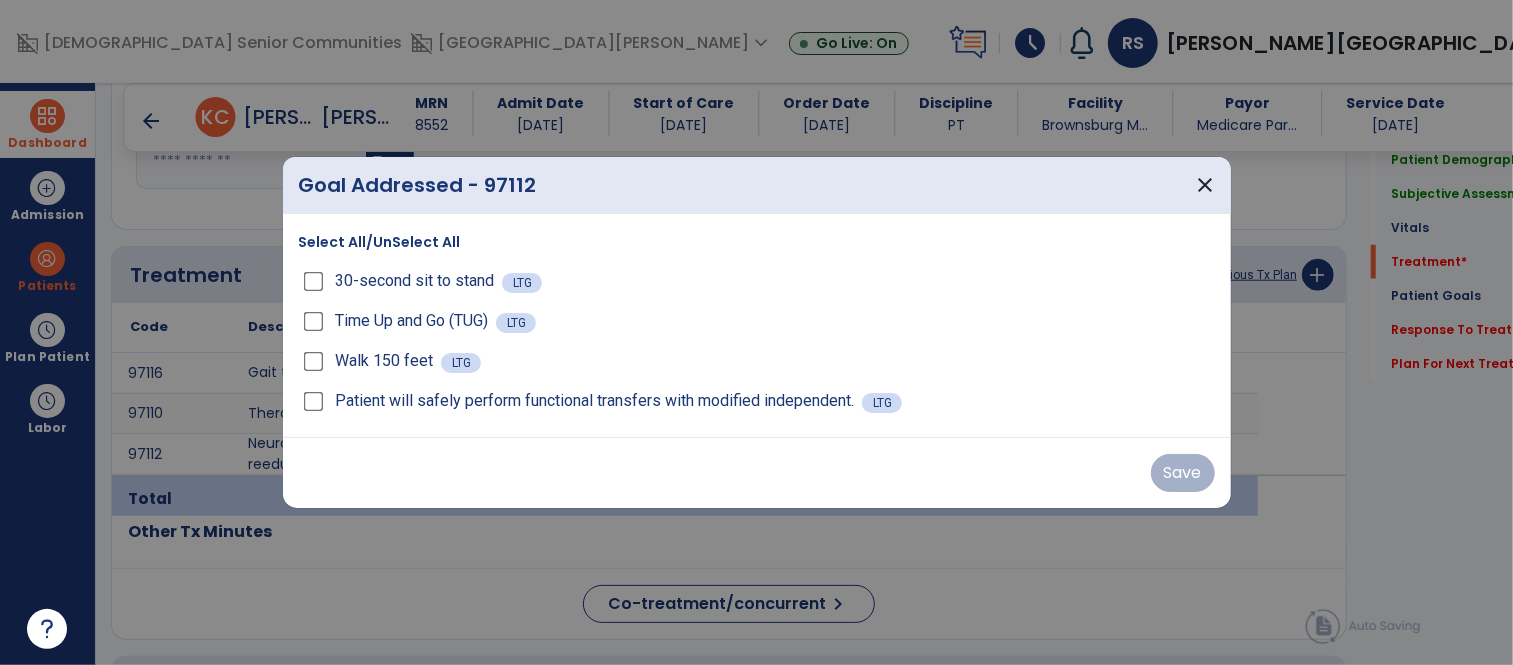 scroll, scrollTop: 1123, scrollLeft: 0, axis: vertical 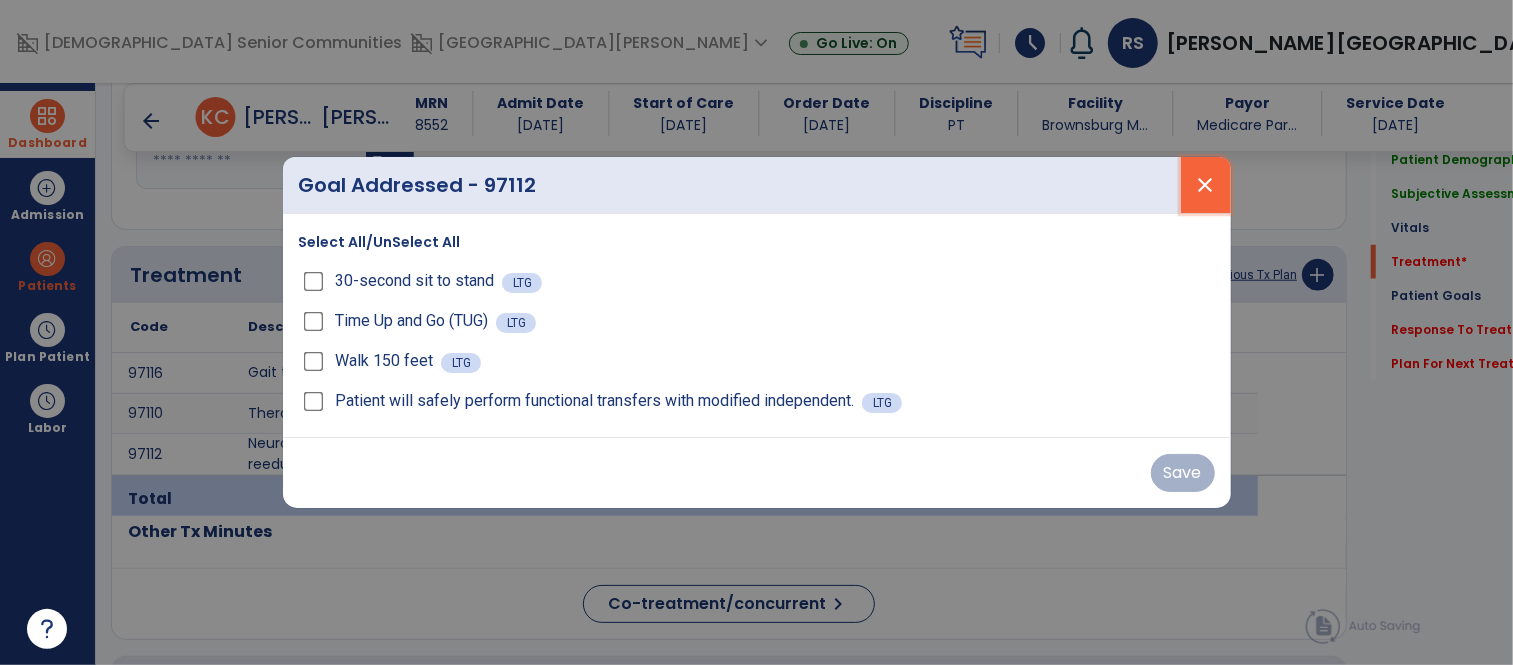 click on "close" at bounding box center (1206, 185) 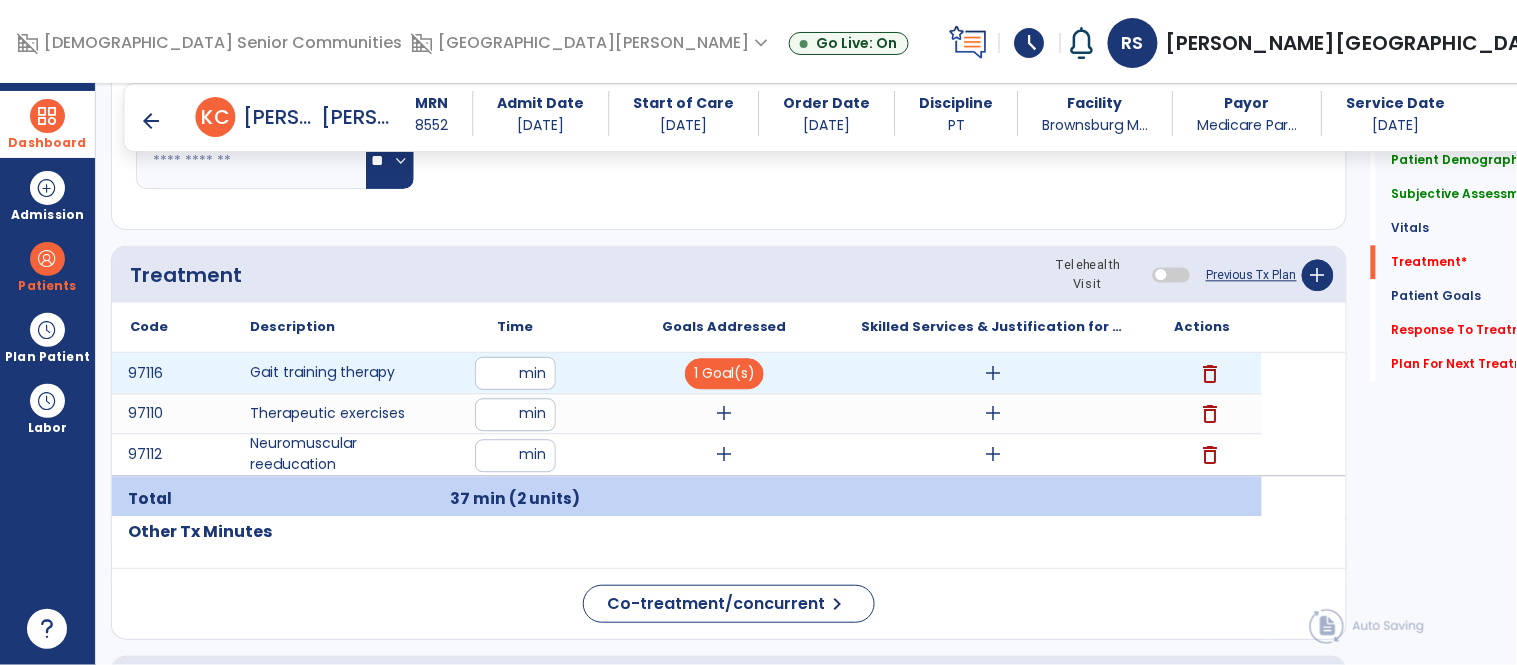 click on "add" at bounding box center (993, 373) 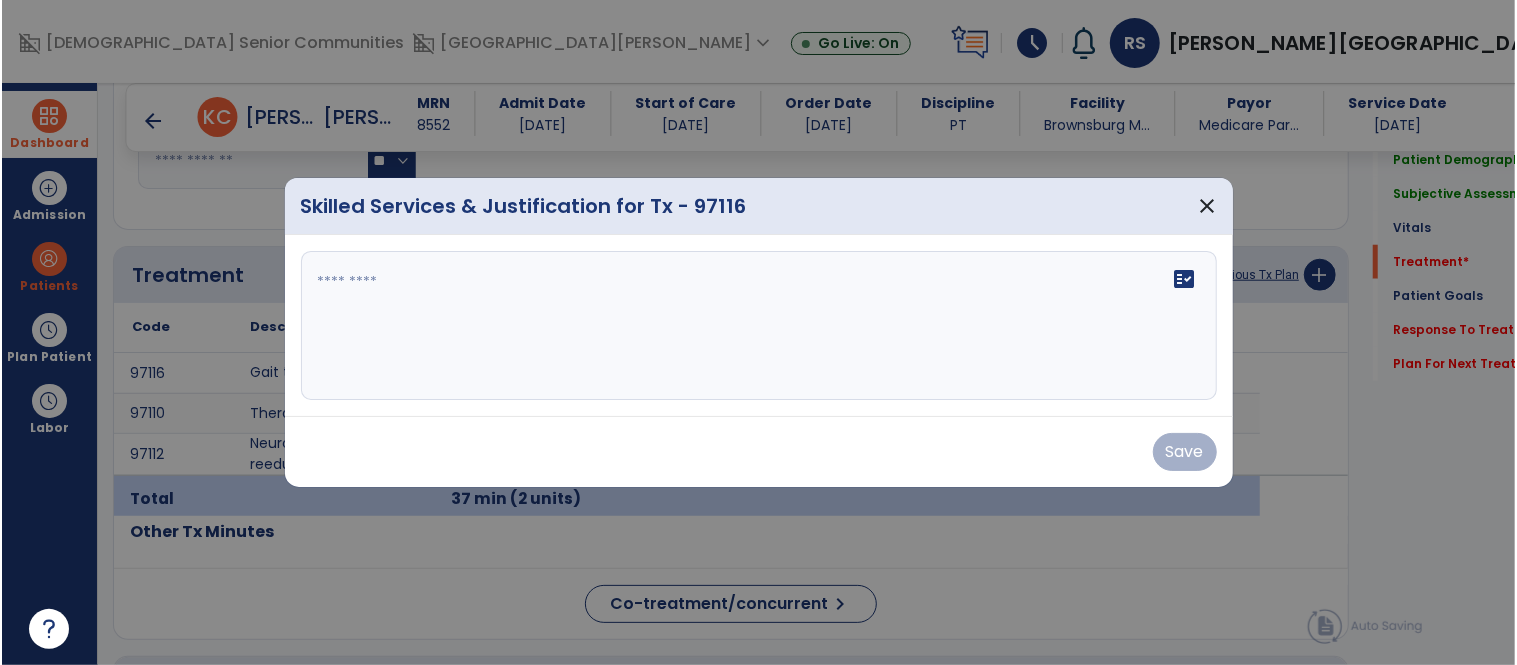 scroll, scrollTop: 1123, scrollLeft: 0, axis: vertical 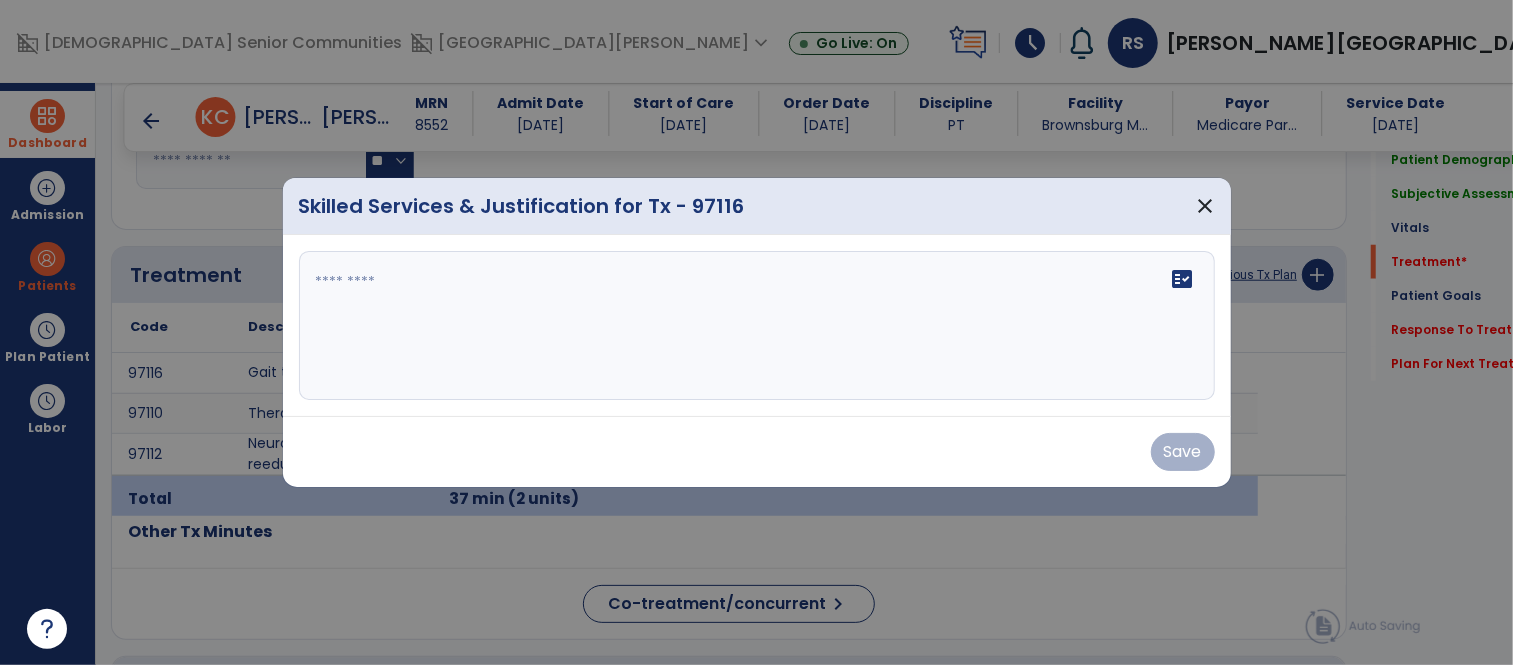 click on "fact_check" at bounding box center (757, 326) 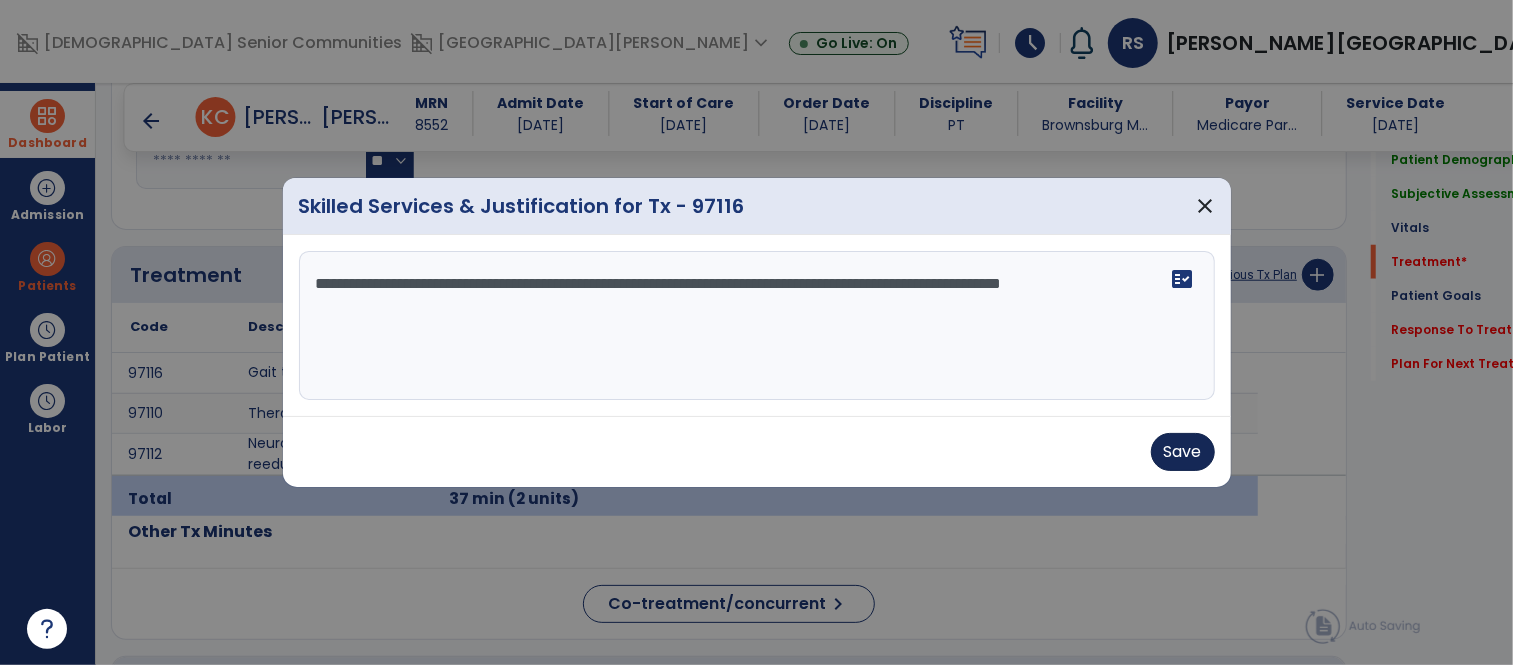 type on "**********" 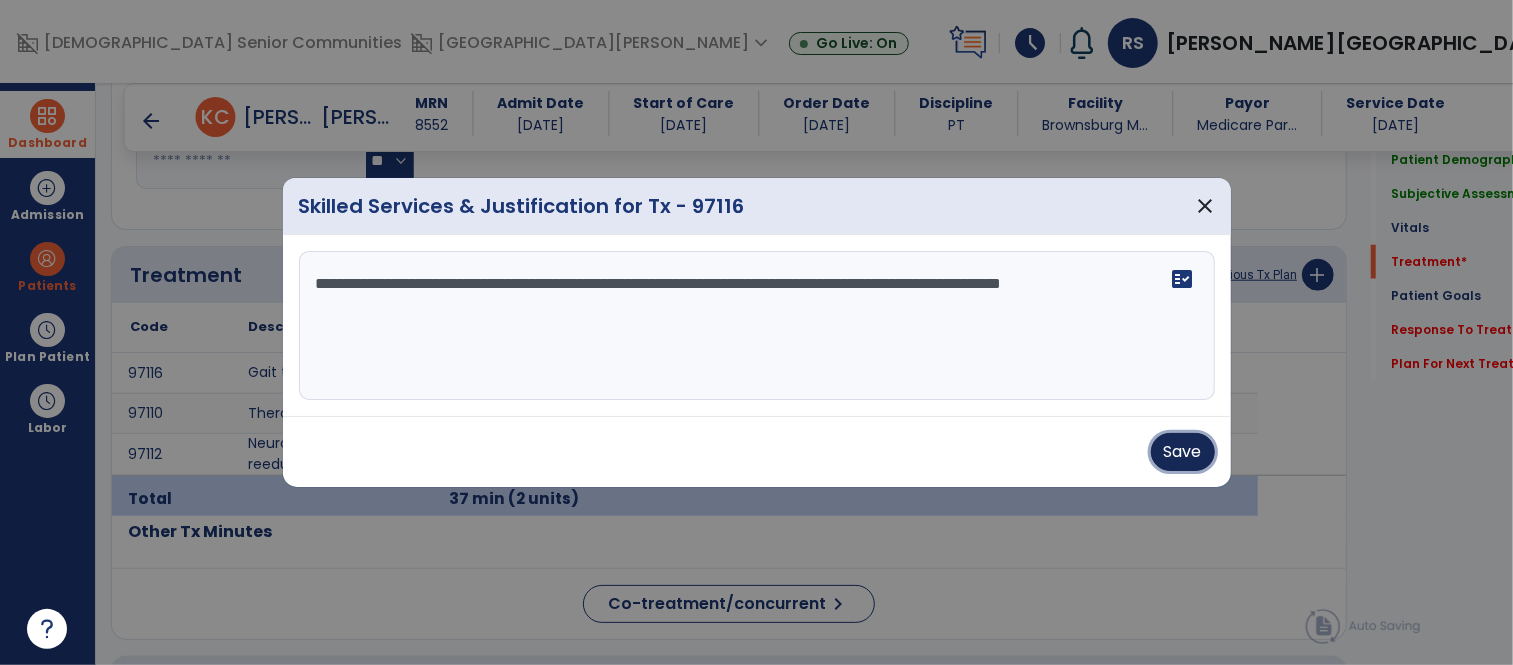click on "Save" at bounding box center [1183, 452] 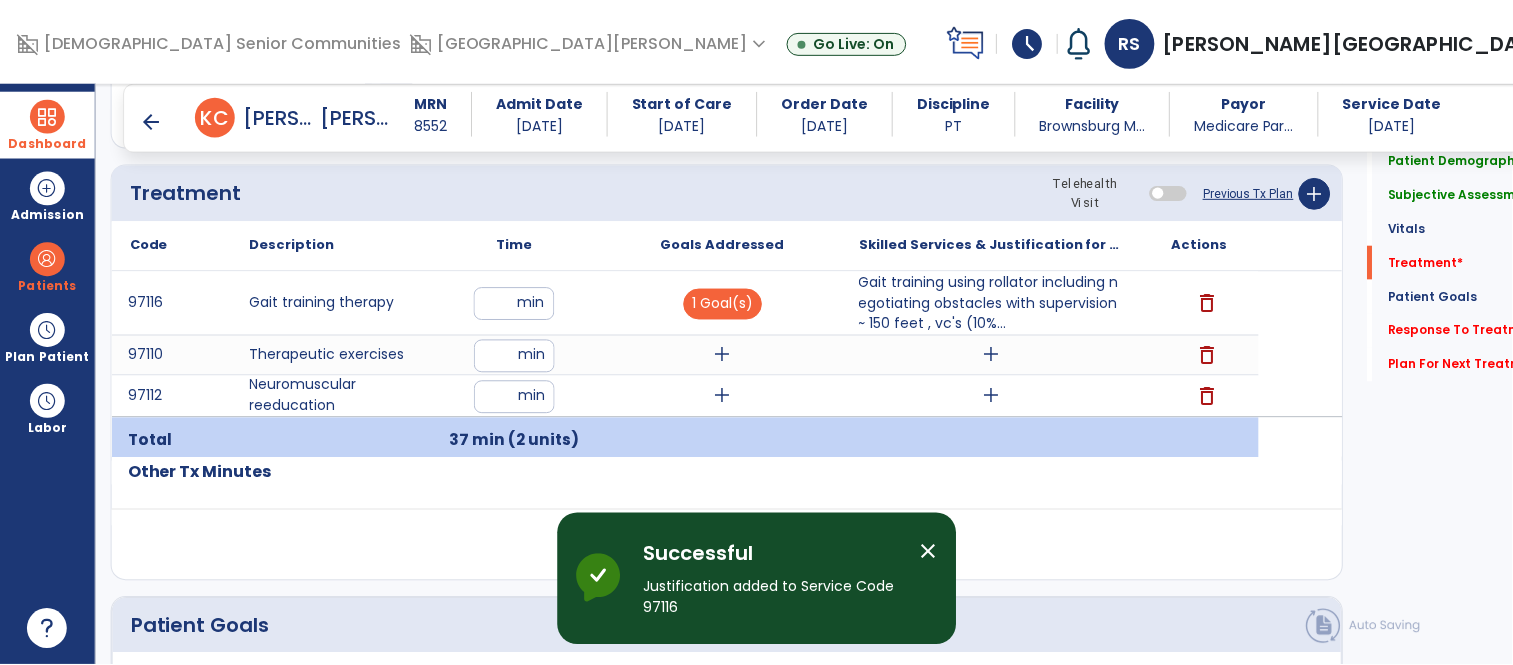 scroll, scrollTop: 1202, scrollLeft: 0, axis: vertical 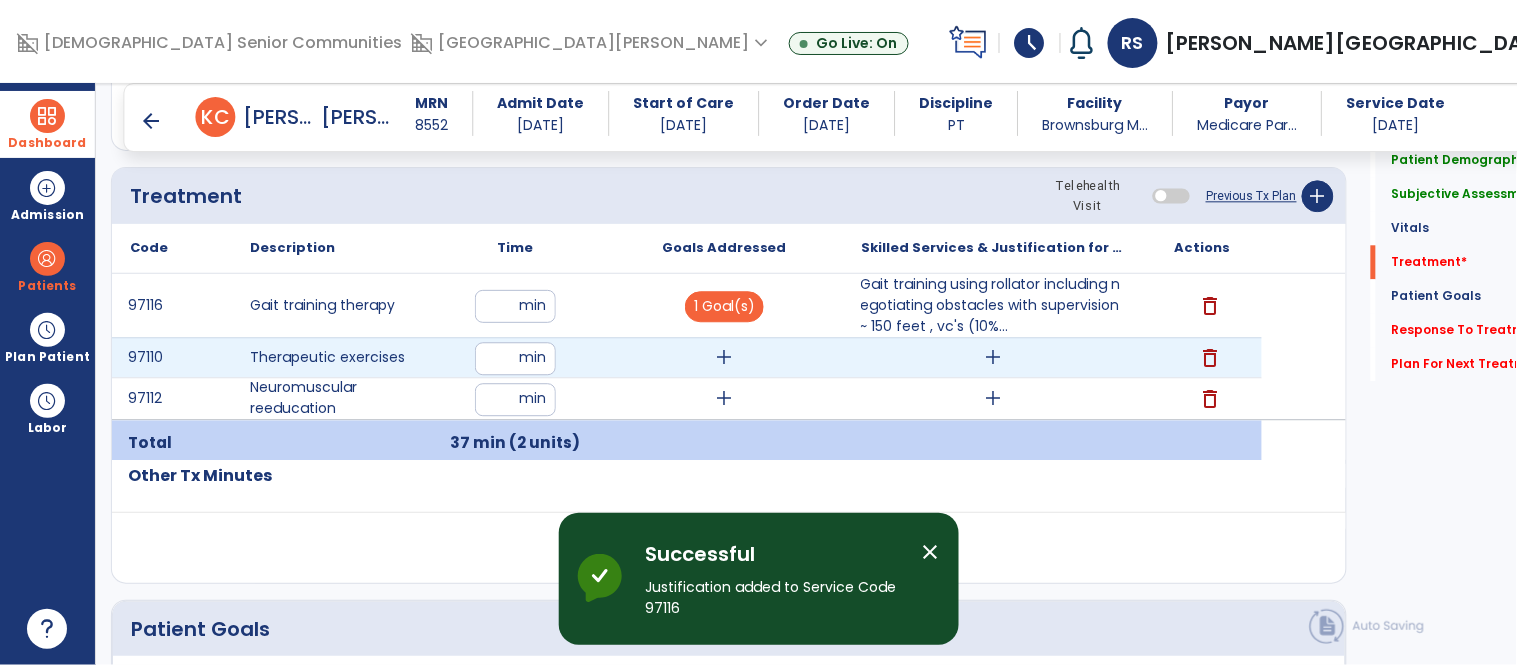click on "add" at bounding box center [993, 357] 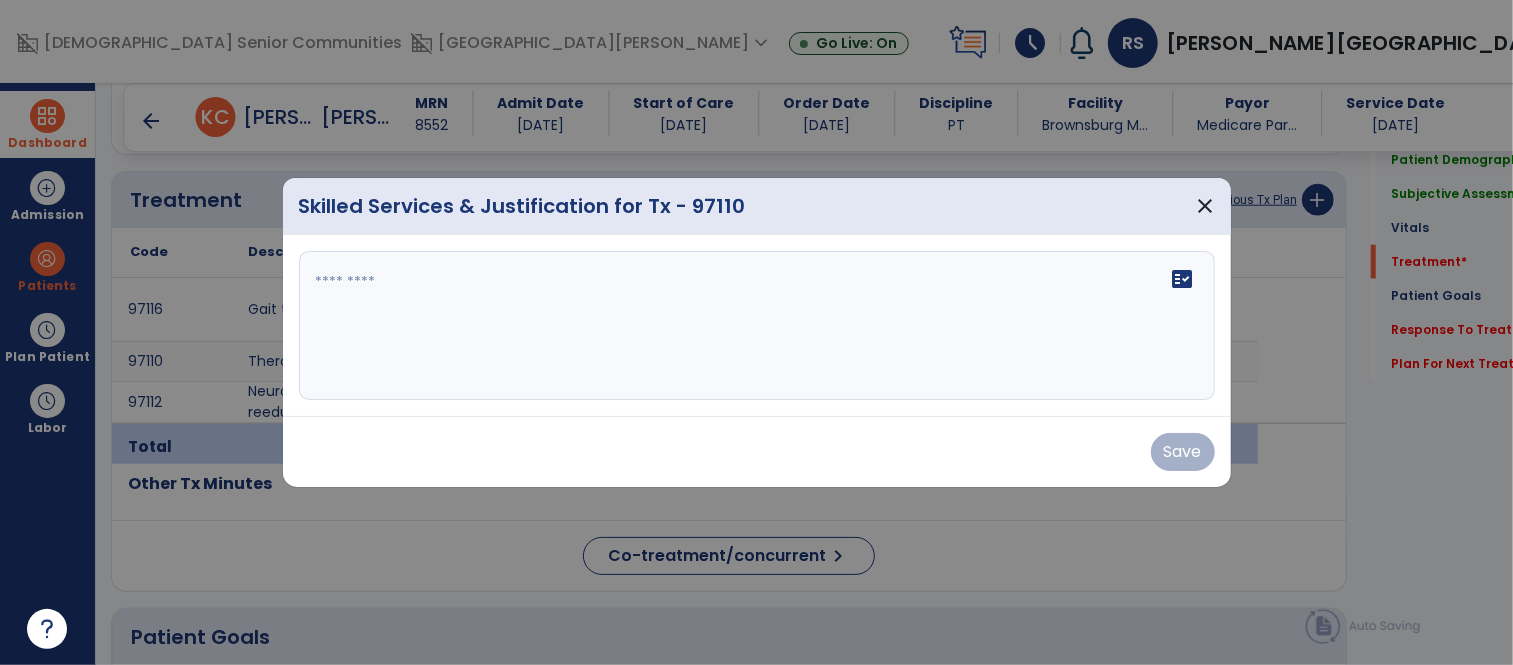 scroll, scrollTop: 1202, scrollLeft: 0, axis: vertical 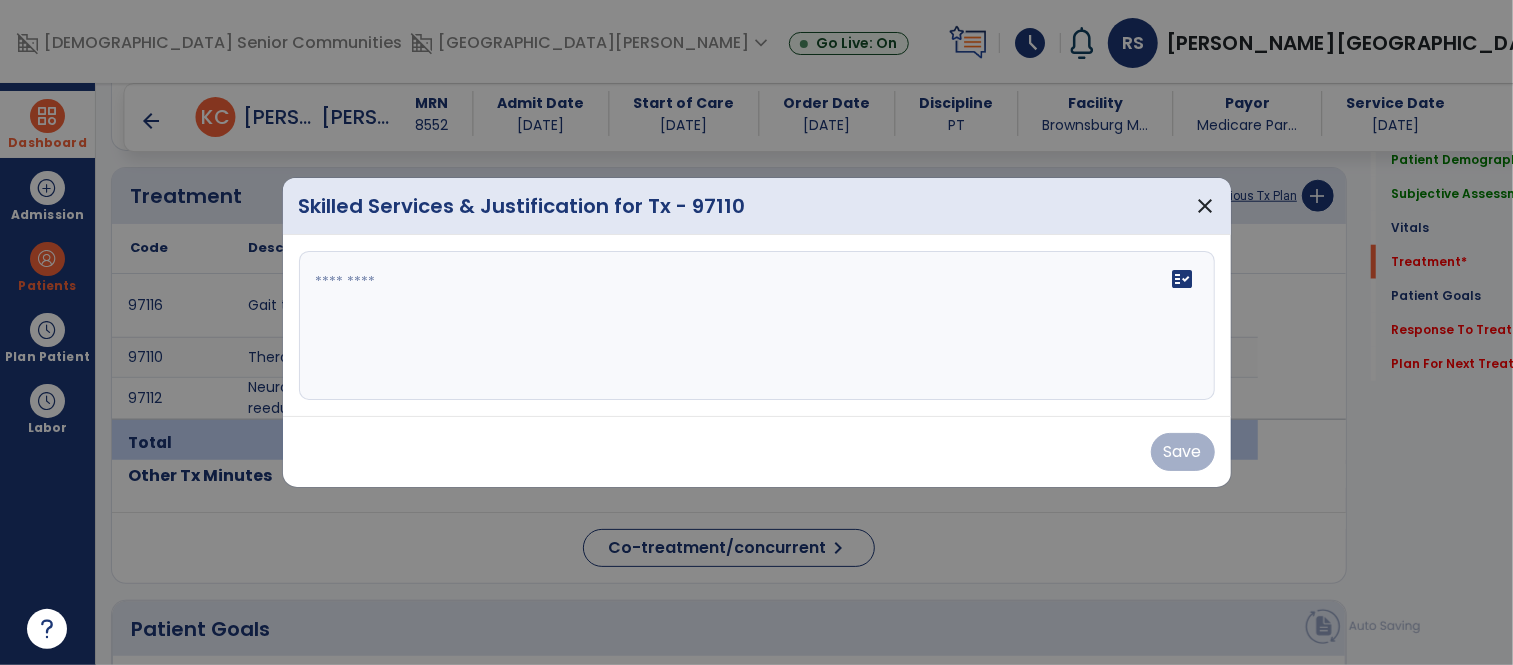 click on "fact_check" at bounding box center (757, 326) 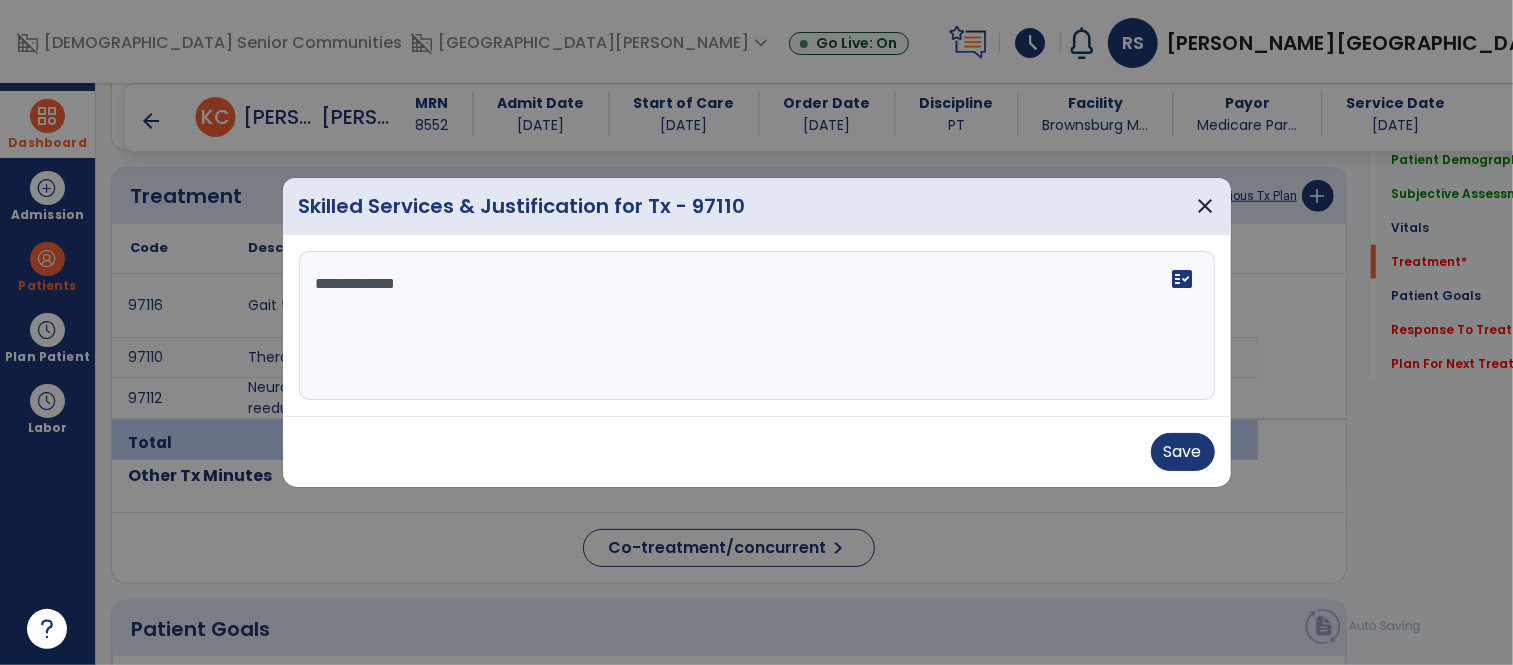 click on "**********" at bounding box center [757, 326] 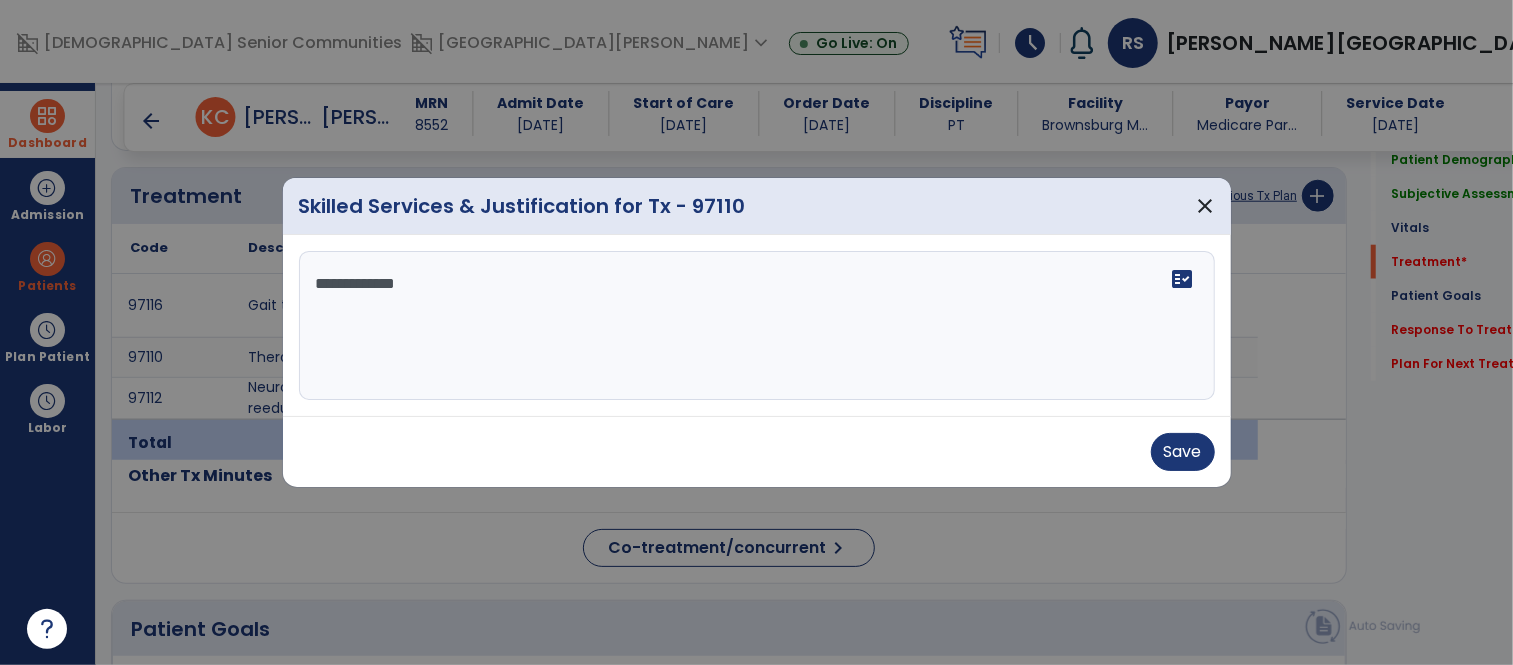 click on "**********" at bounding box center [757, 326] 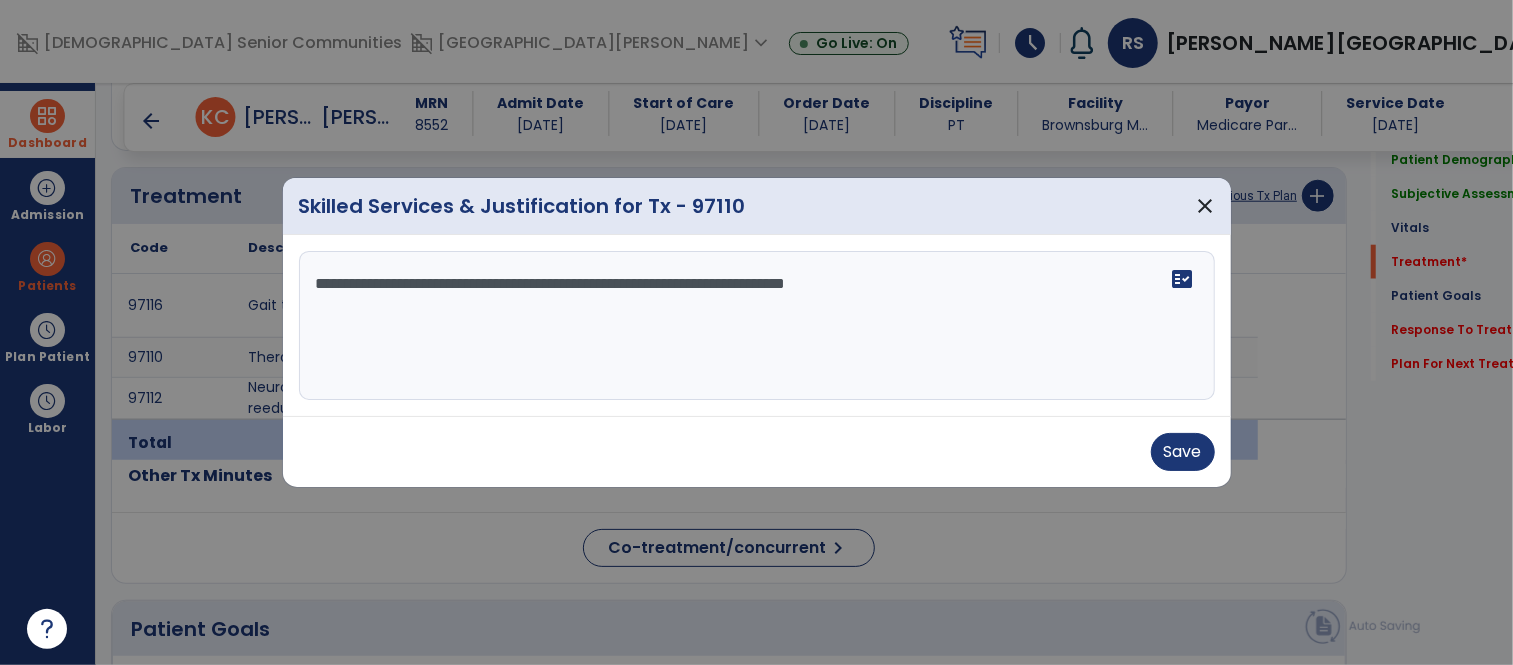 type on "**********" 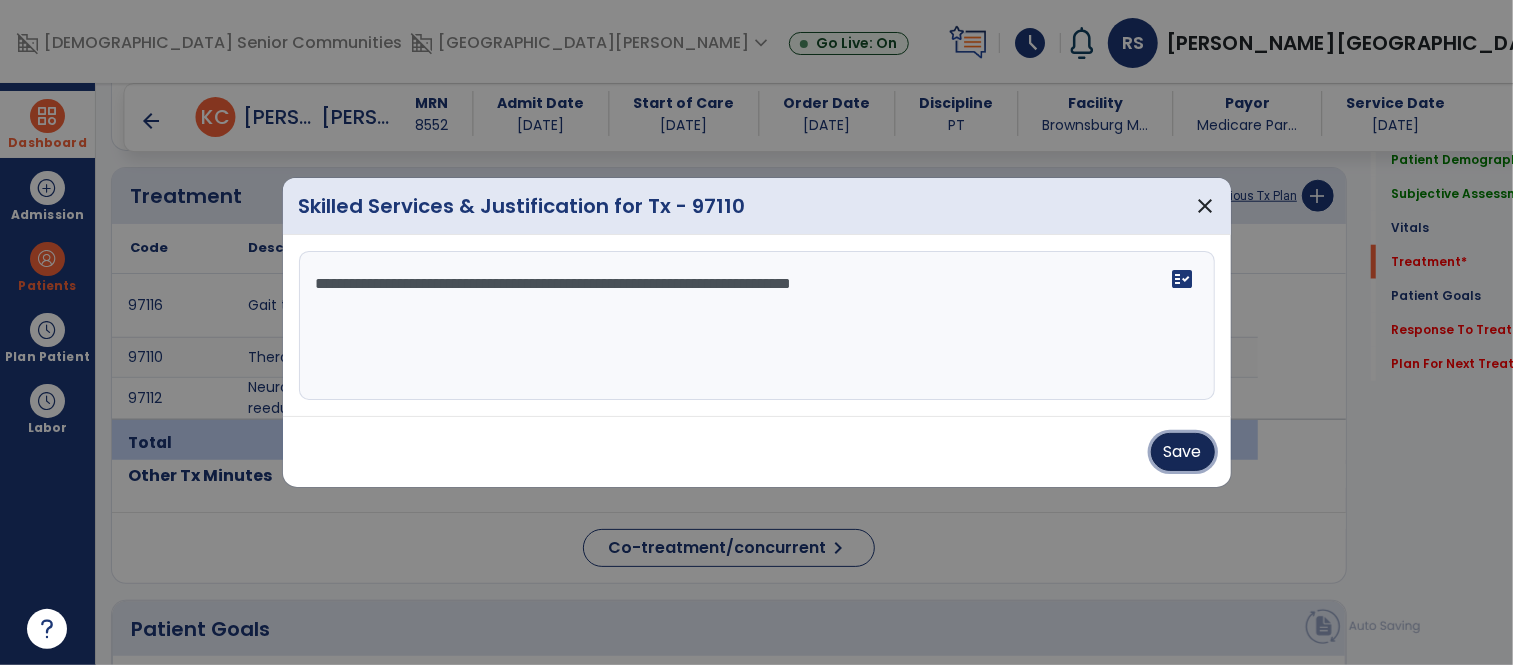 click on "Save" at bounding box center (1183, 452) 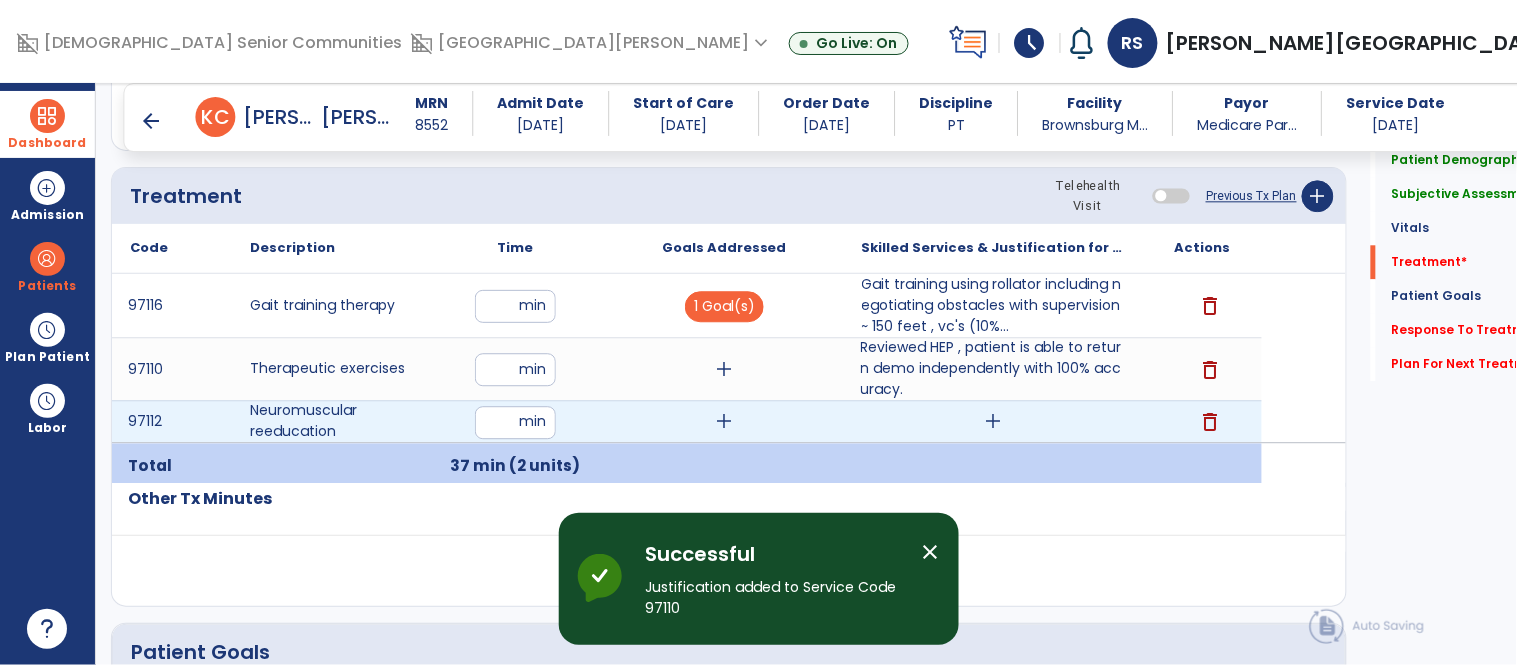 click on "add" at bounding box center (993, 421) 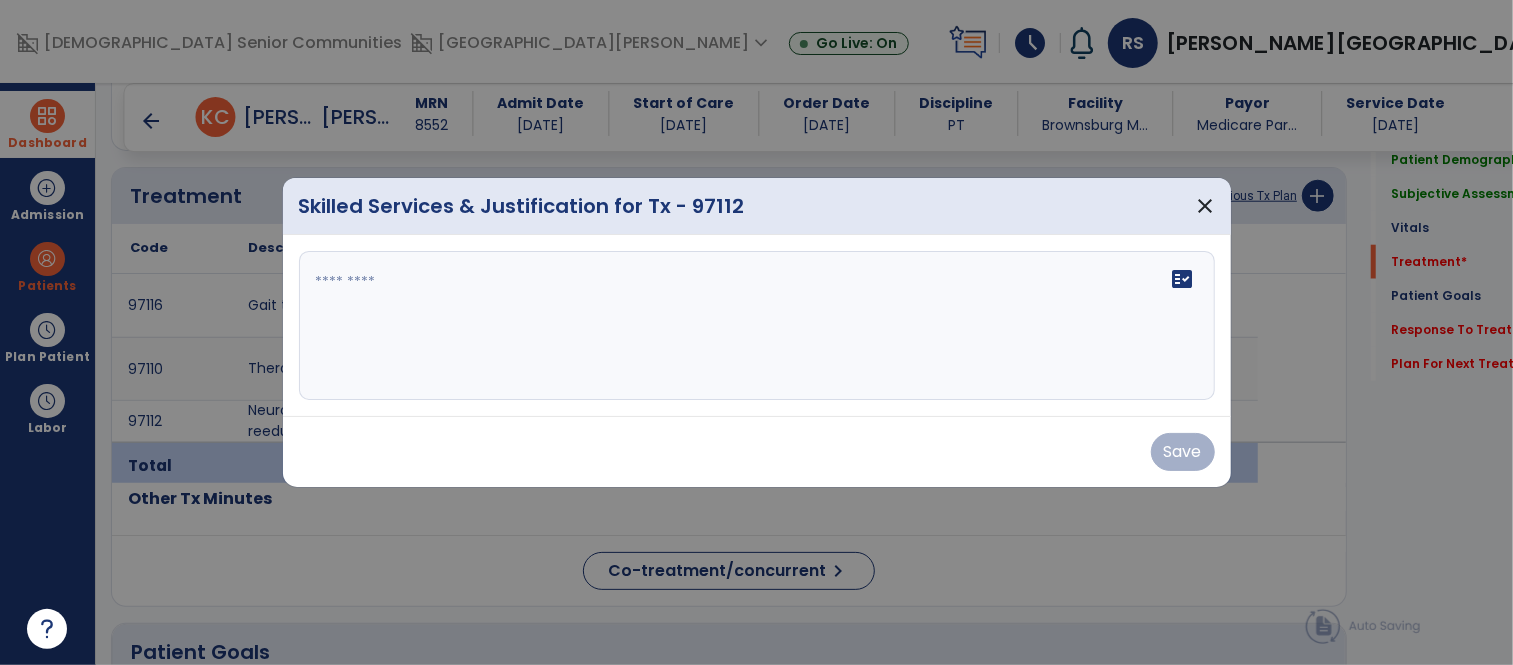 scroll, scrollTop: 1202, scrollLeft: 0, axis: vertical 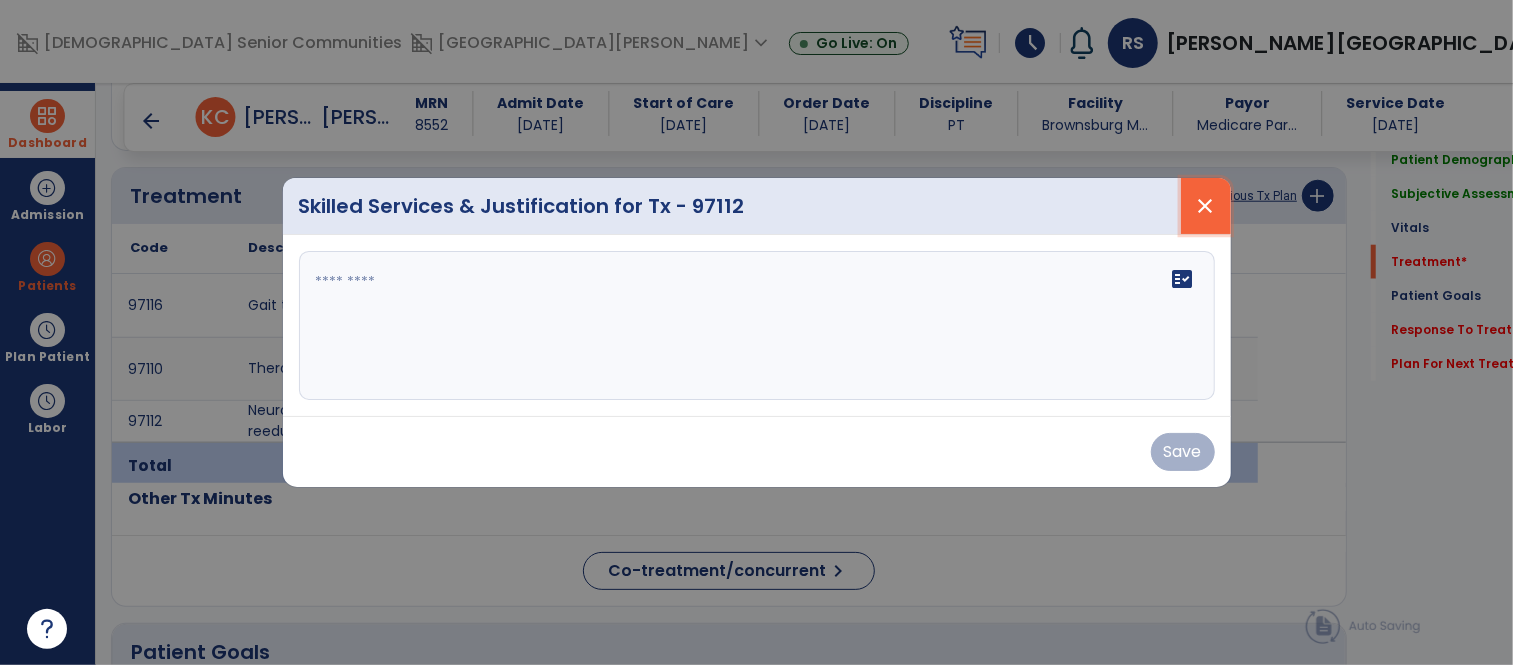 click on "close" at bounding box center [1206, 206] 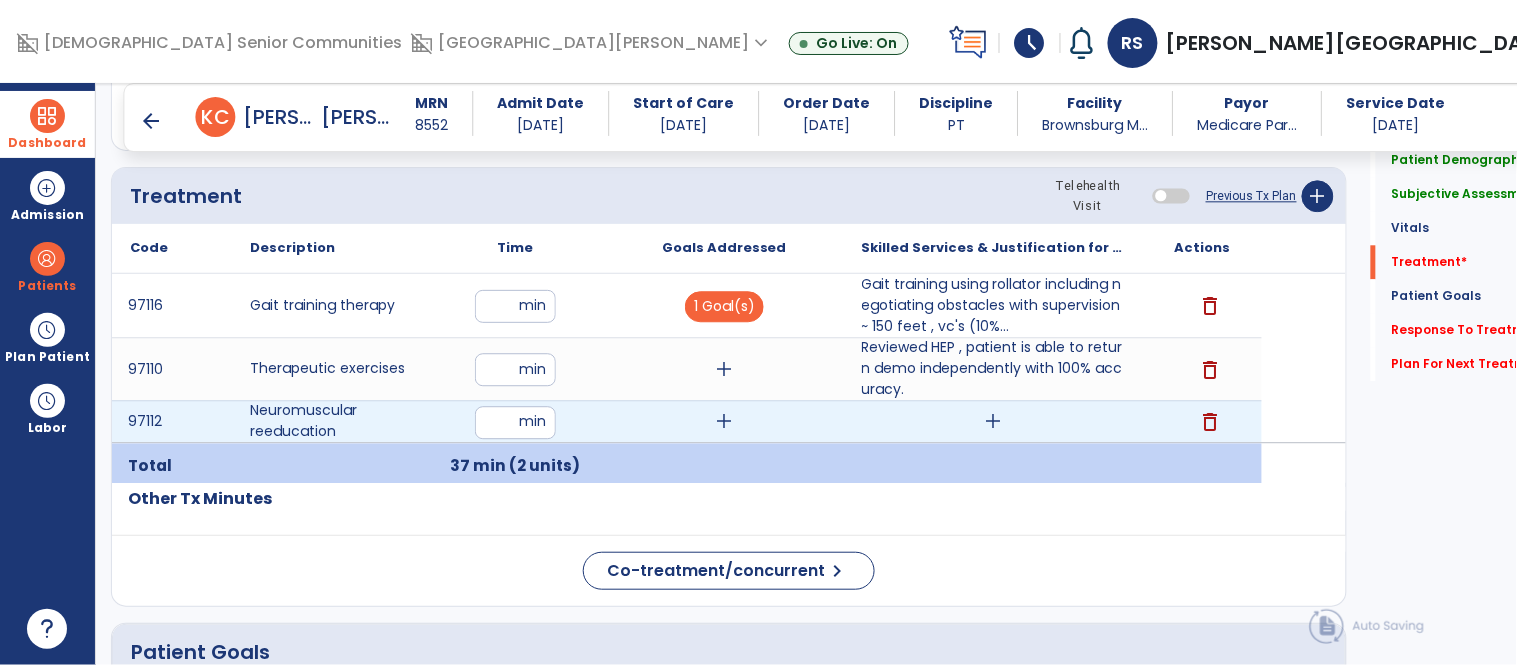 click on "delete" at bounding box center (1210, 422) 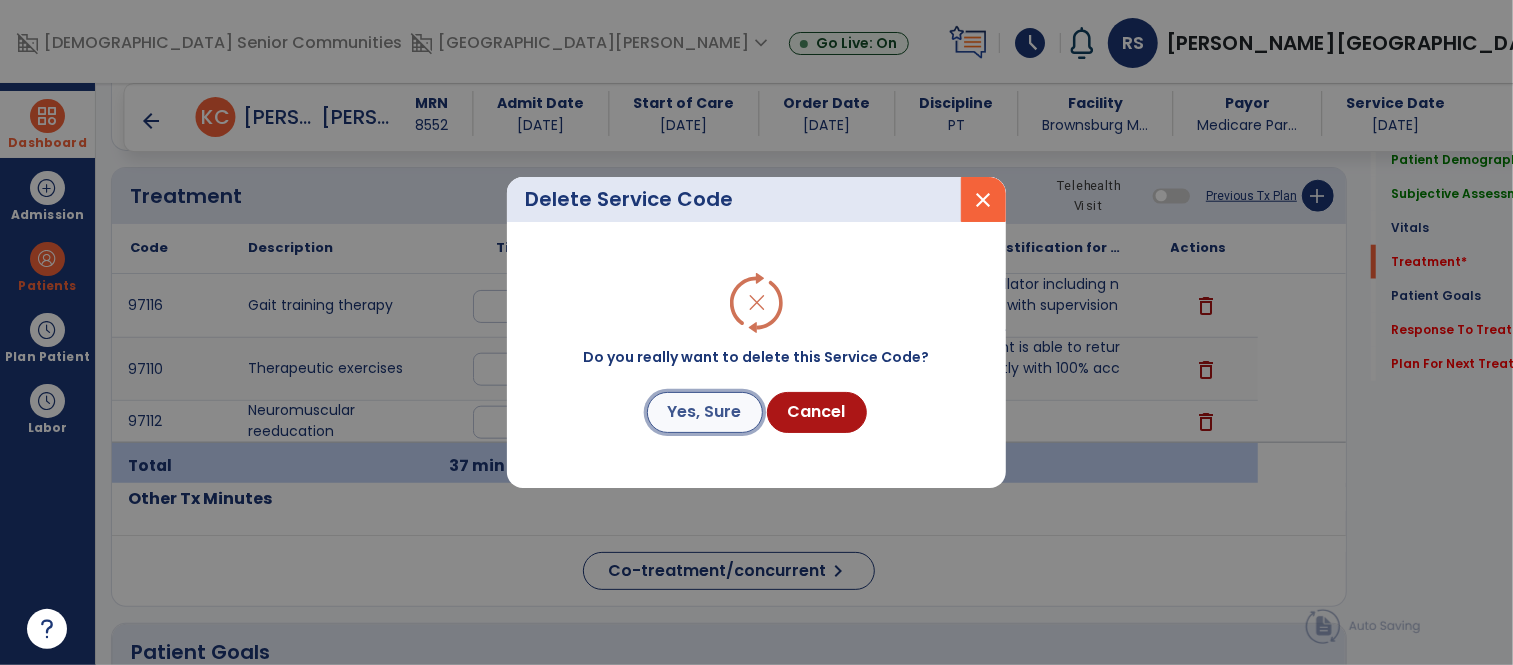 click on "Yes, Sure" at bounding box center (705, 412) 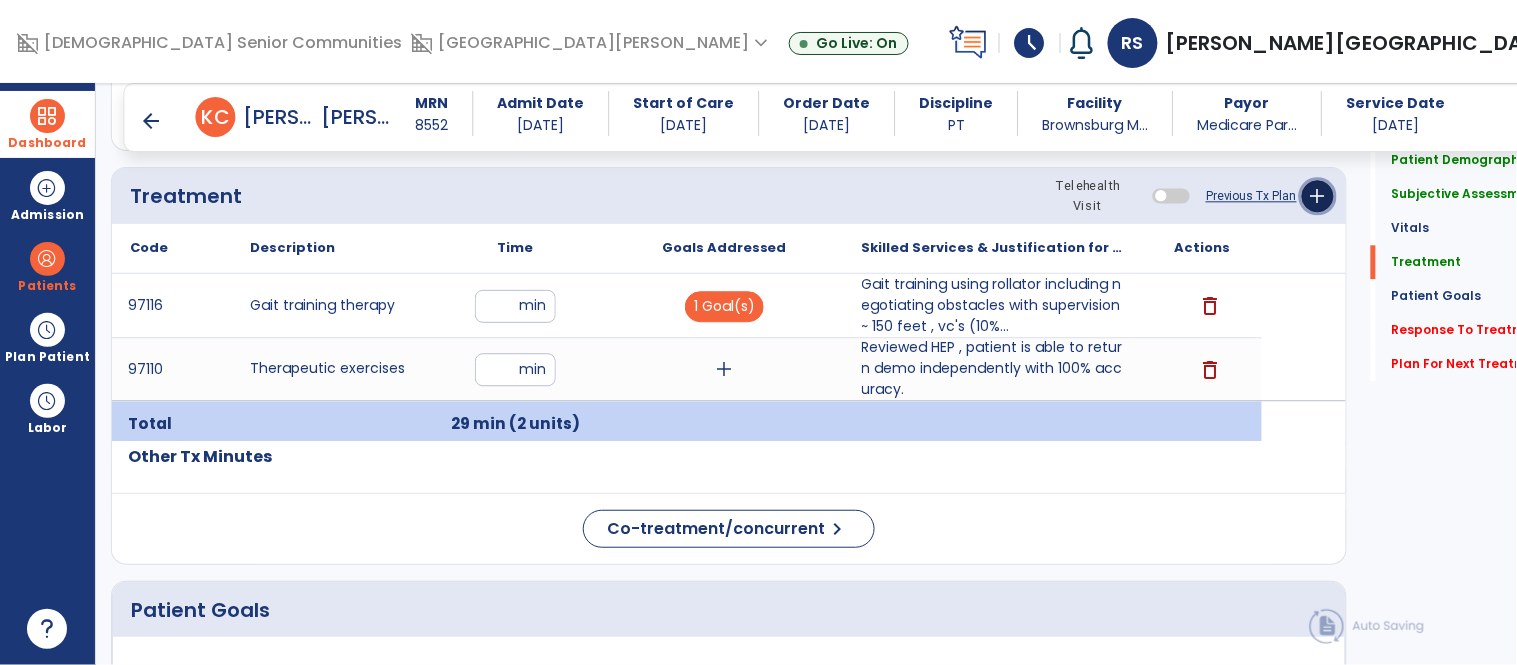 click on "add" 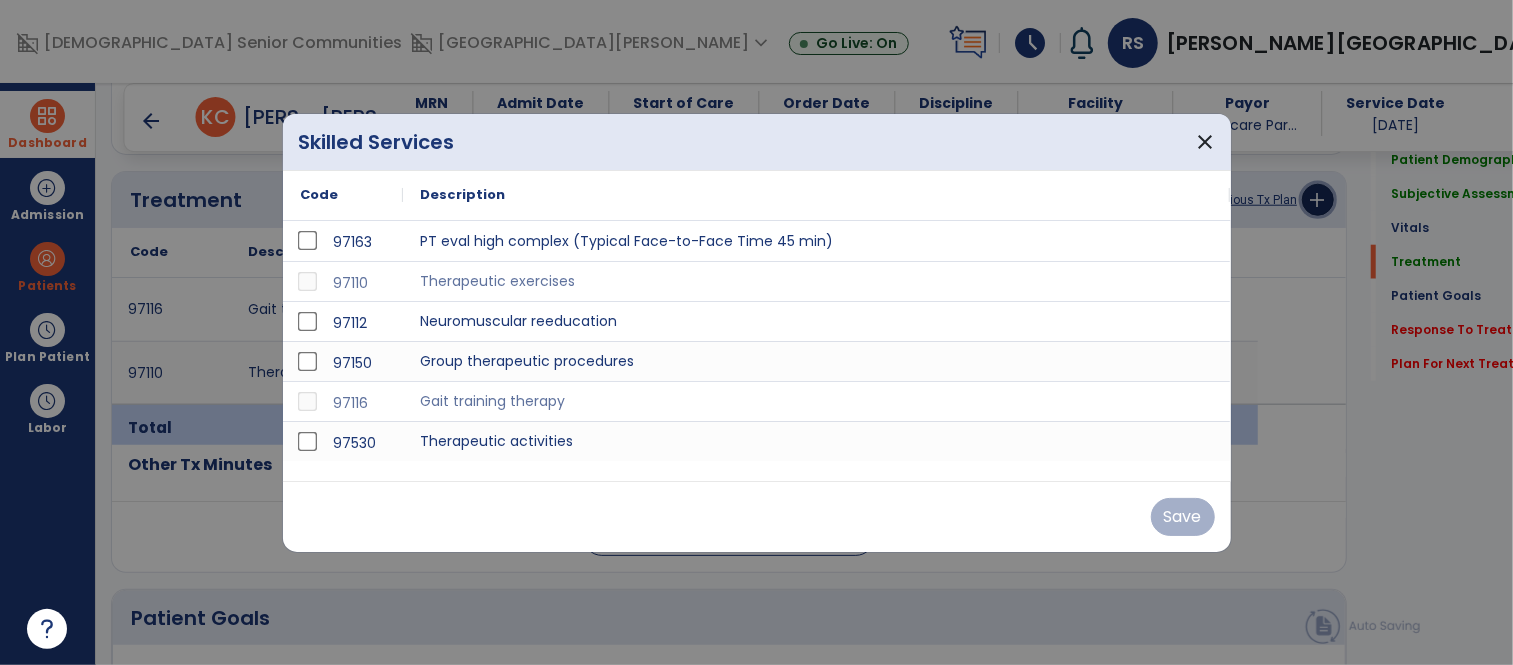 scroll, scrollTop: 1202, scrollLeft: 0, axis: vertical 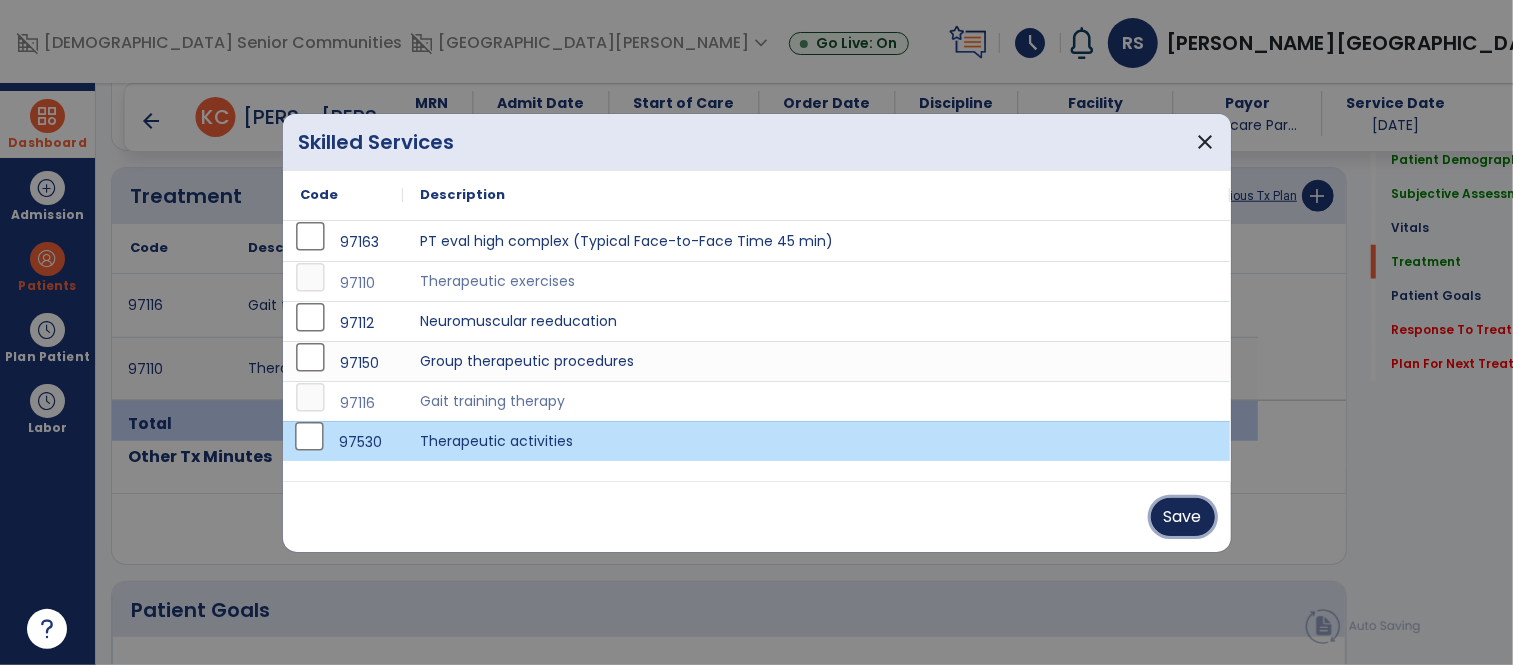 click on "Save" at bounding box center [1183, 517] 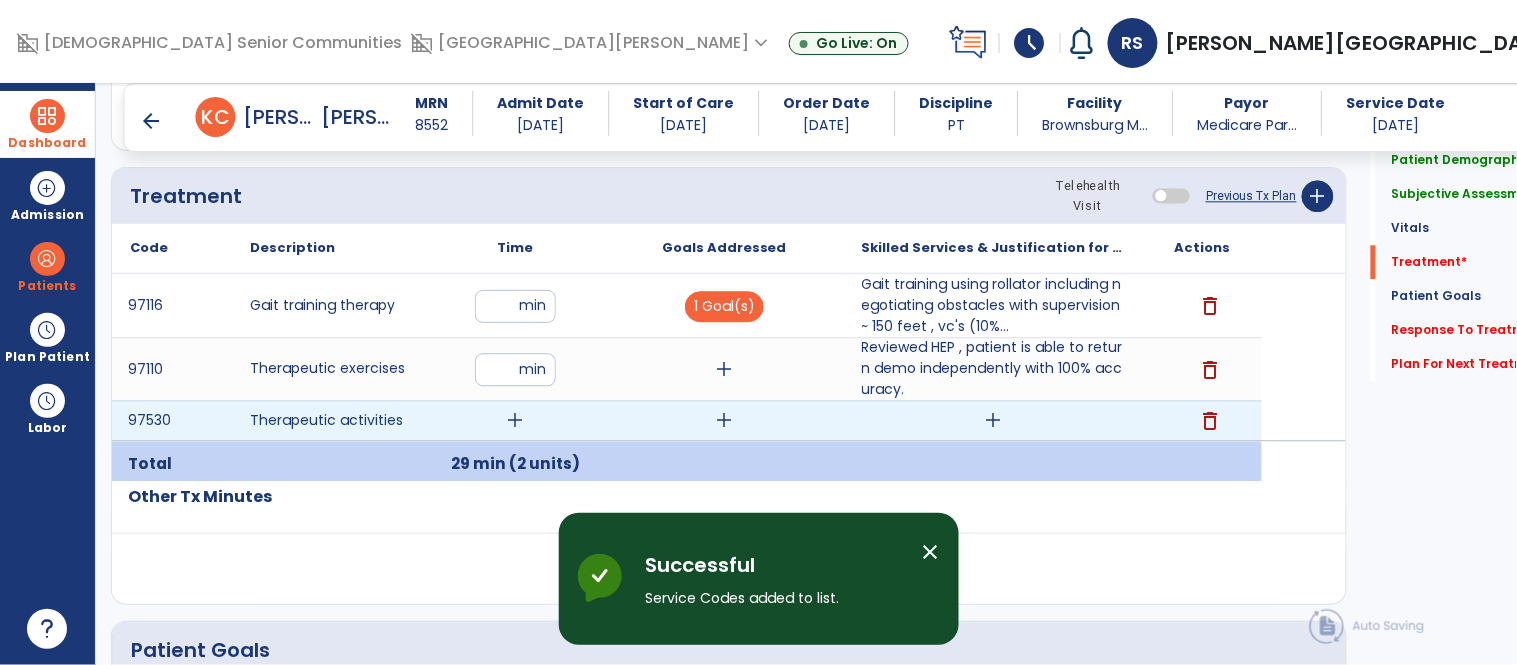 click on "add" at bounding box center [515, 420] 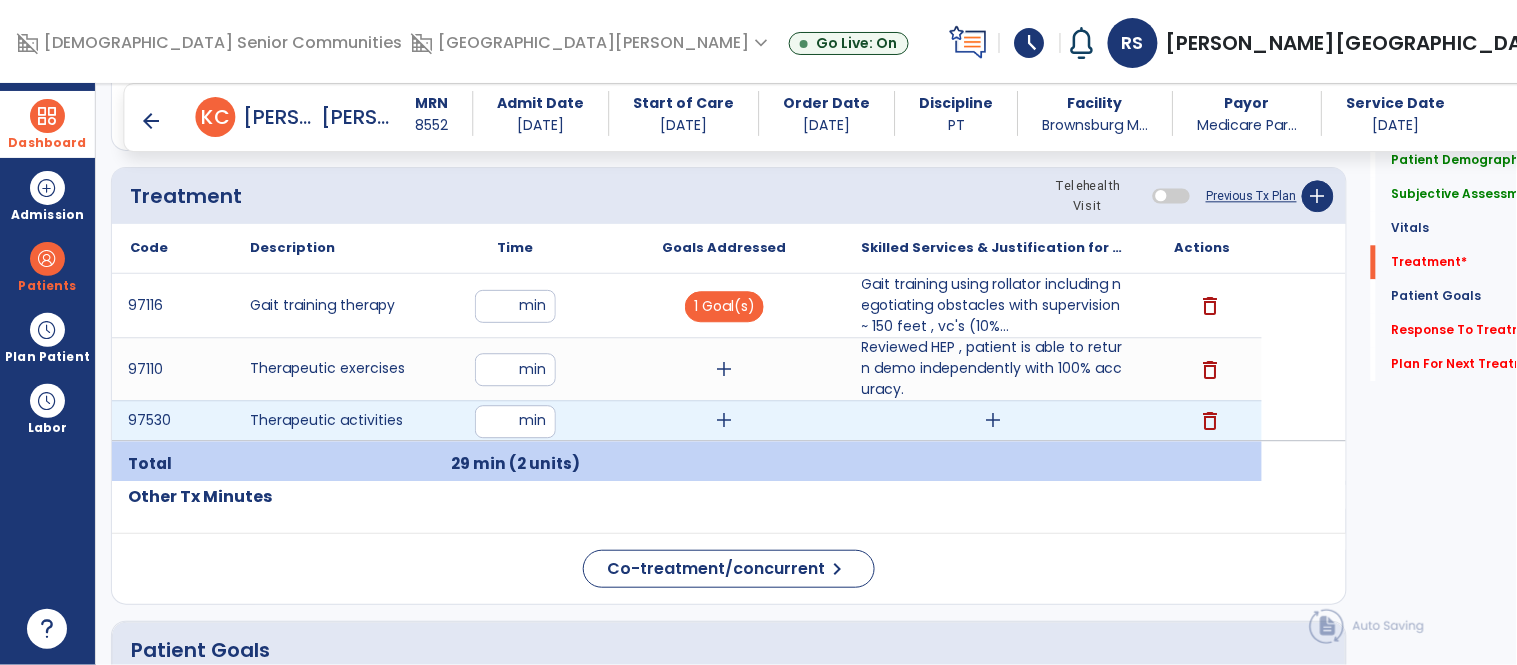 type on "*" 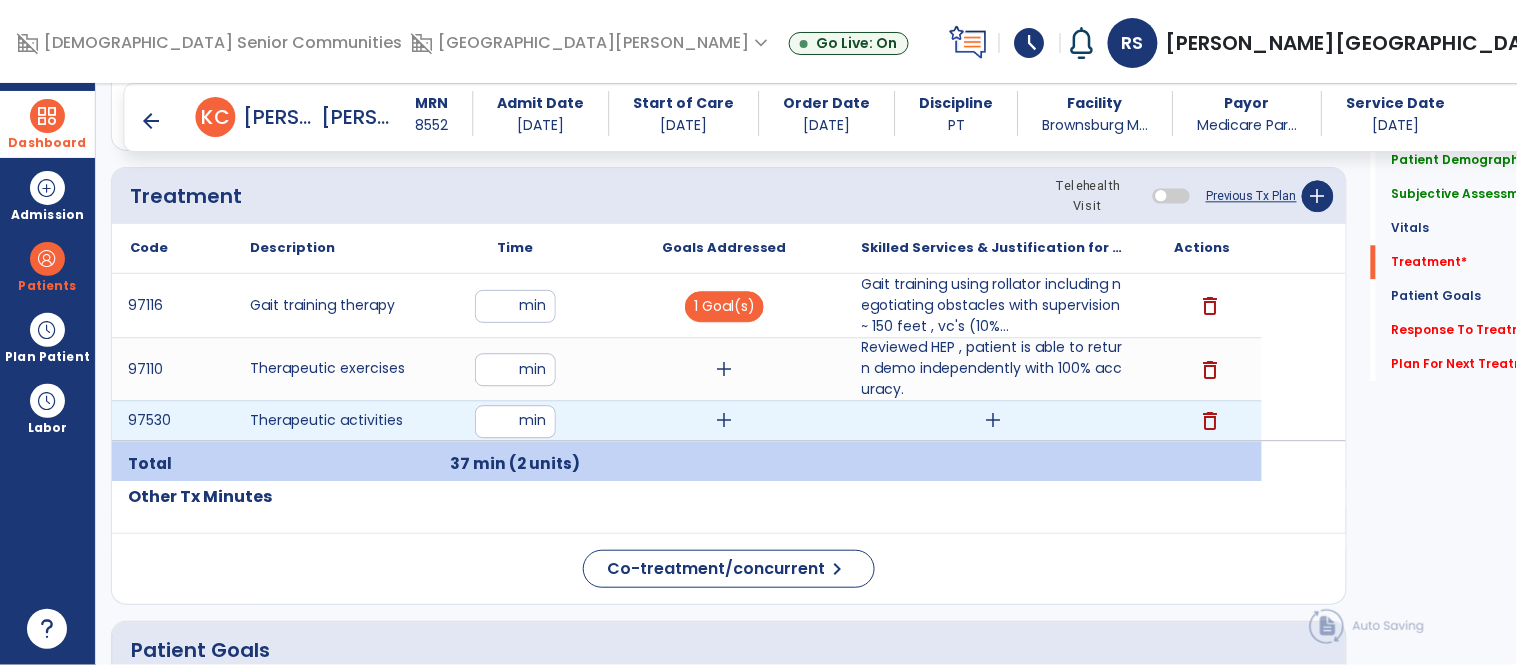 click on "add" at bounding box center [993, 420] 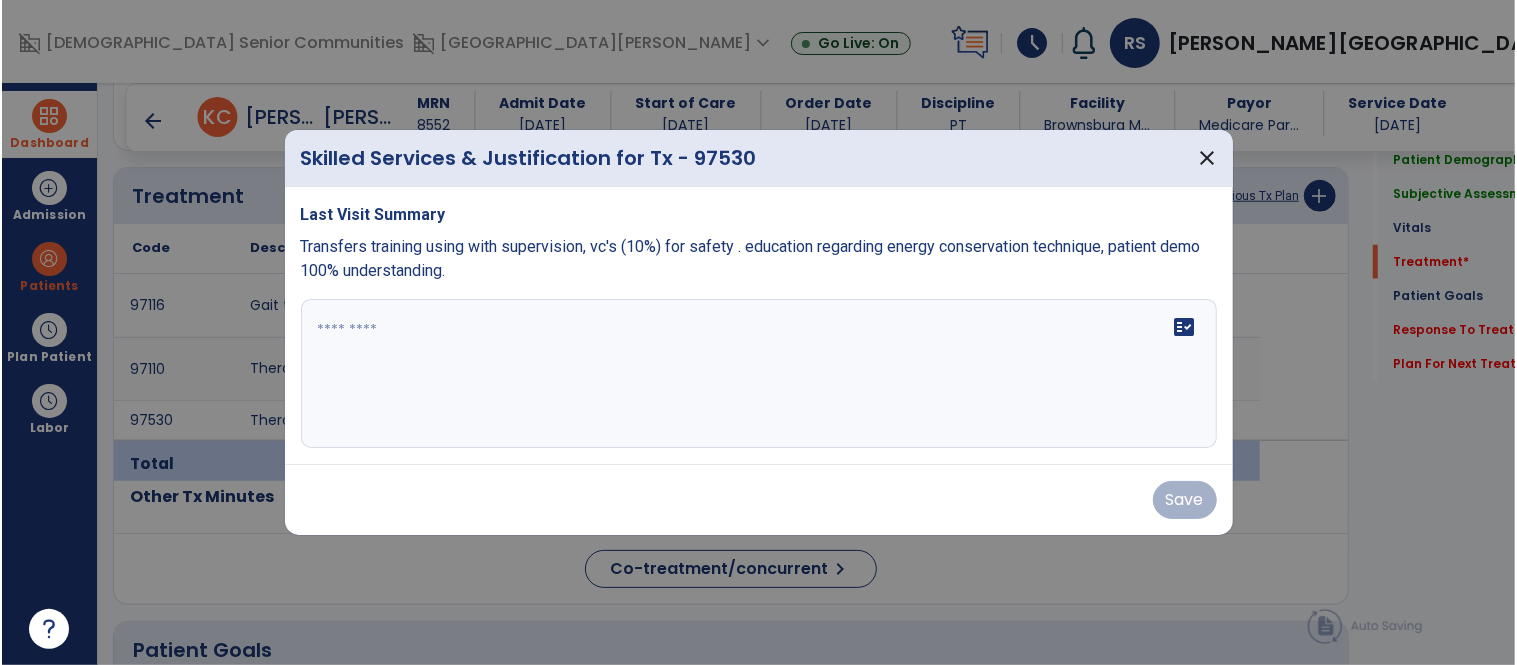 scroll, scrollTop: 1202, scrollLeft: 0, axis: vertical 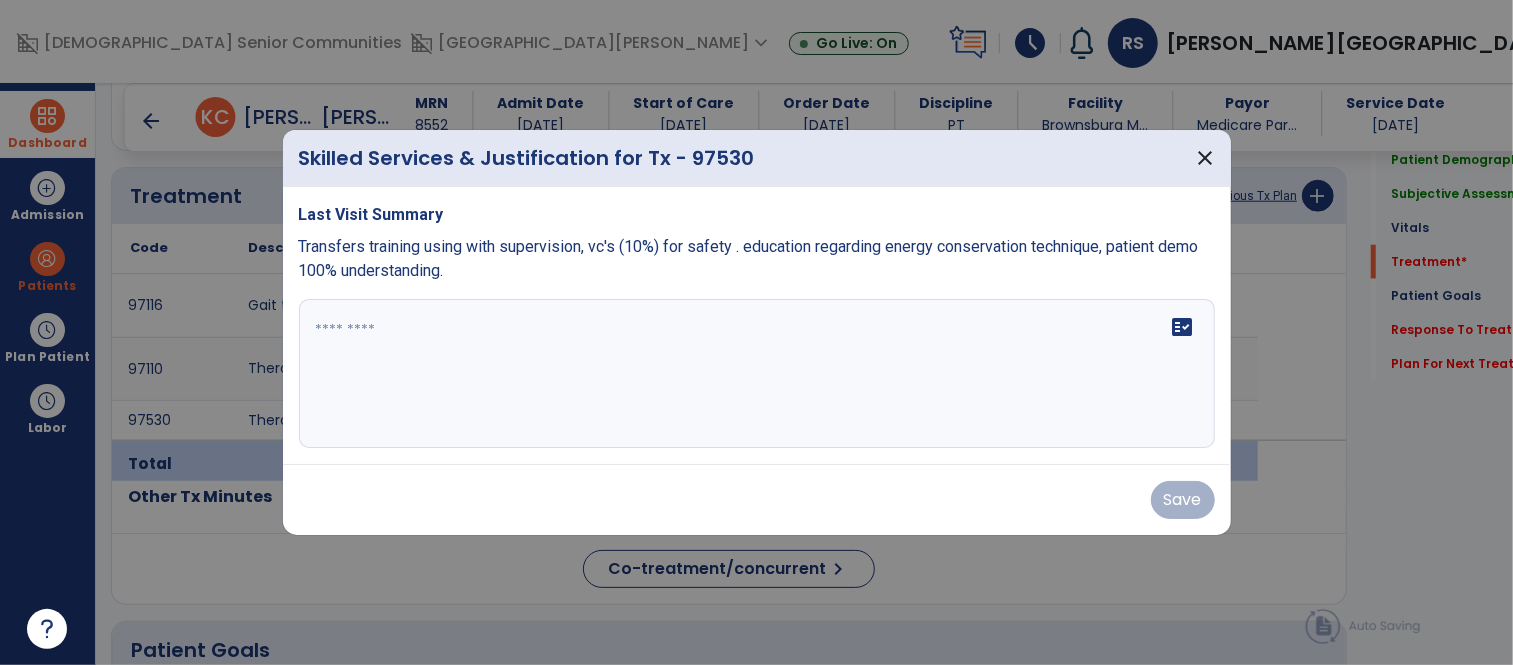 click on "fact_check" at bounding box center (757, 374) 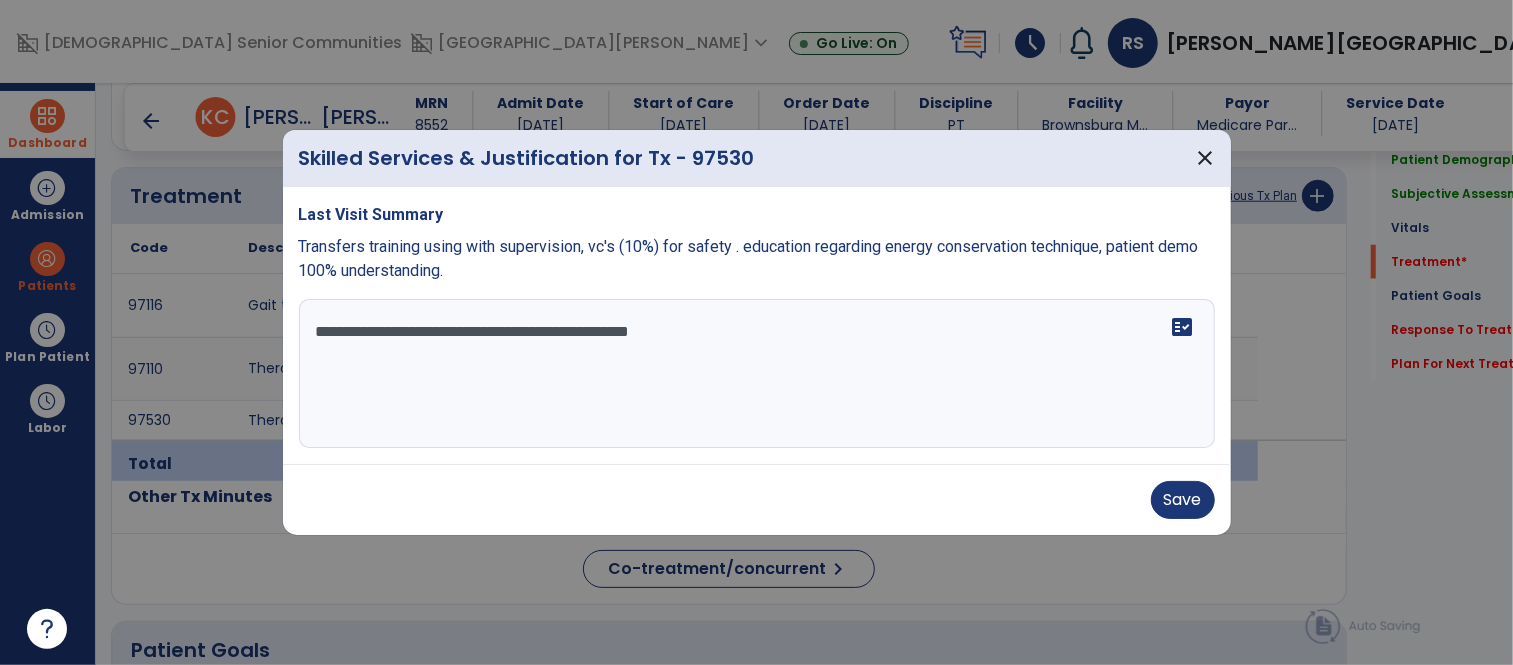 click on "**********" at bounding box center (757, 326) 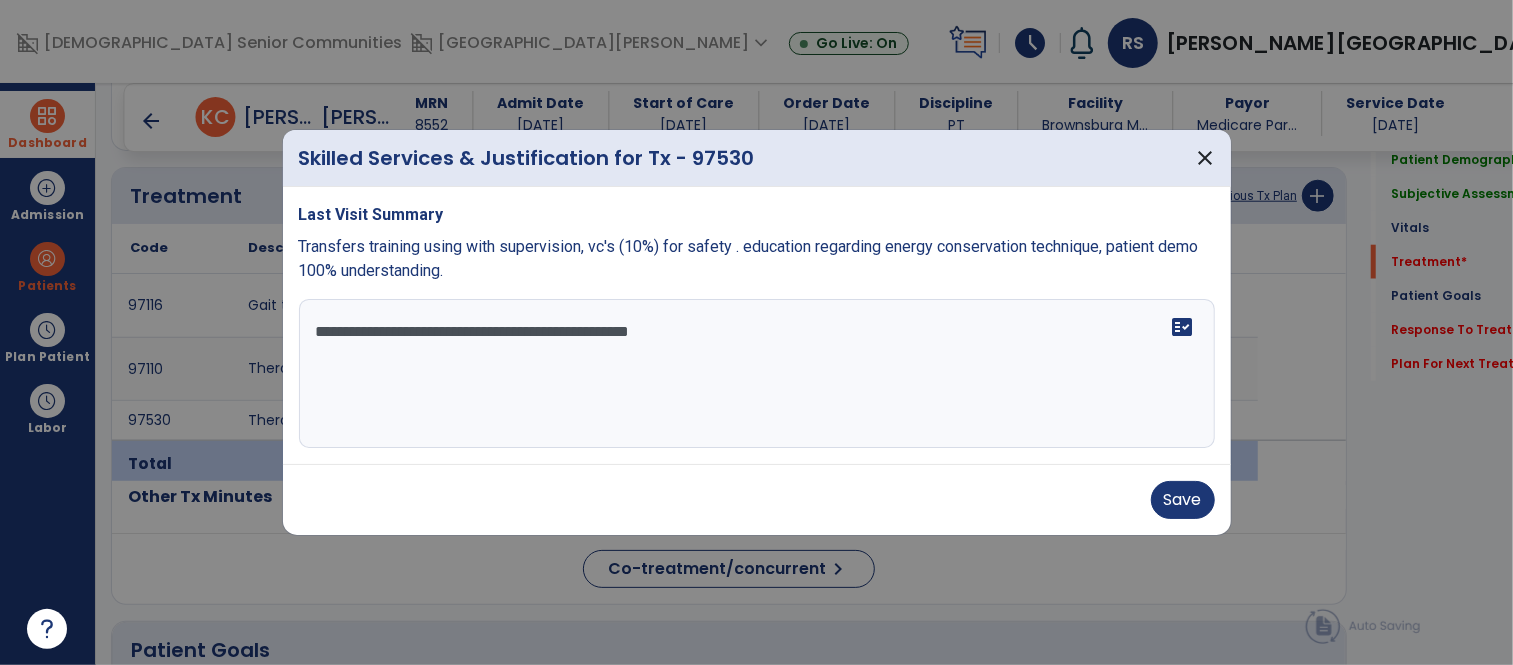 click on "**********" at bounding box center [757, 374] 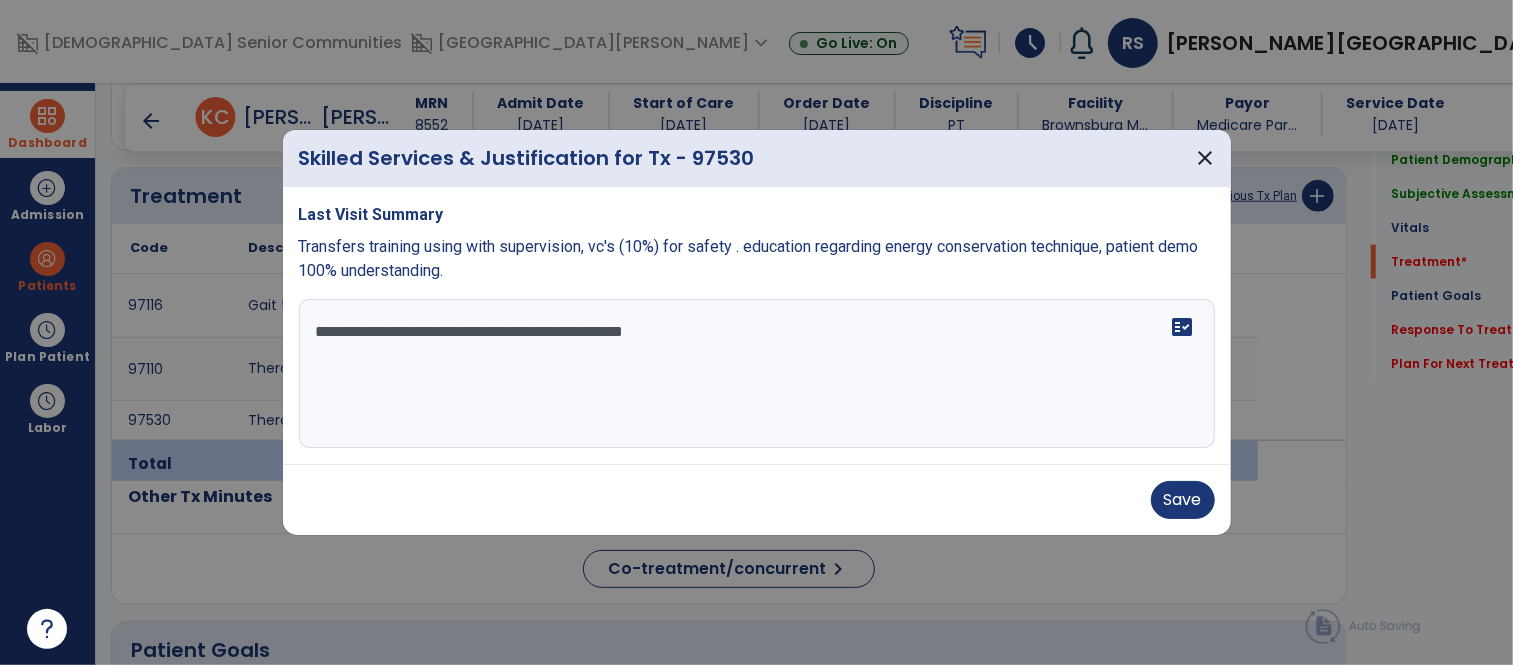 click on "**********" at bounding box center [757, 374] 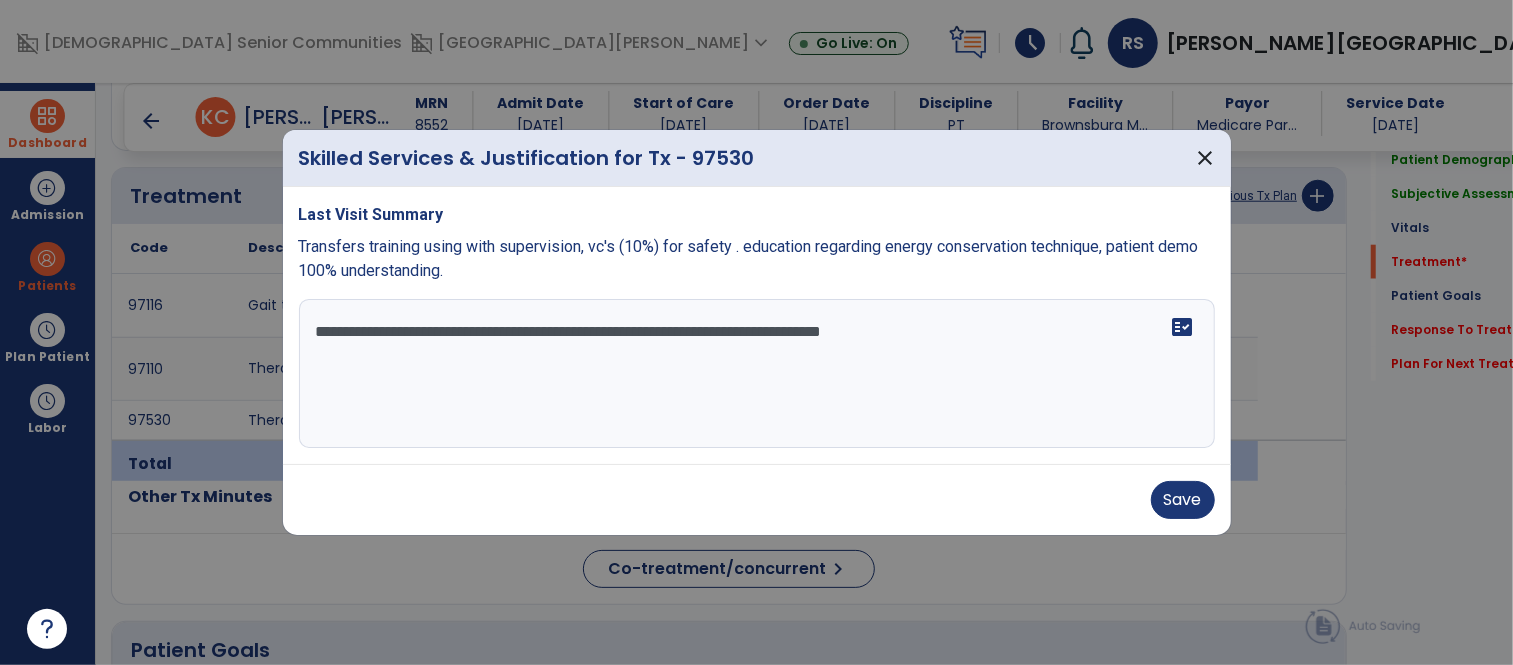 type on "**********" 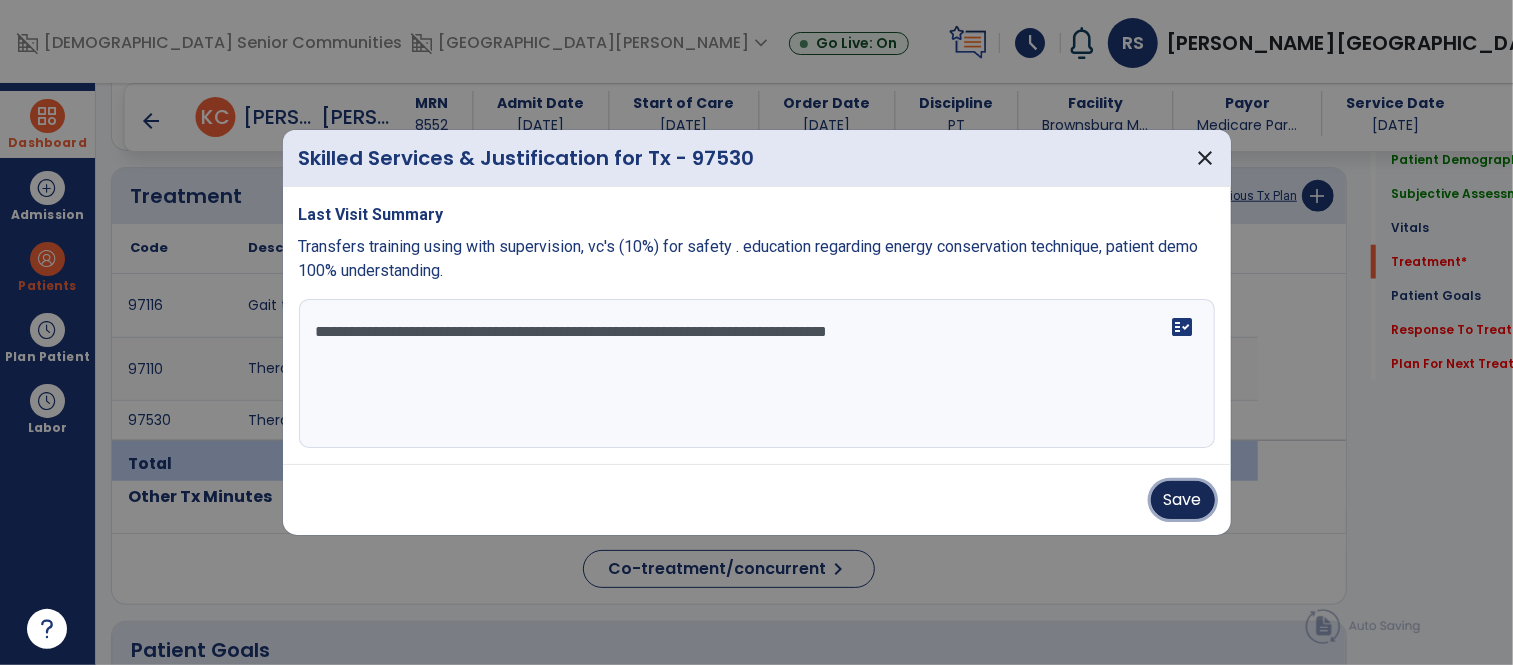 click on "Save" at bounding box center [1183, 500] 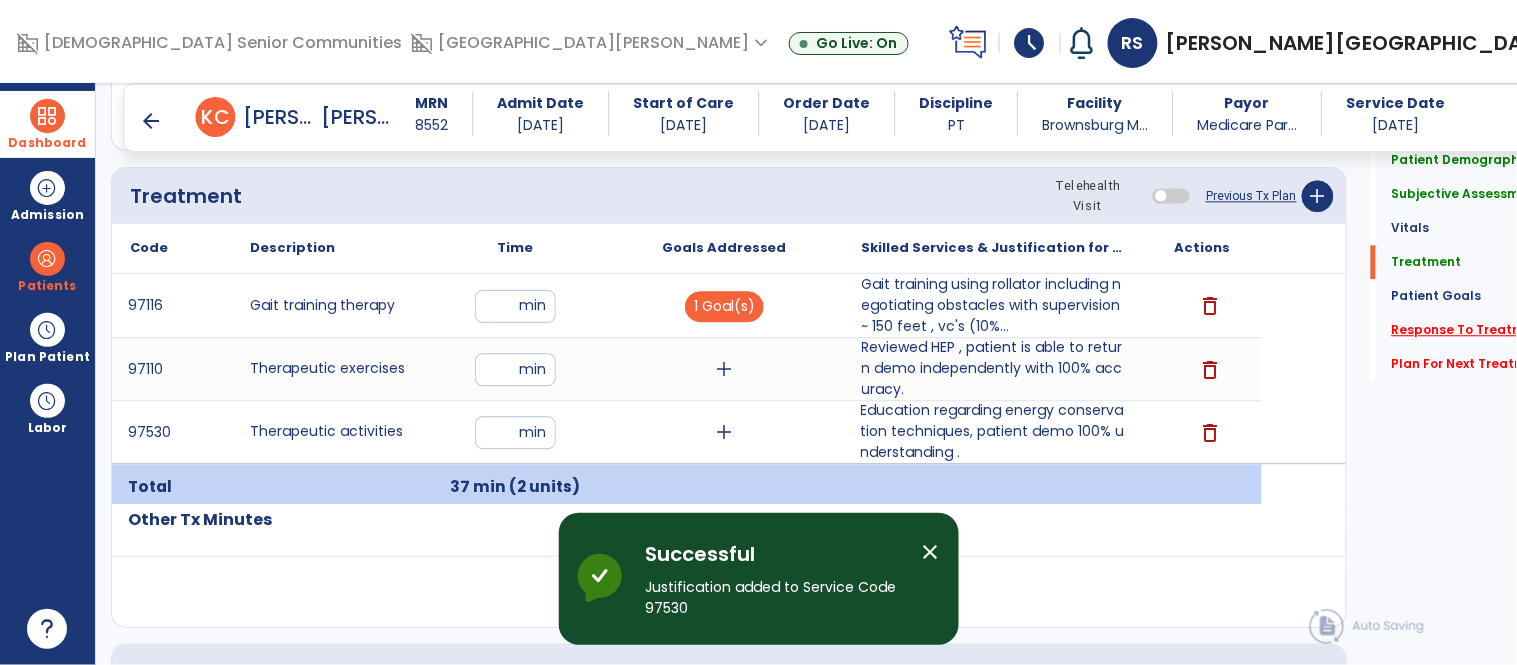 click on "Response To Treatment   *" 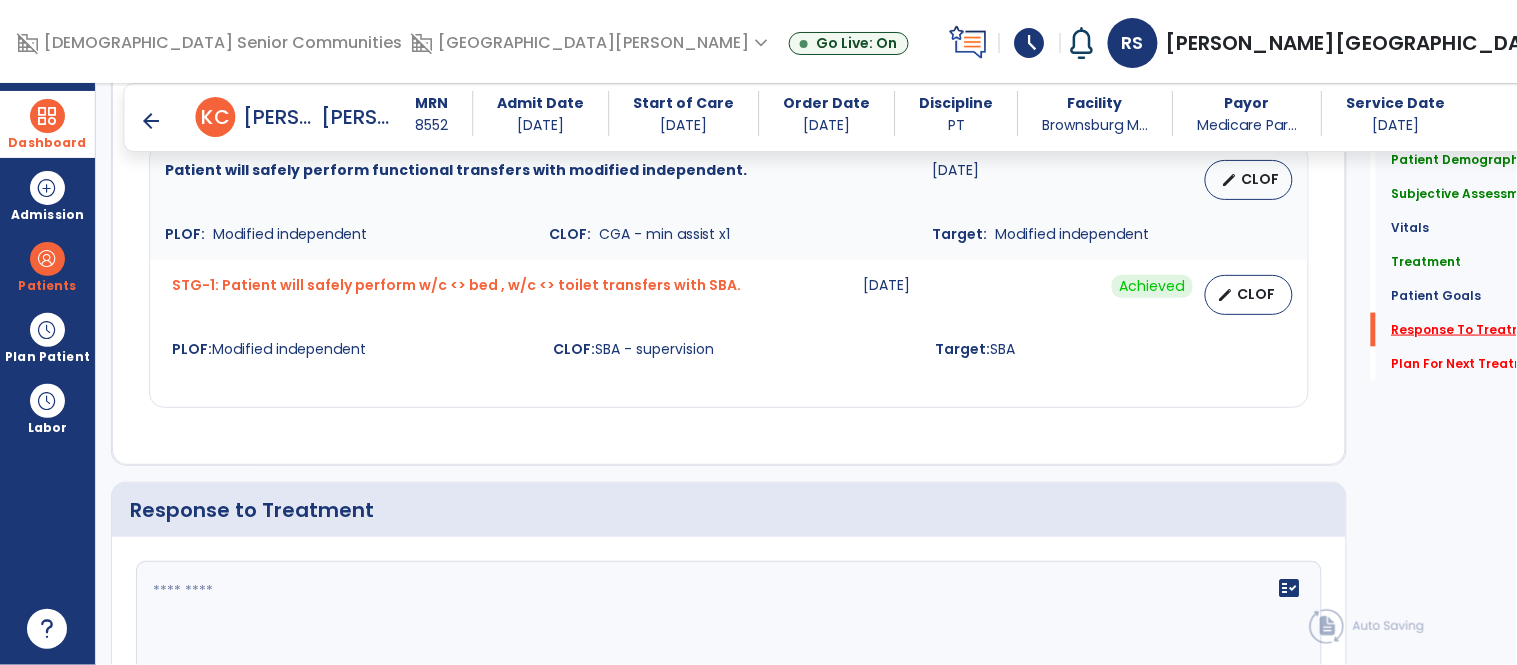 scroll, scrollTop: 2813, scrollLeft: 0, axis: vertical 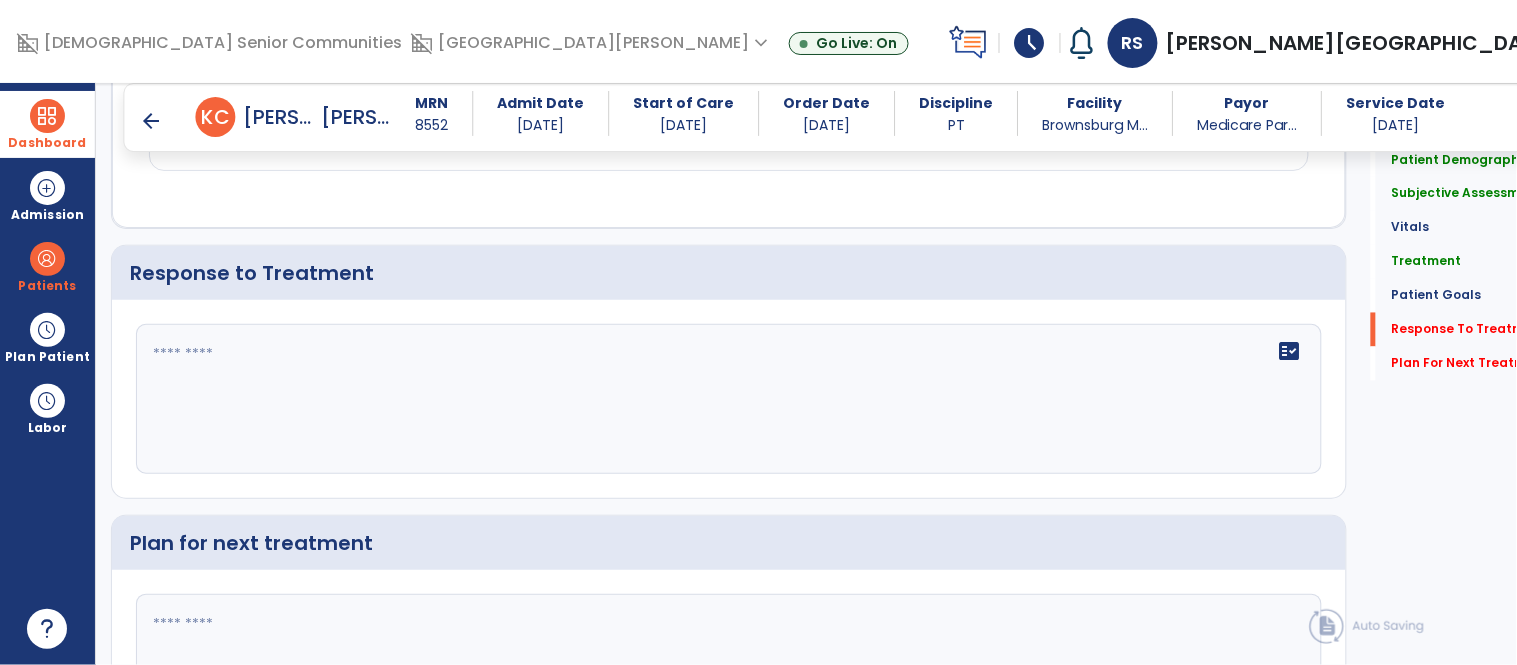 click on "fact_check" 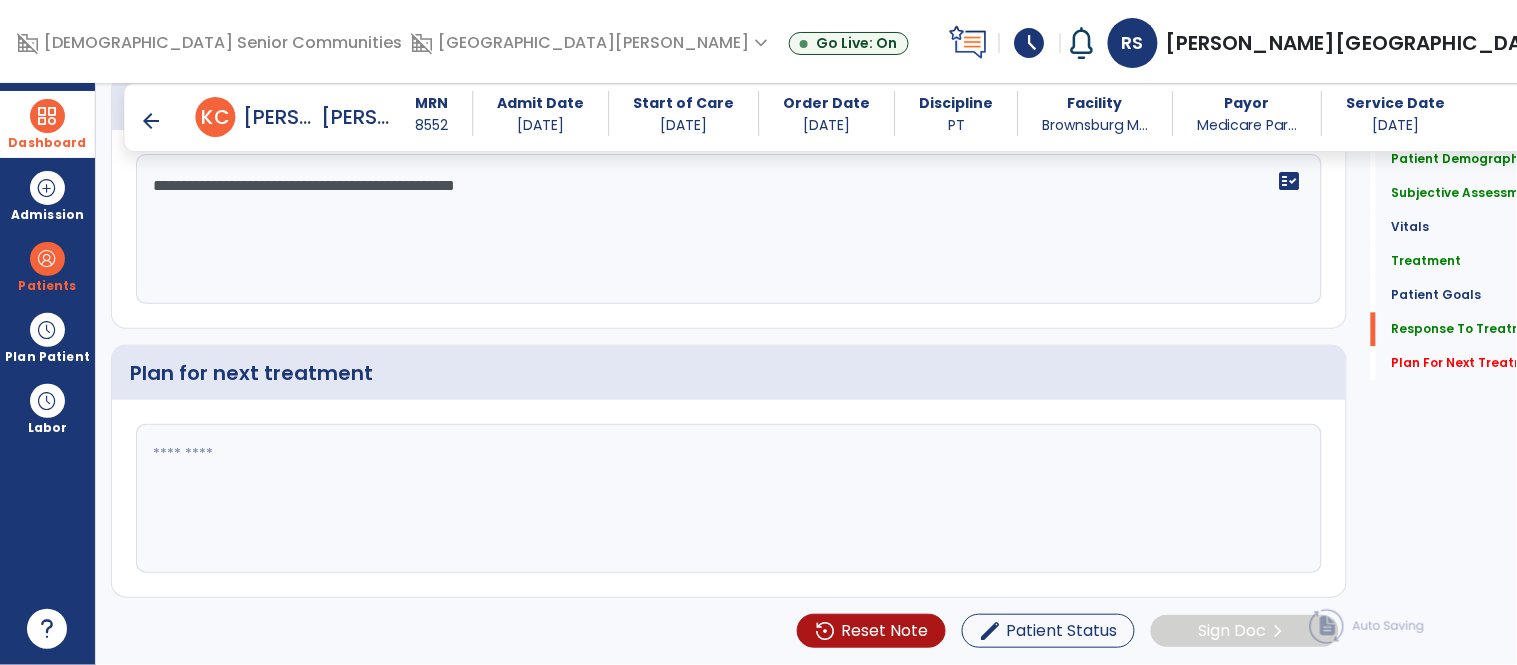 scroll, scrollTop: 2983, scrollLeft: 0, axis: vertical 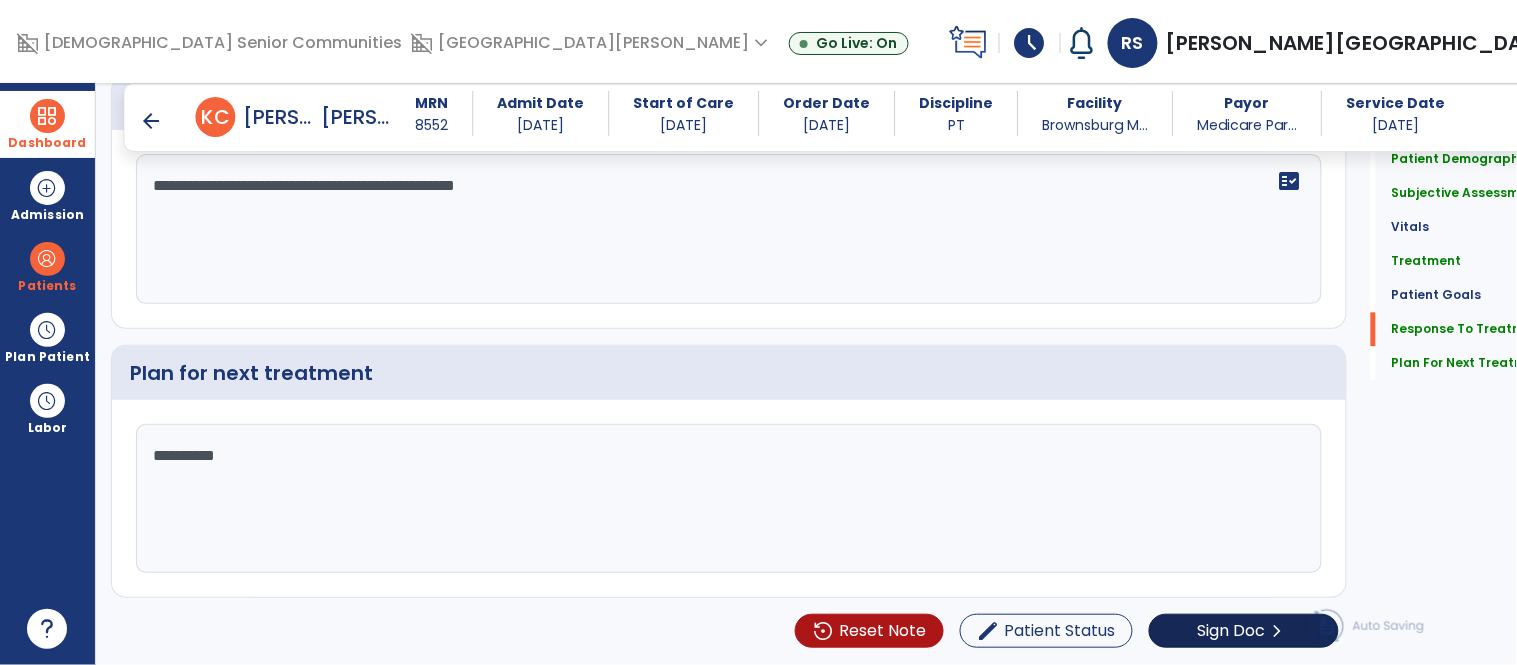 type on "**********" 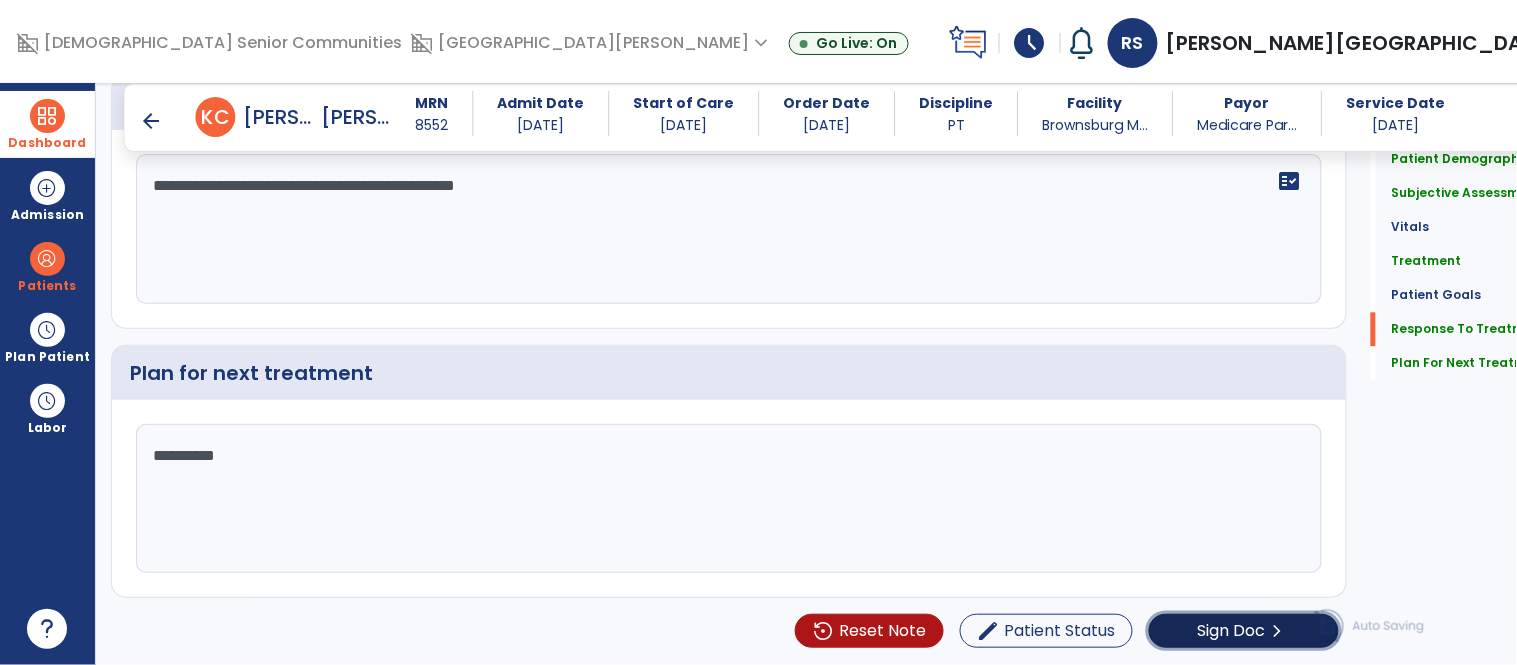 click on "chevron_right" 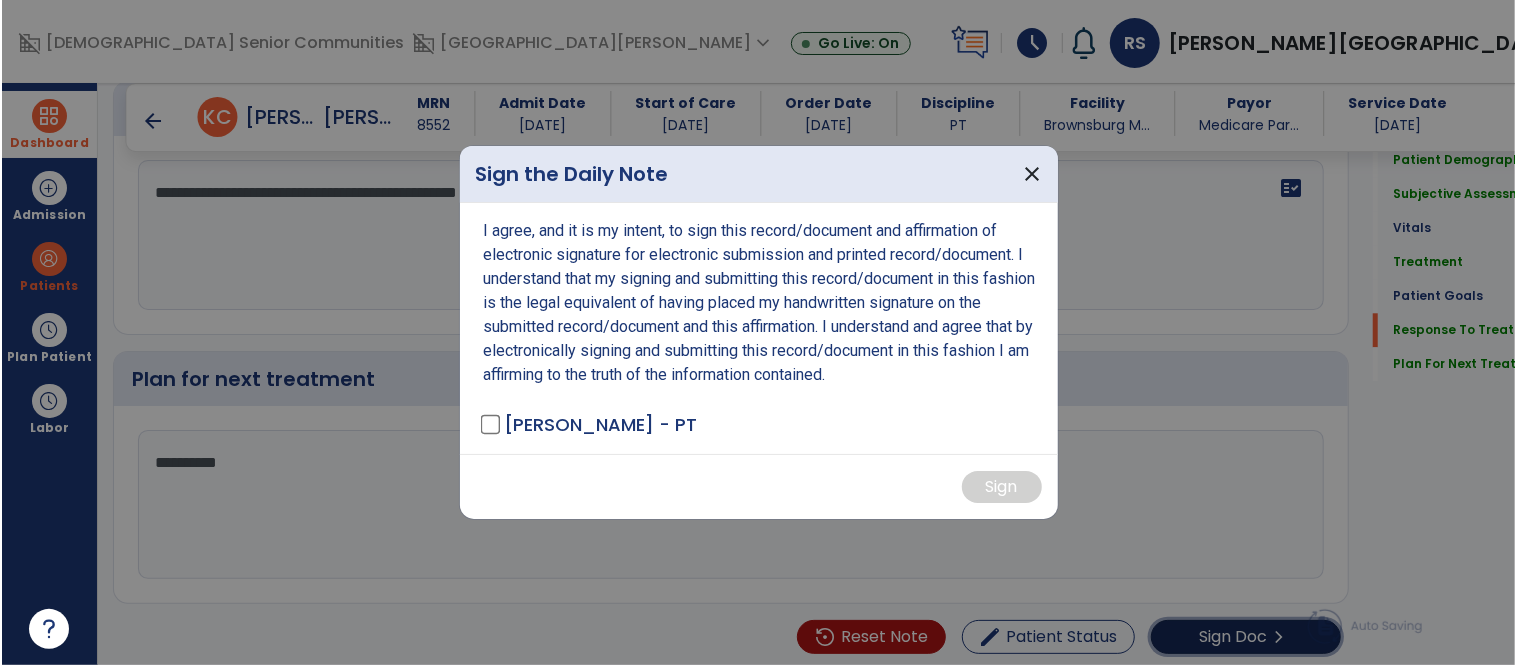 scroll, scrollTop: 2985, scrollLeft: 0, axis: vertical 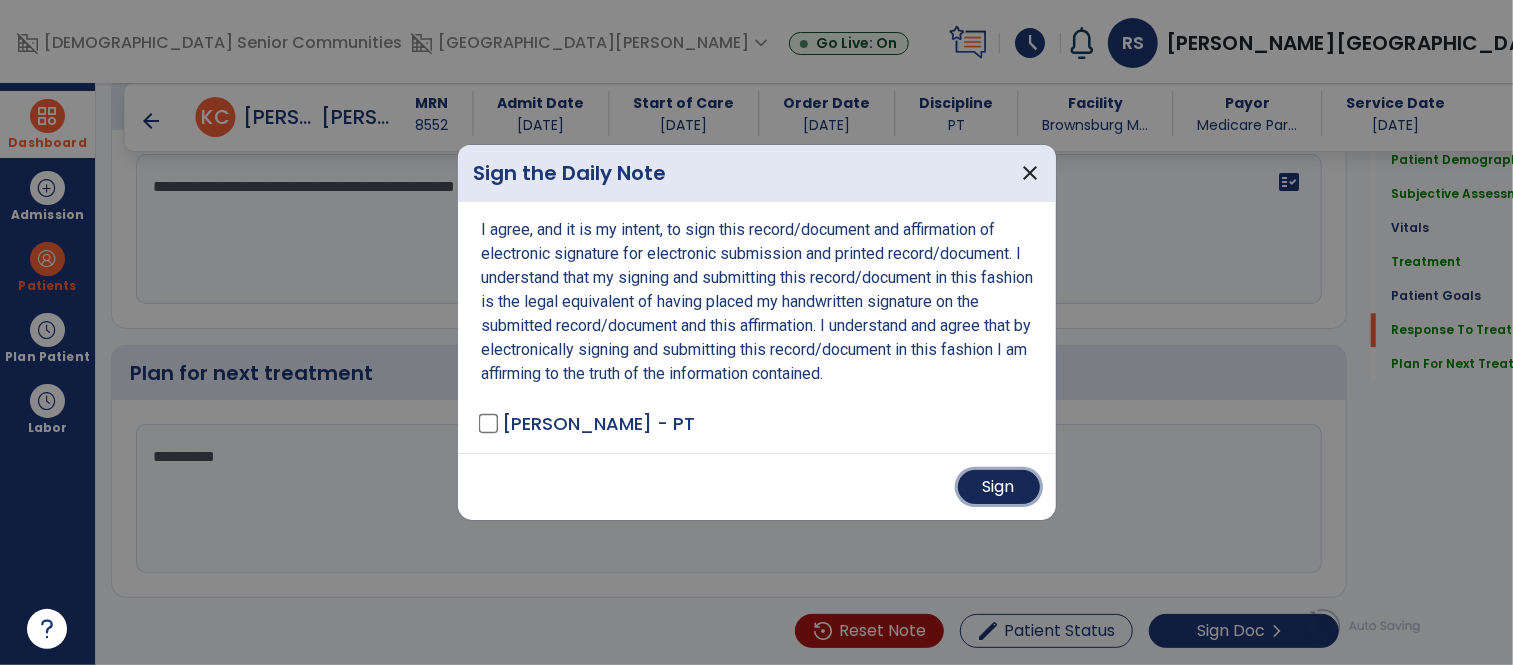click on "Sign" at bounding box center [999, 487] 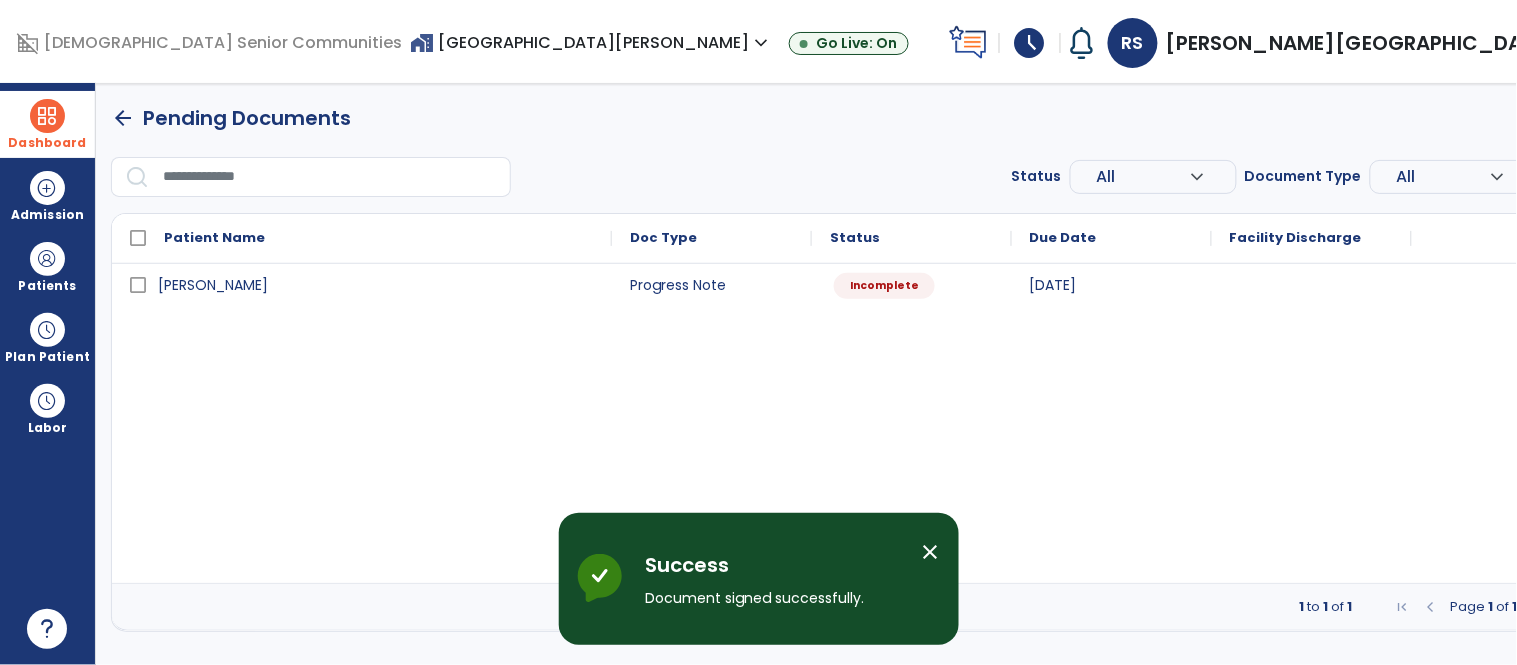 scroll, scrollTop: 0, scrollLeft: 0, axis: both 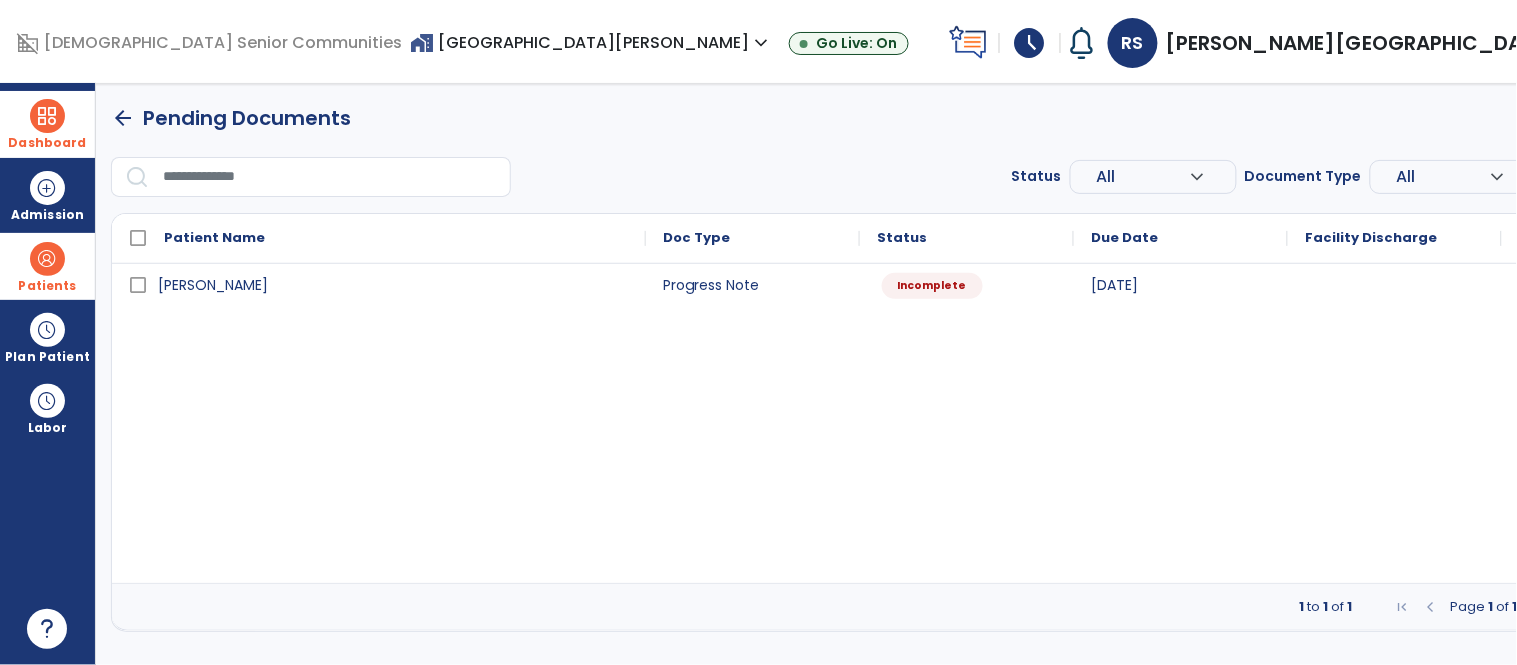 click at bounding box center [47, 259] 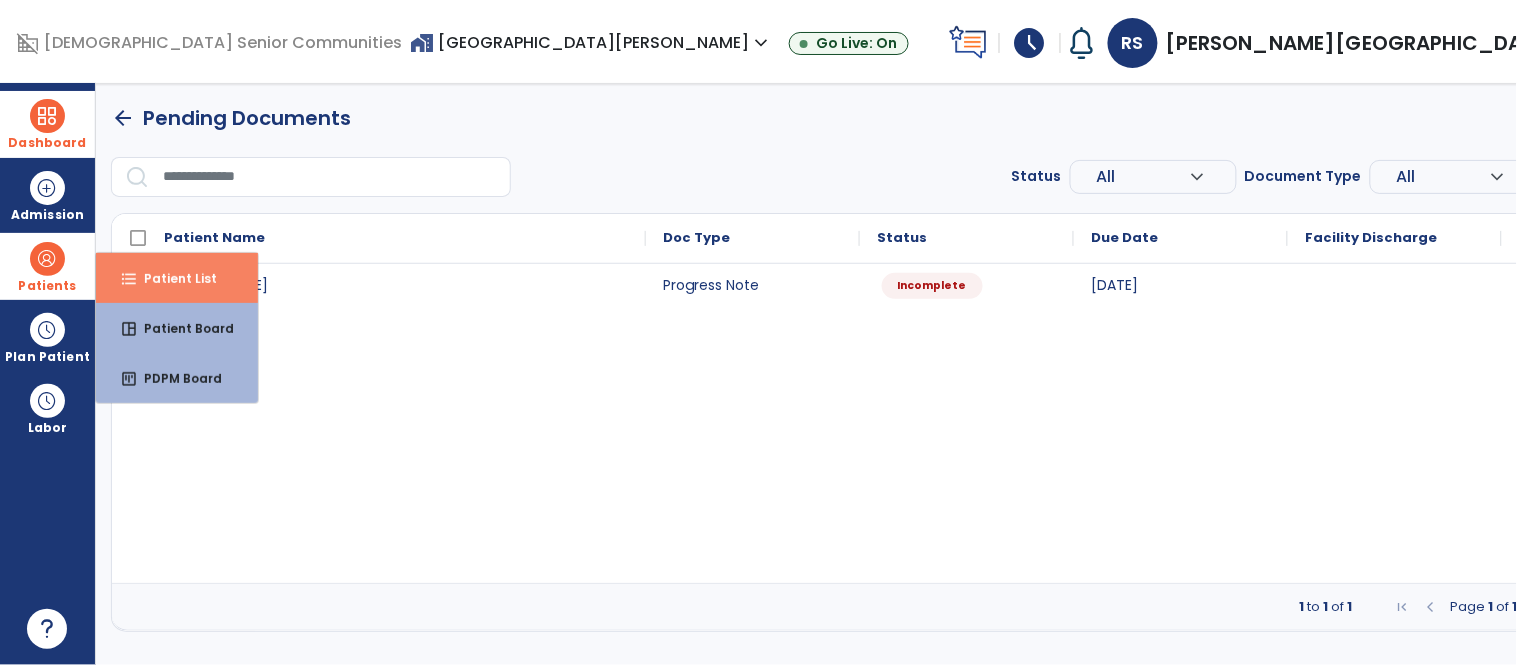 click on "Patient List" at bounding box center (172, 278) 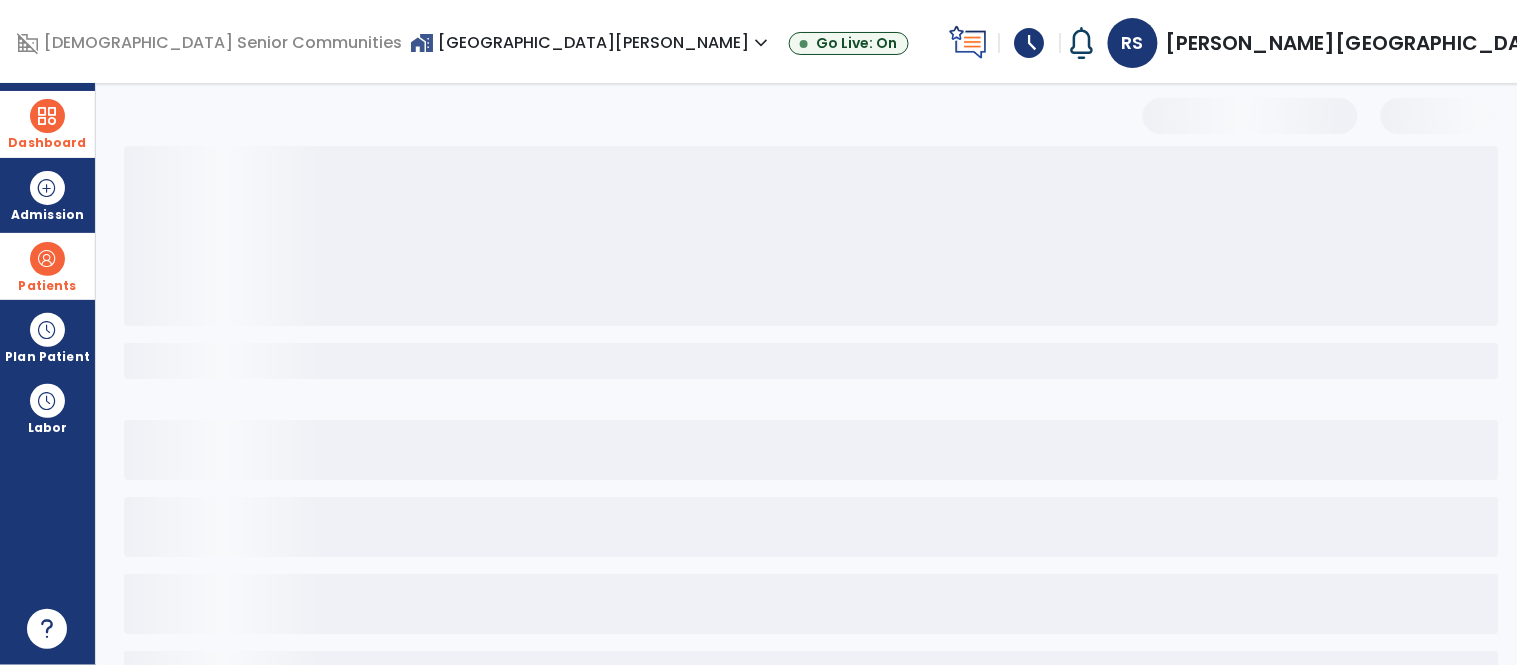 select on "***" 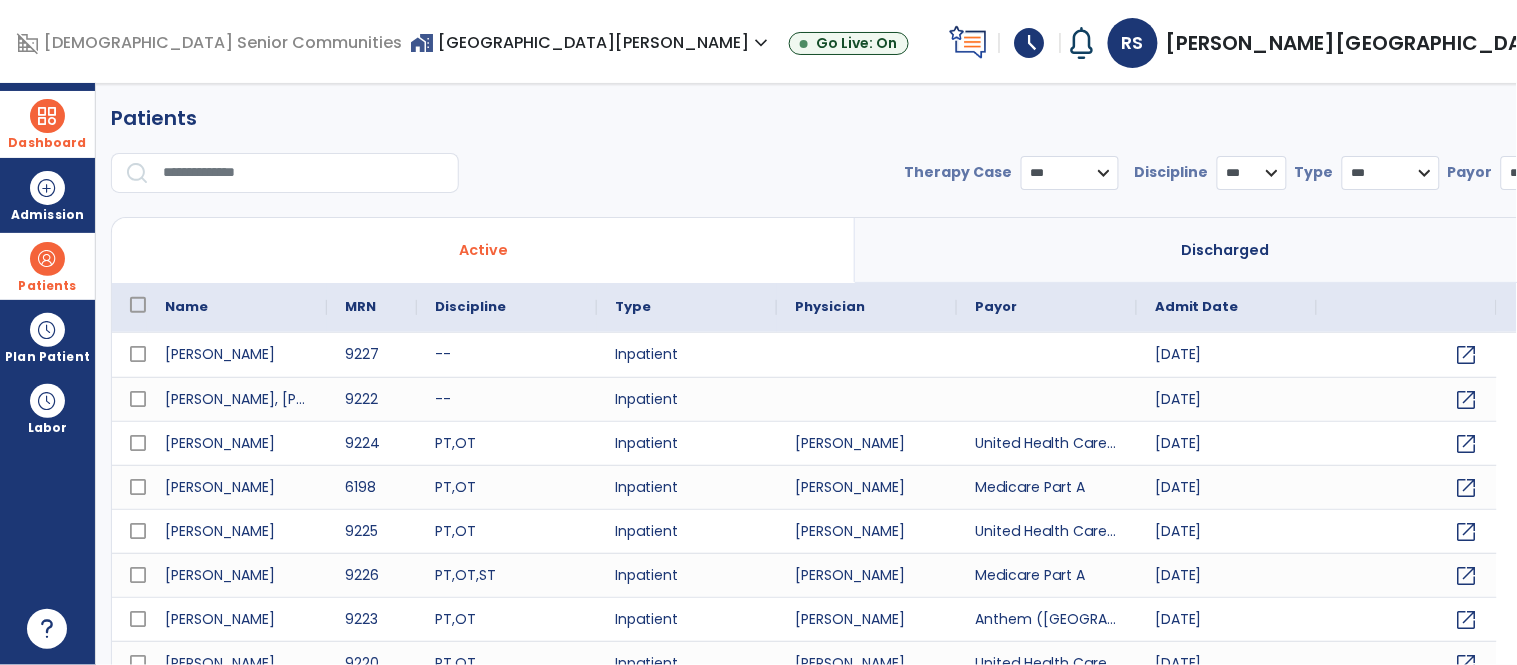 click at bounding box center [304, 173] 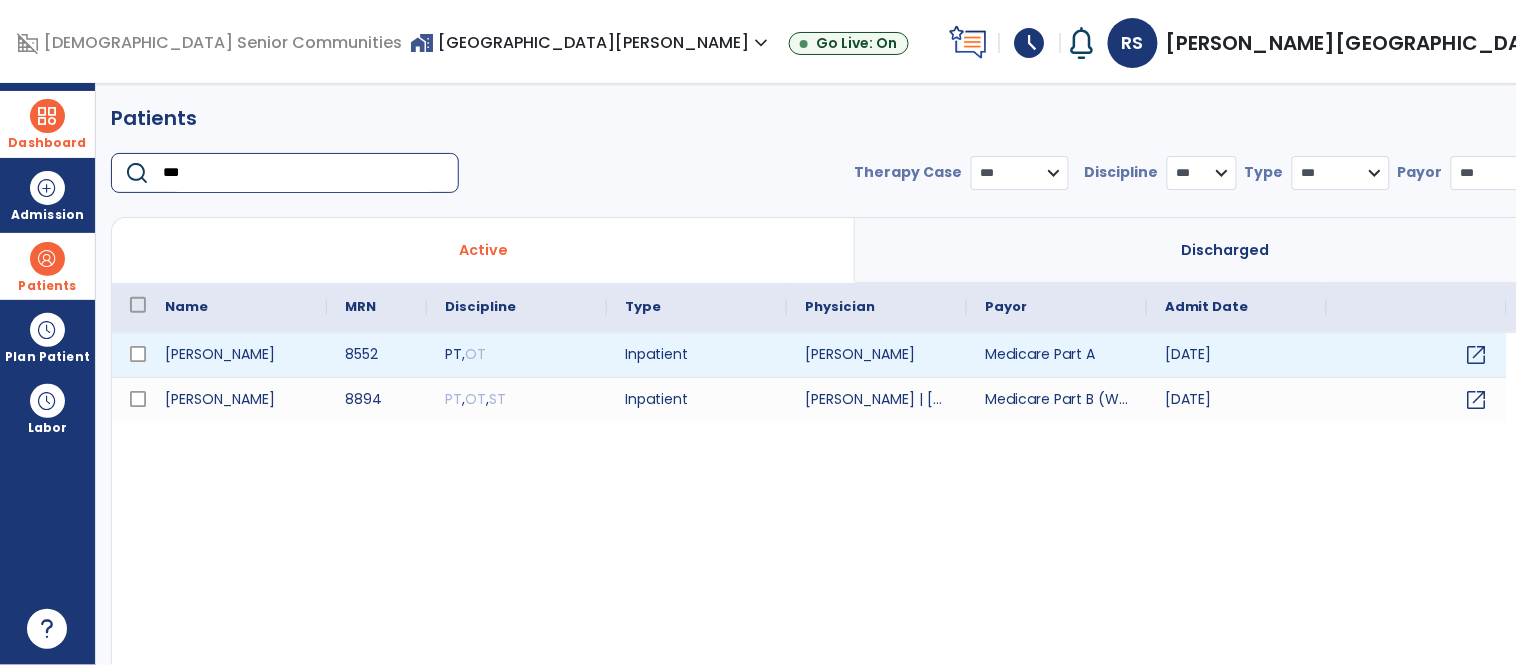 type on "***" 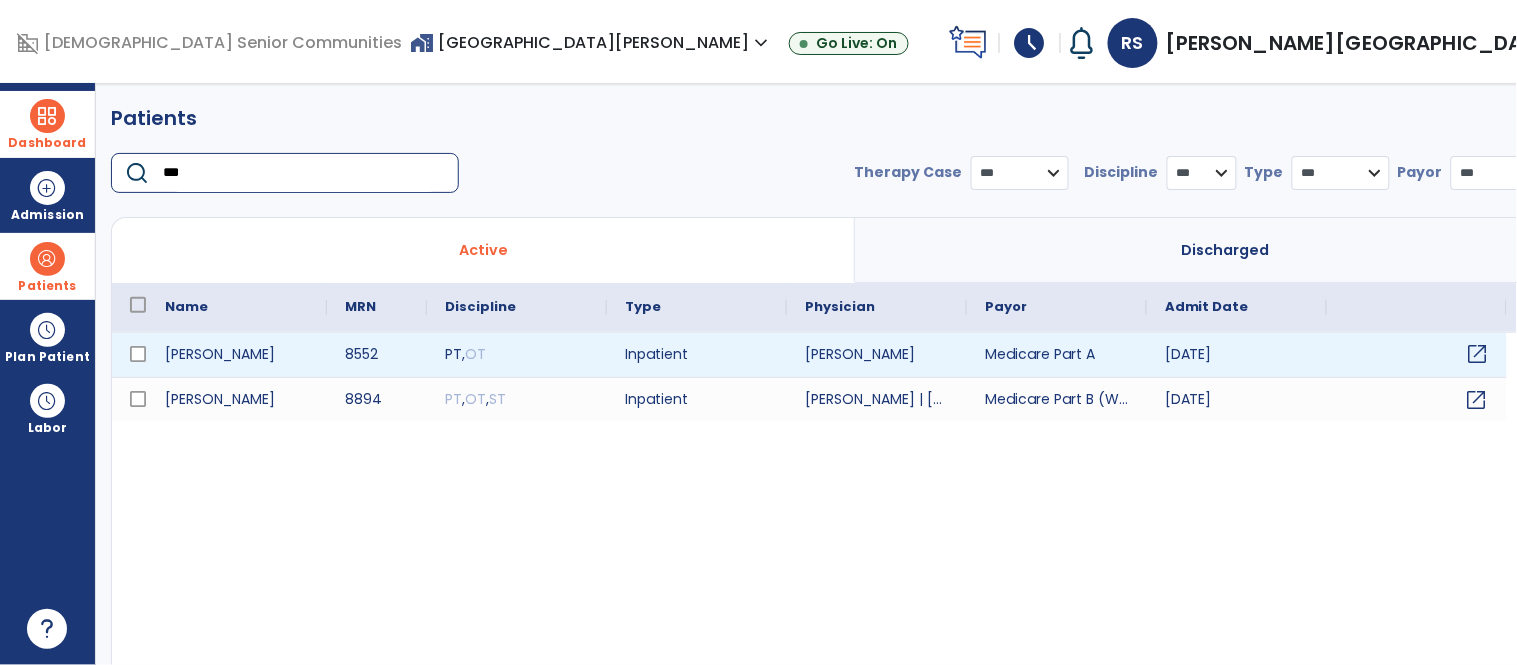 click on "open_in_new" at bounding box center [1478, 354] 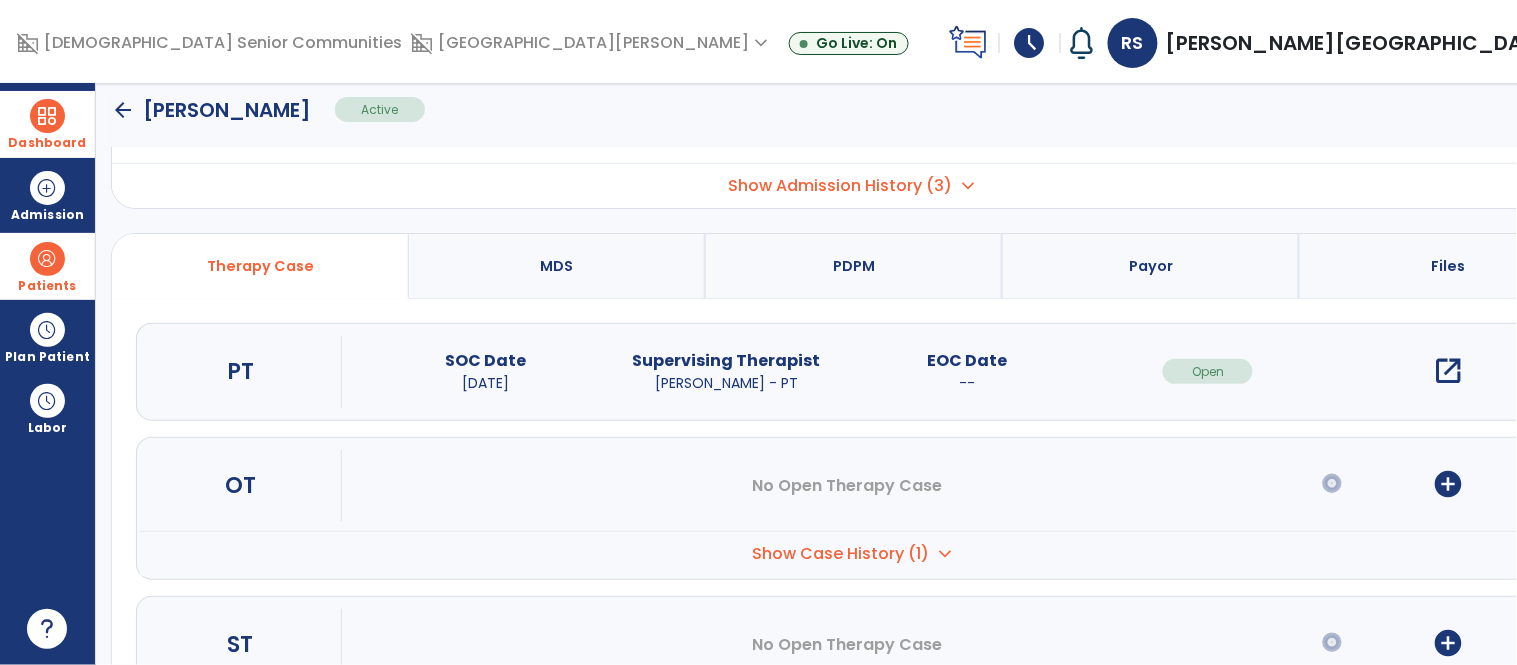 scroll, scrollTop: 115, scrollLeft: 0, axis: vertical 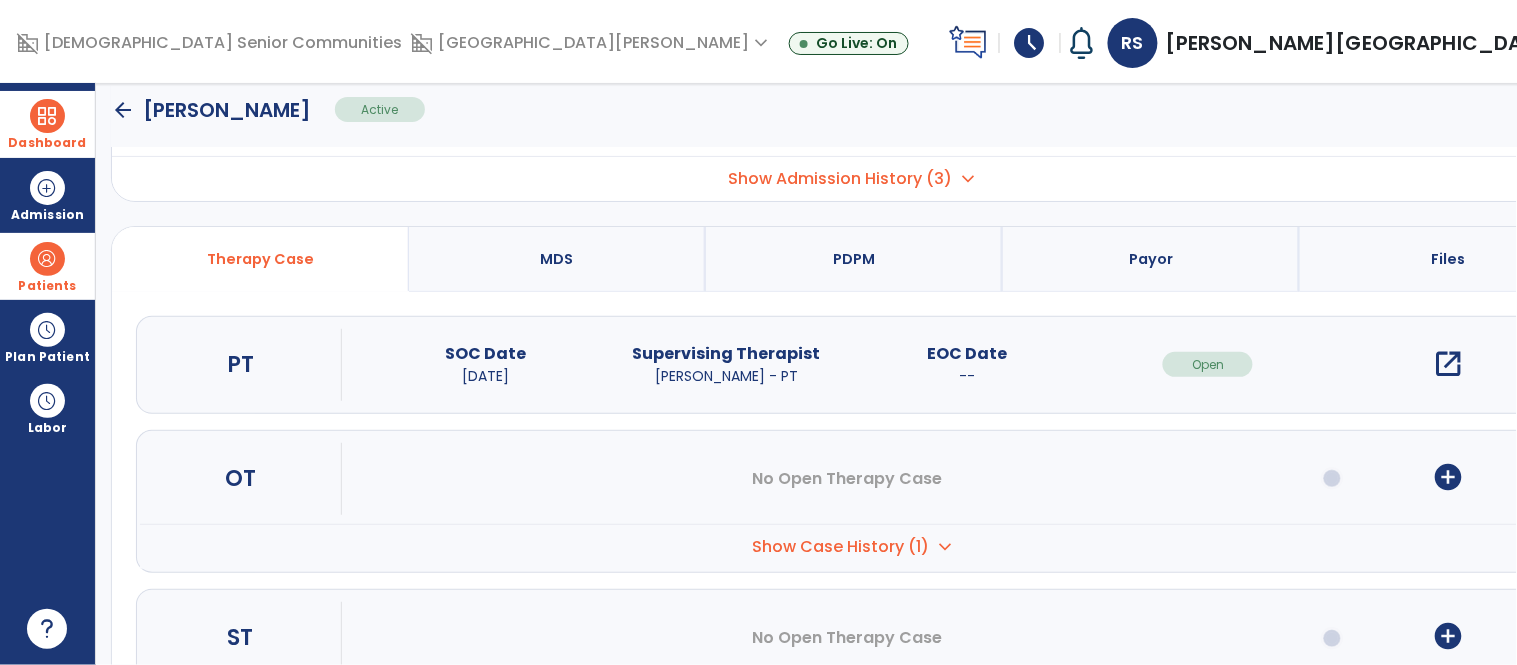click on "open_in_new" at bounding box center (1449, 364) 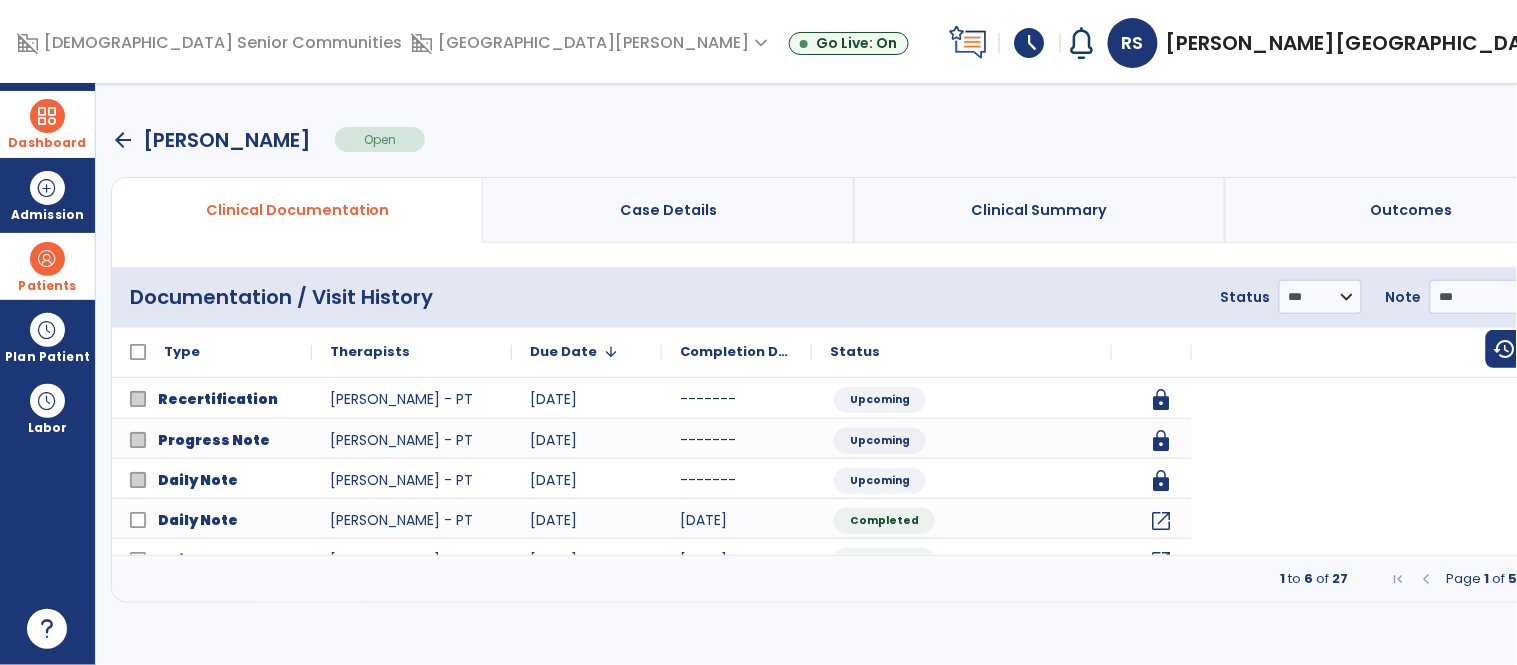 scroll, scrollTop: 0, scrollLeft: 0, axis: both 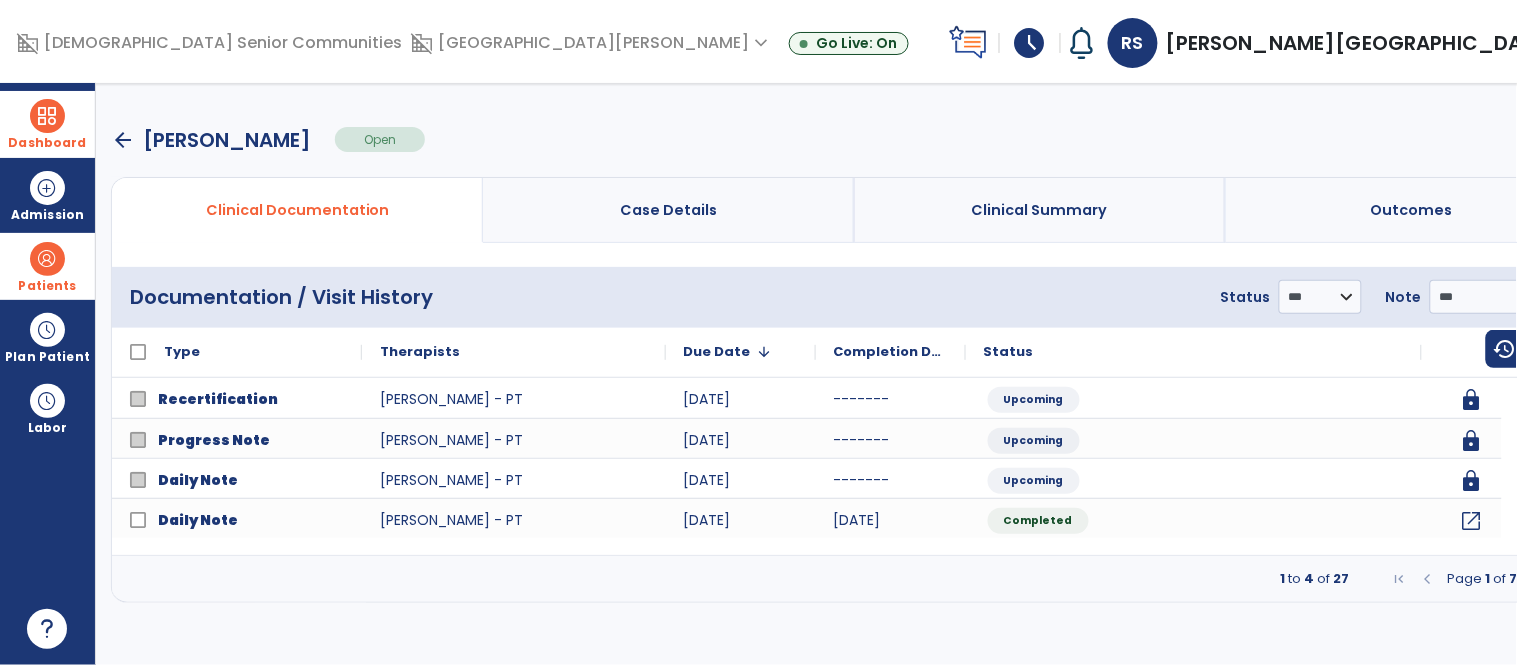 click on "menu" at bounding box center [1570, 297] 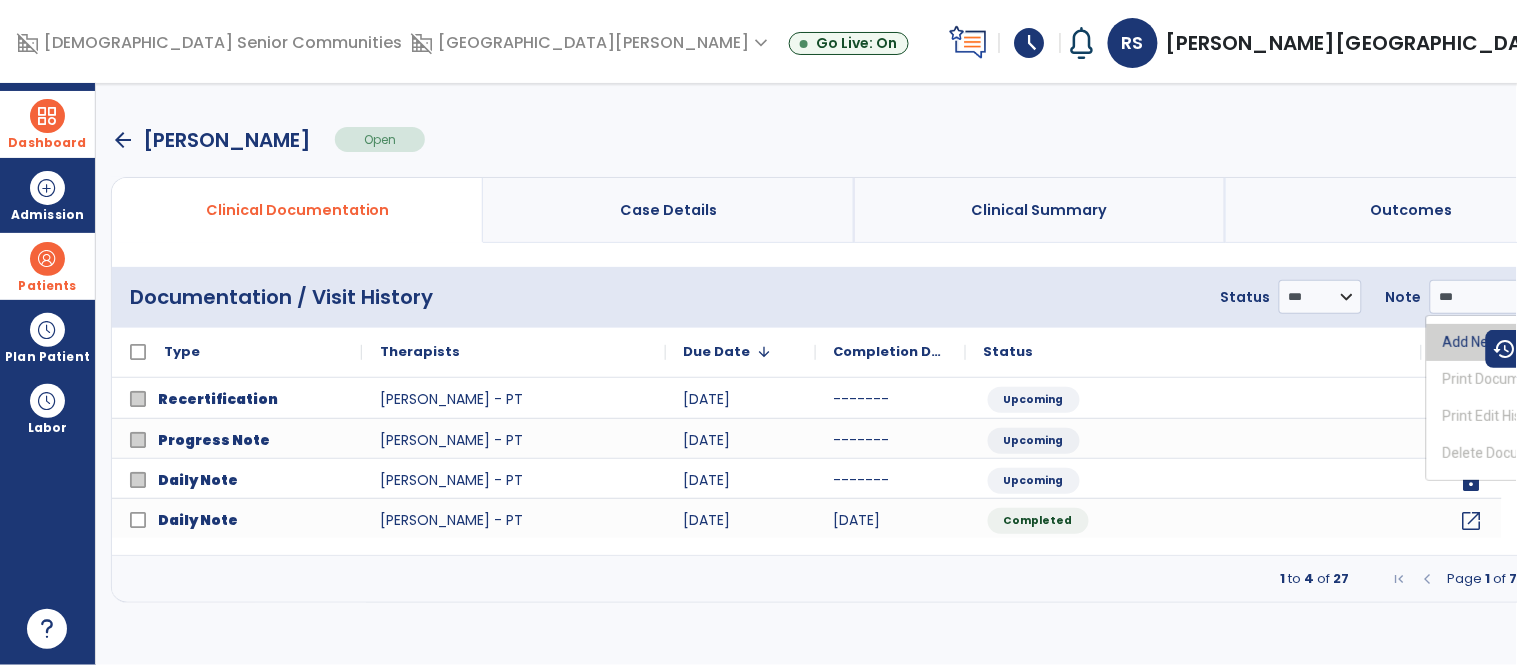 click on "Add New Document" at bounding box center [1506, 342] 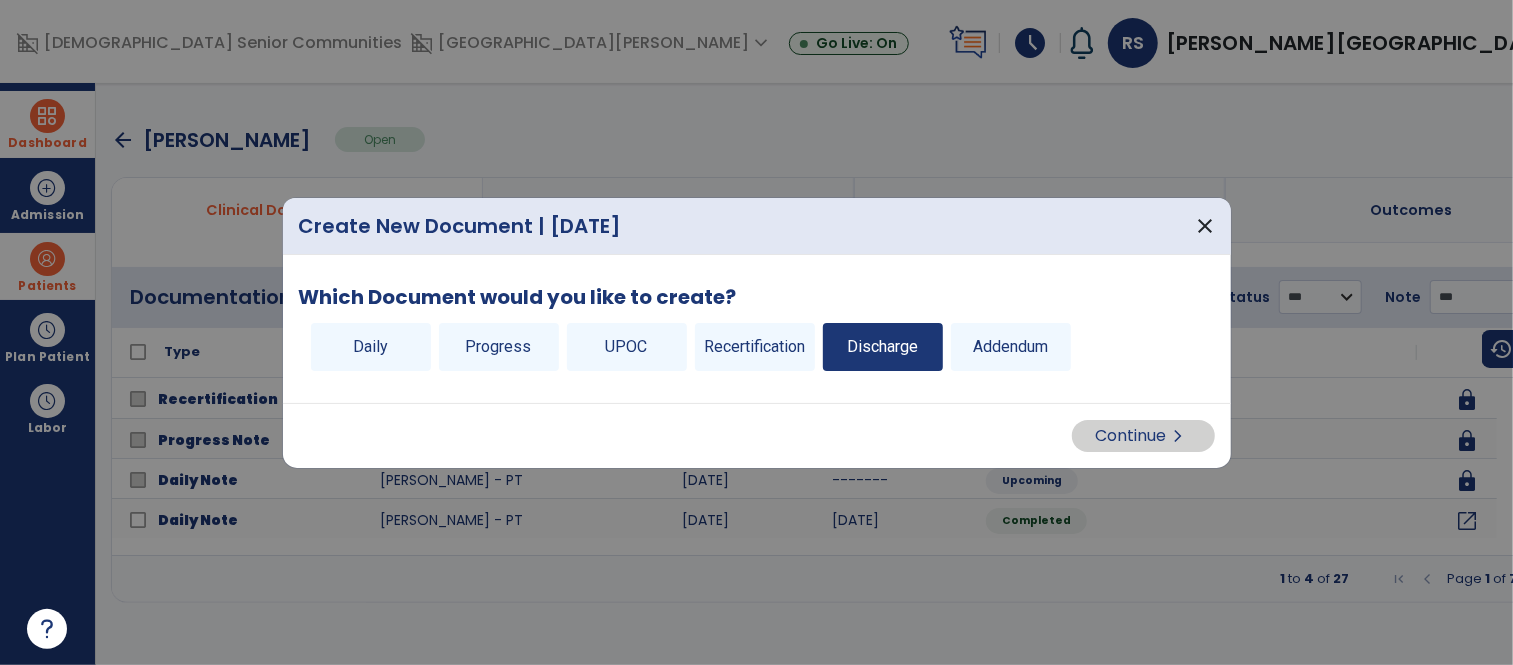 click on "Discharge" at bounding box center [883, 347] 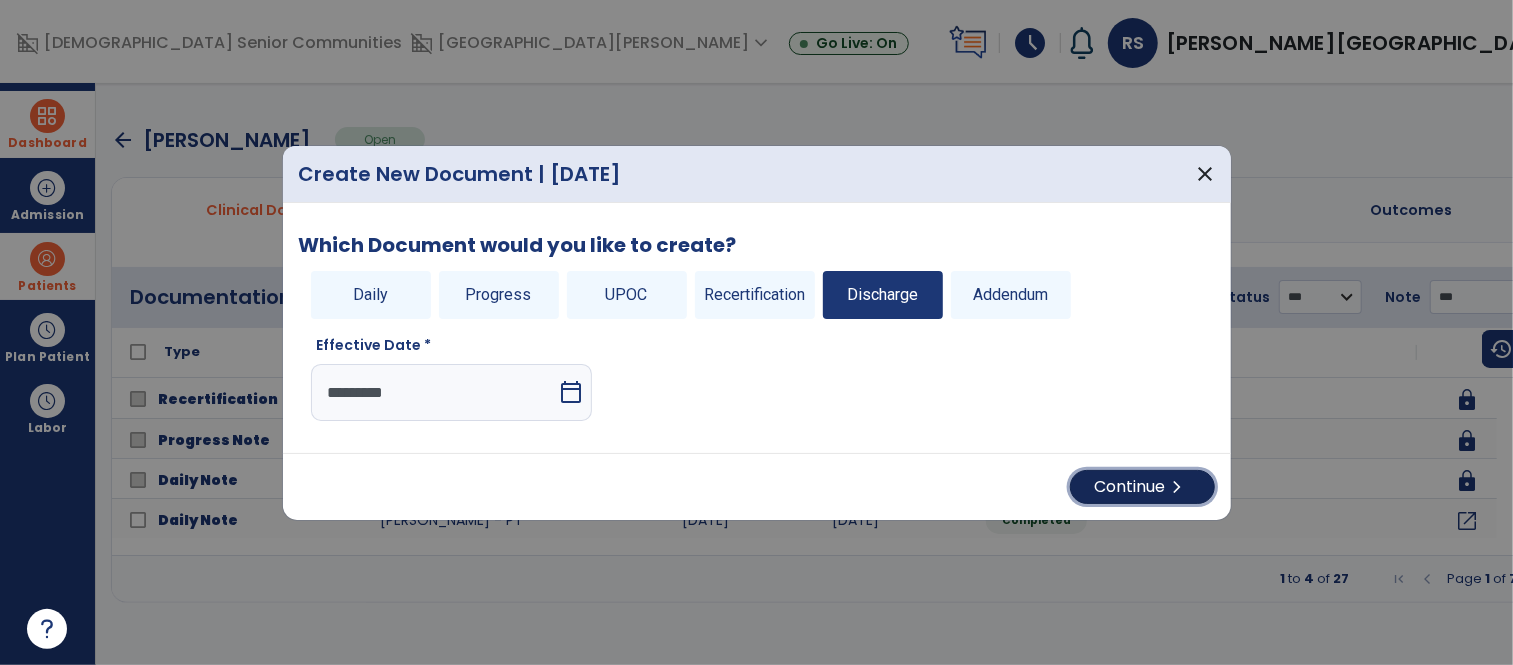 click on "Continue   chevron_right" at bounding box center (1142, 487) 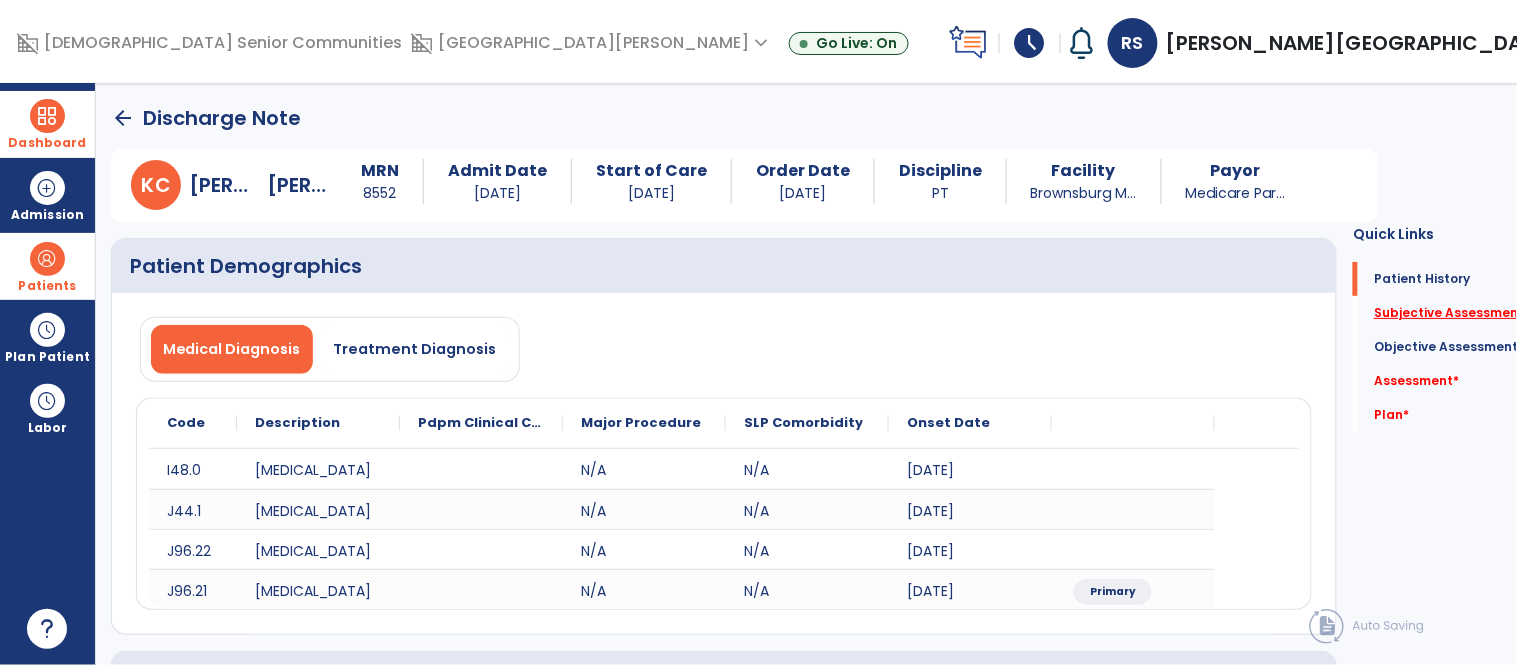 click on "Subjective Assessment   *" 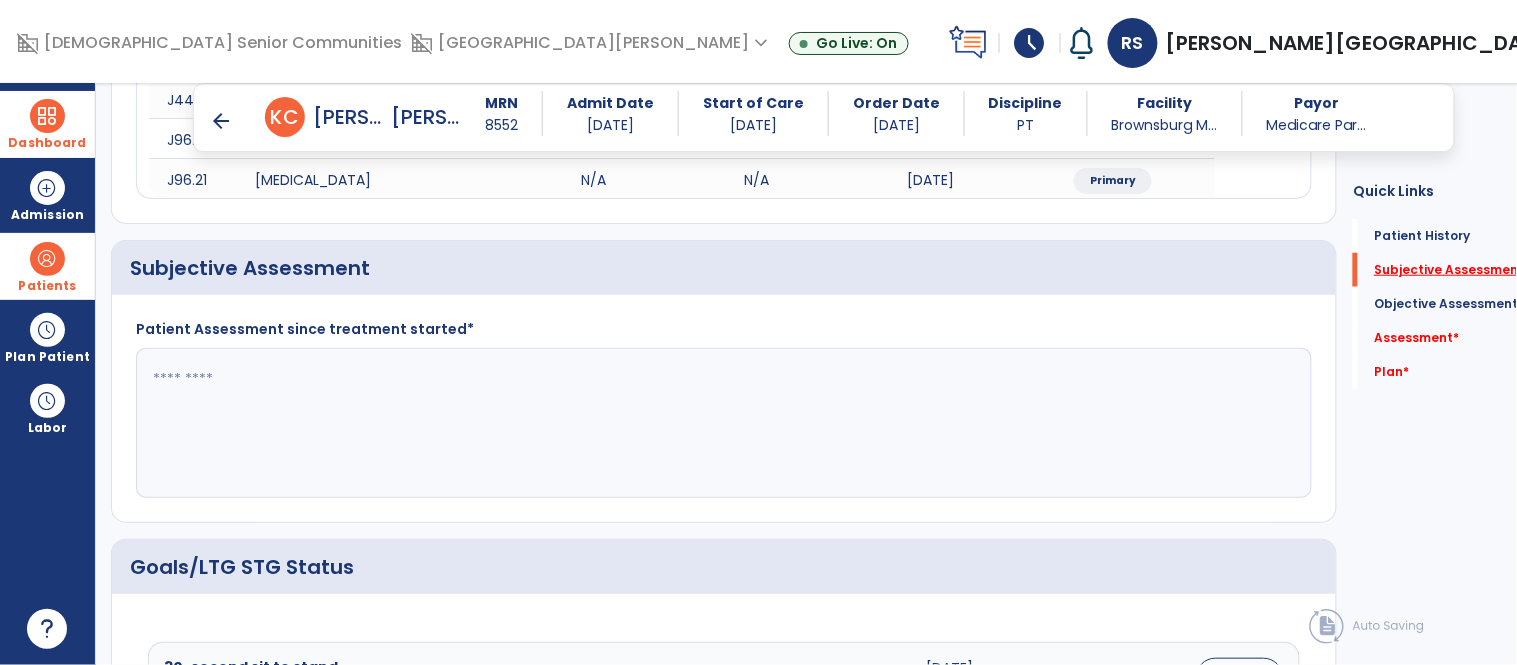 scroll, scrollTop: 418, scrollLeft: 0, axis: vertical 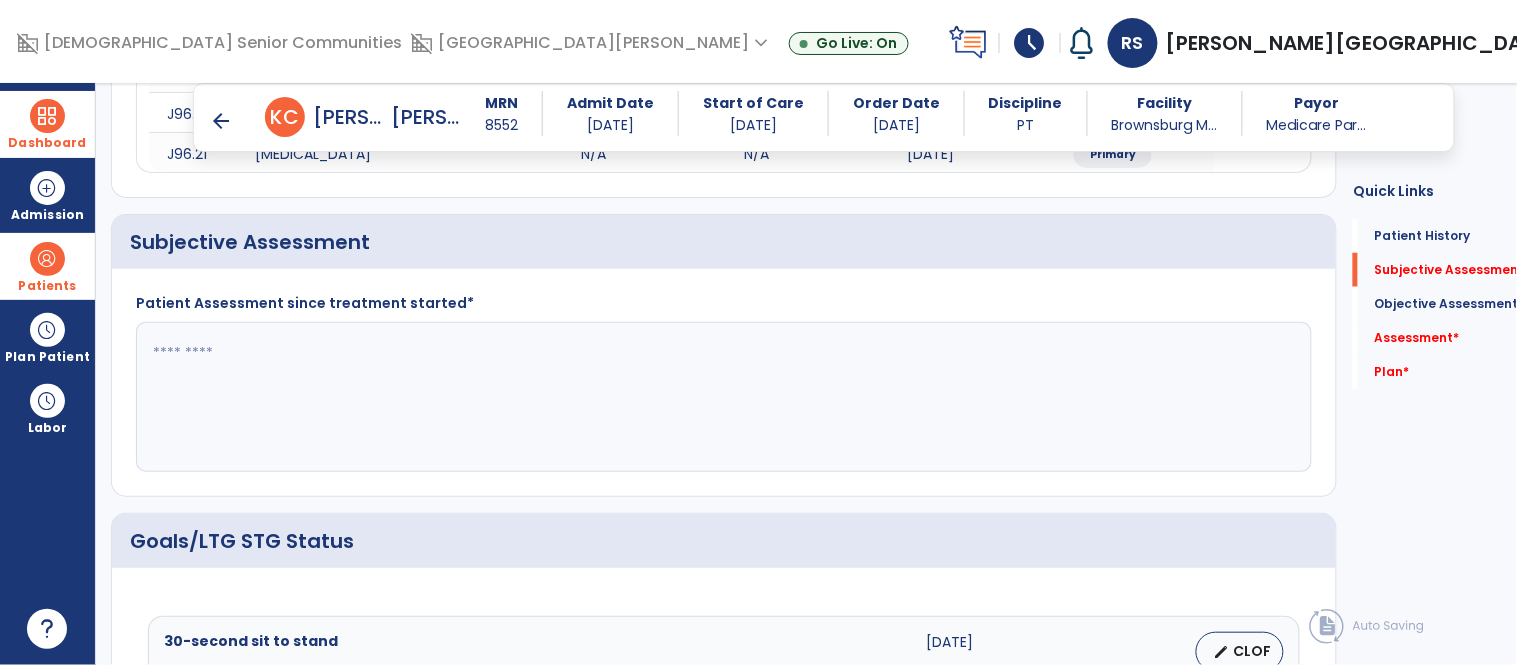 click 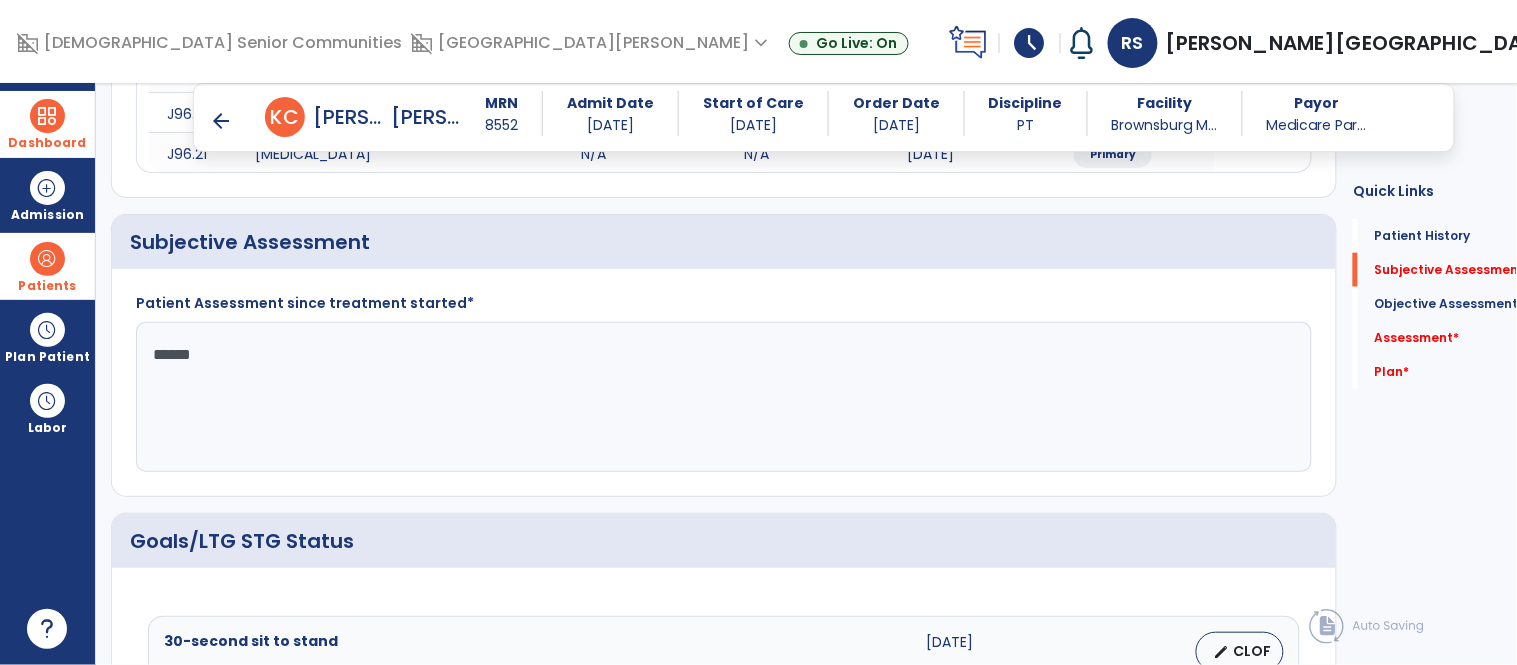 type on "*******" 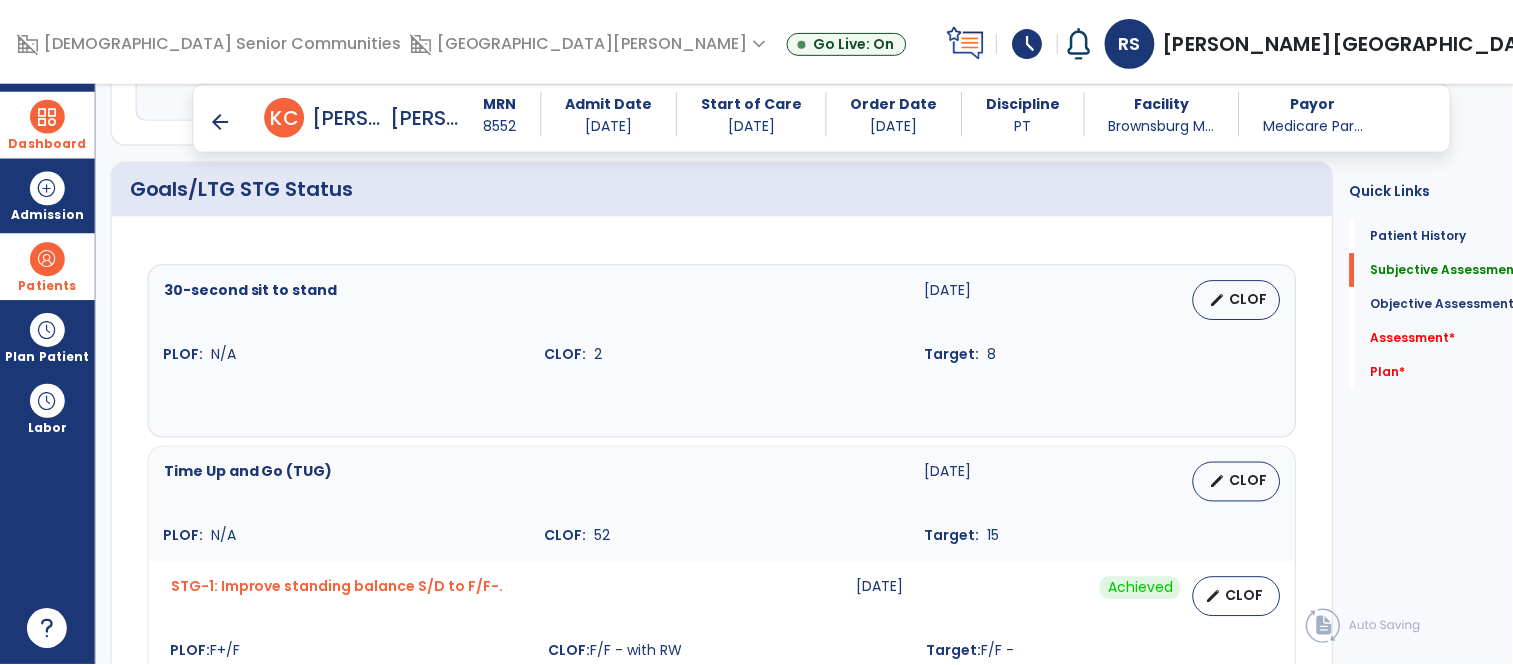 scroll, scrollTop: 805, scrollLeft: 0, axis: vertical 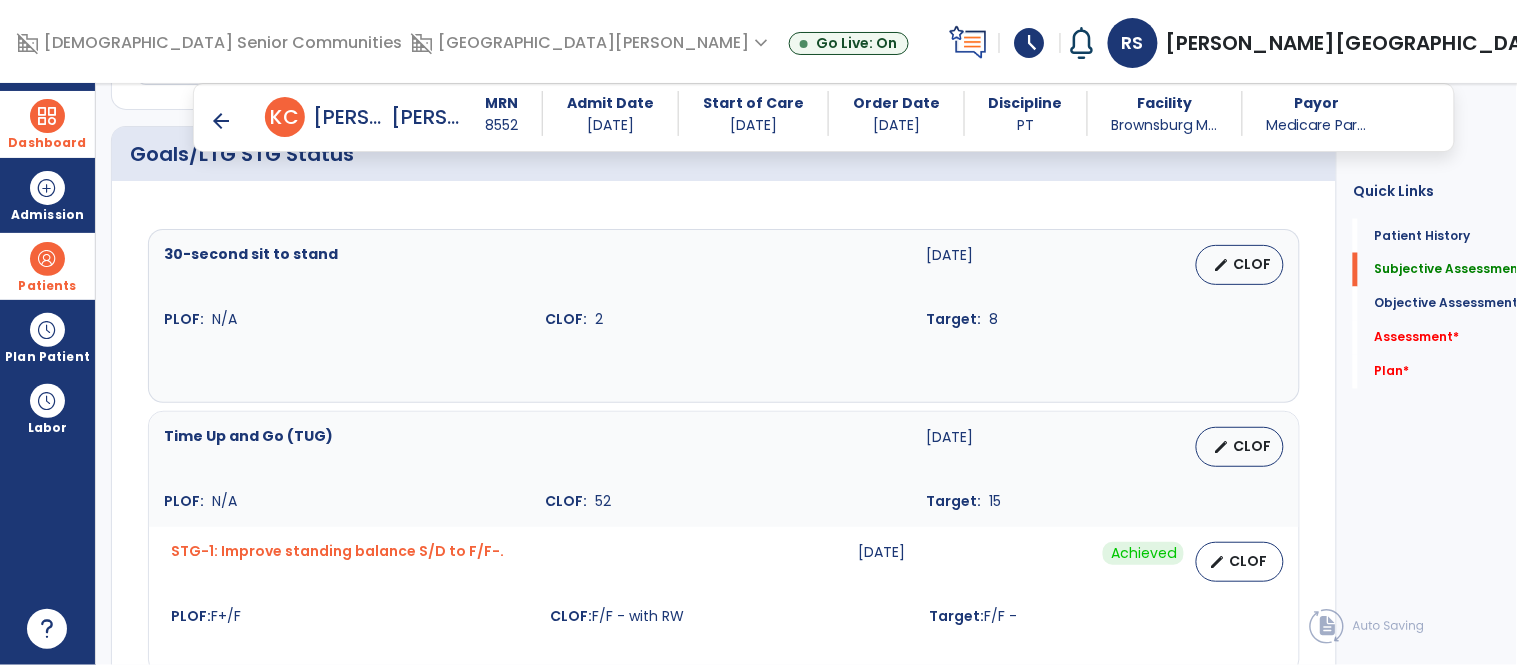 type on "**********" 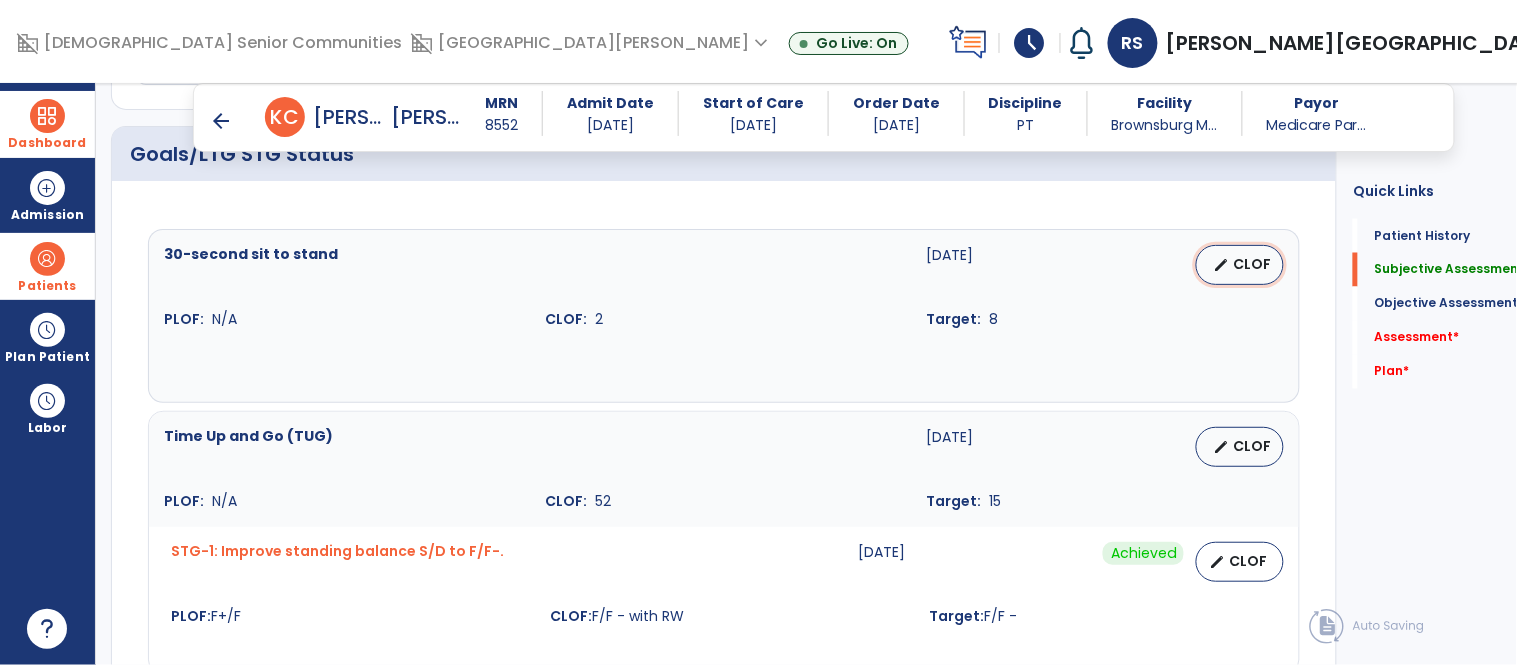 click on "CLOF" at bounding box center [1252, 264] 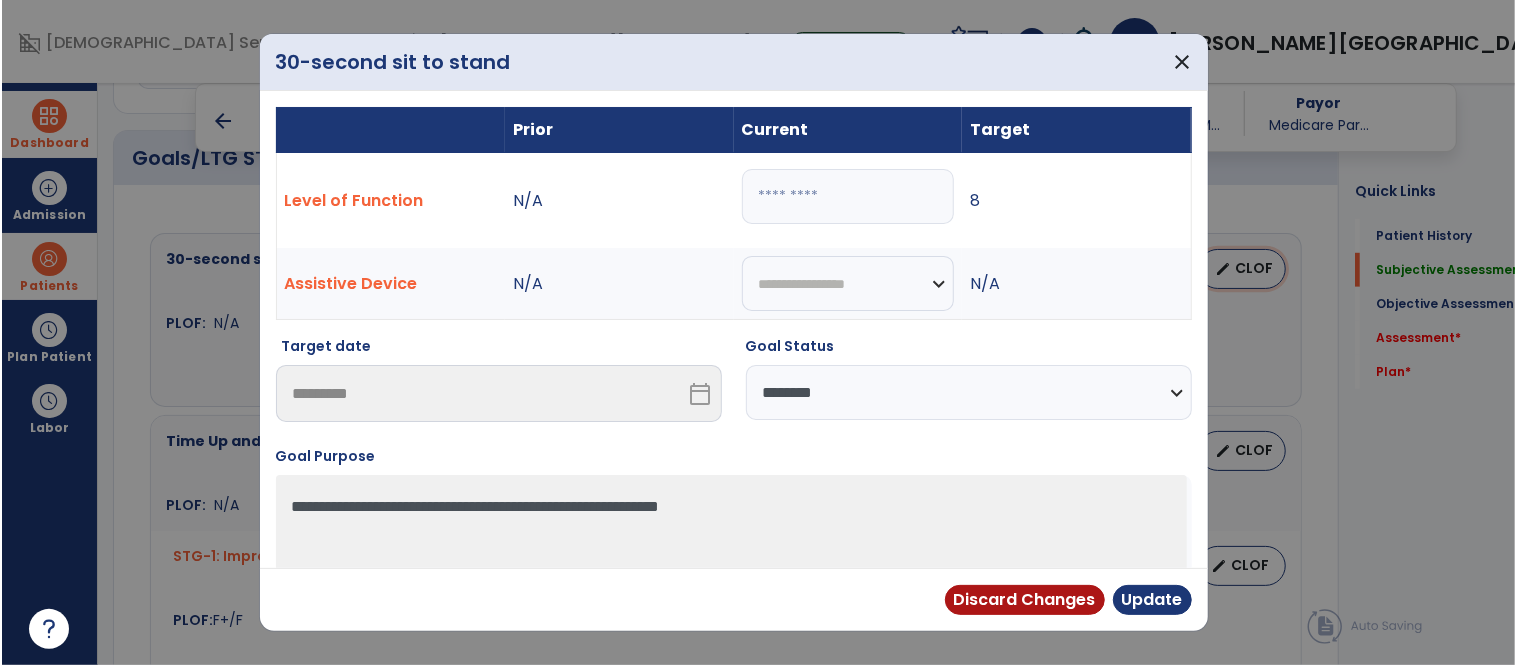 scroll, scrollTop: 805, scrollLeft: 0, axis: vertical 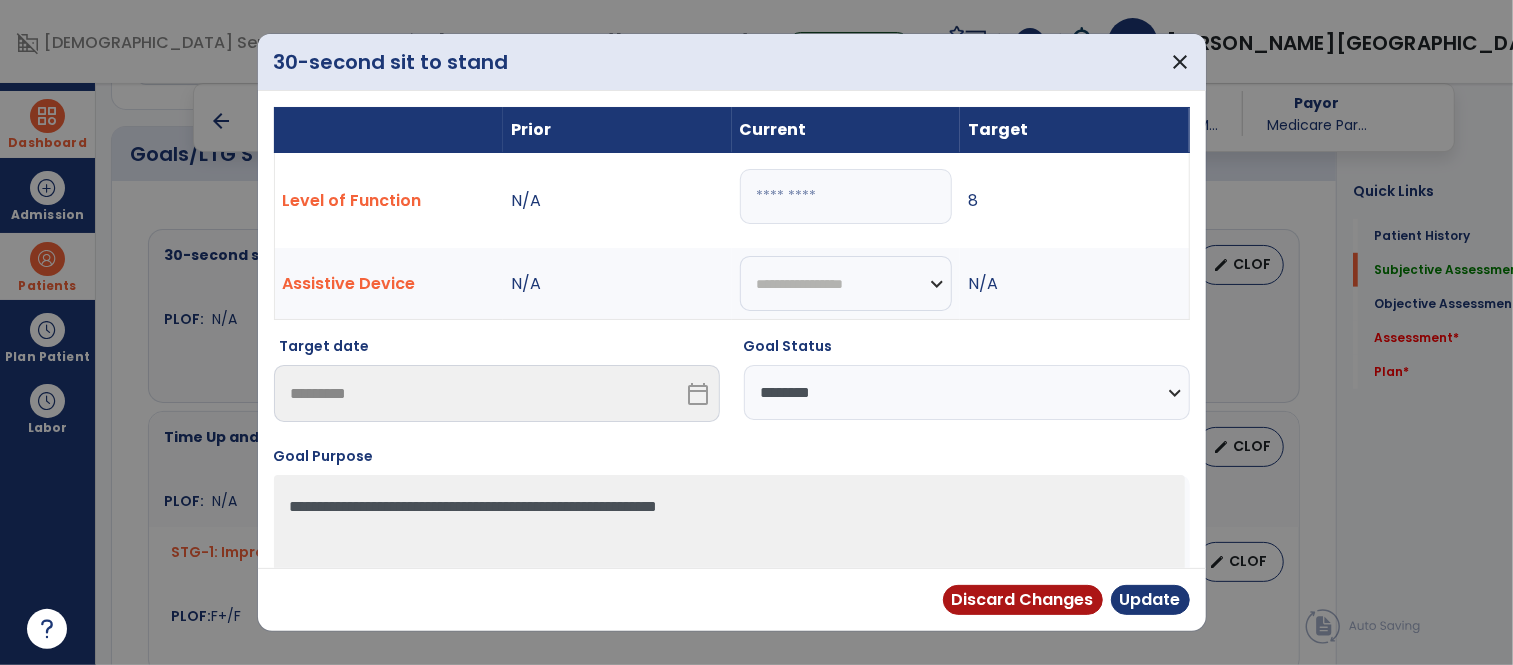 click on "*" at bounding box center [846, 196] 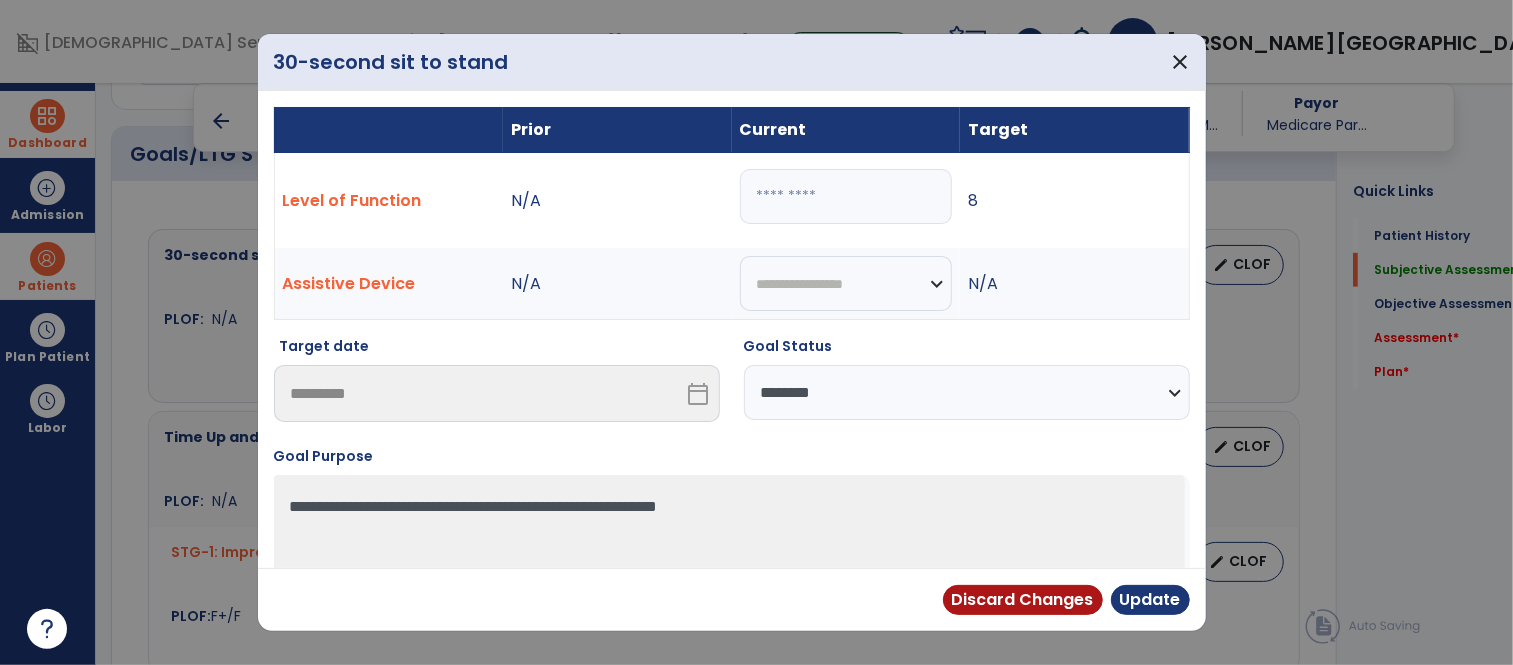 type on "*" 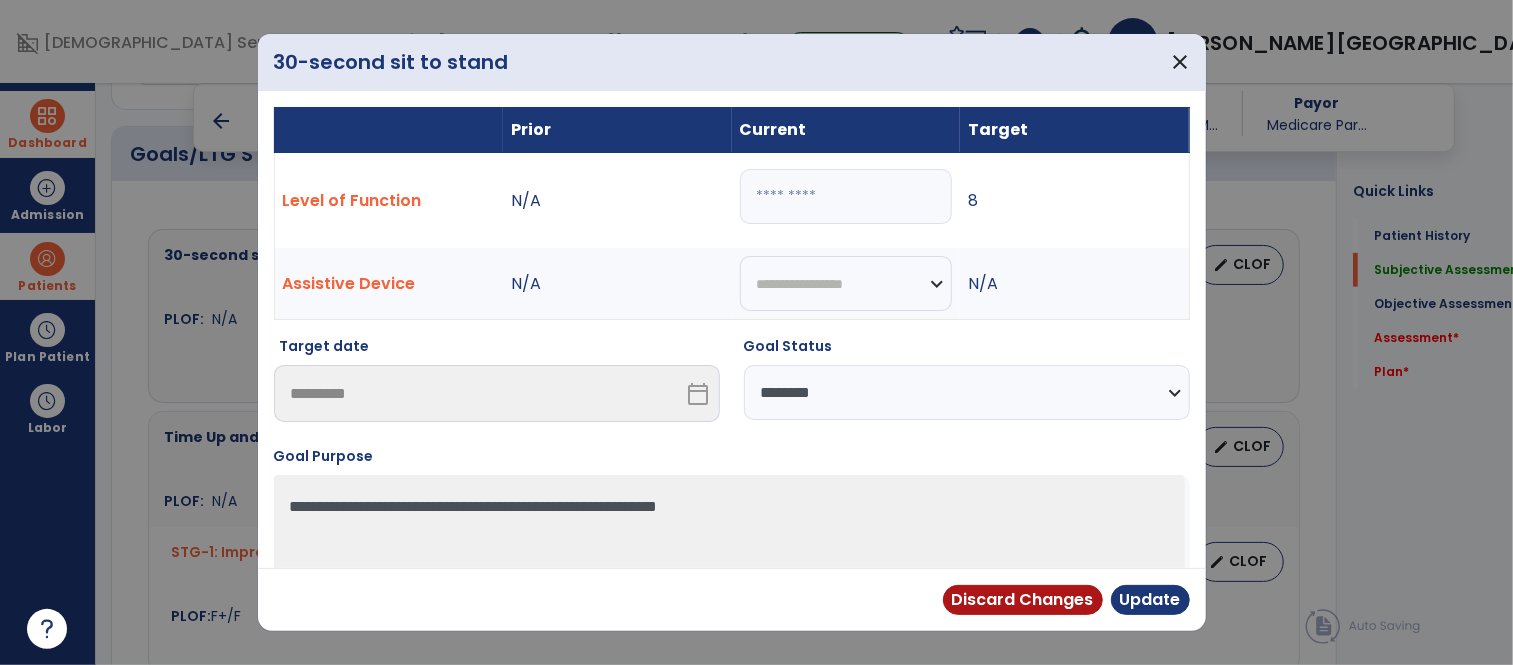 select on "**********" 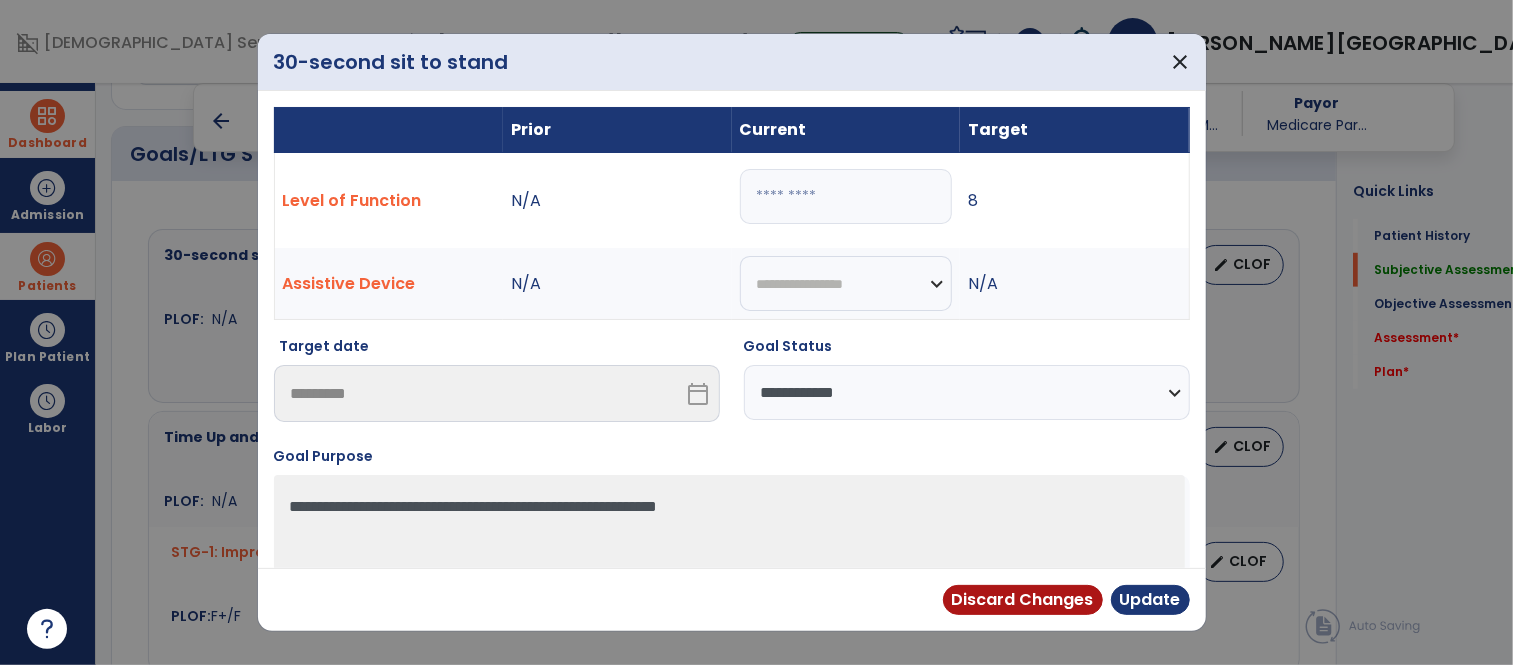 click on "**********" at bounding box center (967, 392) 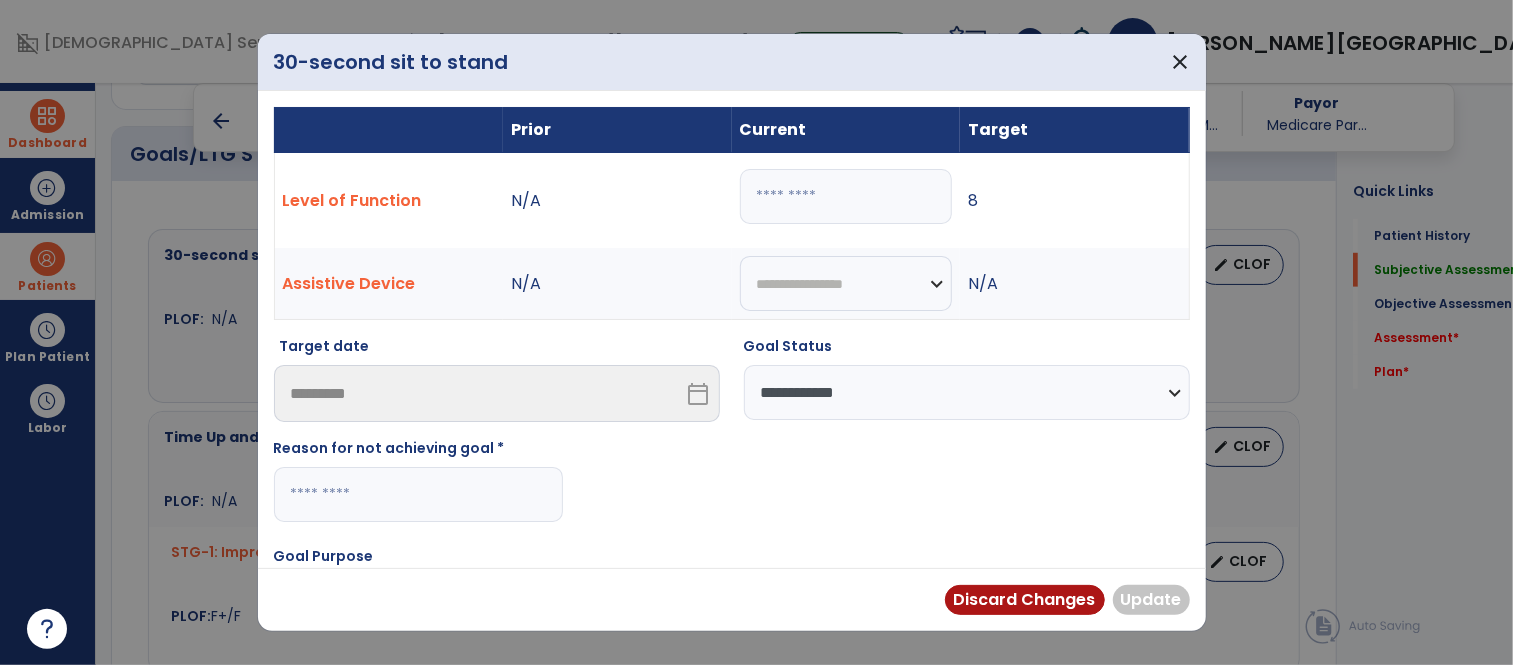 click at bounding box center (418, 494) 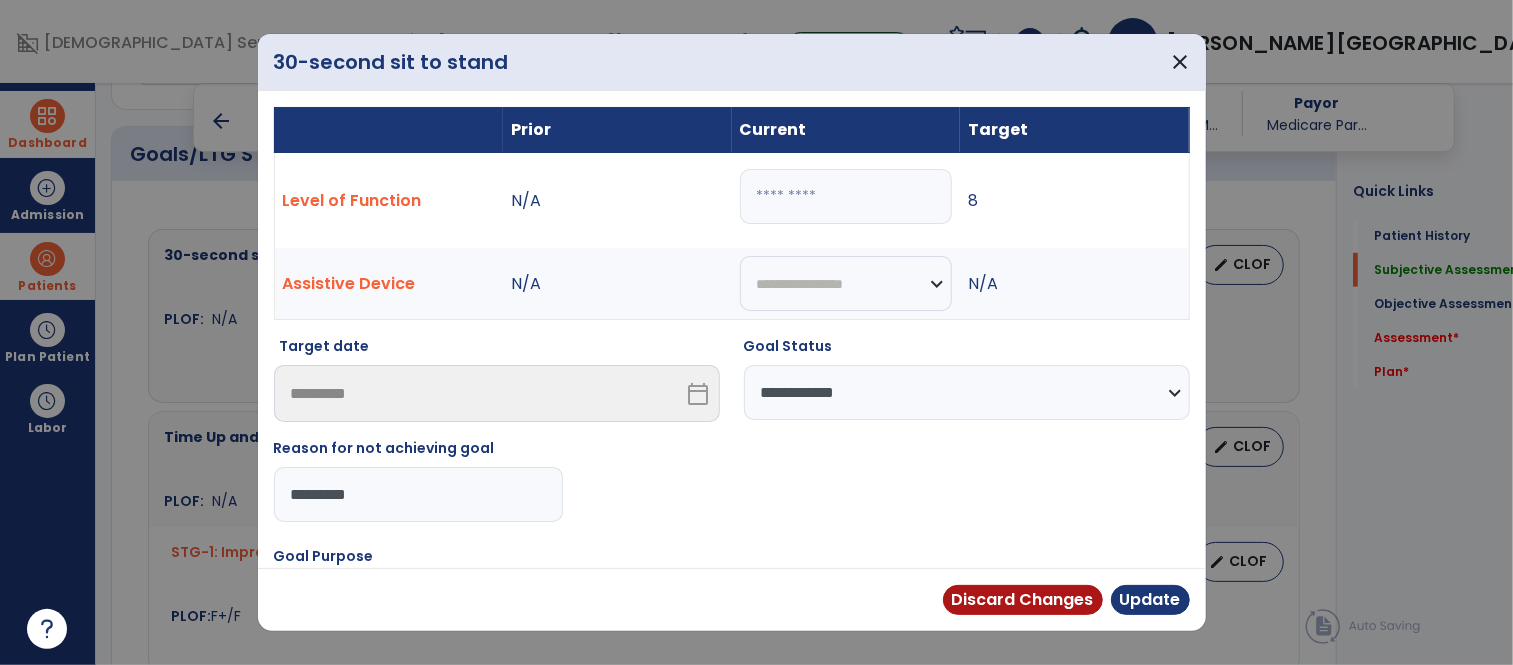 type on "**********" 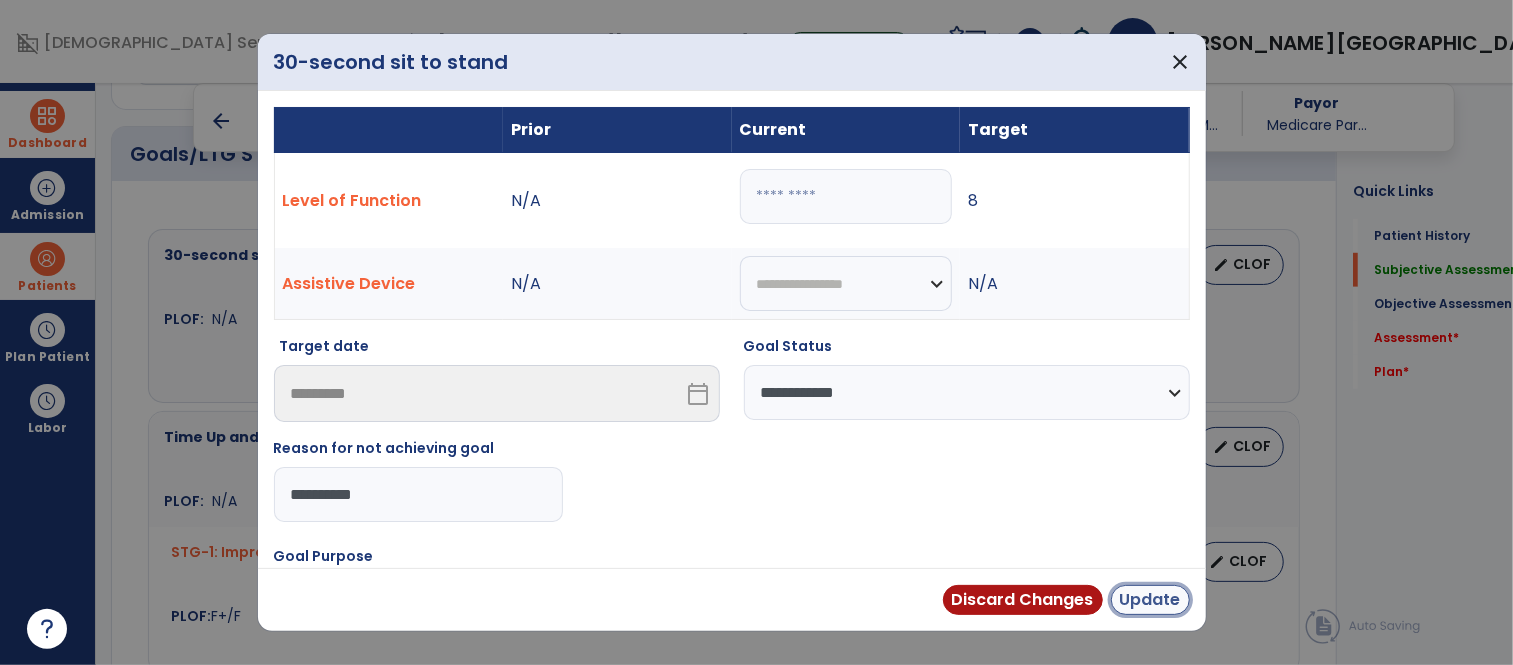 click on "Update" at bounding box center [1150, 600] 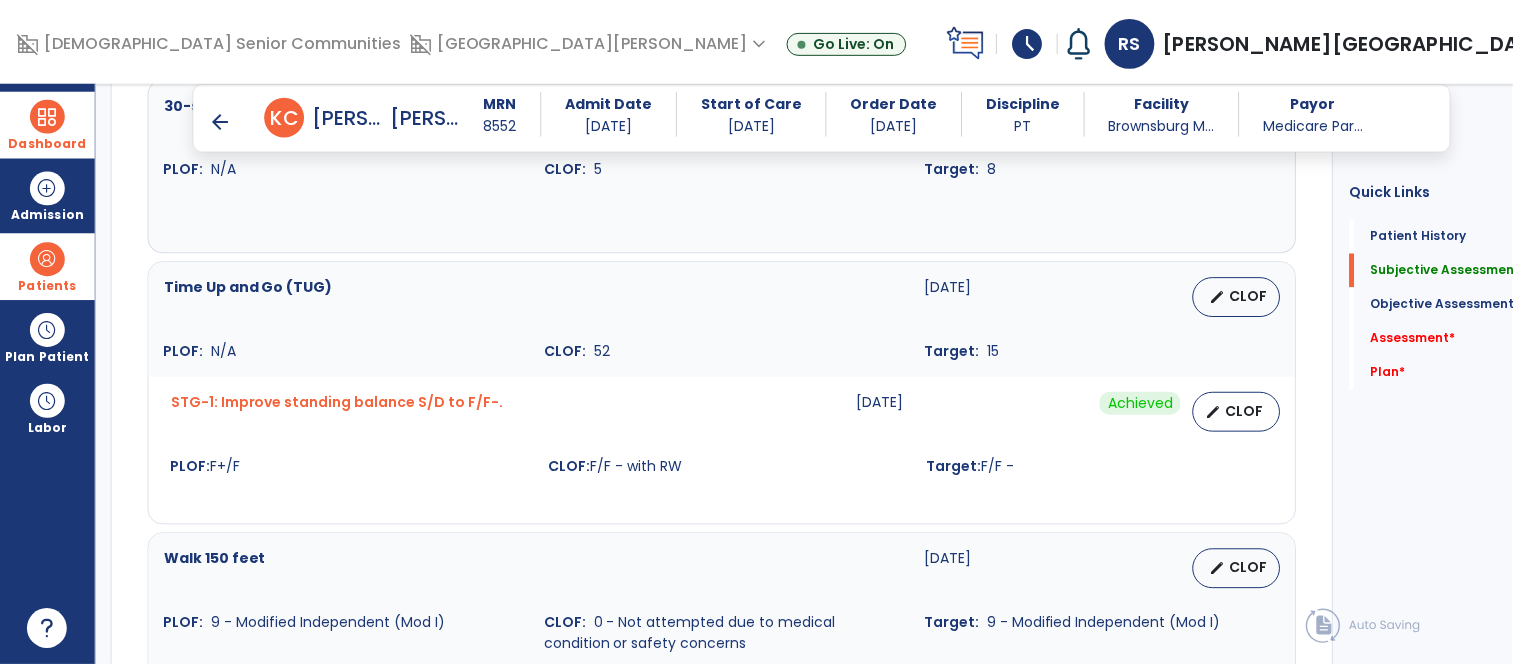 scroll, scrollTop: 953, scrollLeft: 0, axis: vertical 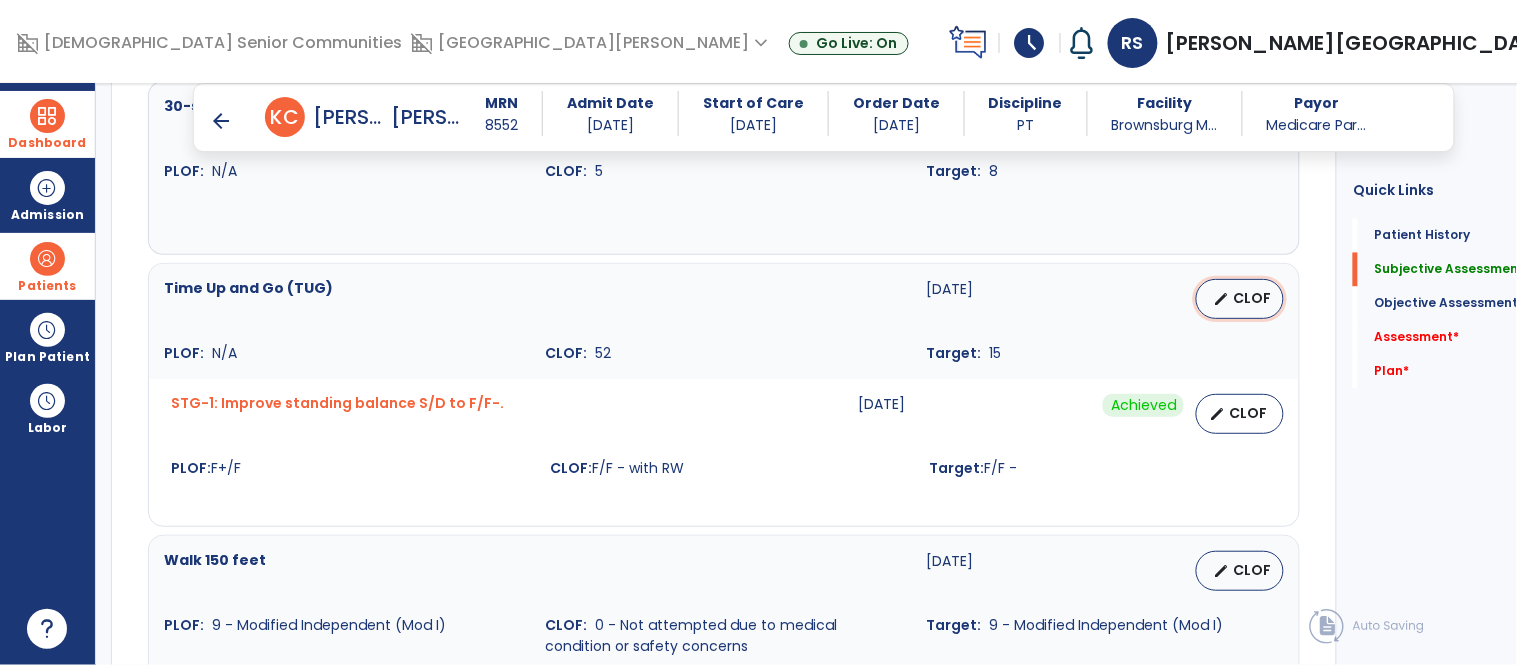click on "CLOF" at bounding box center (1252, 298) 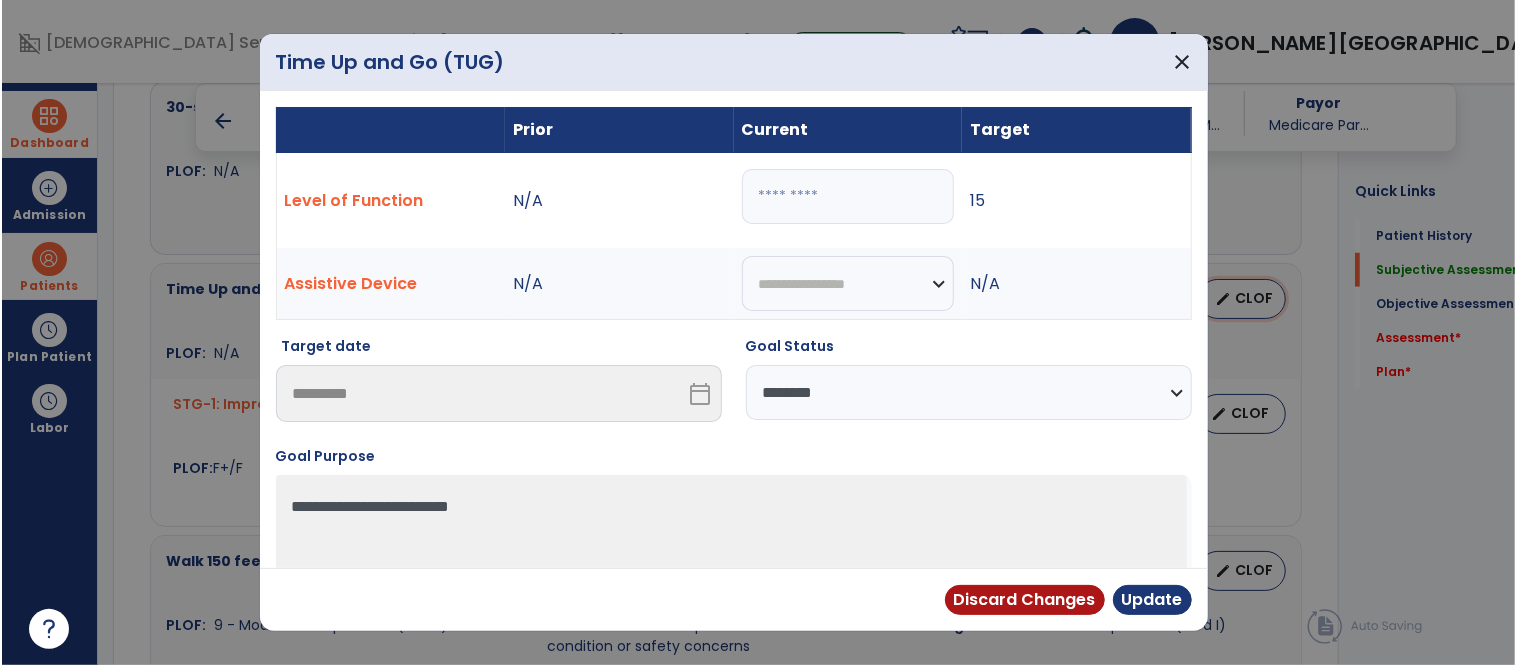 scroll, scrollTop: 953, scrollLeft: 0, axis: vertical 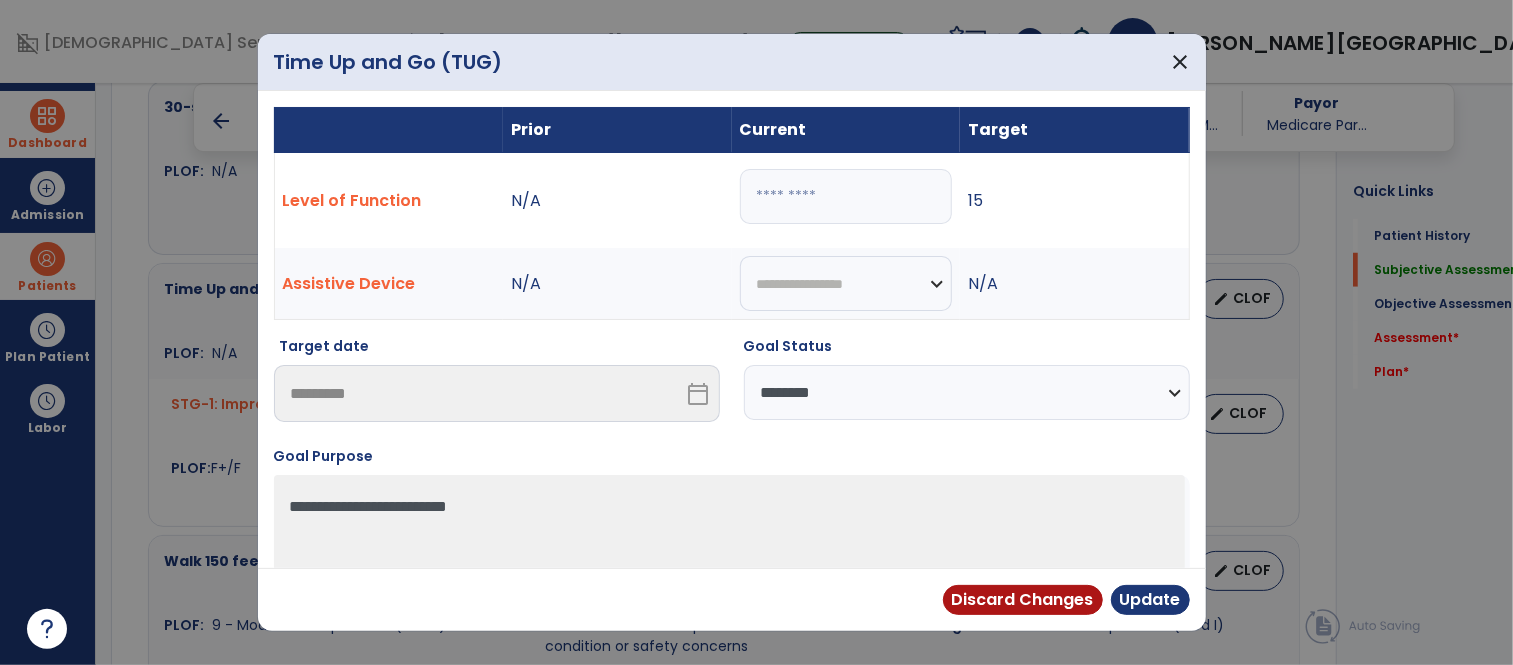 click on "**" at bounding box center (846, 196) 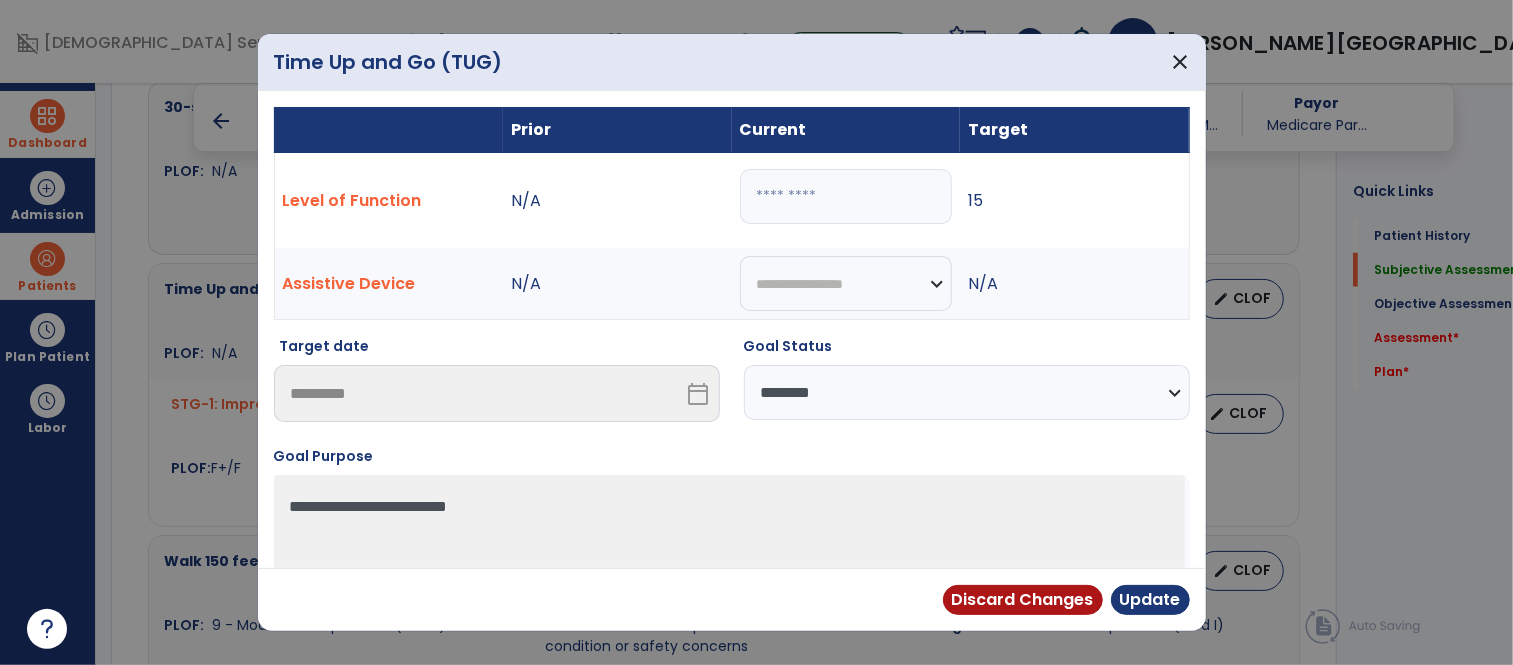 type on "**" 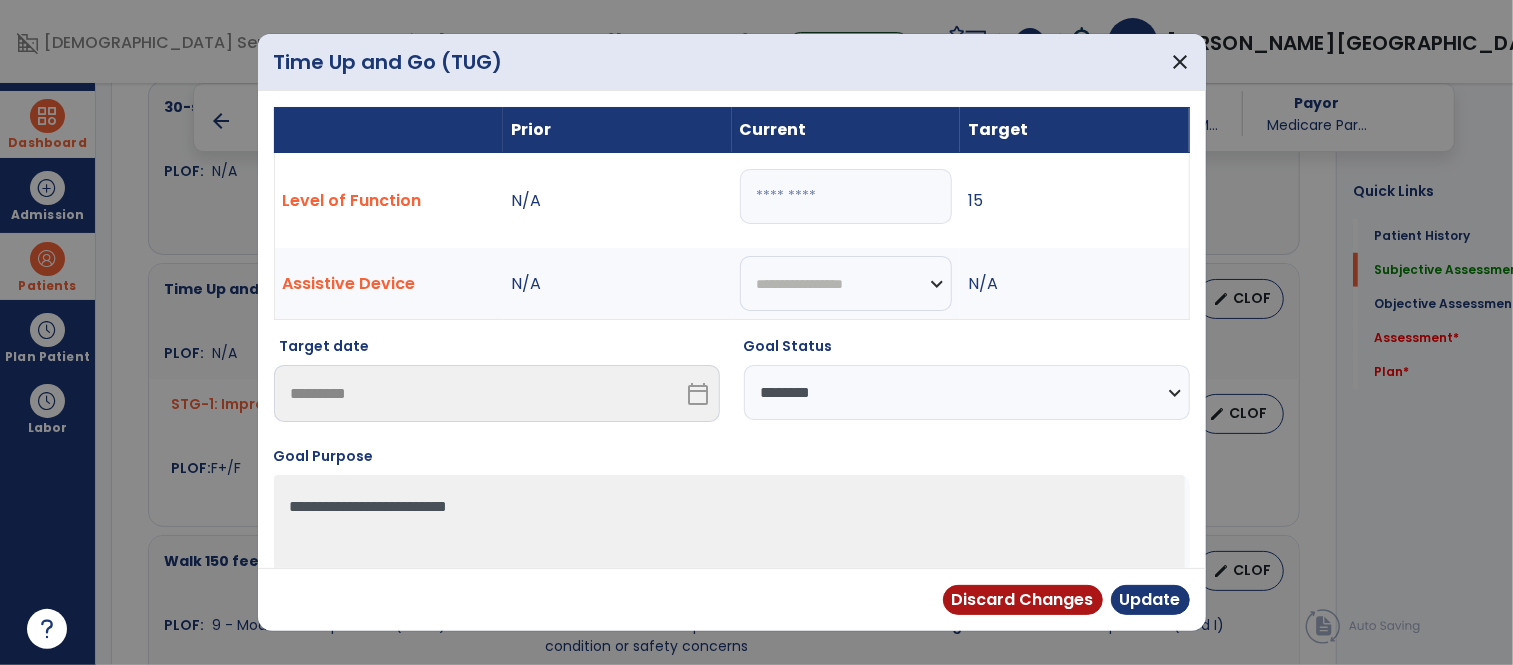 select on "**********" 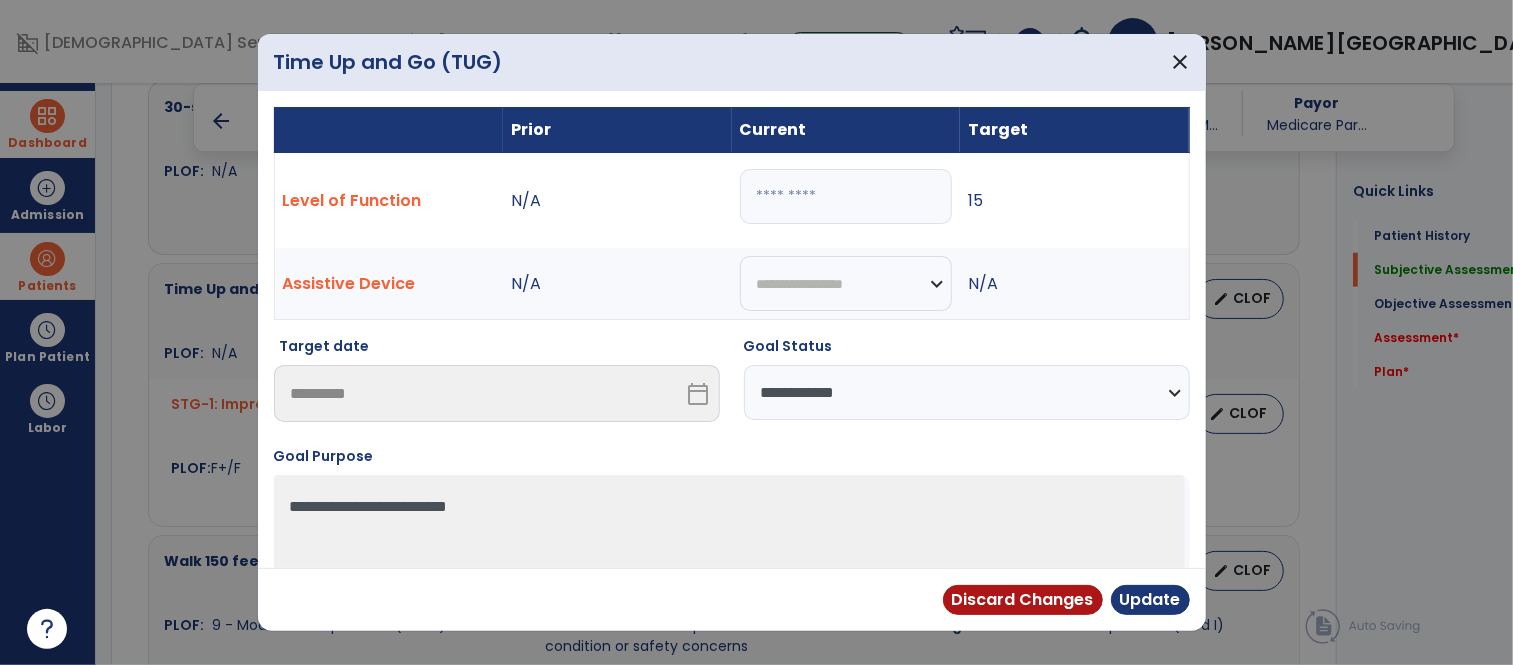 click on "**********" at bounding box center [967, 392] 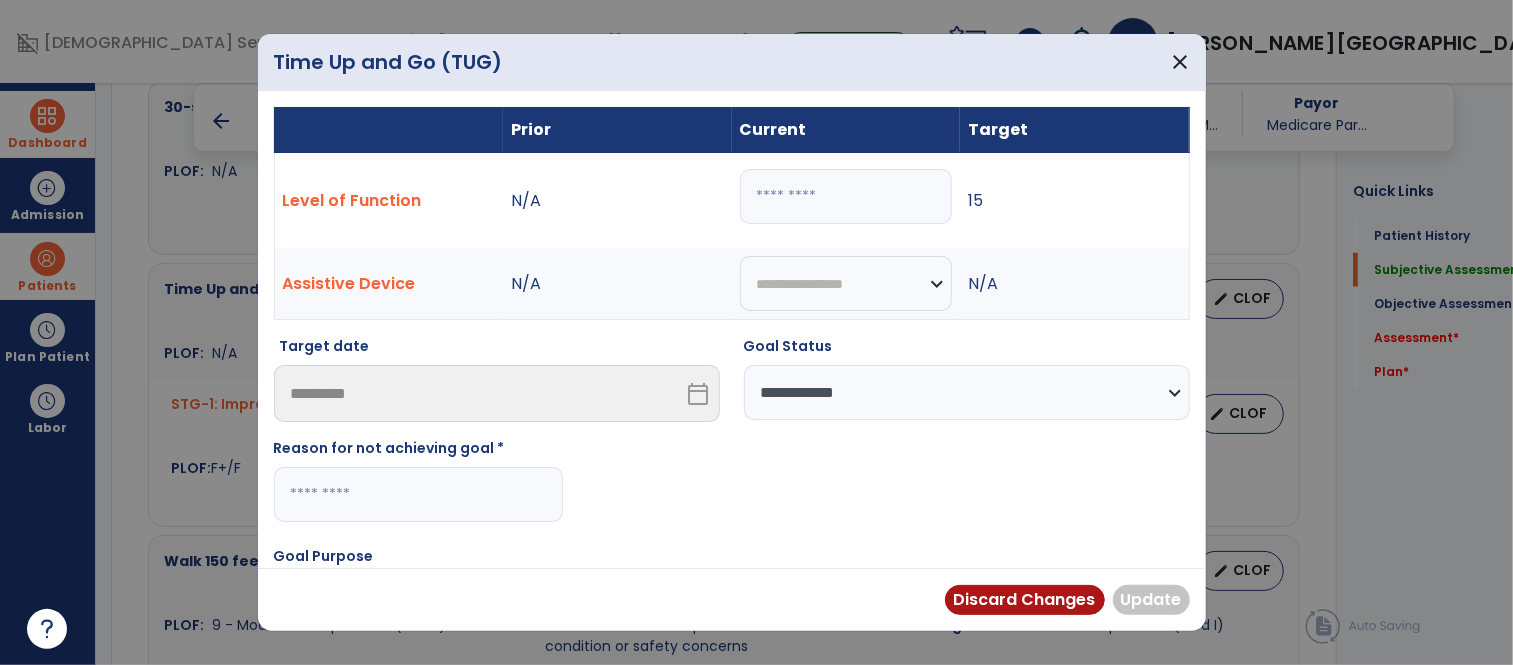 click at bounding box center (418, 494) 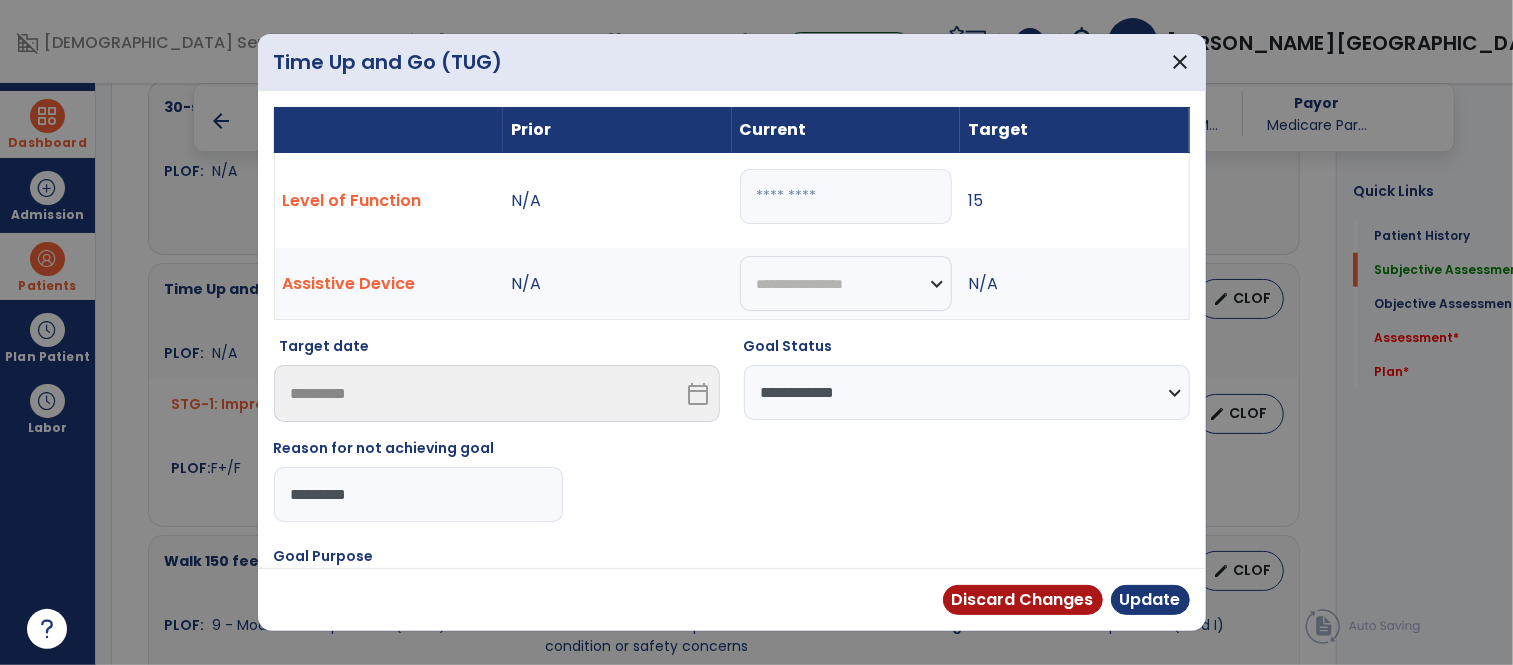 type on "**********" 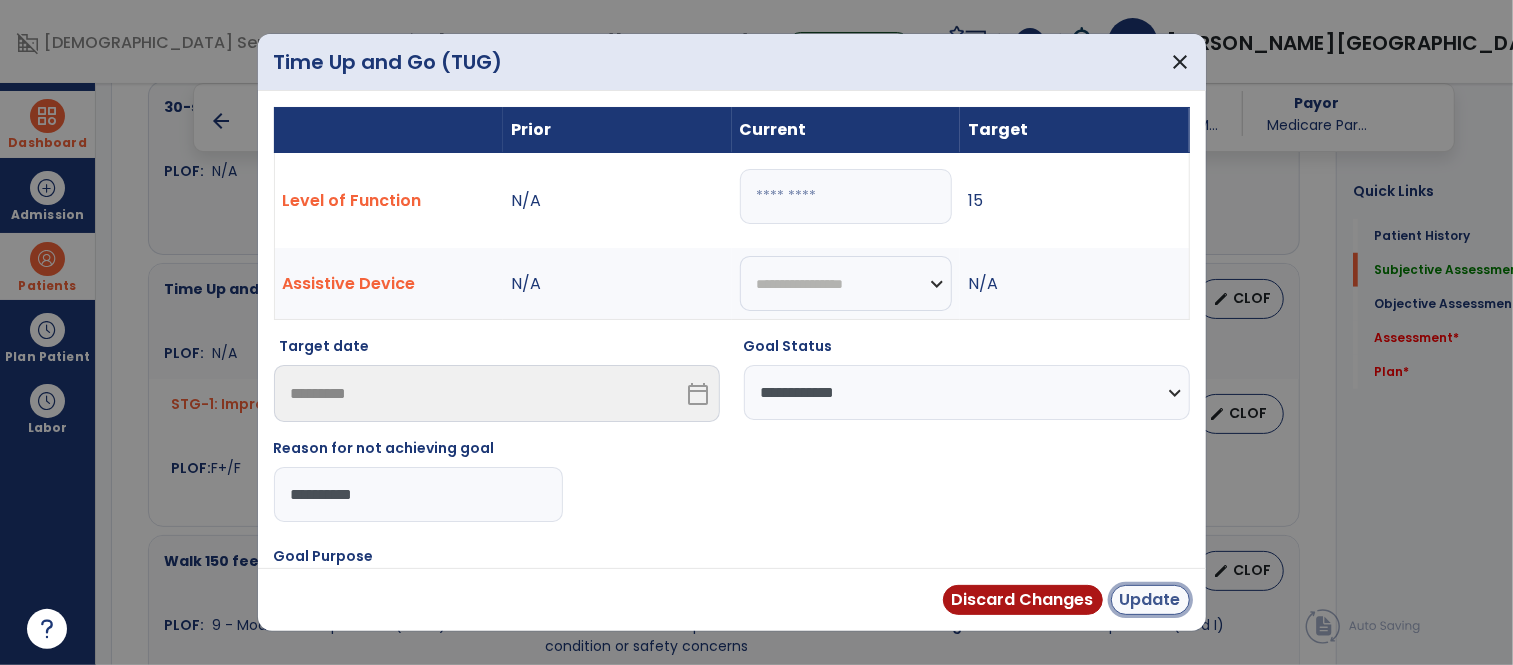 click on "Update" at bounding box center (1150, 600) 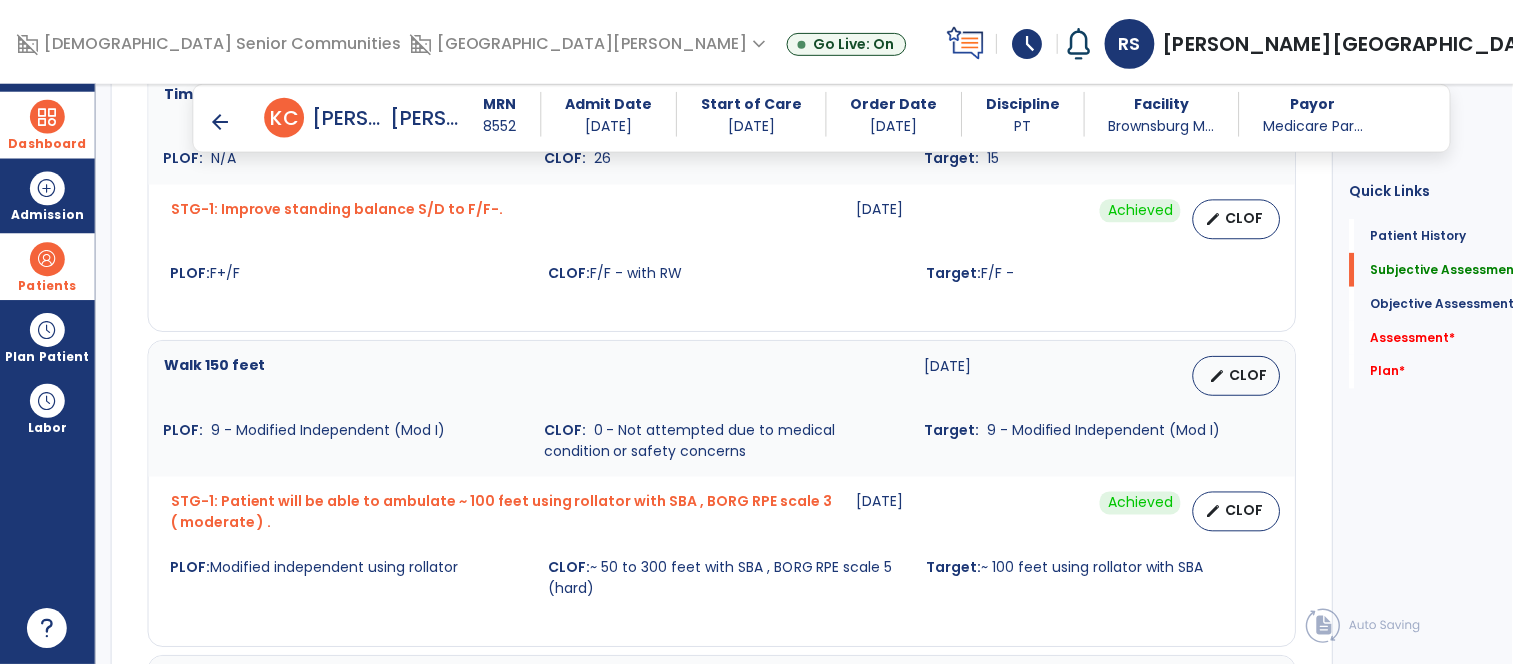 scroll, scrollTop: 1172, scrollLeft: 0, axis: vertical 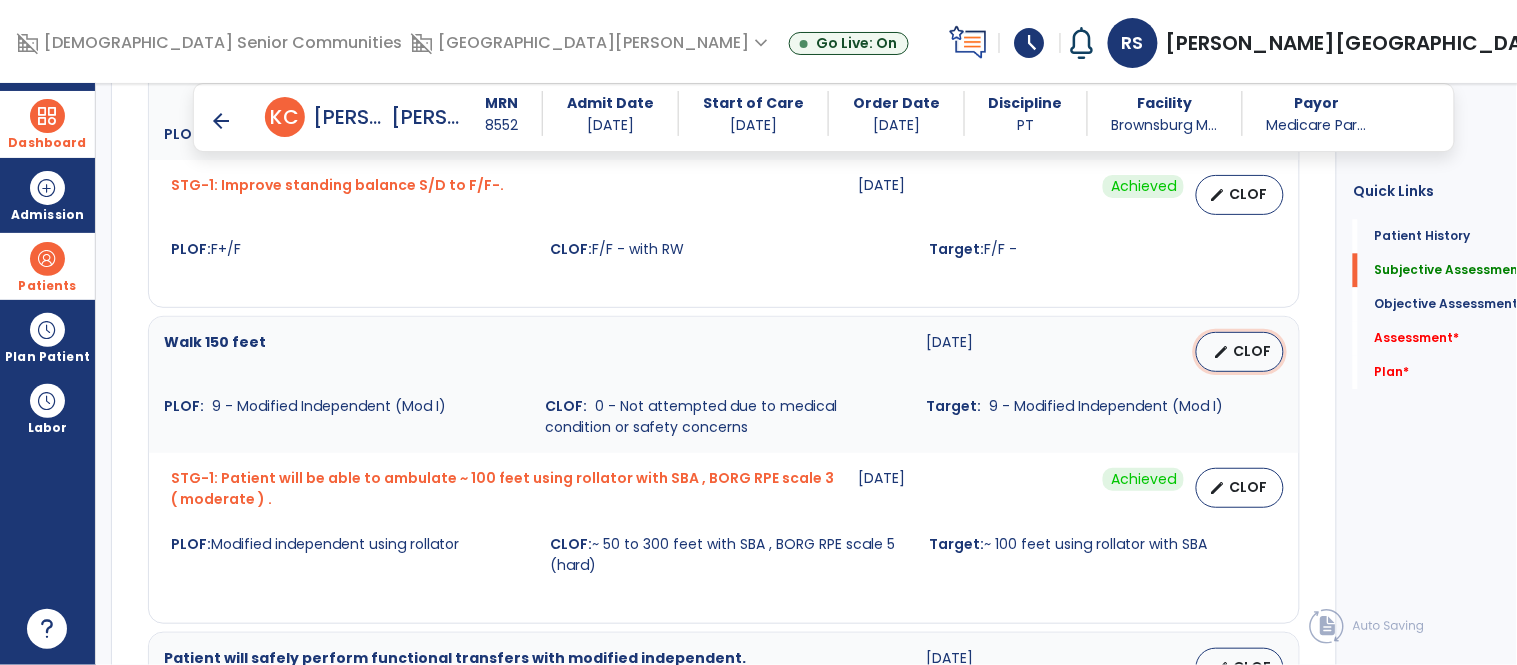 click on "CLOF" at bounding box center (1252, 351) 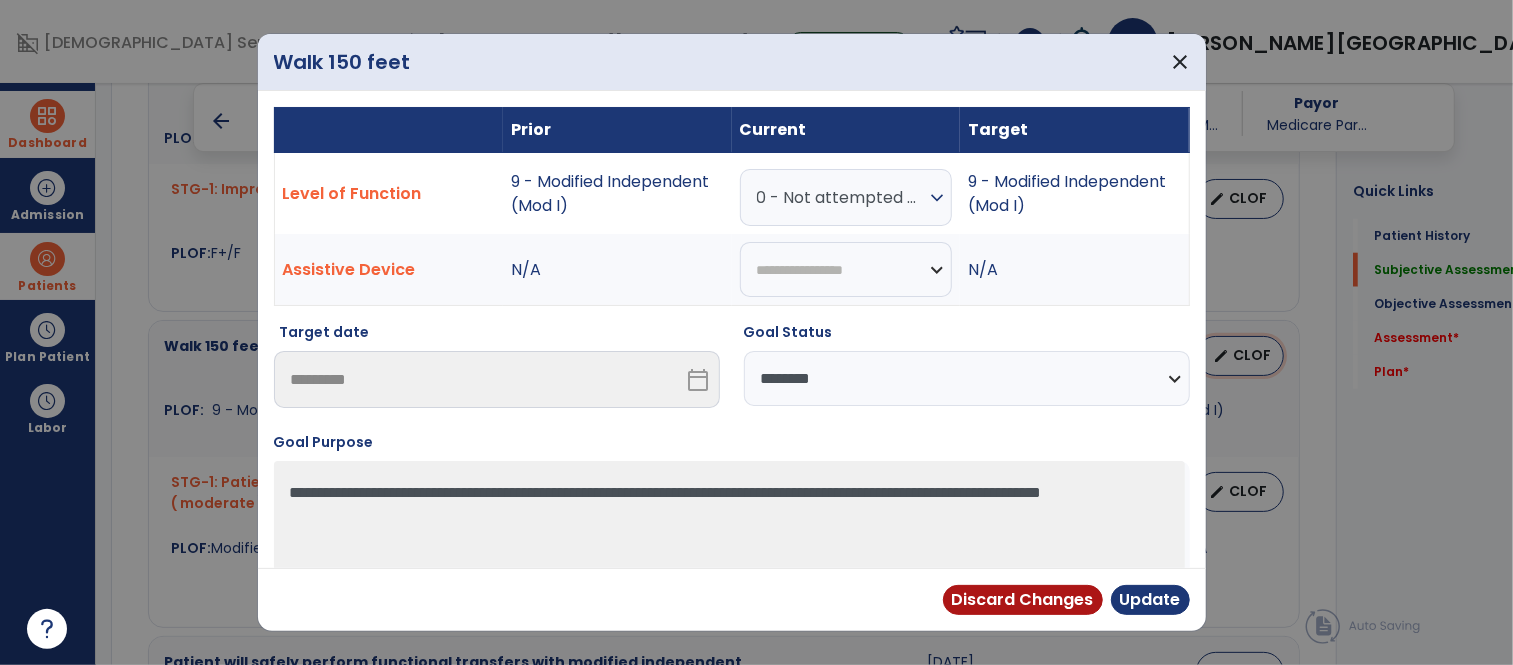 scroll, scrollTop: 1172, scrollLeft: 0, axis: vertical 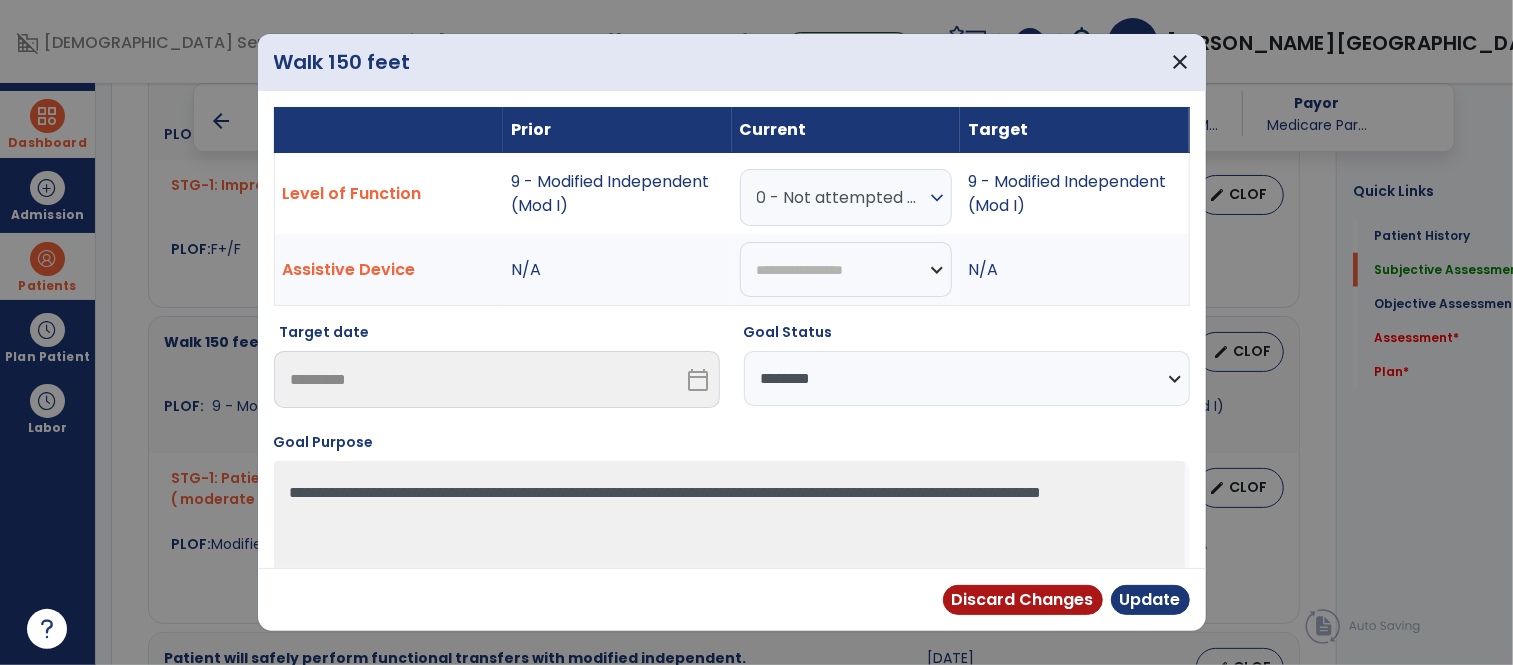 click on "expand_more" at bounding box center [937, 198] 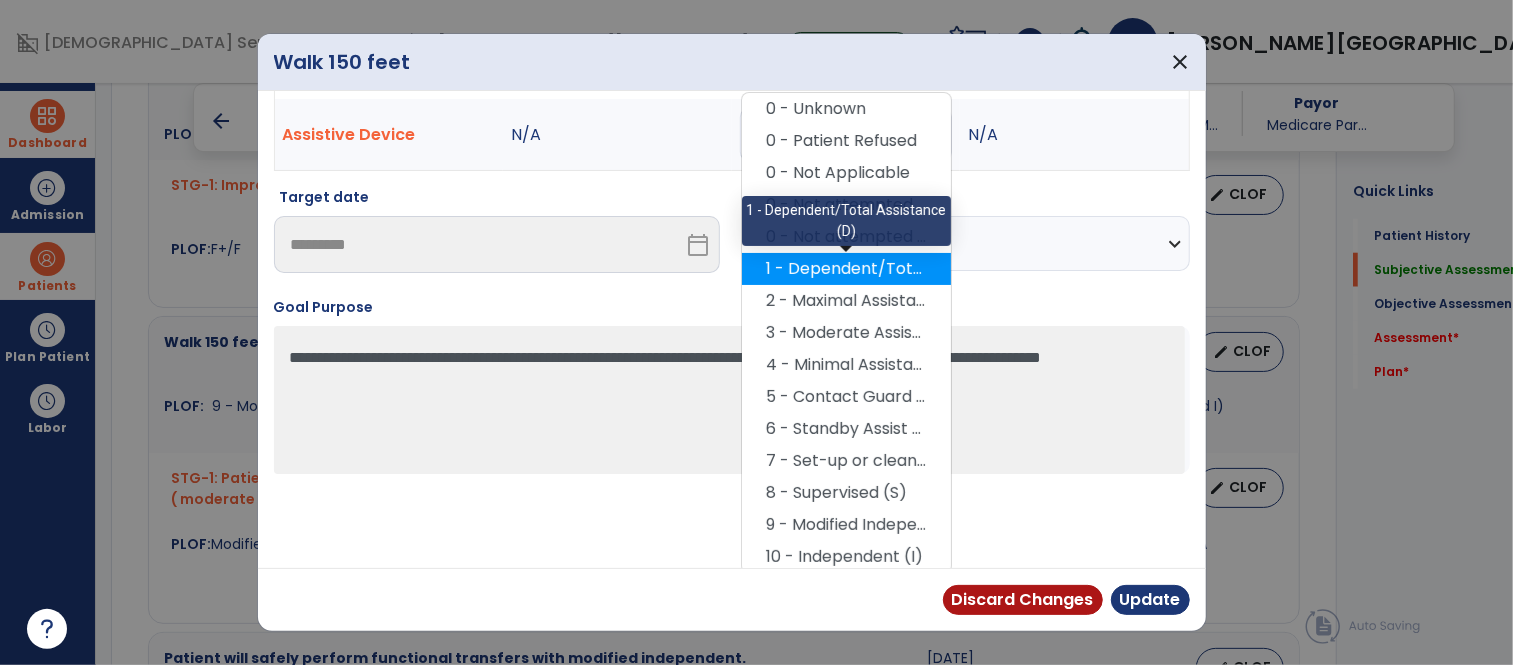 scroll, scrollTop: 142, scrollLeft: 0, axis: vertical 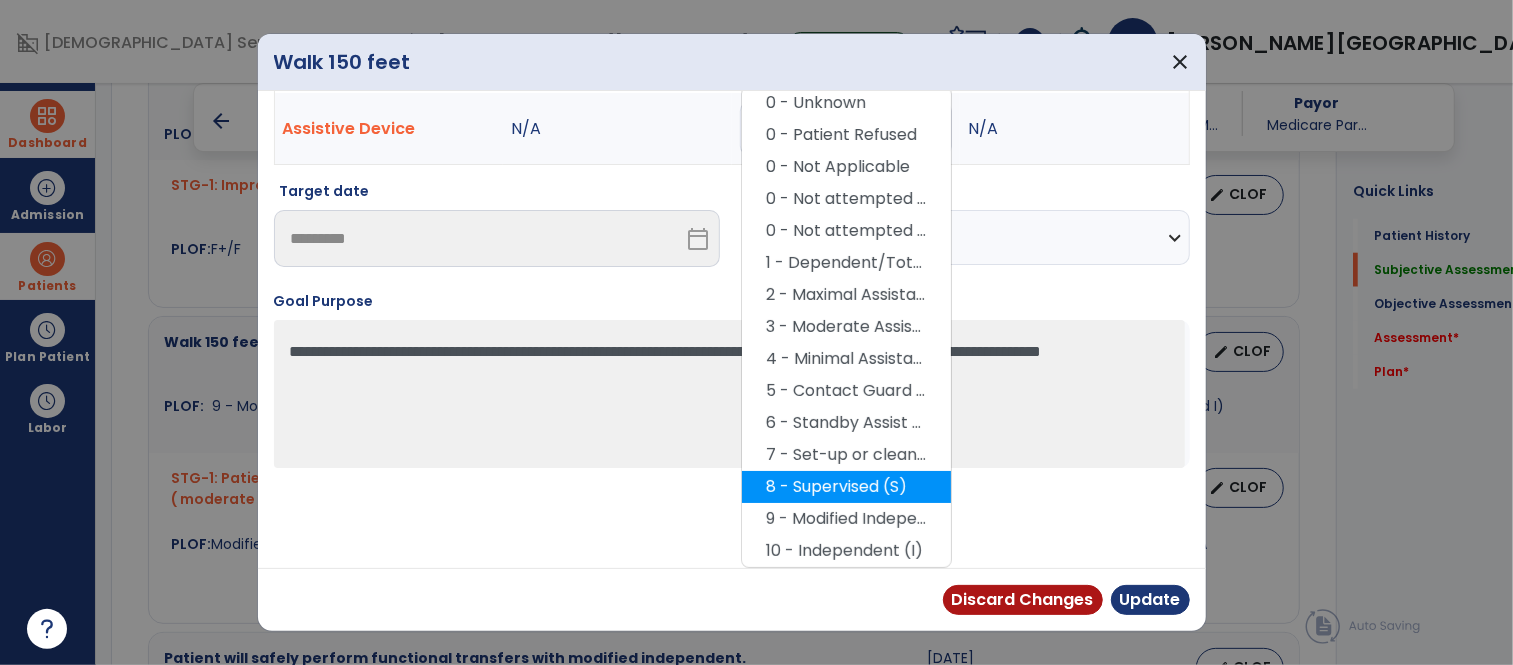 click on "8 - Supervised (S)" at bounding box center [846, 487] 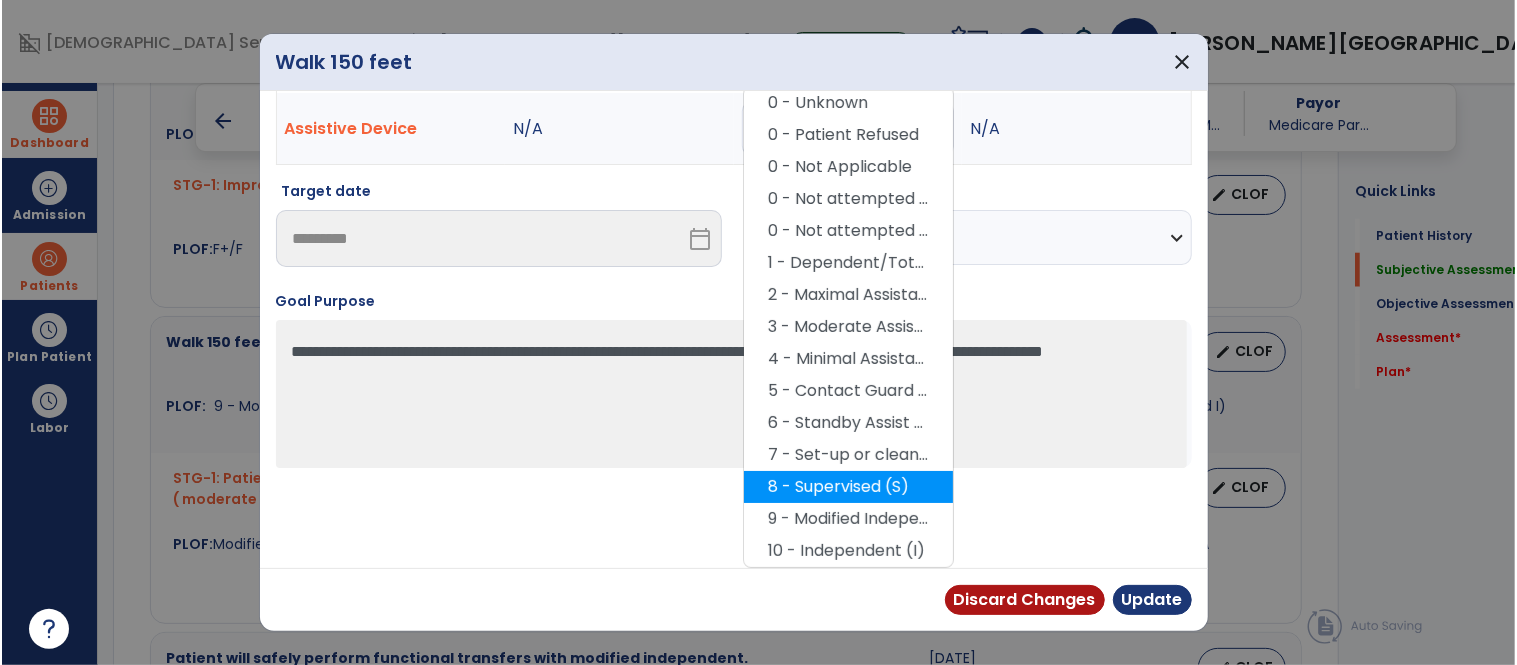 scroll, scrollTop: 57, scrollLeft: 0, axis: vertical 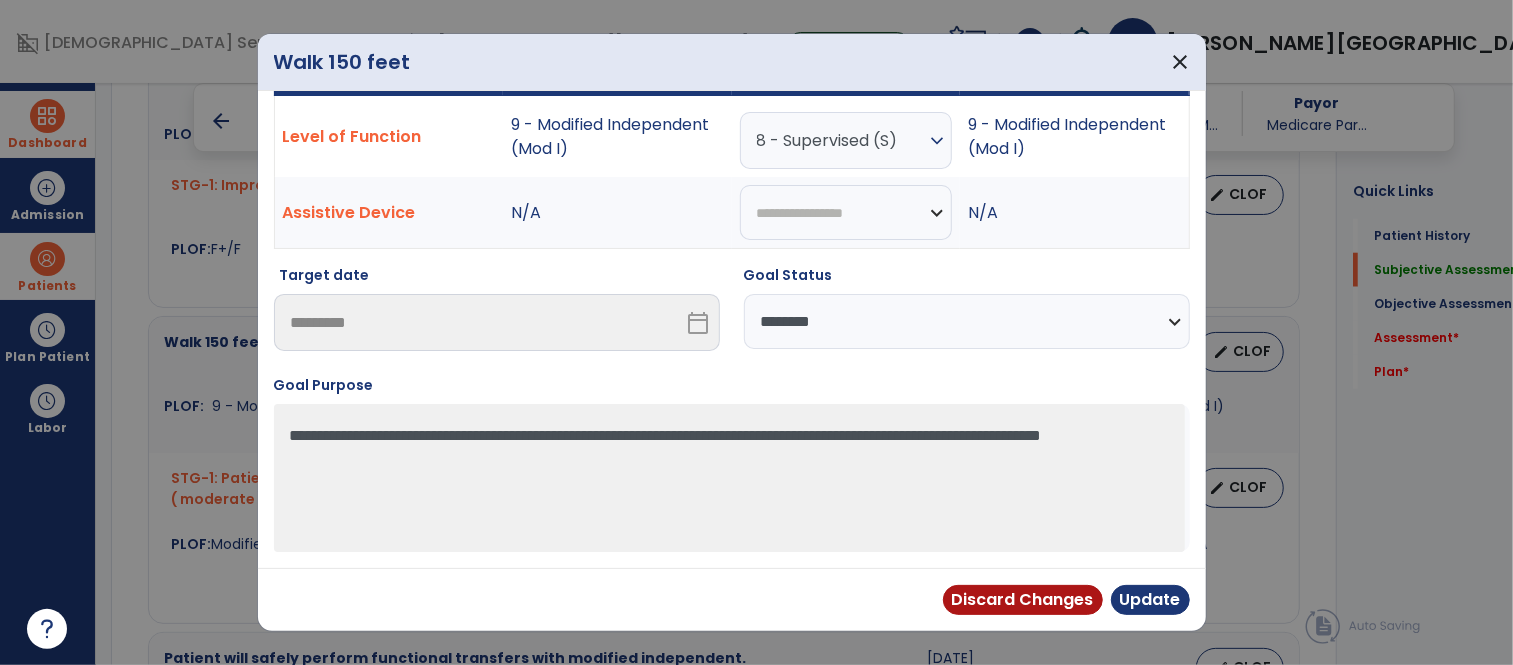 click on "**********" at bounding box center (967, 321) 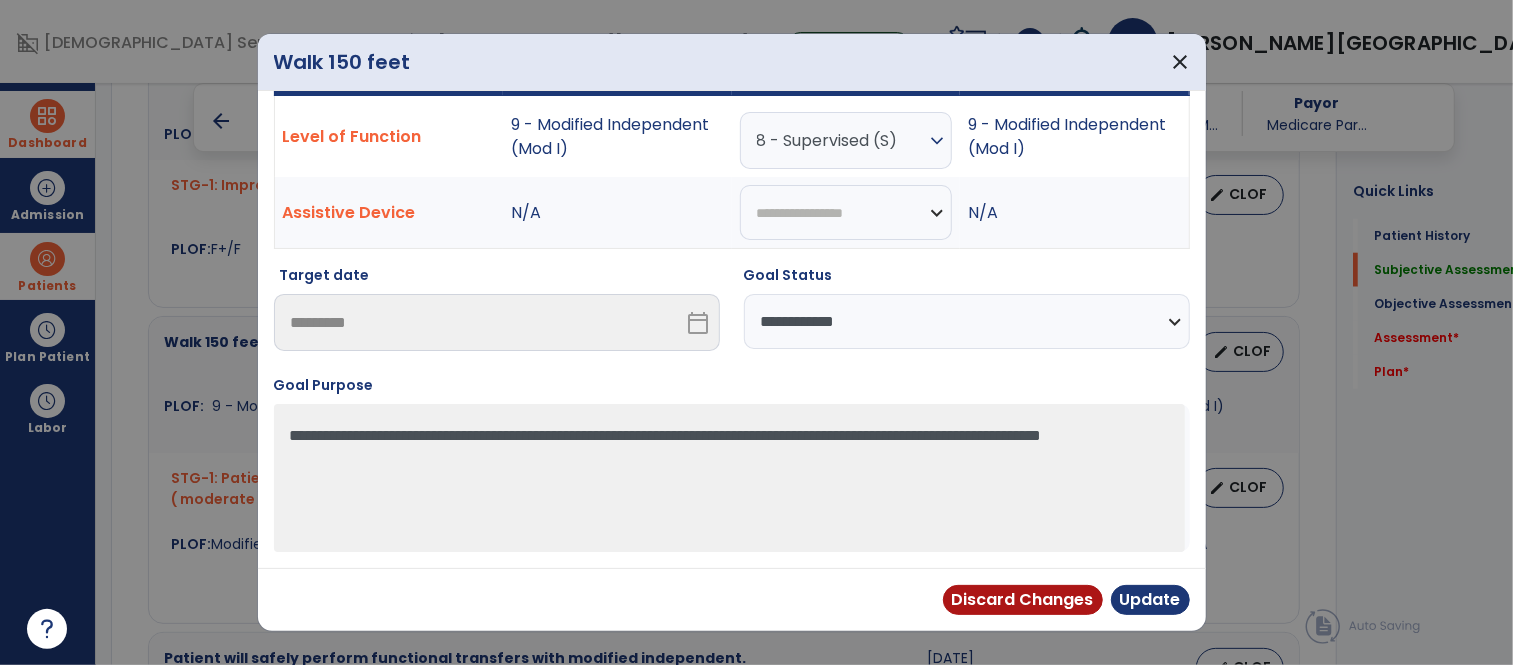click on "**********" at bounding box center [967, 321] 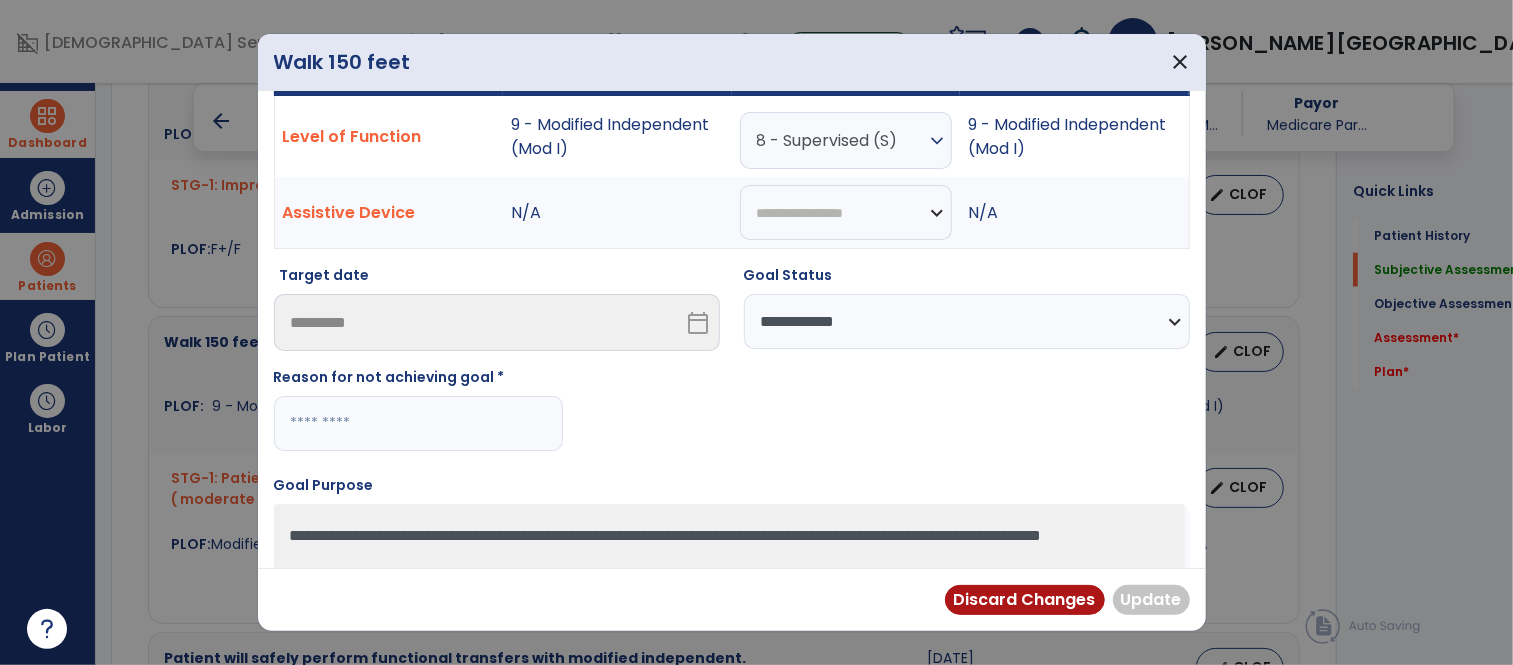 click at bounding box center [418, 423] 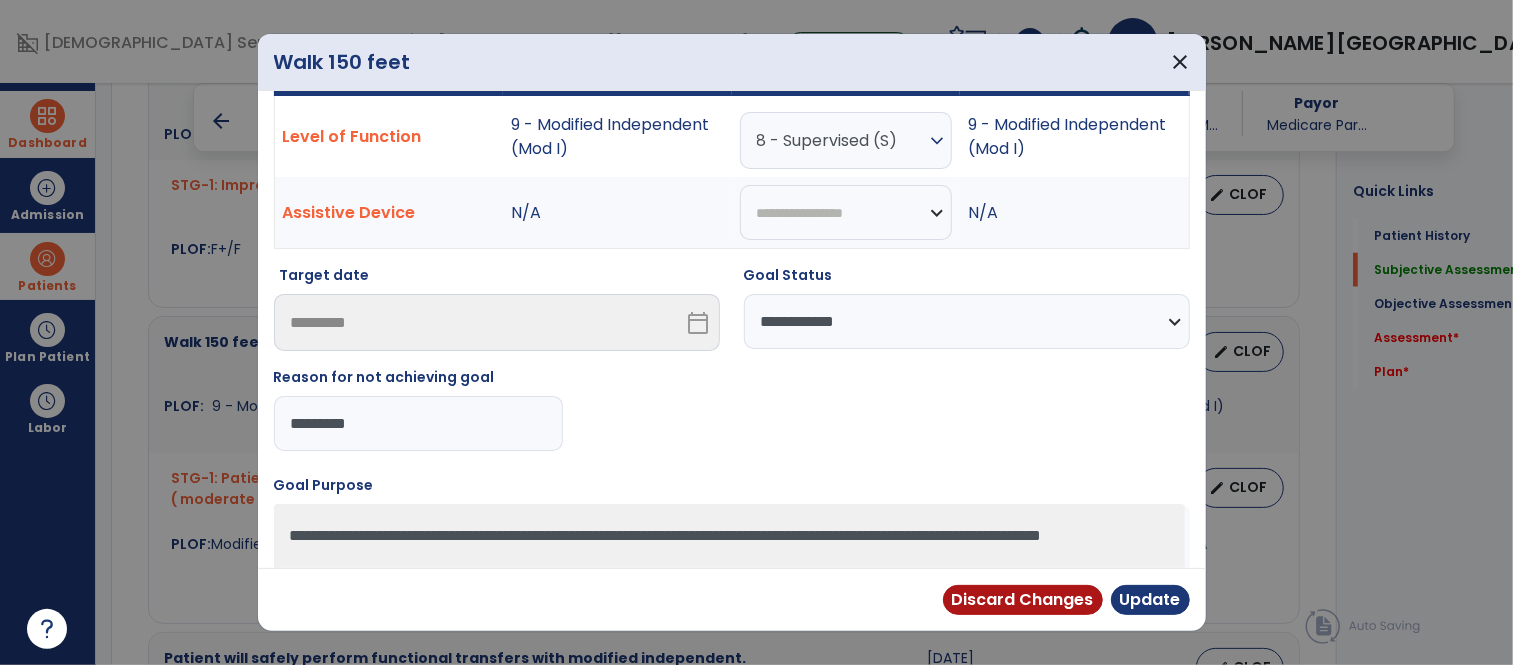type on "**********" 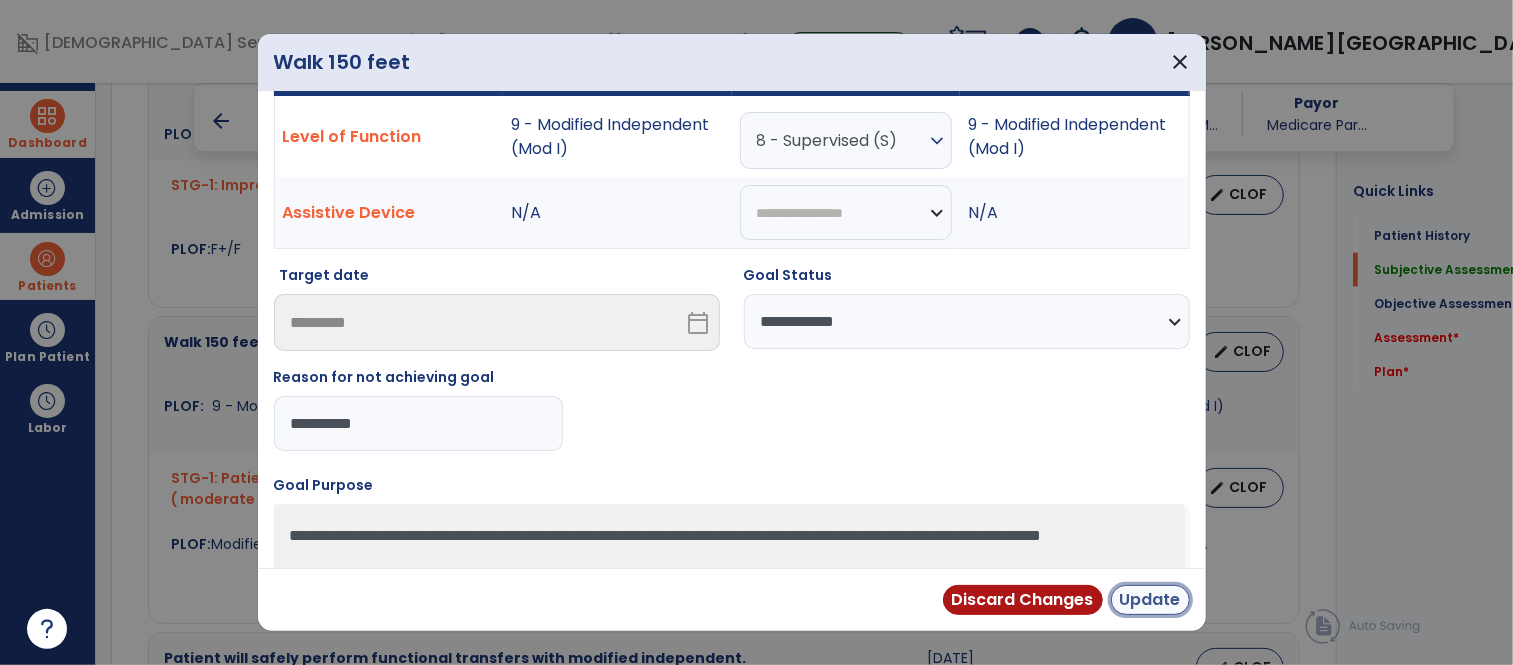 click on "Update" at bounding box center (1150, 600) 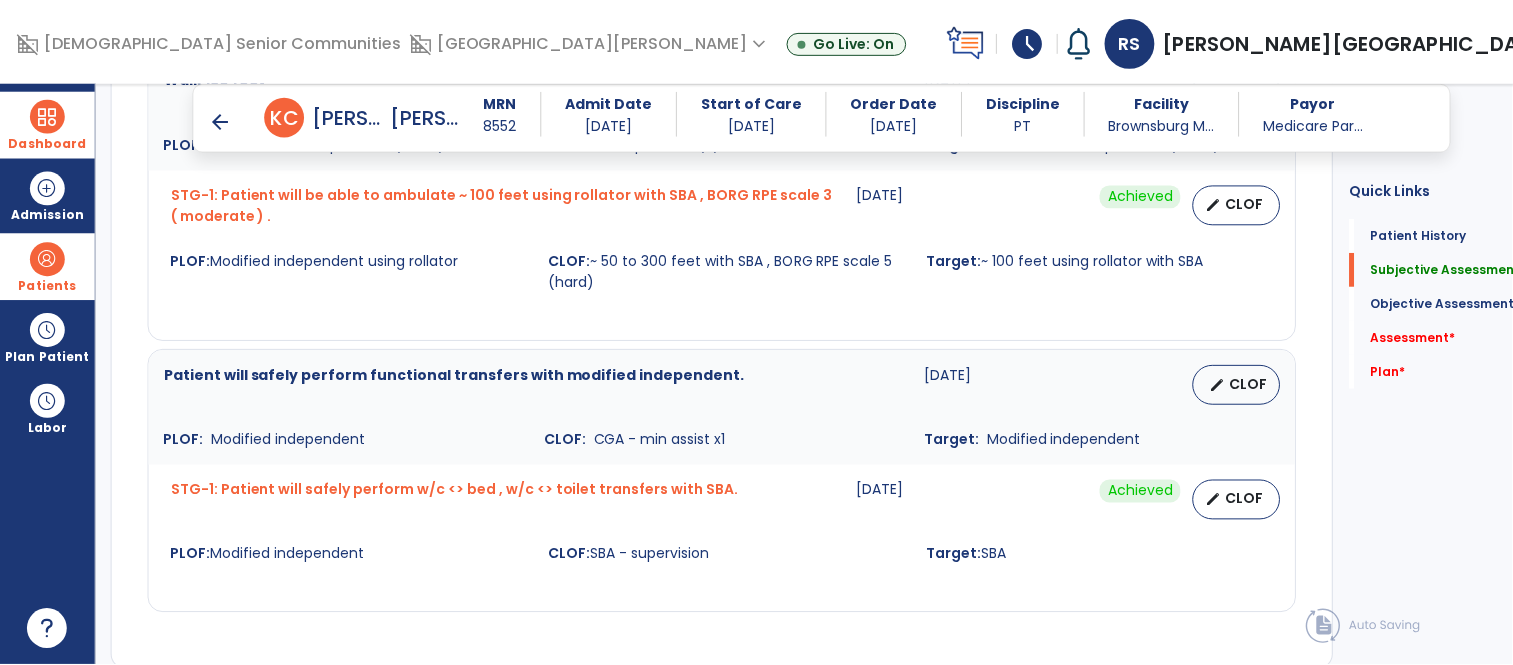 scroll, scrollTop: 1431, scrollLeft: 0, axis: vertical 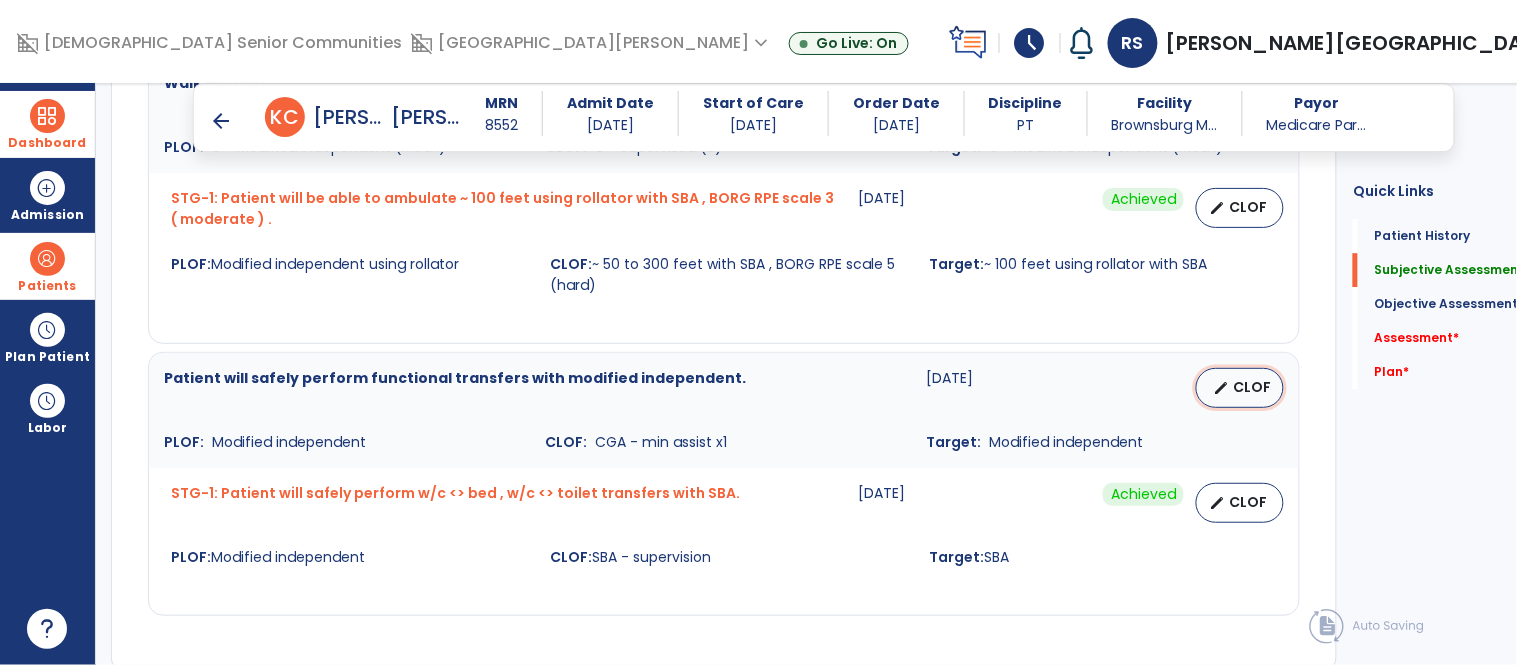 click on "edit   CLOF" at bounding box center (1240, 388) 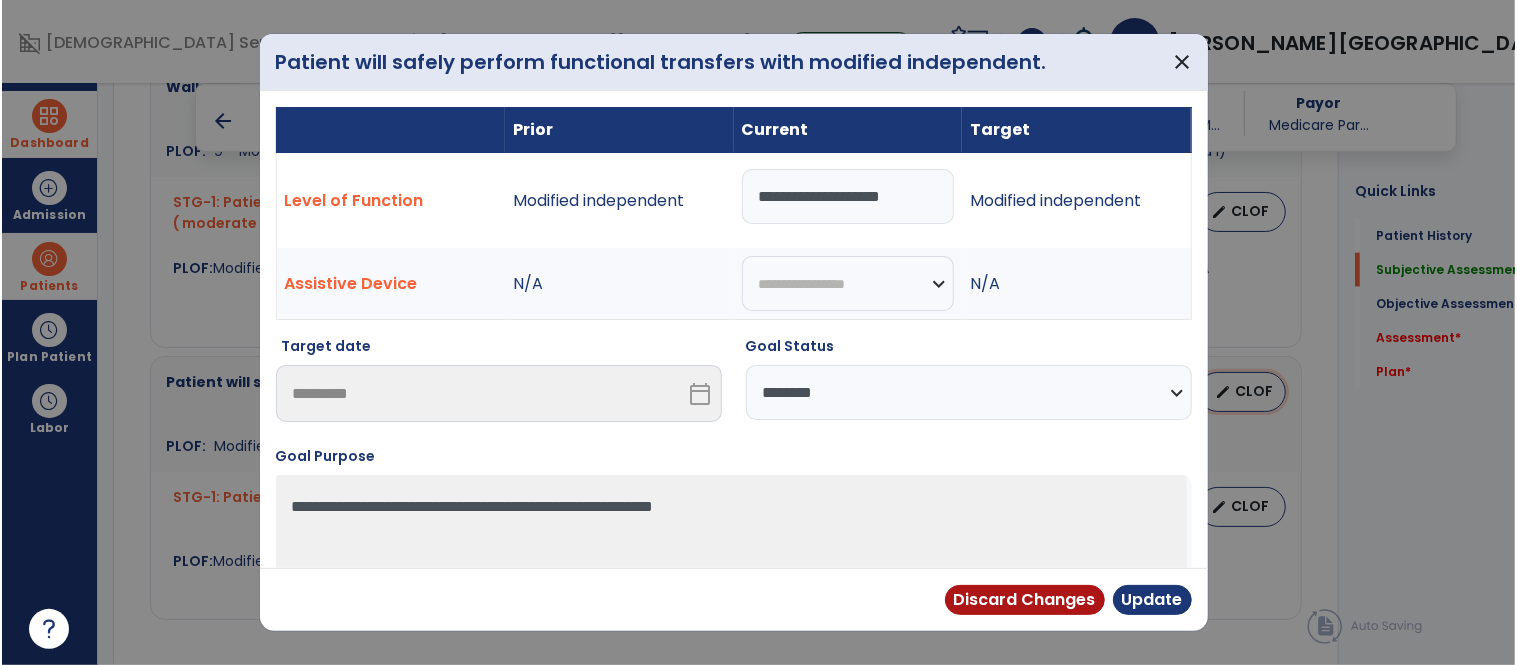 scroll, scrollTop: 1431, scrollLeft: 0, axis: vertical 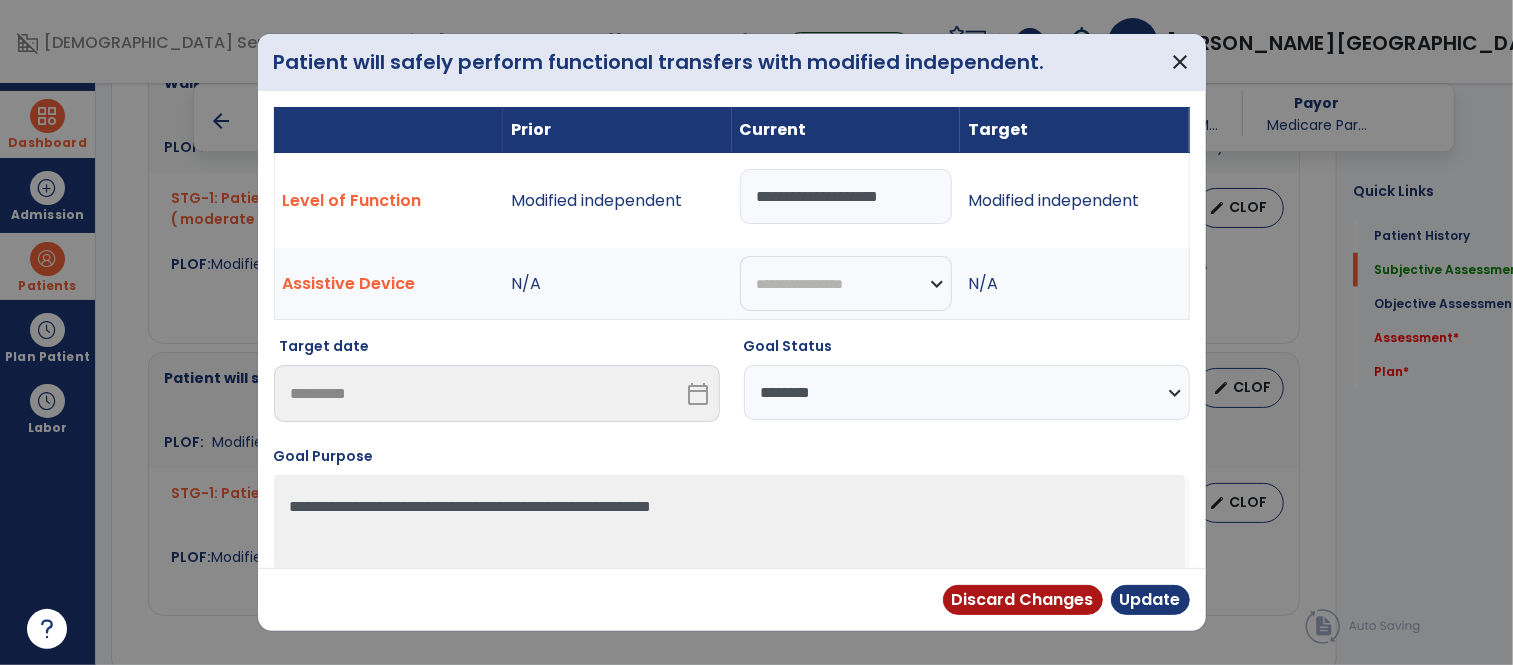 click on "**********" at bounding box center [846, 196] 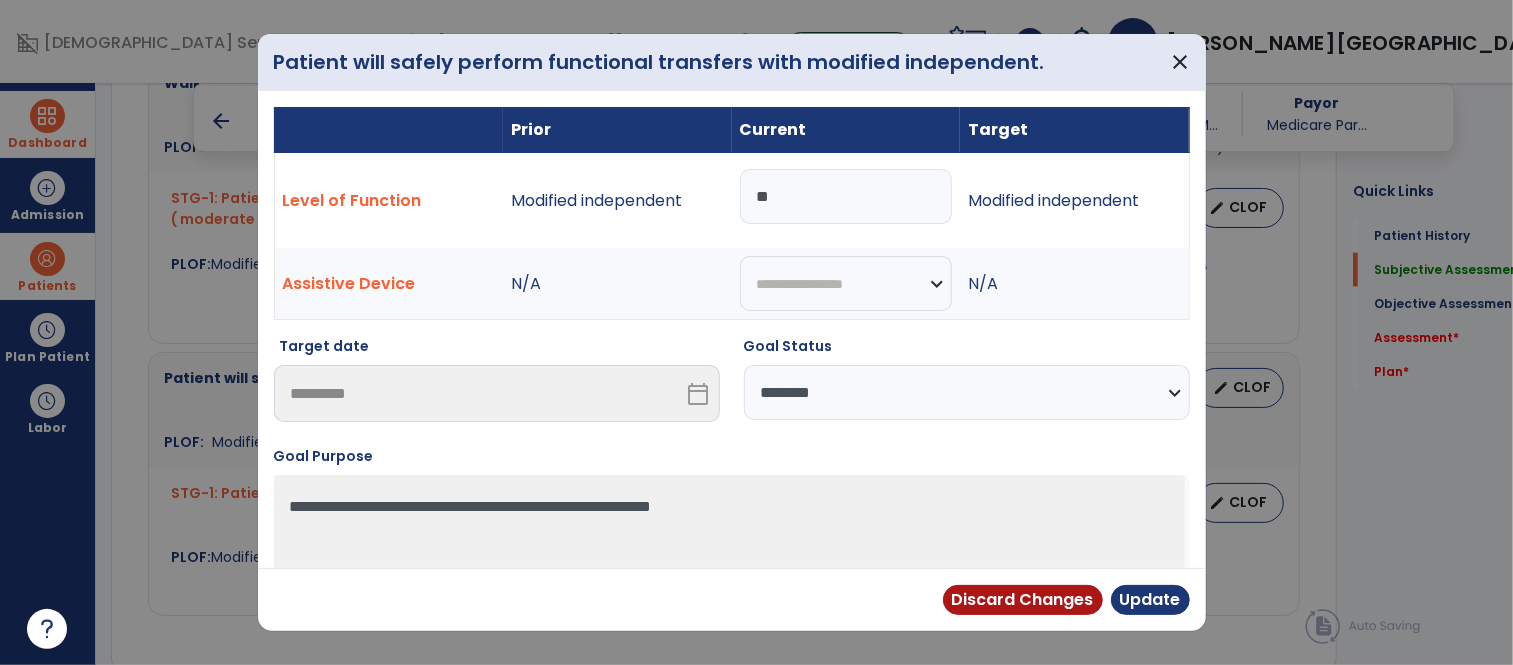 type on "*" 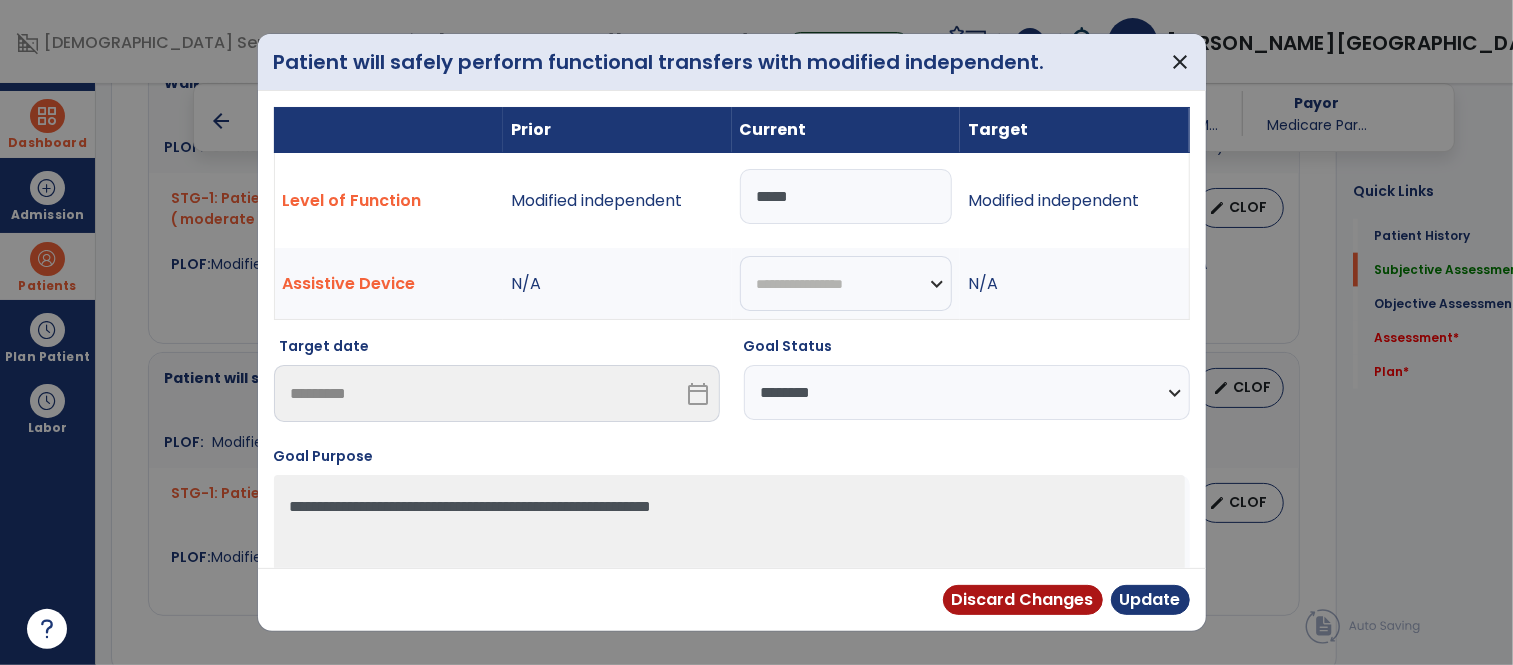 type on "*****" 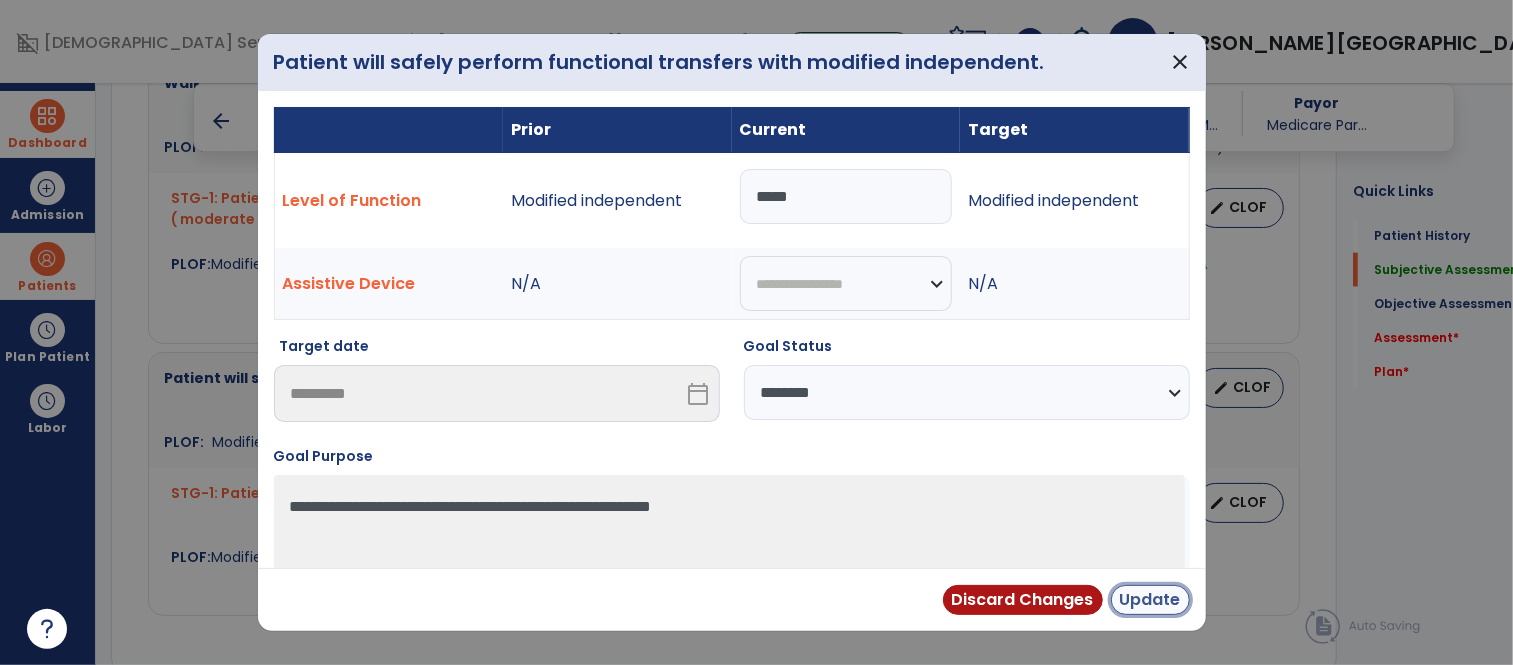 click on "Update" at bounding box center [1150, 600] 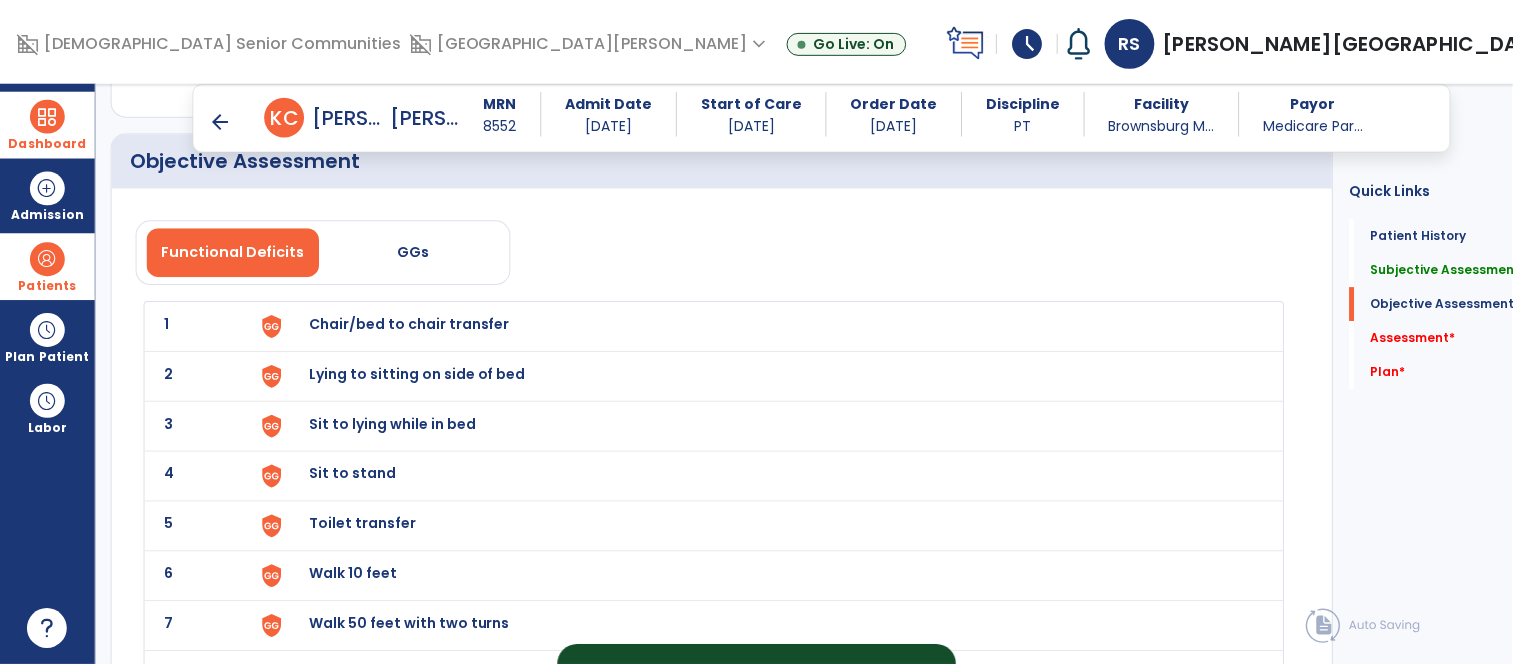 scroll, scrollTop: 1984, scrollLeft: 0, axis: vertical 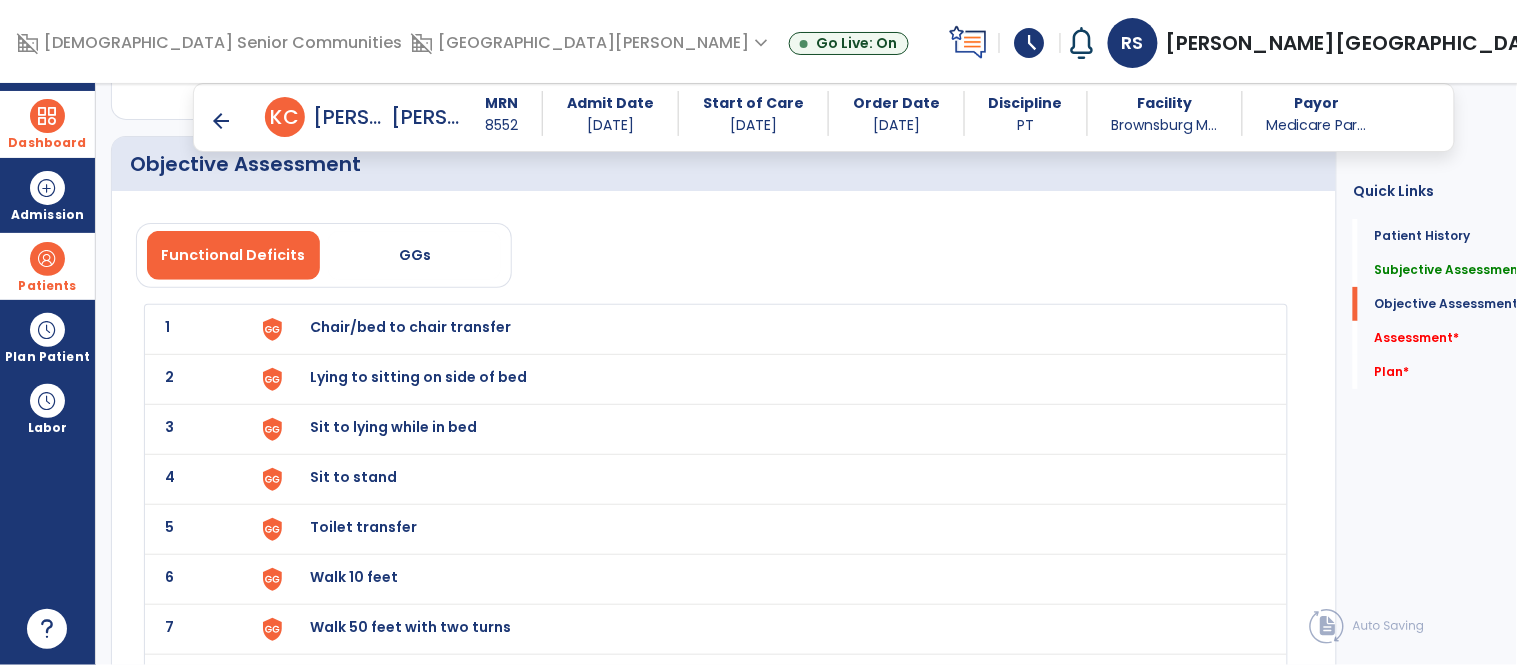 click on "Chair/bed to chair transfer" at bounding box center (766, 329) 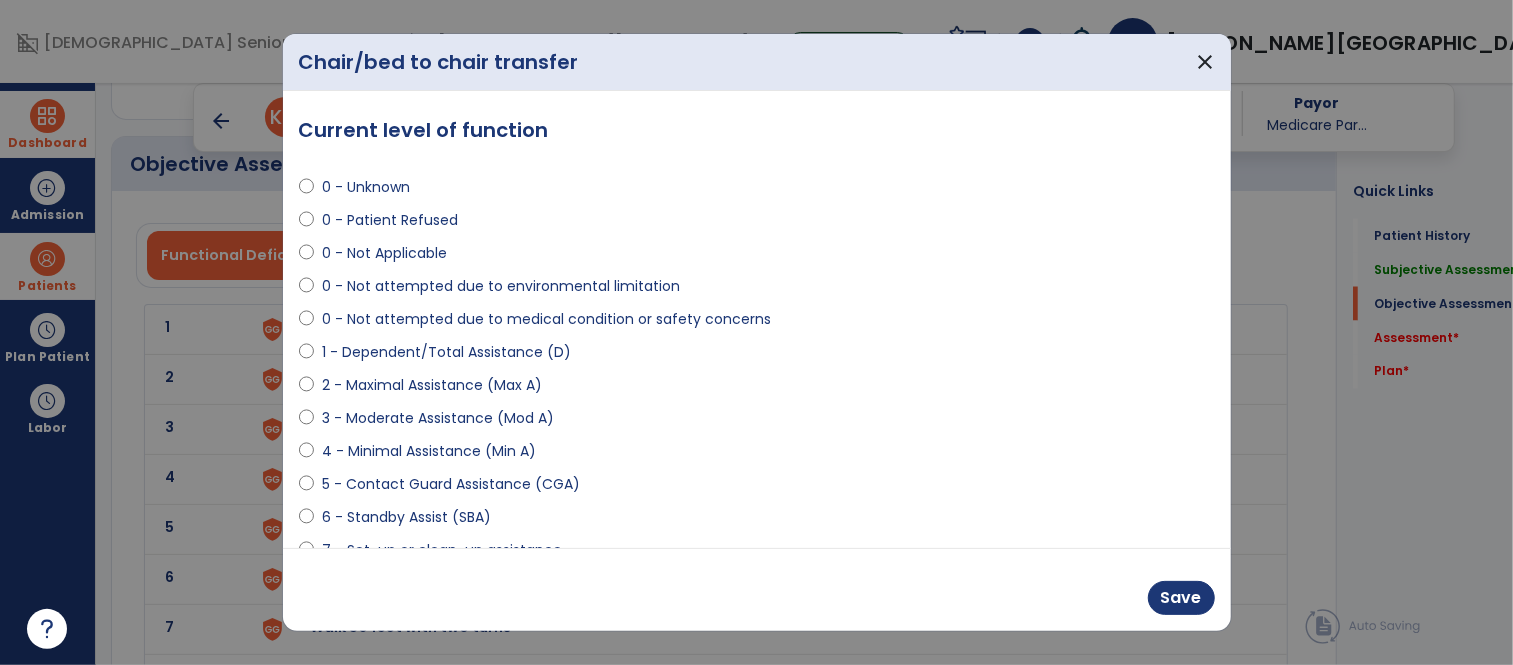 scroll, scrollTop: 1984, scrollLeft: 0, axis: vertical 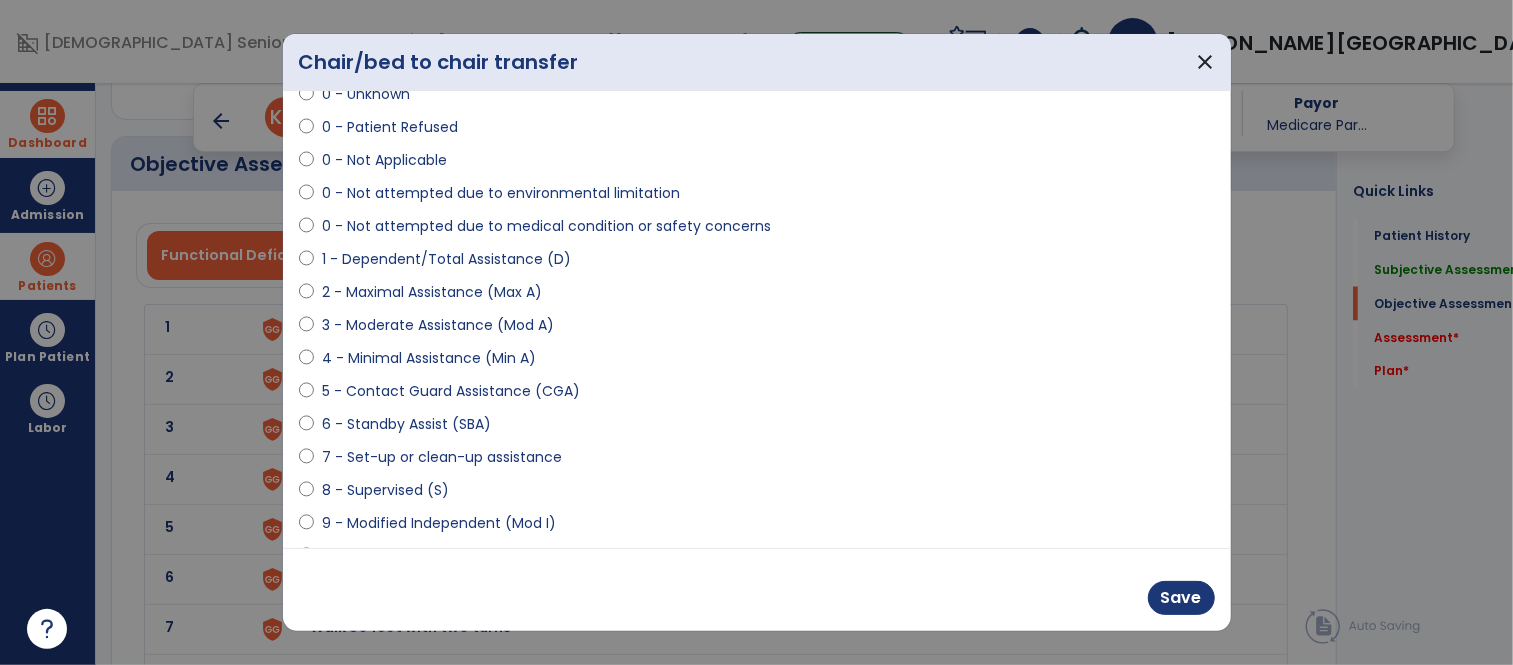 select on "**********" 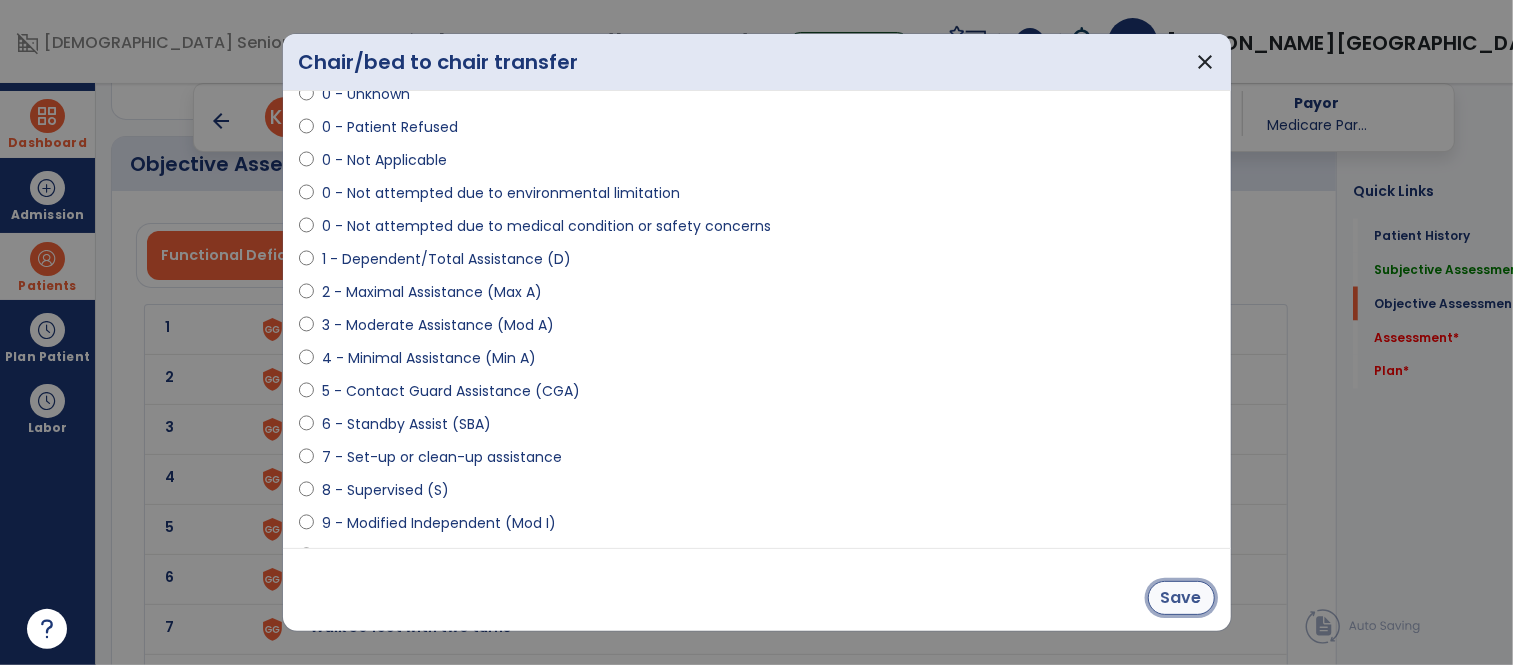 click on "Save" at bounding box center (1181, 598) 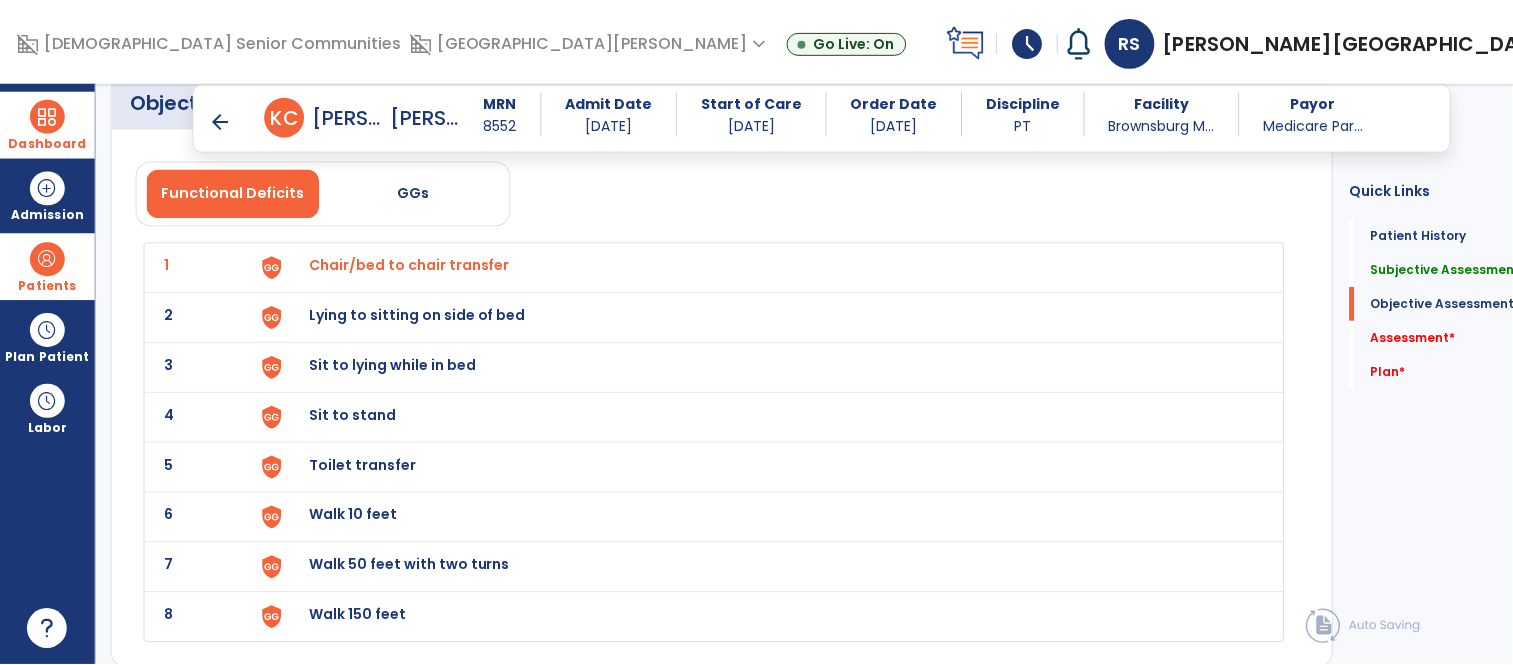 scroll, scrollTop: 2056, scrollLeft: 0, axis: vertical 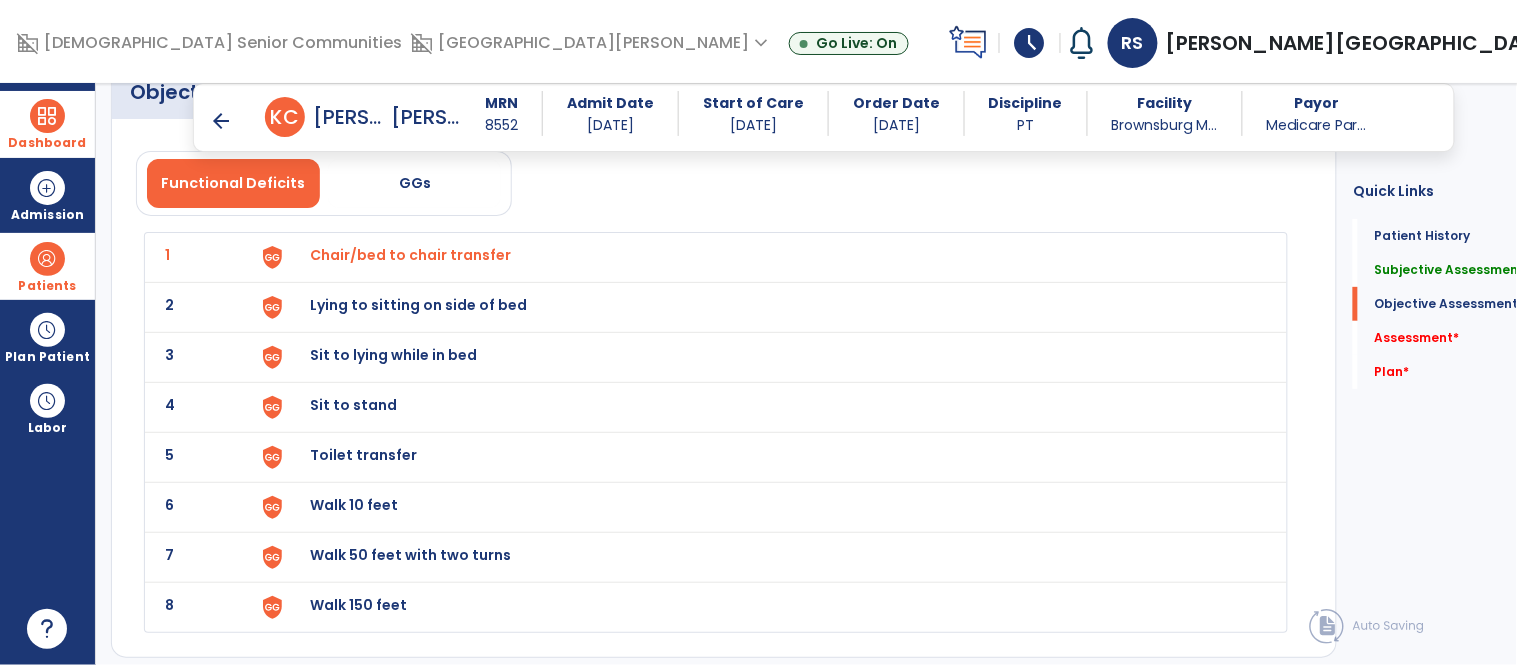 click on "Lying to sitting on side of bed" at bounding box center (766, 257) 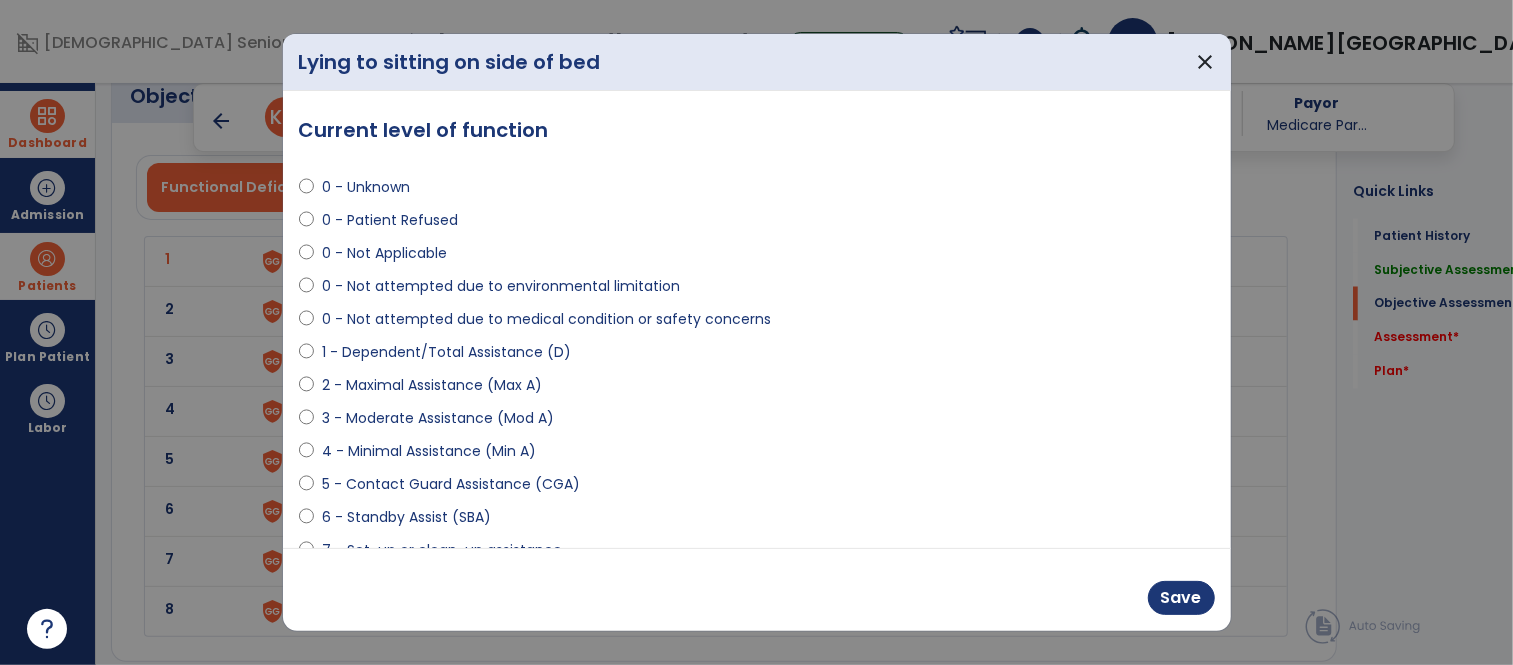 scroll, scrollTop: 2056, scrollLeft: 0, axis: vertical 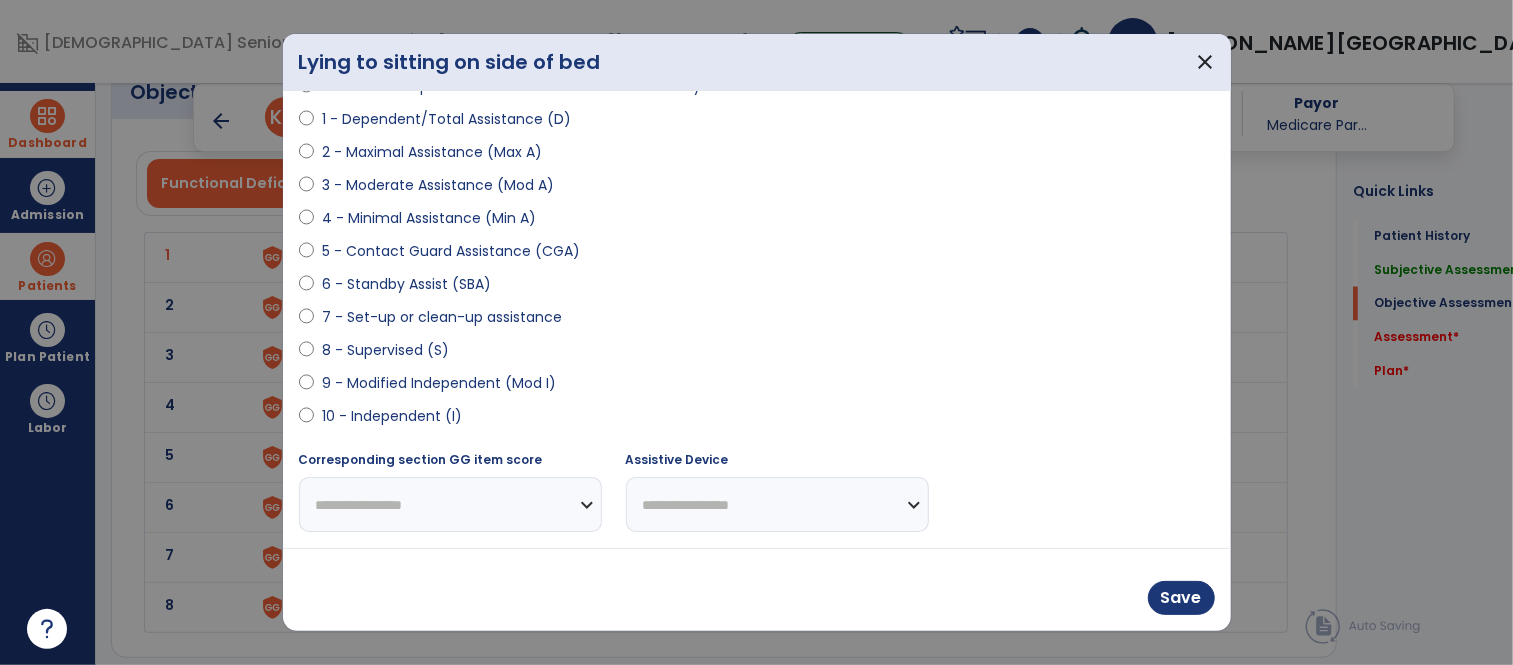 select on "**********" 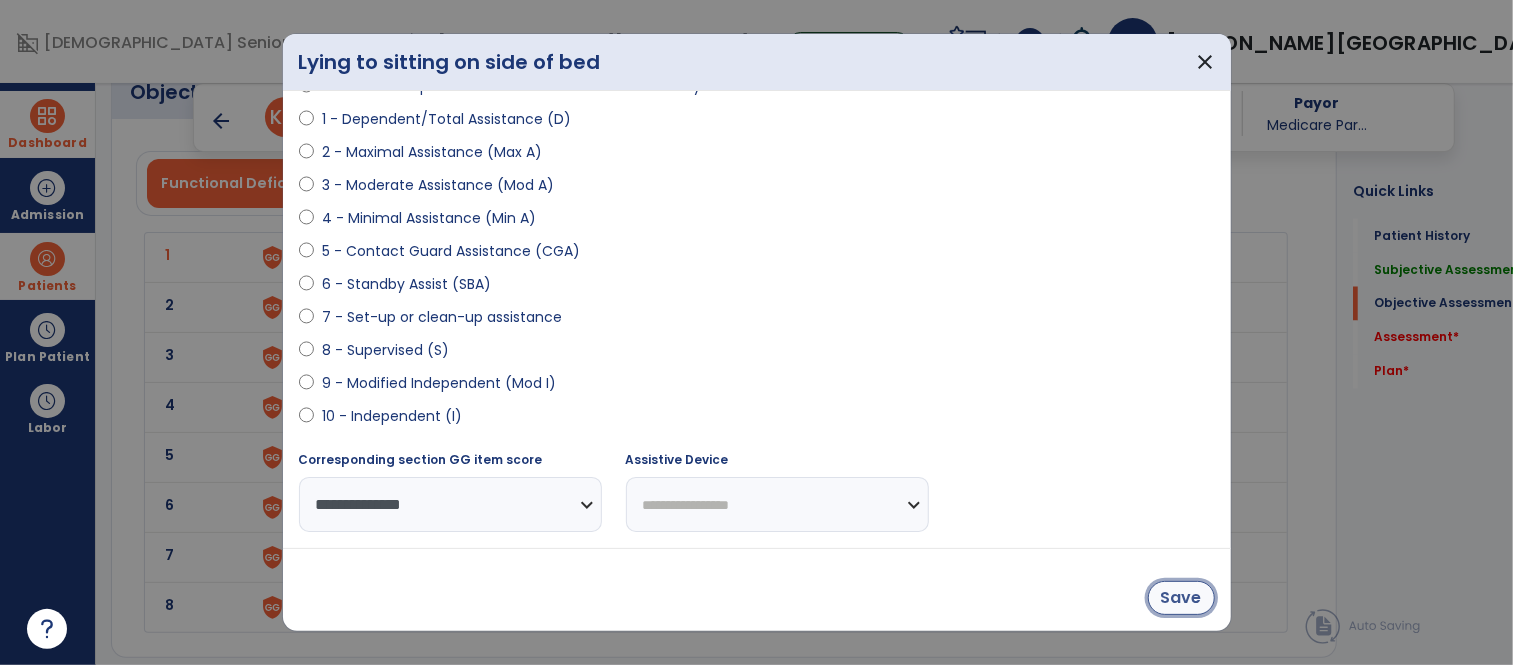 click on "Save" at bounding box center (1181, 598) 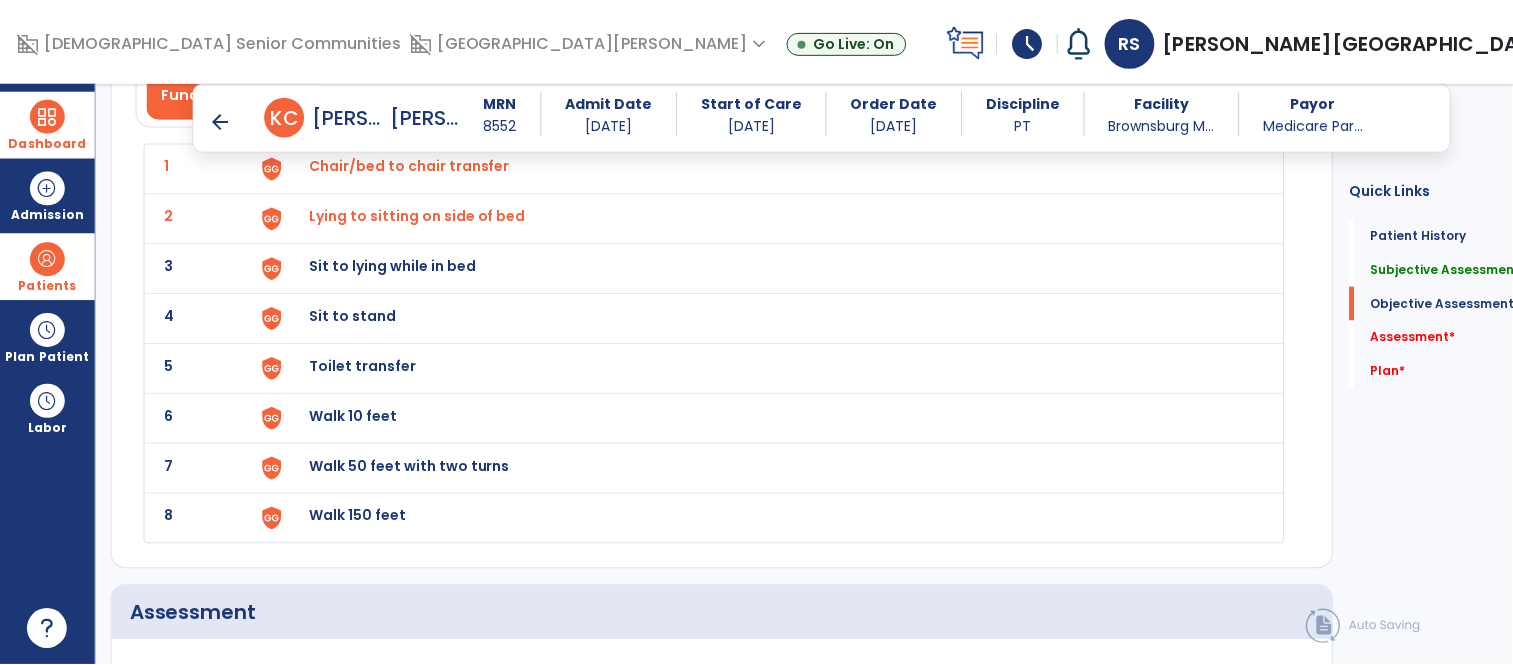 scroll, scrollTop: 2145, scrollLeft: 0, axis: vertical 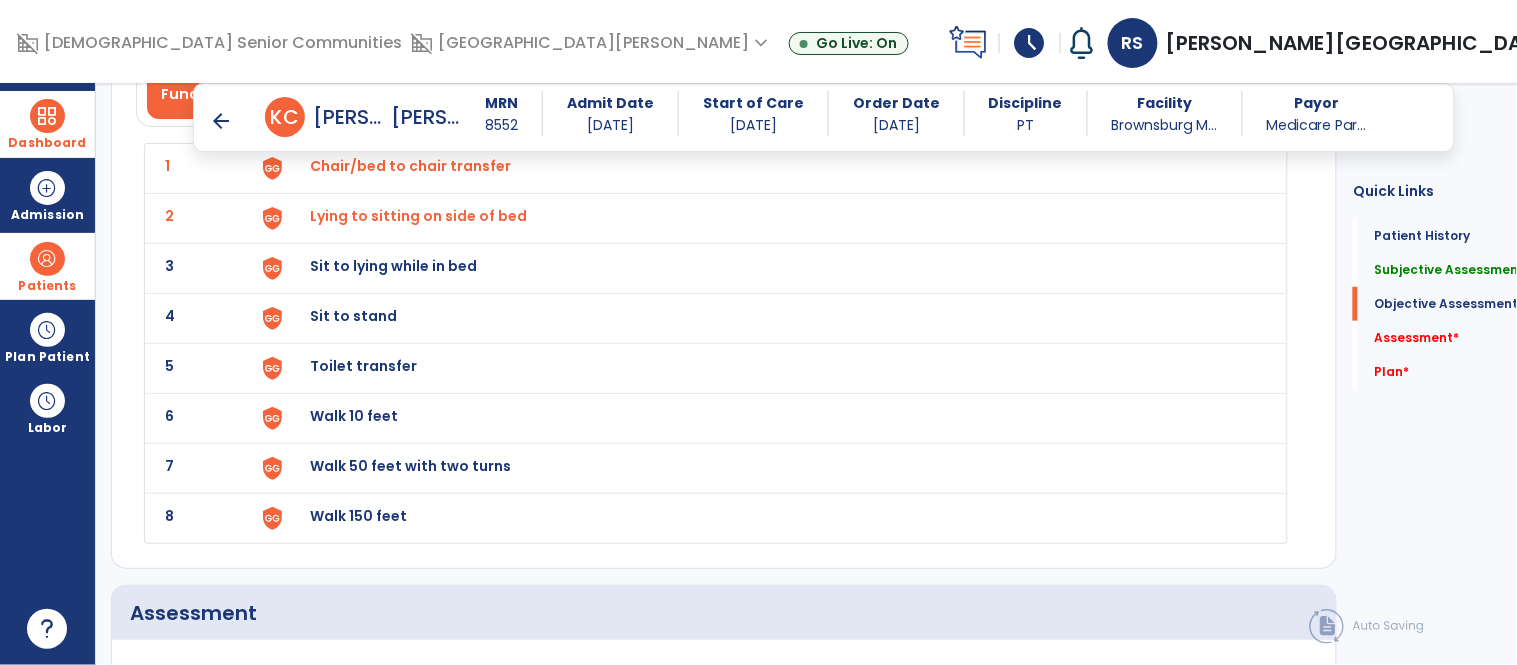 click on "Sit to lying while in bed" at bounding box center (766, 168) 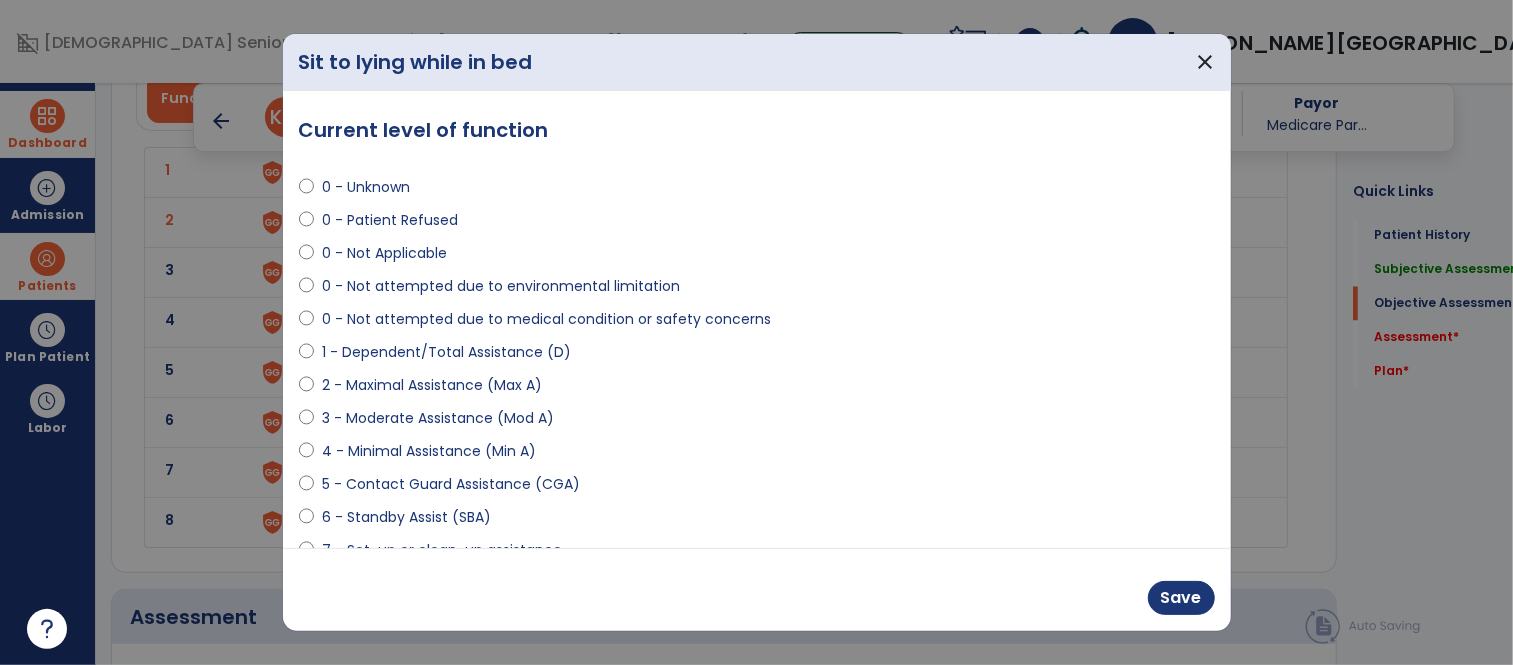 scroll, scrollTop: 2145, scrollLeft: 0, axis: vertical 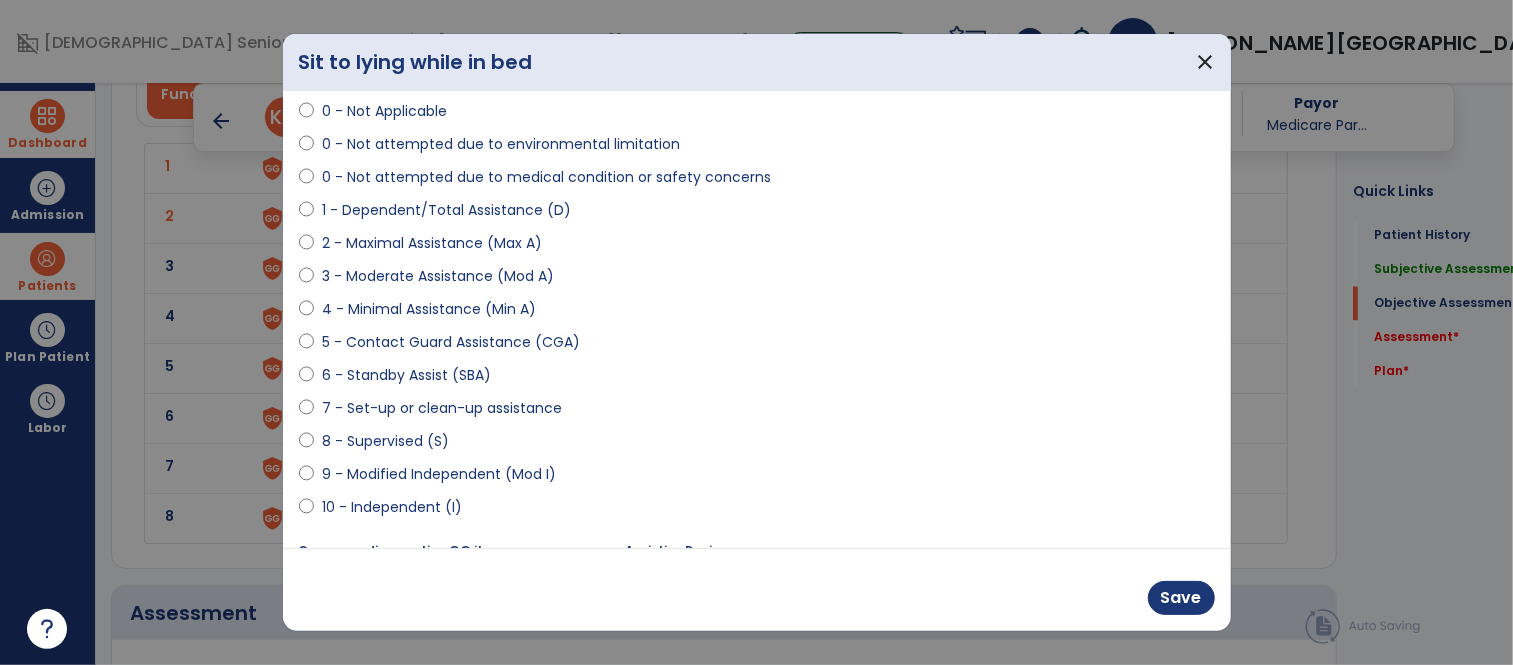 select on "**********" 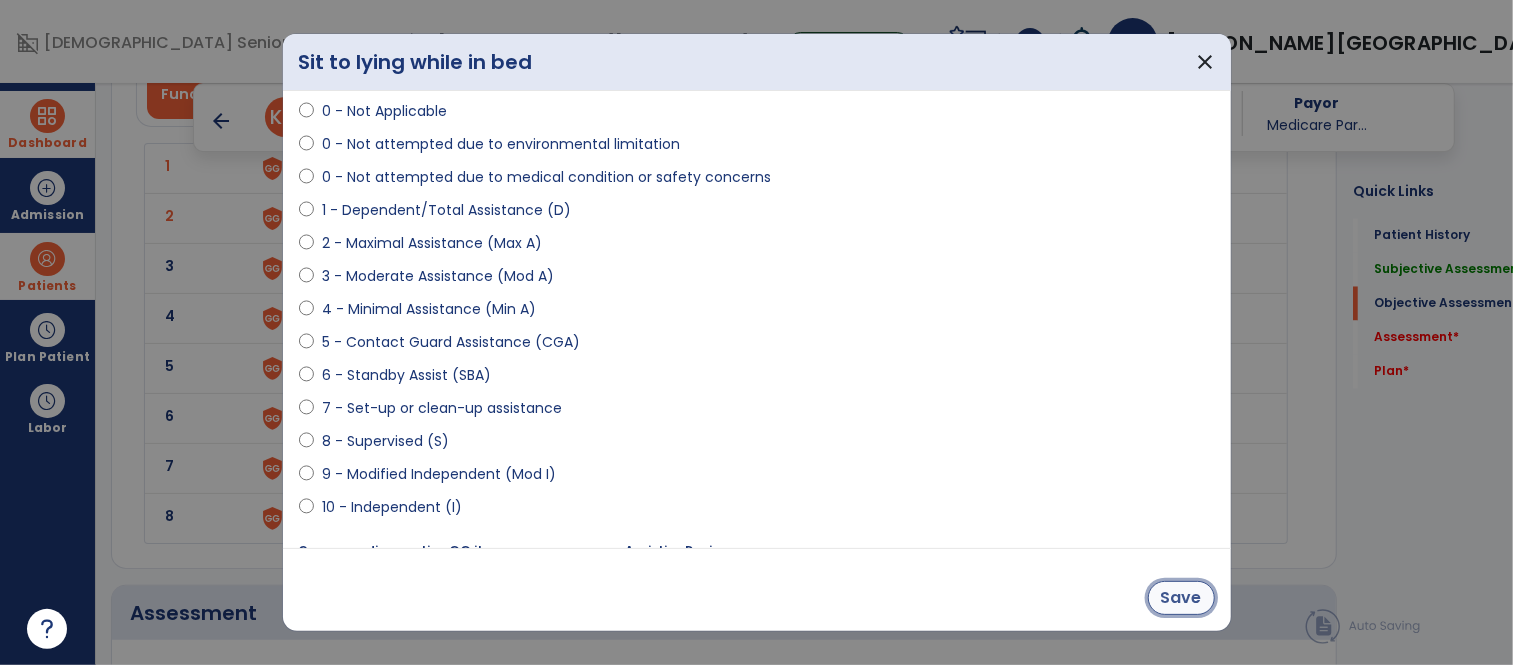 click on "Save" at bounding box center [1181, 598] 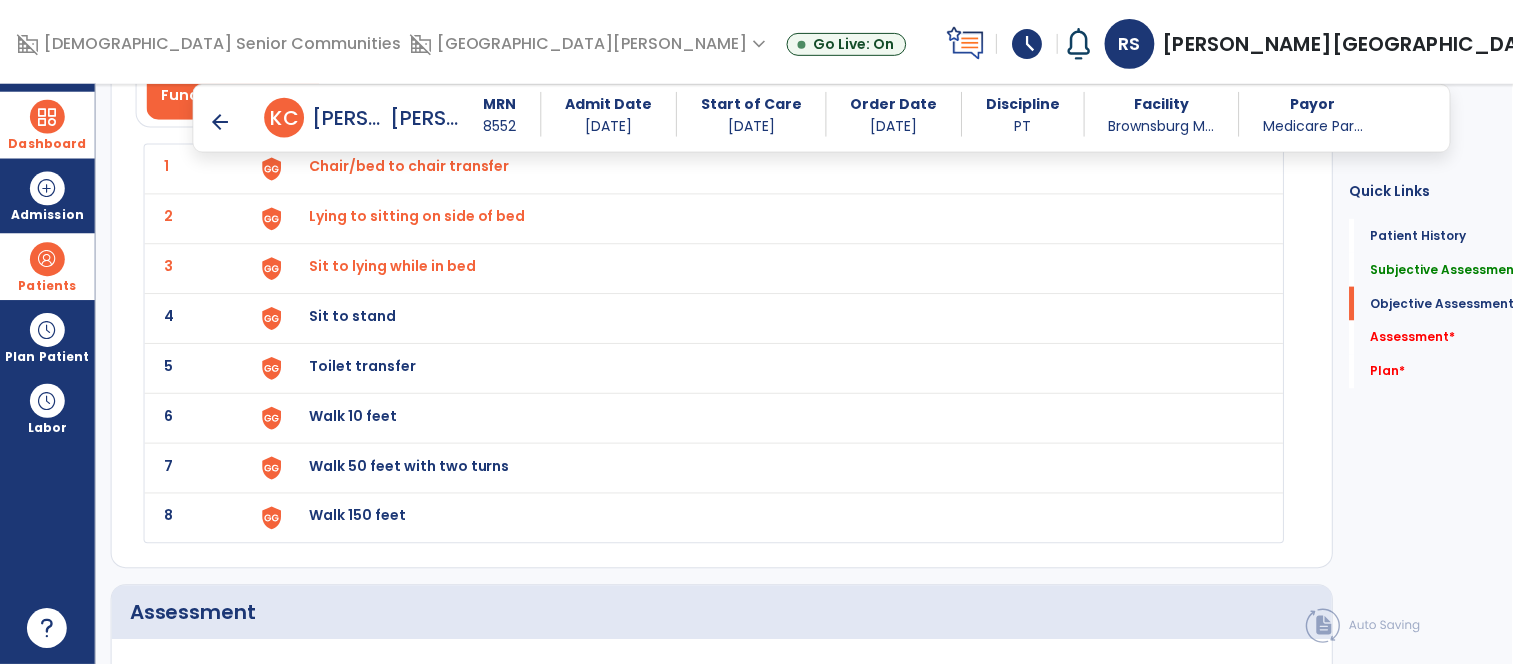 scroll, scrollTop: 2185, scrollLeft: 0, axis: vertical 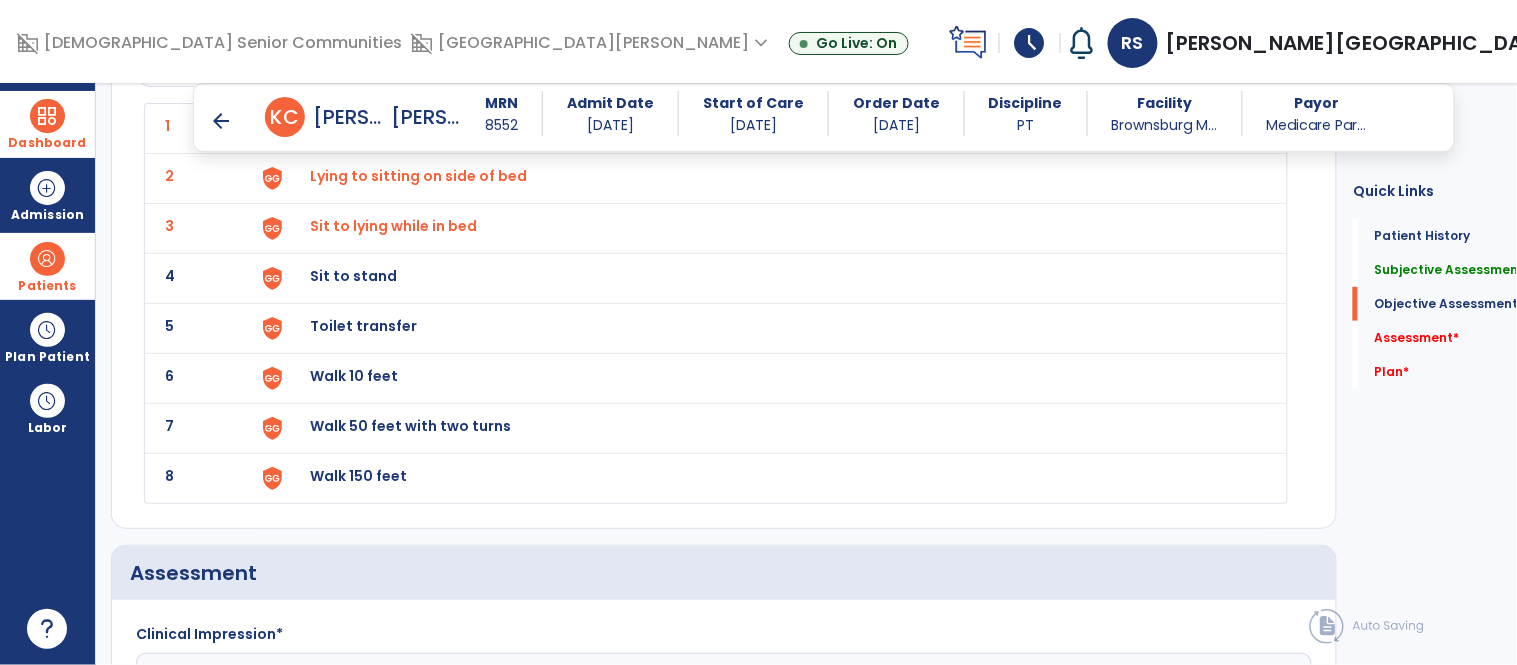 click on "4 Sit to stand" 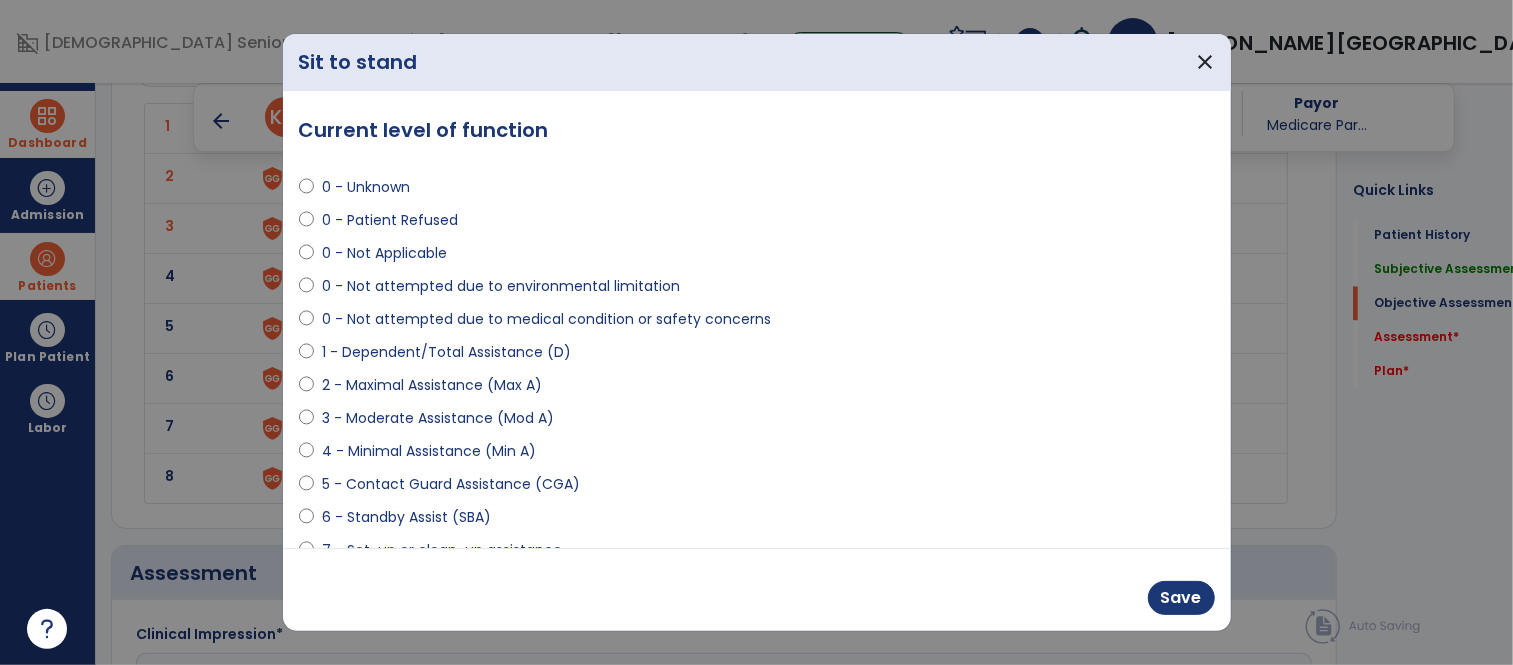scroll, scrollTop: 2185, scrollLeft: 0, axis: vertical 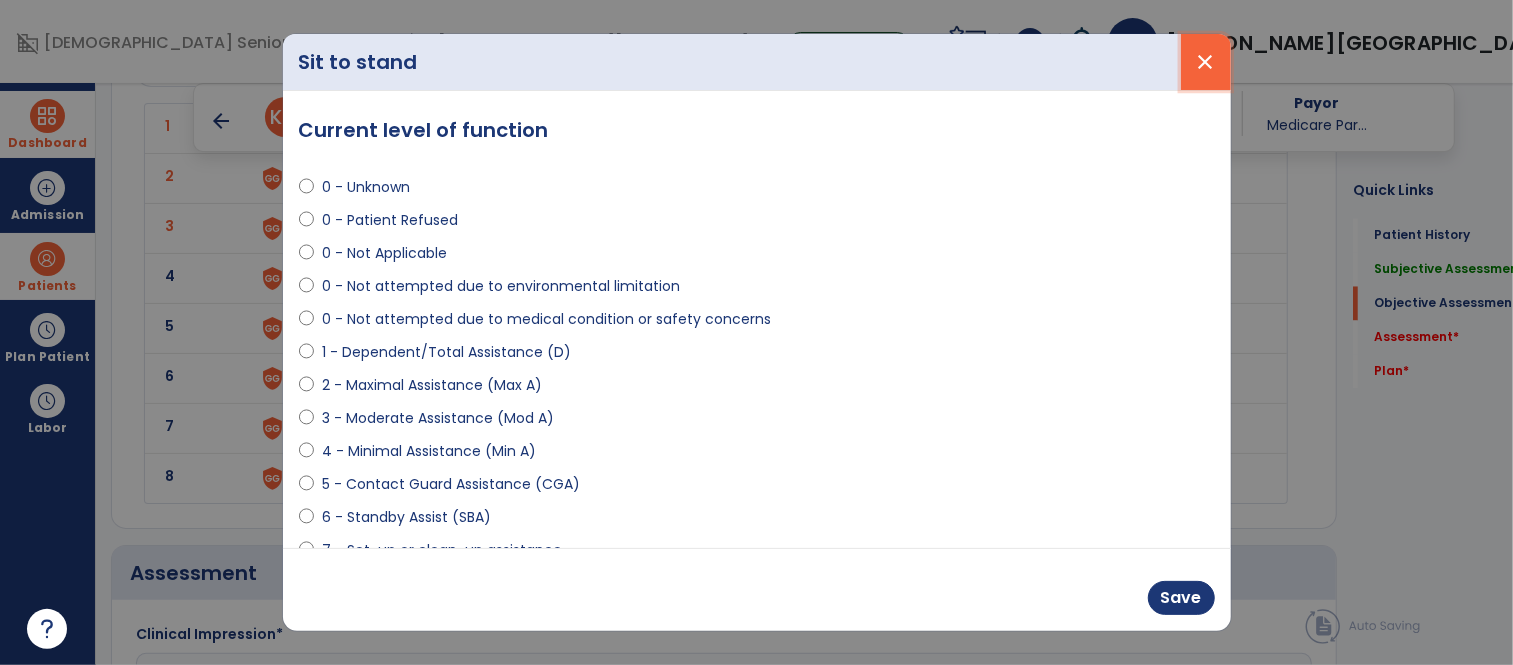 click on "close" at bounding box center [1206, 62] 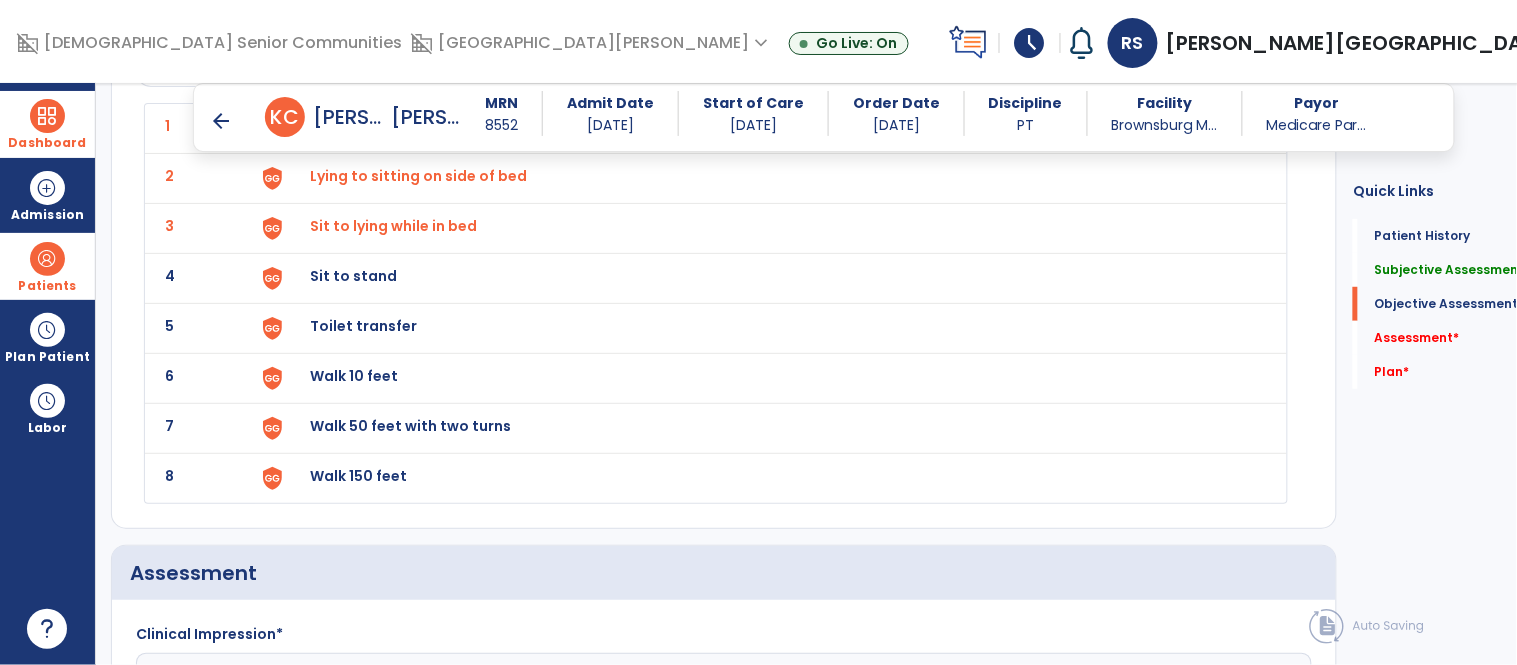 click on "Sit to stand" at bounding box center (766, 128) 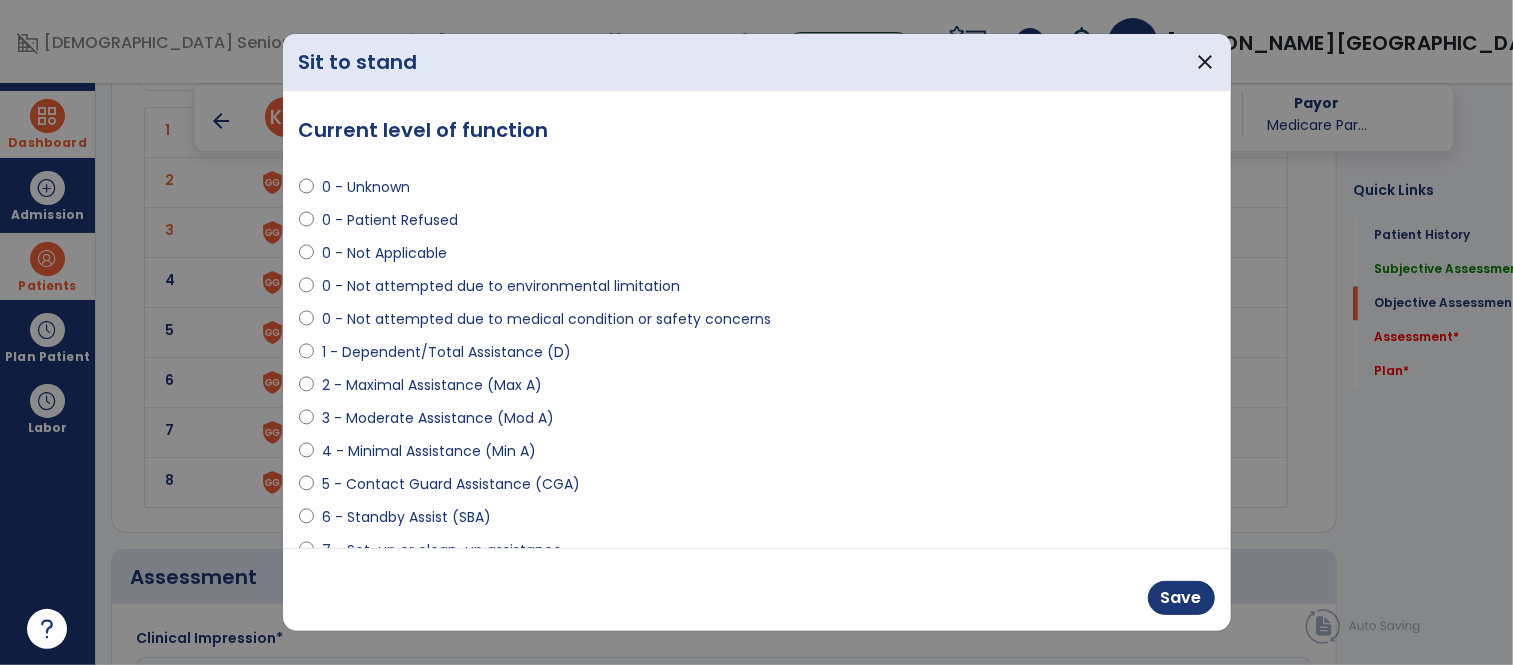 scroll, scrollTop: 2185, scrollLeft: 0, axis: vertical 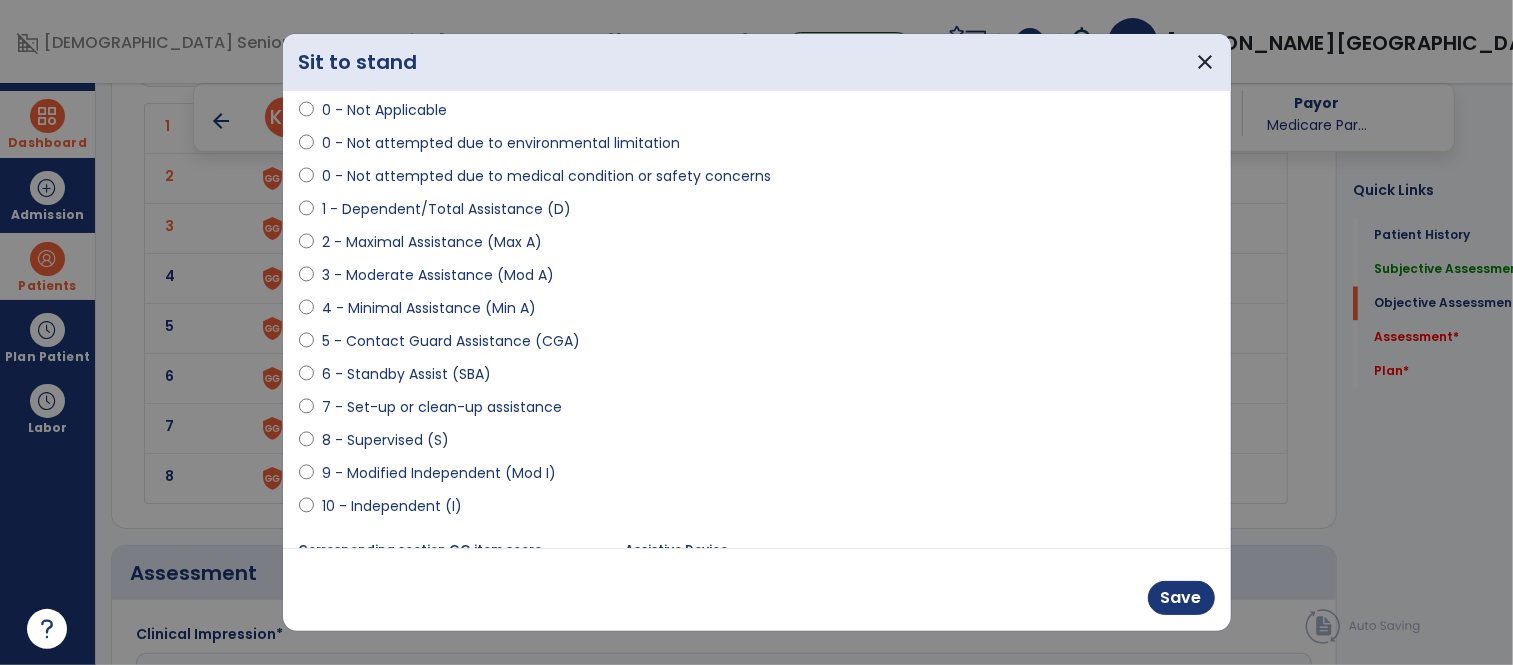 select on "**********" 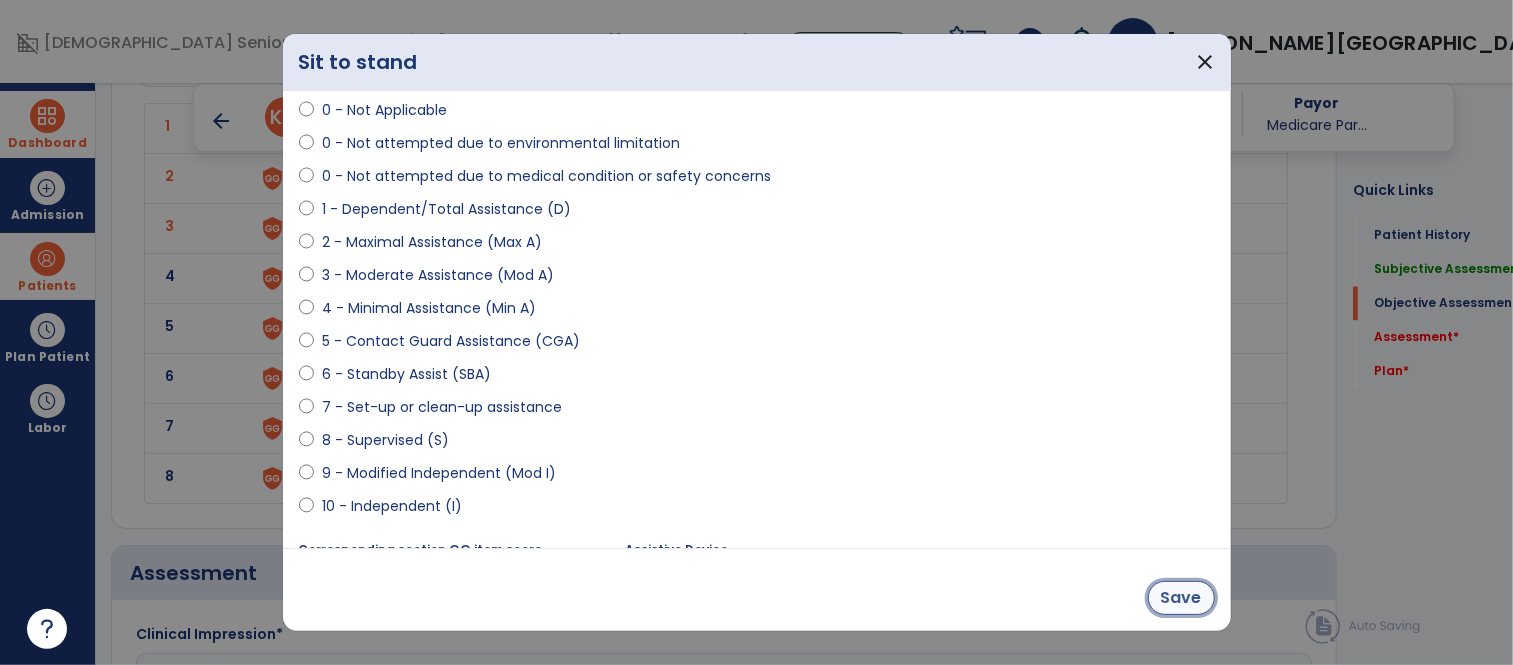 click on "Save" at bounding box center [1181, 598] 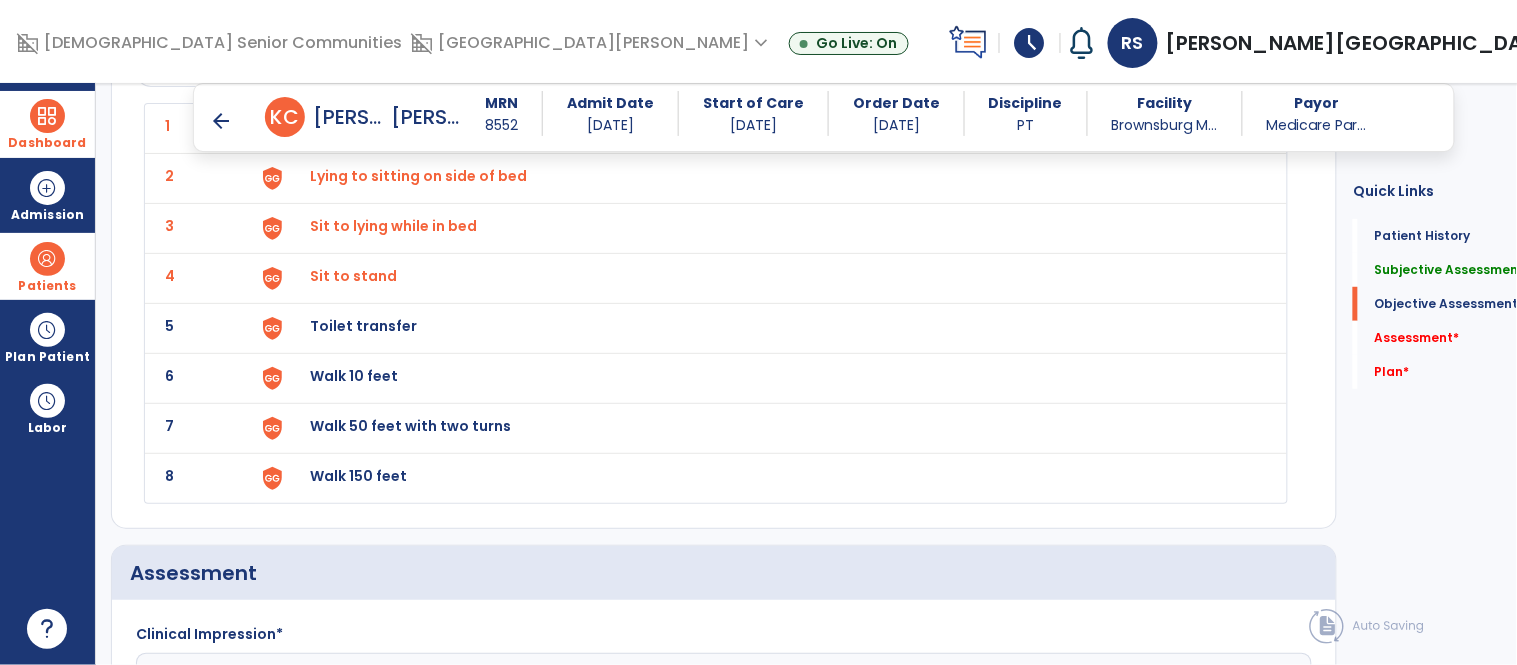 click on "Toilet transfer" at bounding box center (766, 128) 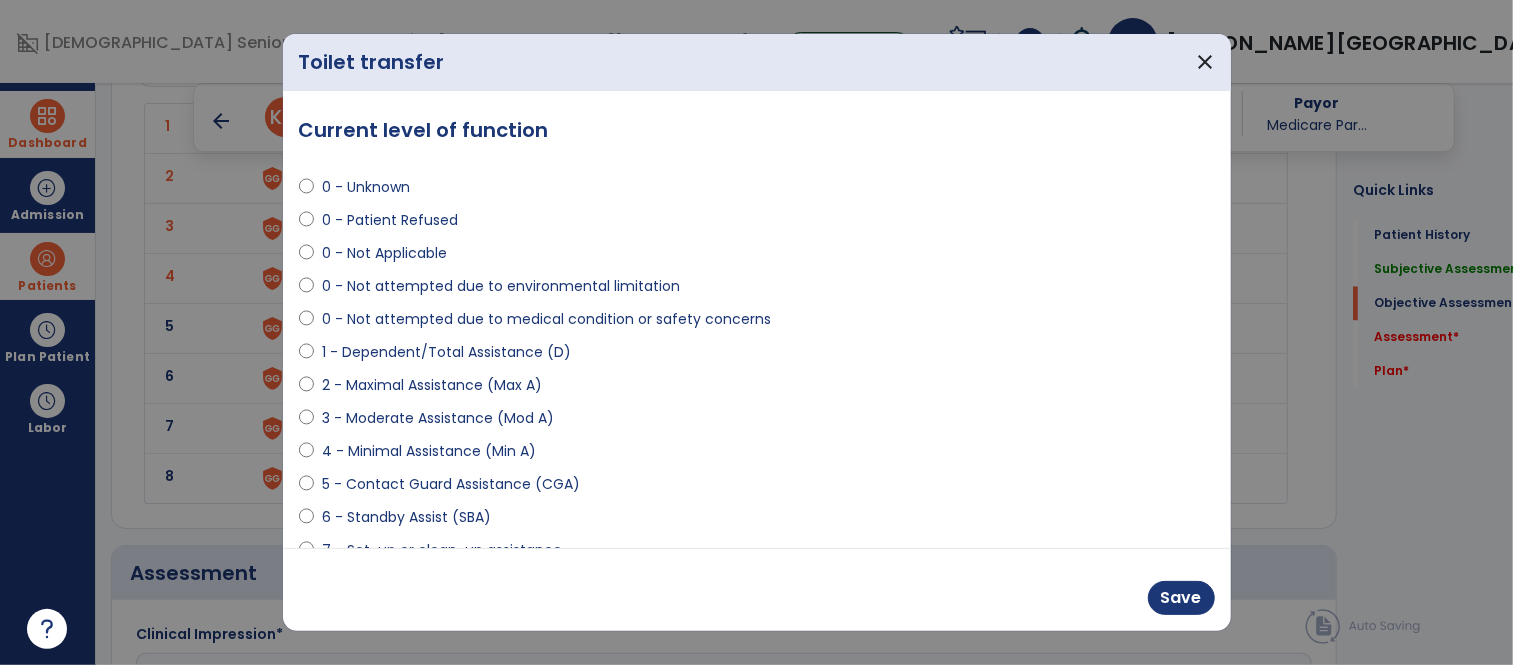 scroll, scrollTop: 2185, scrollLeft: 0, axis: vertical 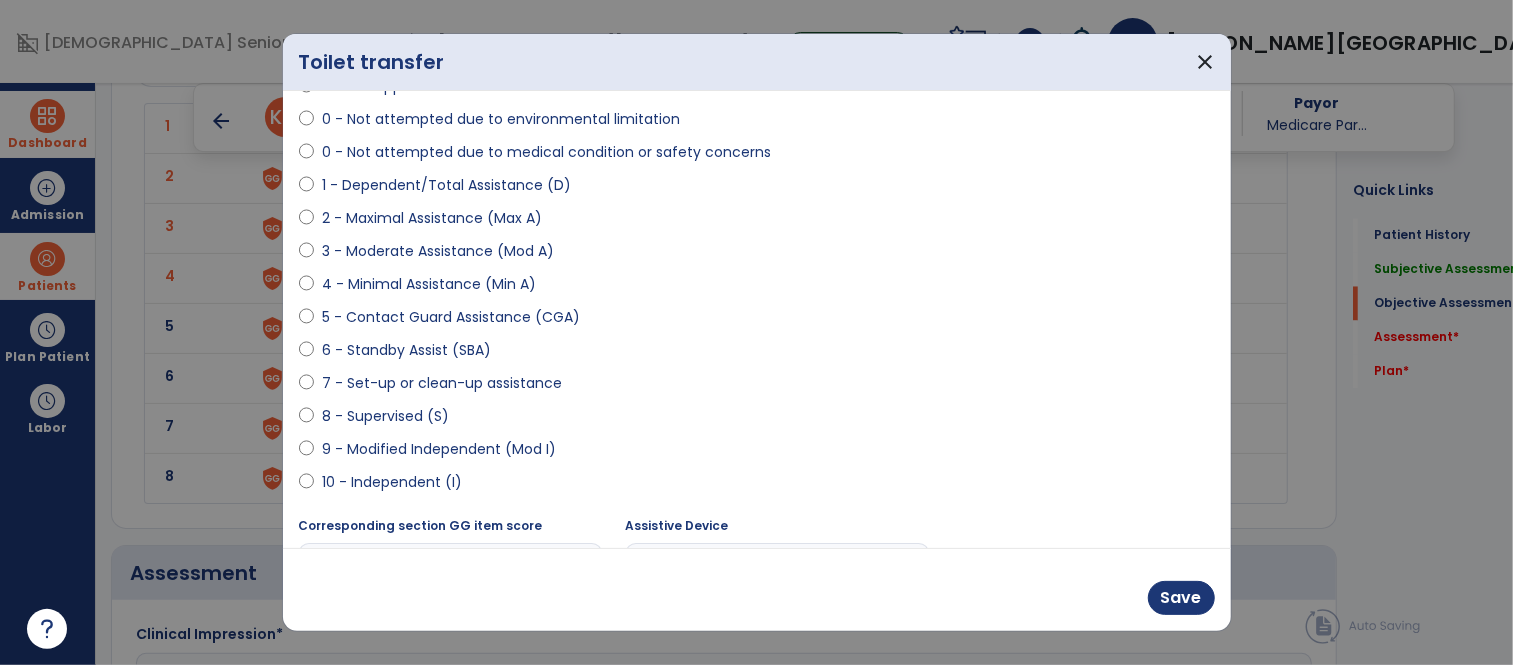 select on "**********" 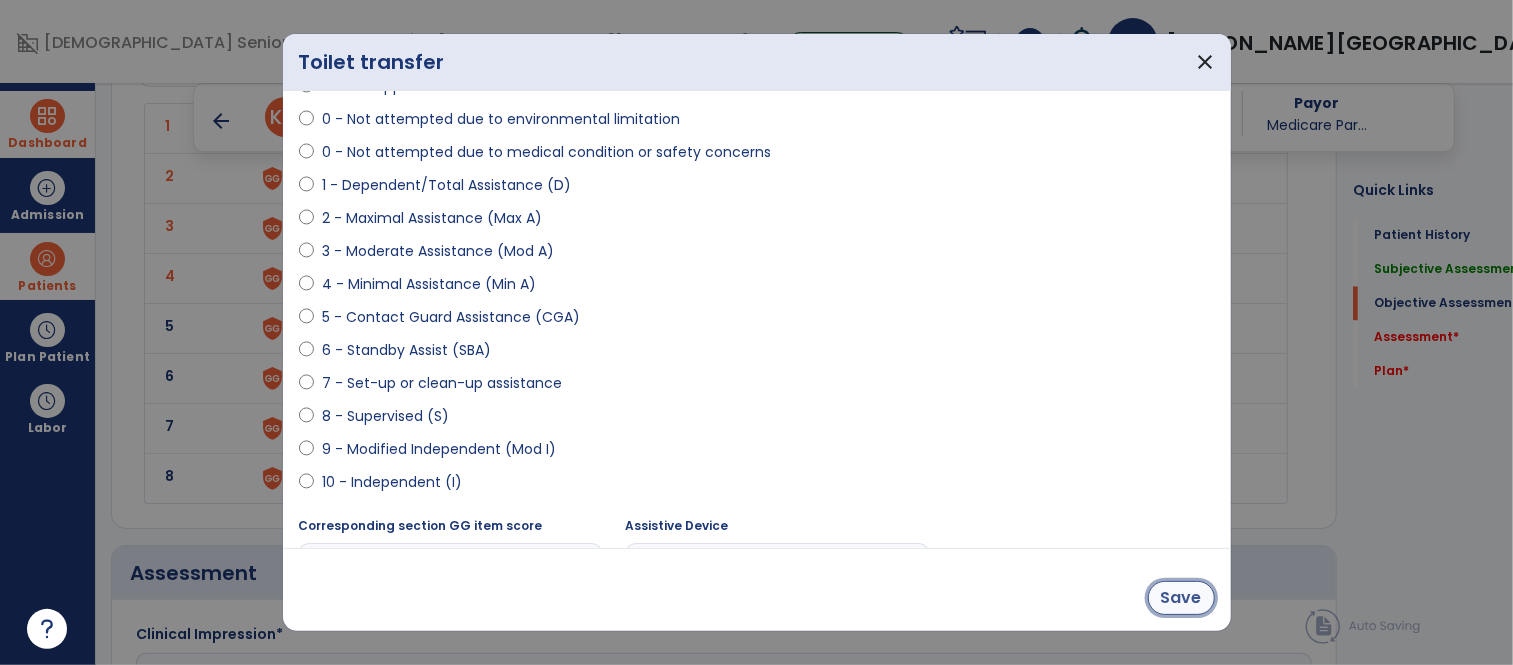 click on "Save" at bounding box center [1181, 598] 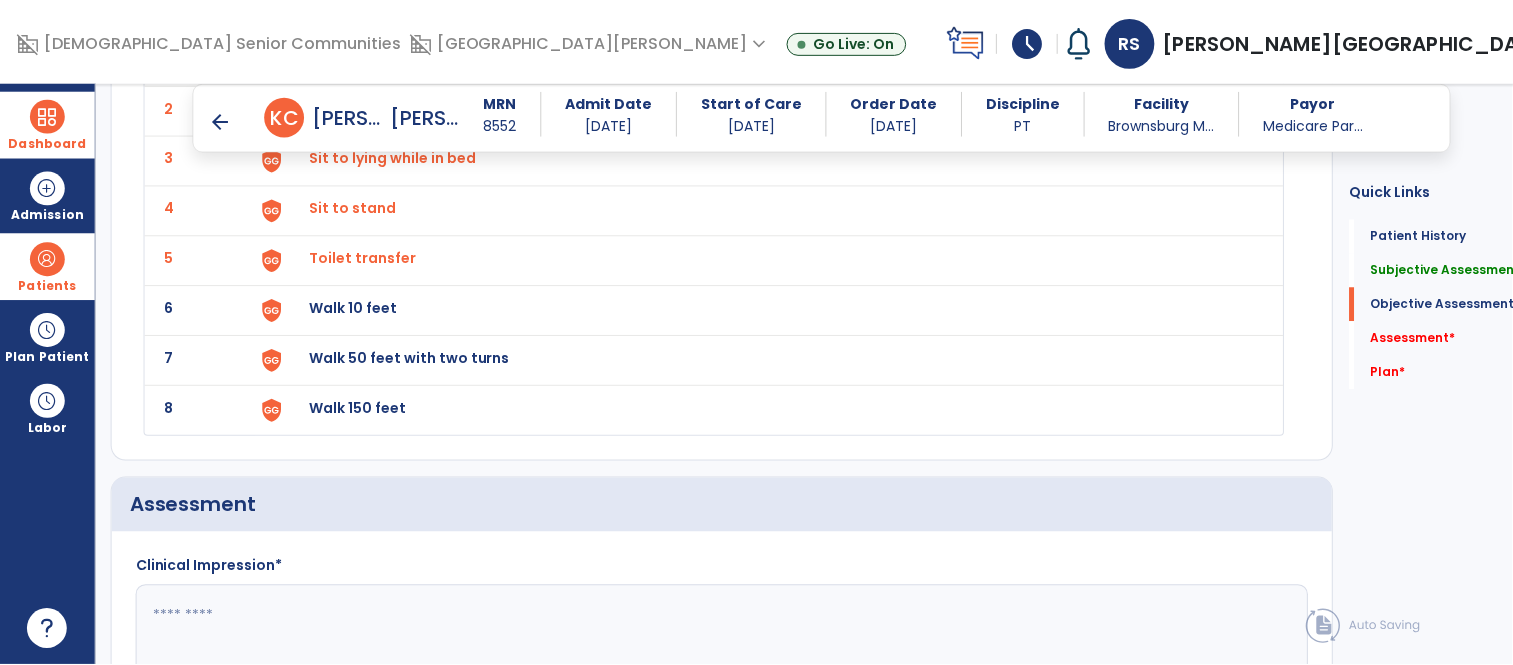 scroll, scrollTop: 2263, scrollLeft: 0, axis: vertical 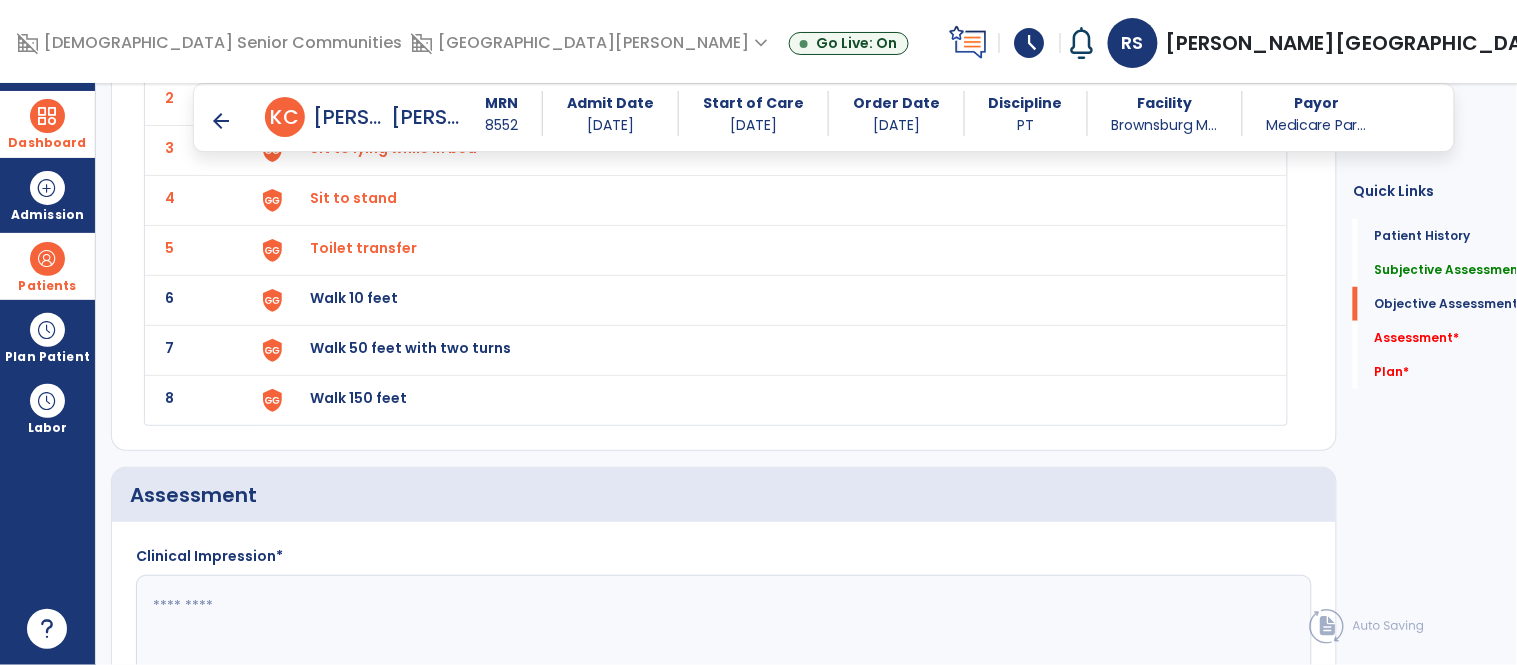 click on "Walk 10 feet" at bounding box center (766, 50) 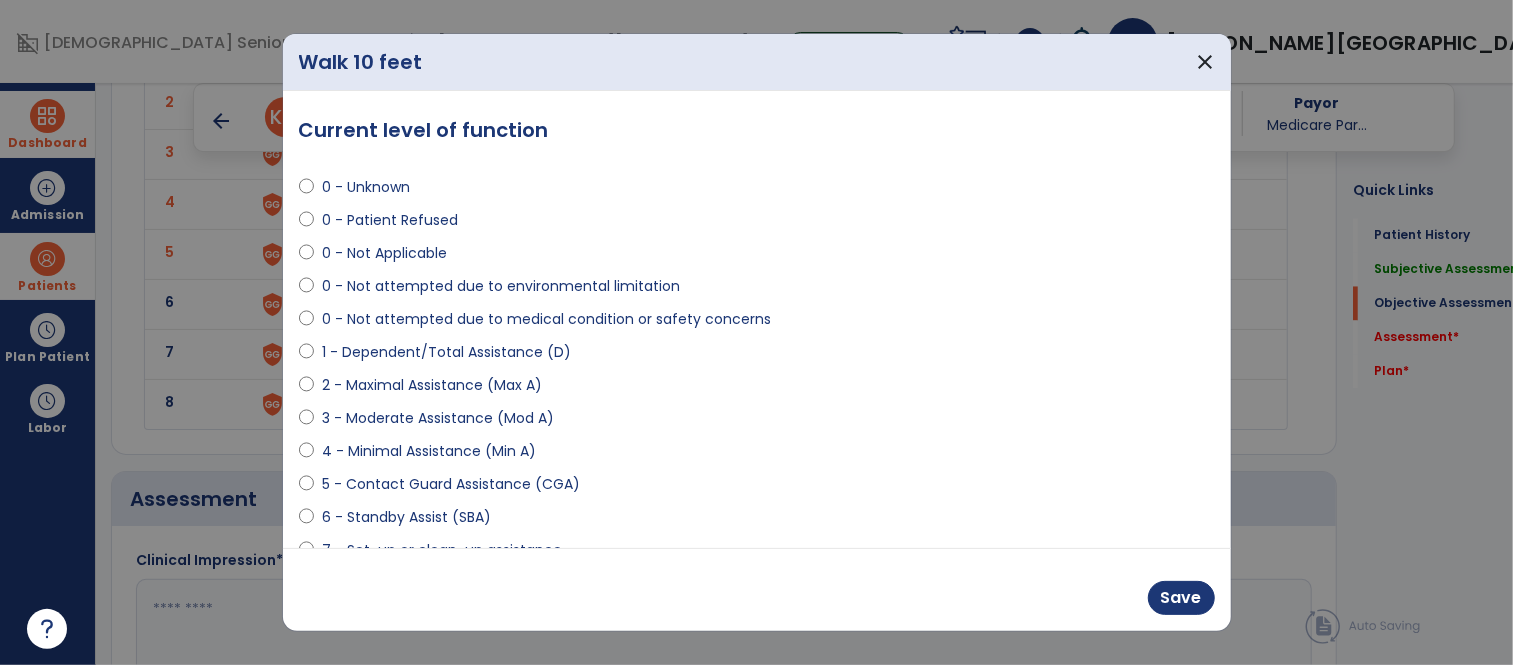 scroll, scrollTop: 2263, scrollLeft: 0, axis: vertical 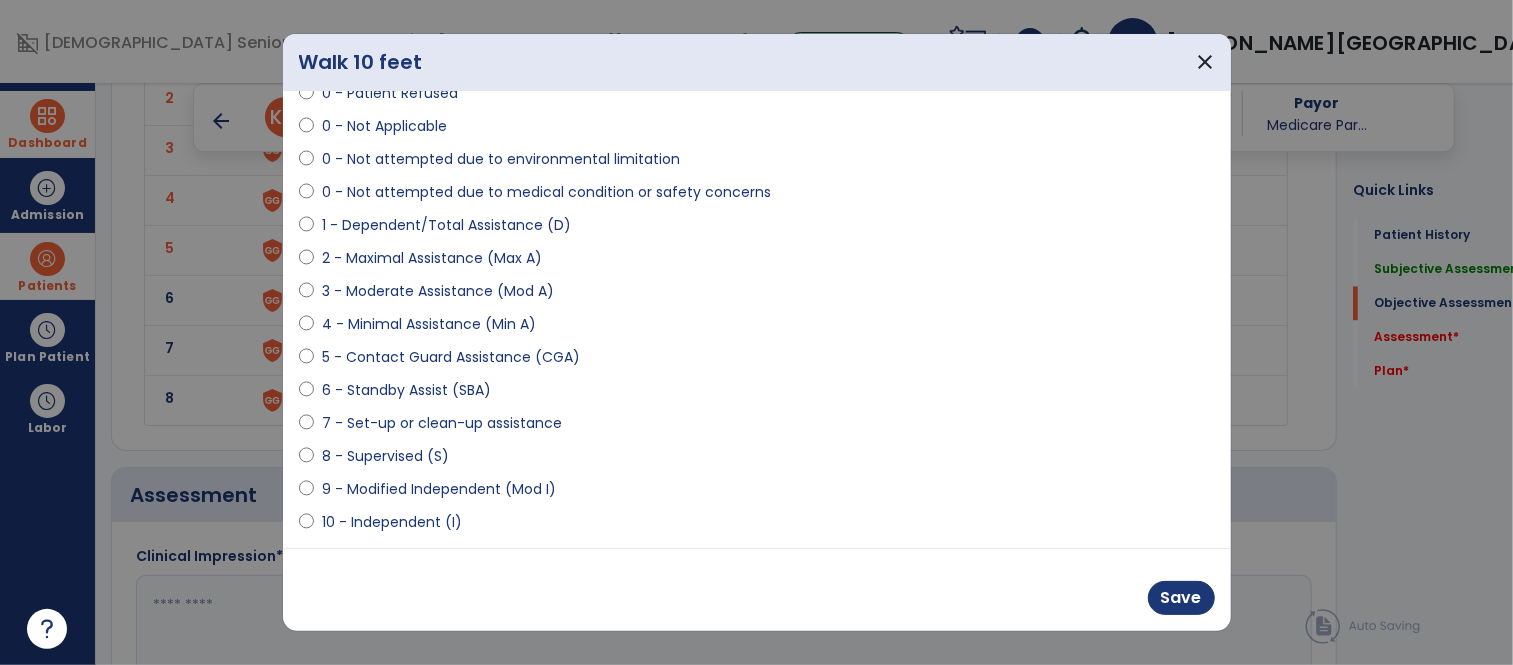 select on "**********" 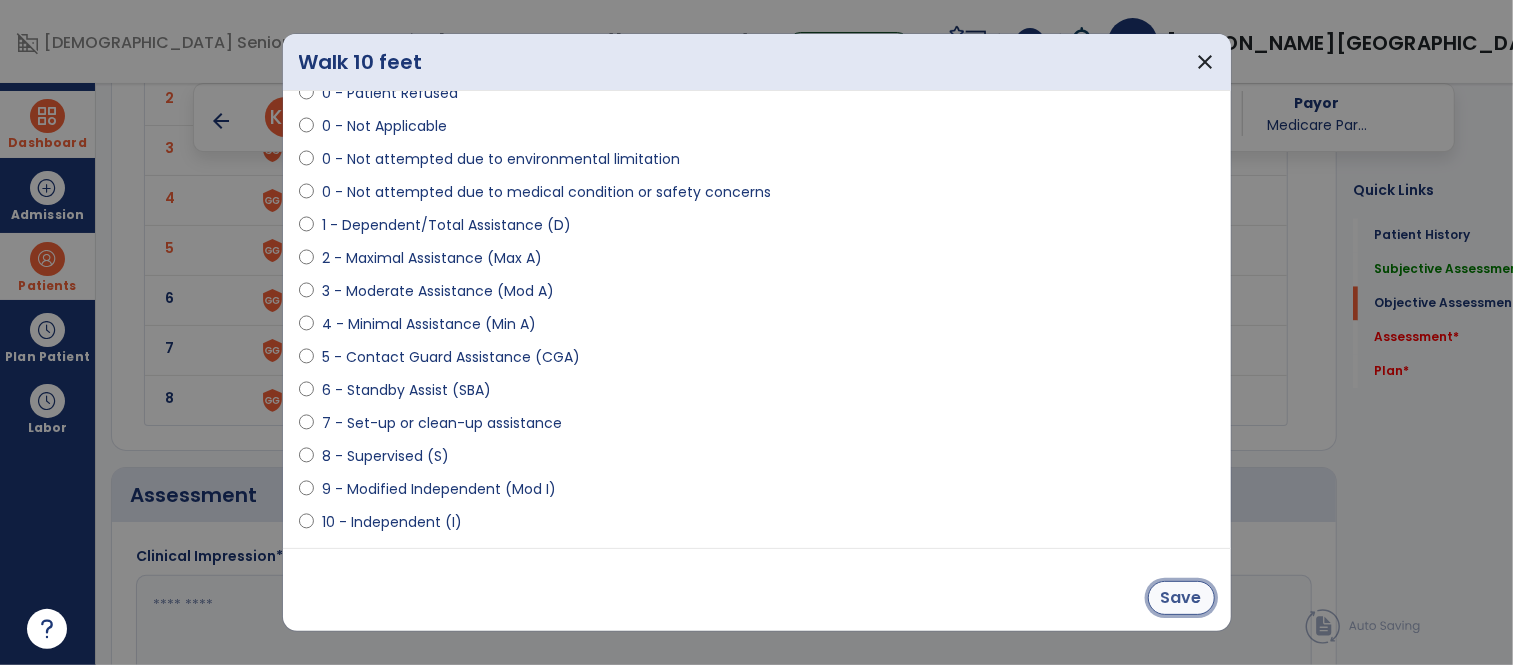 click on "Save" at bounding box center [1181, 598] 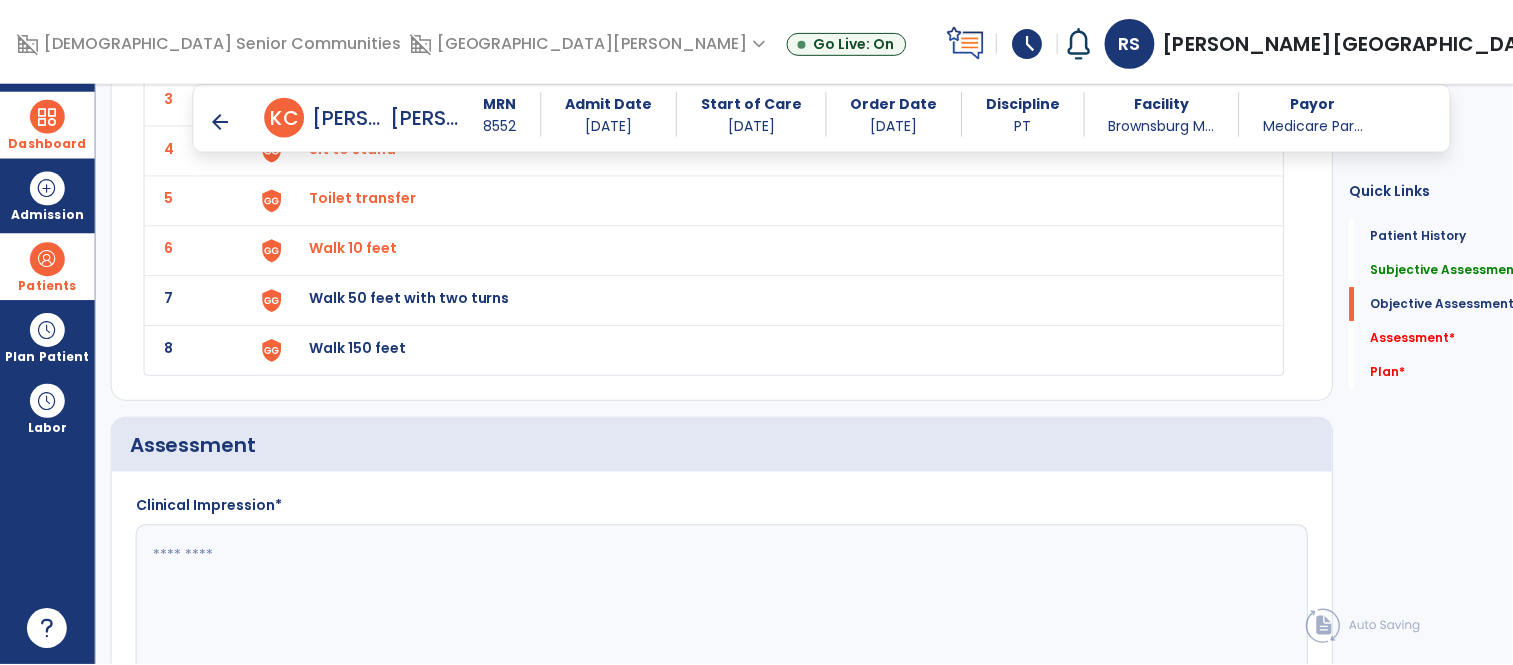 scroll, scrollTop: 2317, scrollLeft: 0, axis: vertical 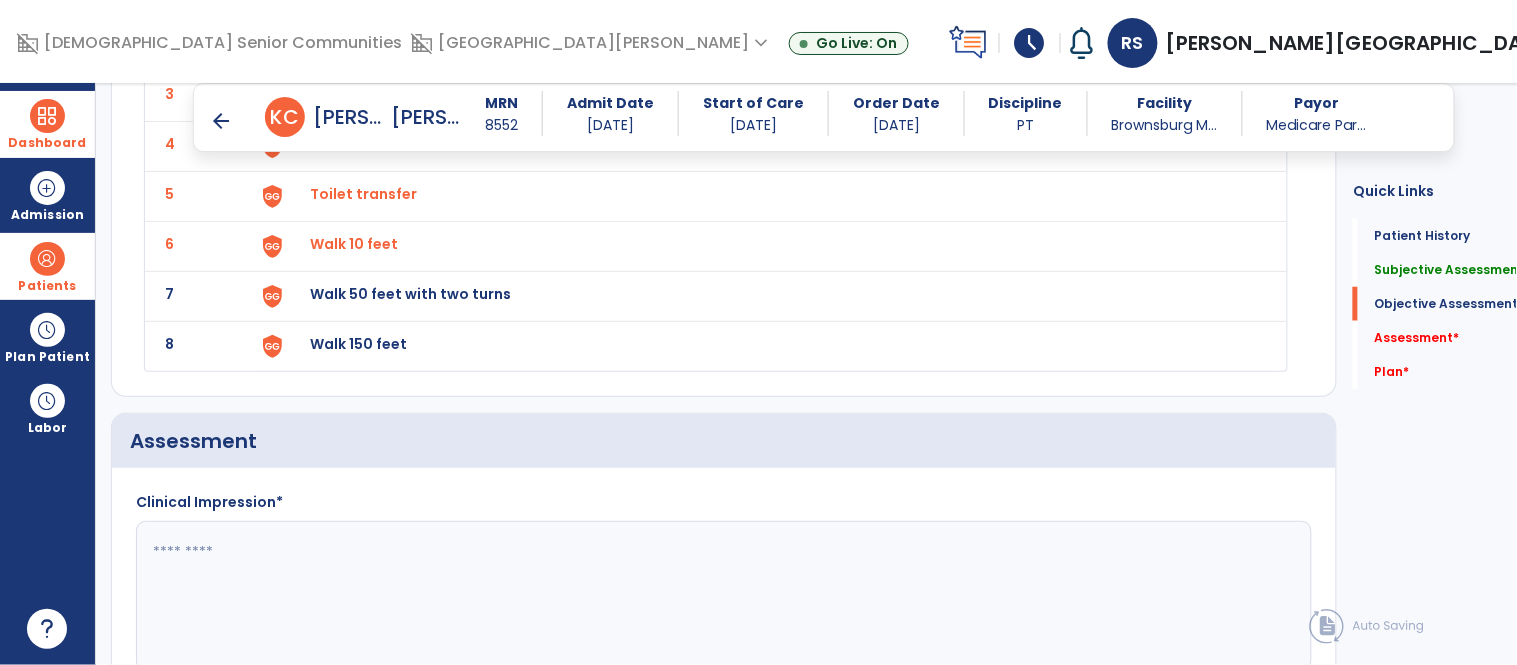 click on "Walk 50 feet with two turns" at bounding box center [766, -4] 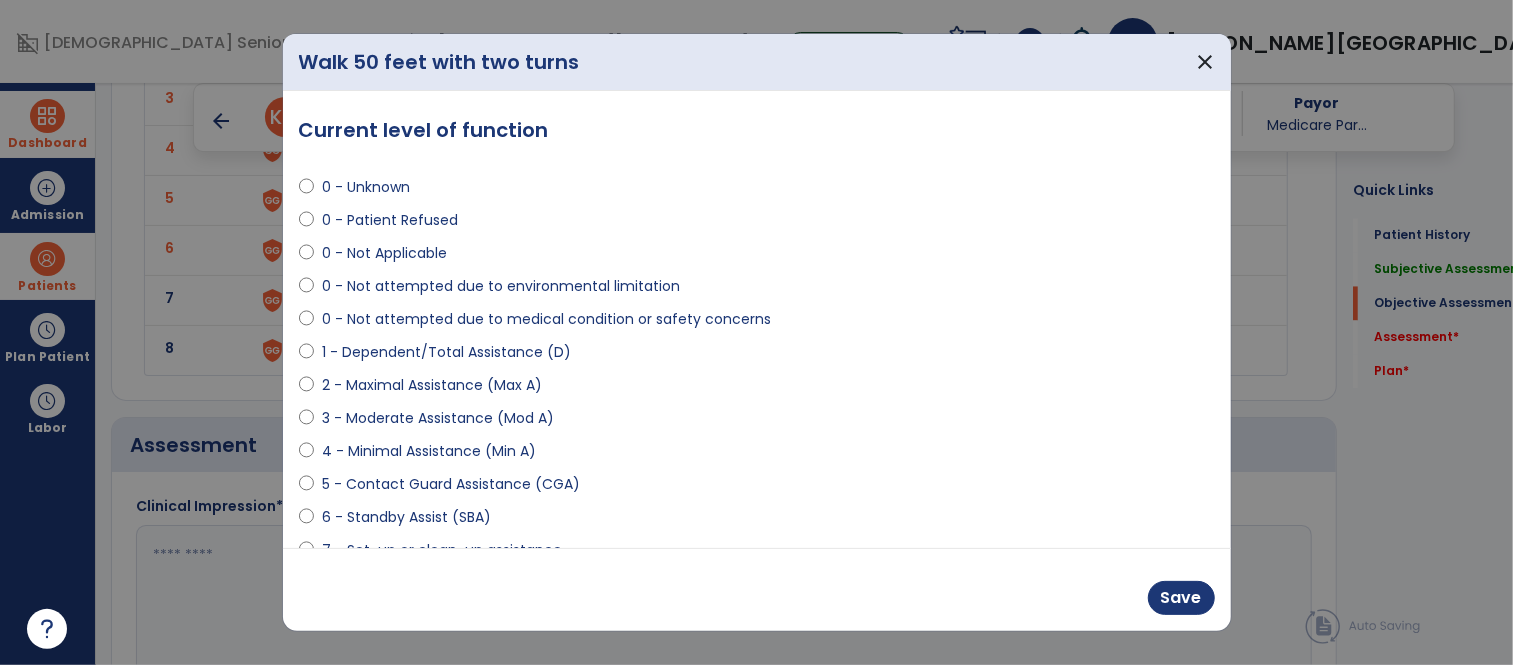 scroll, scrollTop: 2317, scrollLeft: 0, axis: vertical 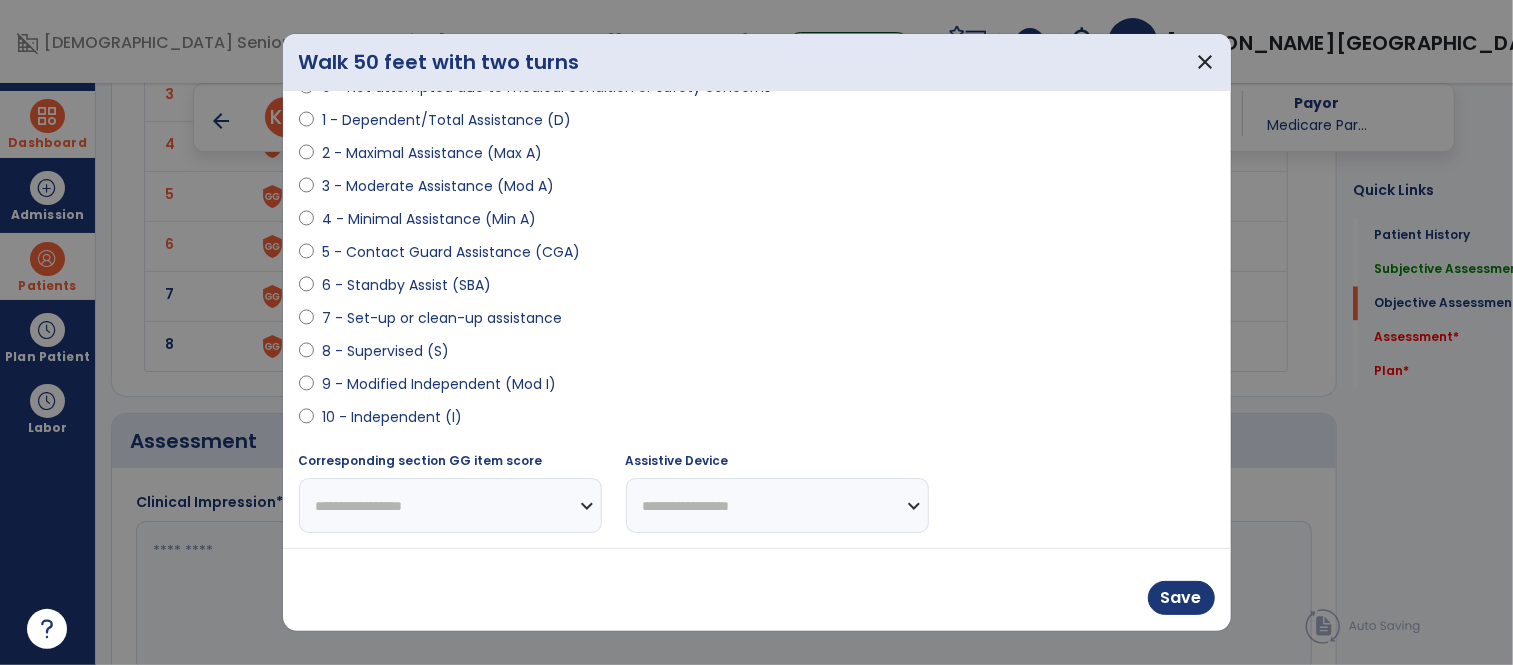 select on "**********" 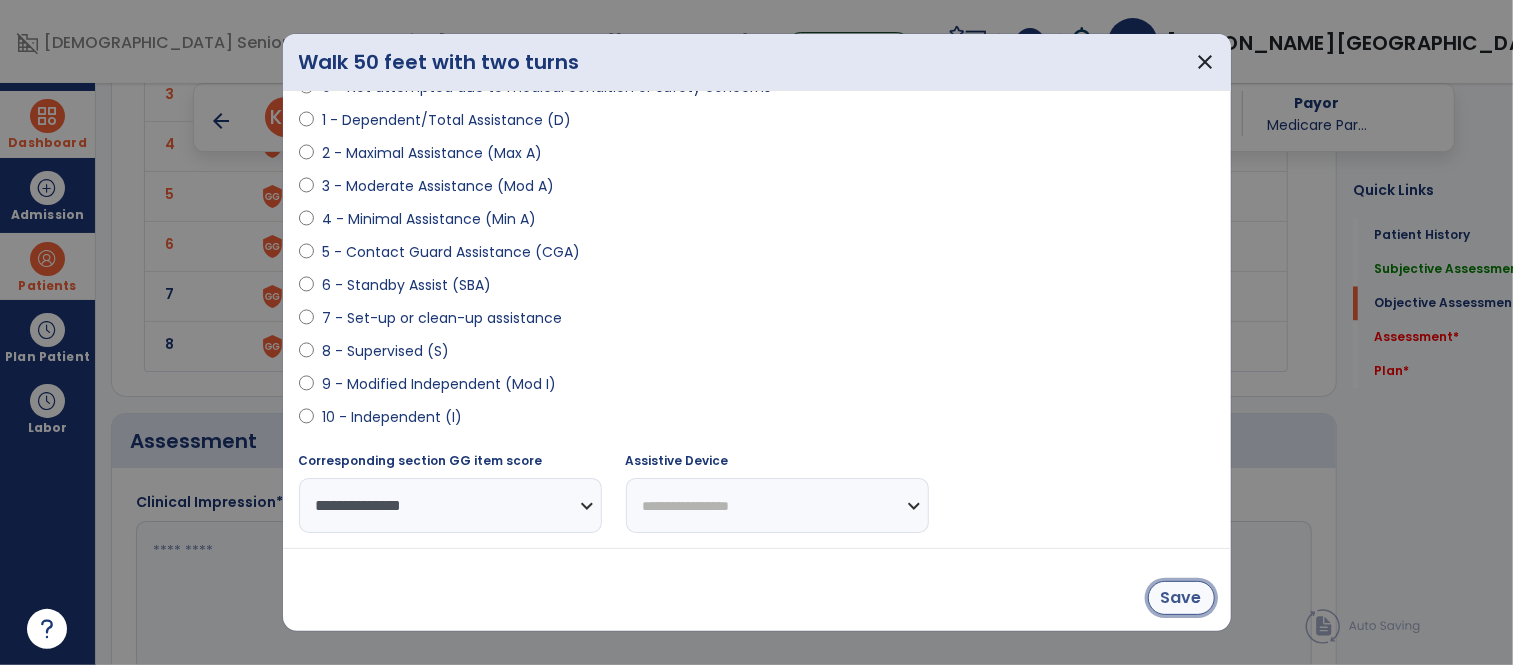 click on "Save" at bounding box center [1181, 598] 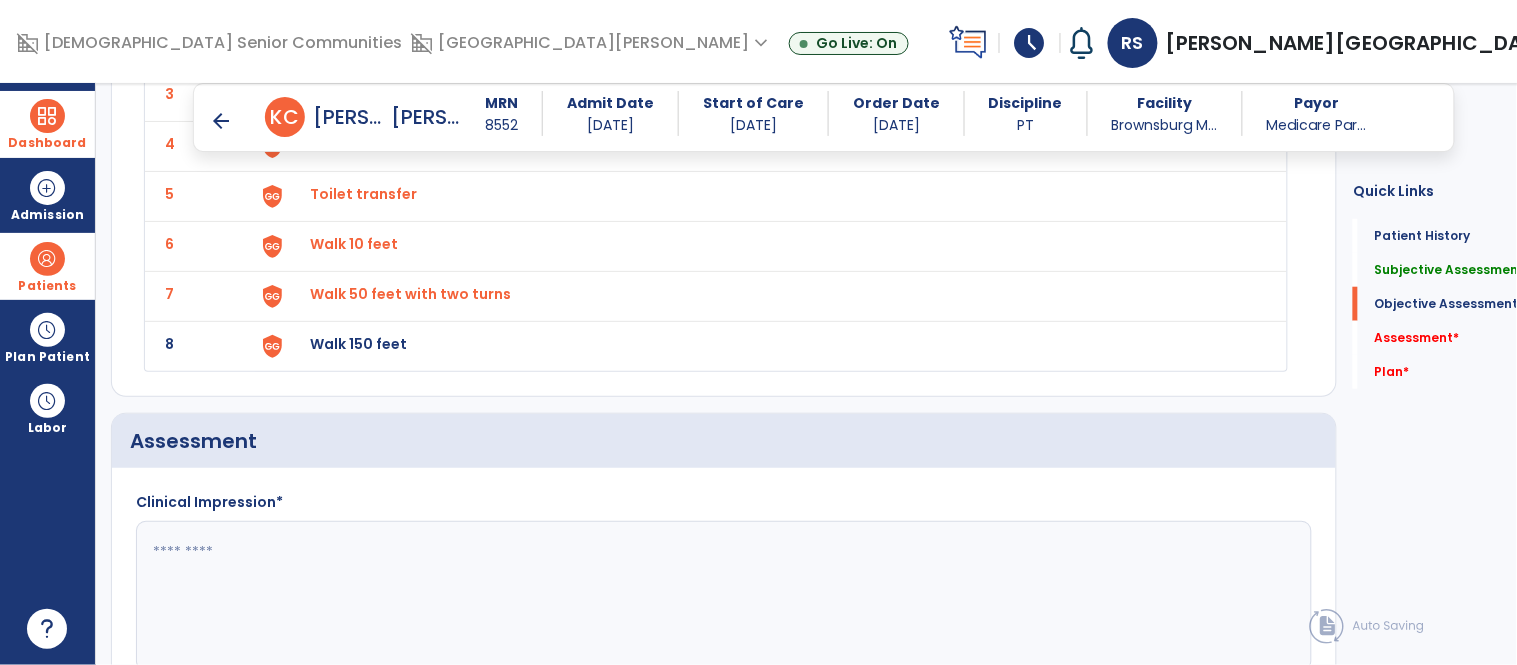 click on "8 Walk 150 feet" 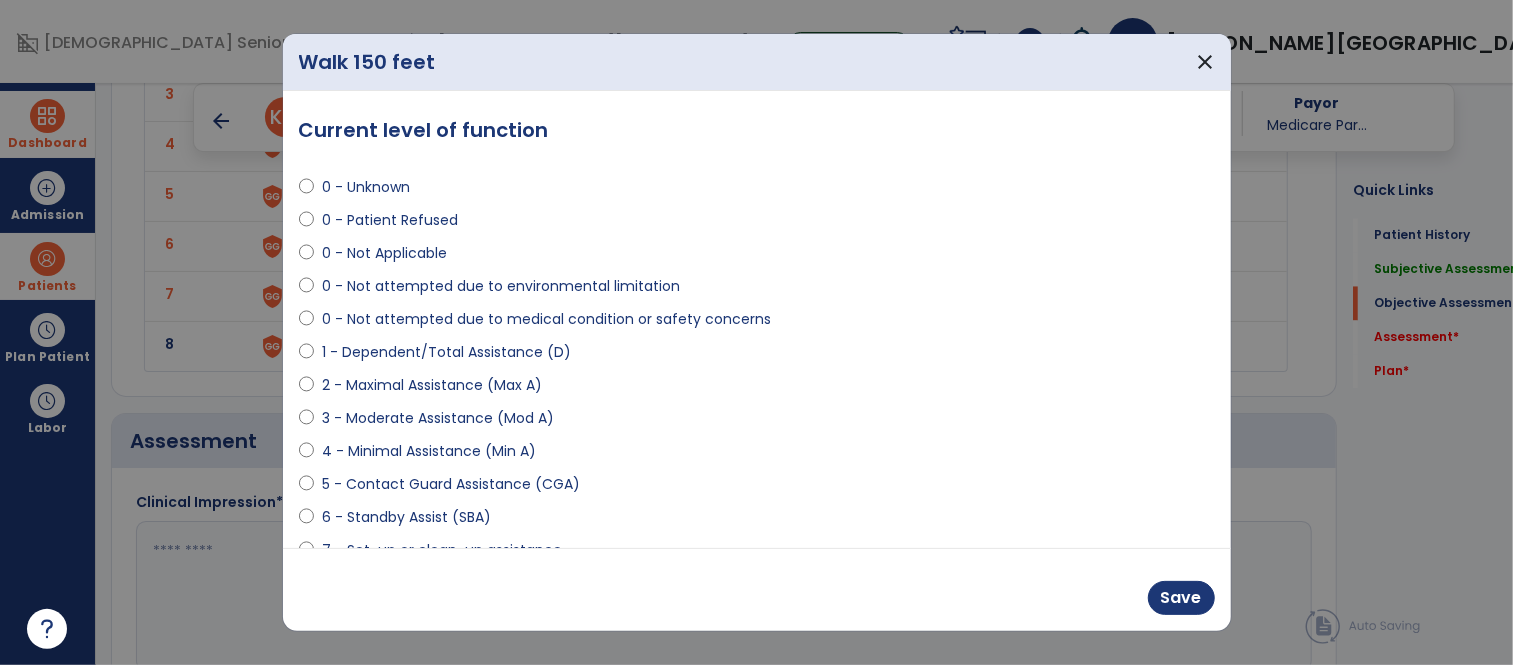scroll, scrollTop: 2317, scrollLeft: 0, axis: vertical 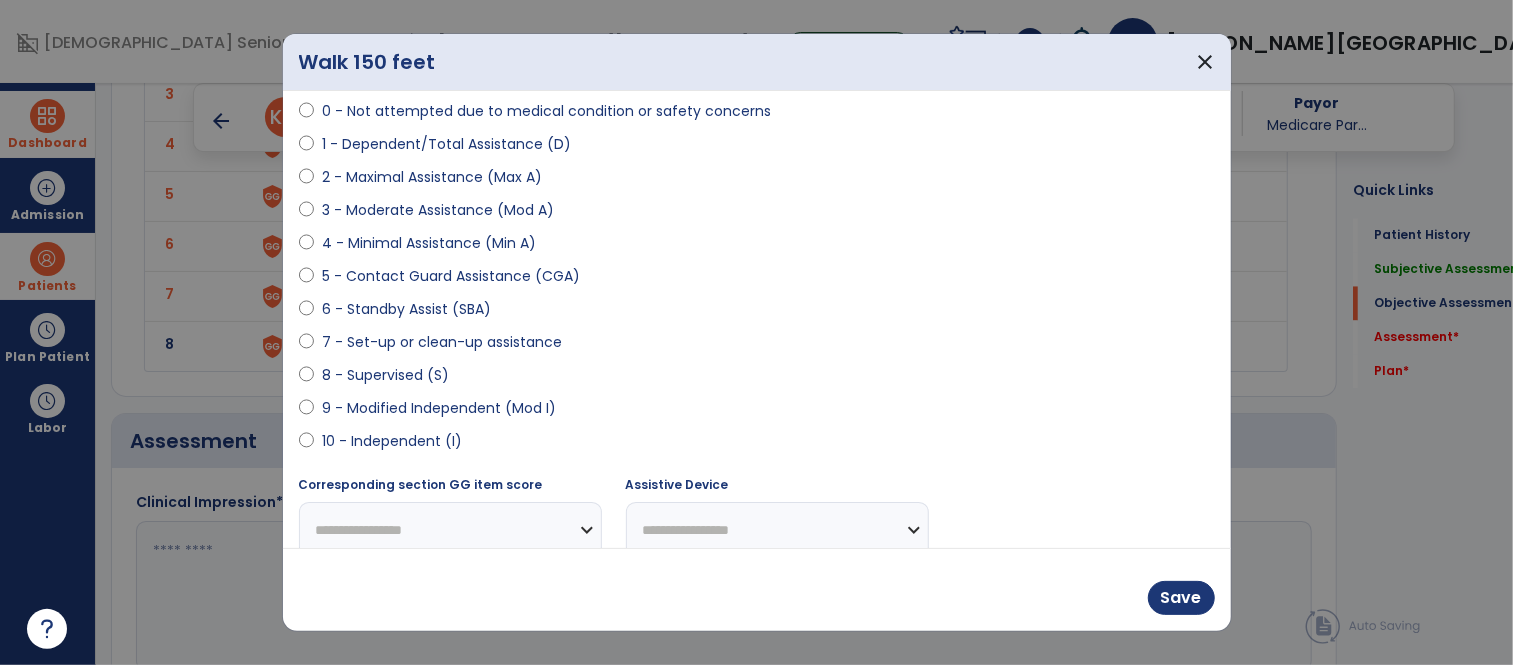 select on "**********" 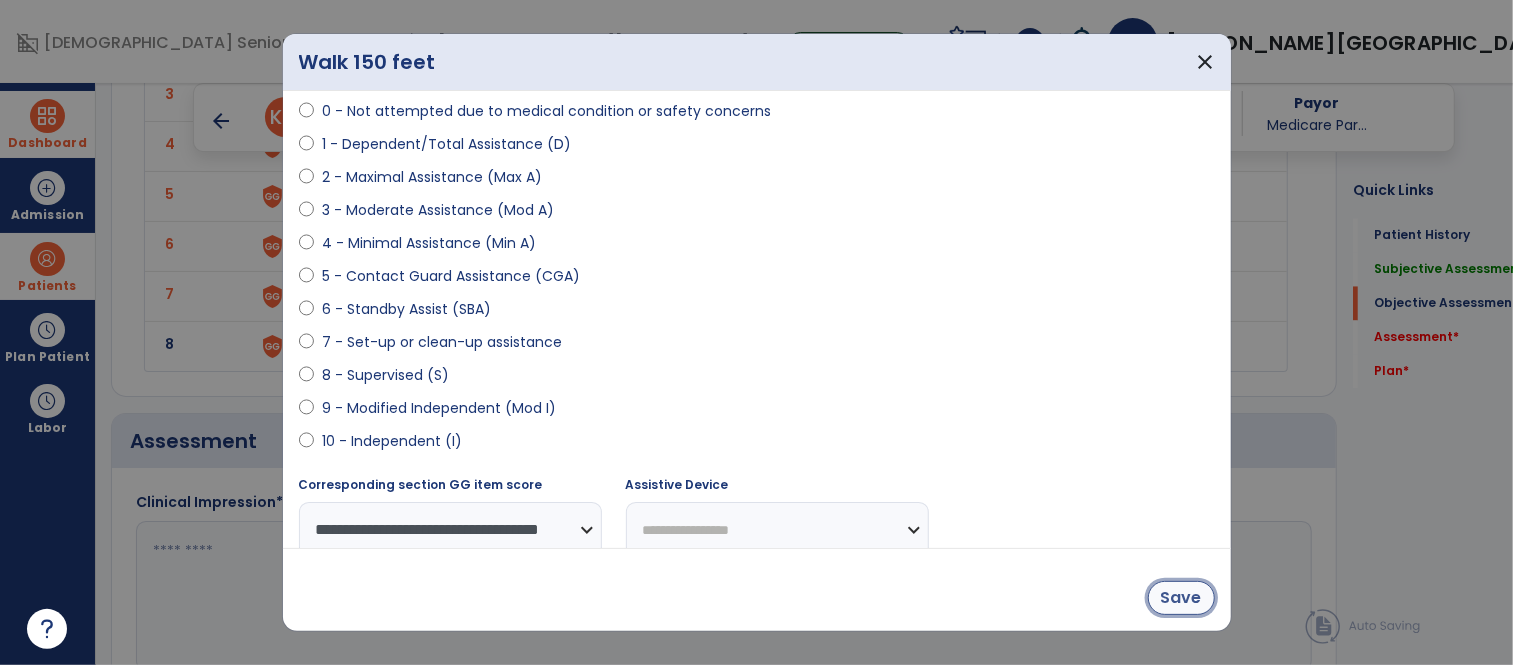click on "Save" at bounding box center [1181, 598] 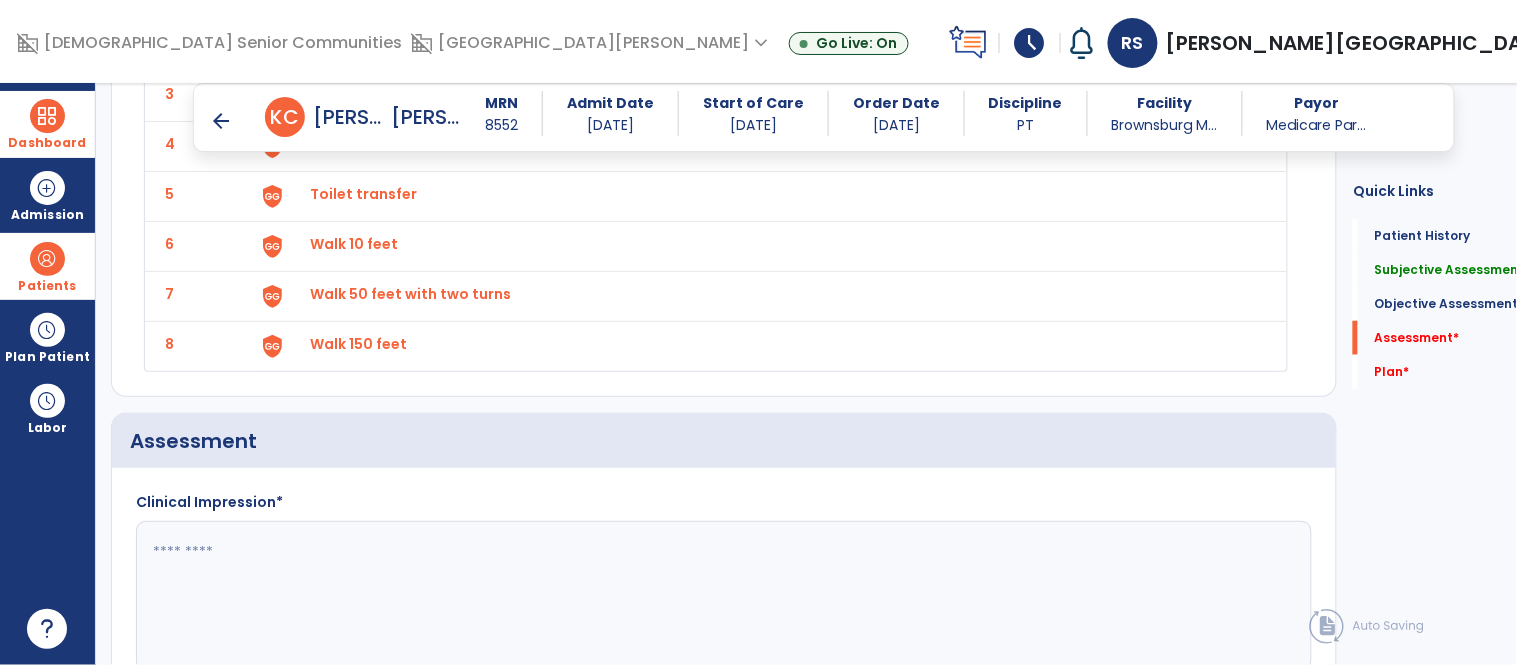 scroll, scrollTop: 2614, scrollLeft: 0, axis: vertical 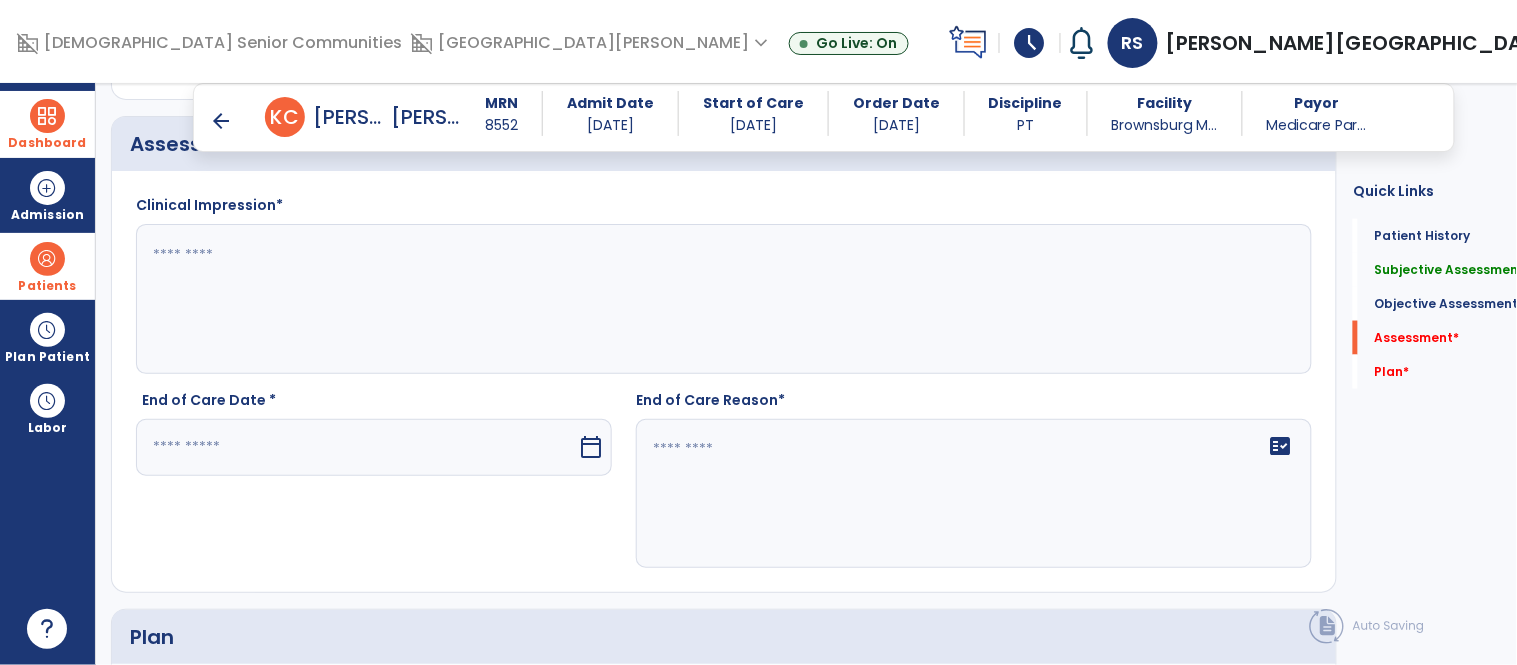 click 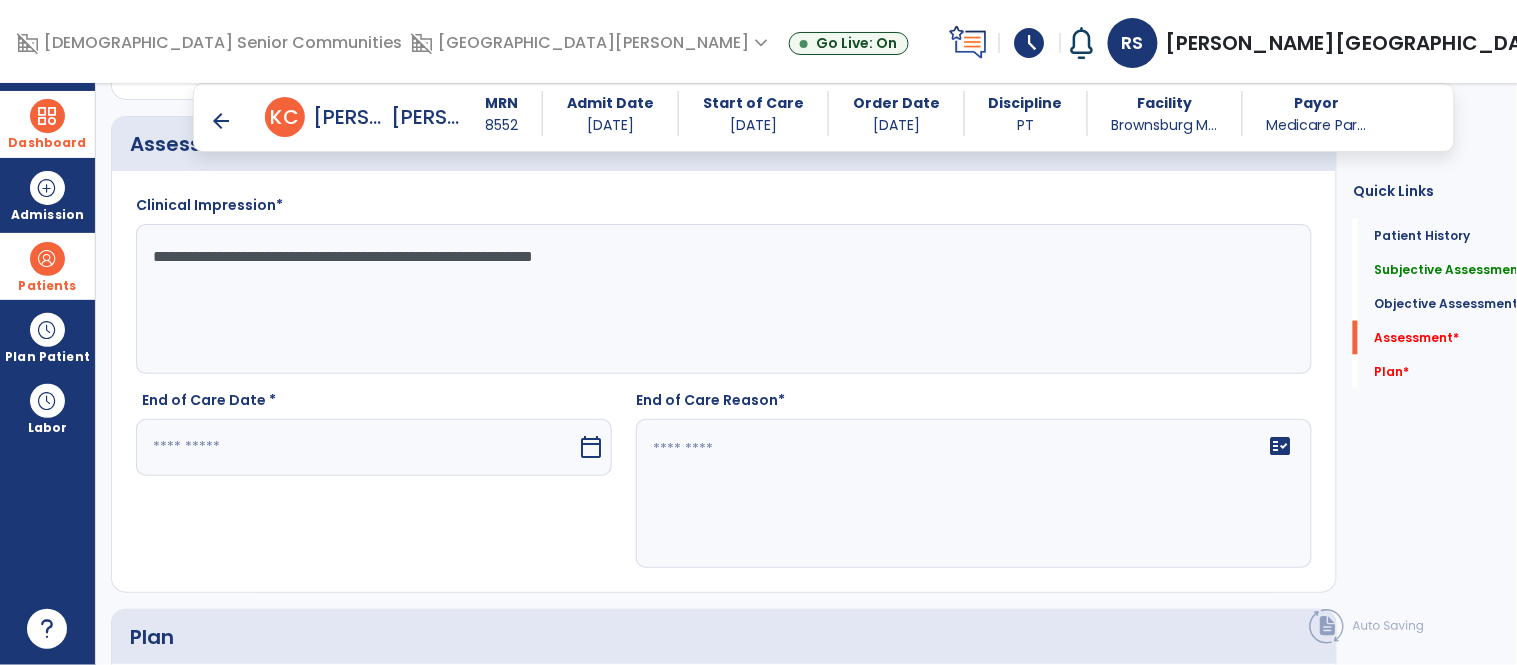 type on "**********" 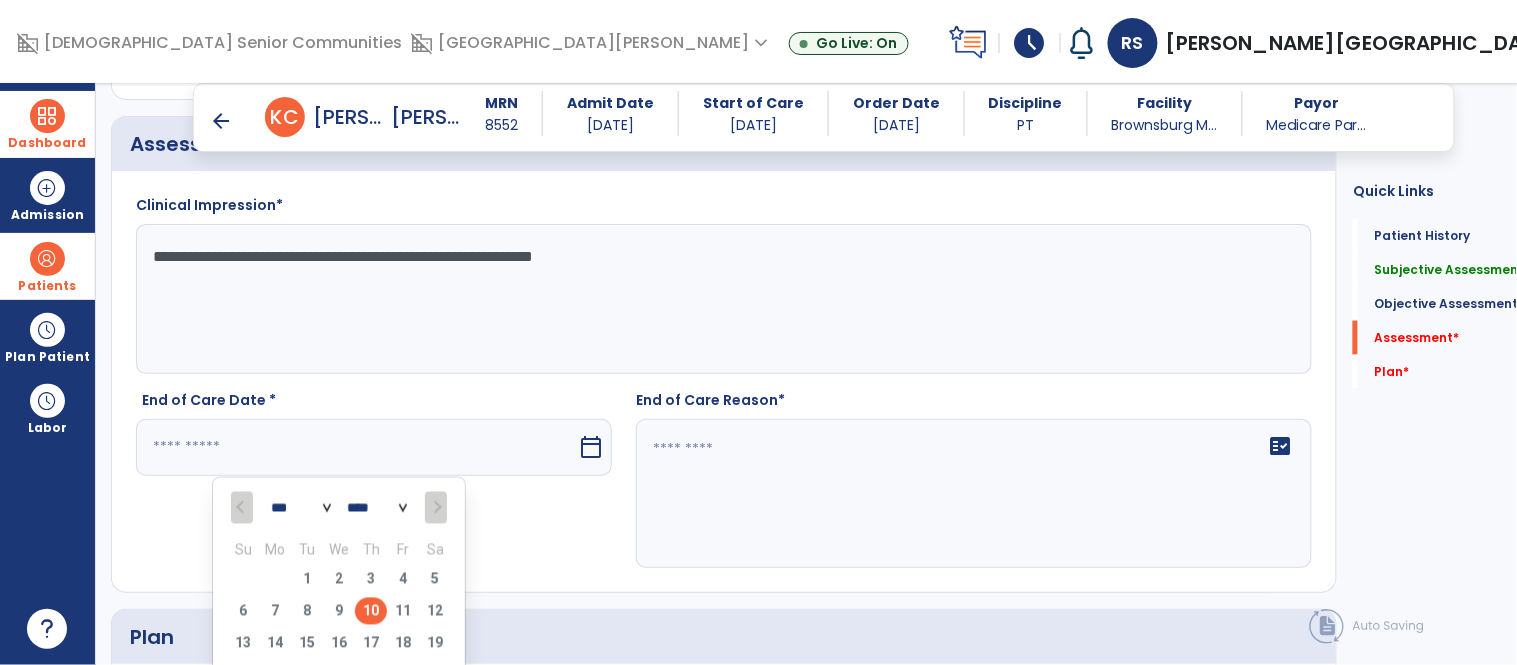 click on "10" at bounding box center [371, 611] 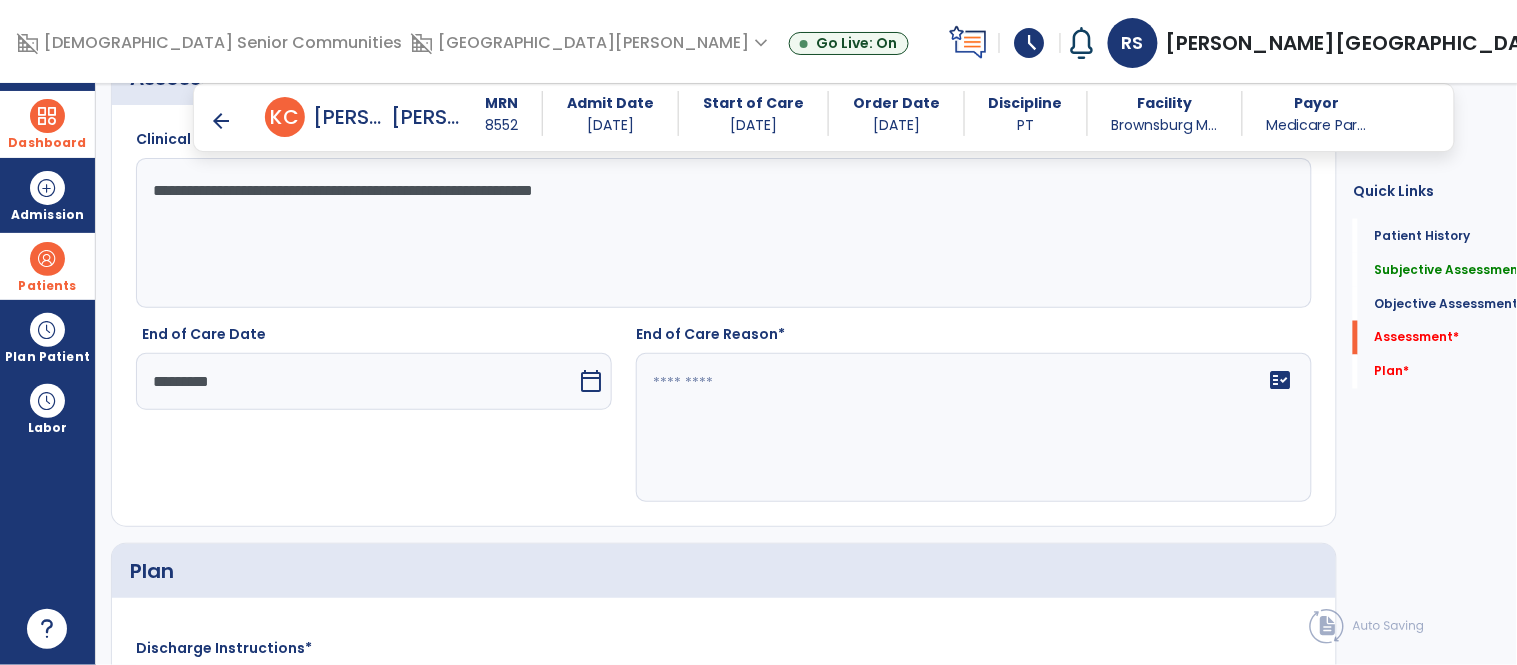 scroll, scrollTop: 2676, scrollLeft: 0, axis: vertical 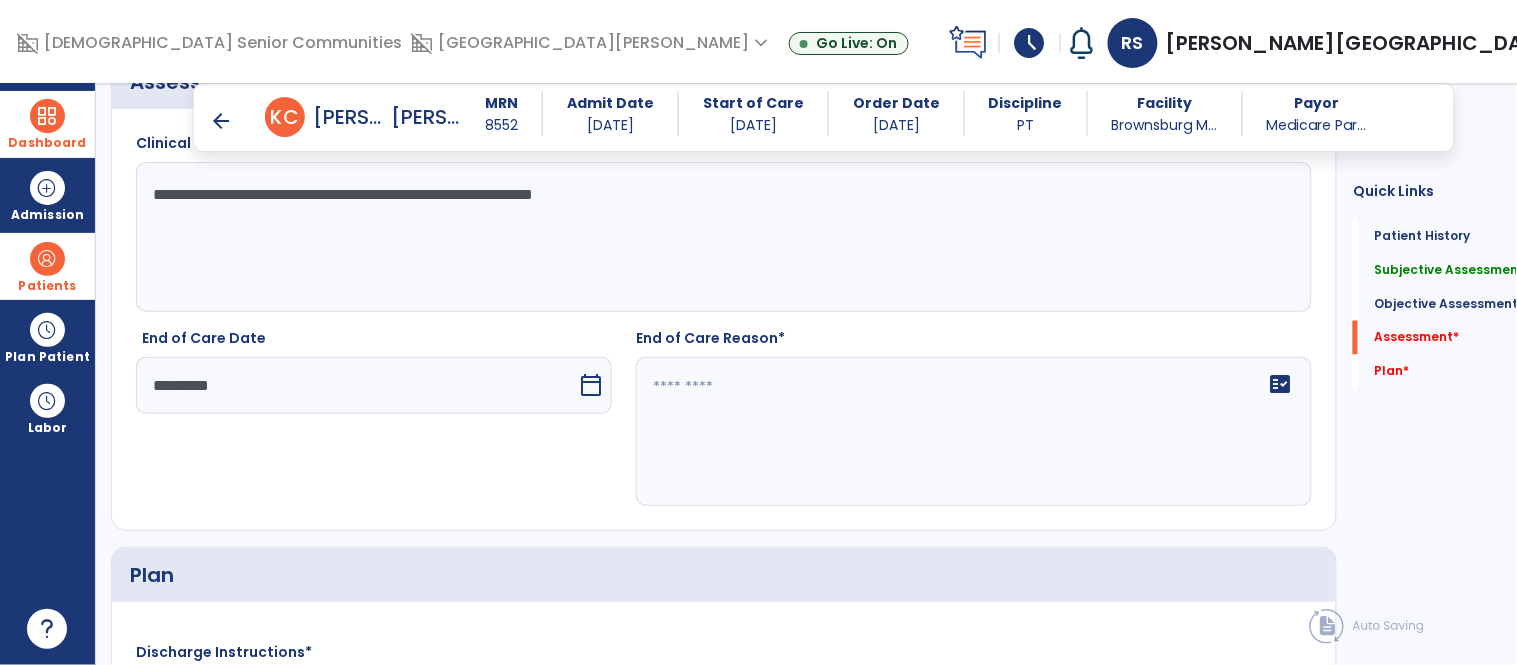click on "fact_check" 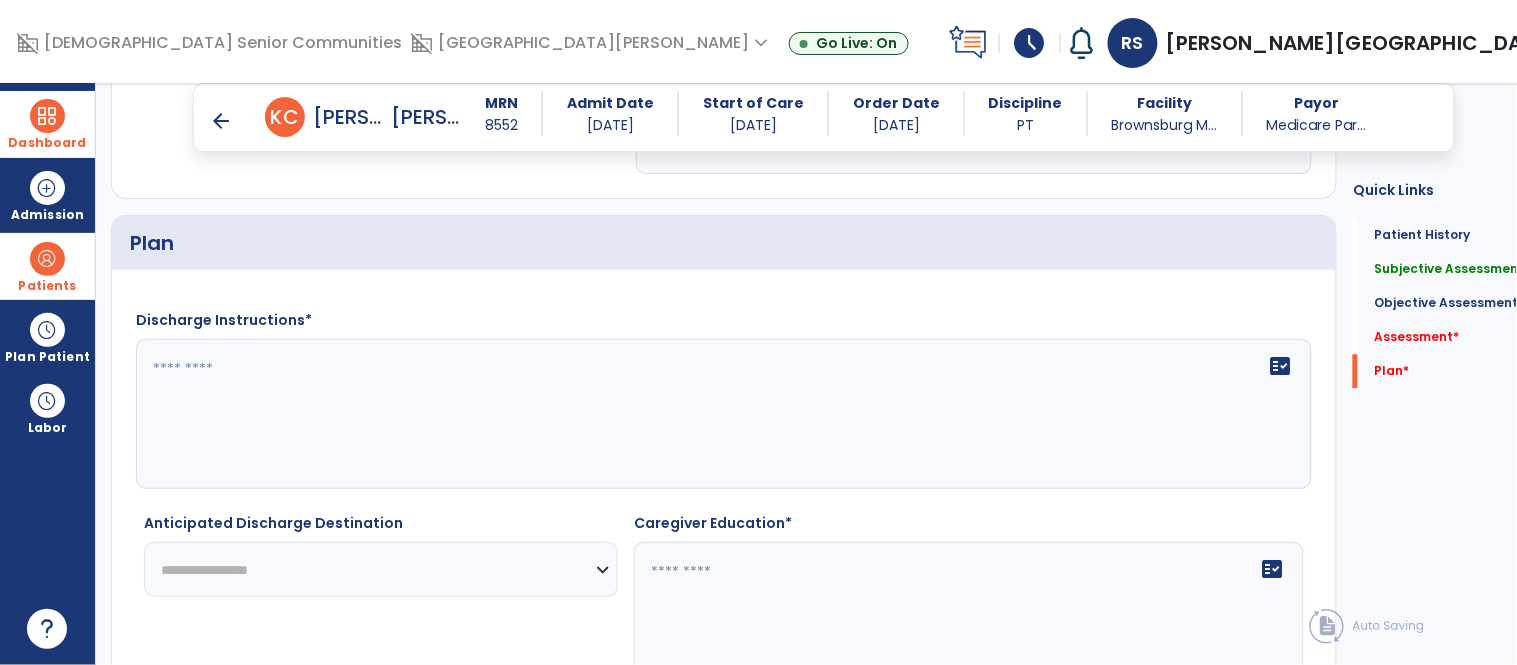 scroll, scrollTop: 3020, scrollLeft: 0, axis: vertical 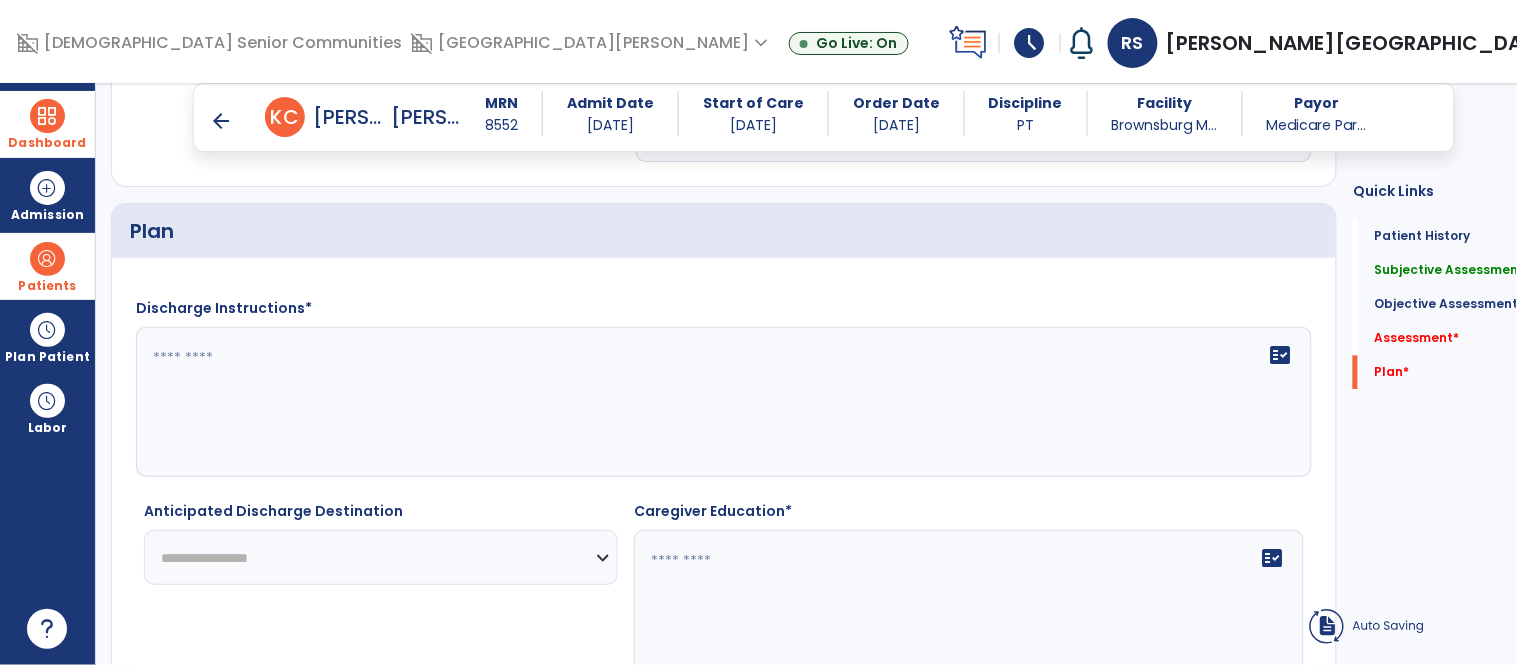 type on "**********" 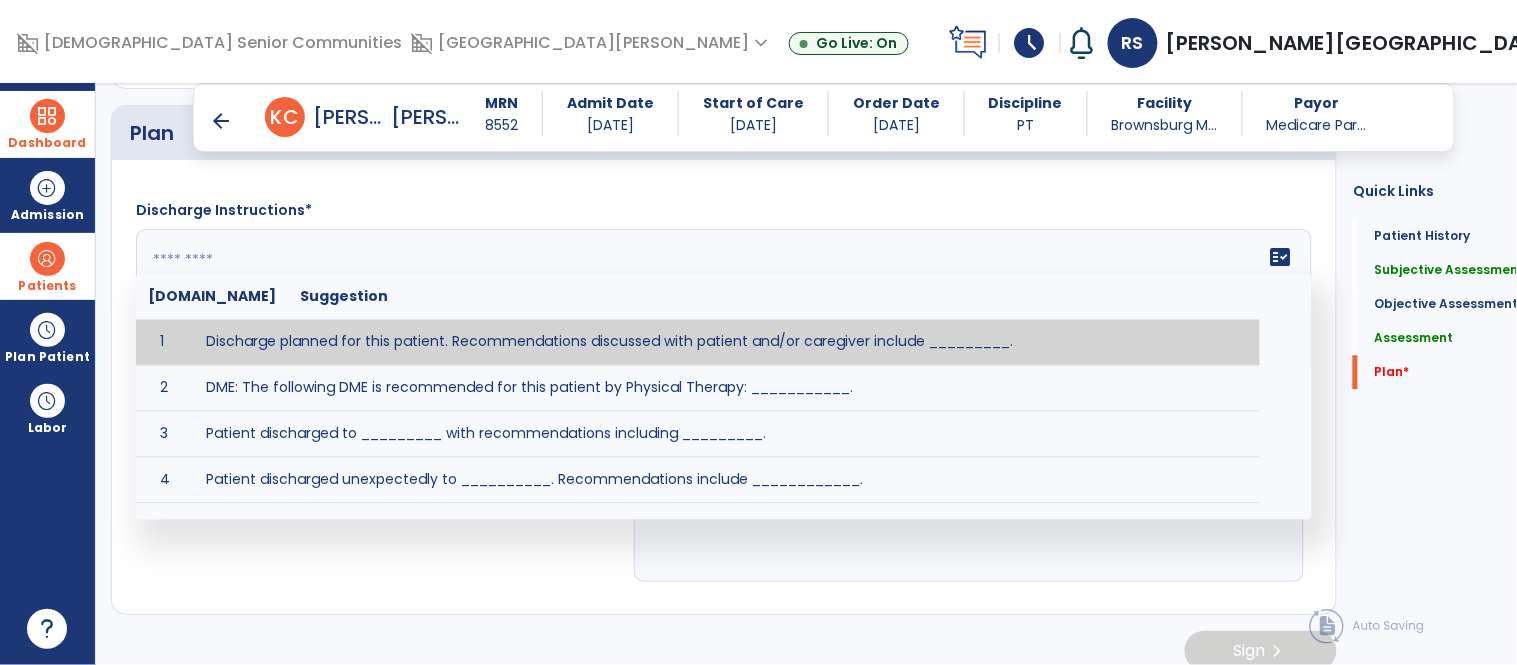 scroll, scrollTop: 3122, scrollLeft: 0, axis: vertical 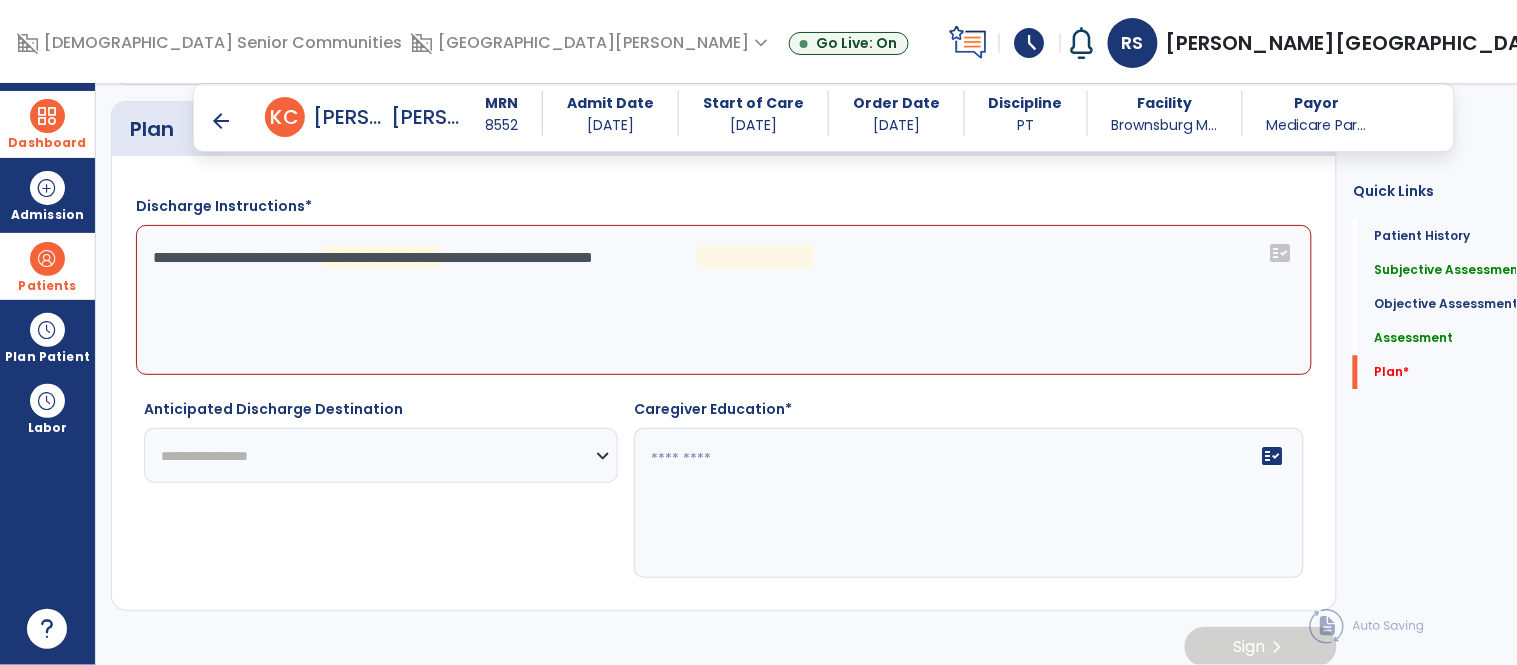 click on "**********" 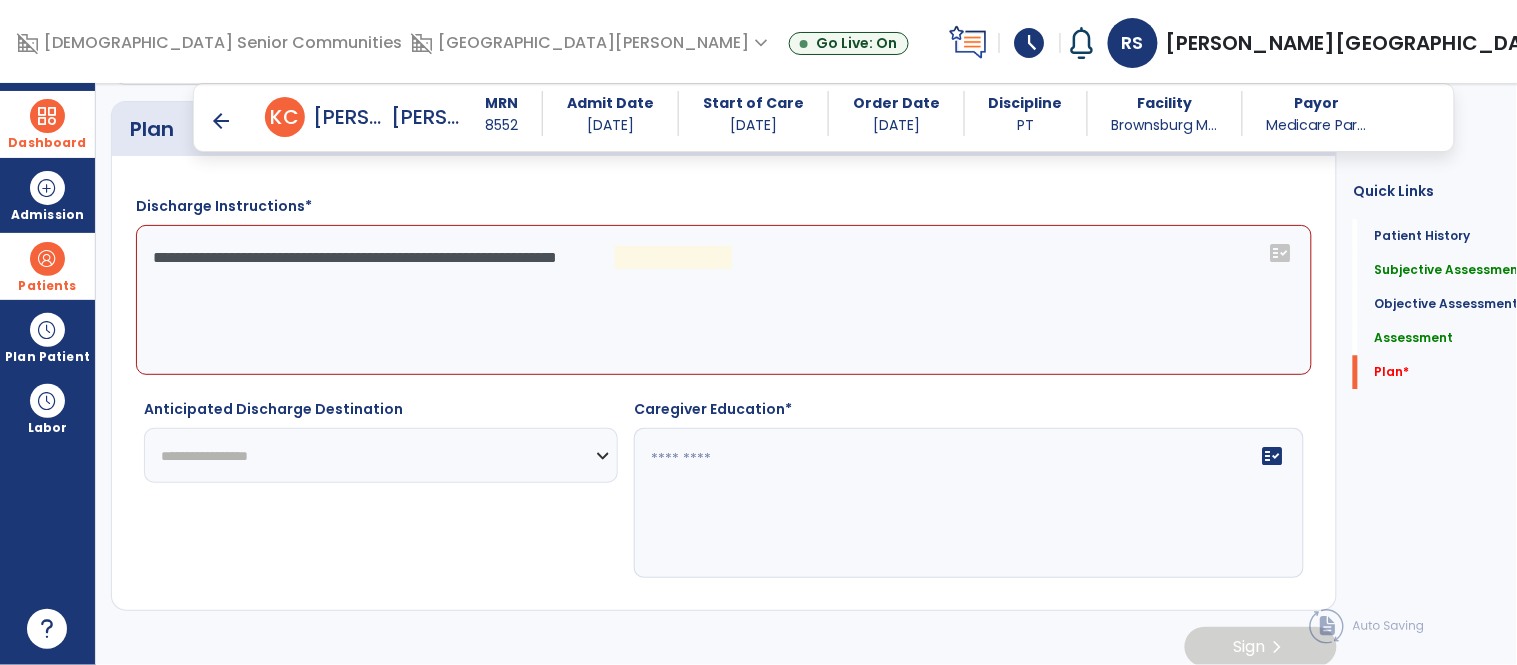 click on "**********" 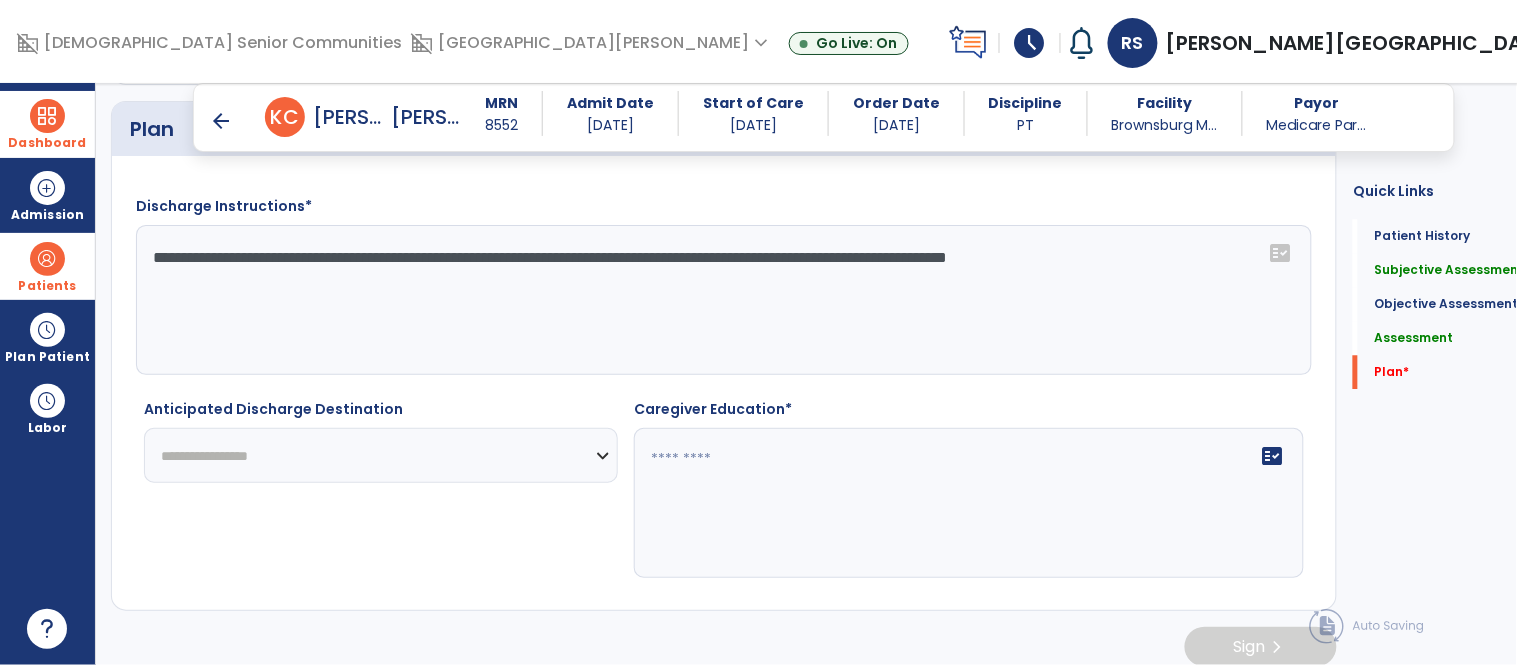 type on "**********" 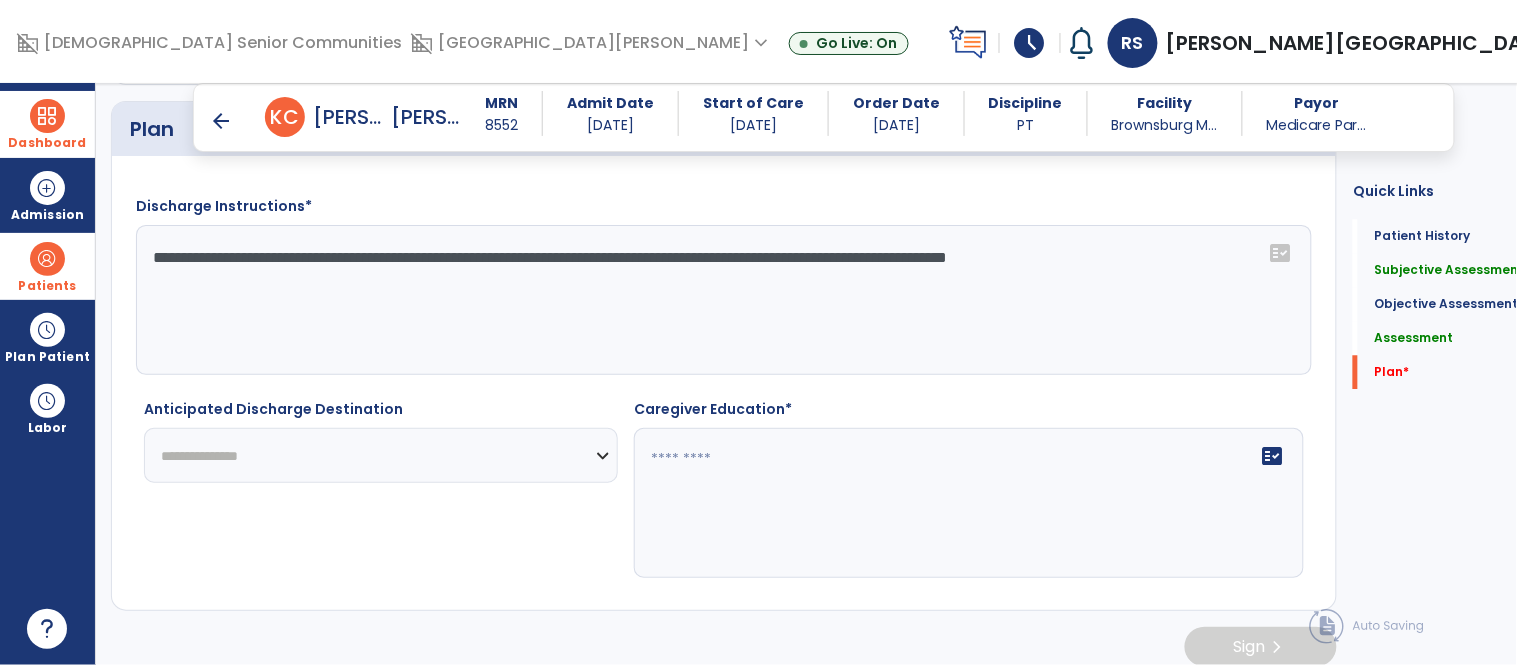 click on "**********" 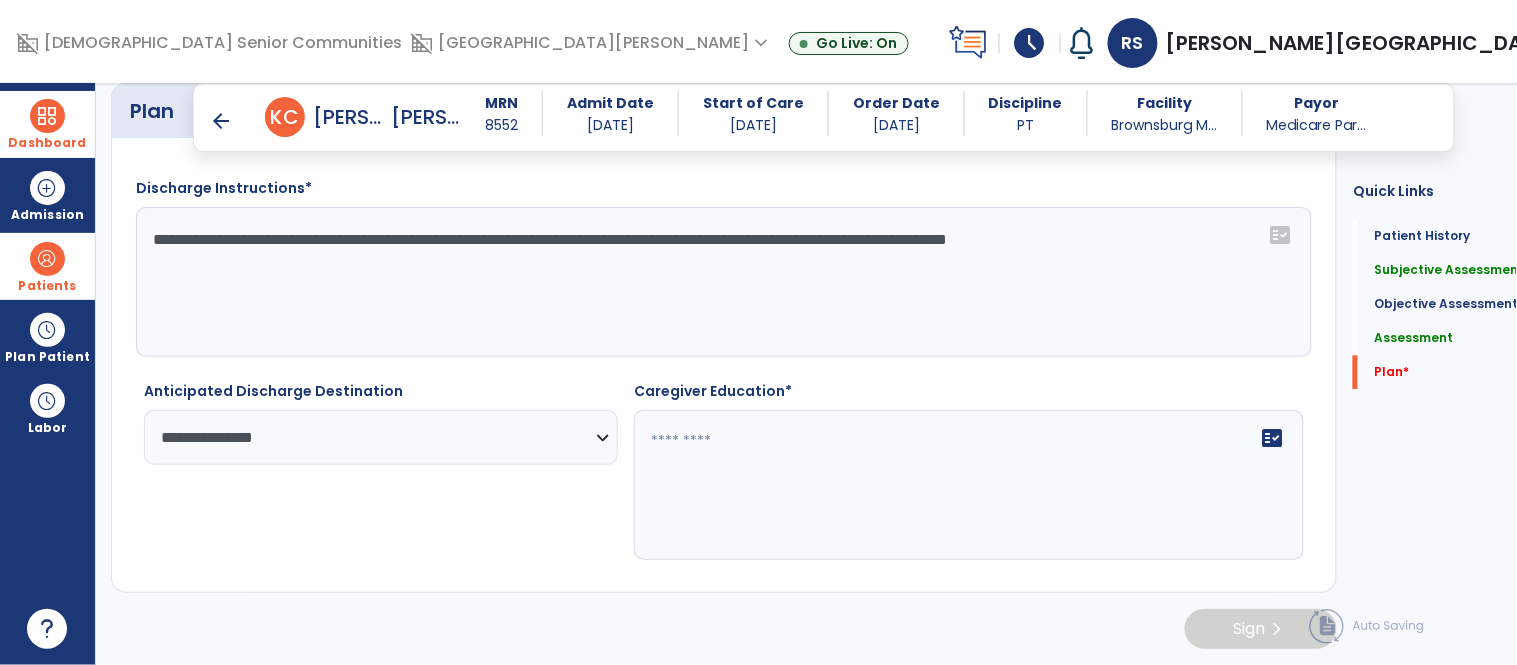 scroll, scrollTop: 3142, scrollLeft: 0, axis: vertical 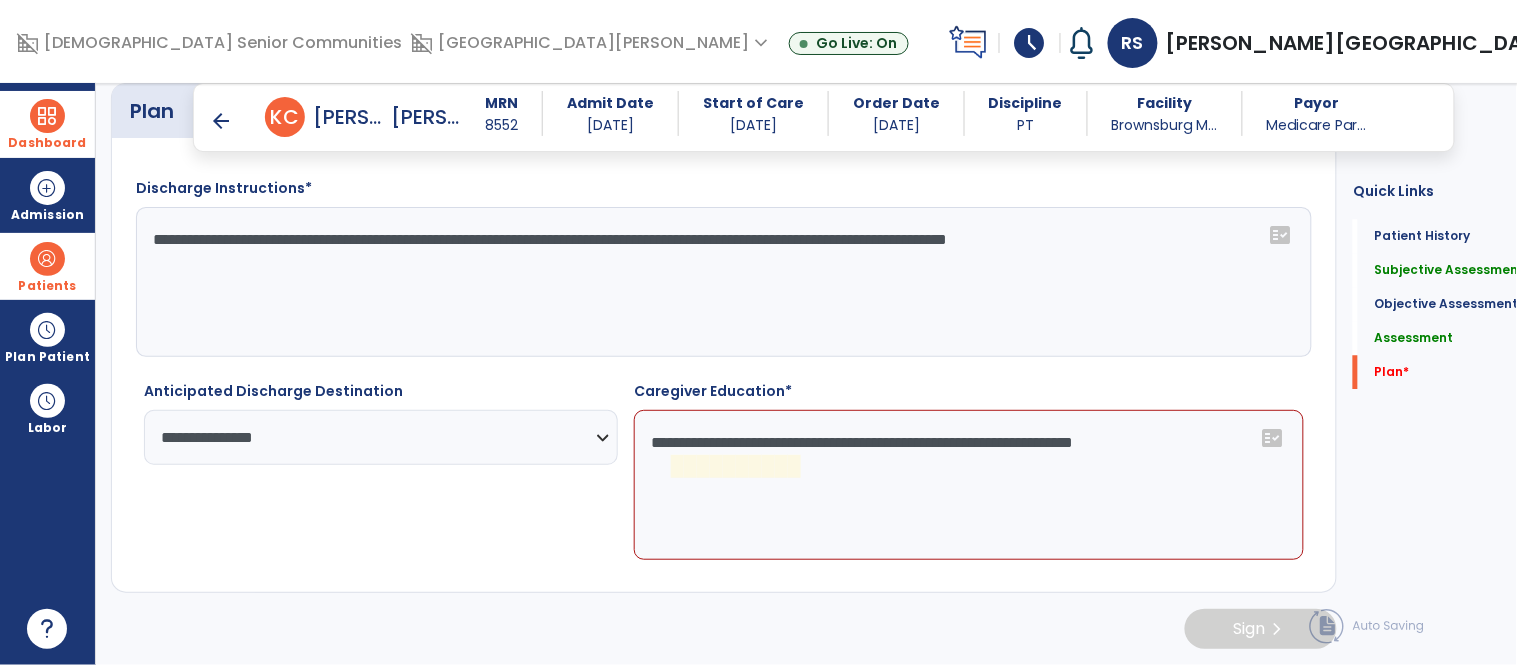 click on "**********" 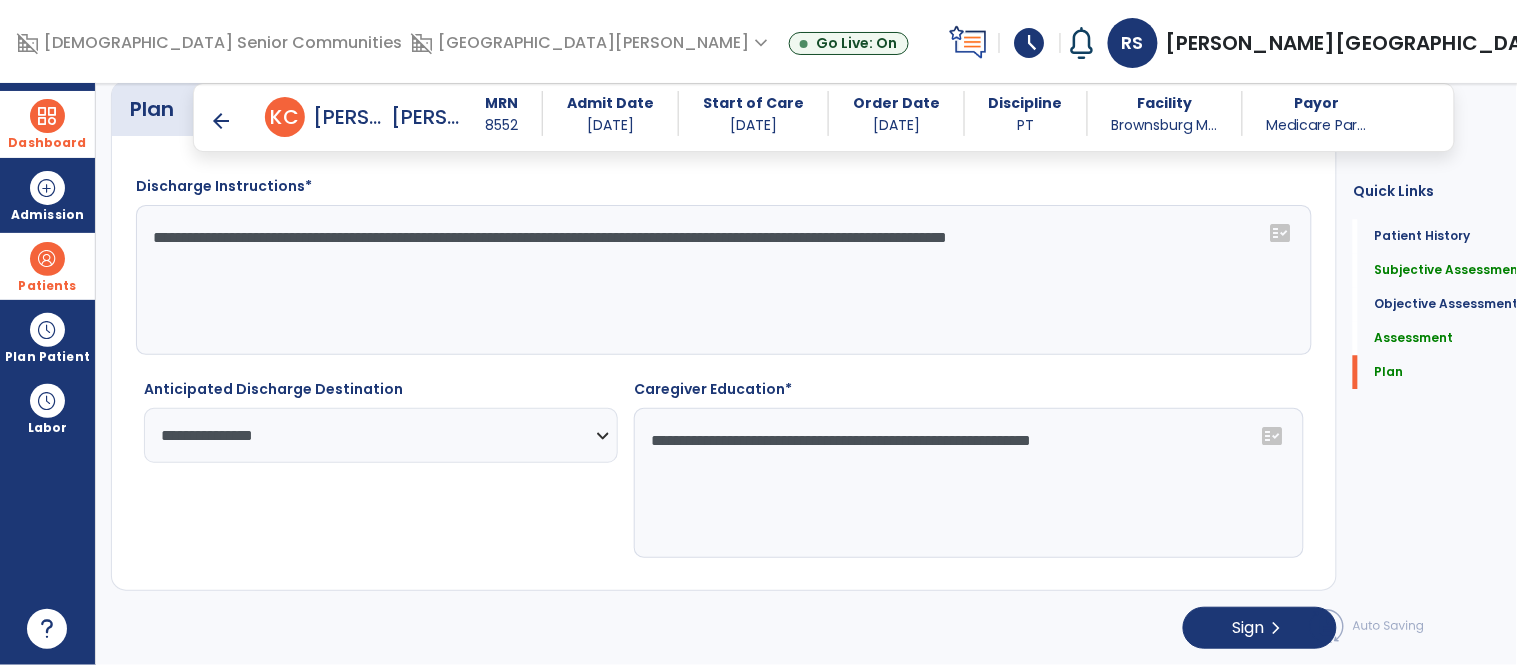 click on "**********" 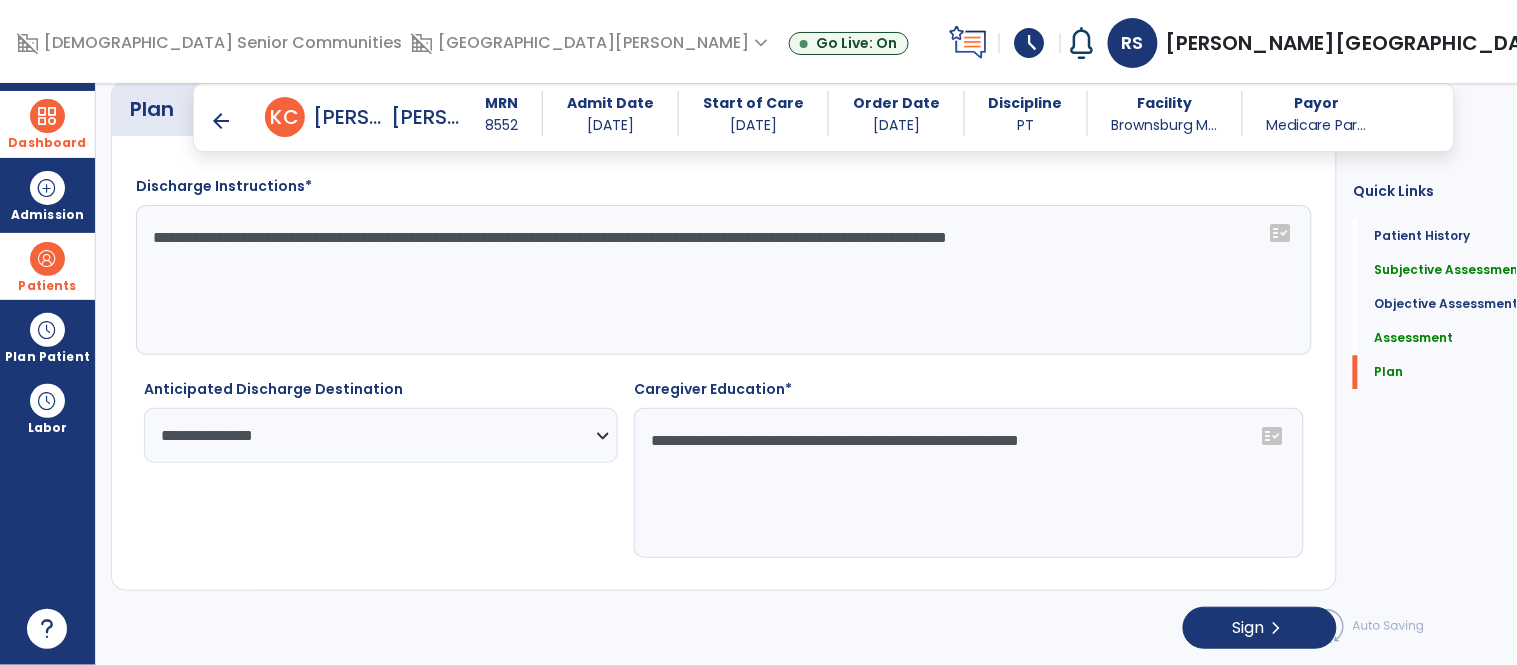 click on "**********" 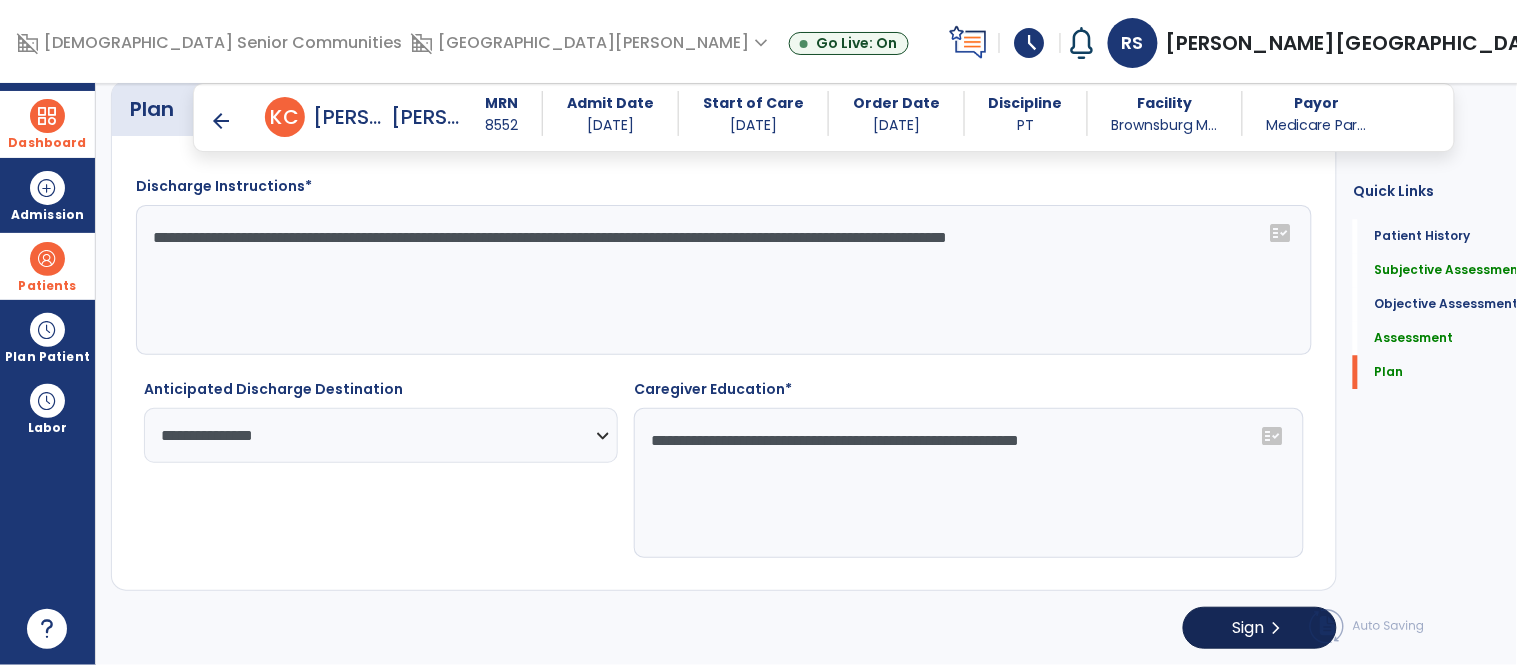 type on "**********" 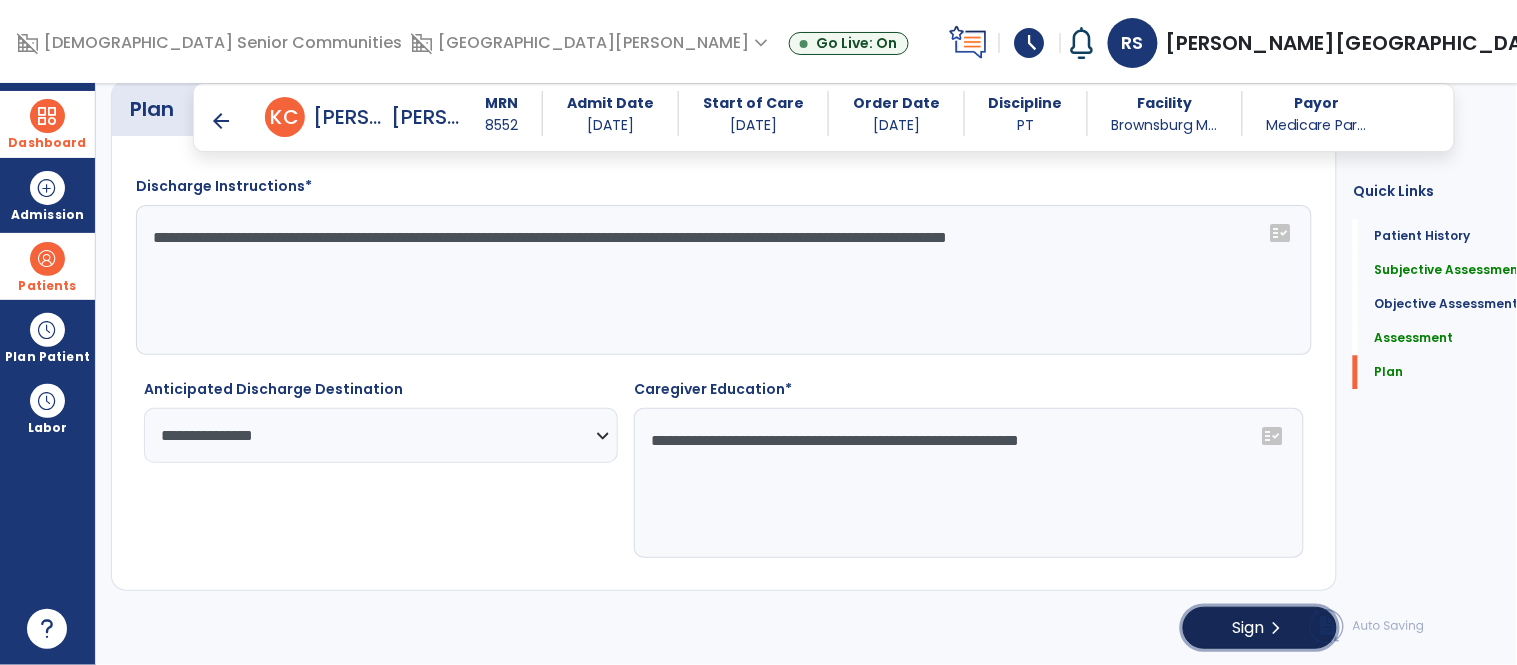 click on "chevron_right" 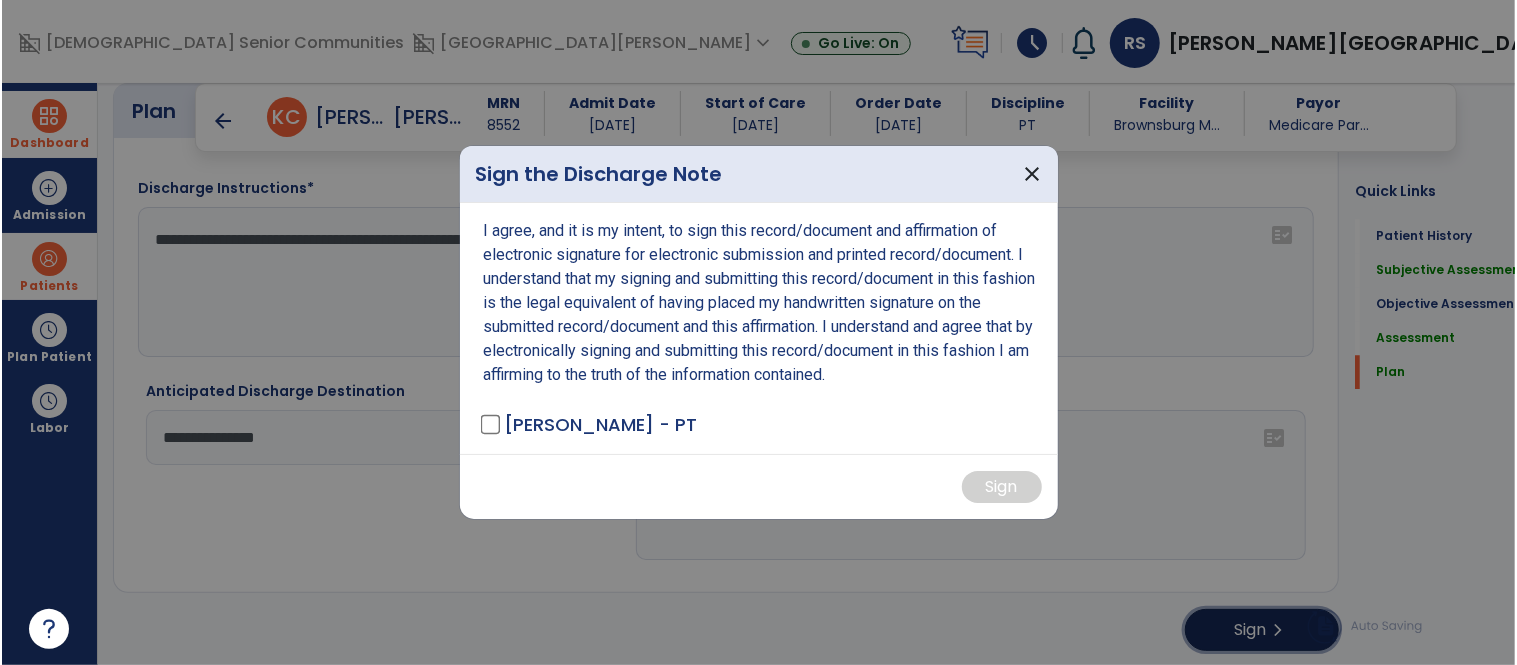 scroll, scrollTop: 3144, scrollLeft: 0, axis: vertical 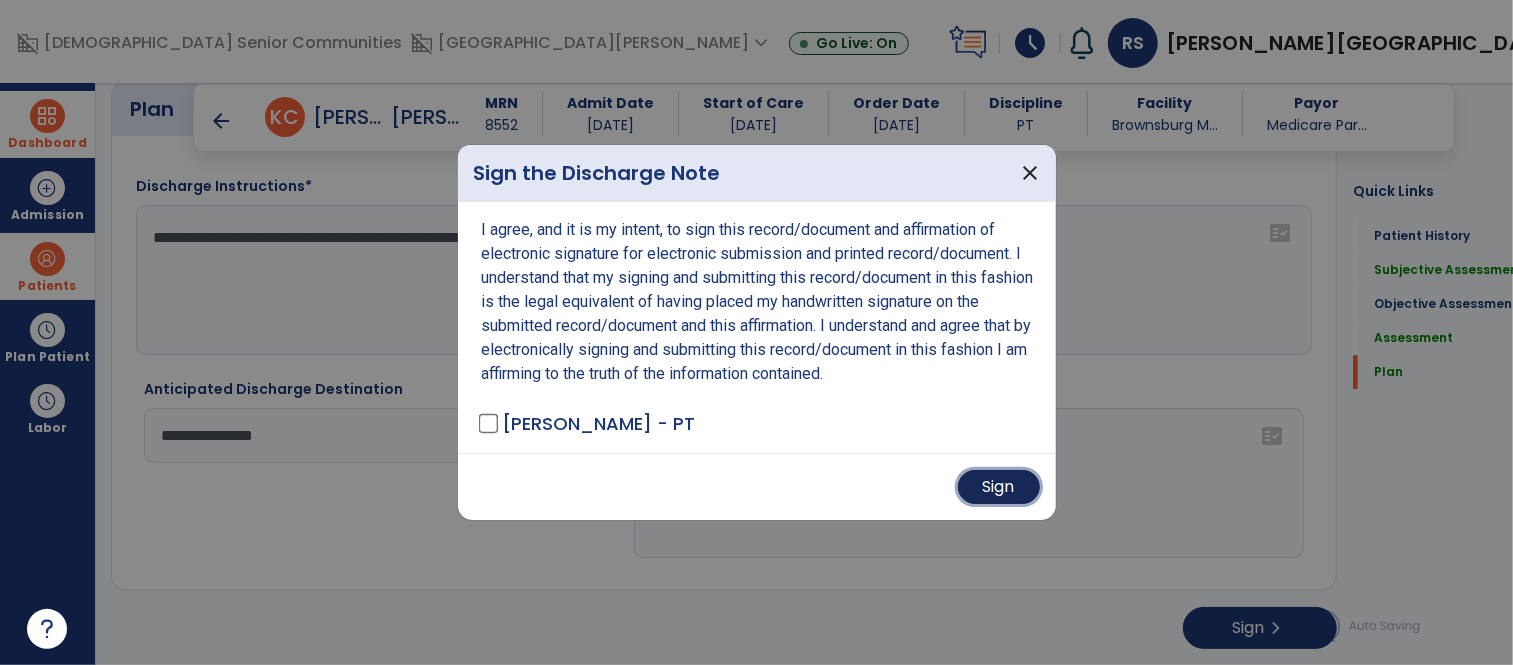click on "Sign" at bounding box center (999, 487) 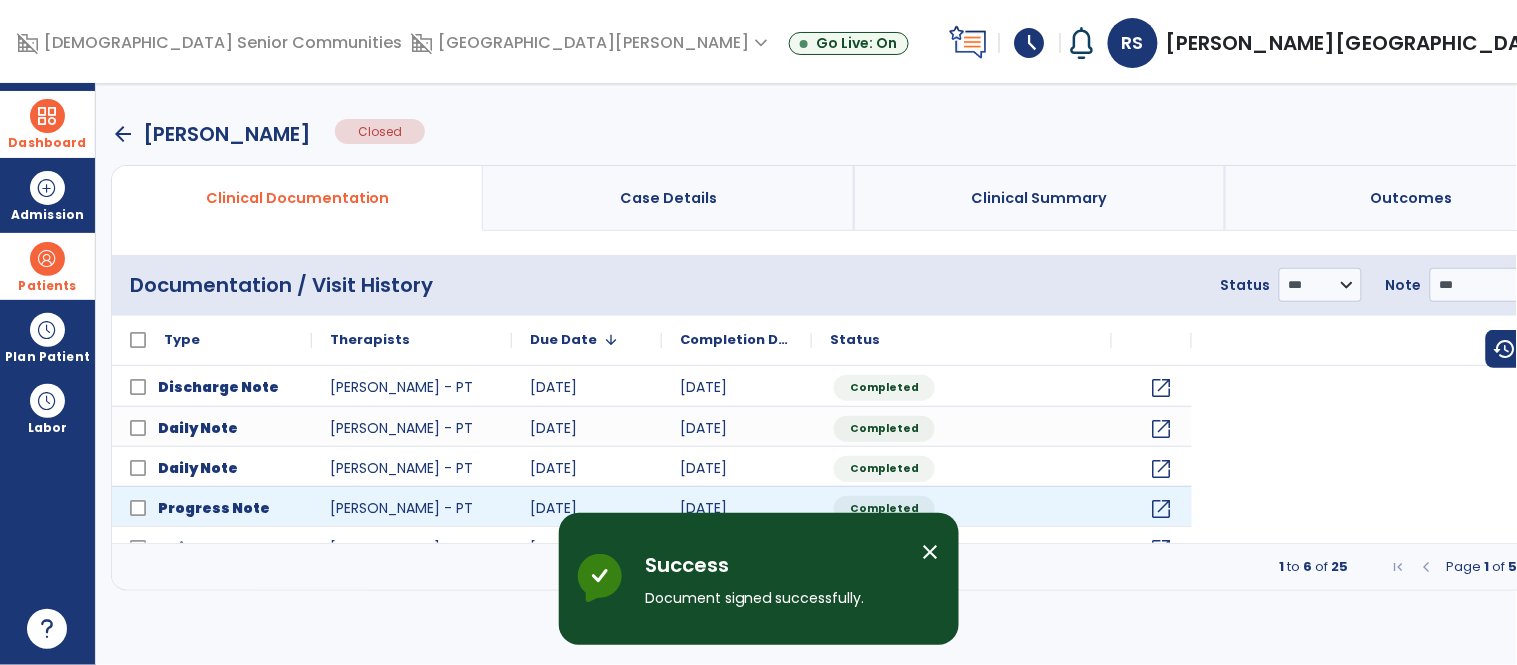 scroll, scrollTop: 0, scrollLeft: 0, axis: both 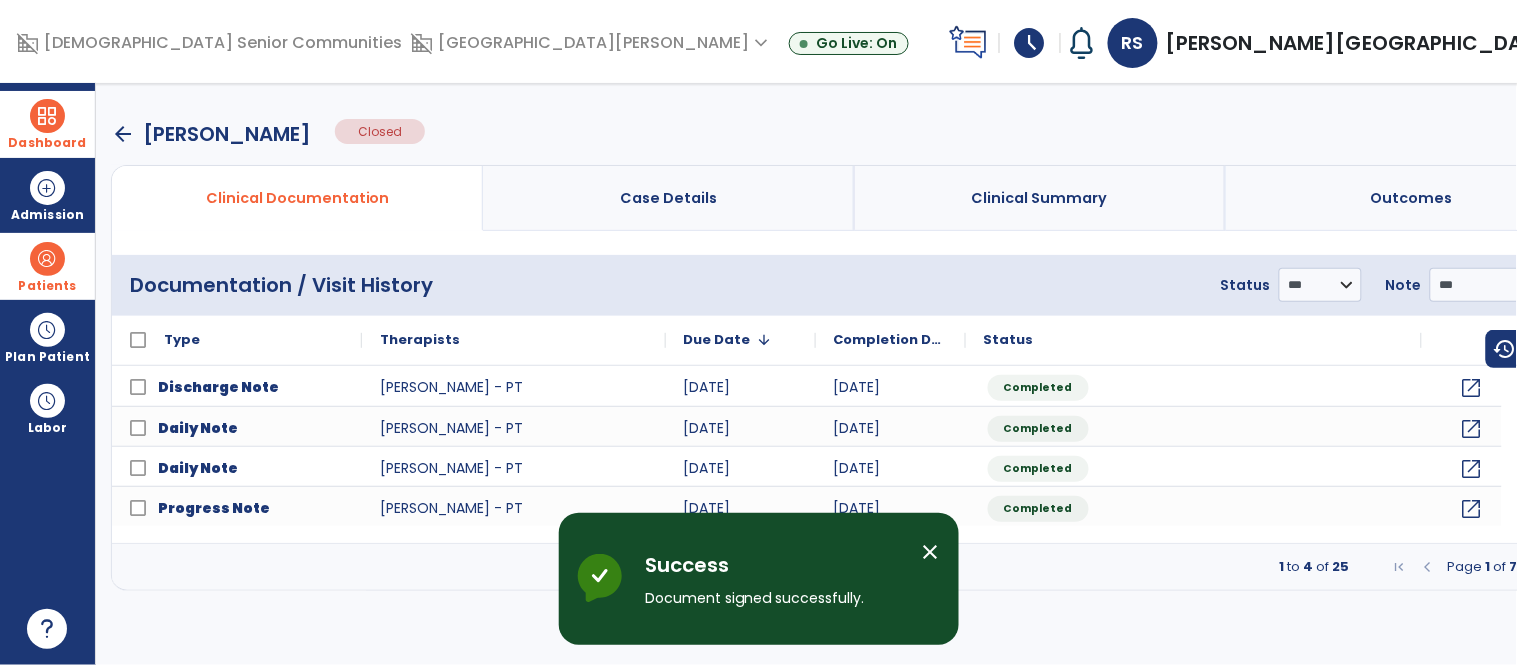 click at bounding box center (47, 116) 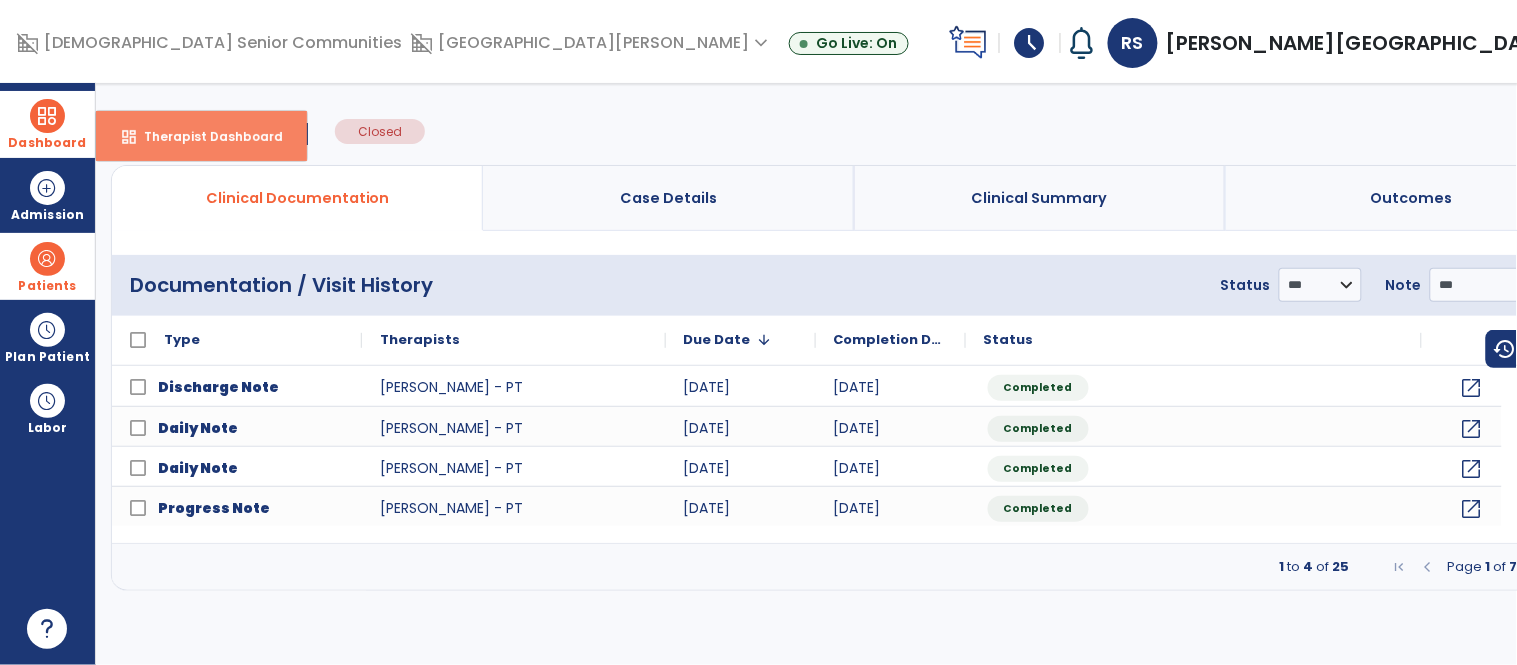 click on "dashboard  Therapist Dashboard" at bounding box center (201, 136) 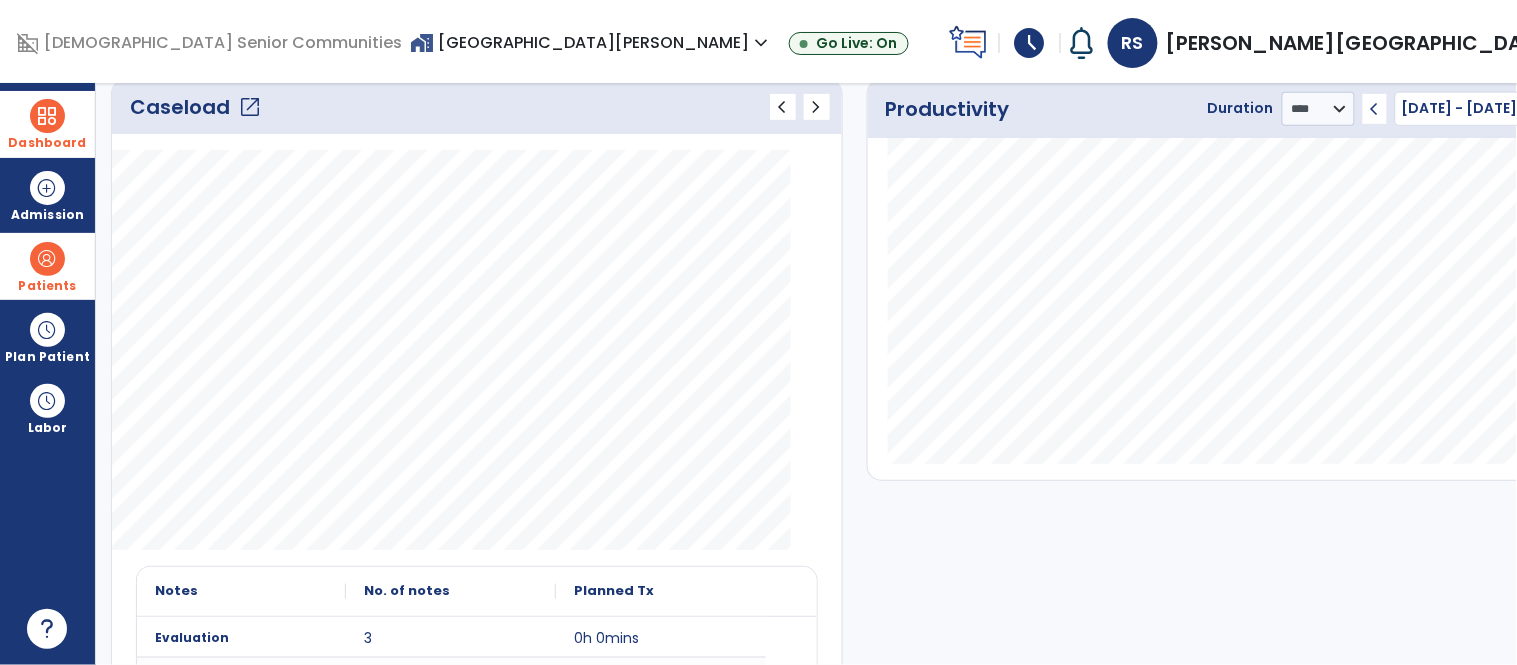 scroll, scrollTop: 281, scrollLeft: 0, axis: vertical 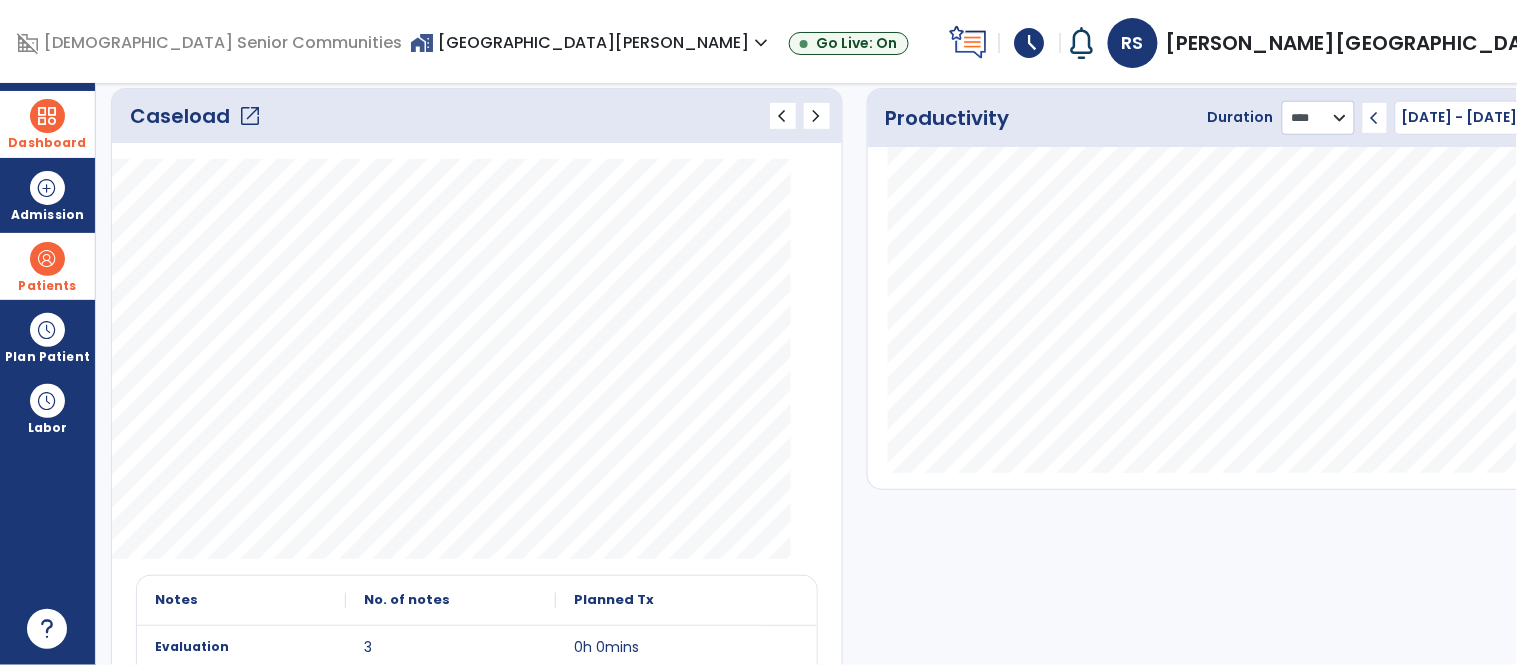 click on "******** **** ***" 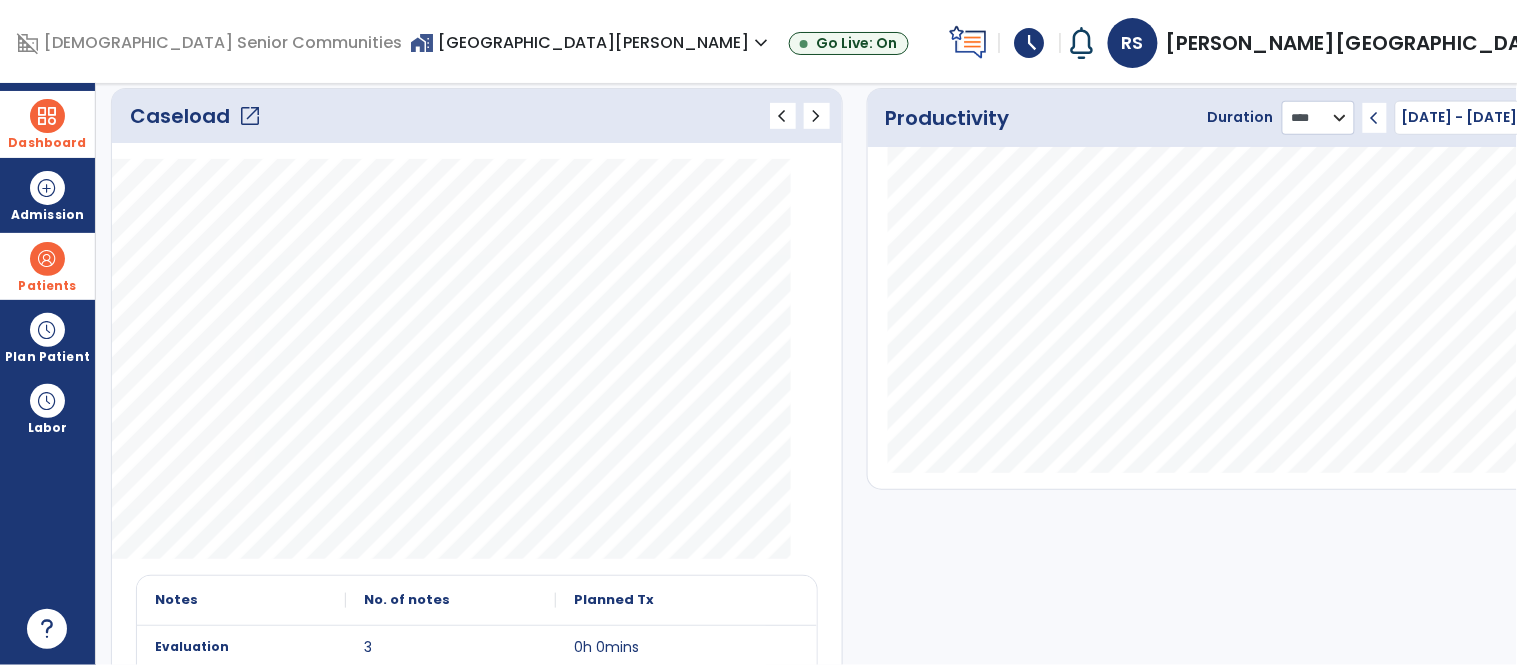 select on "***" 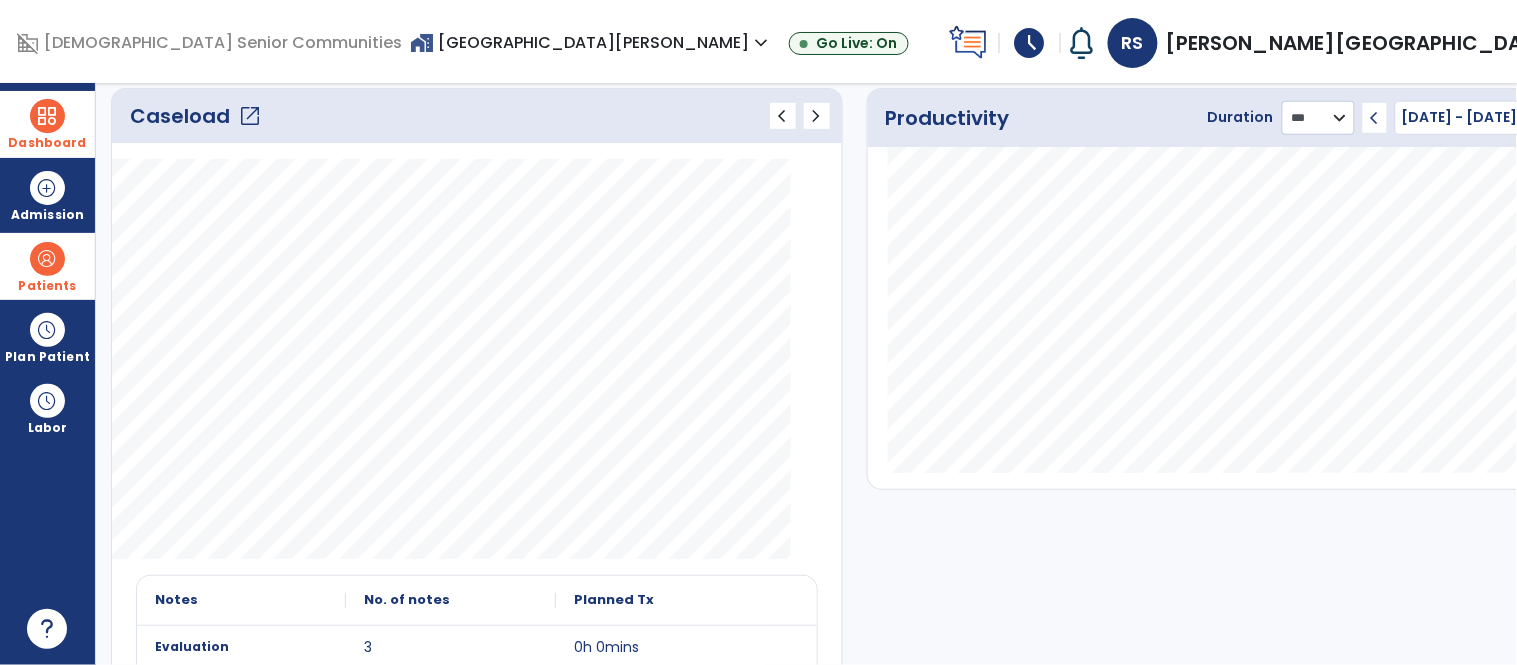 click on "******** **** ***" 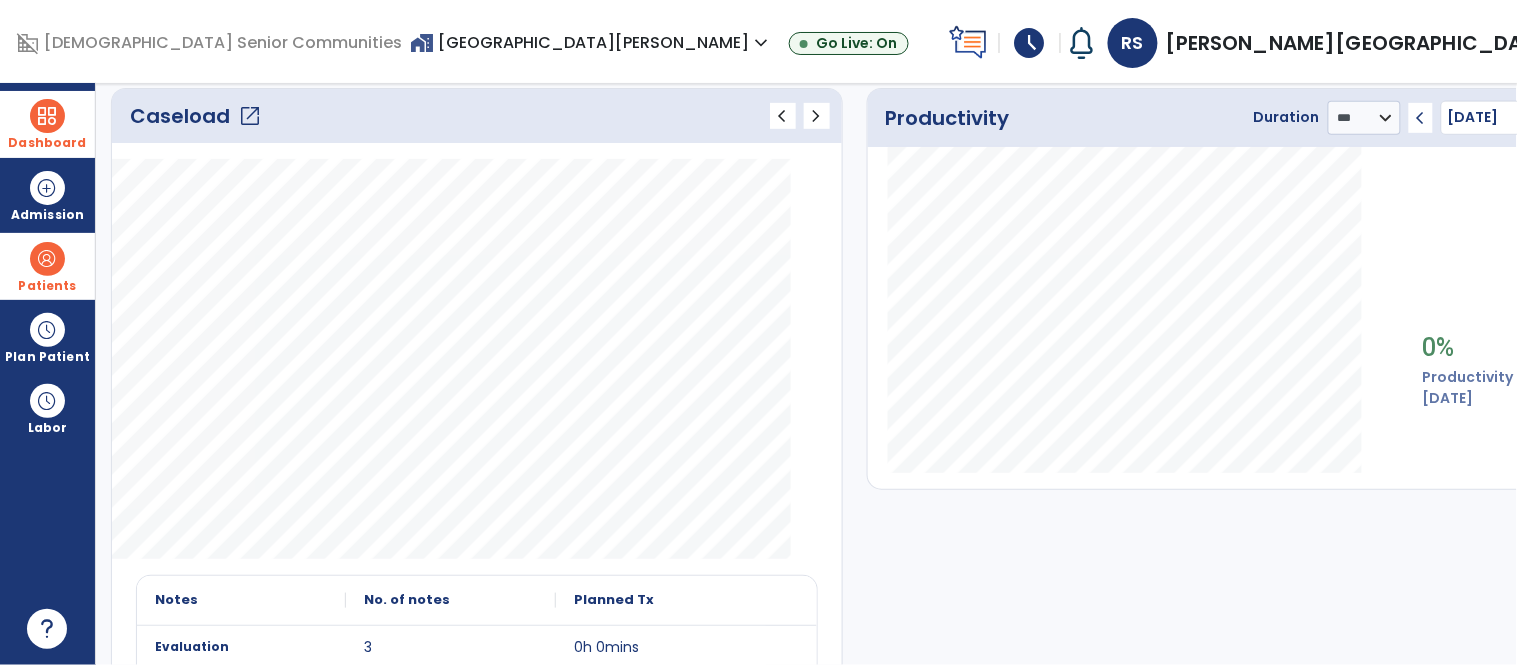 click on "chevron_left" 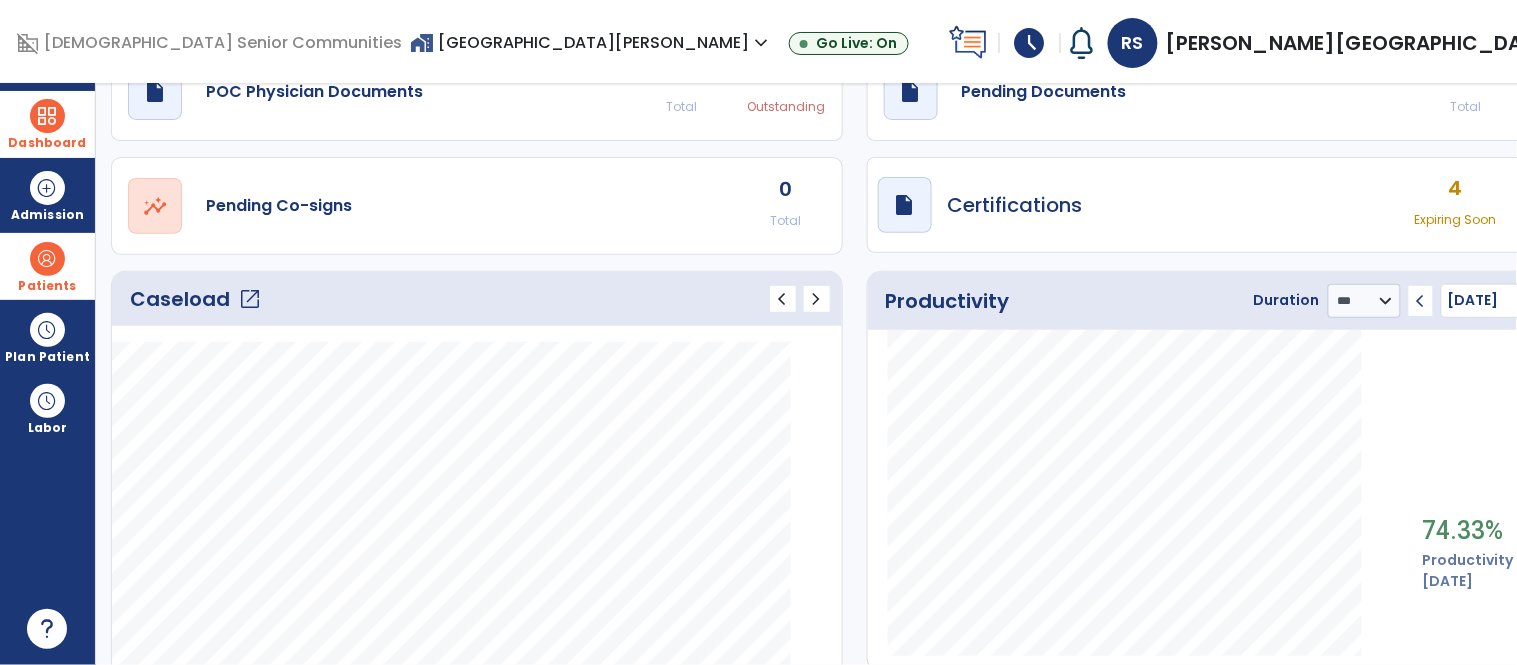 scroll, scrollTop: 101, scrollLeft: 0, axis: vertical 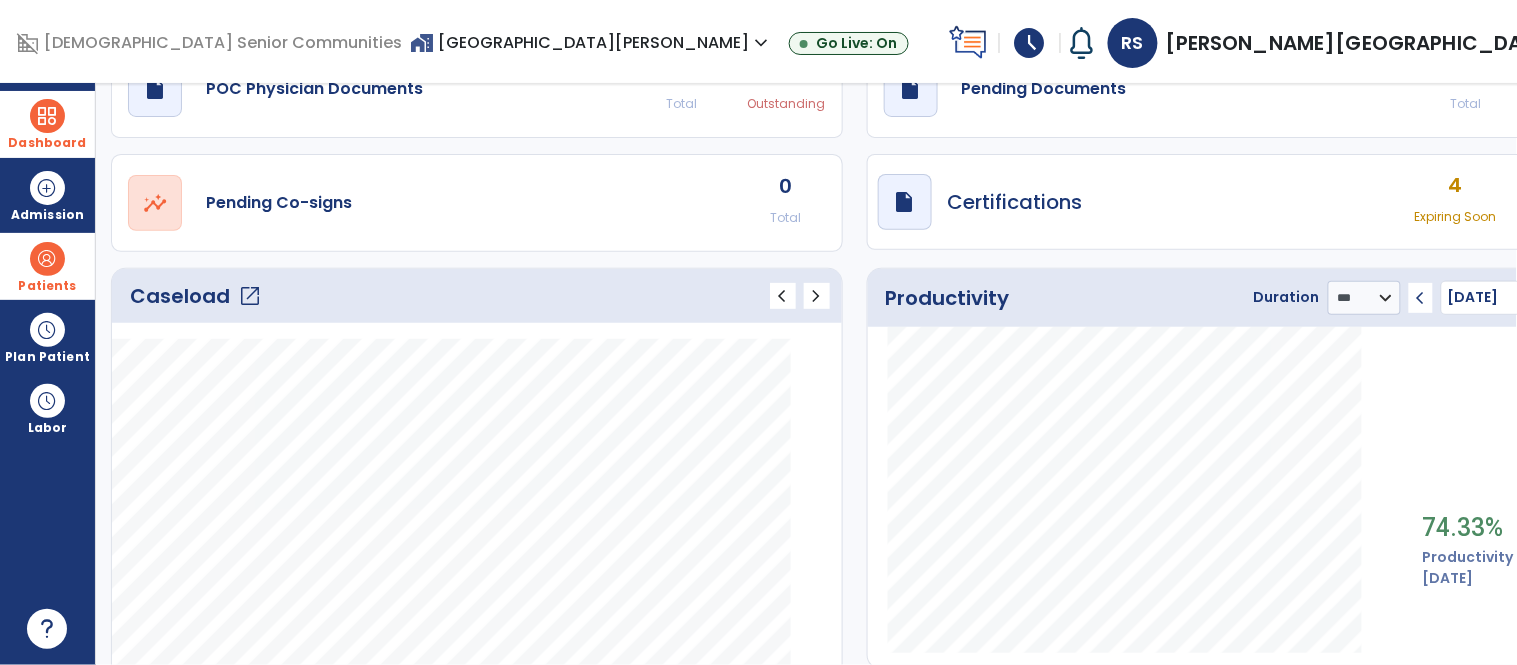 click on "chevron_right" 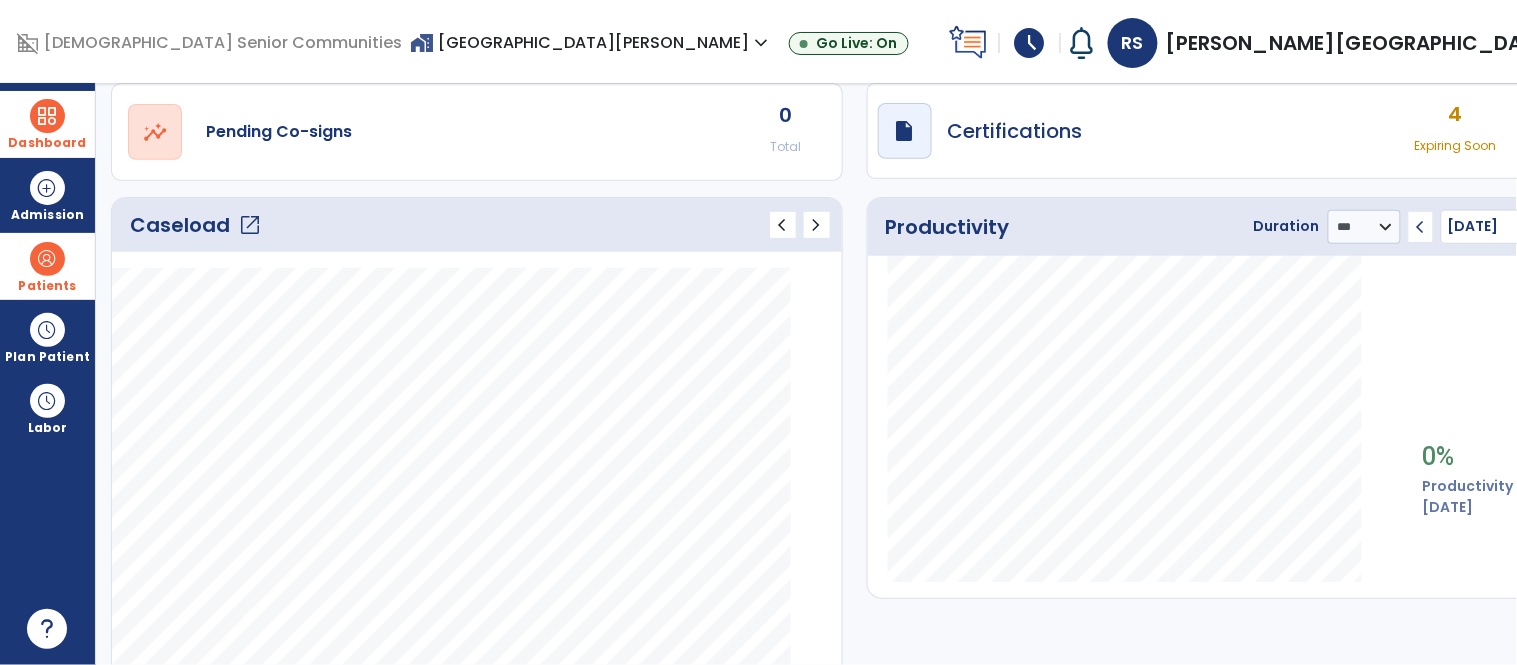 scroll, scrollTop: 175, scrollLeft: 0, axis: vertical 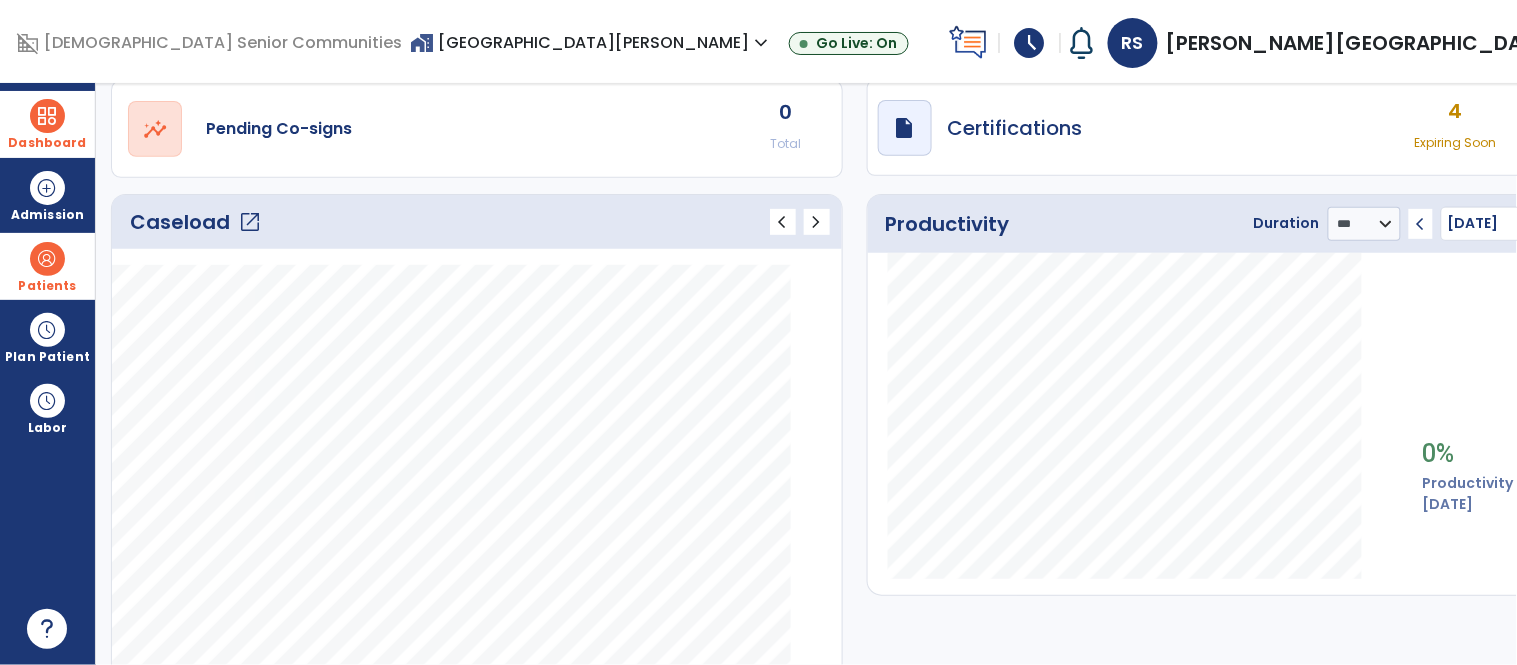 click on "chevron_left" 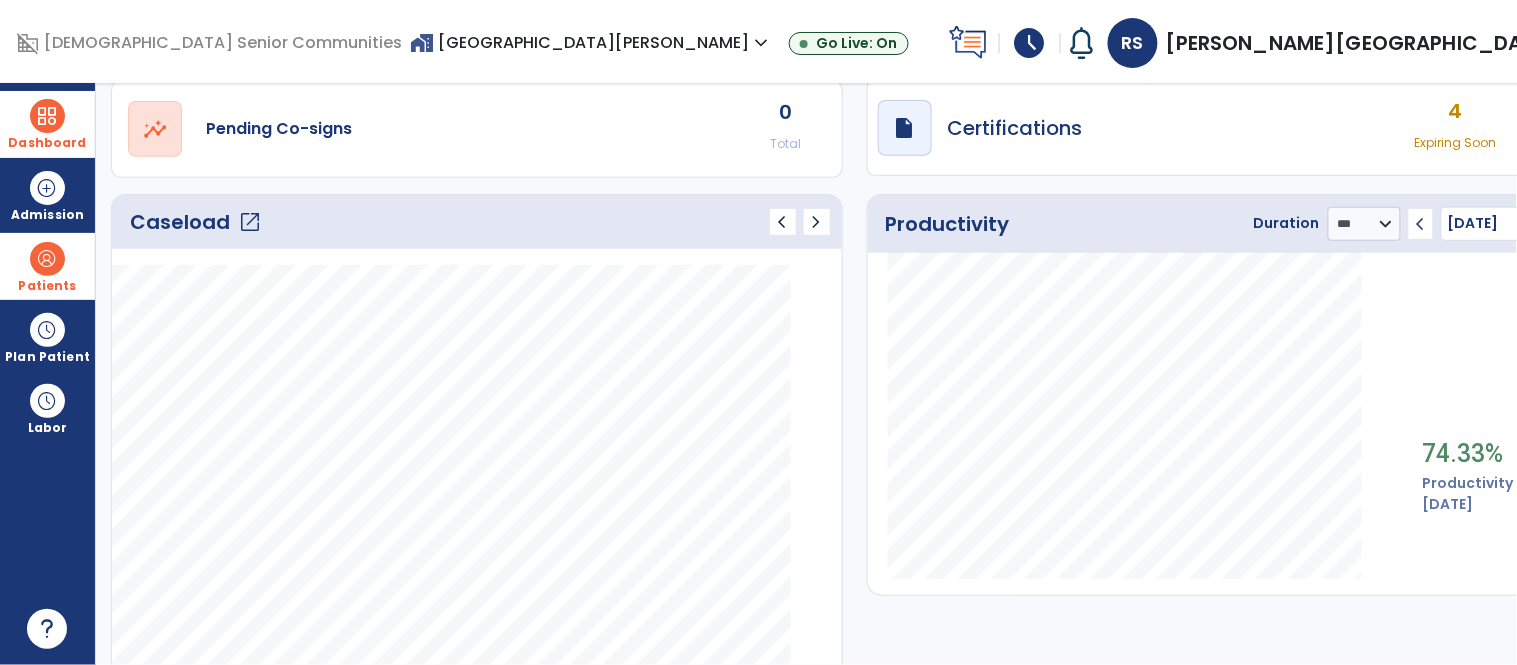 click on "chevron_left" 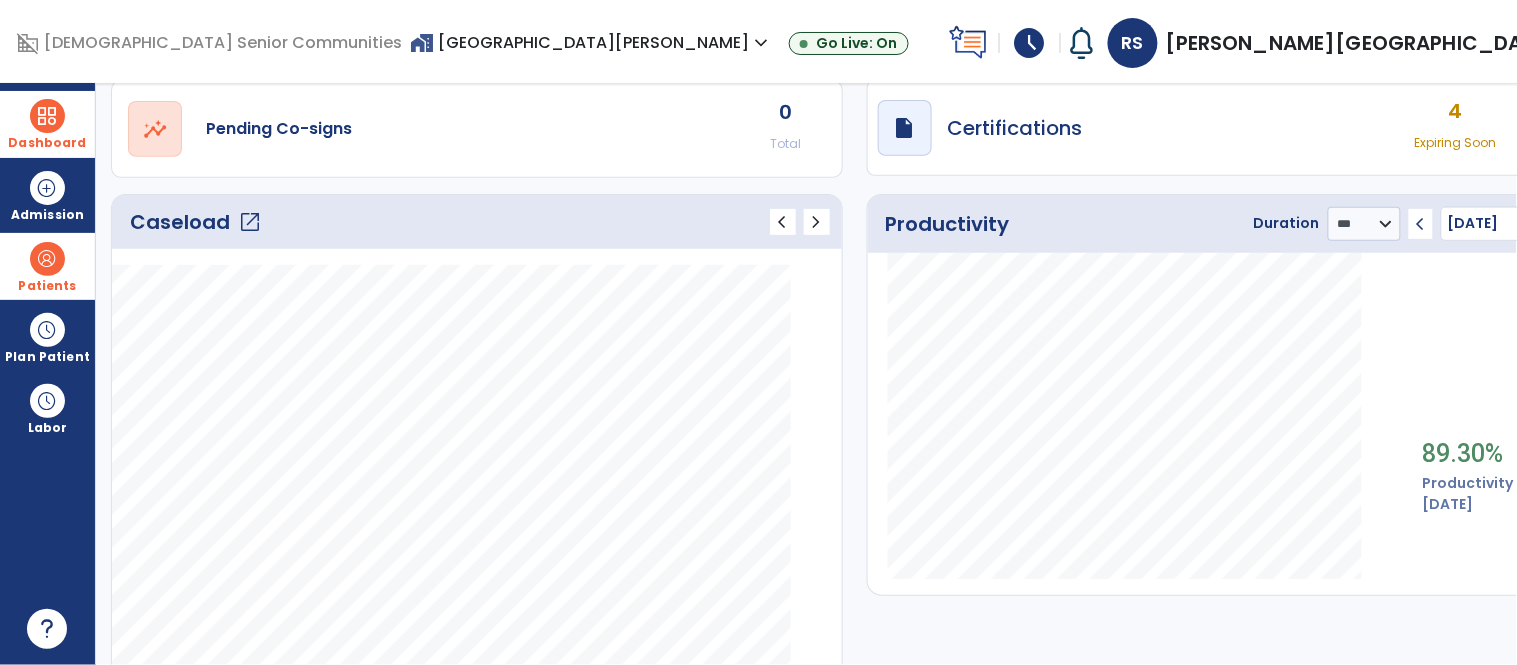 click on "chevron_right" 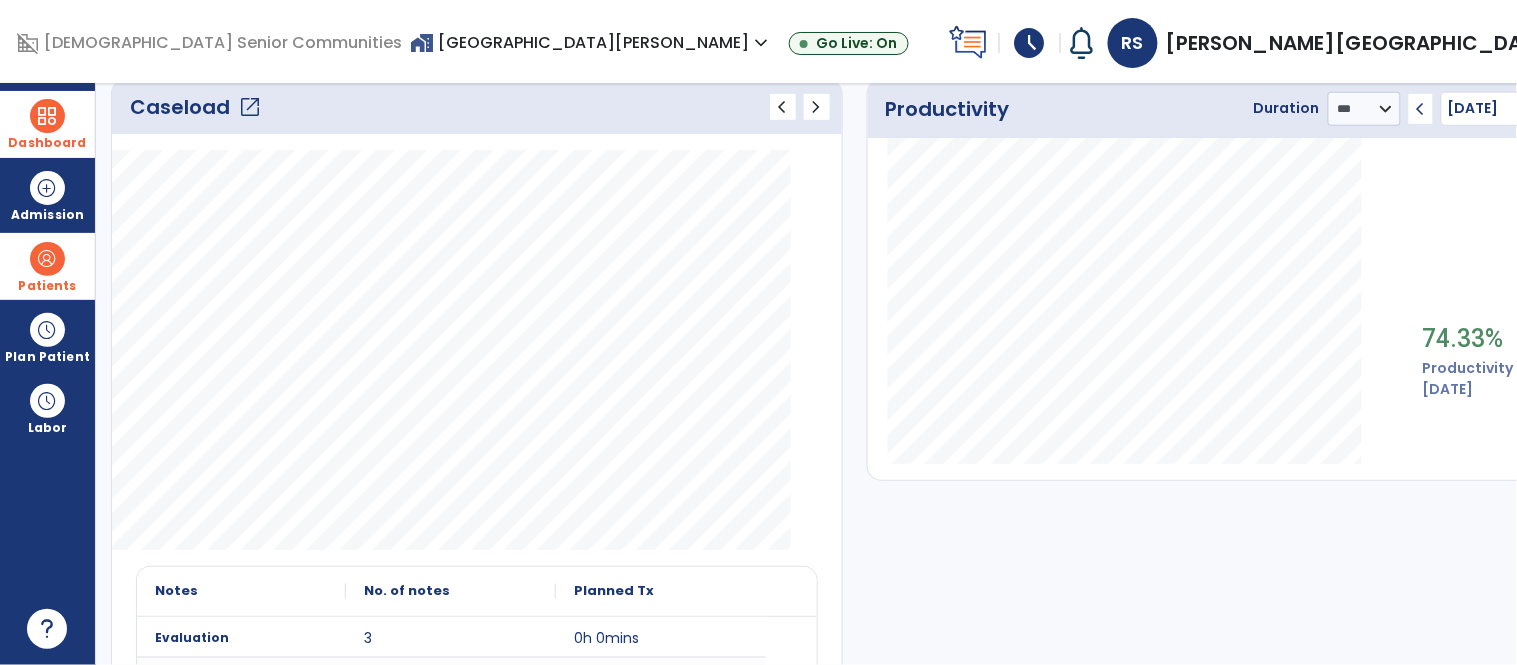 scroll, scrollTop: 0, scrollLeft: 0, axis: both 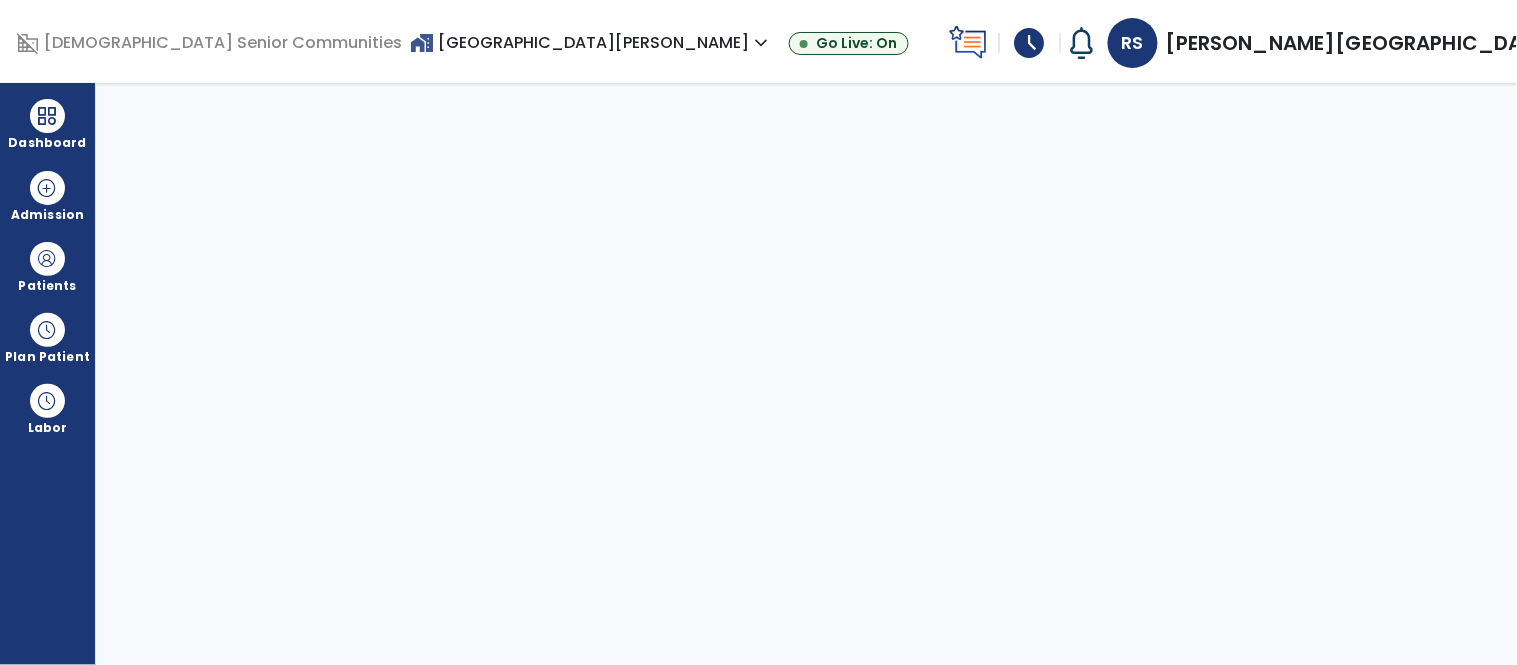 select on "****" 